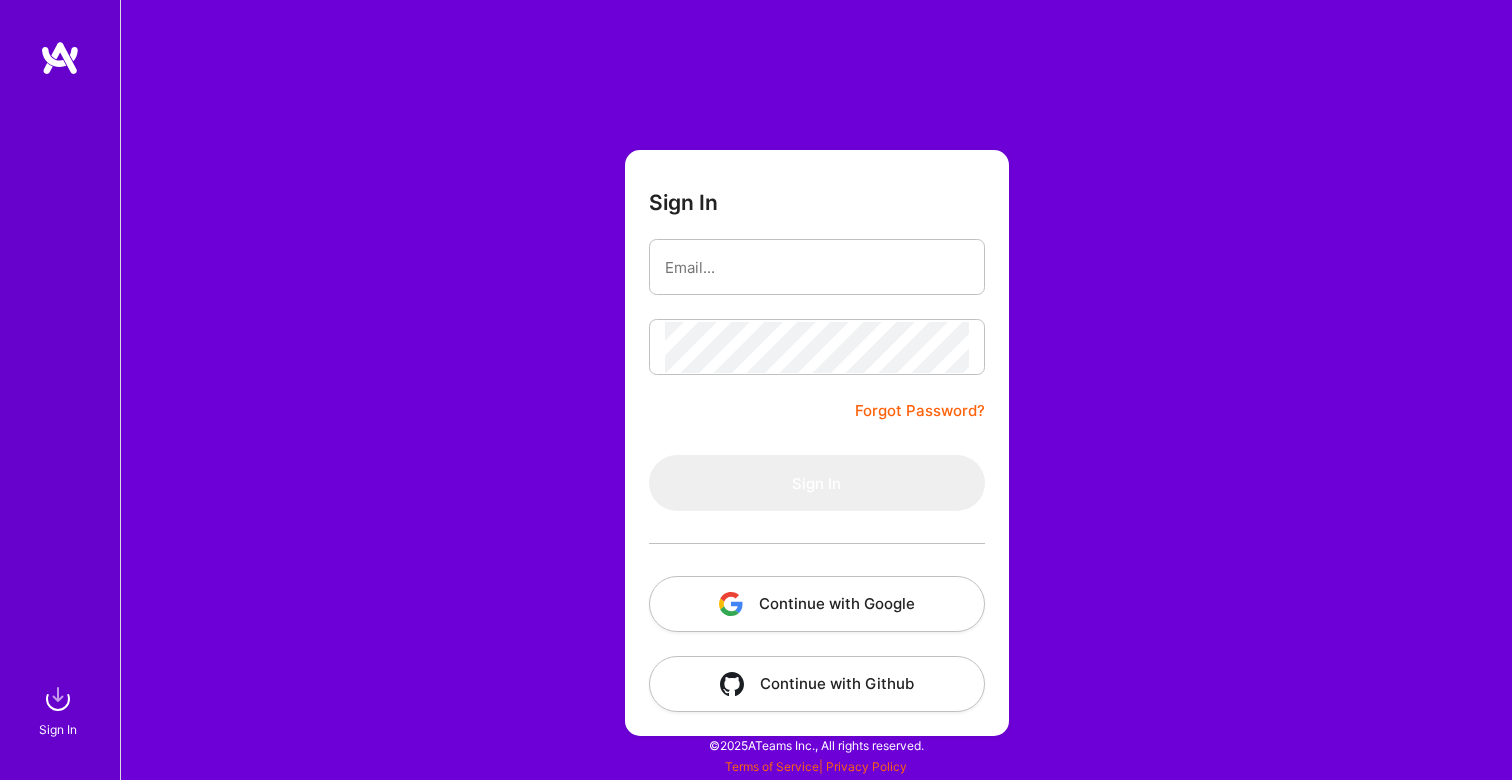 scroll, scrollTop: 0, scrollLeft: 0, axis: both 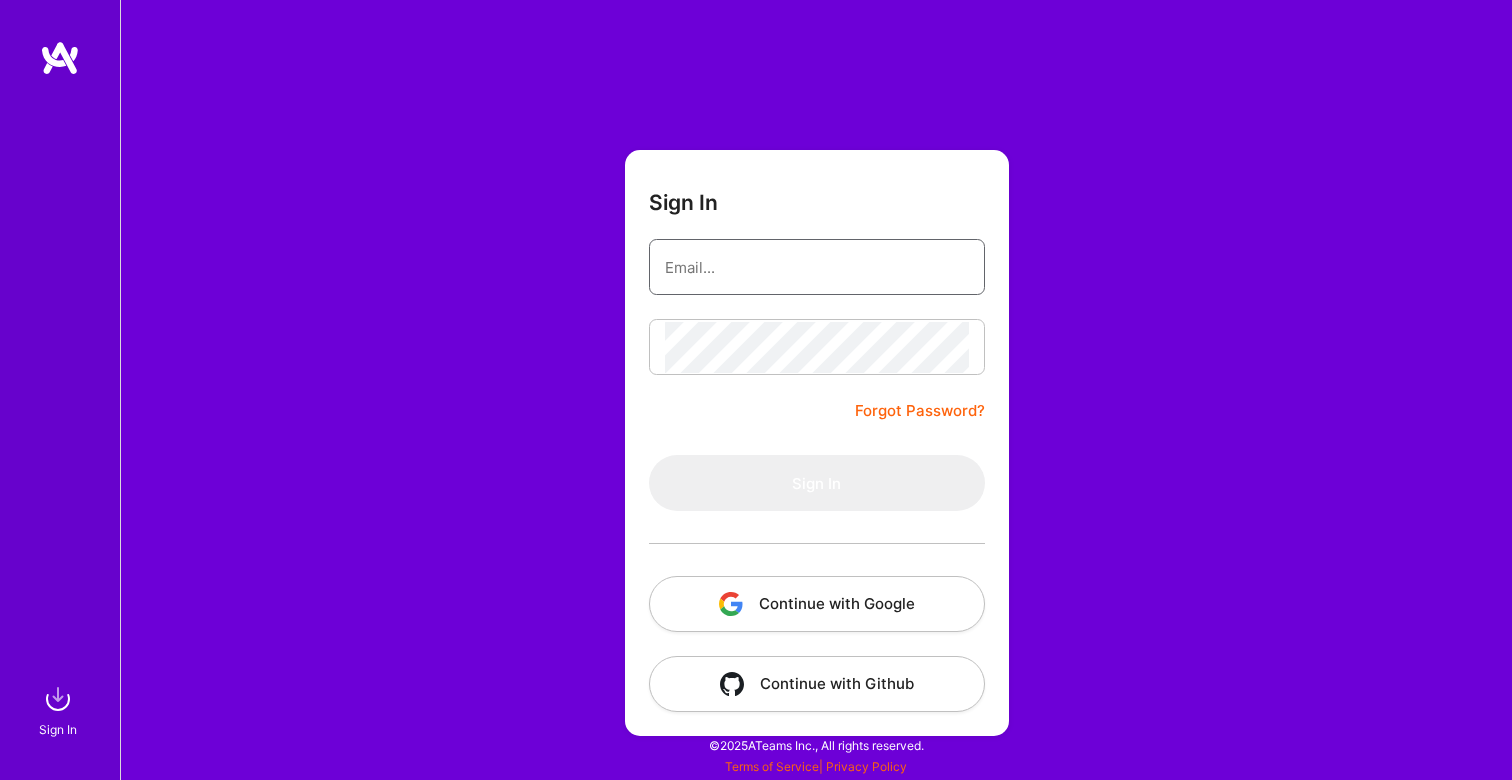 click at bounding box center (817, 267) 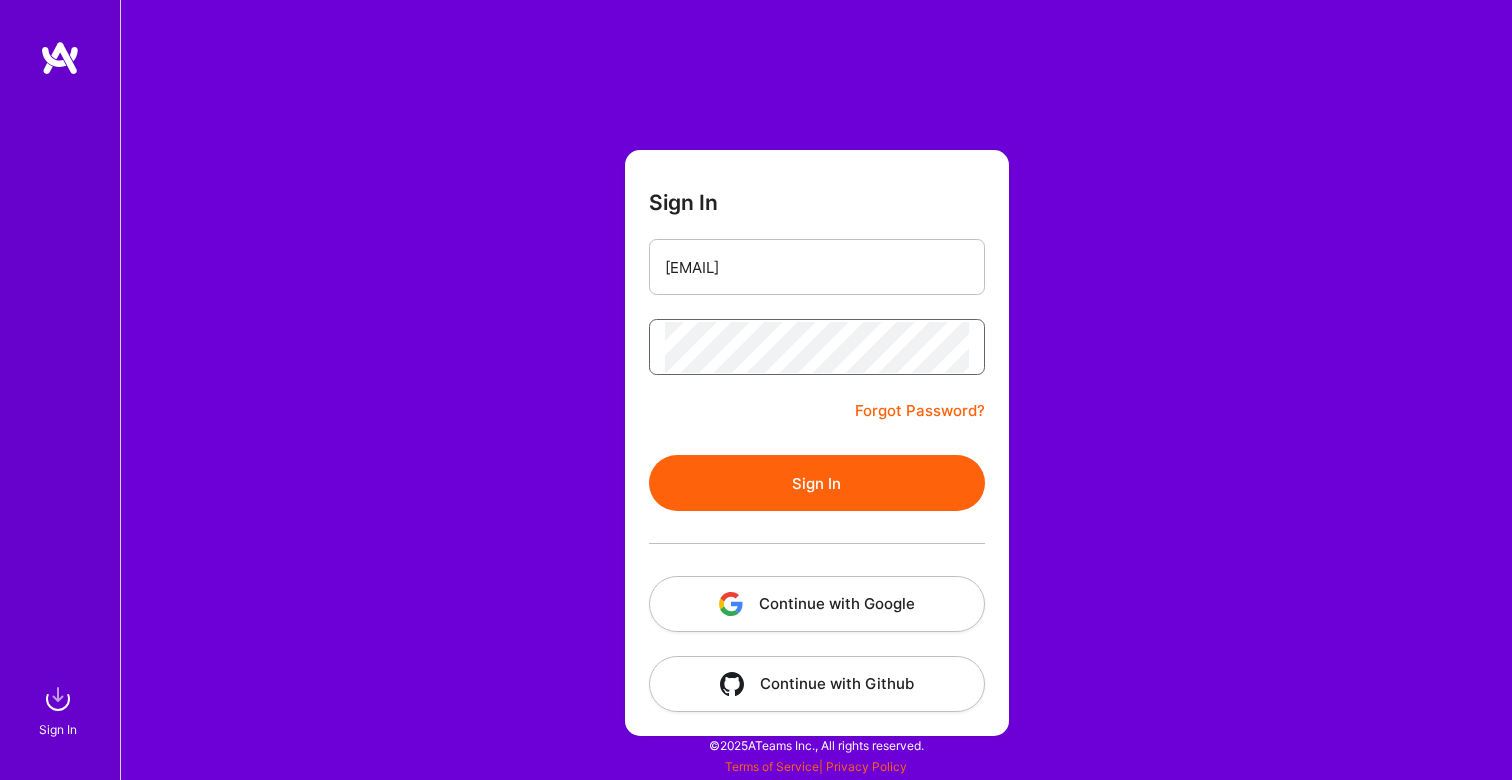 click on "Sign In" at bounding box center [817, 483] 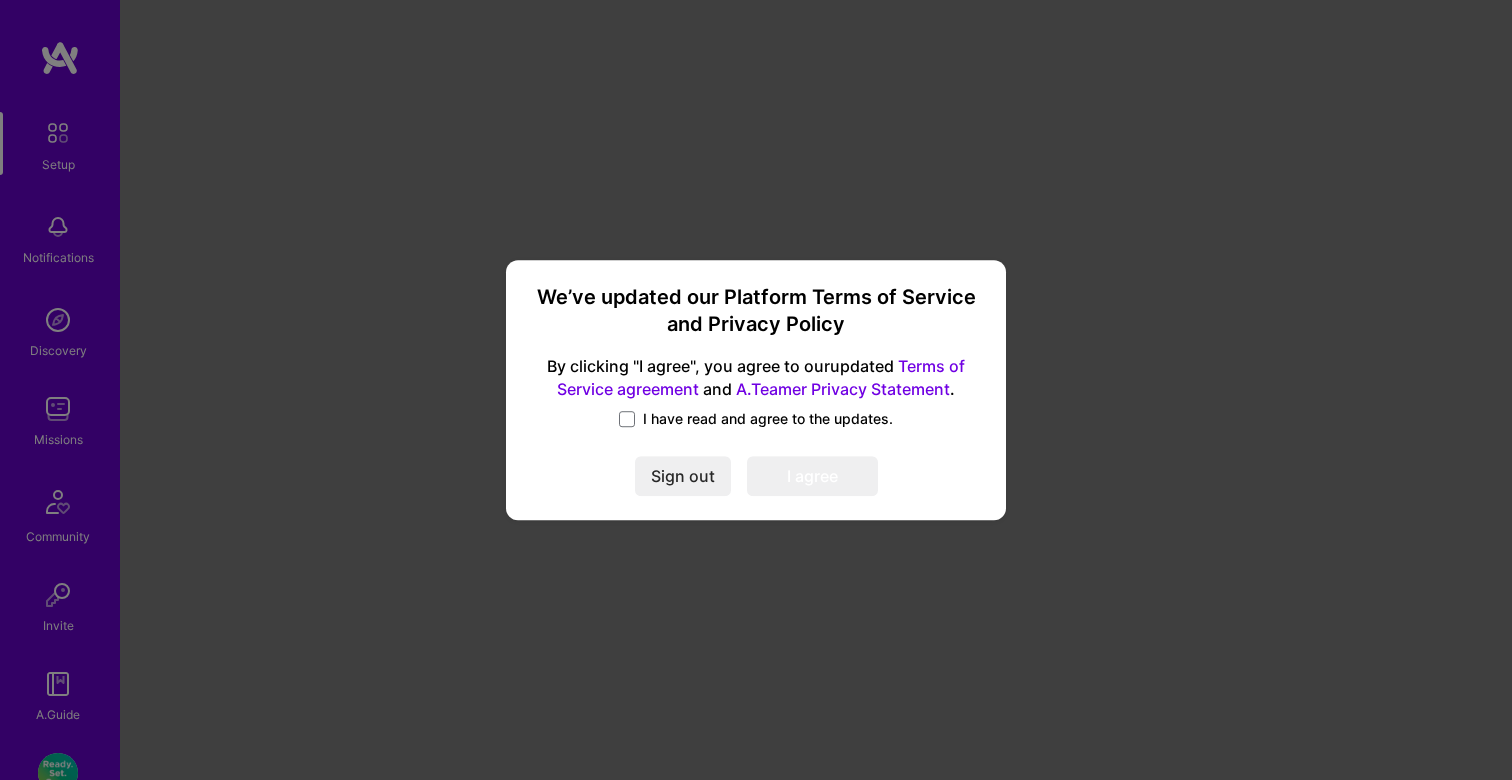 click on "I have read and agree to the updates." at bounding box center (768, 419) 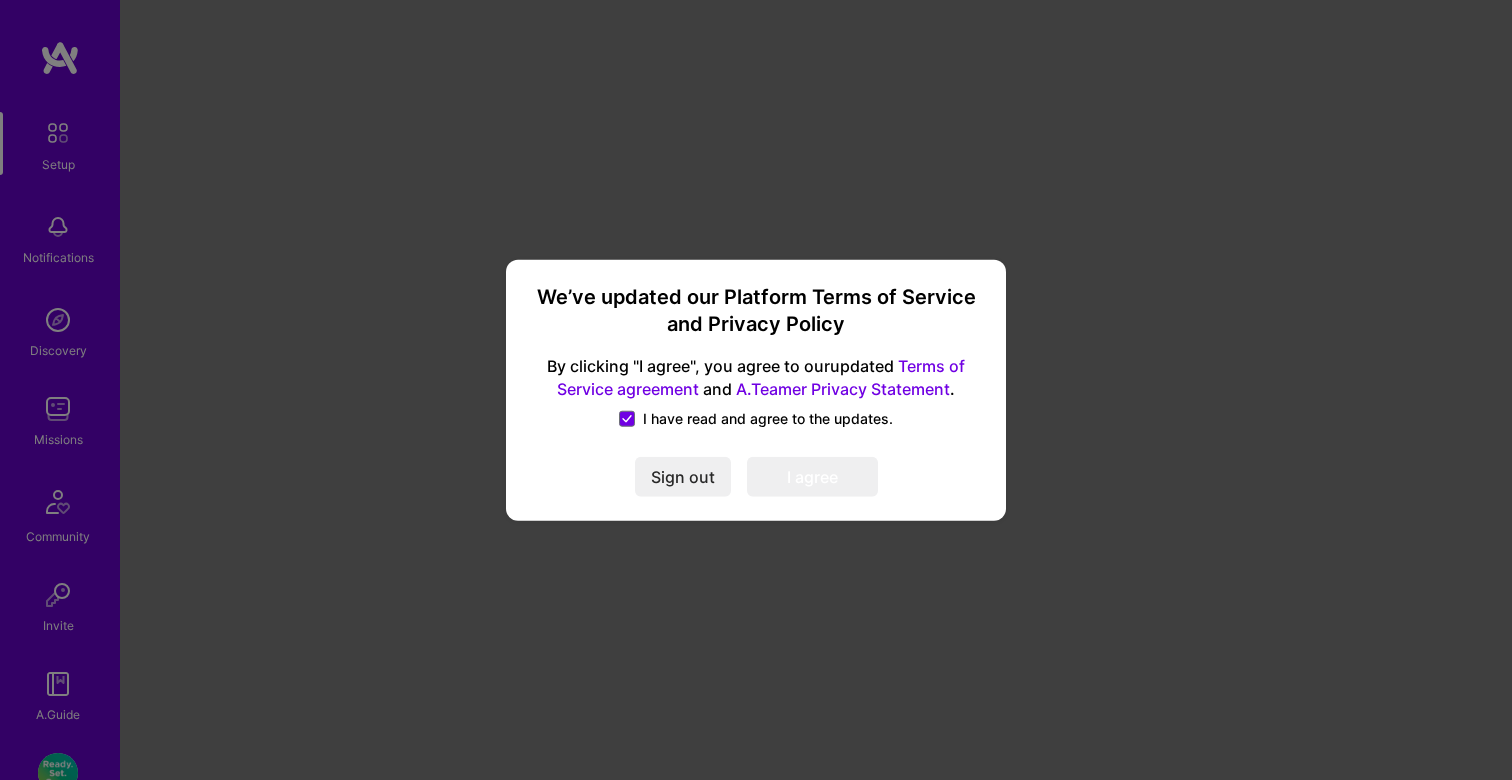 click on "I agree" at bounding box center (812, 476) 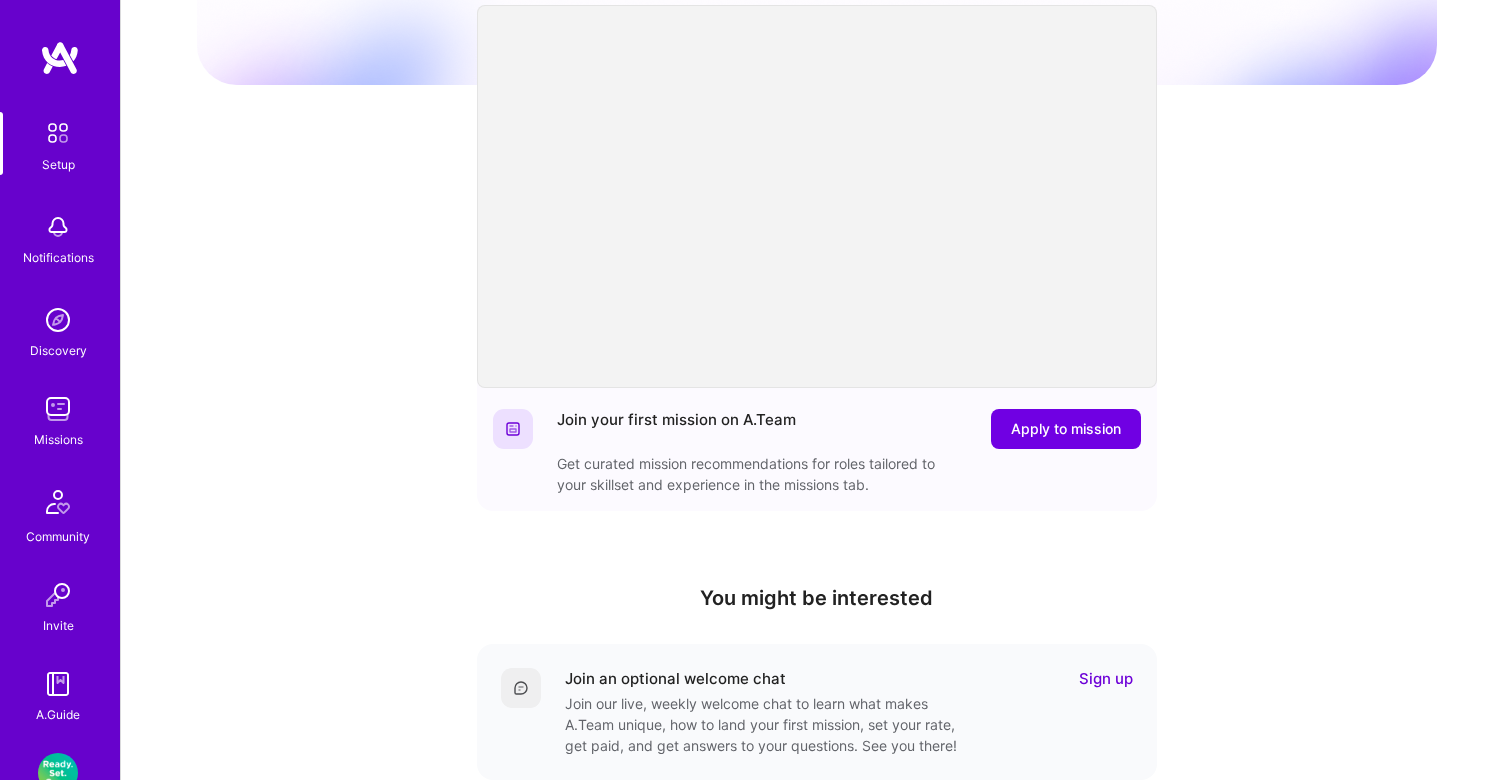 scroll, scrollTop: 255, scrollLeft: 0, axis: vertical 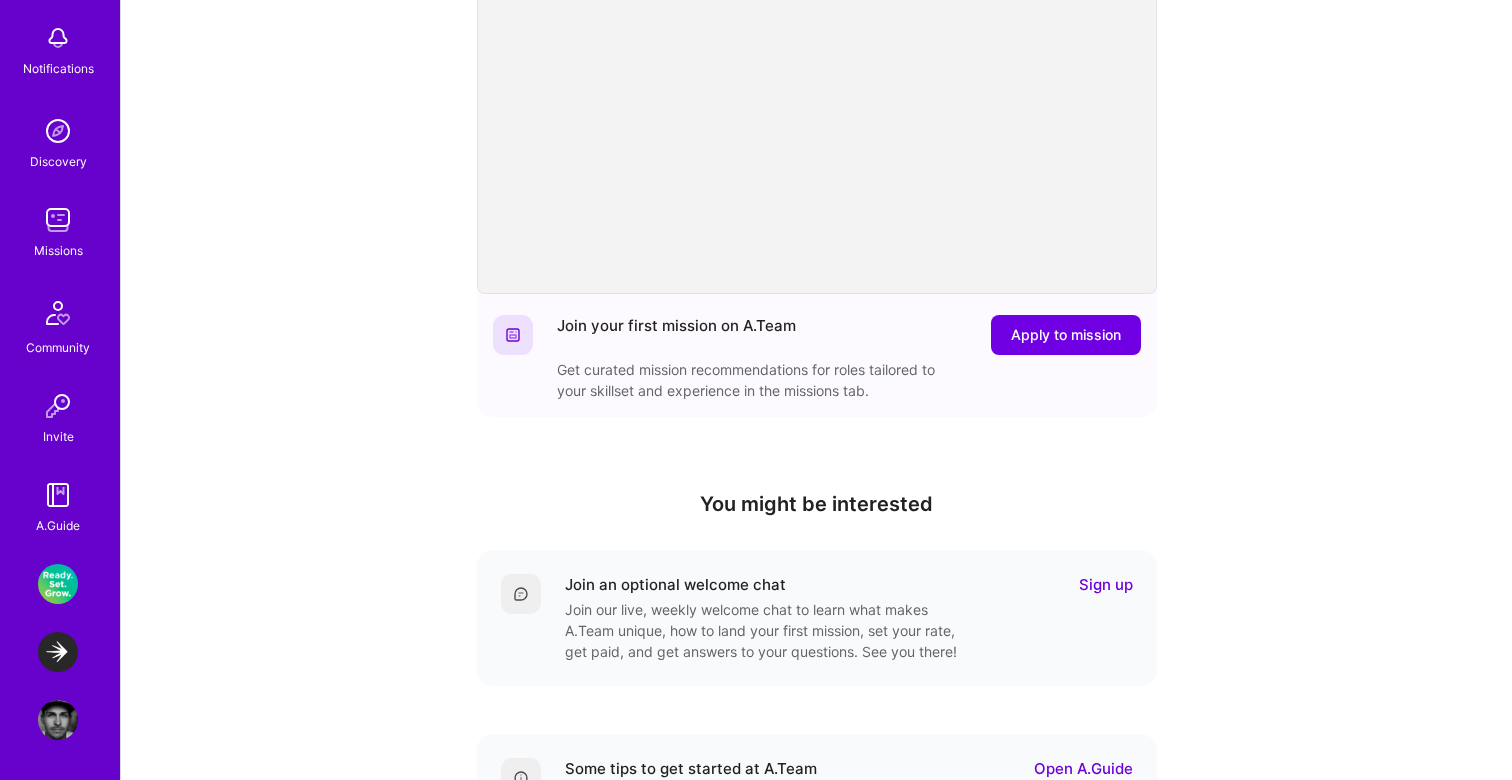 click at bounding box center [58, 652] 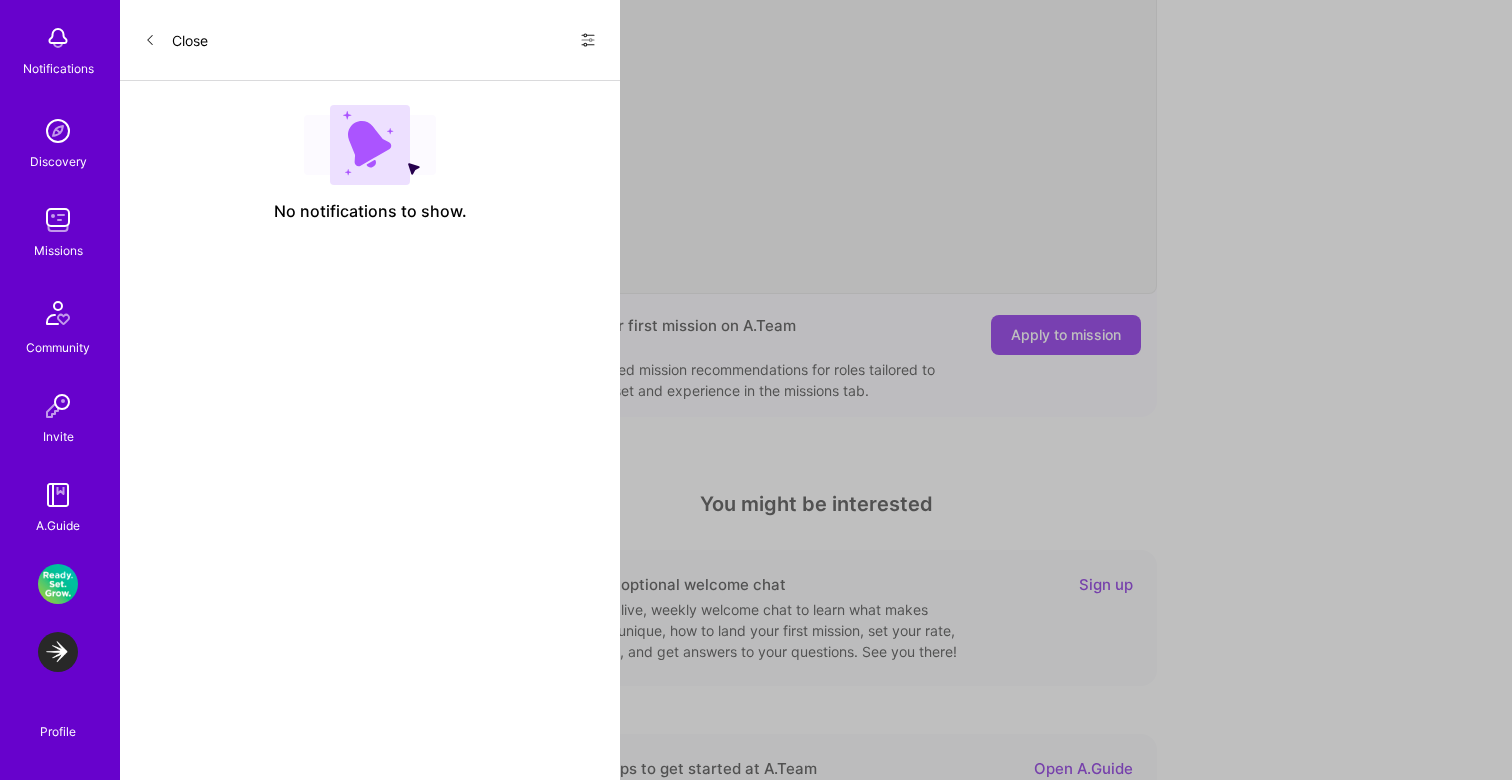 scroll, scrollTop: 0, scrollLeft: 0, axis: both 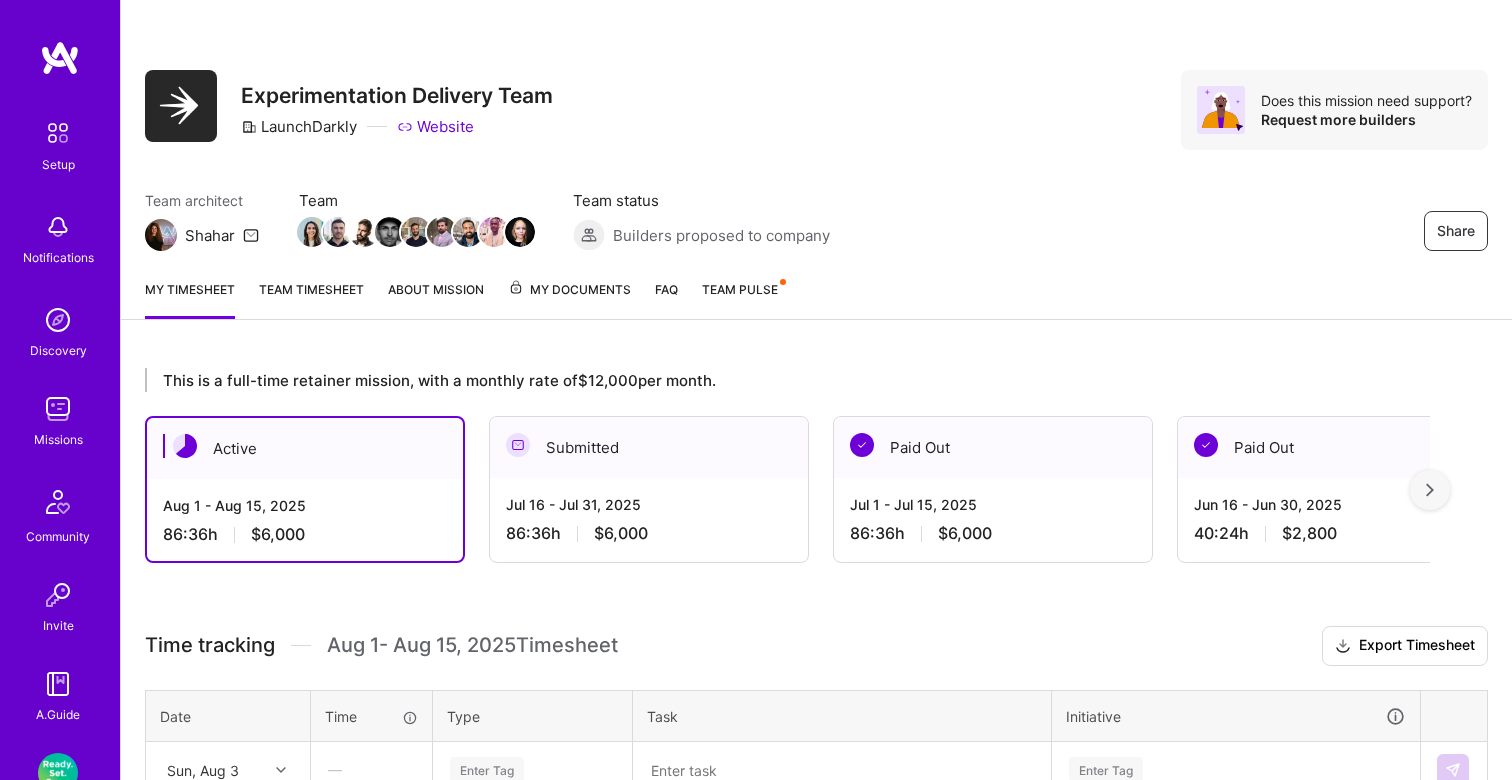 click on "Team timesheet" at bounding box center (311, 299) 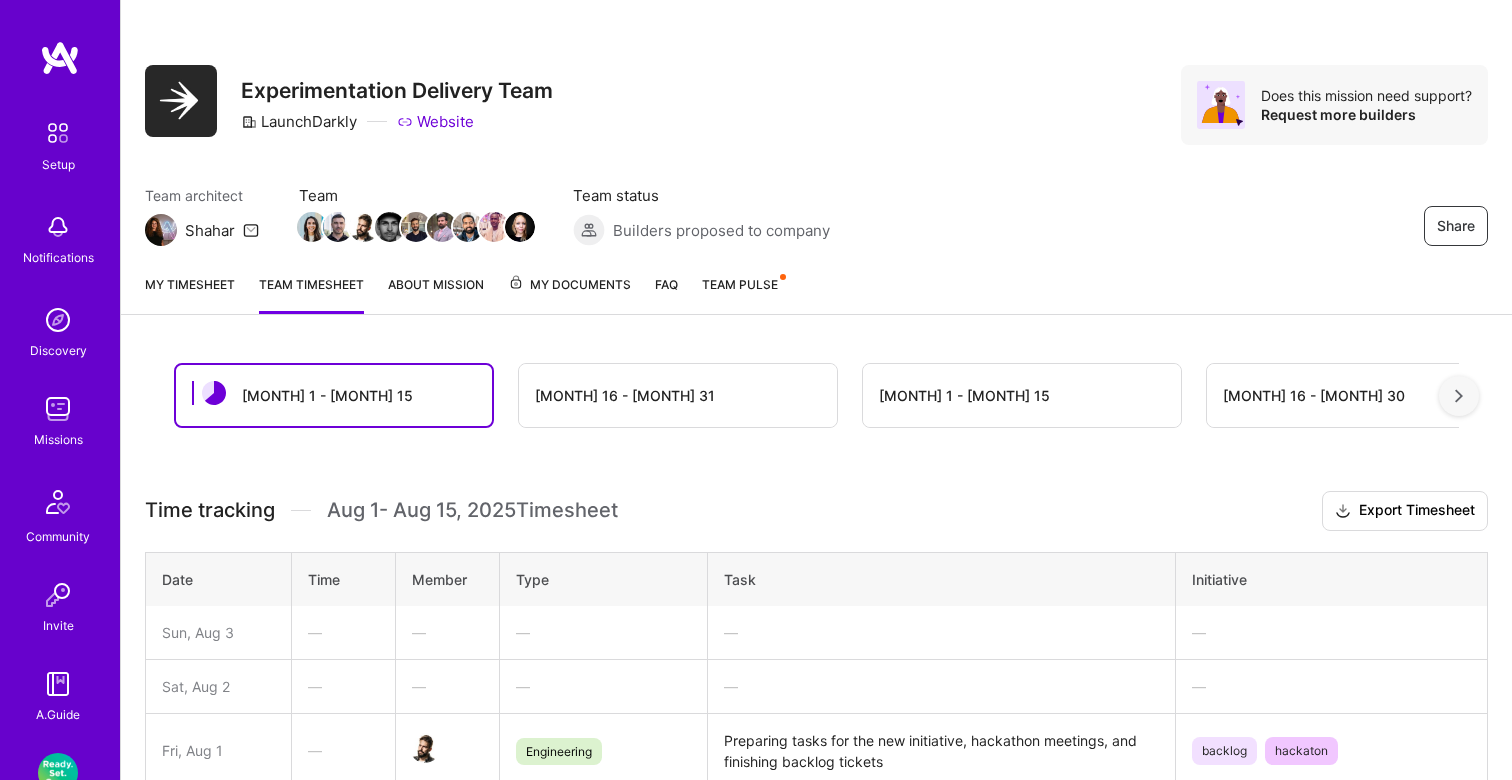 scroll, scrollTop: 0, scrollLeft: 0, axis: both 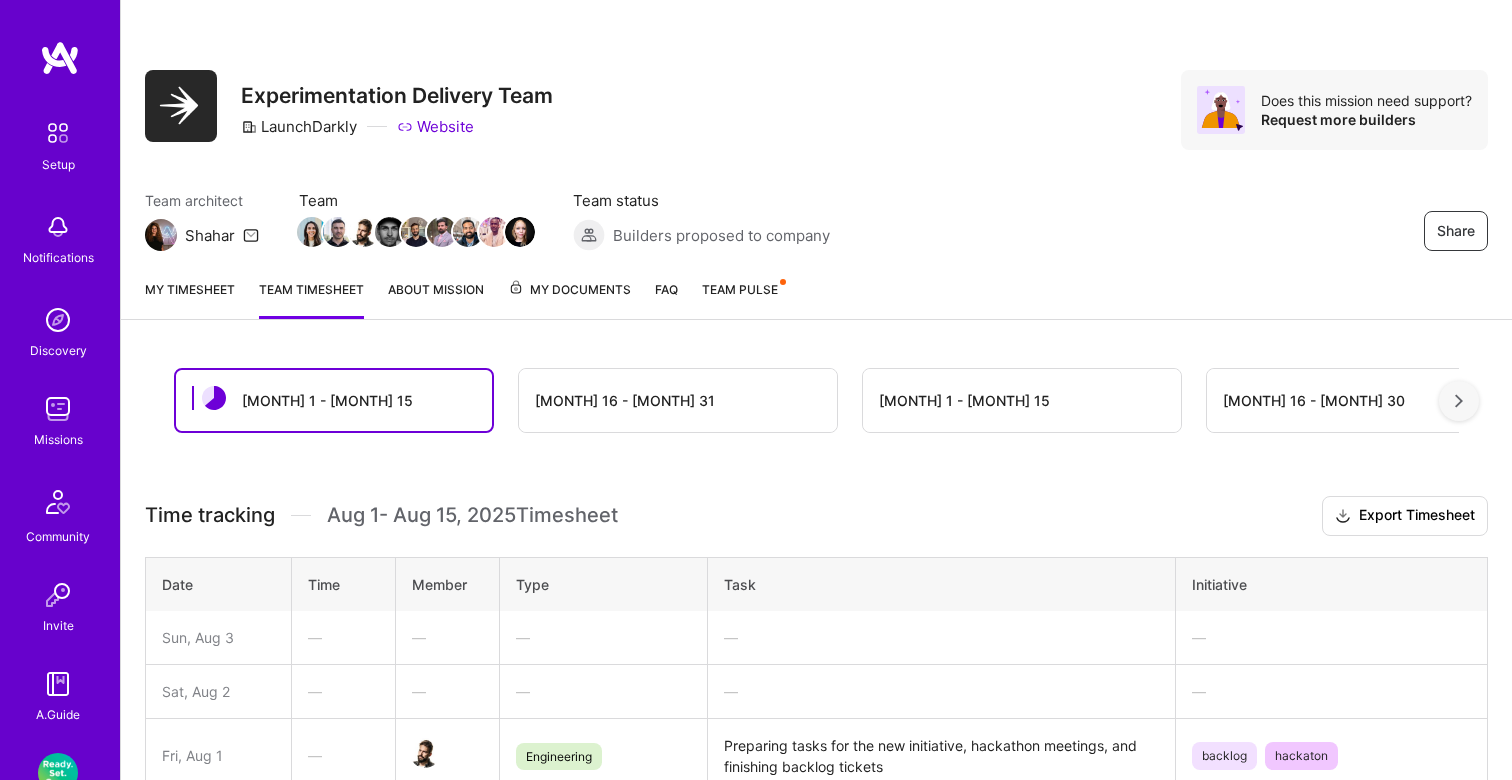 click on "My timesheet" at bounding box center [190, 299] 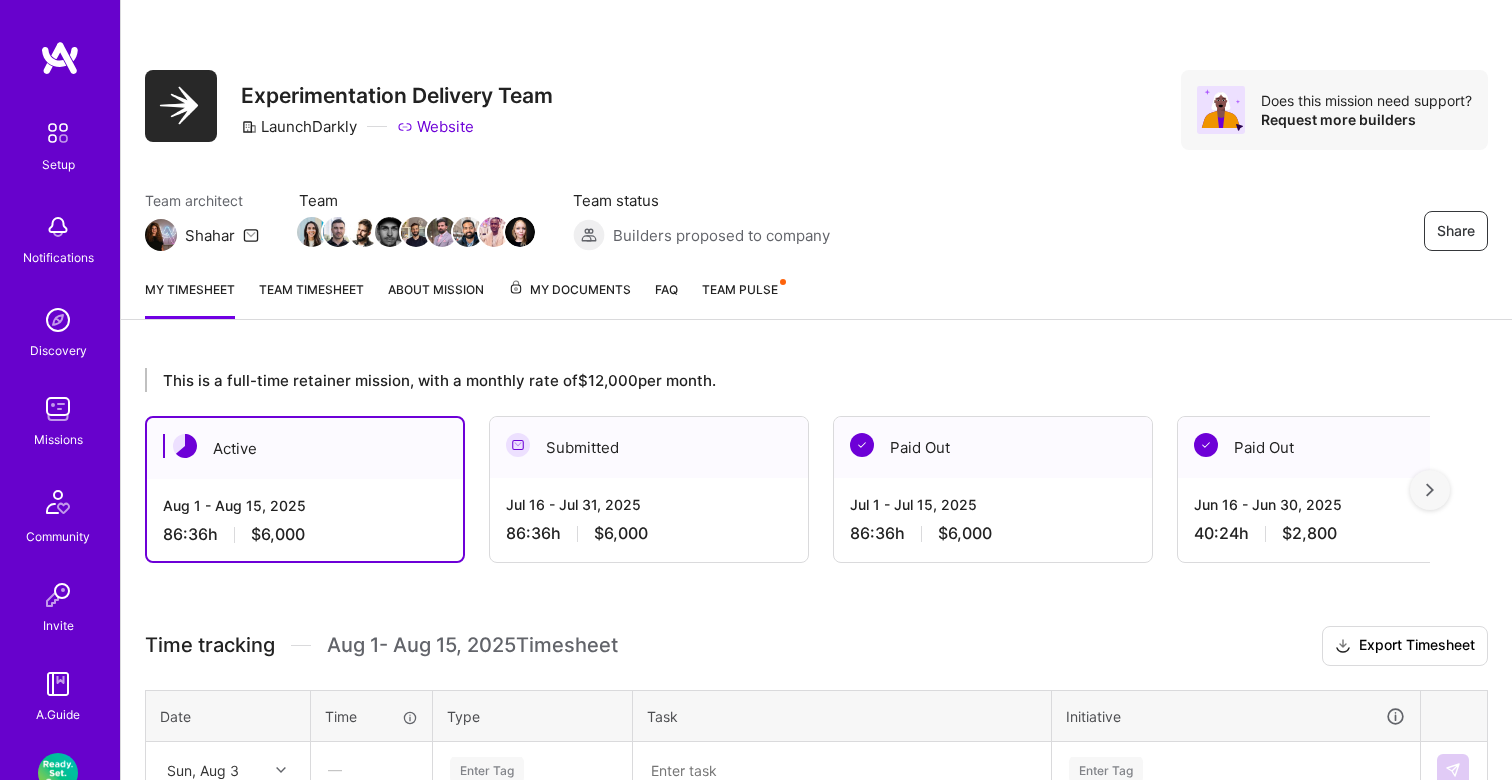 click on "[DATE] - [DATE], [YEAR] [HOURS]h    [CURRENCY]" at bounding box center (649, 519) 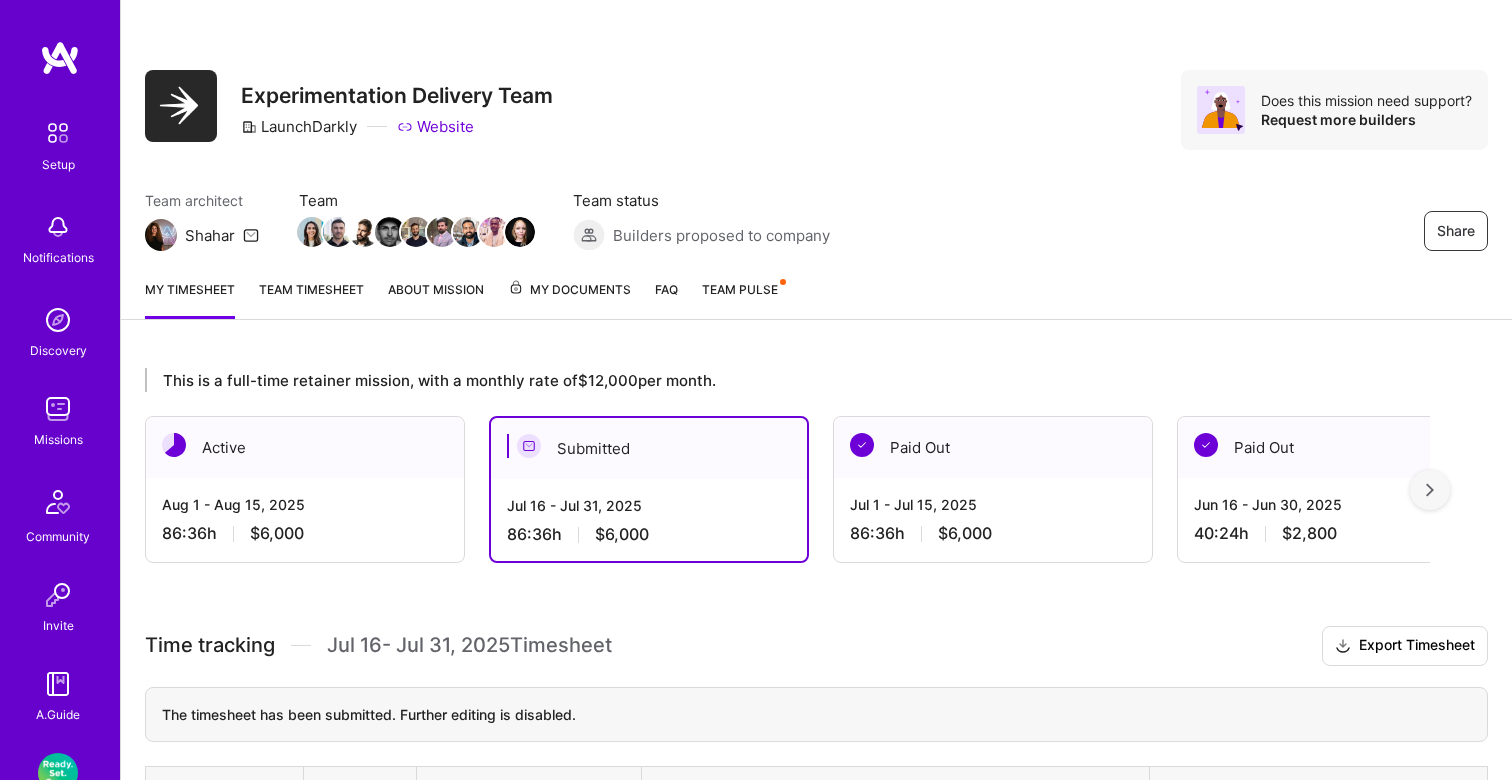 click on "Aug 1 - Aug 15, 2025" at bounding box center [305, 504] 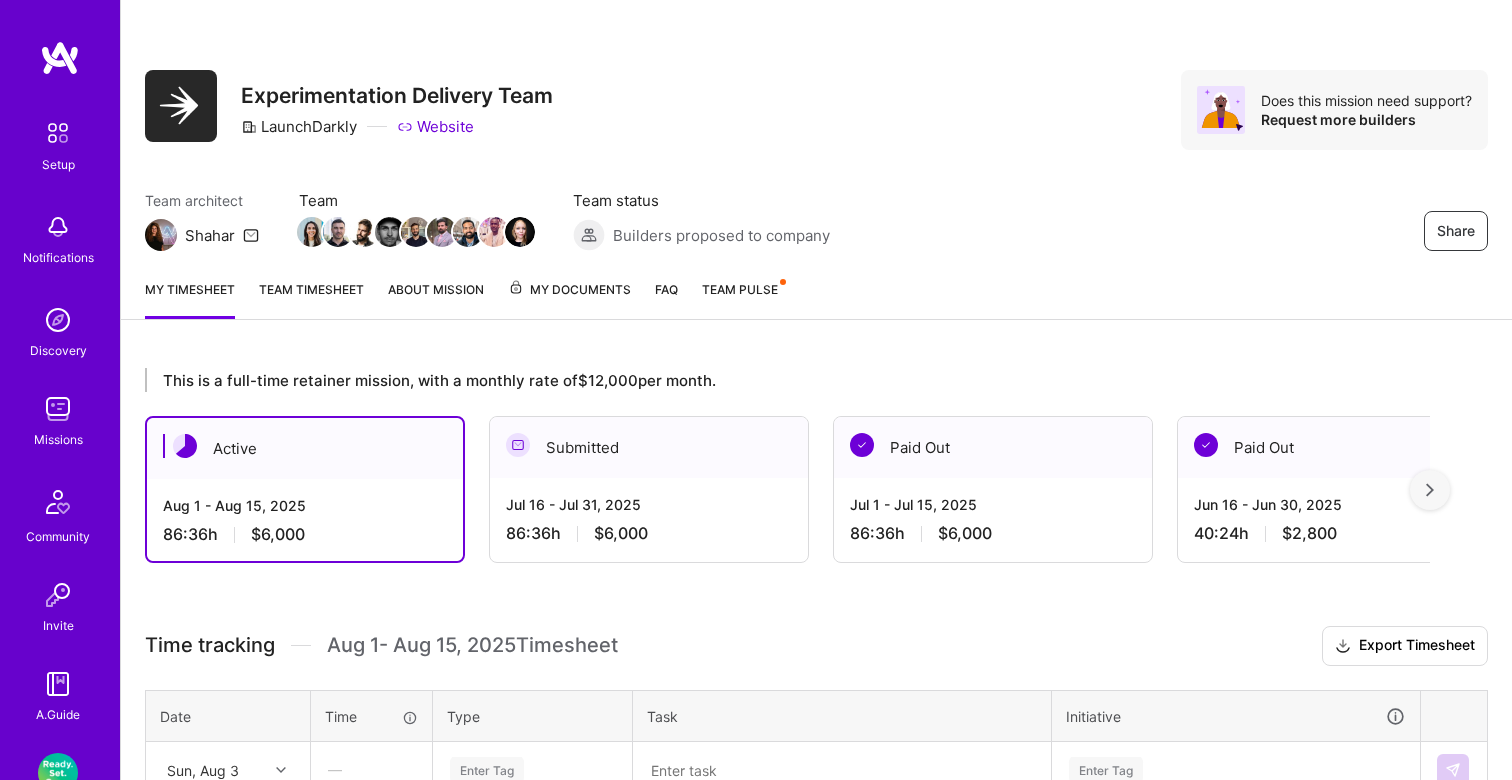click on "86:36 h    [CURRENCY]" at bounding box center [649, 533] 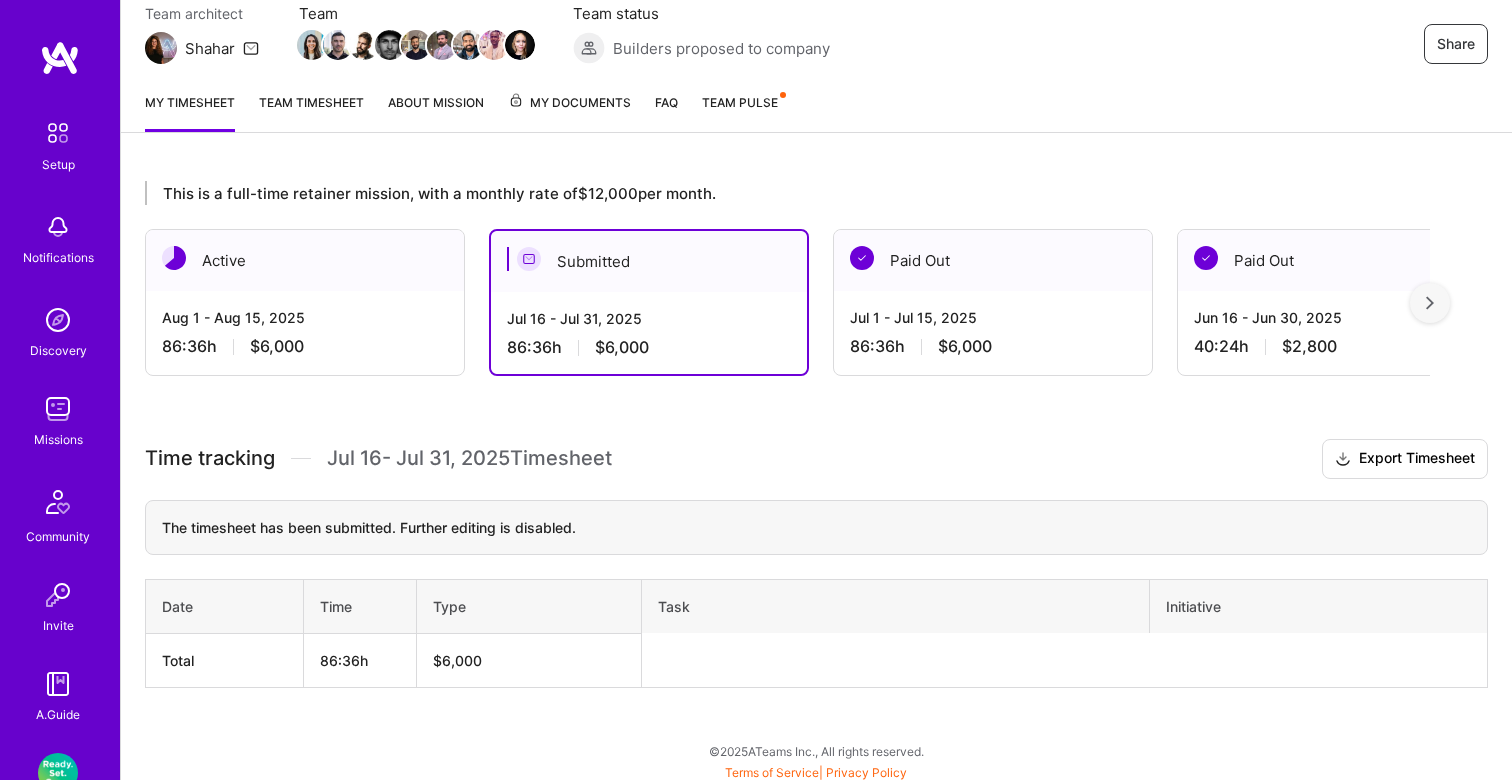 scroll, scrollTop: 192, scrollLeft: 0, axis: vertical 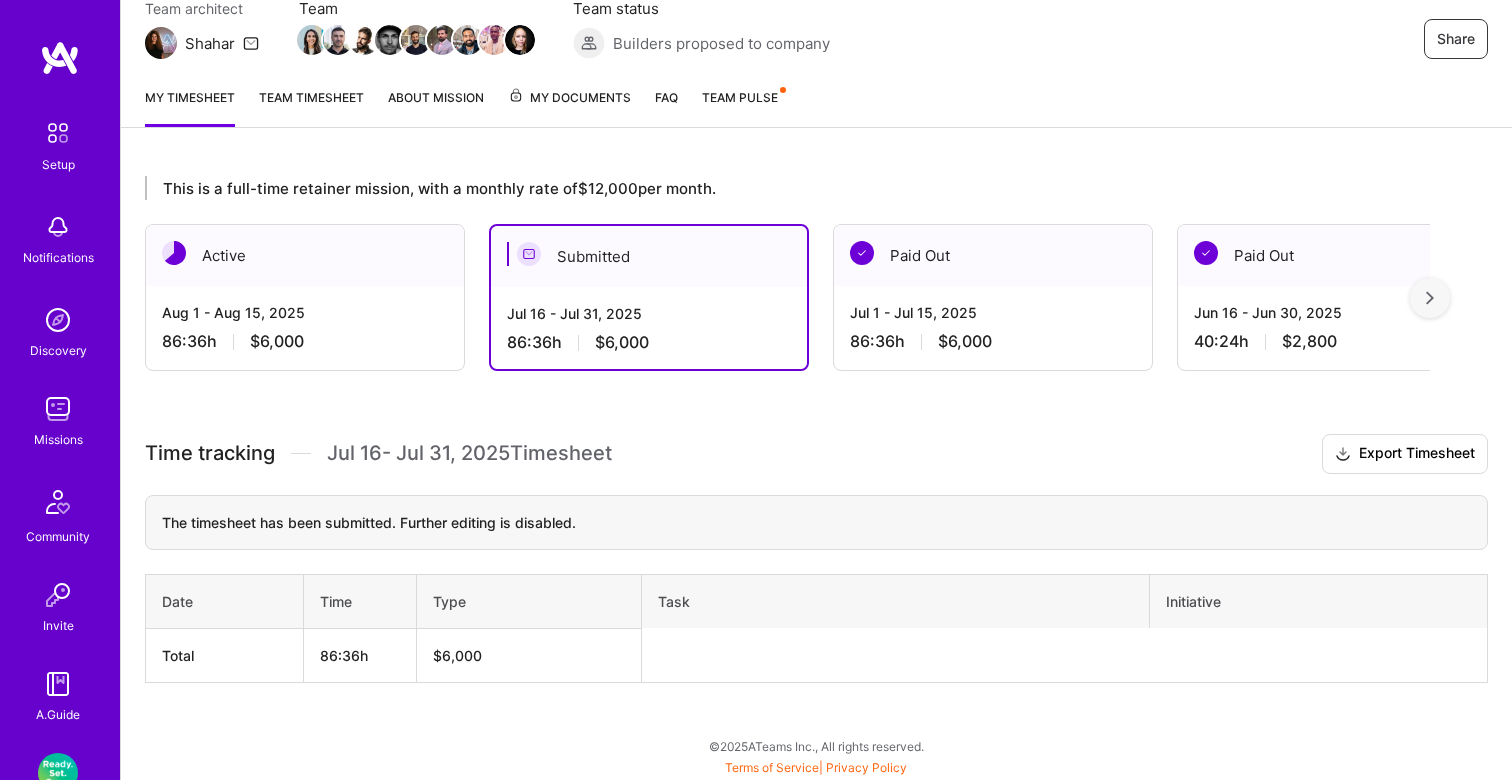click on "[DATE] - [DATE], [YEAR] [HOURS]h    [CURRENCY]" at bounding box center [649, 328] 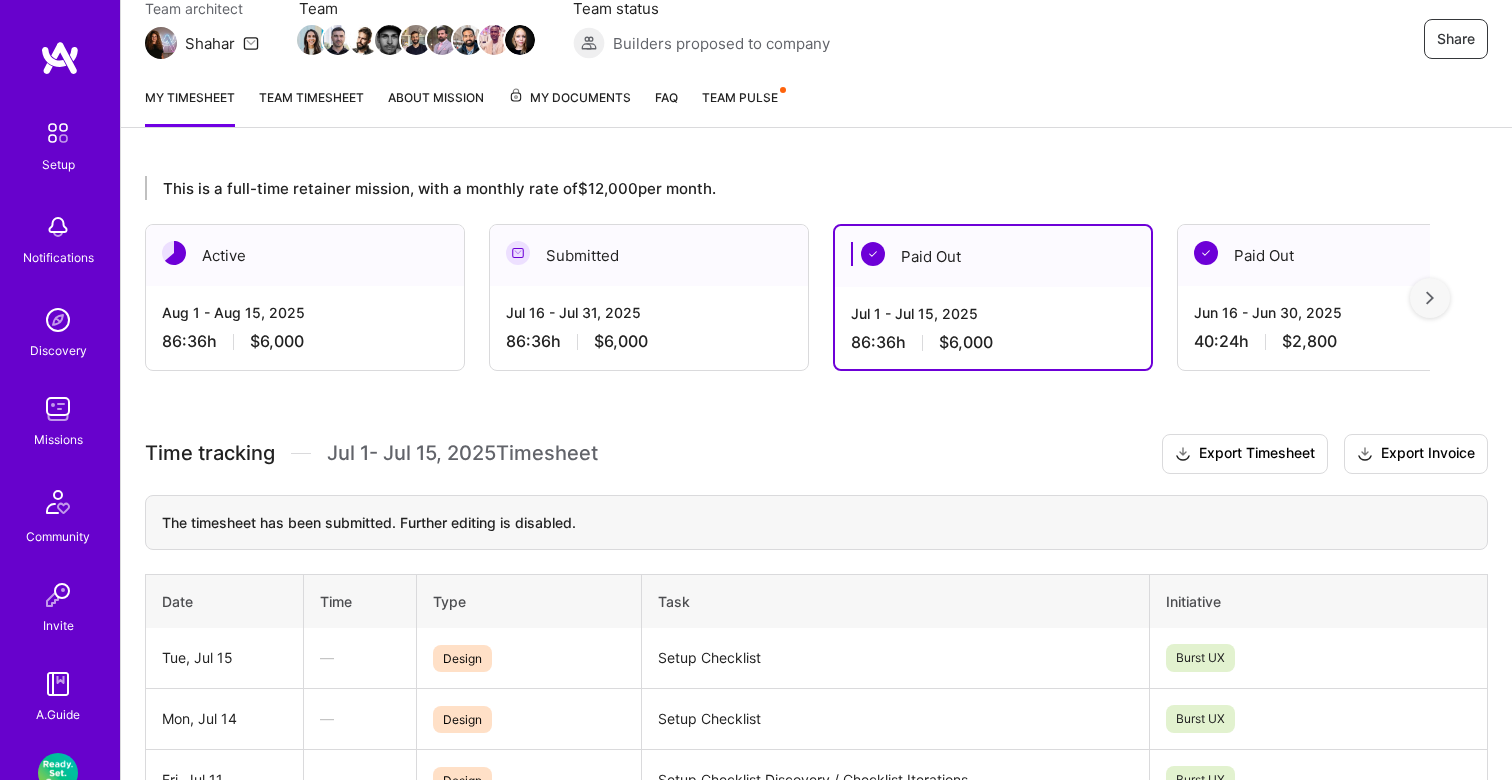 click on "86:36 h    [CURRENCY]" at bounding box center (649, 341) 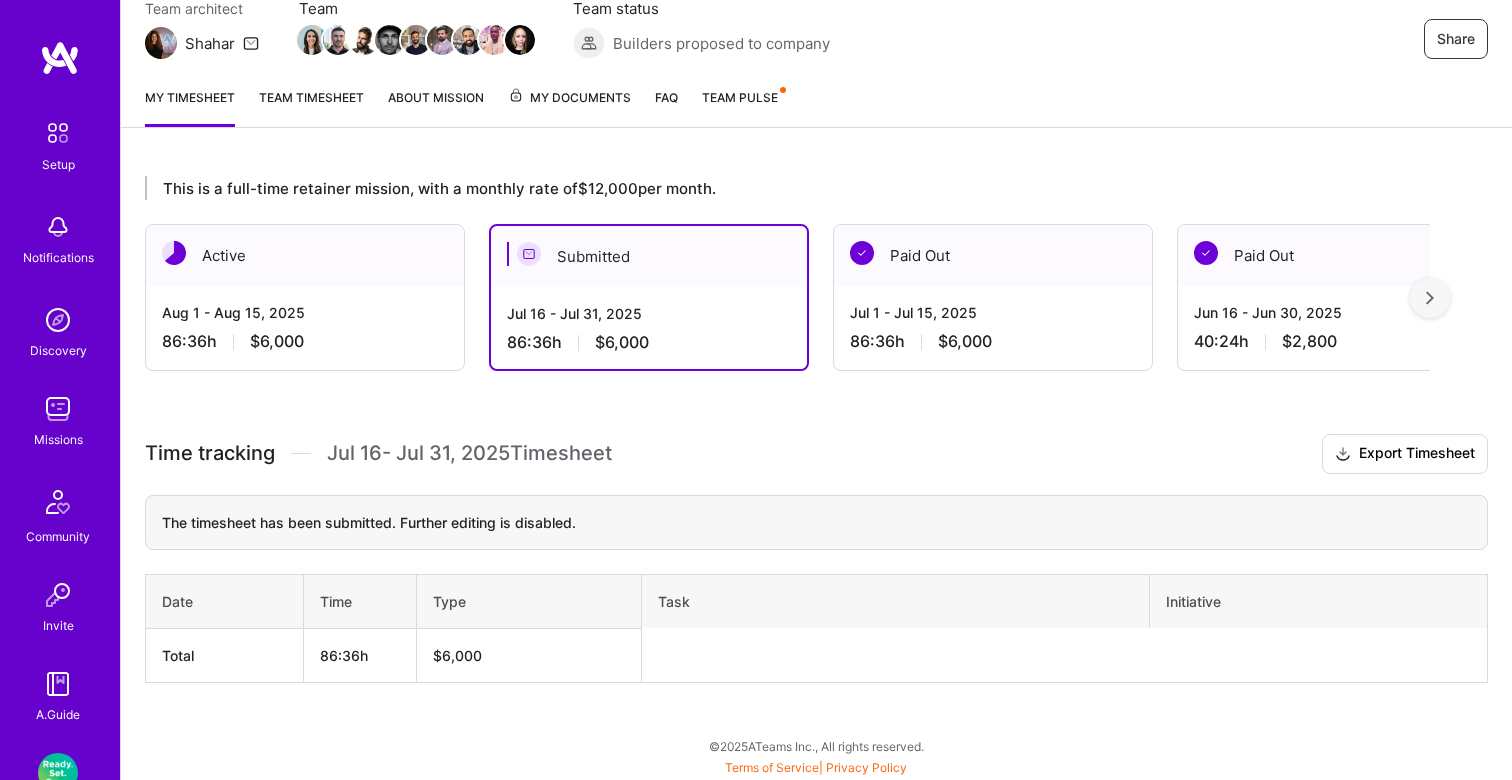click on "$6,000" at bounding box center [529, 655] 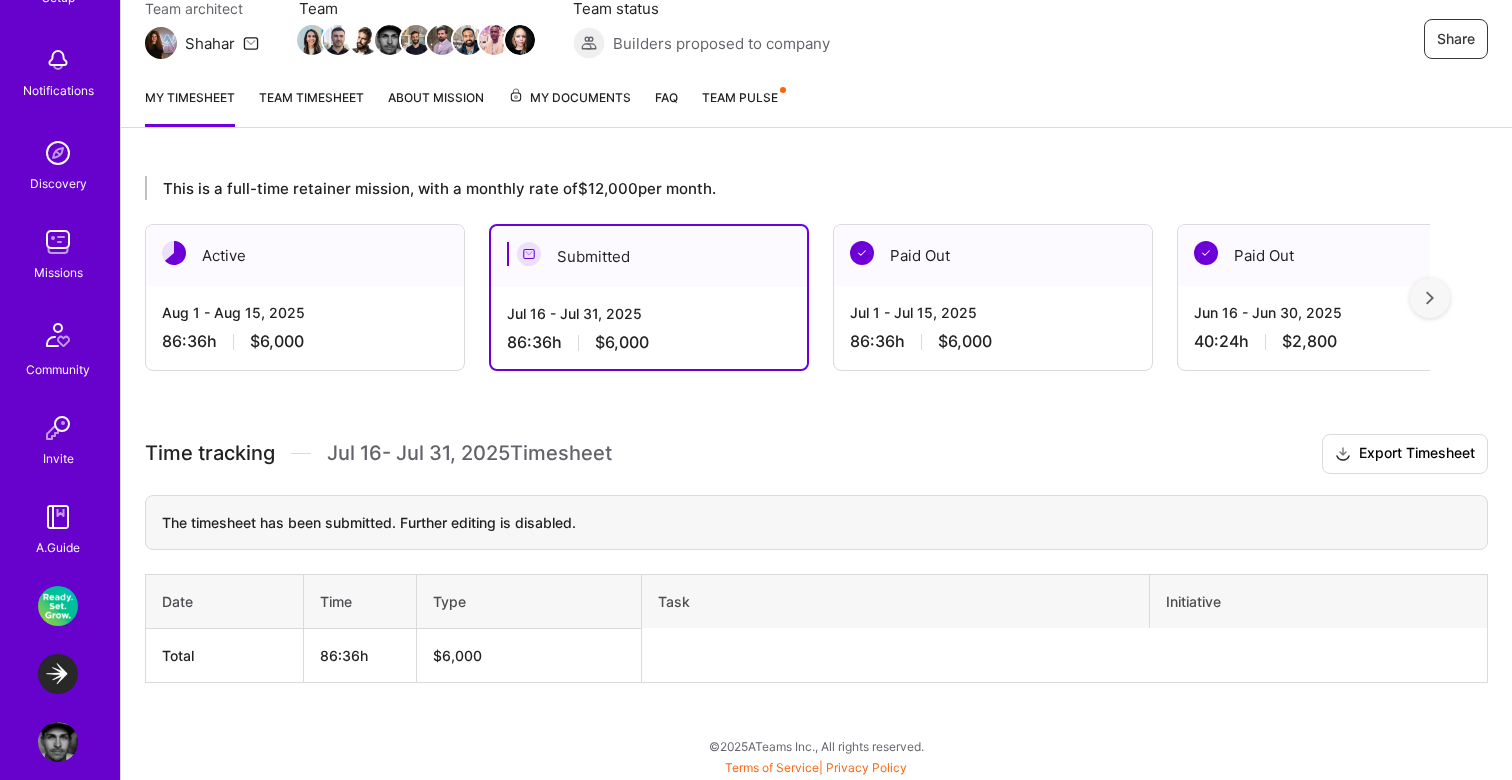 scroll, scrollTop: 189, scrollLeft: 0, axis: vertical 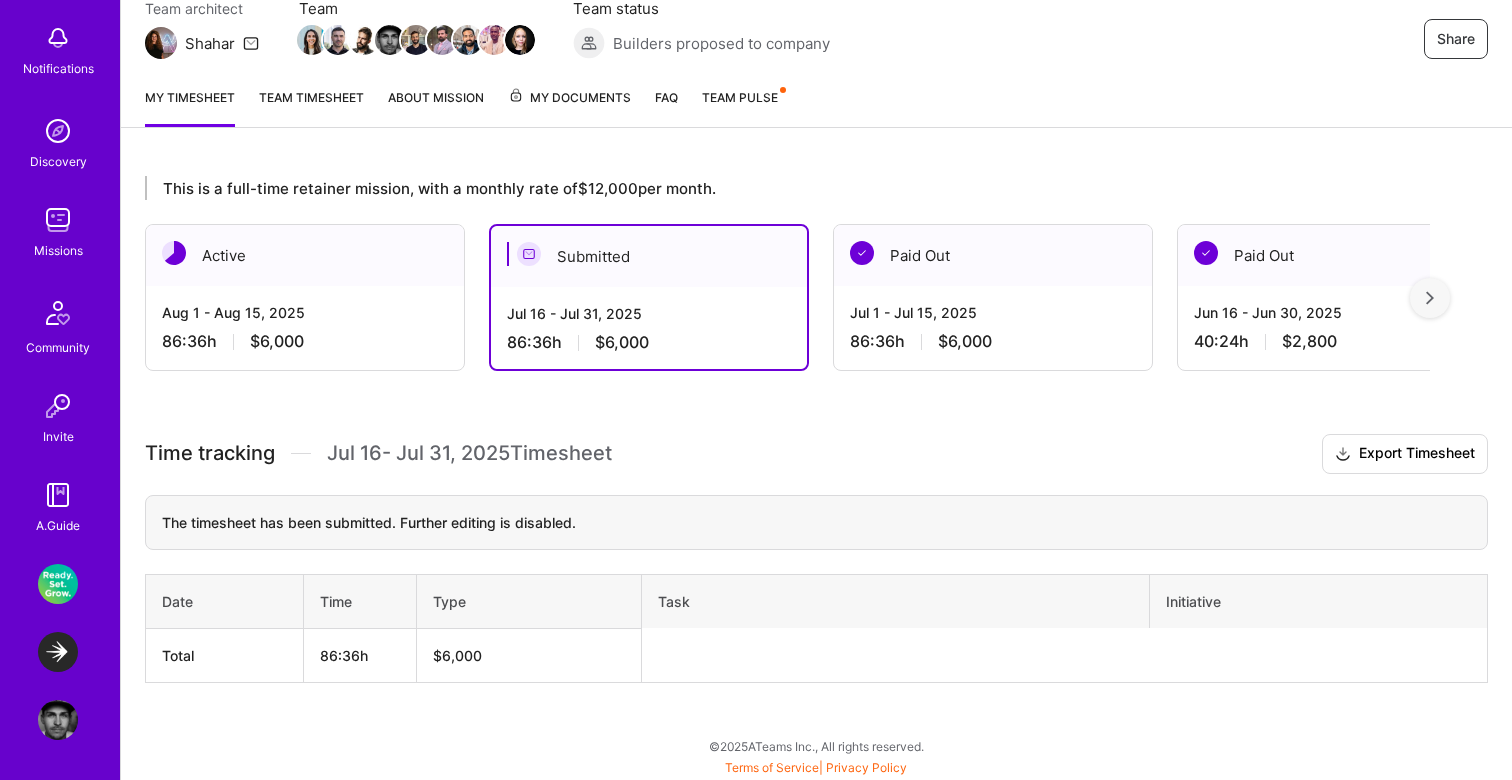 click at bounding box center (58, 584) 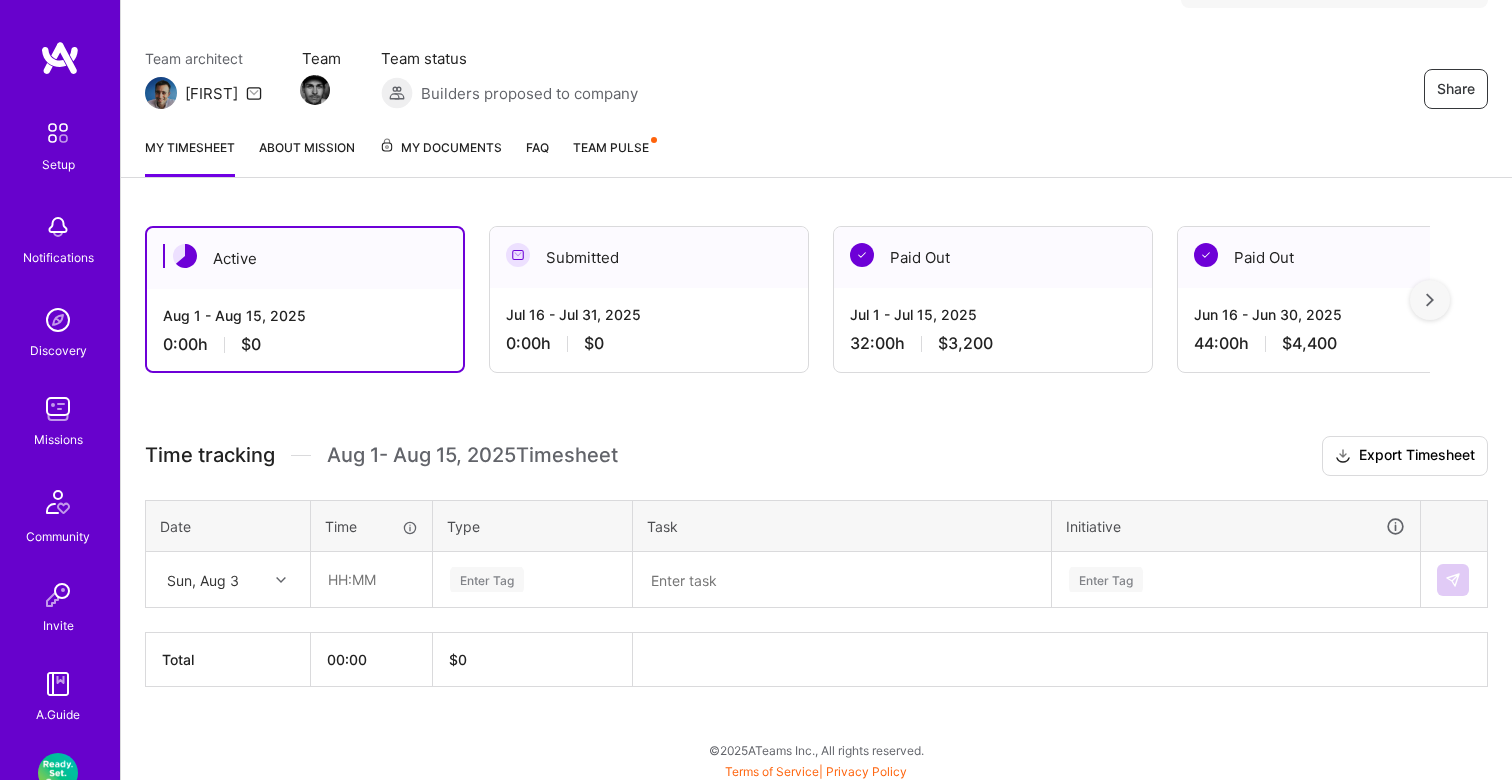 scroll, scrollTop: 146, scrollLeft: 0, axis: vertical 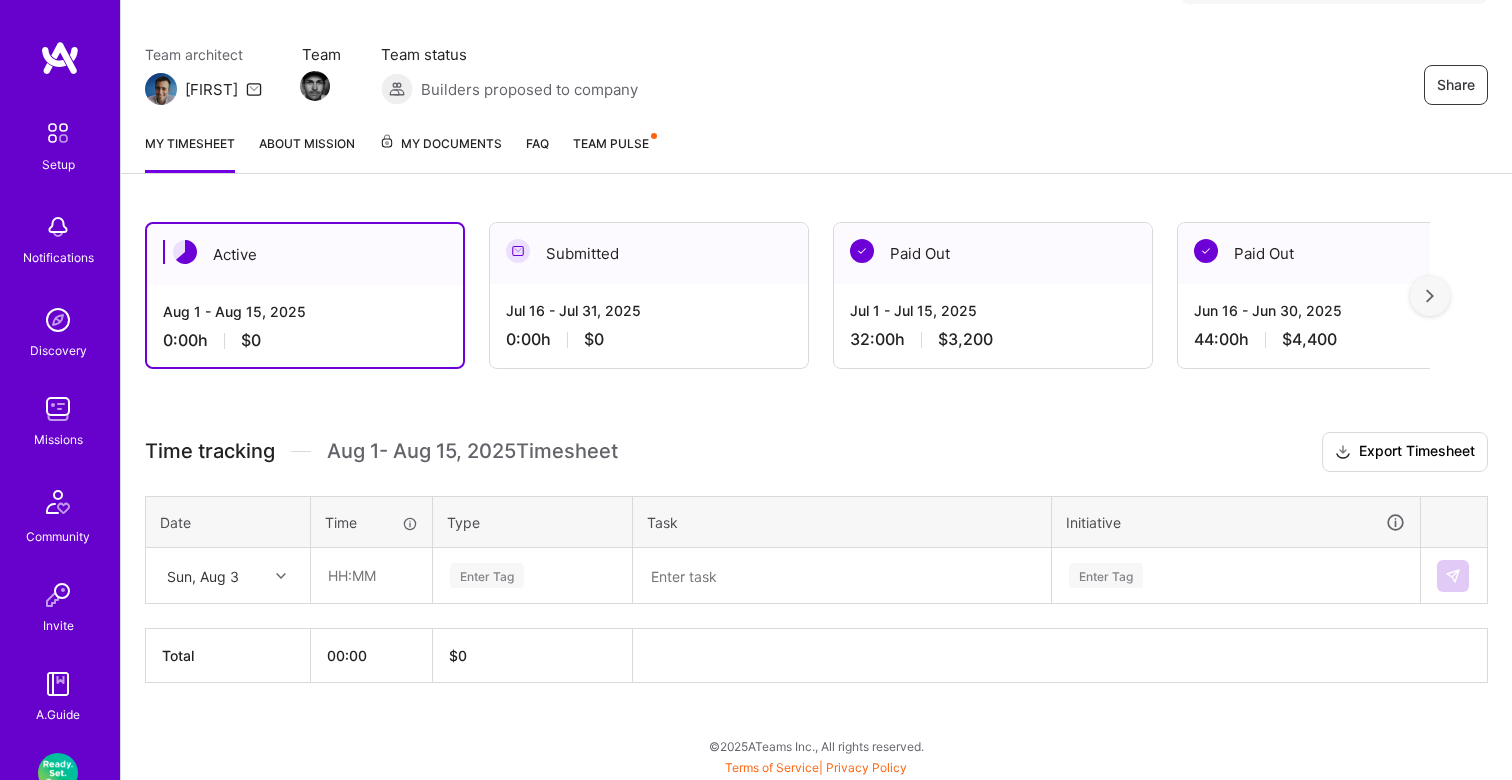 click on "[DATE]    [CURRENCY]" at bounding box center [649, 325] 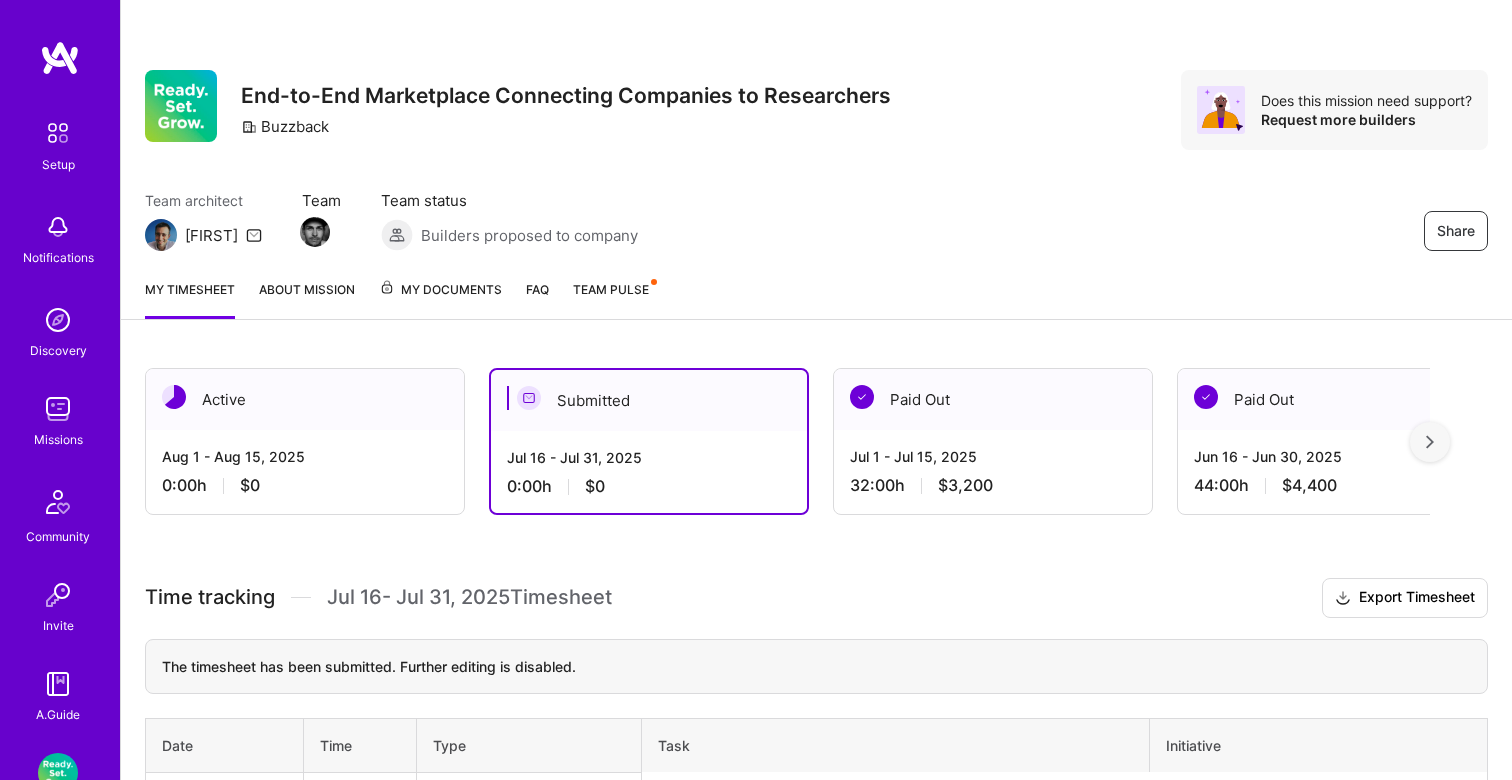 scroll, scrollTop: 144, scrollLeft: 0, axis: vertical 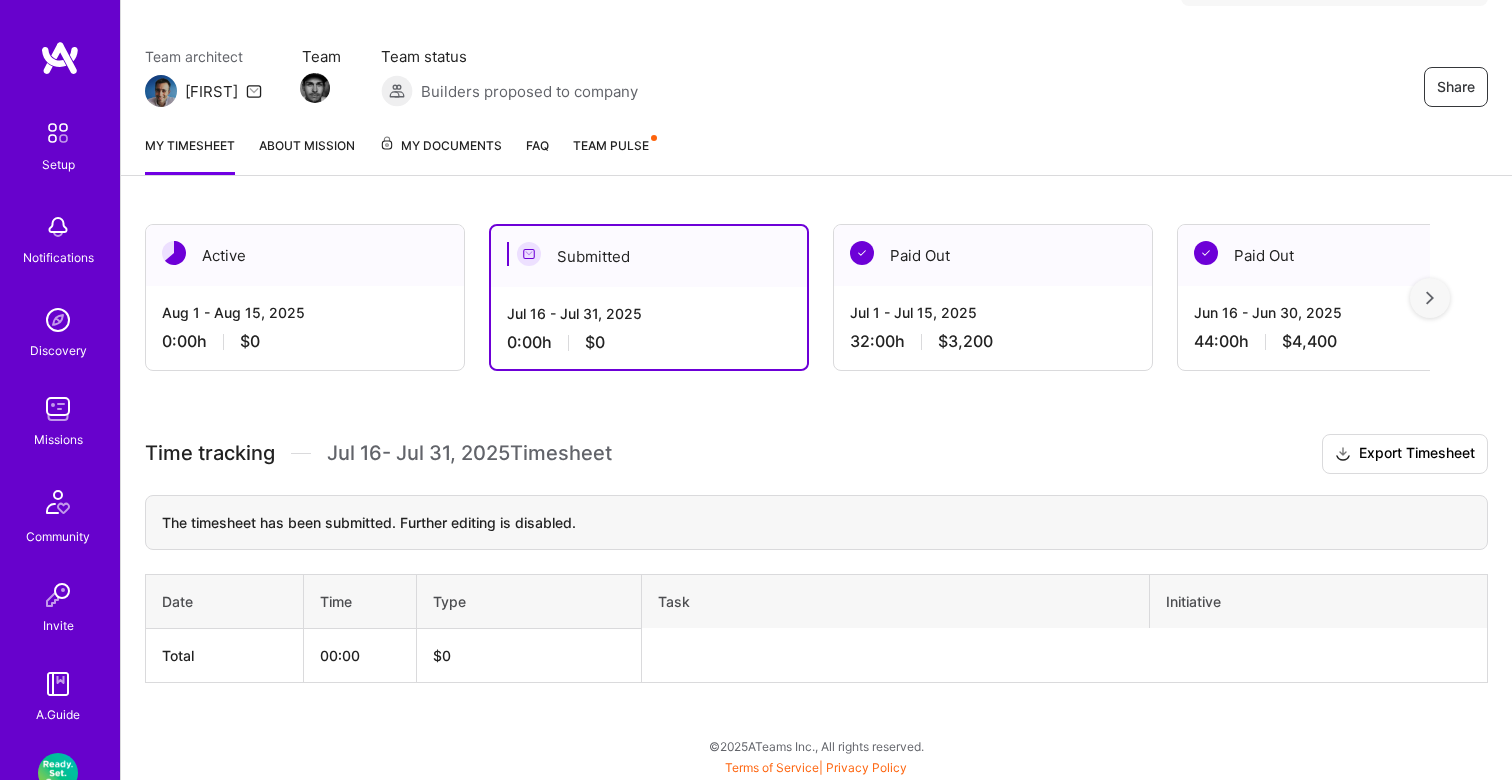 click on "Time tracking Jul 16  -   Jul 31 ,   2025  Timesheet Export Timesheet The timesheet has been submitted. Further editing is disabled. Date Time Type Task Initiative Total 00:00 $0" at bounding box center (816, 558) 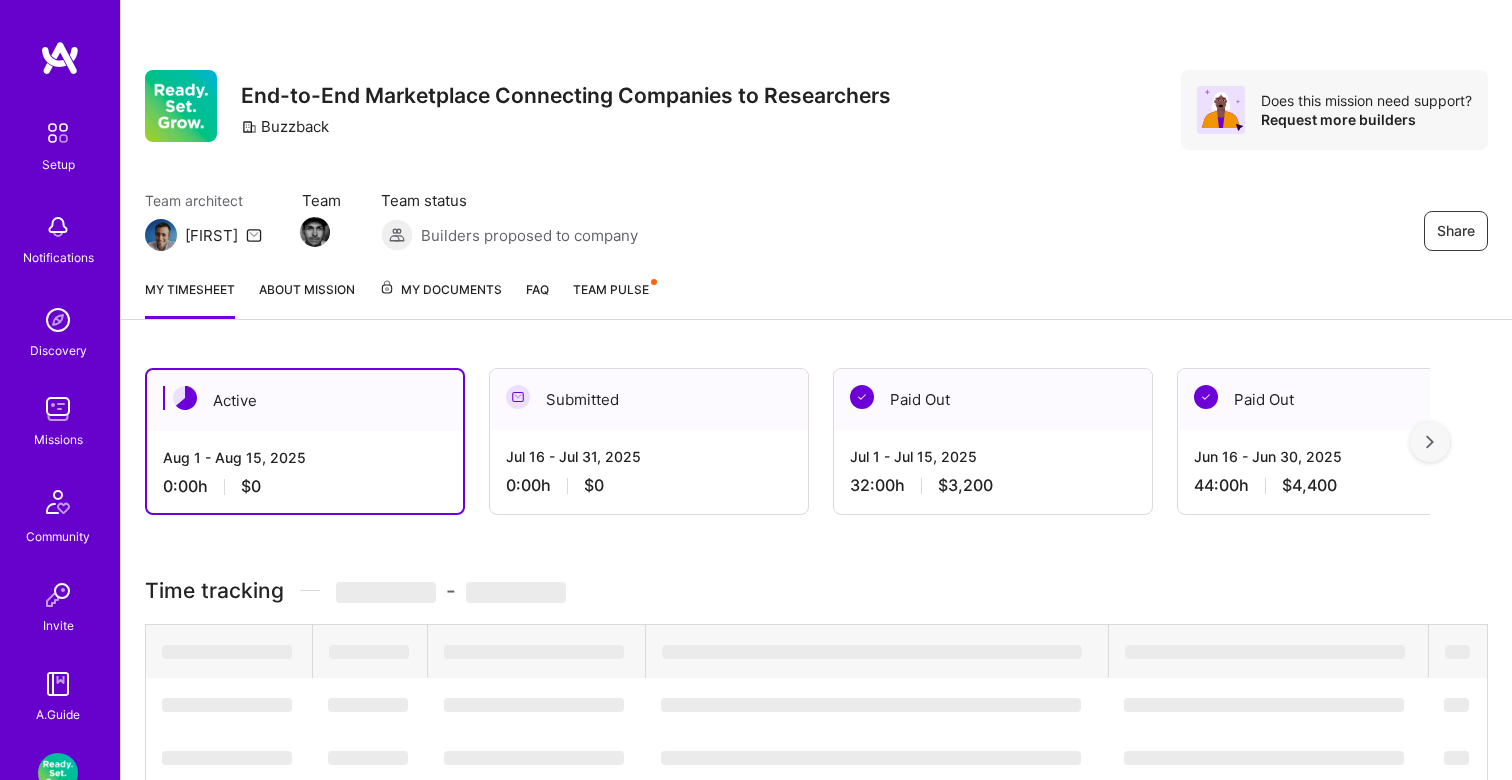 scroll, scrollTop: 144, scrollLeft: 0, axis: vertical 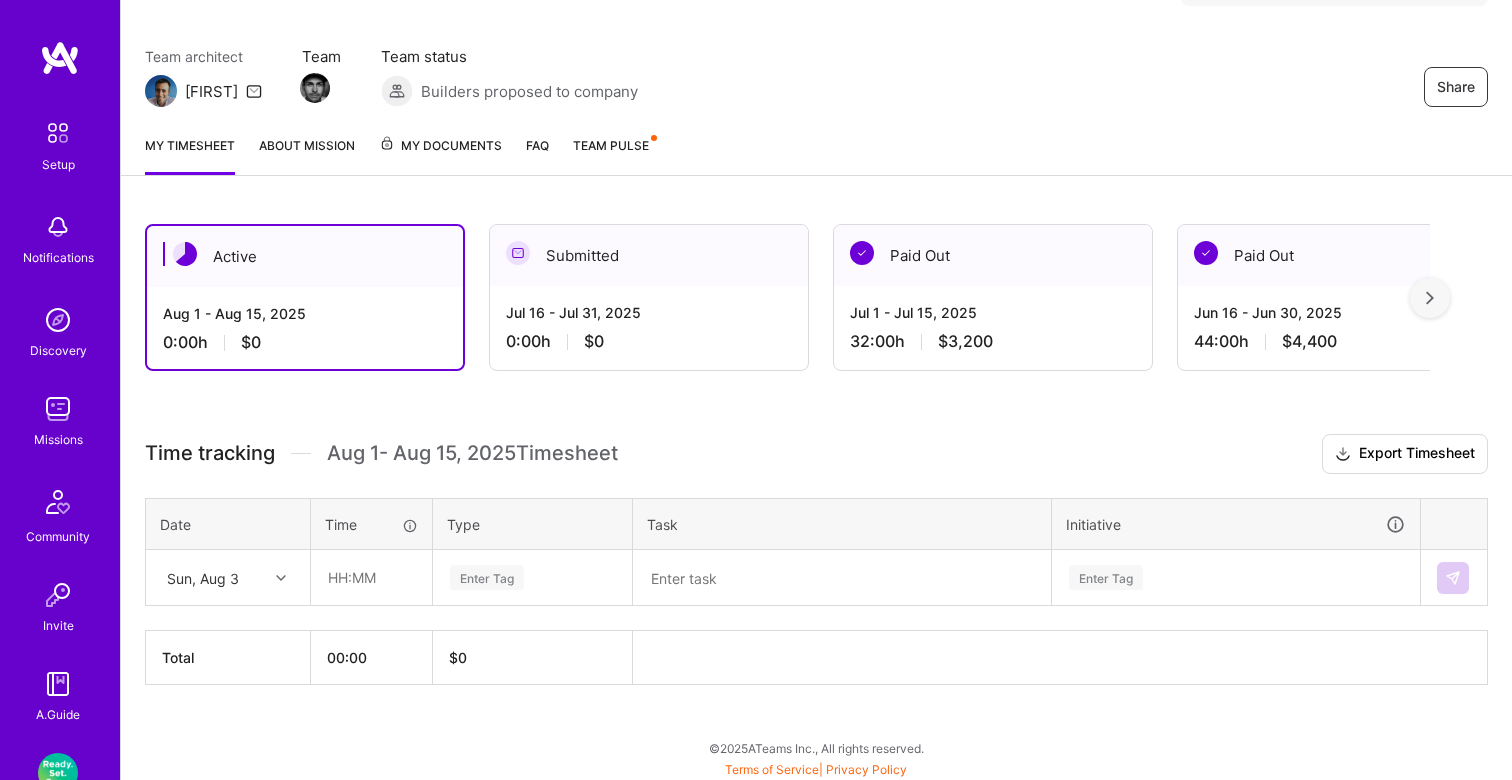 click on "Jul 16 - Jul 31, 2025" at bounding box center [649, 312] 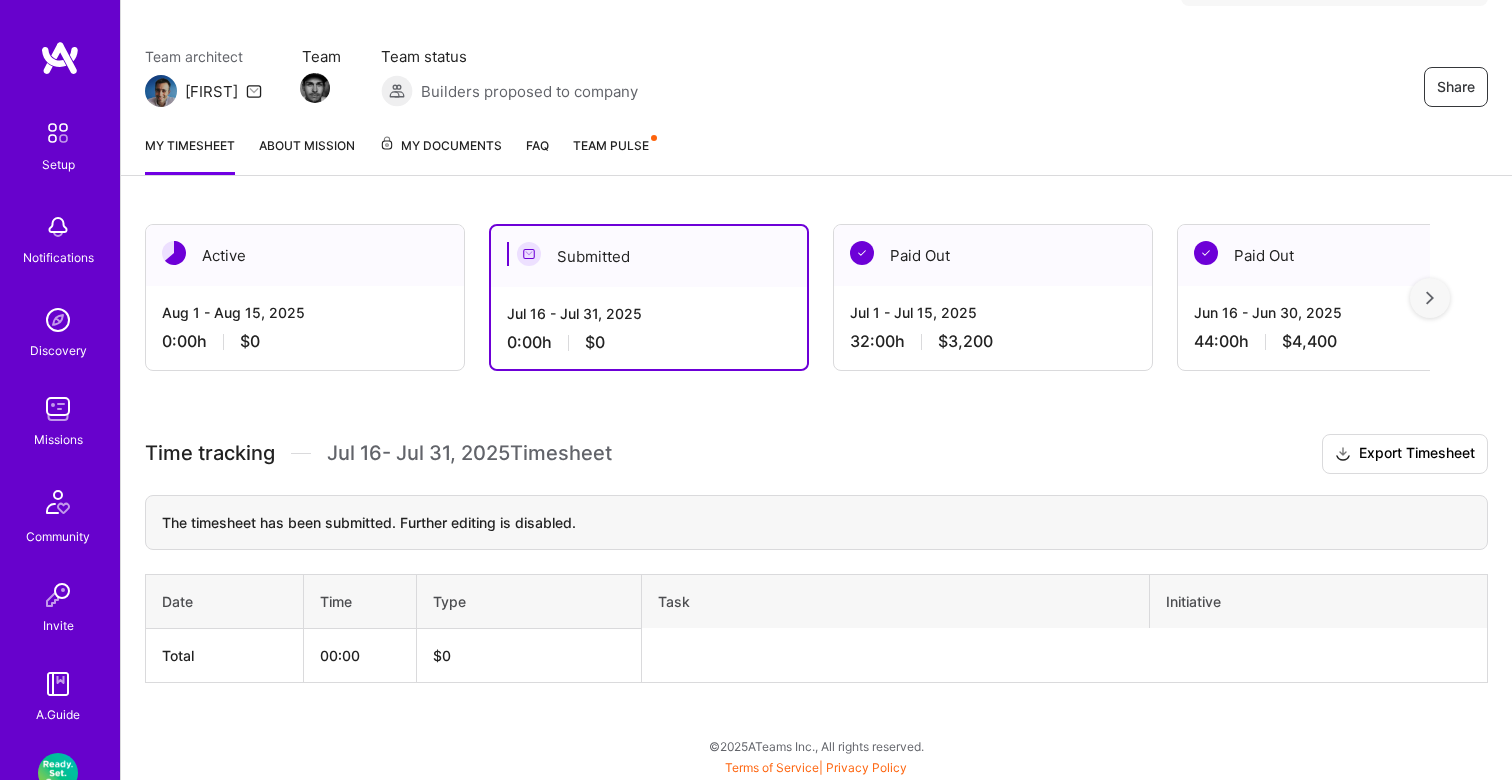 click on "My timesheet About Mission
My Documents FAQ Team Pulse" at bounding box center [816, 147] 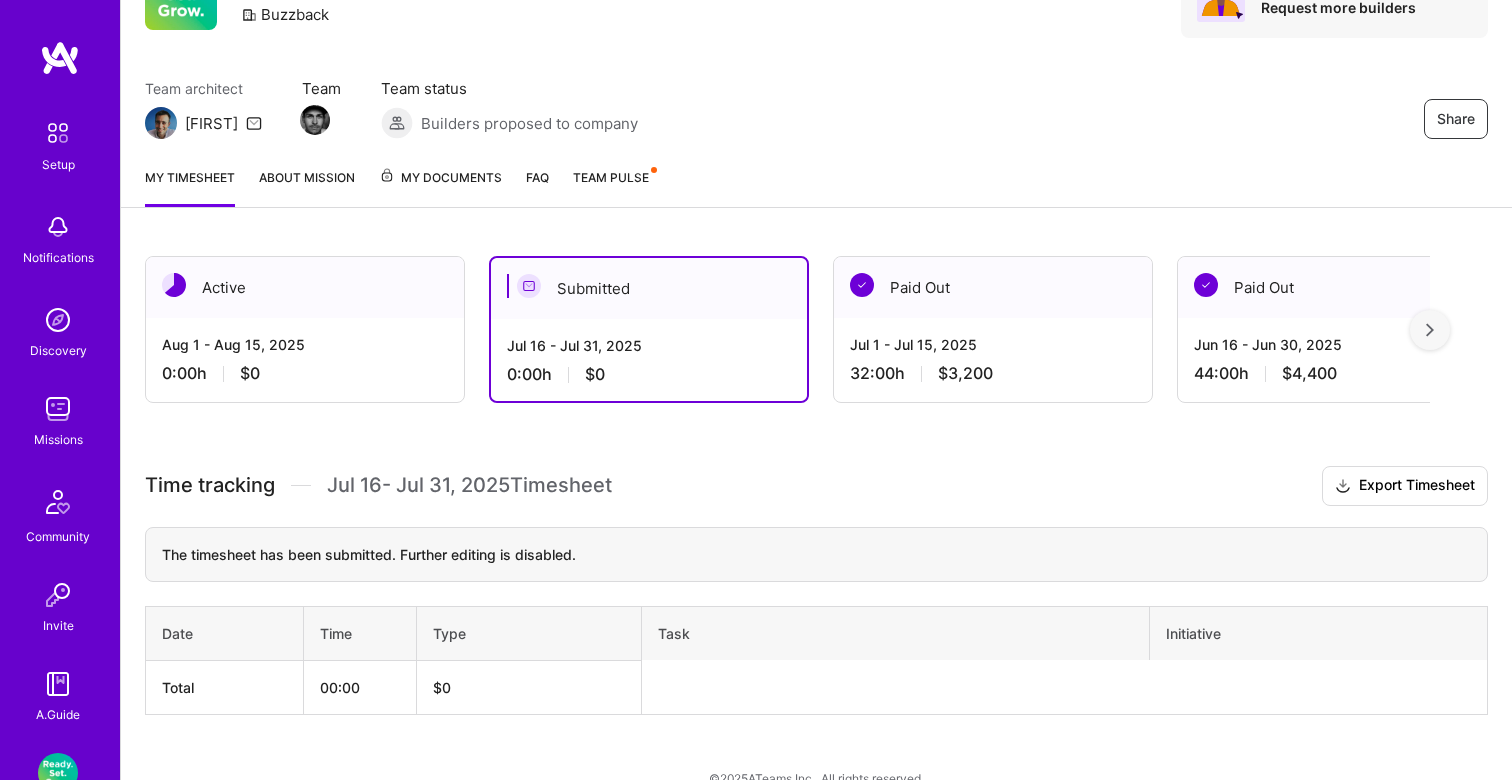 scroll, scrollTop: 100, scrollLeft: 0, axis: vertical 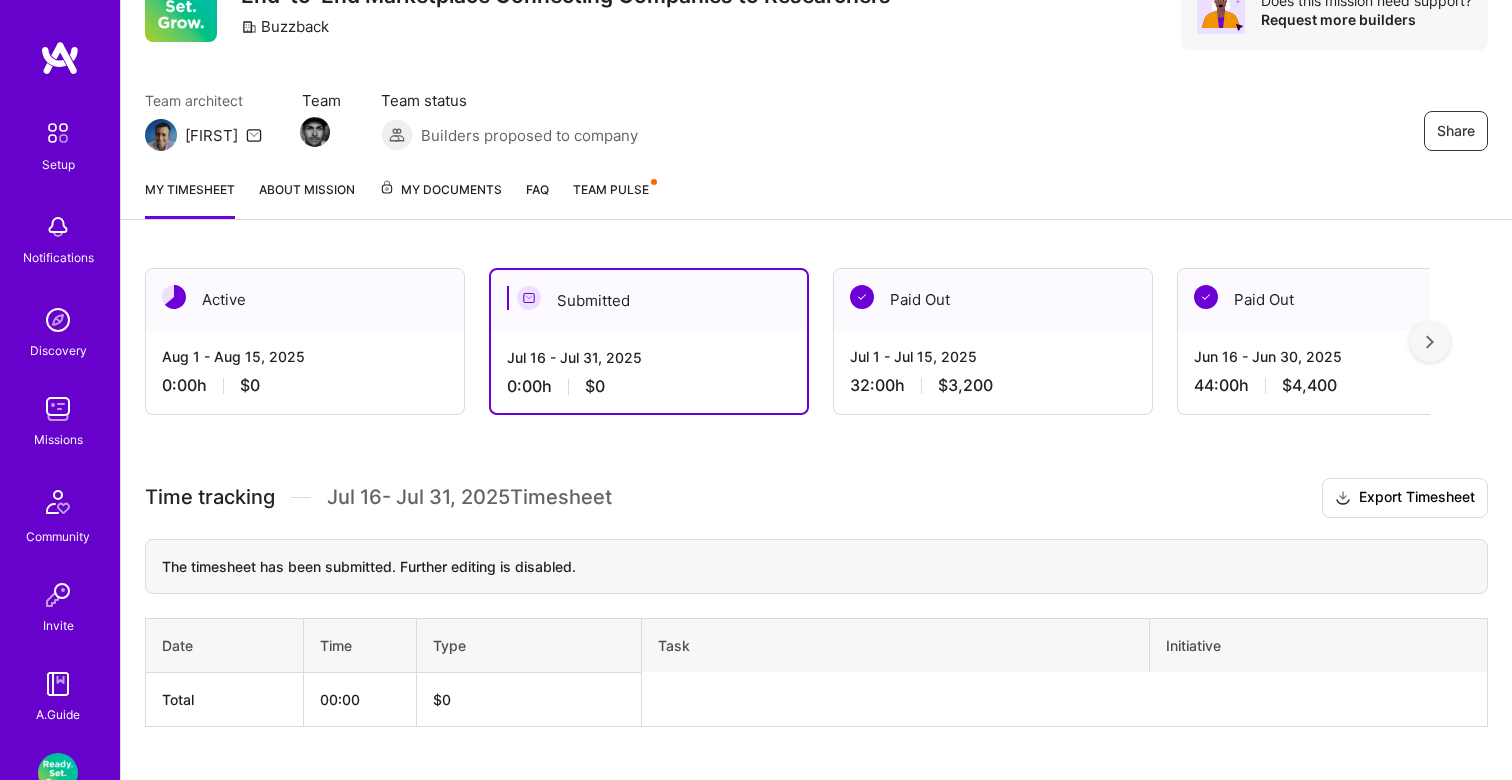 click on "Share End-to-End Marketplace Connecting Companies to Researchers   Buzzback Does this mission need support? Request more builders Team architect Luis Team Team status Builders proposed to company Share My timesheet About Mission
My Documents FAQ Team Pulse Active Aug 1 - Aug 15, 2025 0:00 h    $0 Submitted Jul 16 - Jul 31, 2025 0:00 h    $0 Paid Out Jul 1 - Jul 15, 2025 32:00 h    $3,200 Paid Out Jun 16 - Jun 30, 2025 44:00 h    $4,400 Paid Out Jun 1 - Jun 15, 2025 40:00 h    $4,000 Paid Out May 16 - May 31, 2025 40:00 h    $4,000 Paid Out May 1 - May 15, 2025 44:00 h    $4,400 Paid Out Apr 16 - Apr 30, 2025 44:00 h    $4,400 Paid Out Apr 1 - Apr 15, 2025 42:00 h    $4,200 Paid Out Mar 16 - Mar 31, 2025 36:00 h    $3,600 Paid Out Mar 1 - Mar 15, 2025 23:00 h    $2,300 Paid Out Feb 16 - Feb 28, 2025 0:00 h    $0 Time tracking Jul 16  -   Jul 31 ,   2025  Timesheet Export Timesheet The timesheet has been submitted. Further editing is disabled. Date Time Type Task Initiative Total 00:00 $0" at bounding box center [816, 362] 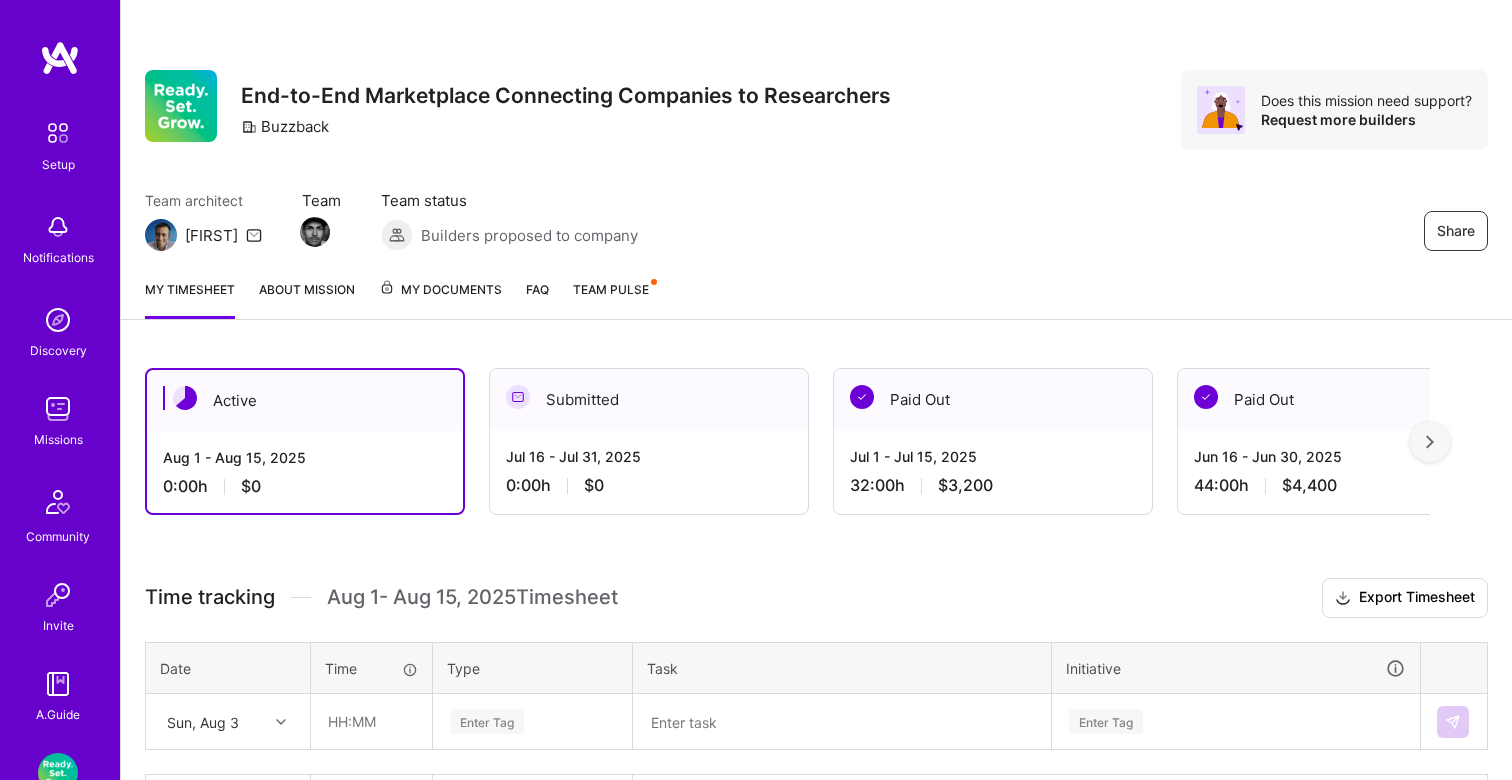 scroll, scrollTop: 146, scrollLeft: 0, axis: vertical 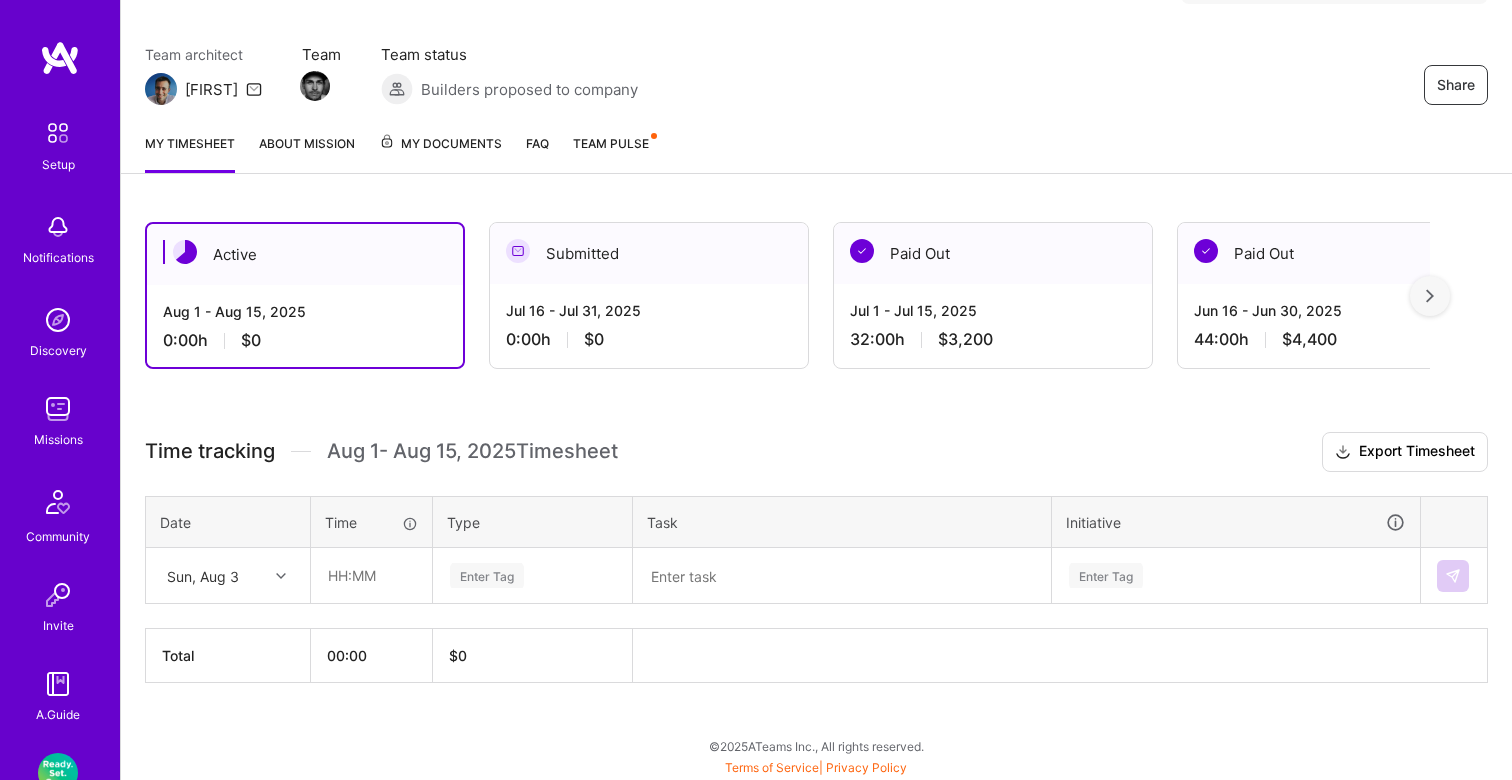 click on "Active [DATE]    [CURRENCY] Submitted [DATE]    [CURRENCY] Paid Out [DATE] 32:00 h    [CURRENCY] Paid Out [DATE] 44:00 h    [CURRENCY] Paid Out [DATE] 40:00 h    [CURRENCY] Paid Out [DATE] 40:00 h    [CURRENCY] Paid Out [DATE] 44:00 h    [CURRENCY] Paid Out [DATE] 44:00 h    [CURRENCY] Paid Out [DATE] 42:00 h    [CURRENCY] Paid Out [DATE] 36:00 h    [CURRENCY] Paid Out [DATE] 23:00 h    [CURRENCY] Paid Out [DATE] 0:00 h    [CURRENCY] Time tracking [DATE]  Timesheet Export Timesheet Date Time Type Task Initiative  Sun, Aug 3 Enter Tag Enter Tag Total 00:00 [CURRENCY]" at bounding box center (816, 489) 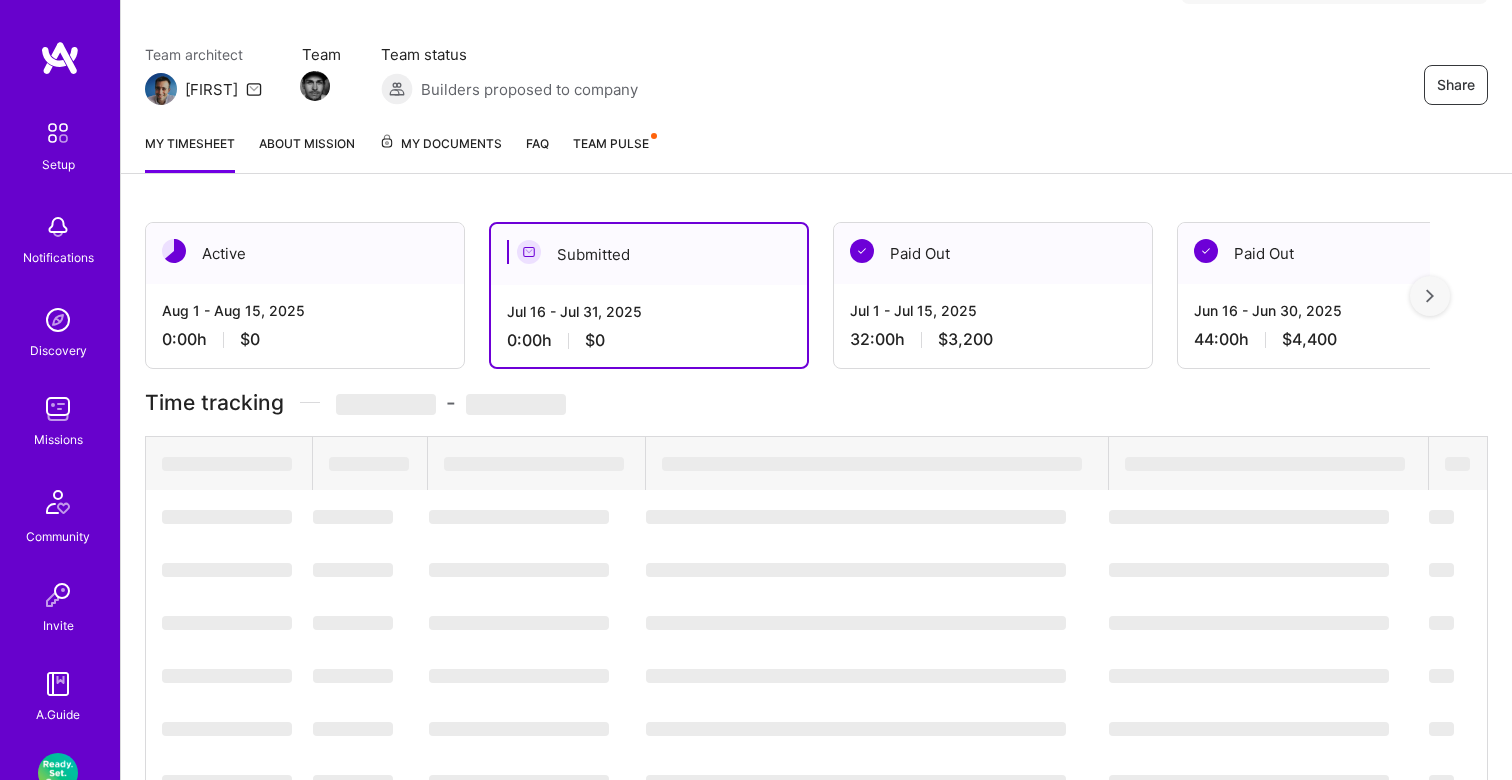 scroll, scrollTop: 144, scrollLeft: 0, axis: vertical 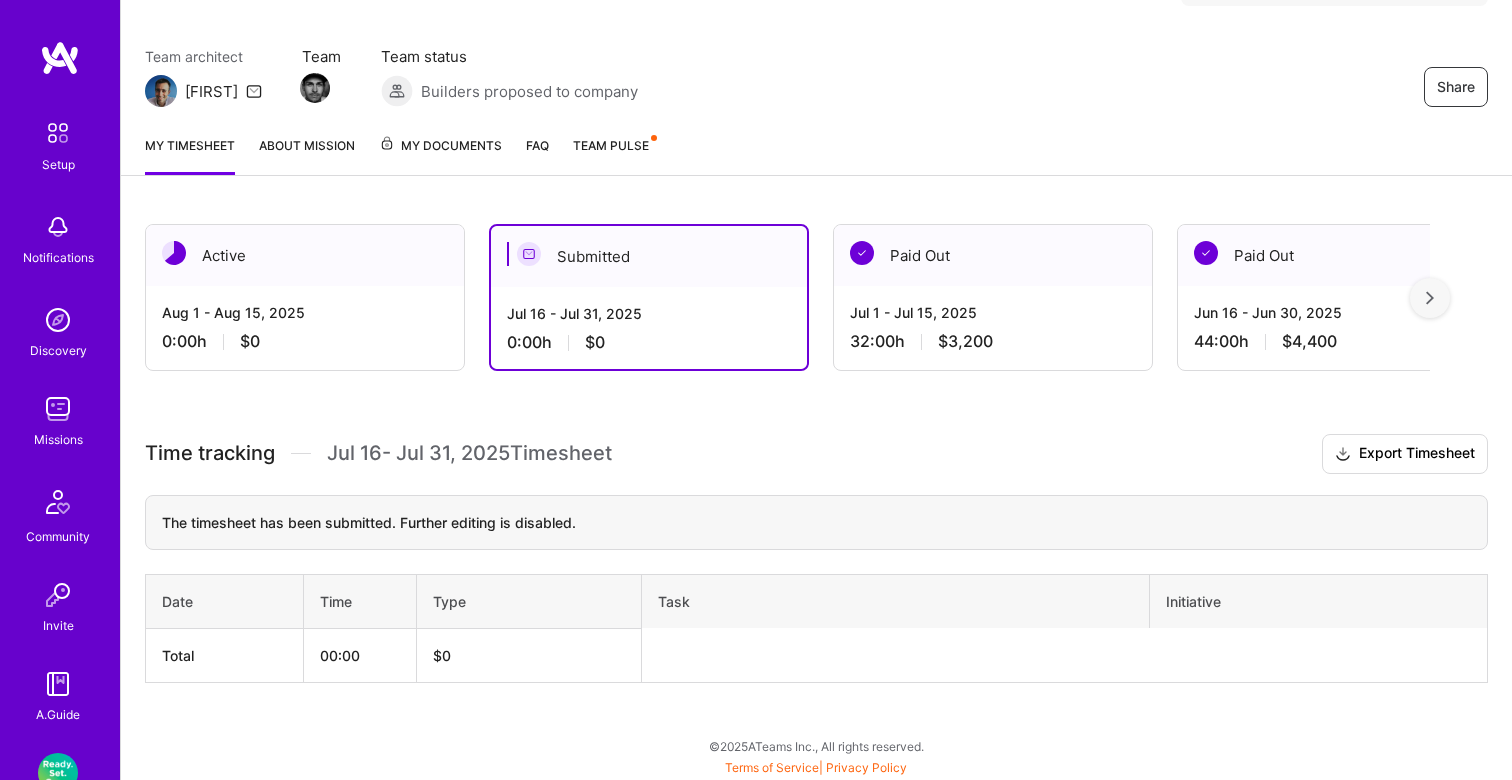 click on "Active [DATE] - [DATE] [DURATION]    [CURRENCY] Submitted [DATE] - [DATE] [DURATION]    [CURRENCY] Paid Out [DATE] - [DATE] [DURATION]    [CURRENCY] Paid Out [DATE] - [DATE] [DURATION]    [CURRENCY] Paid Out [DATE] - [DATE] [DURATION]    [CURRENCY] Paid Out [DATE] - [DATE] [DURATION]    [CURRENCY] Paid Out [DATE] - [DATE] [DURATION]    [CURRENCY] Paid Out [DATE] - [DATE] [DURATION]    [CURRENCY] Paid Out [DATE] - [DATE] [DURATION]    [CURRENCY] Paid Out [DATE] - [DATE] [DURATION]    [CURRENCY] Paid Out [DATE] - [DATE] [DURATION]    [CURRENCY] Time tracking [DATE]  -   [DATE]  Timesheet Export Timesheet The timesheet has been submitted. Further editing is disabled. Date Time Type Task Initiative Total [DURATION] [CURRENCY]" at bounding box center (816, 490) 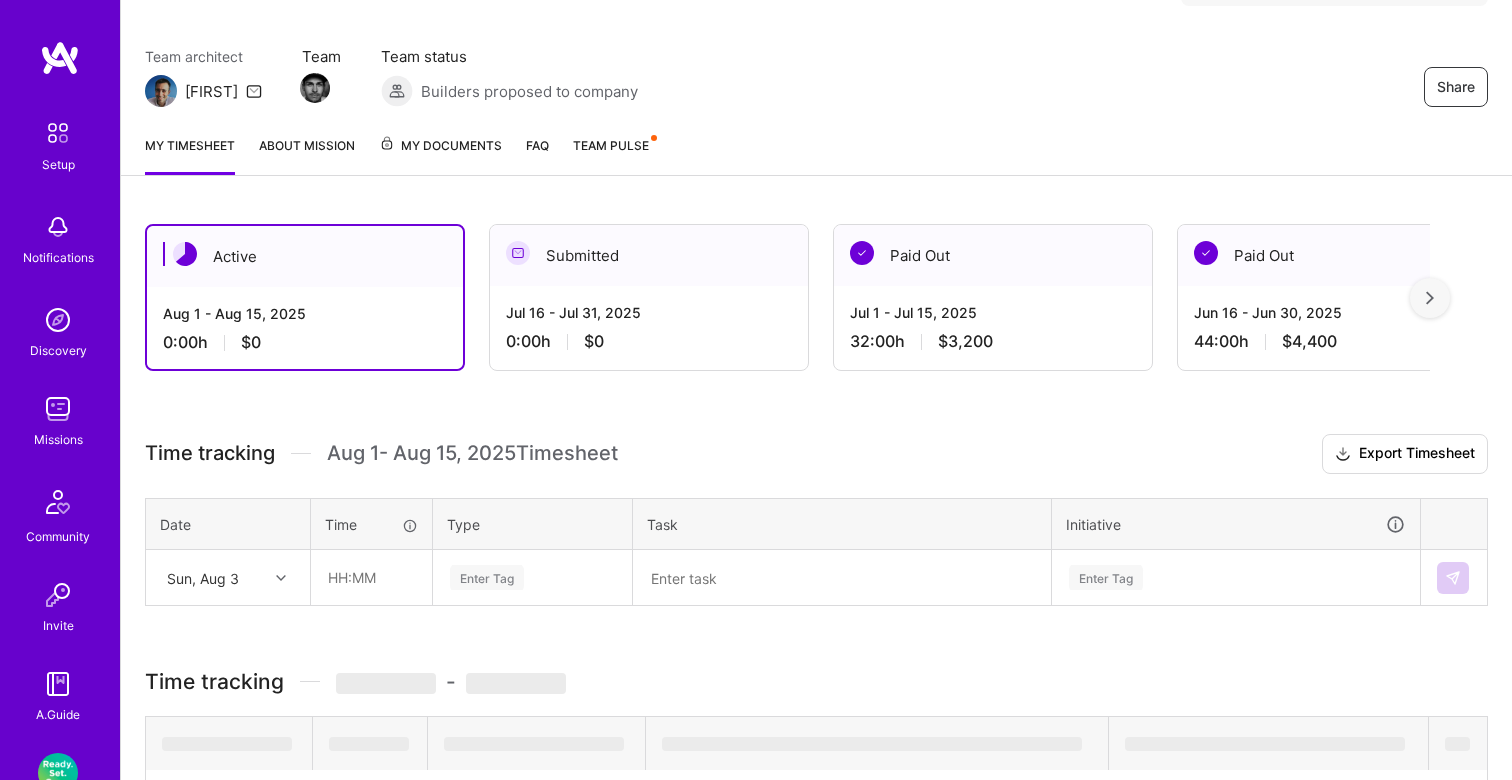 scroll, scrollTop: 146, scrollLeft: 0, axis: vertical 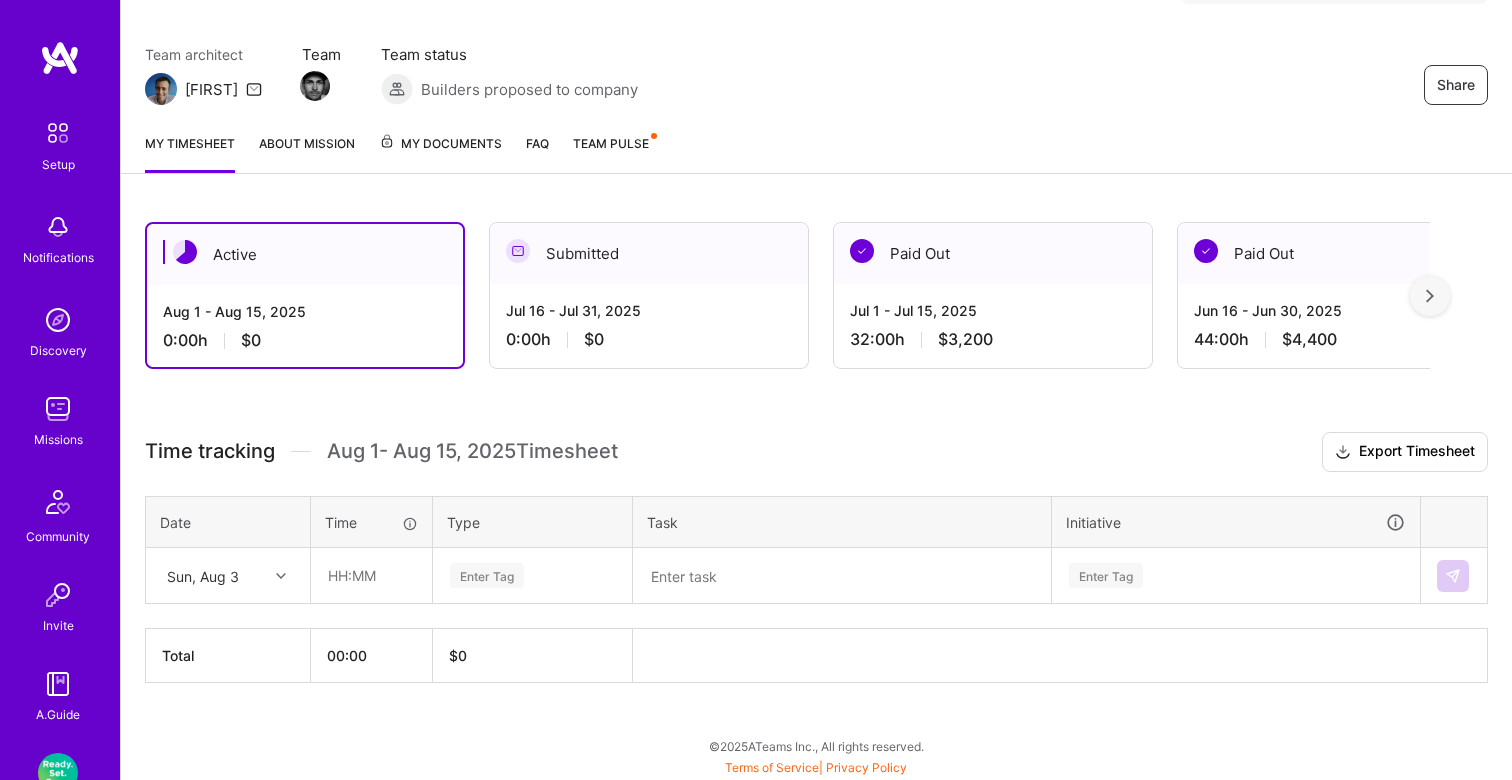 click on "Jul 16 - Jul 31, 2025" at bounding box center (649, 310) 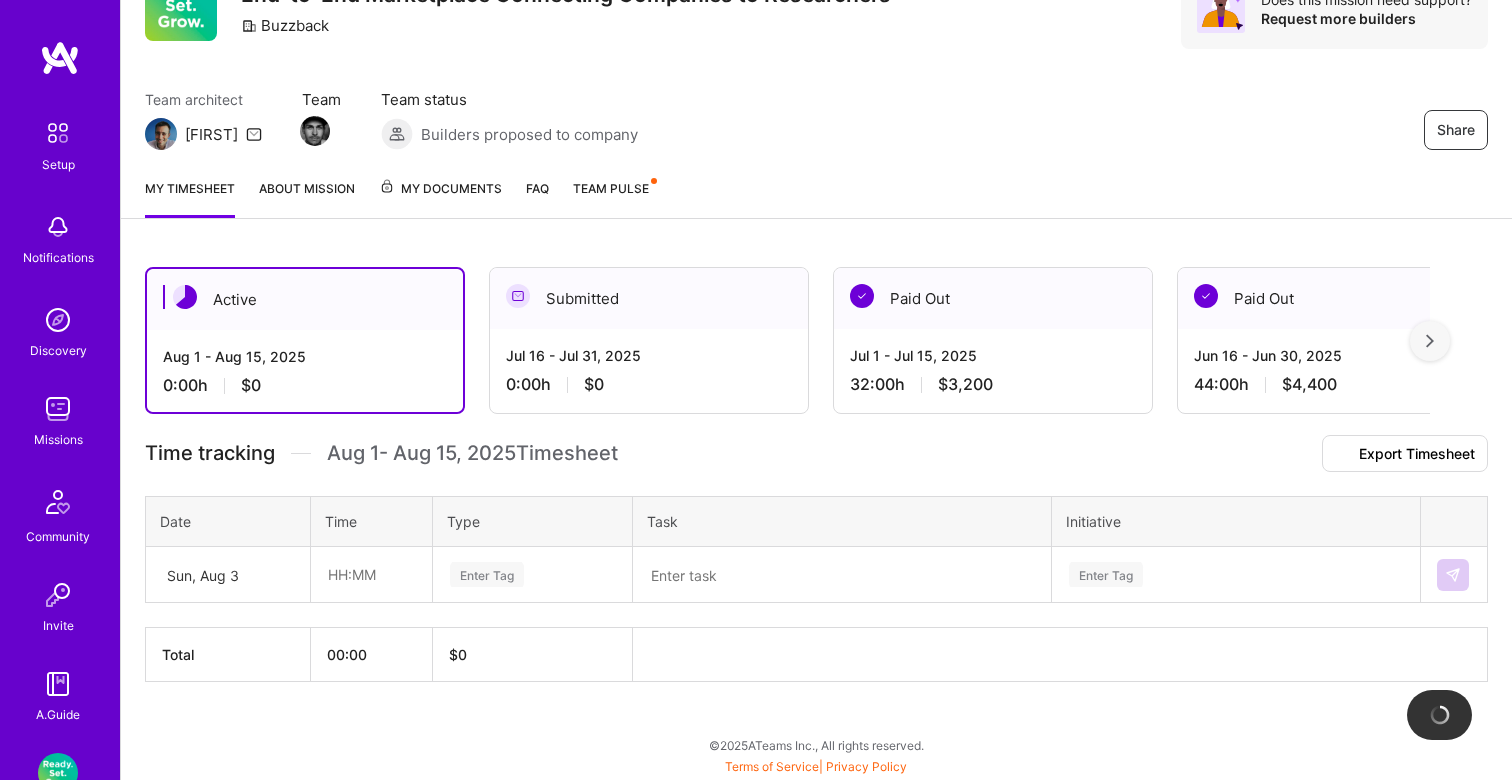 scroll, scrollTop: 144, scrollLeft: 0, axis: vertical 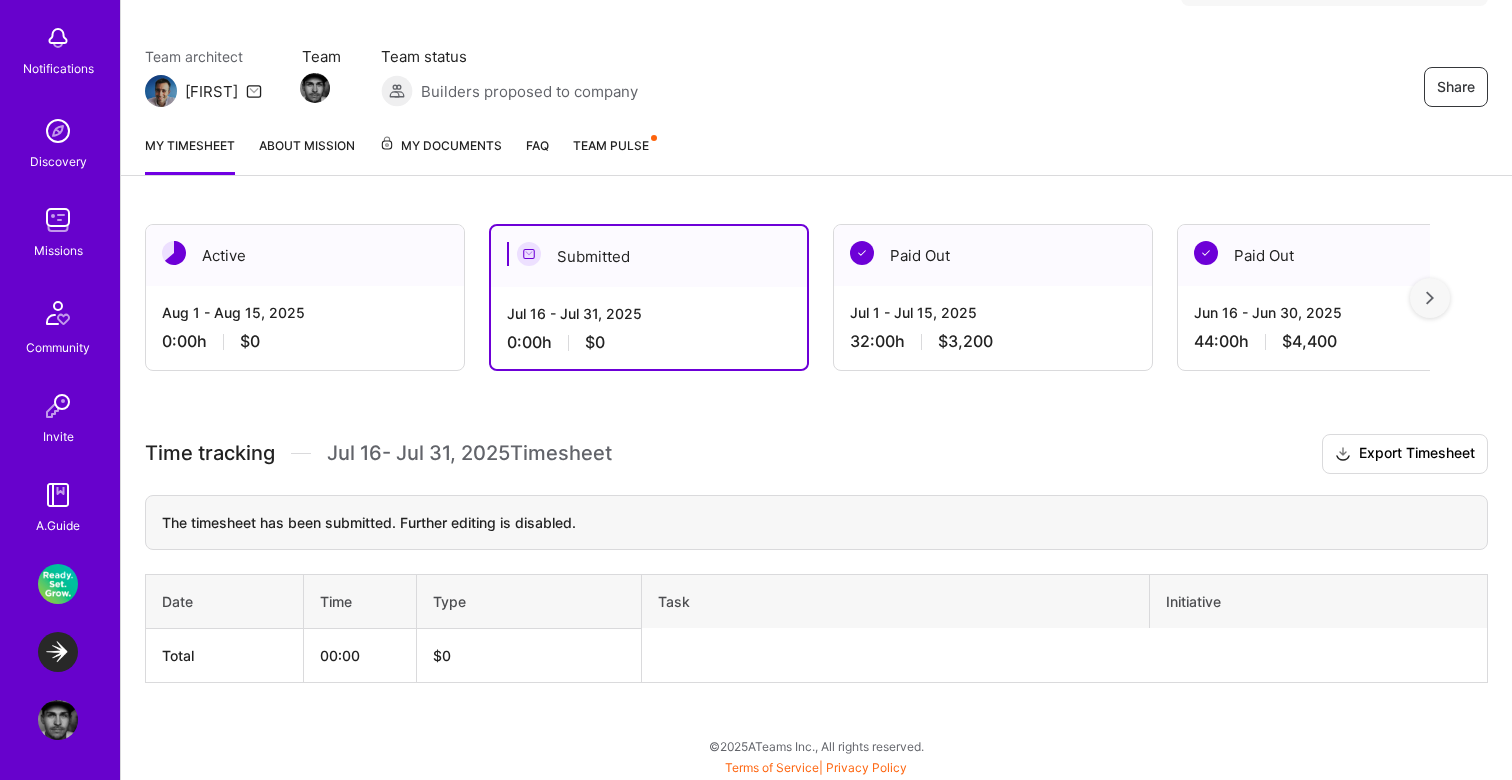 click at bounding box center [58, 652] 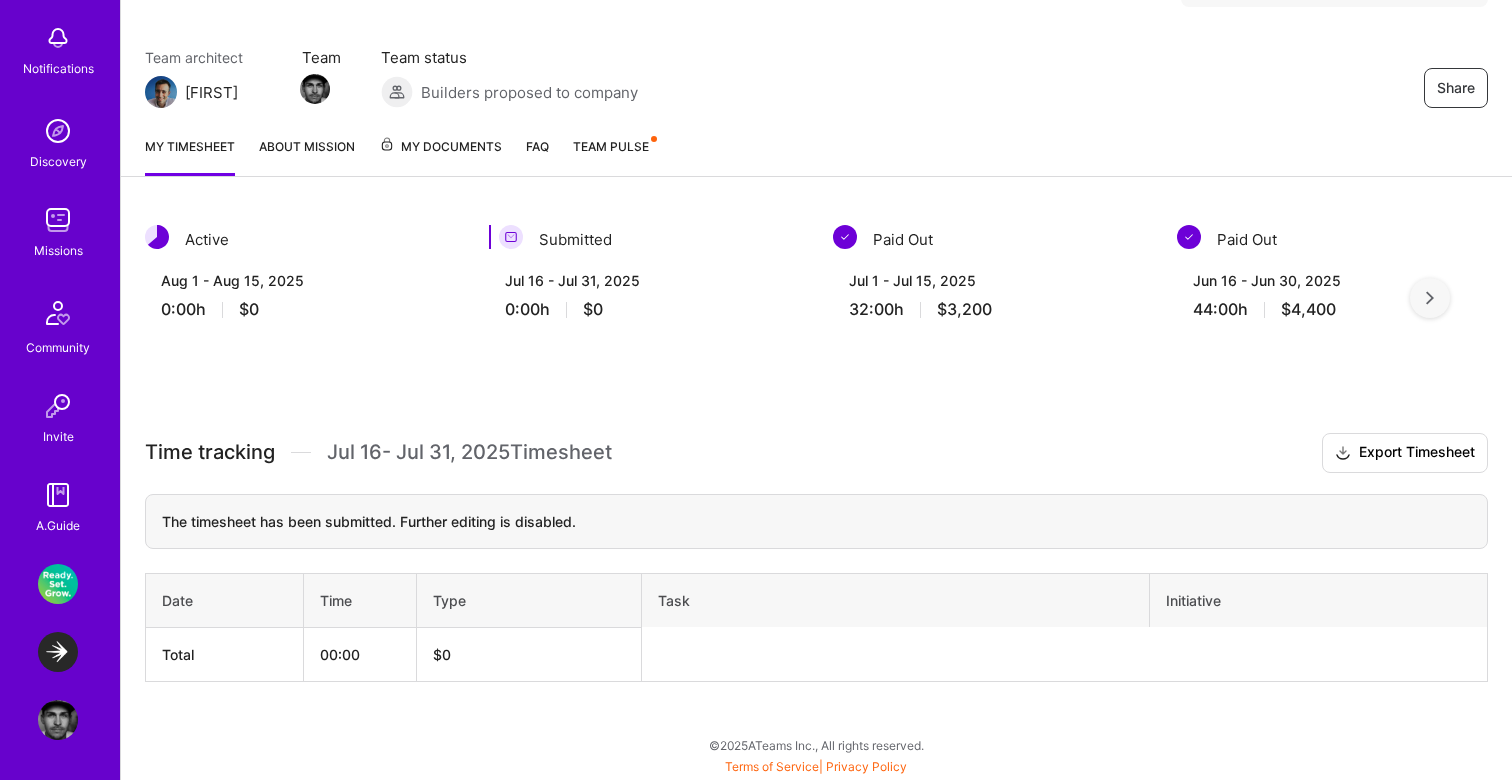 scroll, scrollTop: 0, scrollLeft: 0, axis: both 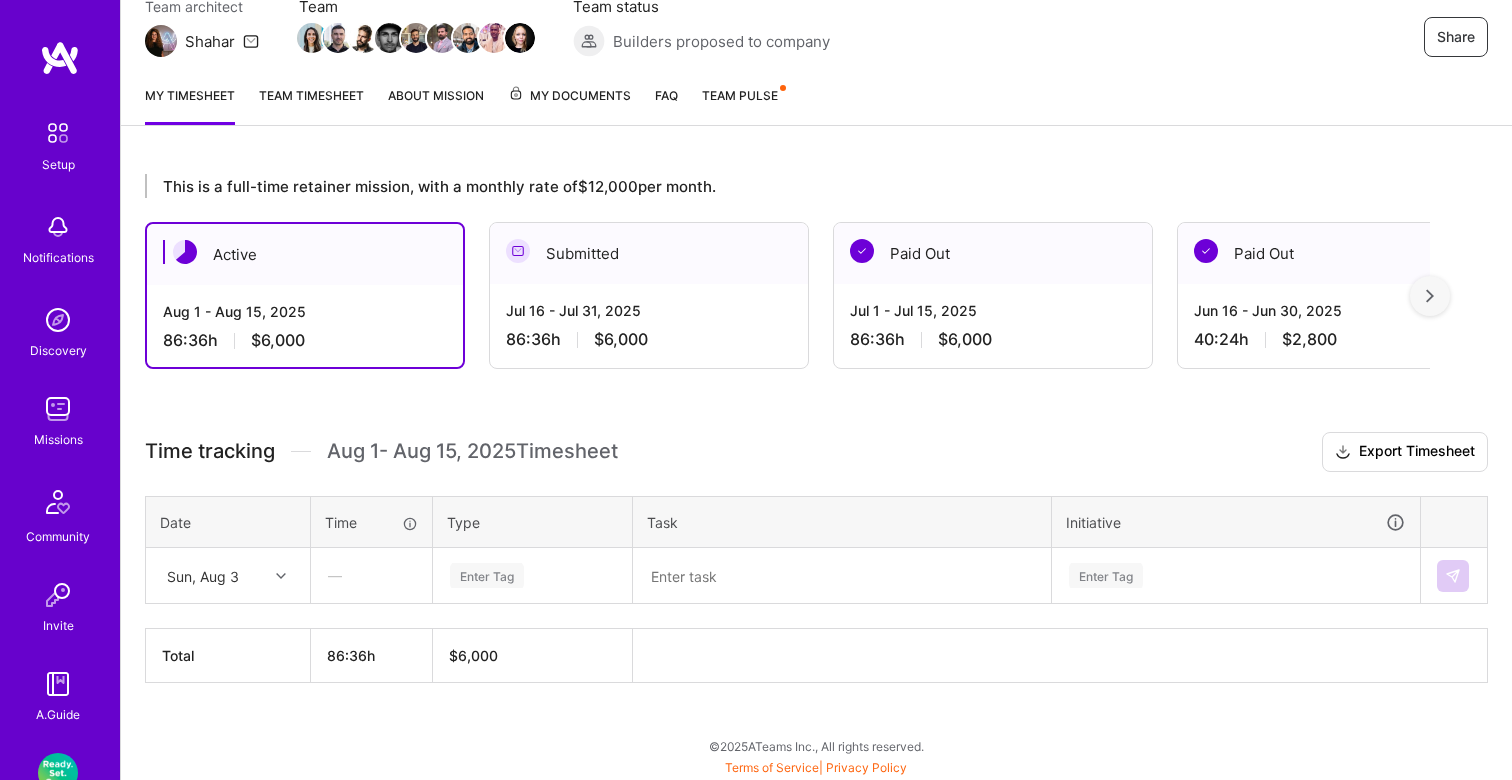 click on "Jul 16 - Jul 31, 2025" at bounding box center [649, 310] 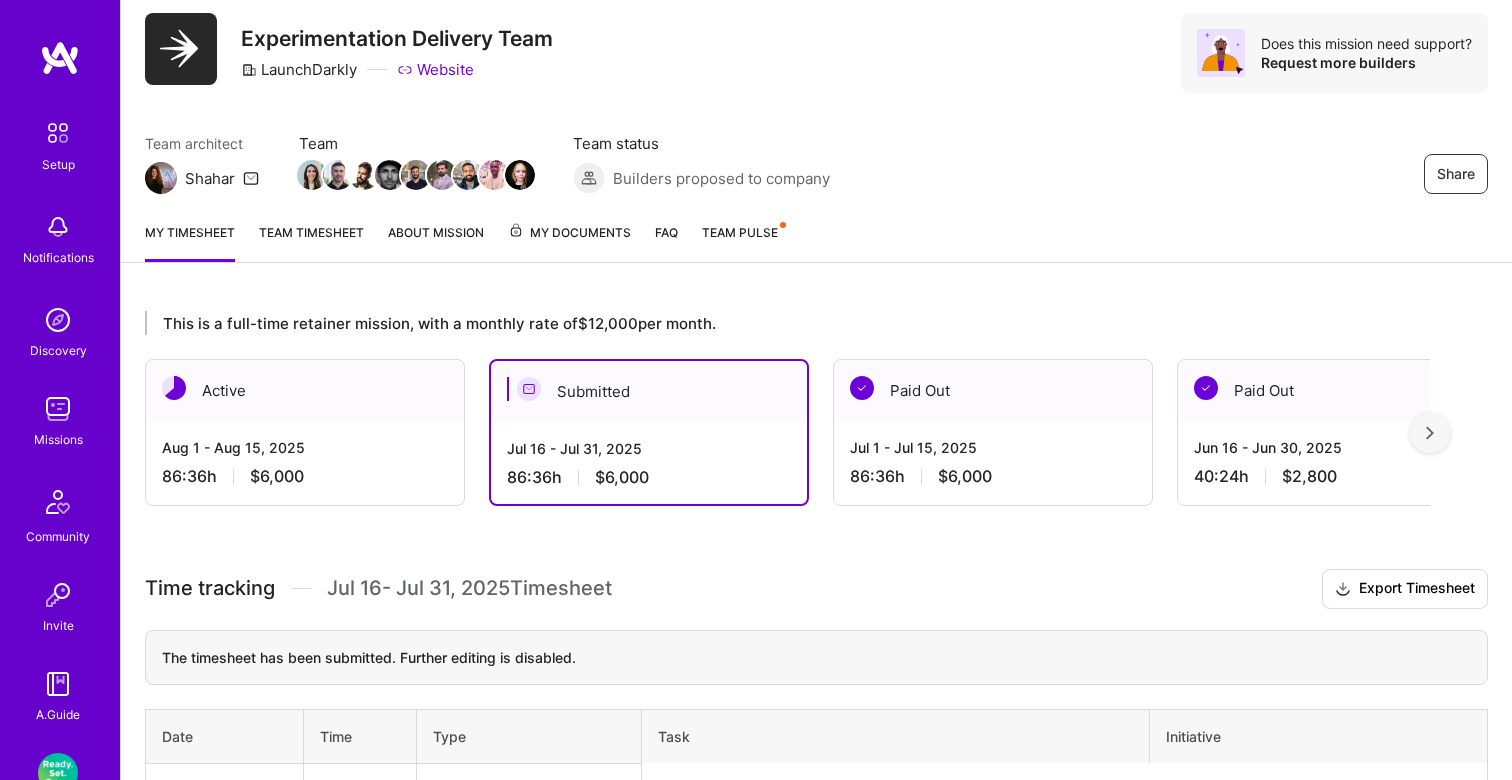 scroll, scrollTop: 192, scrollLeft: 0, axis: vertical 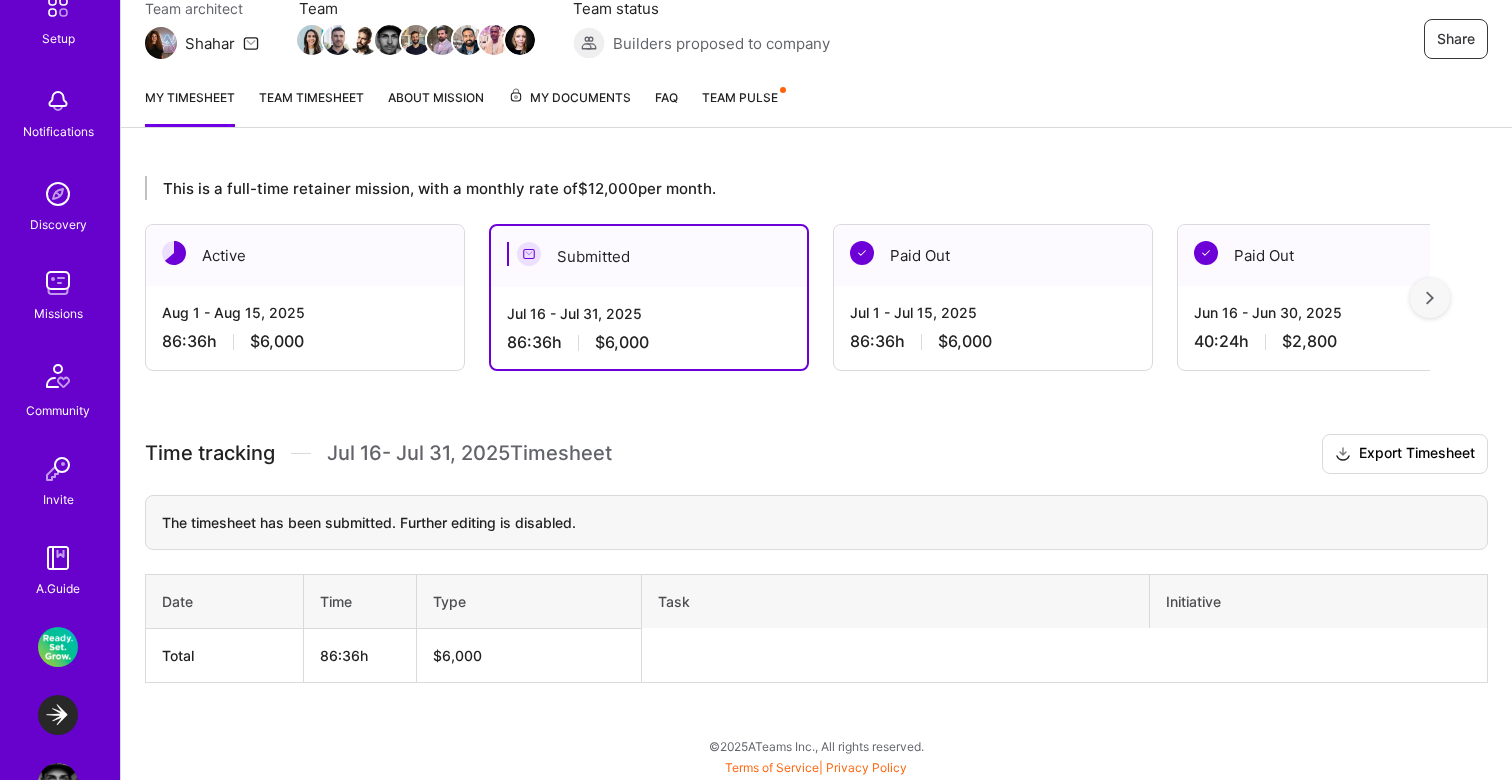 click at bounding box center [58, 647] 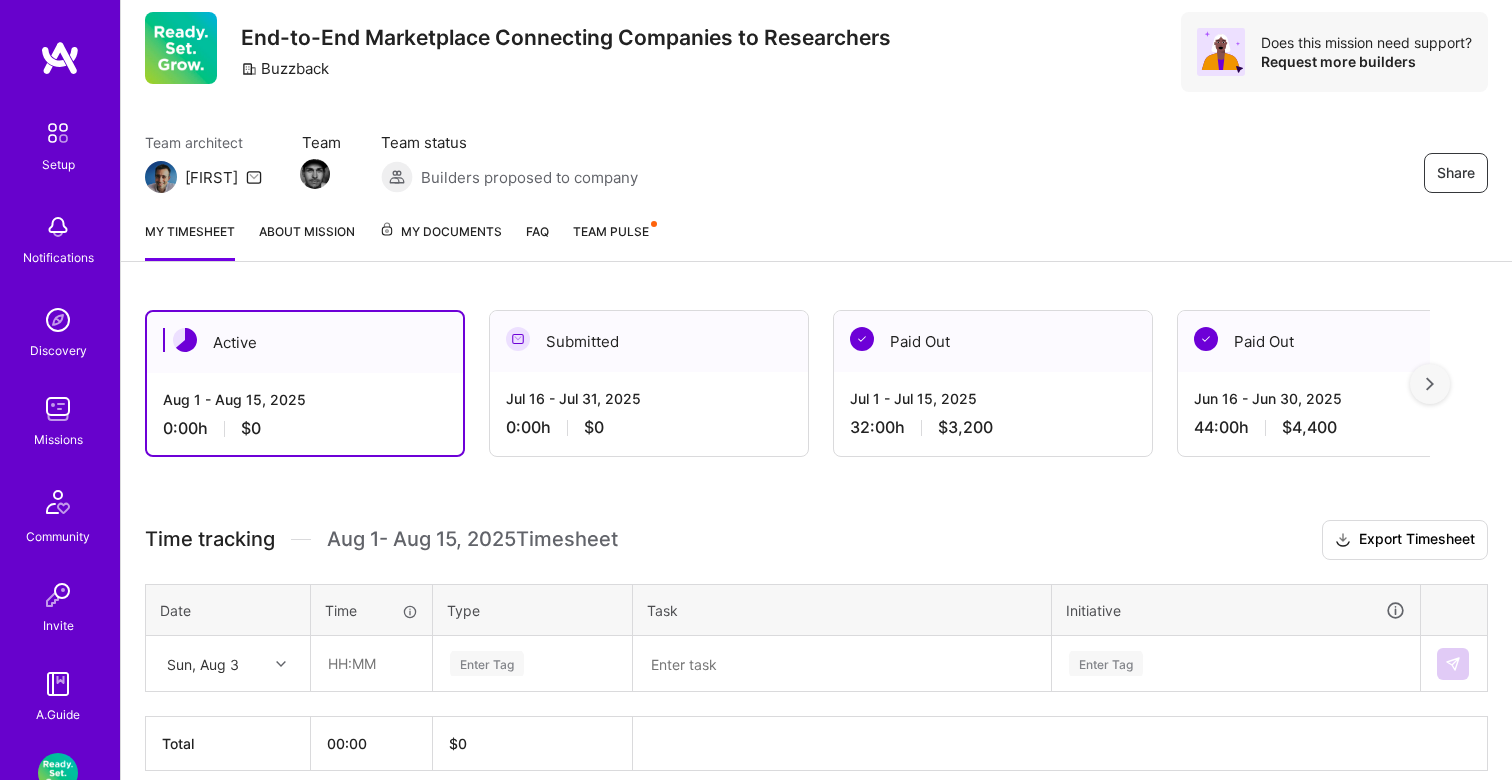 scroll, scrollTop: 146, scrollLeft: 0, axis: vertical 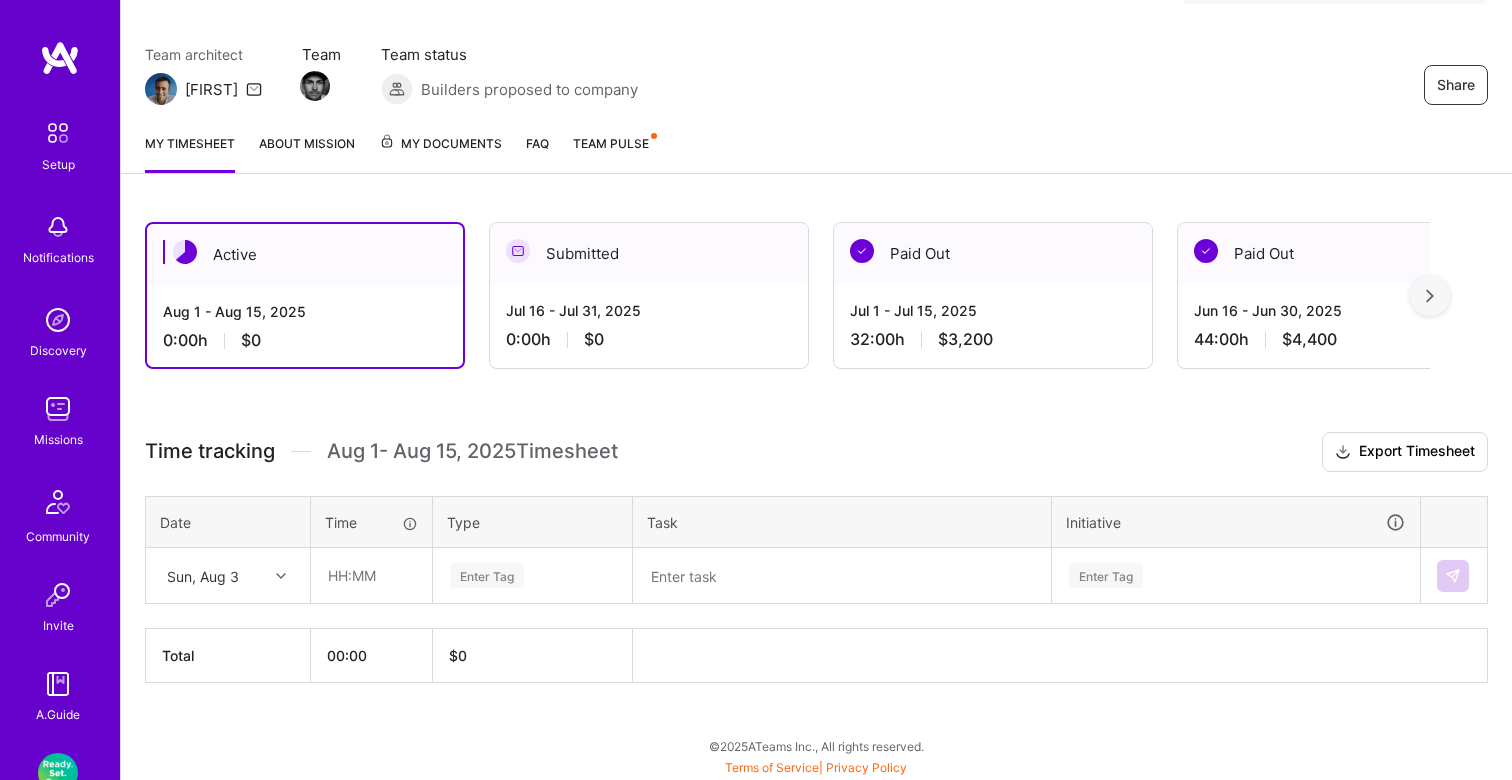 click on "0:00 h    $0" at bounding box center (649, 339) 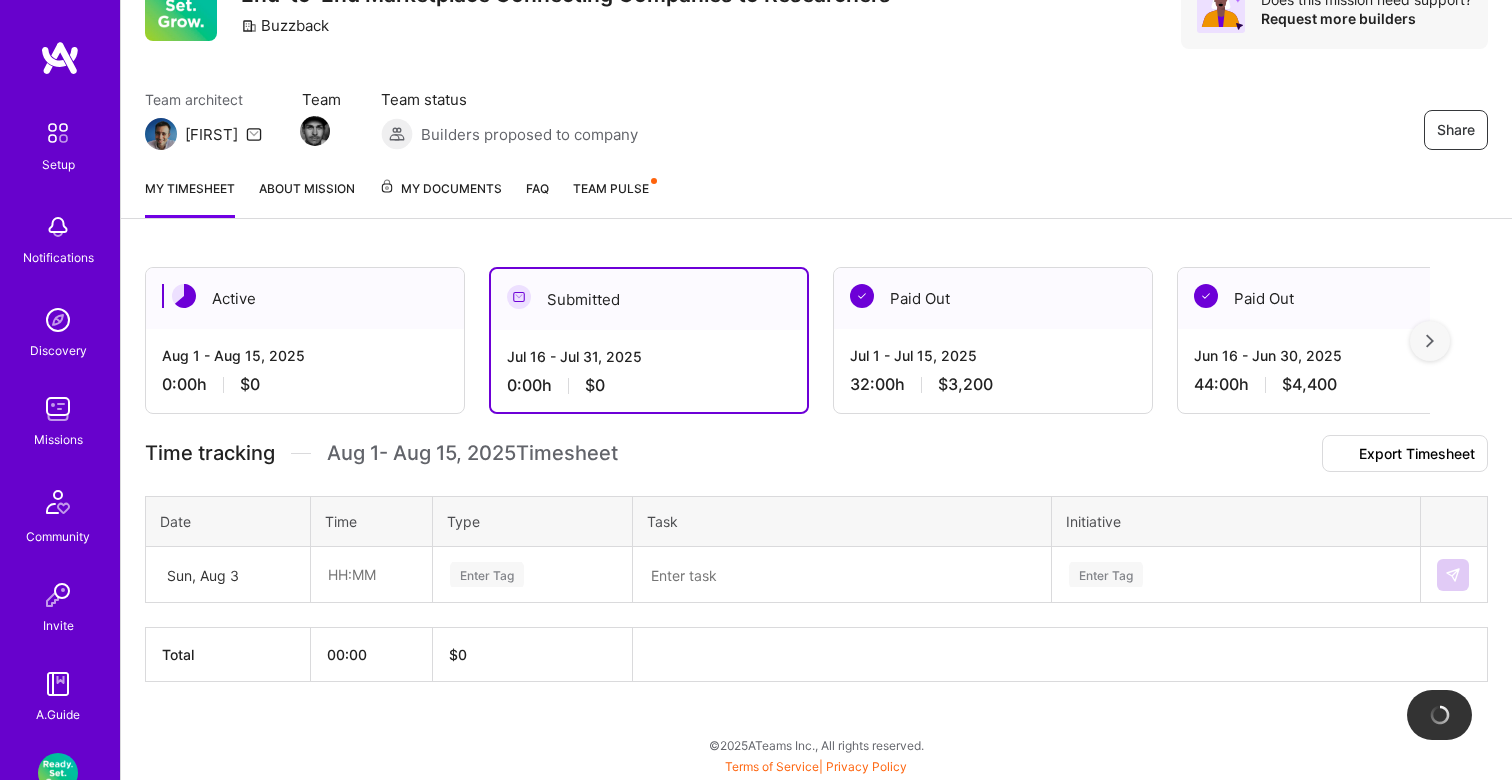 scroll, scrollTop: 144, scrollLeft: 0, axis: vertical 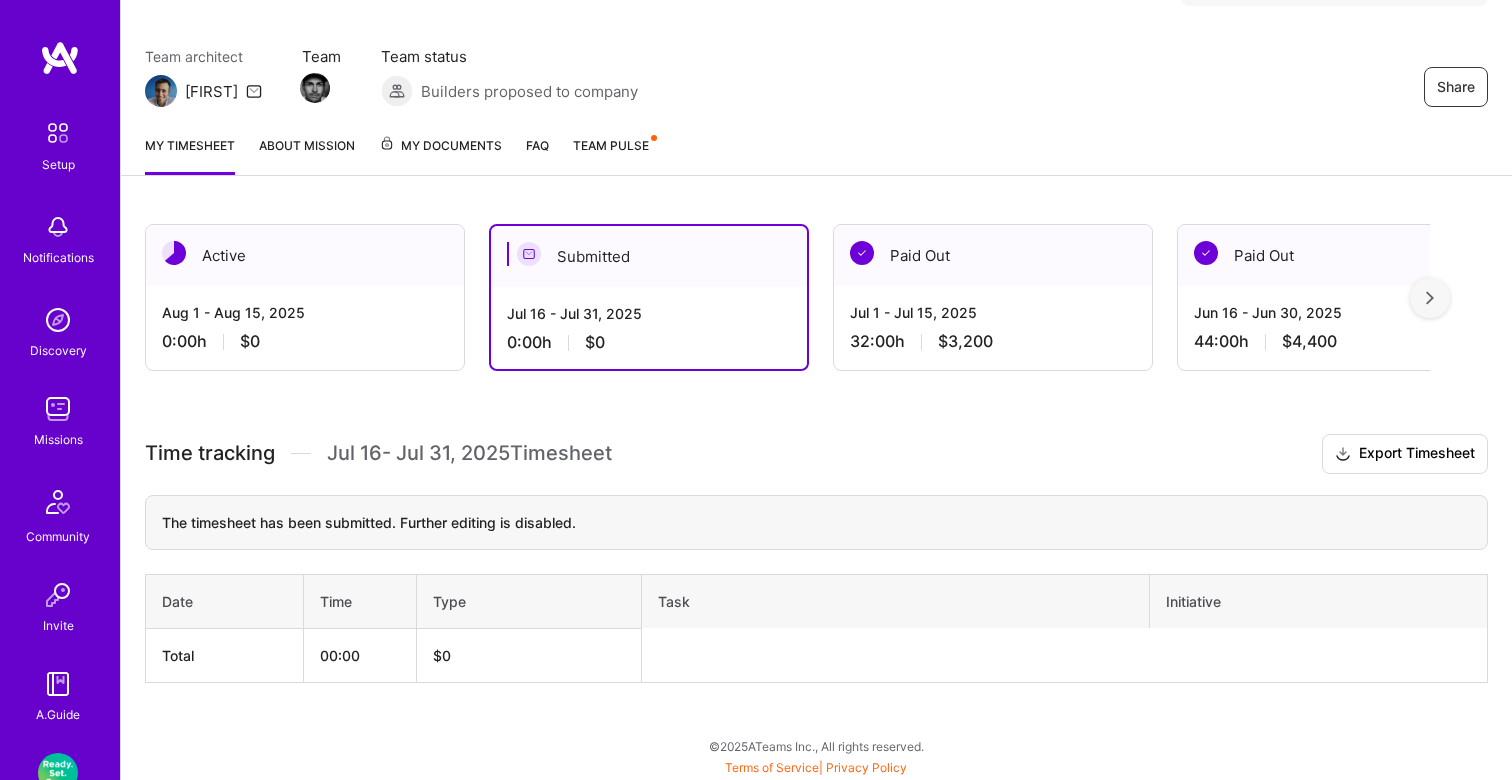 click on "0:00 h    $0" at bounding box center (649, 342) 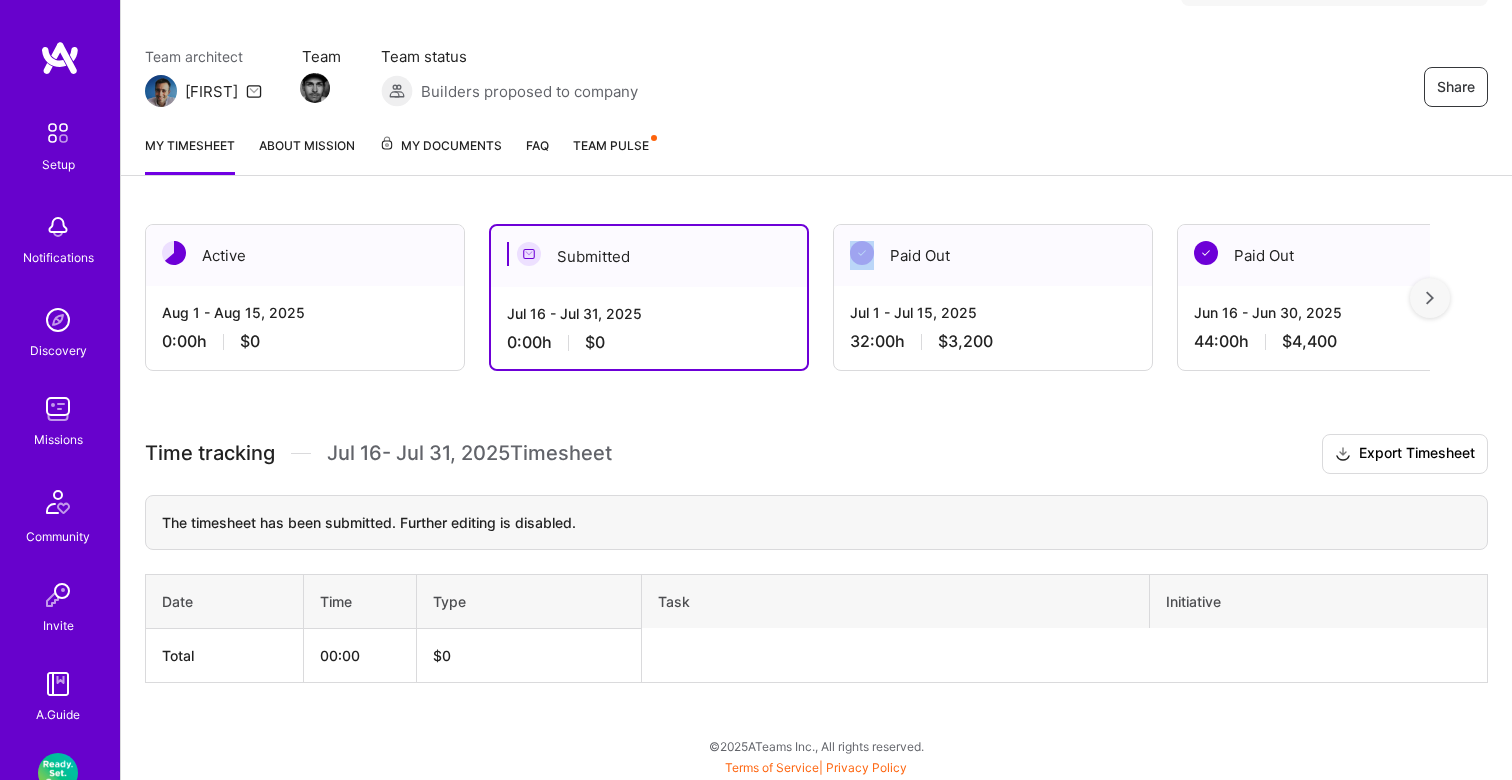 click on "0:00 h    $0" at bounding box center (649, 342) 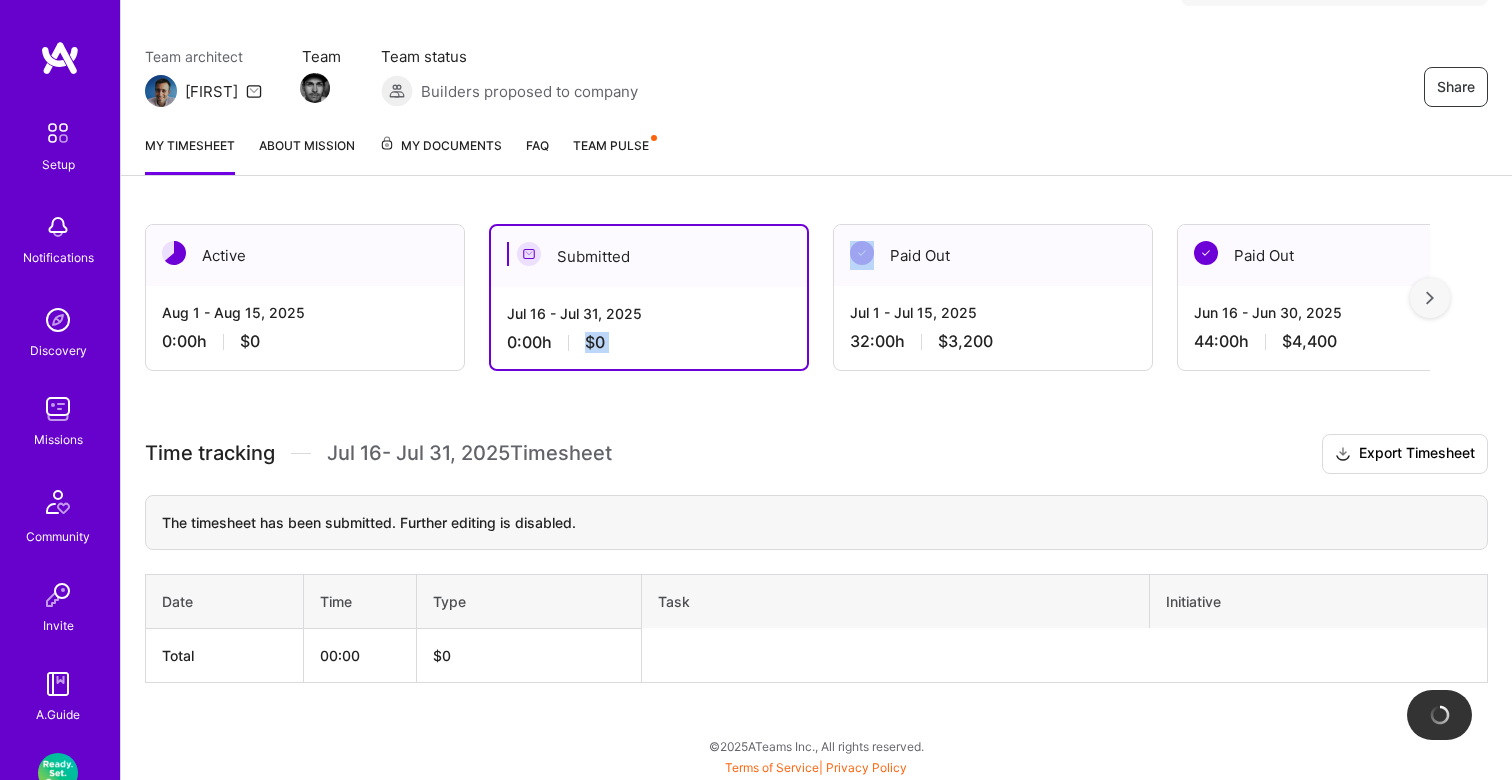 click on "0:00 h    $0" at bounding box center [649, 342] 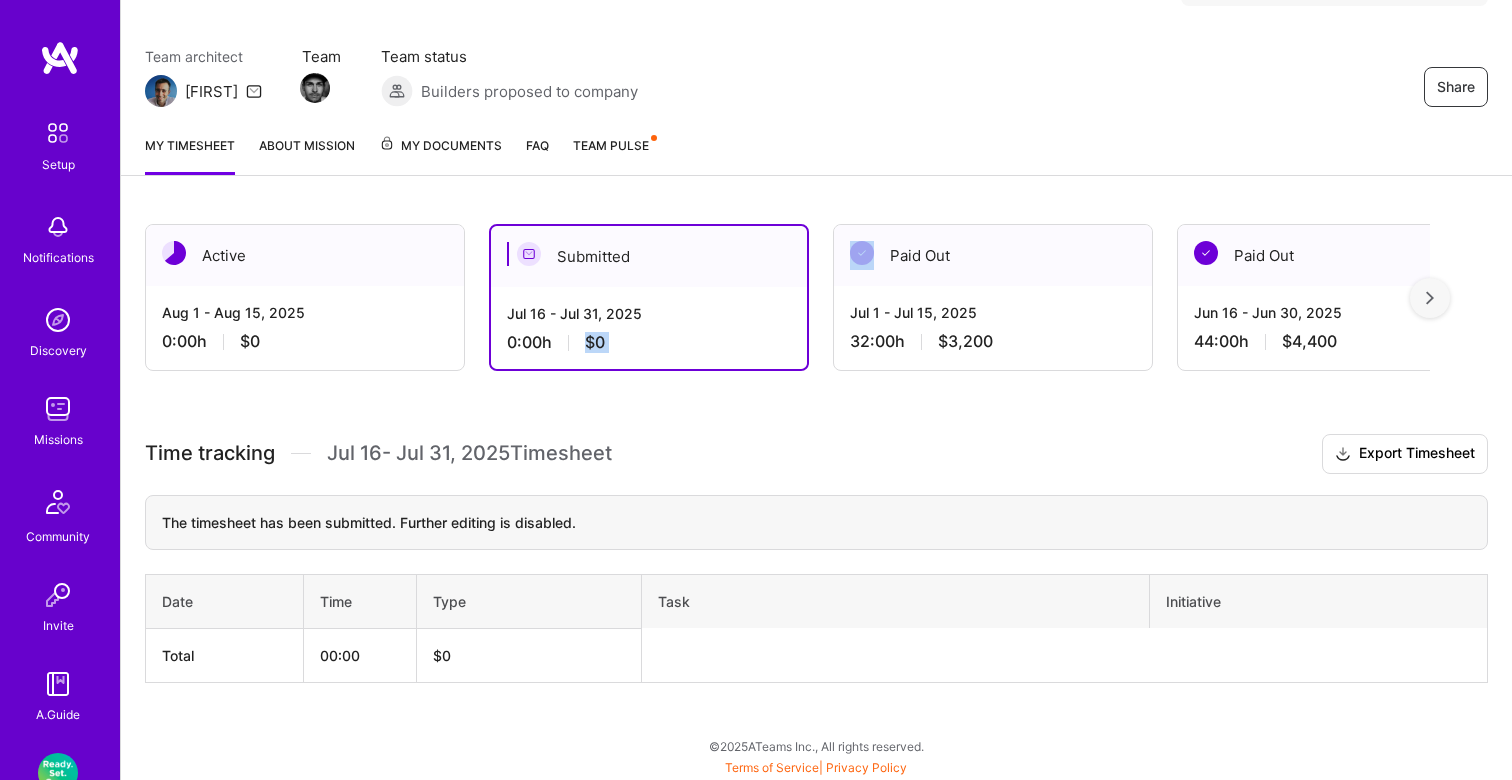 click on "0:00 h    $0" at bounding box center [649, 342] 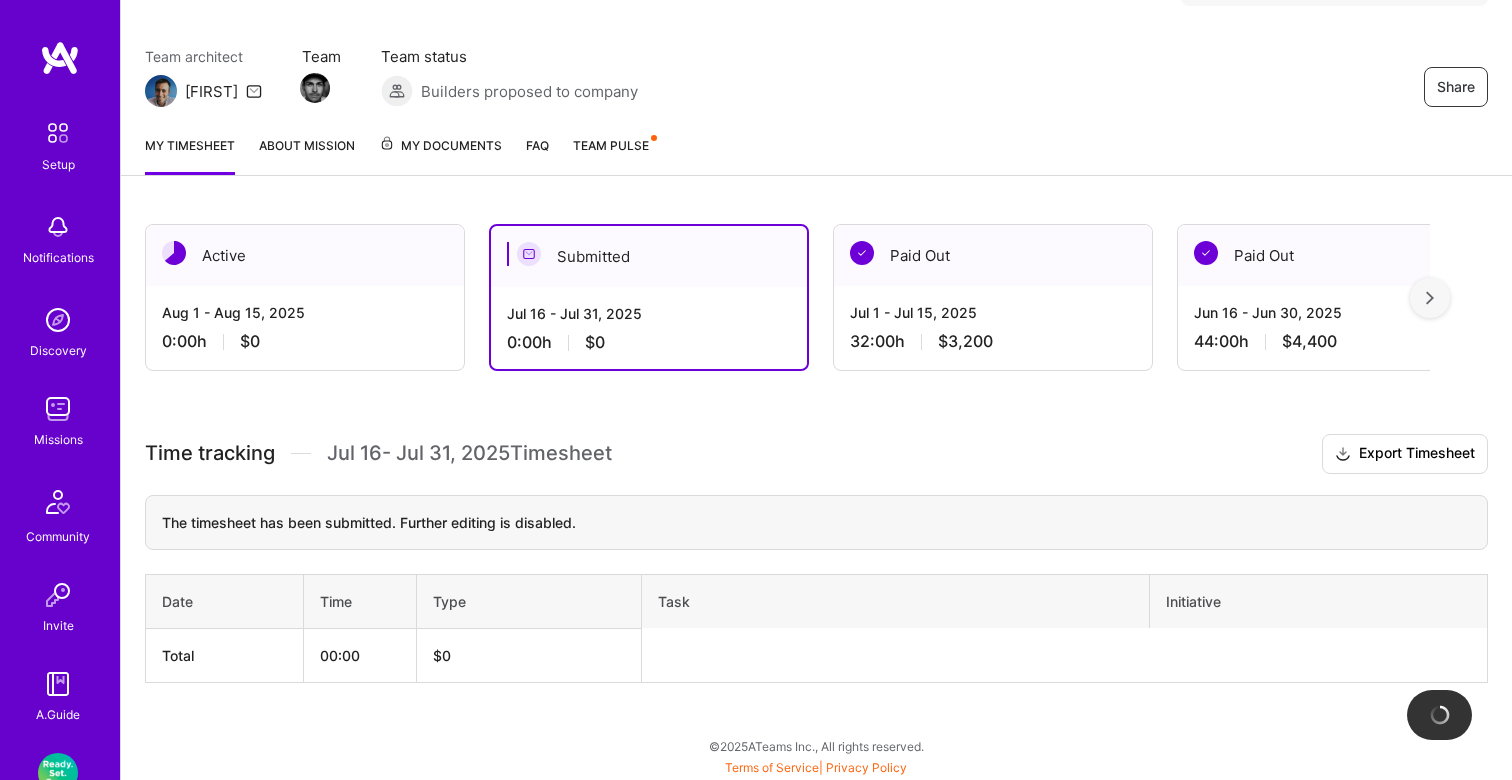 click on "Active [DATE] - [DATE] [DURATION]    [CURRENCY] Submitted [DATE] - [DATE] [DURATION]    [CURRENCY] Paid Out [DATE] - [DATE] [DURATION]    [CURRENCY] Paid Out [DATE] - [DATE] [DURATION]    [CURRENCY] Paid Out [DATE] - [DATE] [DURATION]    [CURRENCY] Paid Out [DATE] - [DATE] [DURATION]    [CURRENCY] Paid Out [DATE] - [DATE] [DURATION]    [CURRENCY] Paid Out [DATE] - [DATE] [DURATION]    [CURRENCY] Paid Out [DATE] - [DATE] [DURATION]    [CURRENCY] Paid Out [DATE] - [DATE] [DURATION]    [CURRENCY] Paid Out [DATE] - [DATE] [DURATION]    [CURRENCY] Time tracking [DATE]  -   [DATE]  Timesheet Export Timesheet The timesheet has been submitted. Further editing is disabled. Date Time Type Task Initiative Total [DURATION] [CURRENCY]" at bounding box center [816, 490] 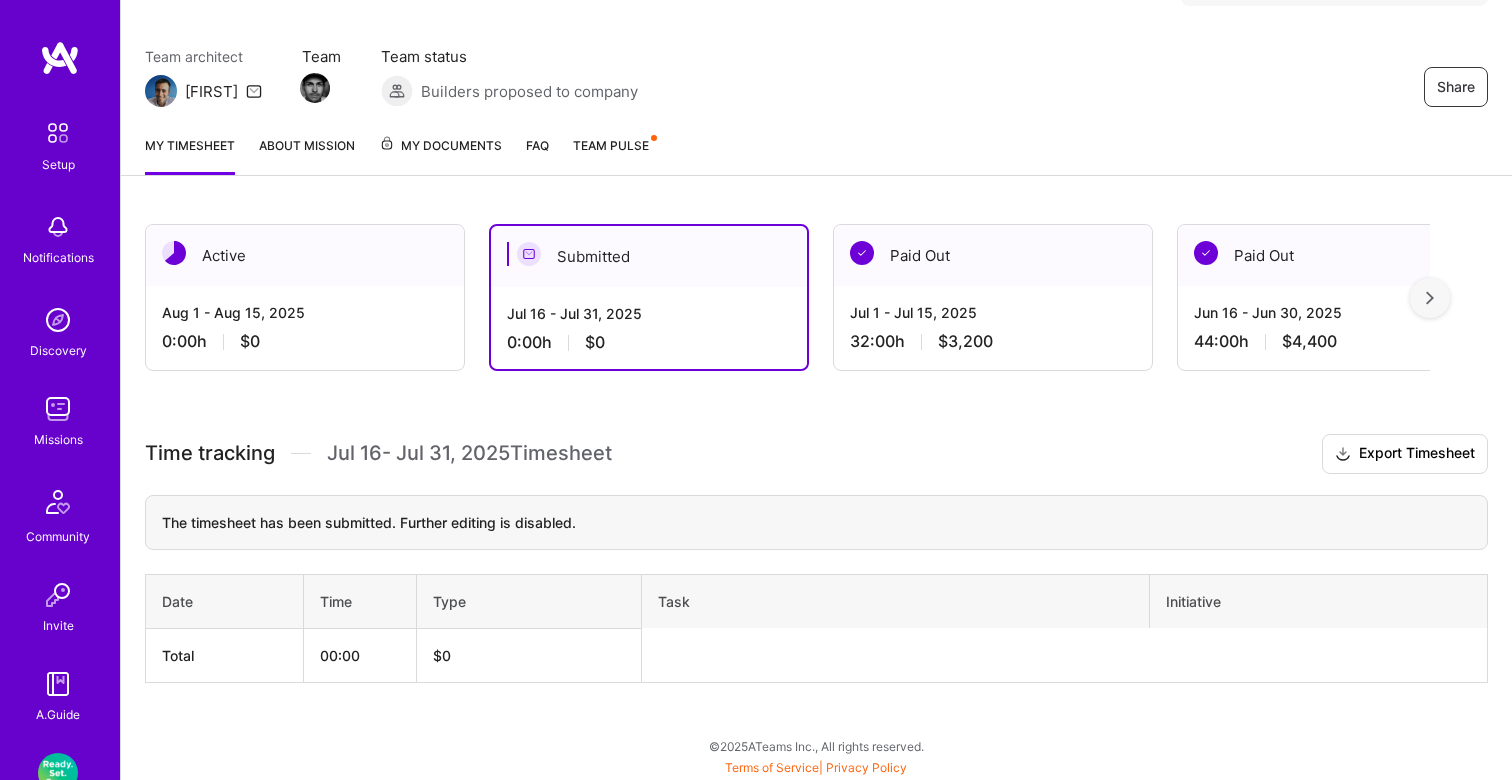 click on "Team Pulse" at bounding box center [611, 145] 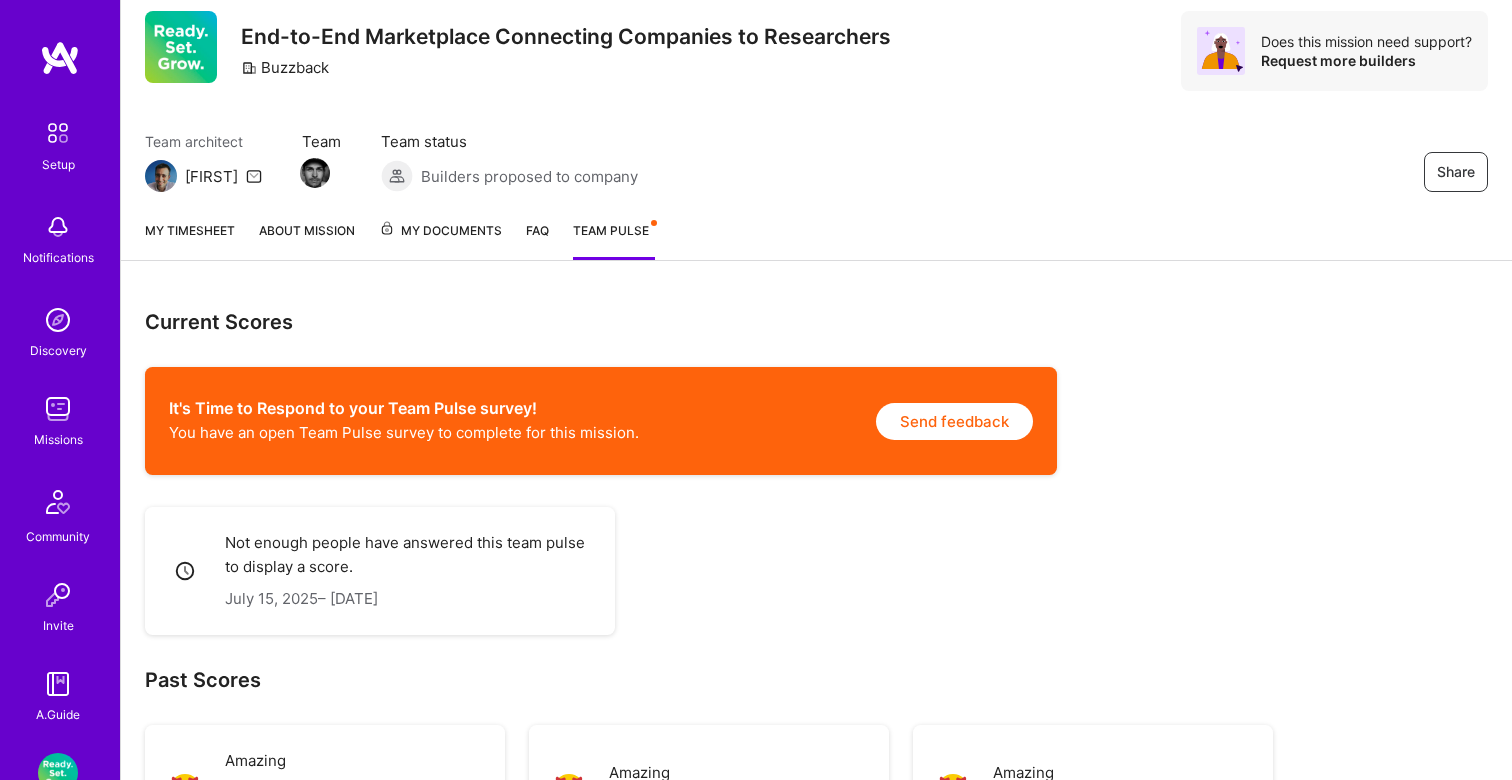 scroll, scrollTop: 0, scrollLeft: 0, axis: both 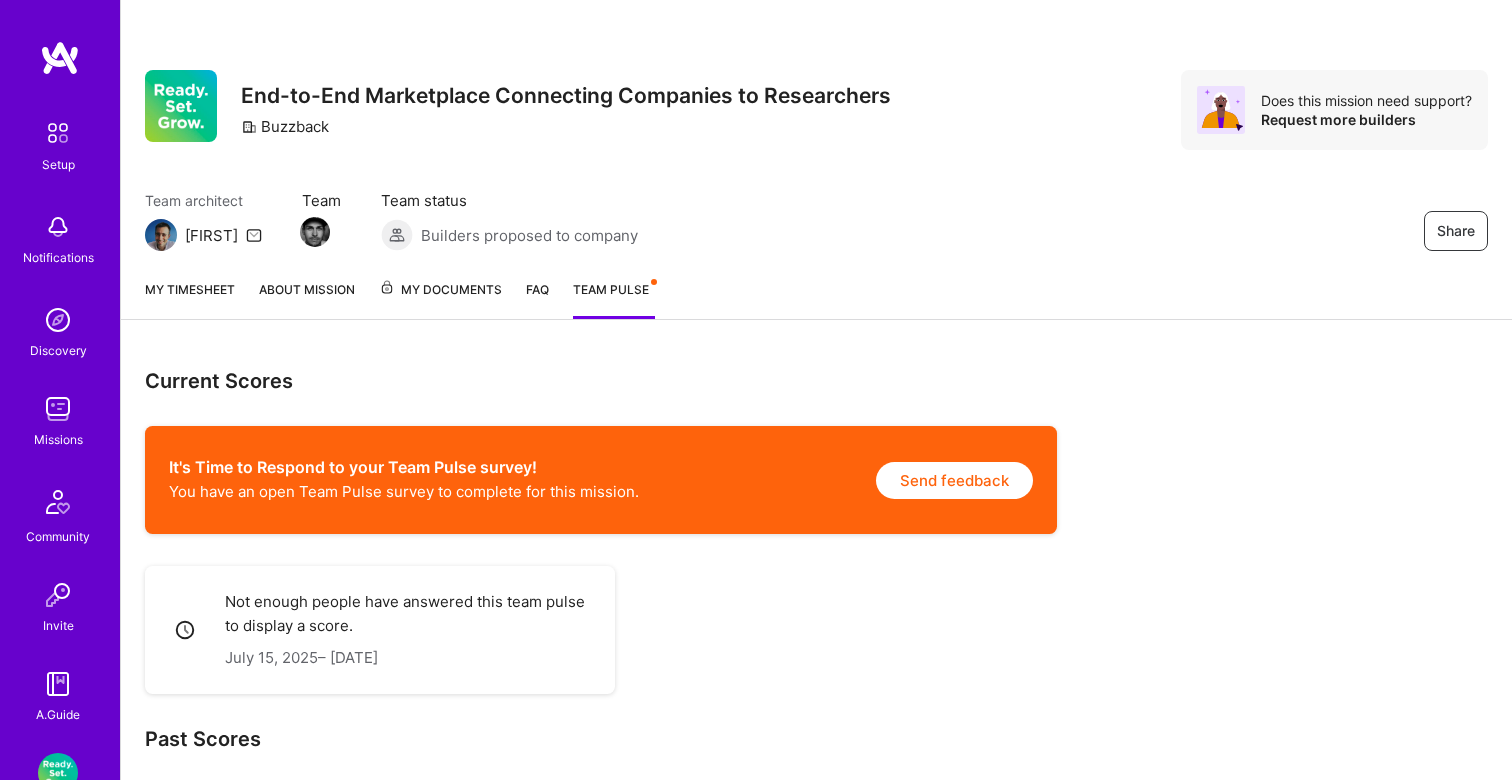 click on "My timesheet" at bounding box center [190, 299] 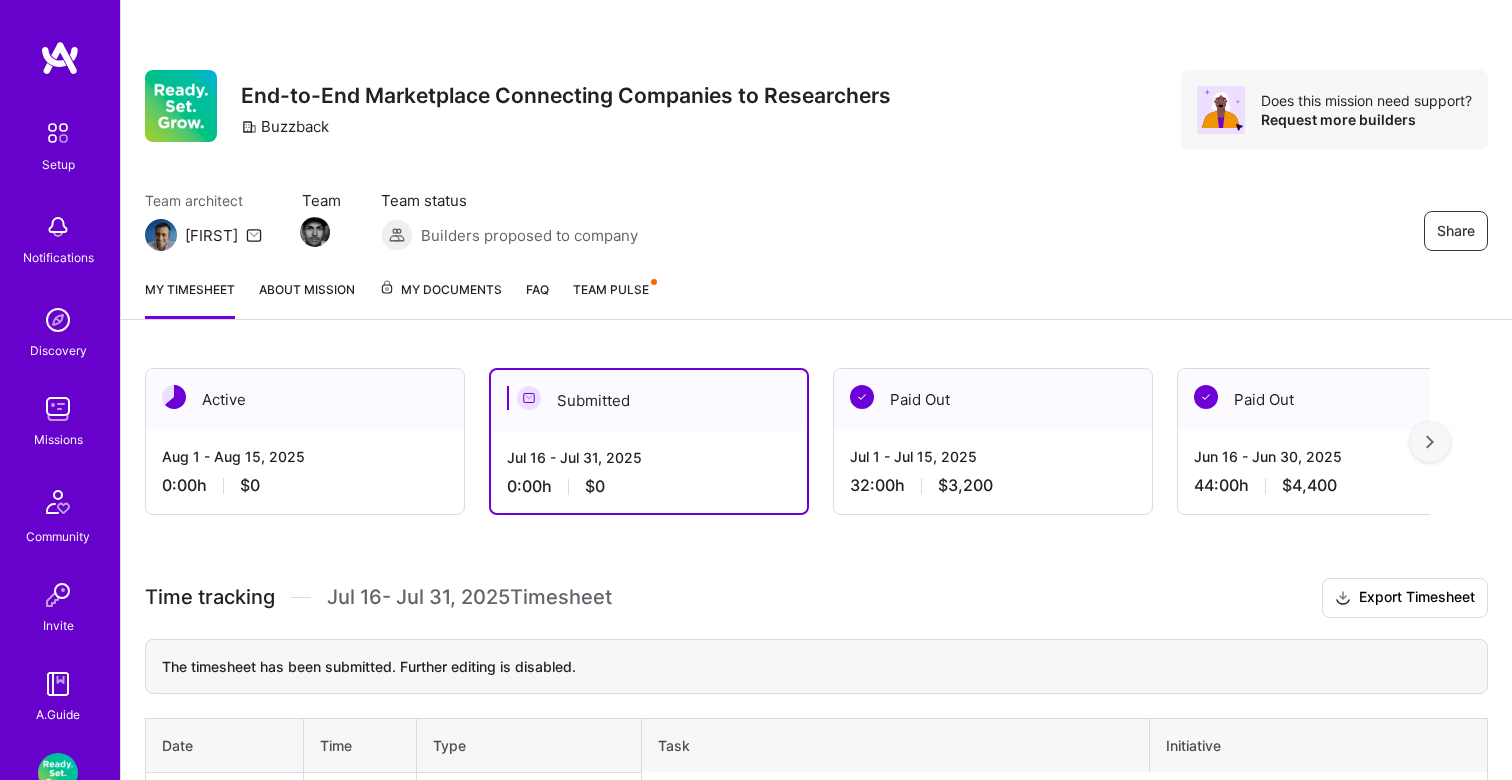 scroll, scrollTop: 144, scrollLeft: 0, axis: vertical 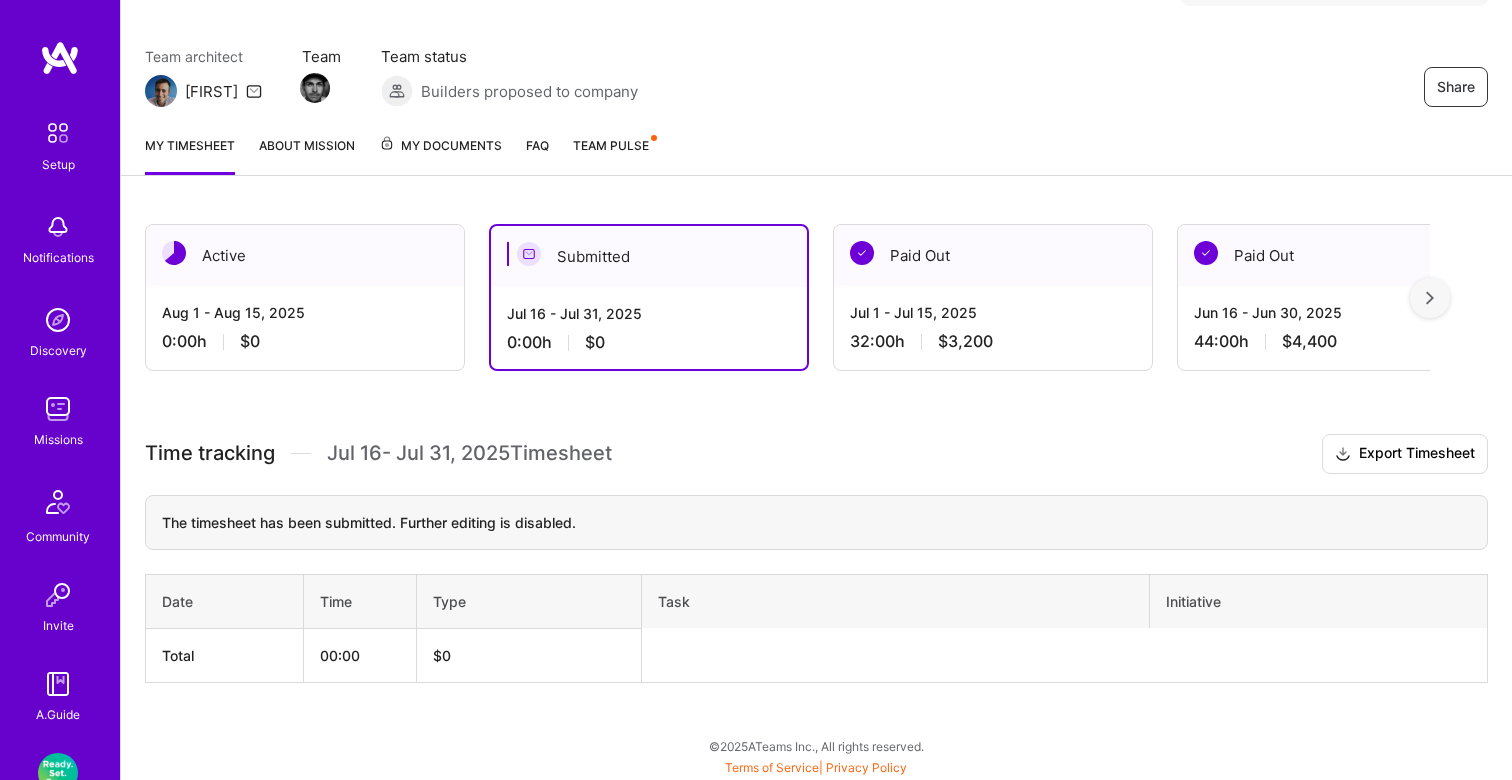 click on "Active [DATE] - [DATE] [DURATION]    [CURRENCY] Submitted [DATE] - [DATE] [DURATION]    [CURRENCY] Paid Out [DATE] - [DATE] [DURATION]    [CURRENCY] Paid Out [DATE] - [DATE] [DURATION]    [CURRENCY] Paid Out [DATE] - [DATE] [DURATION]    [CURRENCY] Paid Out [DATE] - [DATE] [DURATION]    [CURRENCY] Paid Out [DATE] - [DATE] [DURATION]    [CURRENCY] Paid Out [DATE] - [DATE] [DURATION]    [CURRENCY] Paid Out [DATE] - [DATE] [DURATION]    [CURRENCY] Paid Out [DATE] - [DATE] [DURATION]    [CURRENCY] Paid Out [DATE] - [DATE] [DURATION]    [CURRENCY] Time tracking [DATE]  -   [DATE]  Timesheet Export Timesheet The timesheet has been submitted. Further editing is disabled. Date Time Type Task Initiative Total [DURATION] [CURRENCY]" at bounding box center [816, 490] 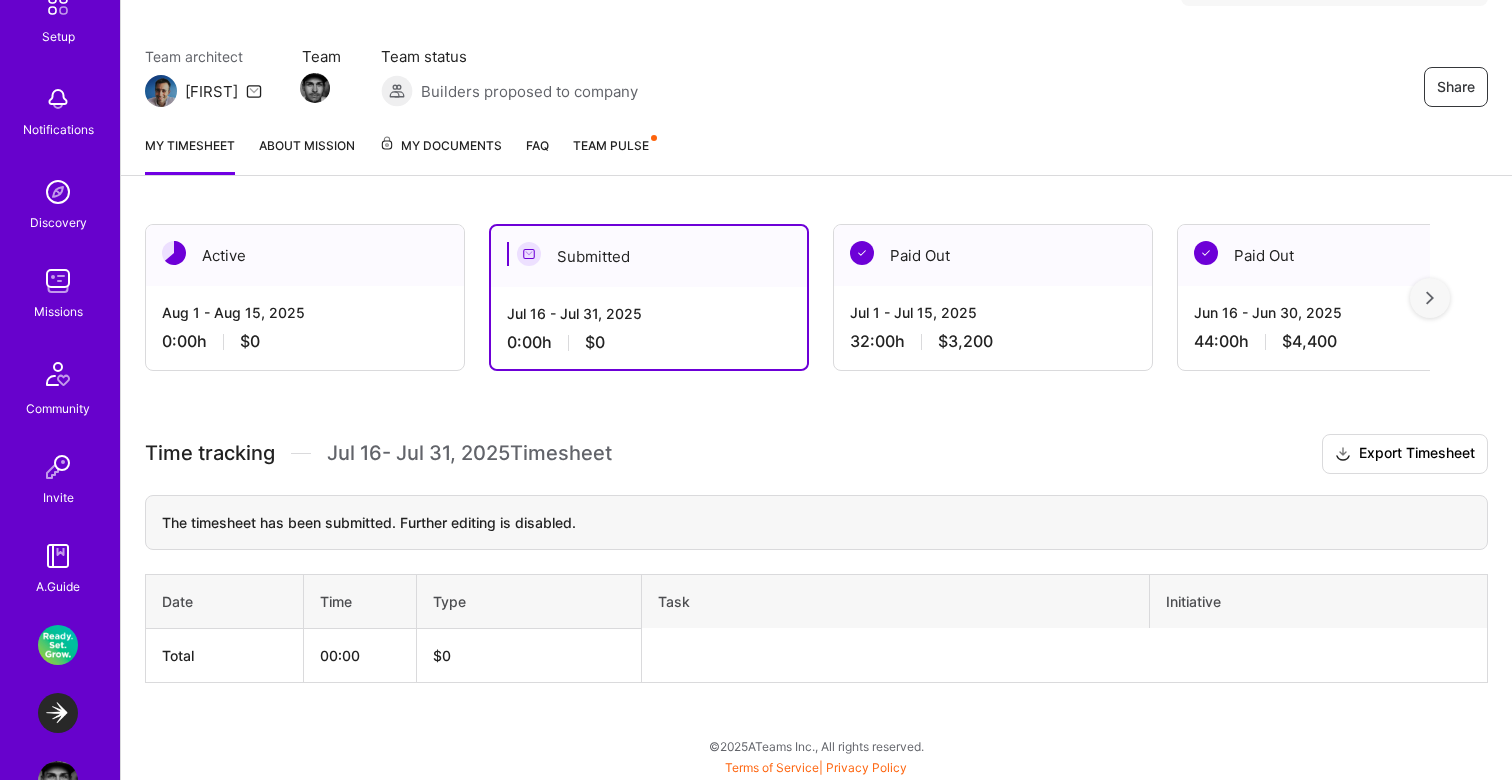 scroll, scrollTop: 189, scrollLeft: 0, axis: vertical 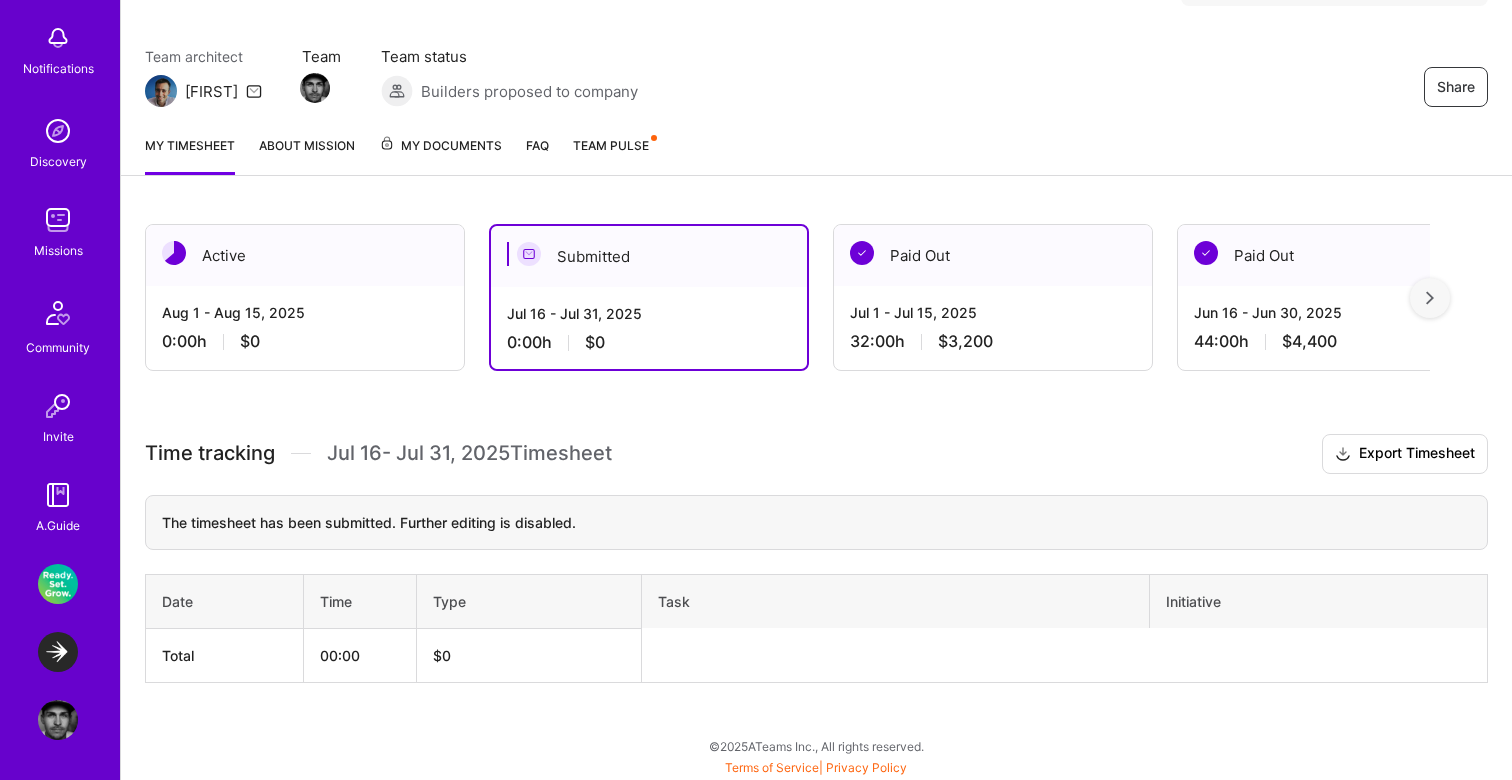 click at bounding box center (58, 652) 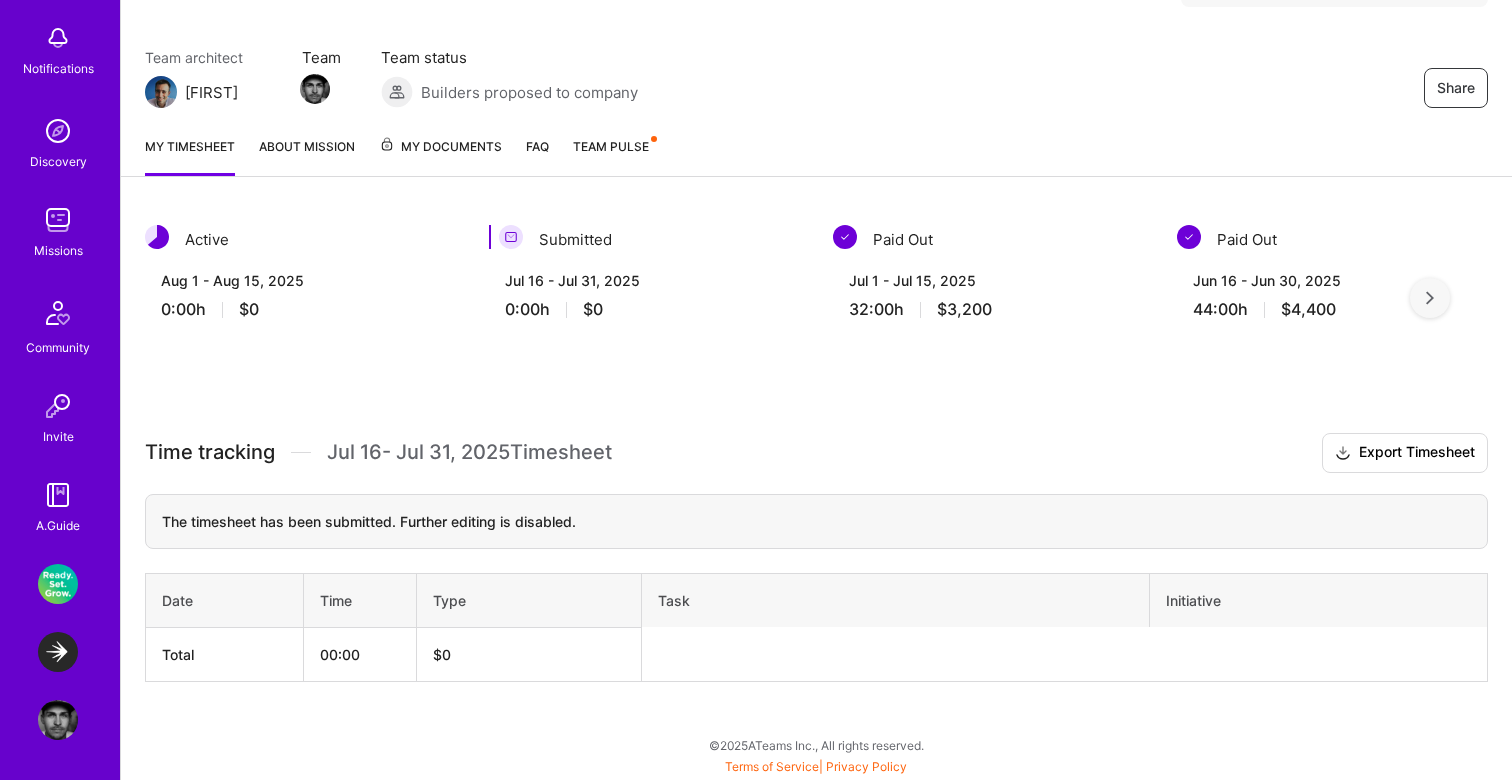 scroll, scrollTop: 0, scrollLeft: 0, axis: both 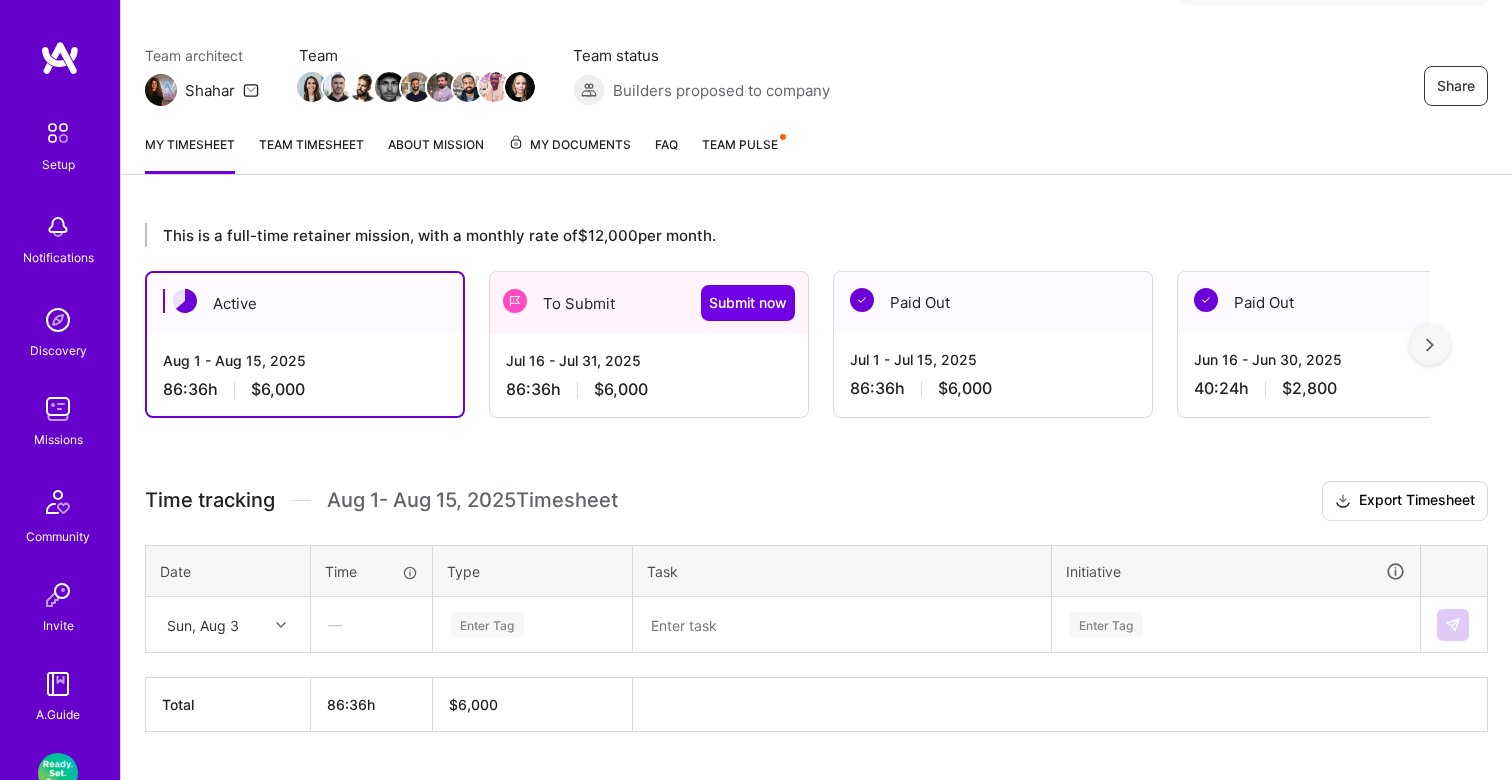 click on "Jul 16 - Jul 31, 2025" at bounding box center [649, 360] 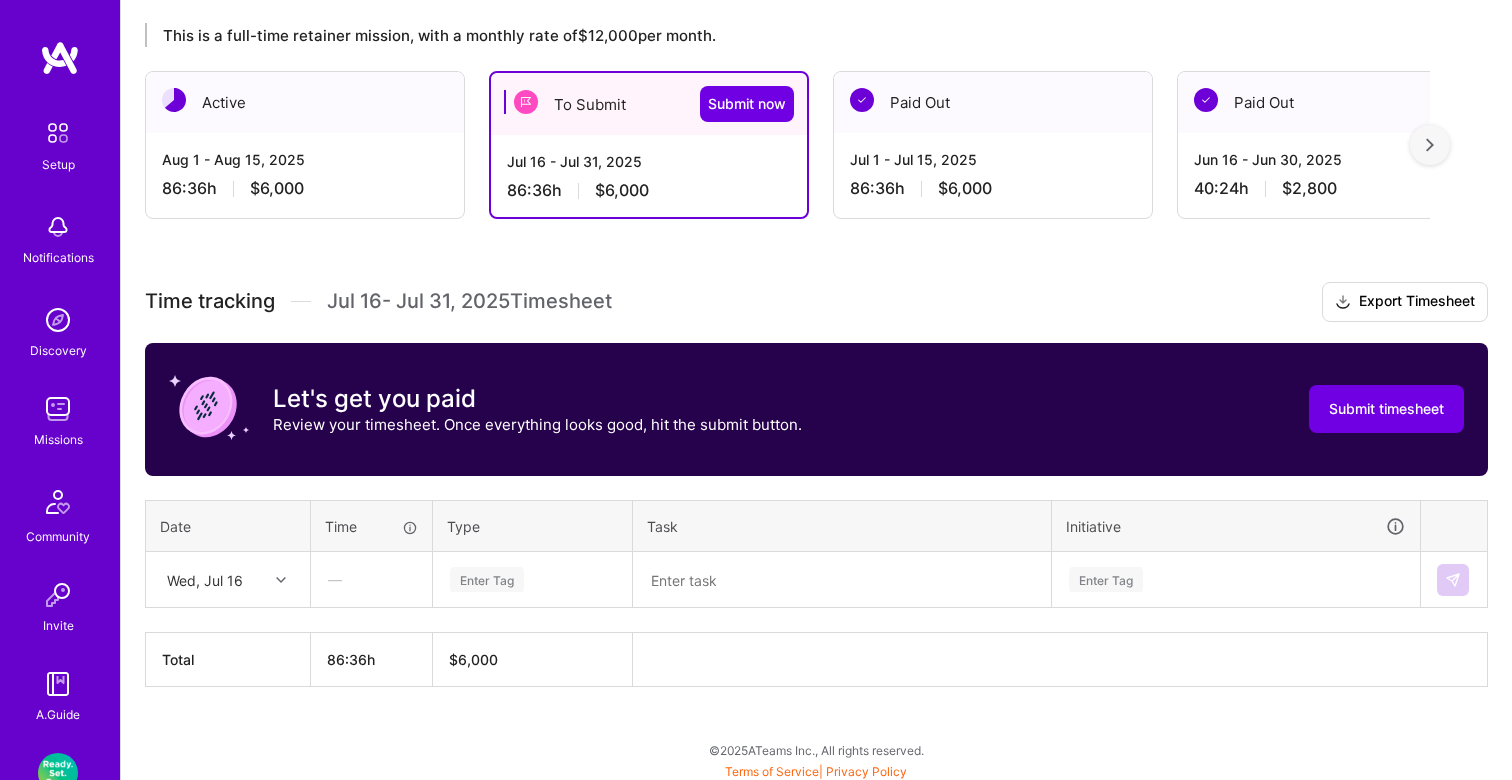 scroll, scrollTop: 349, scrollLeft: 0, axis: vertical 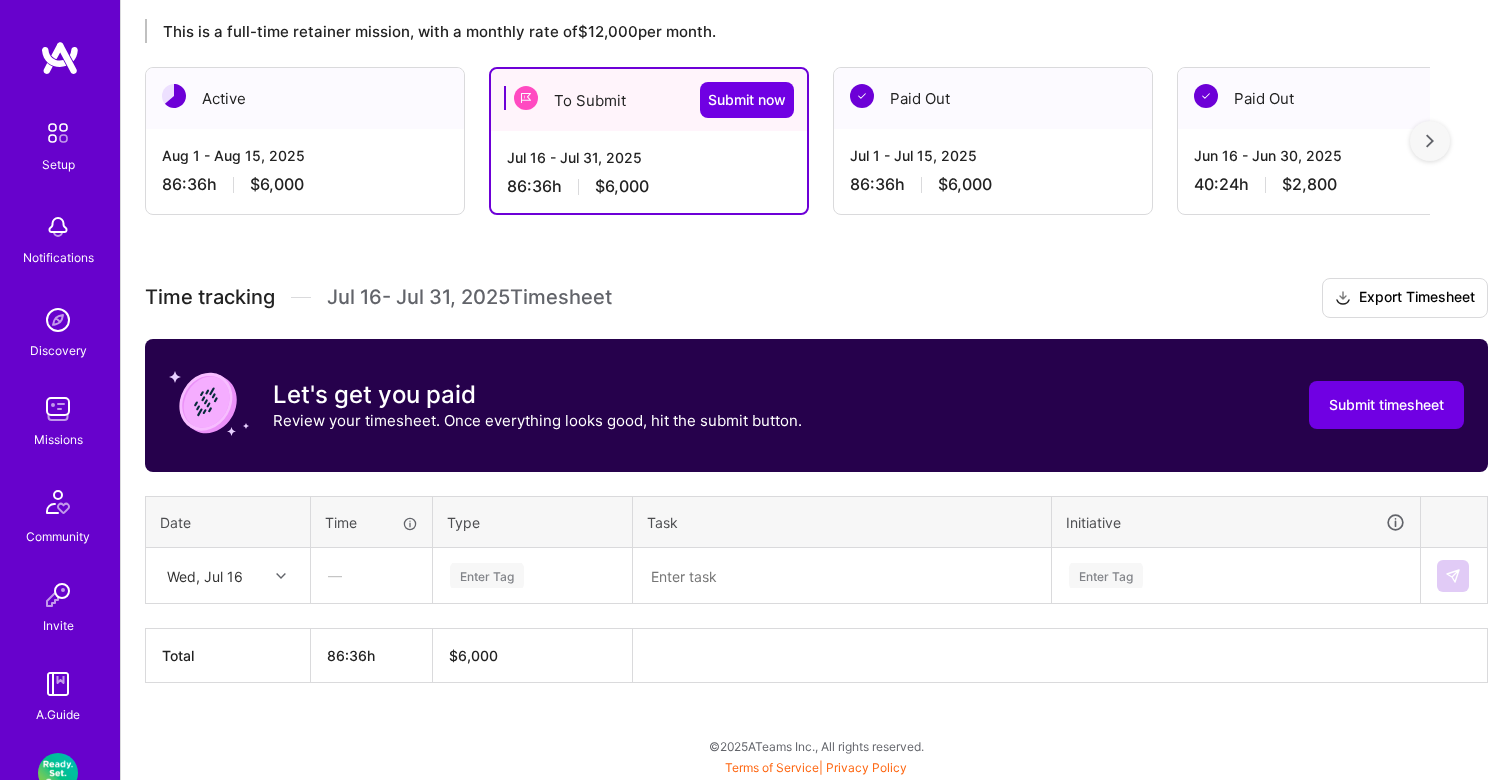 click on "Wed, Jul 16" at bounding box center (212, 575) 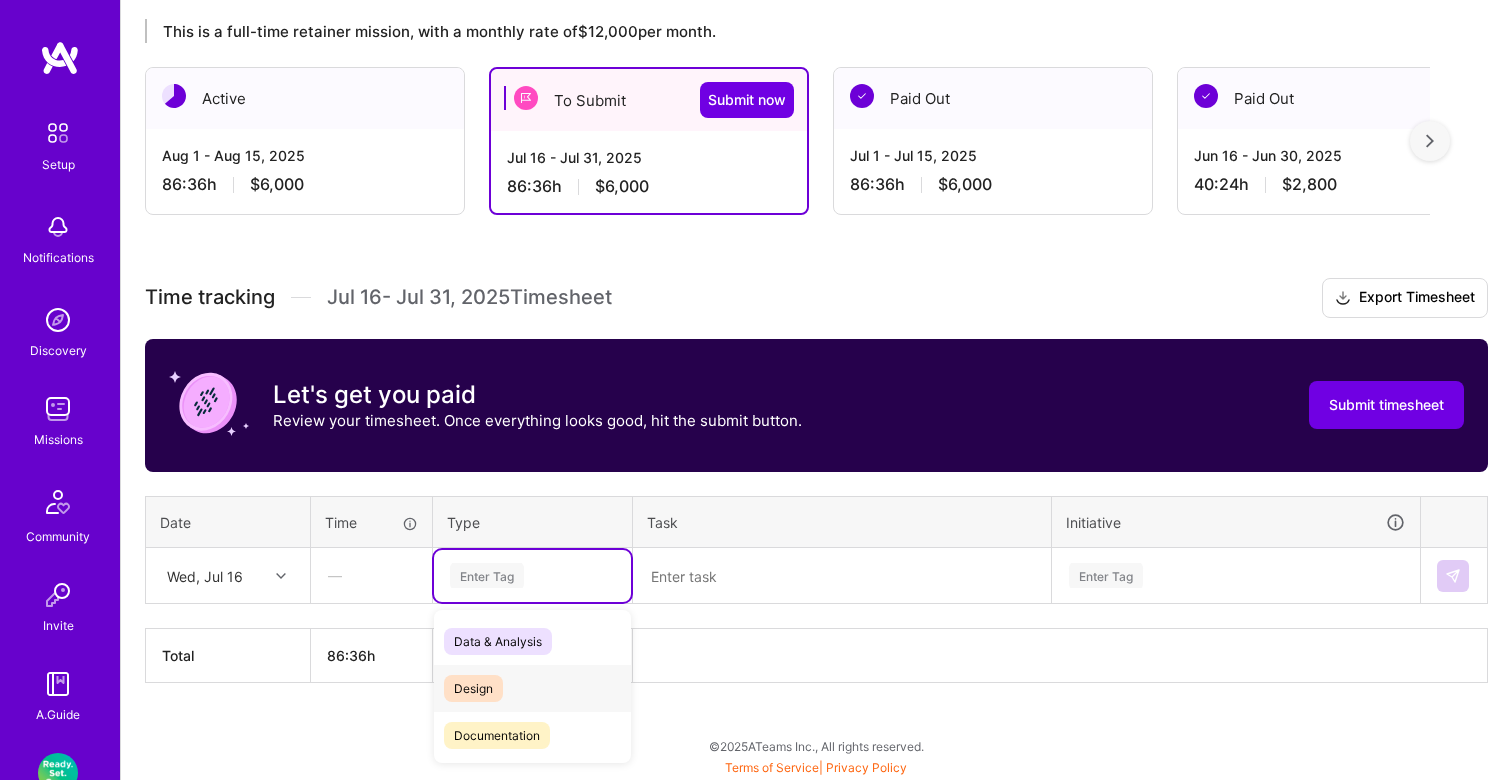 click on "Design" at bounding box center [473, 688] 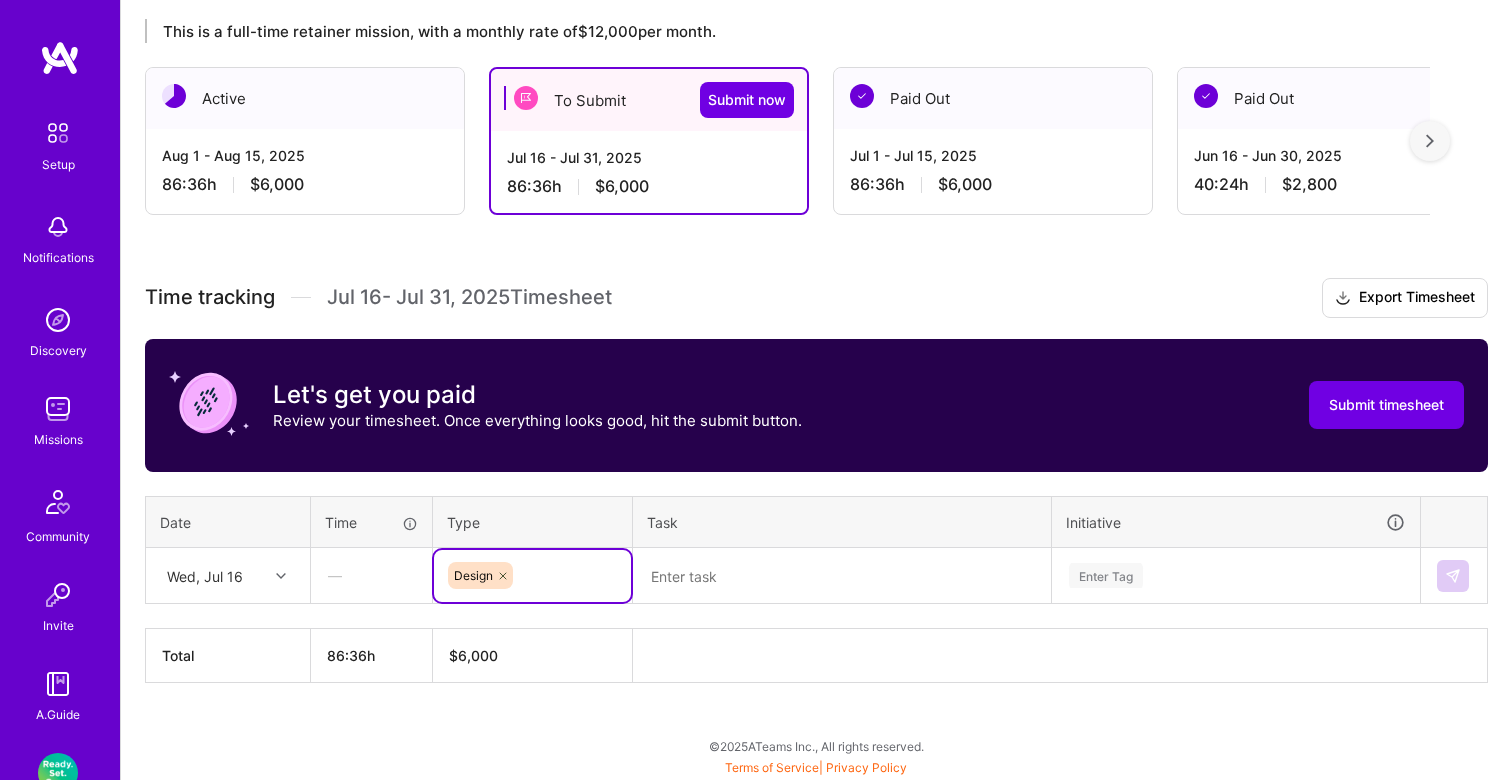 click at bounding box center [842, 576] 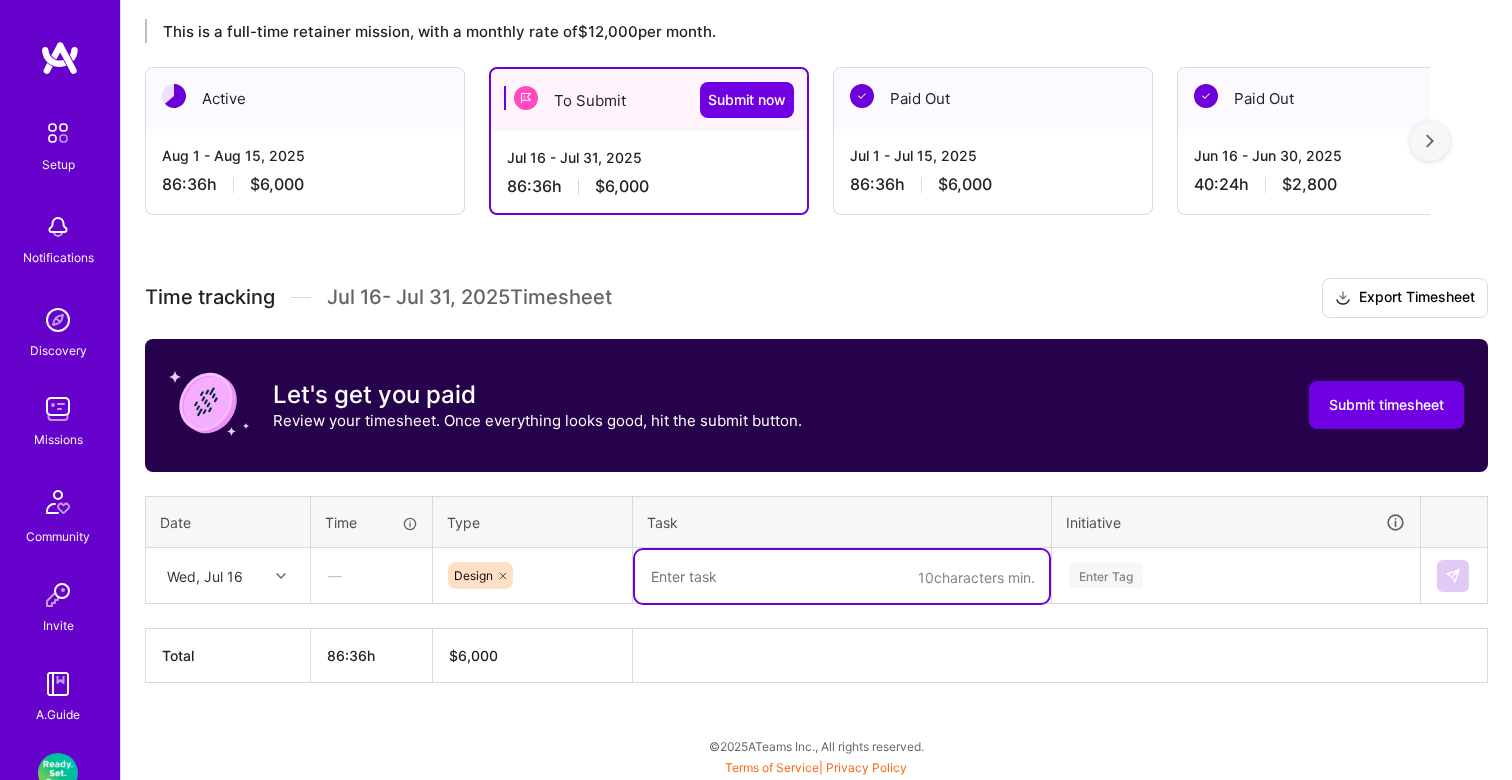 click on "$6,000" at bounding box center [965, 184] 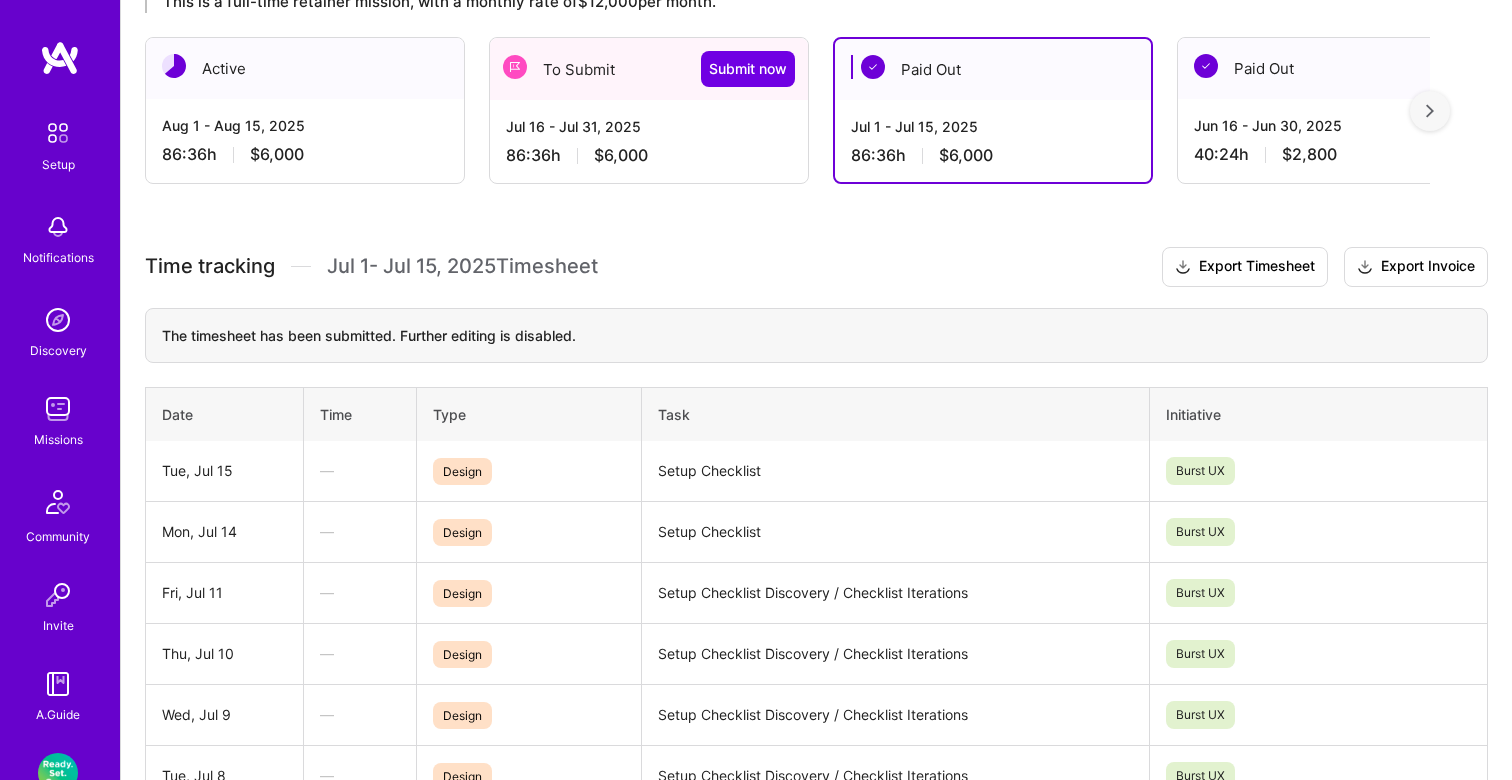 scroll, scrollTop: 205, scrollLeft: 0, axis: vertical 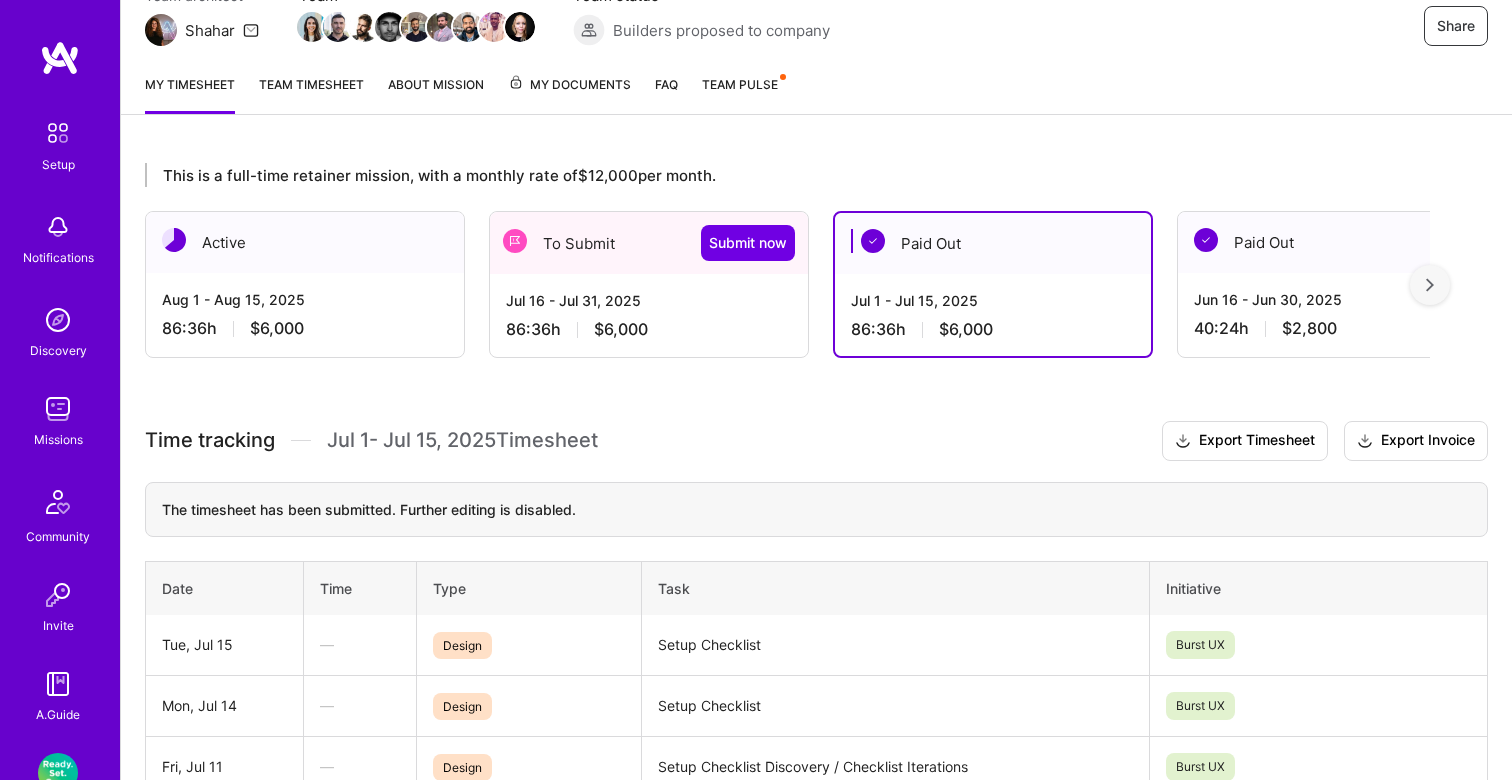click on "To Submit Submit now" at bounding box center (649, 243) 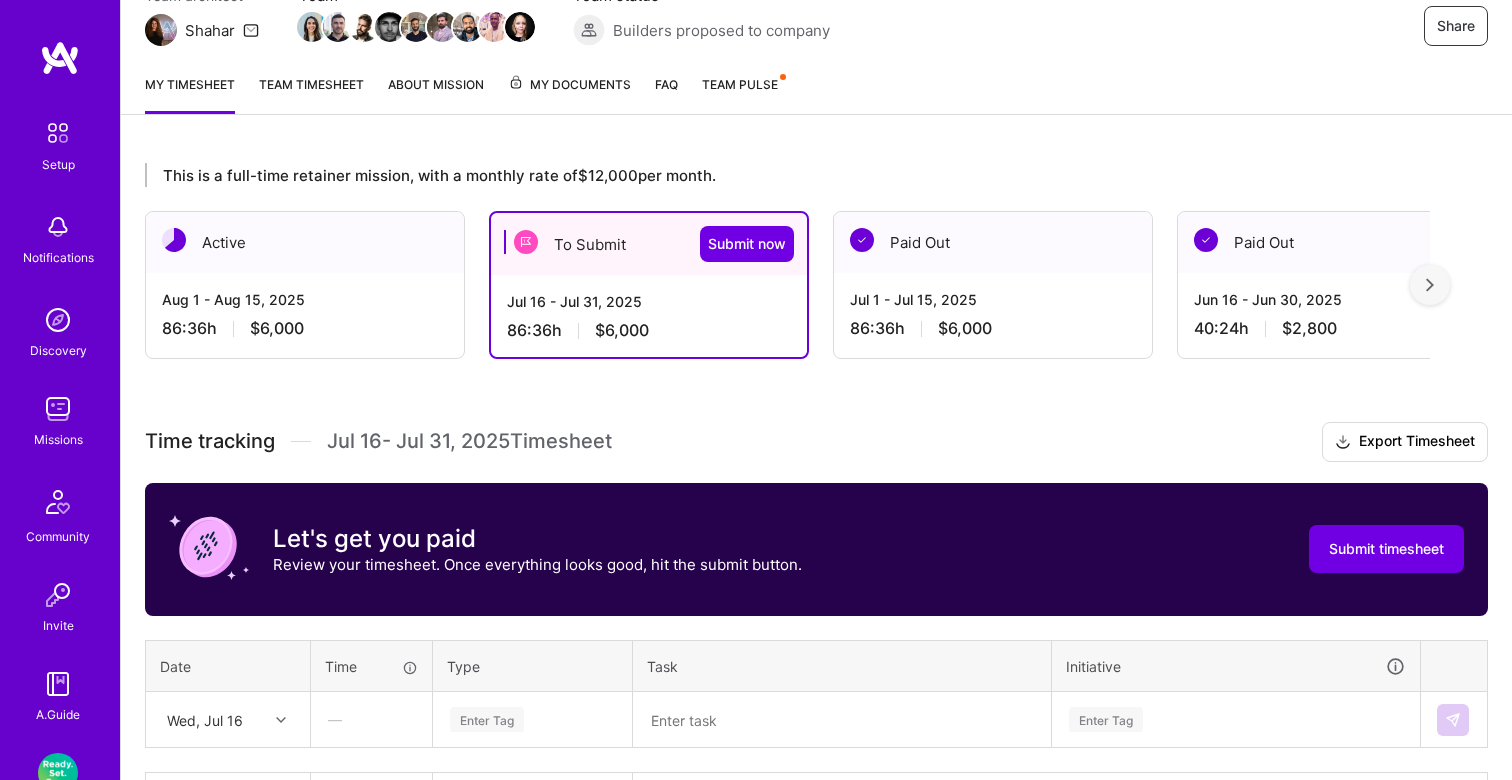 click on "Paid Out" at bounding box center [993, 242] 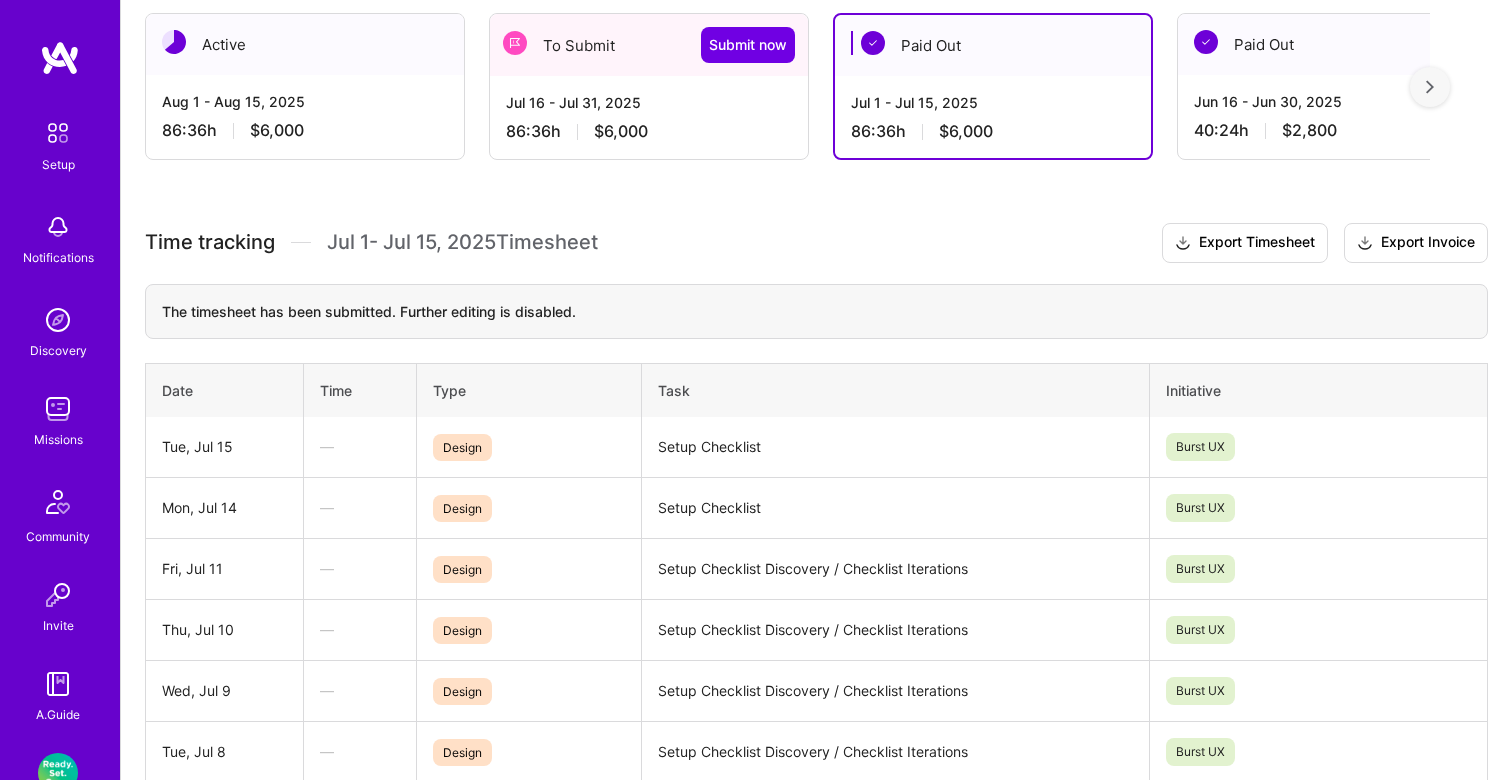 scroll, scrollTop: 0, scrollLeft: 0, axis: both 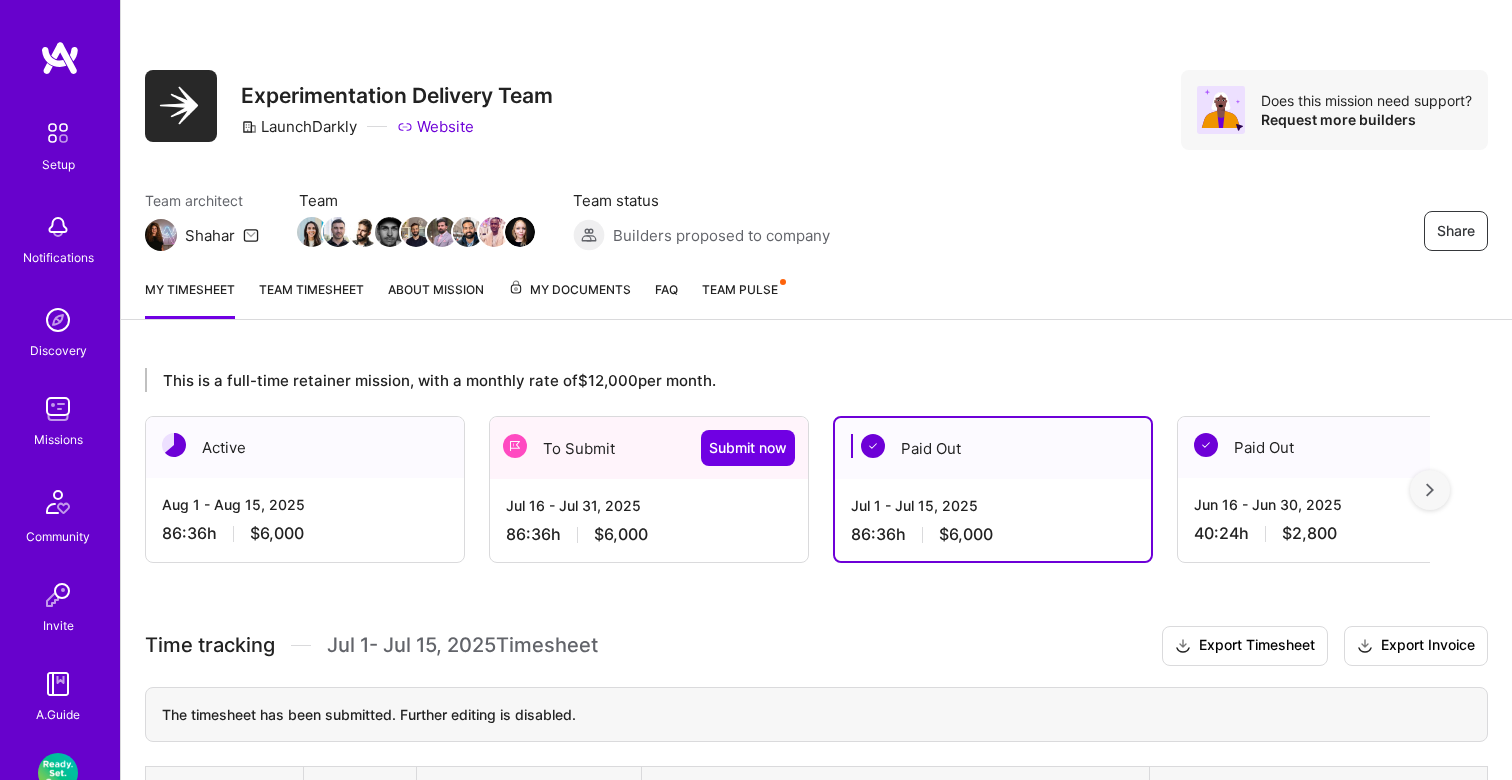 click on "[MONTH] [DAY] - [MONTH] [DAY], [YEAR] [TIME]    $[PRICE]" at bounding box center [649, 520] 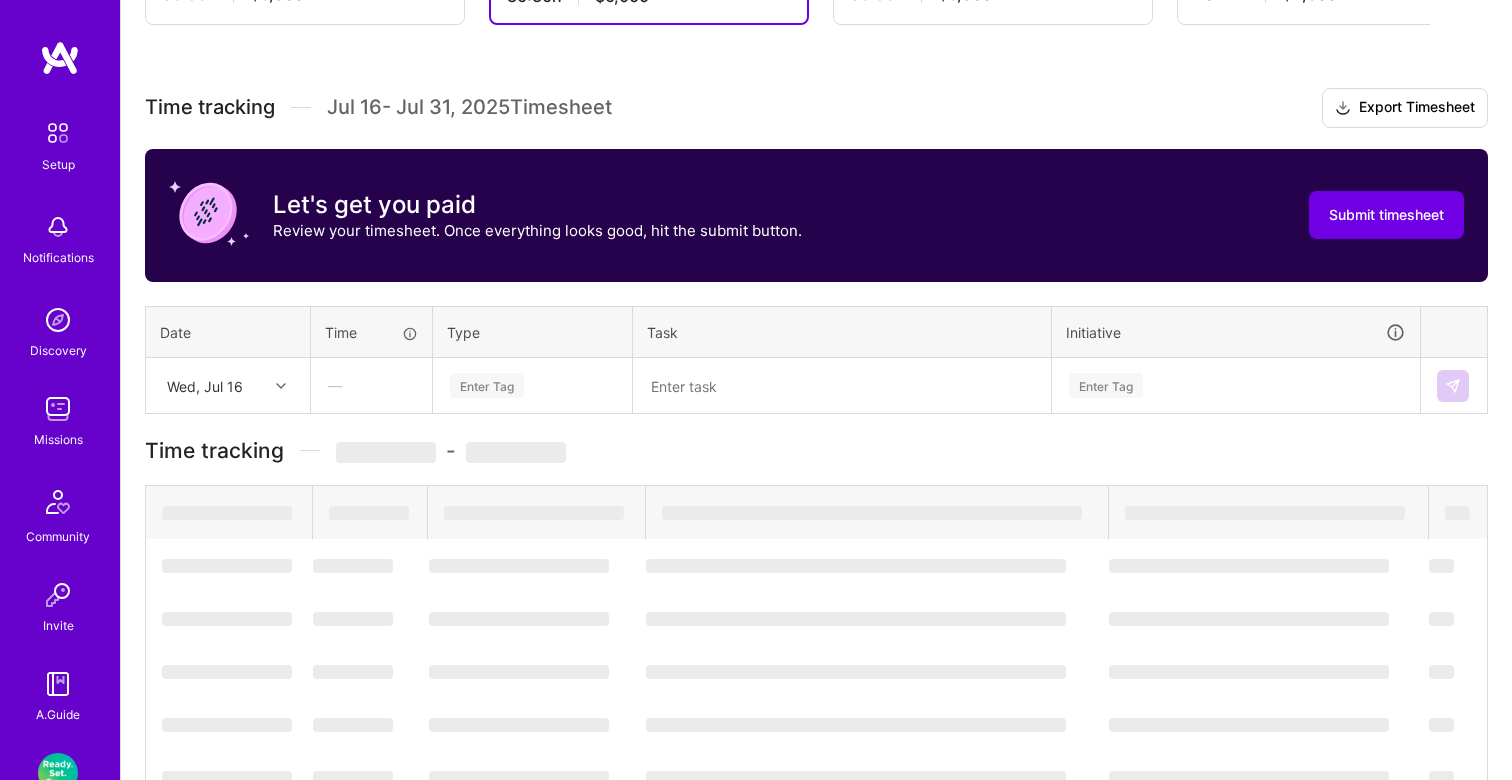 scroll, scrollTop: 349, scrollLeft: 0, axis: vertical 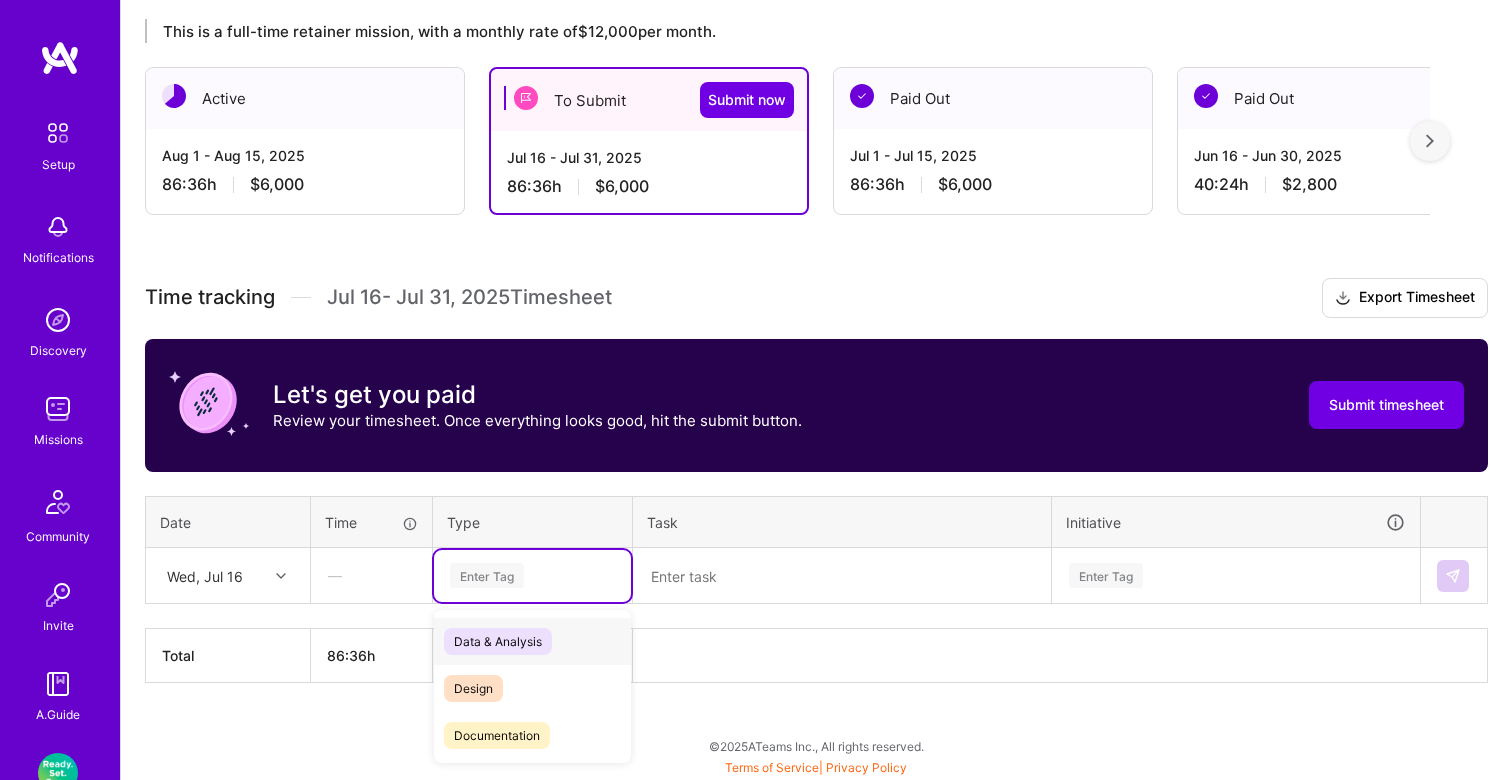 click on "Enter Tag" at bounding box center (487, 575) 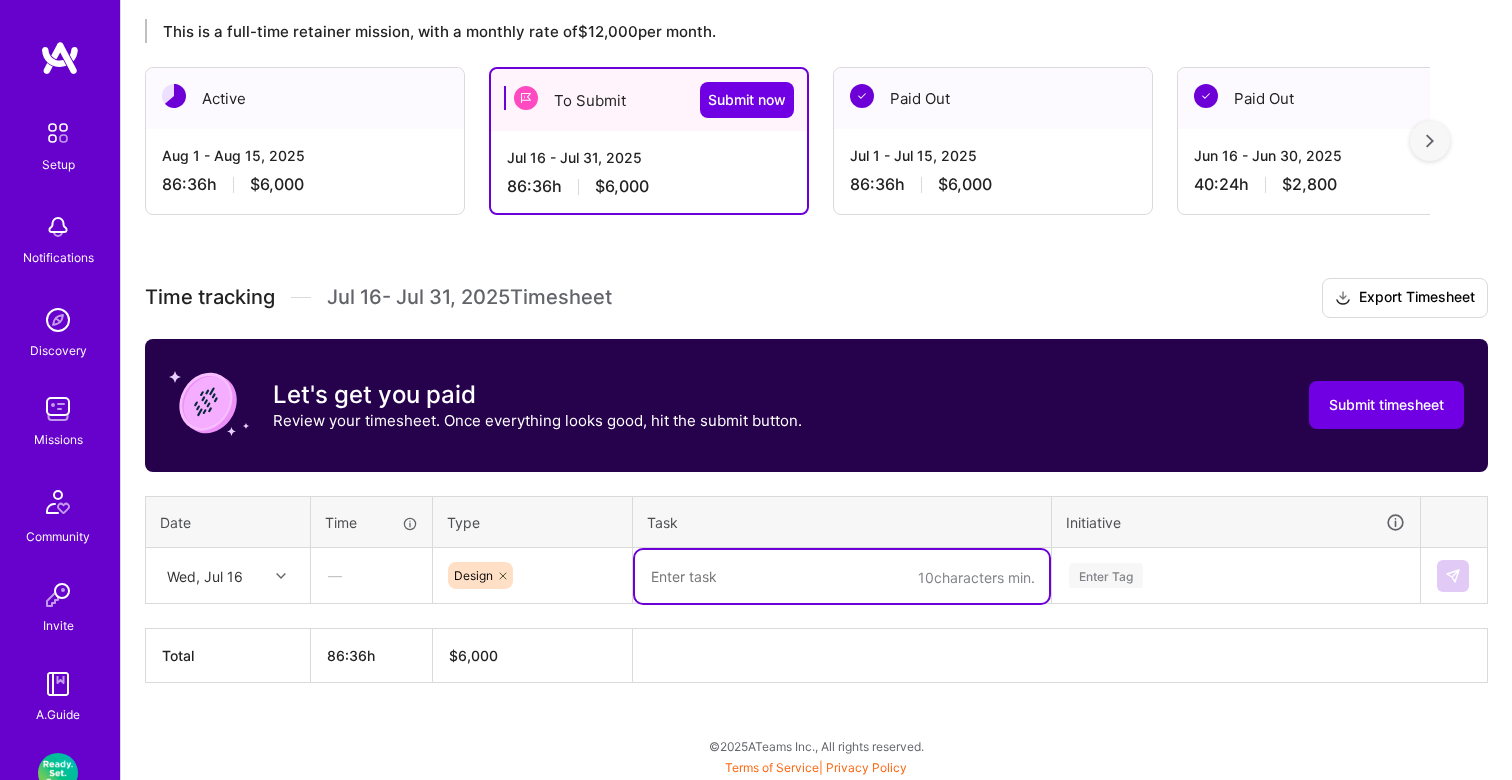 click at bounding box center (842, 576) 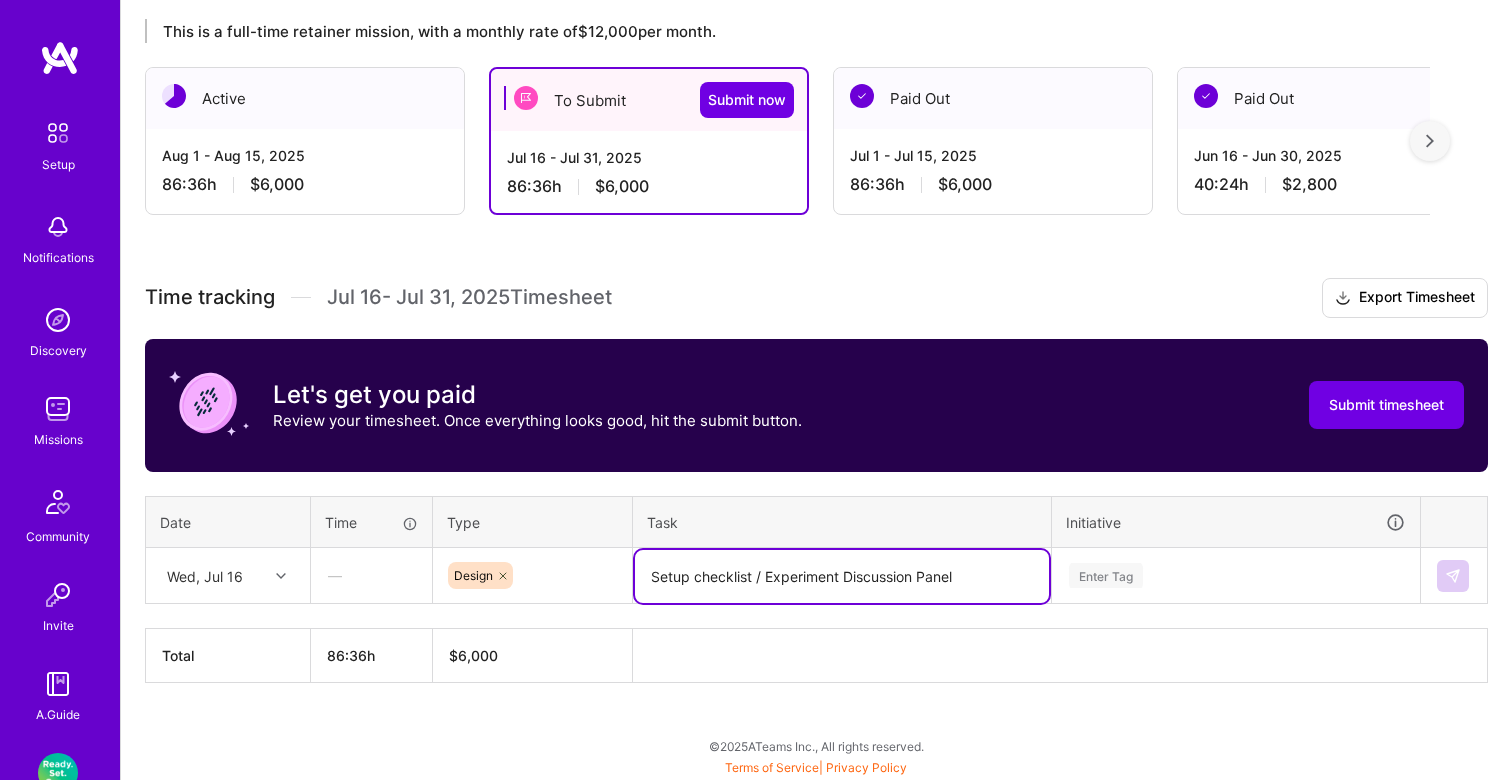 type on "Setup checklist / Experiment Discussion Panel" 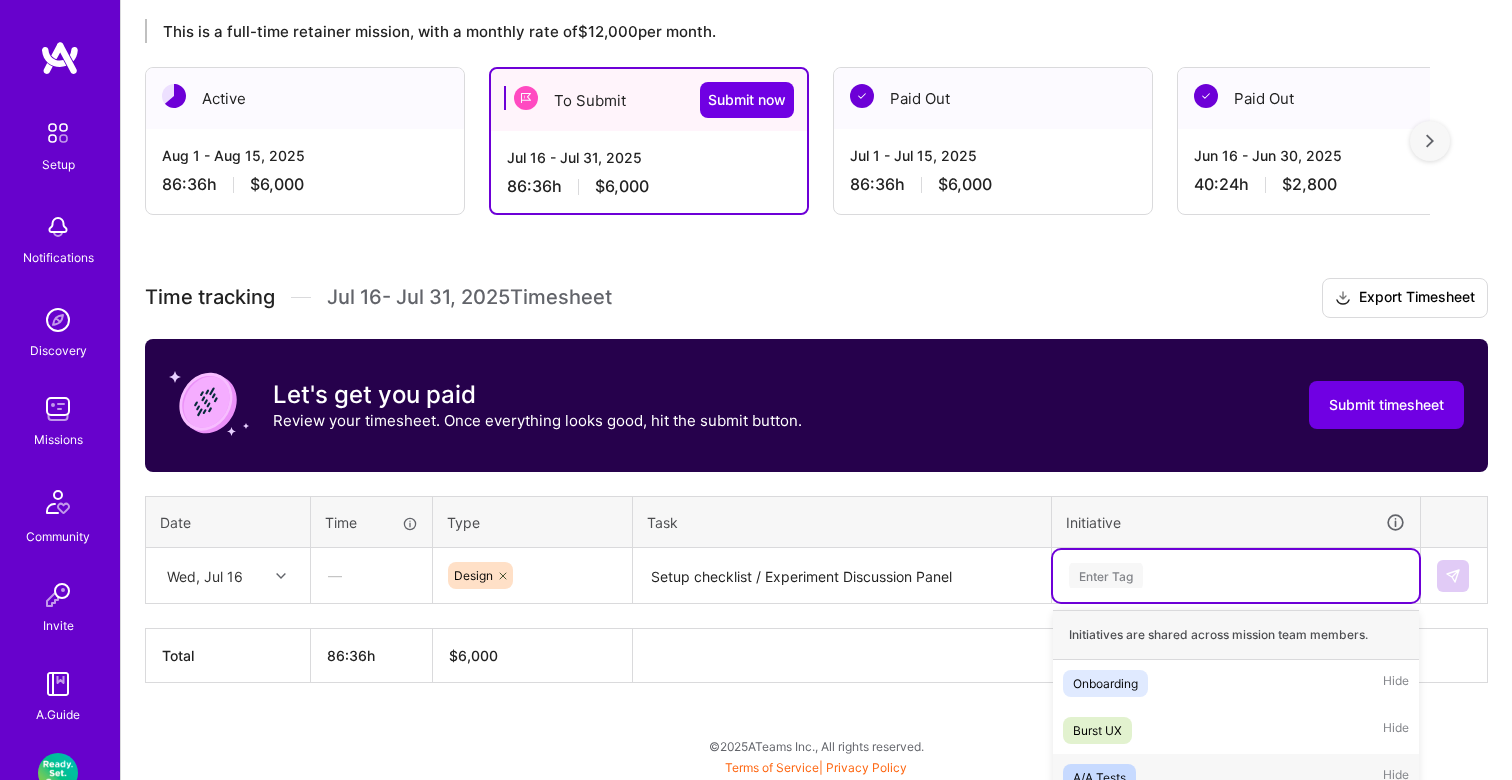 scroll, scrollTop: 588, scrollLeft: 0, axis: vertical 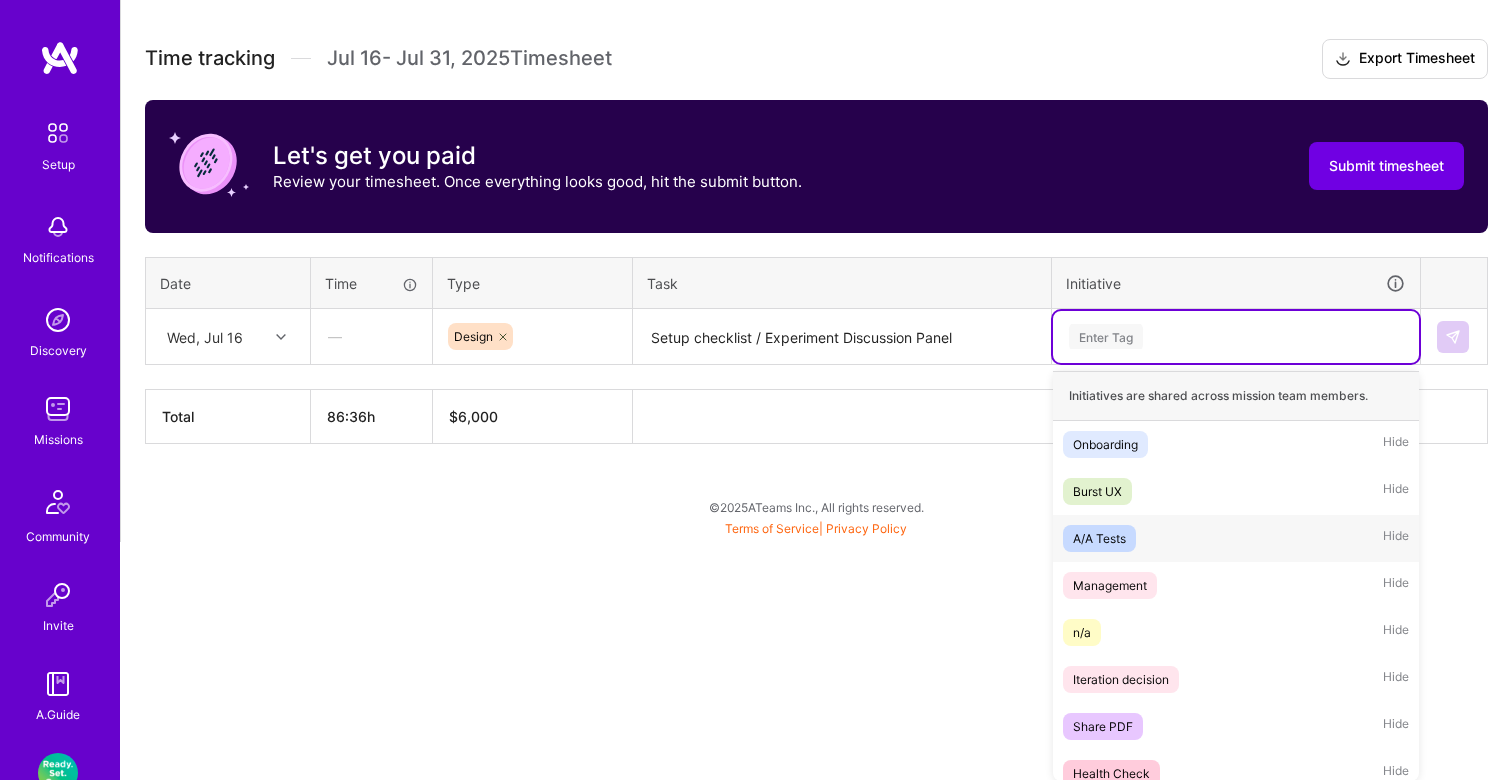 click on "option A/A Tests focused, 3 of 10. 10 results available. Use Up and Down to choose options, press Enter to select the currently focused option, press Escape to exit the menu. Enter Tag Initiatives are shared across mission team members. Onboarding Hide Burst UX Hide A/A Tests Hide Management Hide n/a Hide Iteration decision Hide Share PDF Hide Health Check Hide backlog Hide hackaton Hide" at bounding box center [1236, 337] 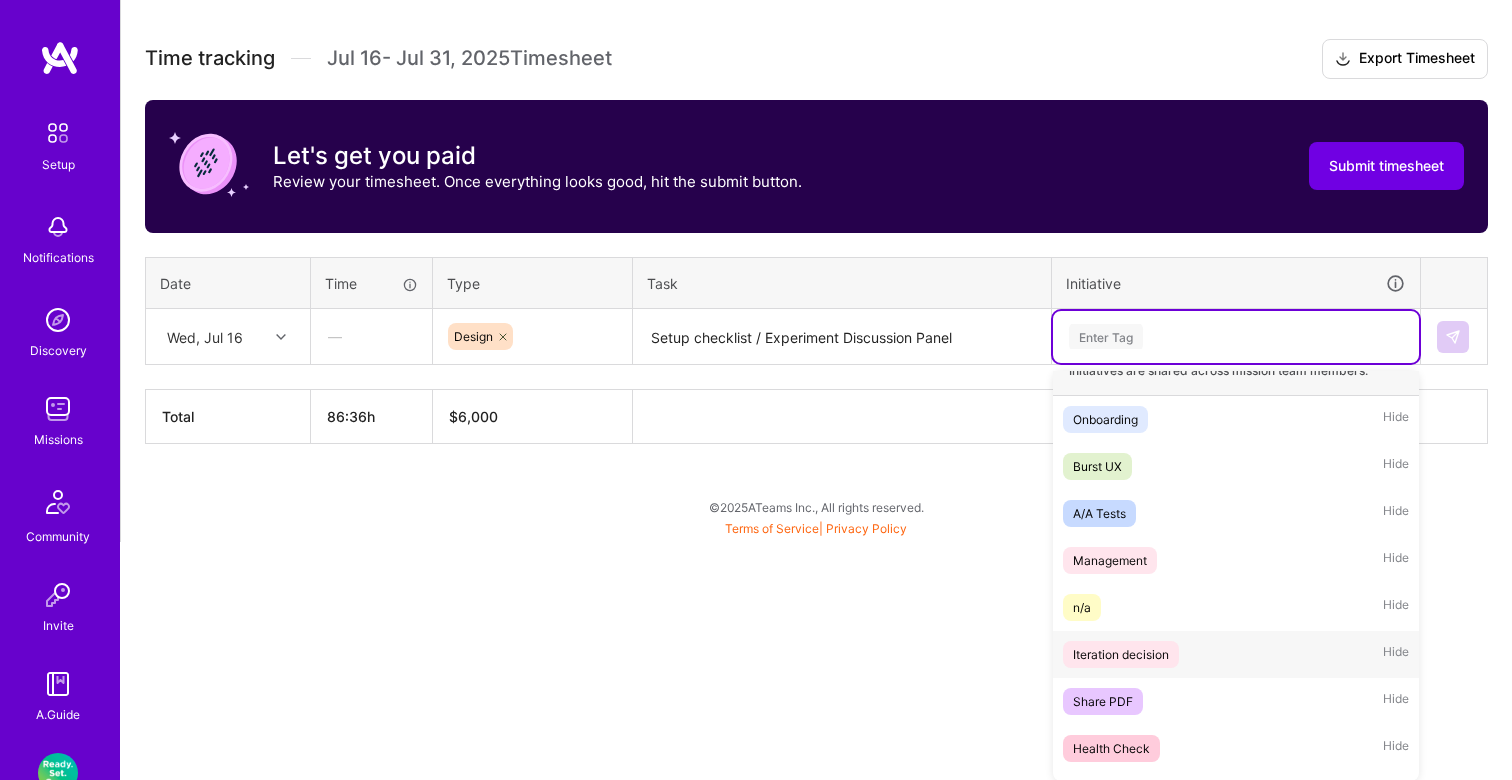 scroll, scrollTop: 0, scrollLeft: 0, axis: both 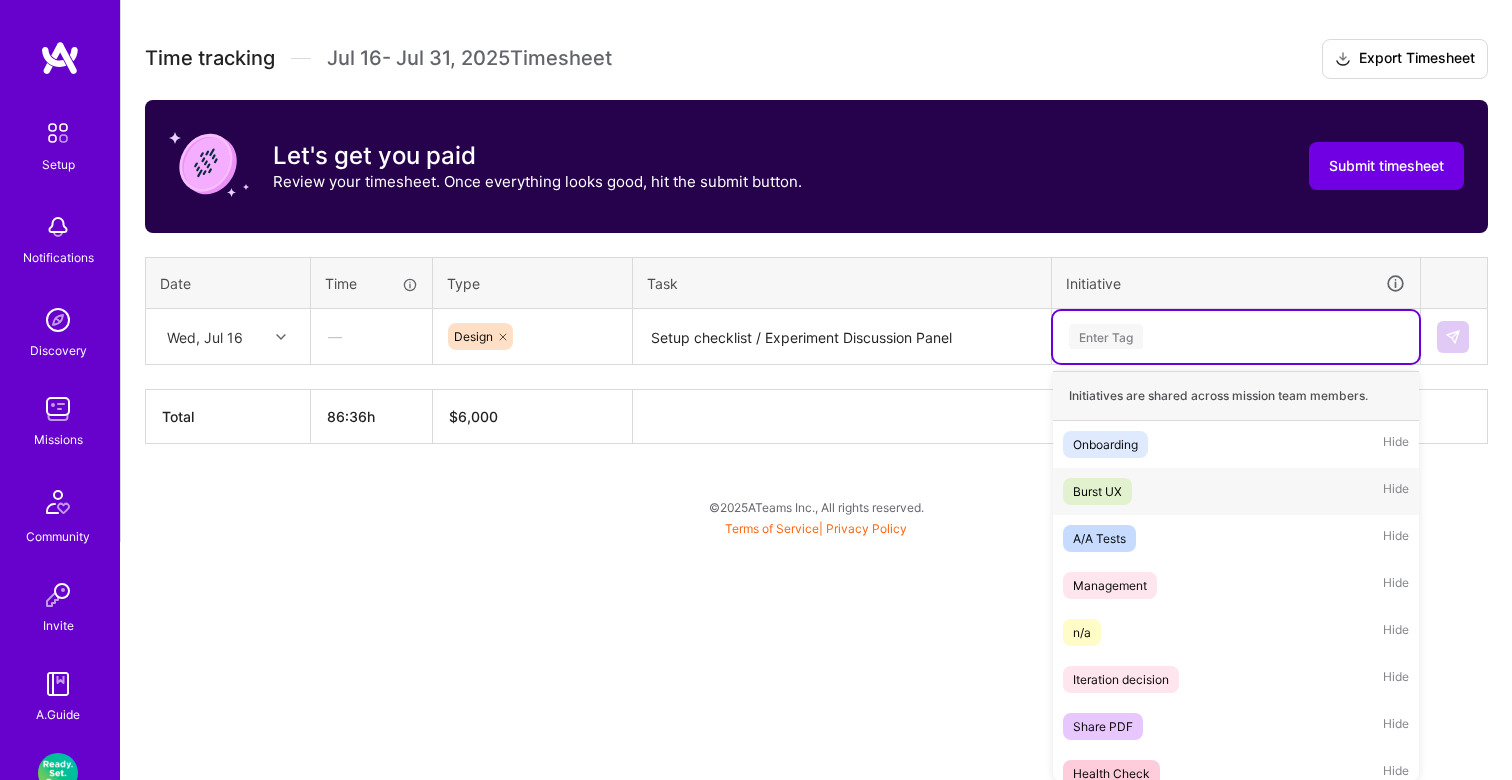 click on "Burst UX" at bounding box center (1097, 491) 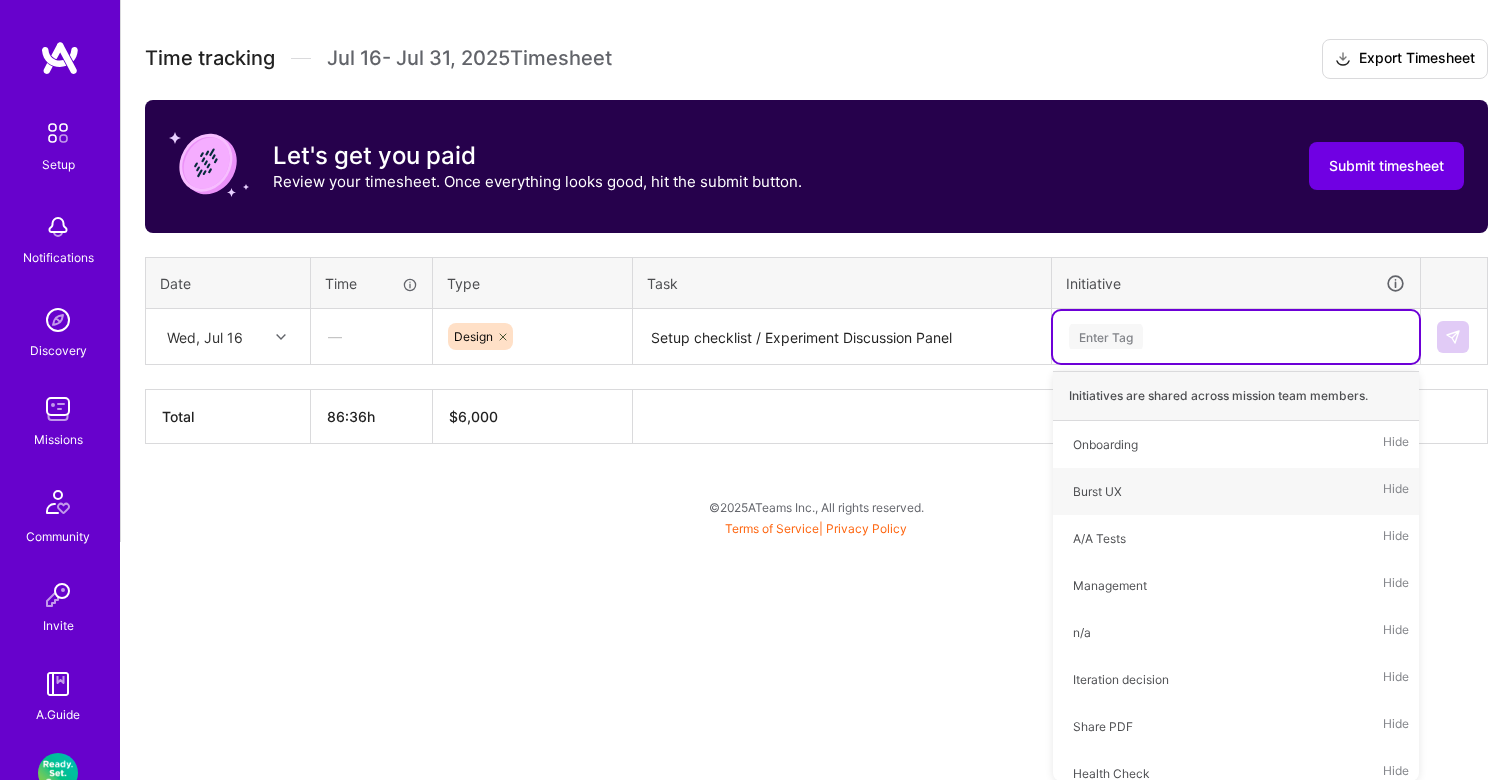 scroll, scrollTop: 349, scrollLeft: 0, axis: vertical 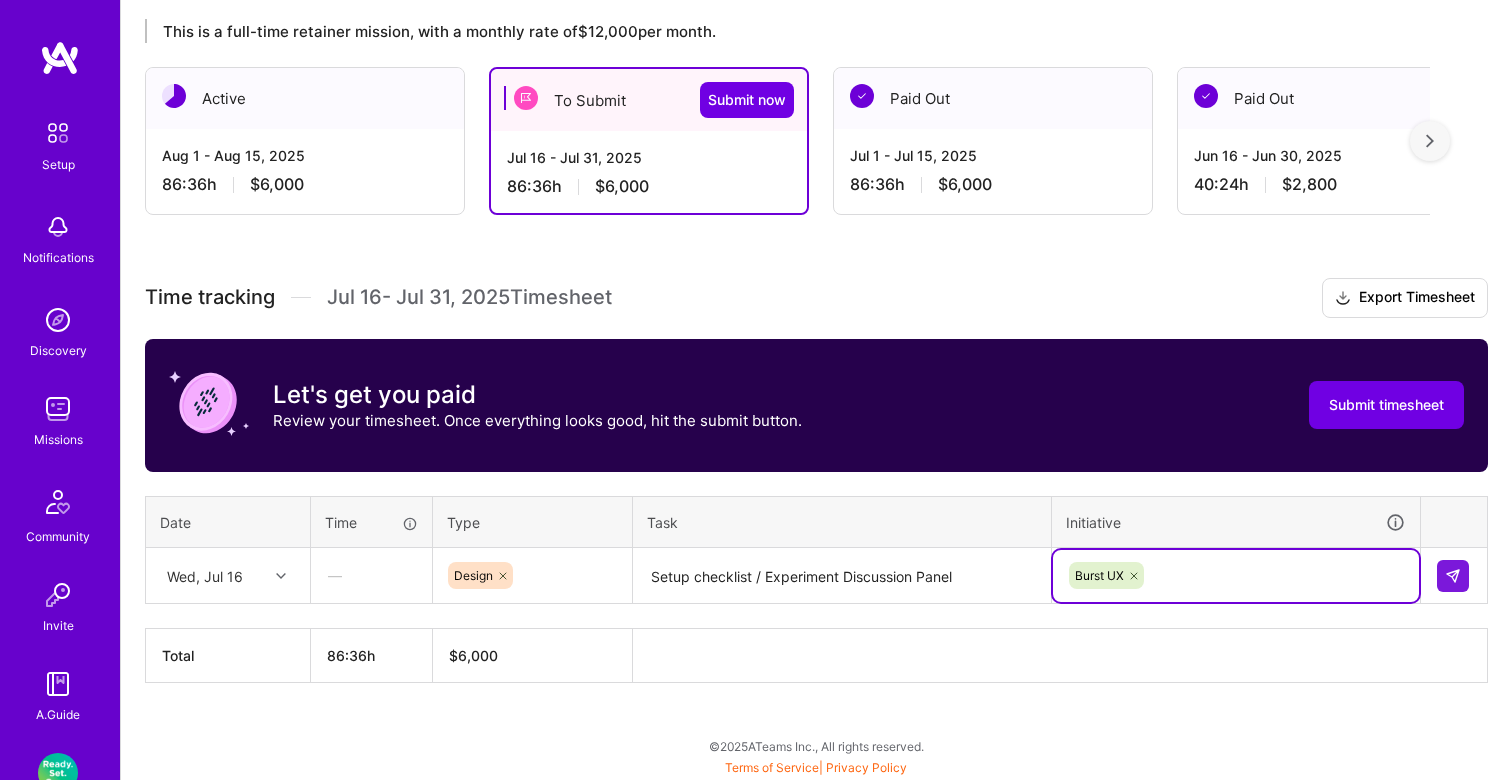 click on "Setup checklist / Experiment Discussion Panel" at bounding box center (842, 576) 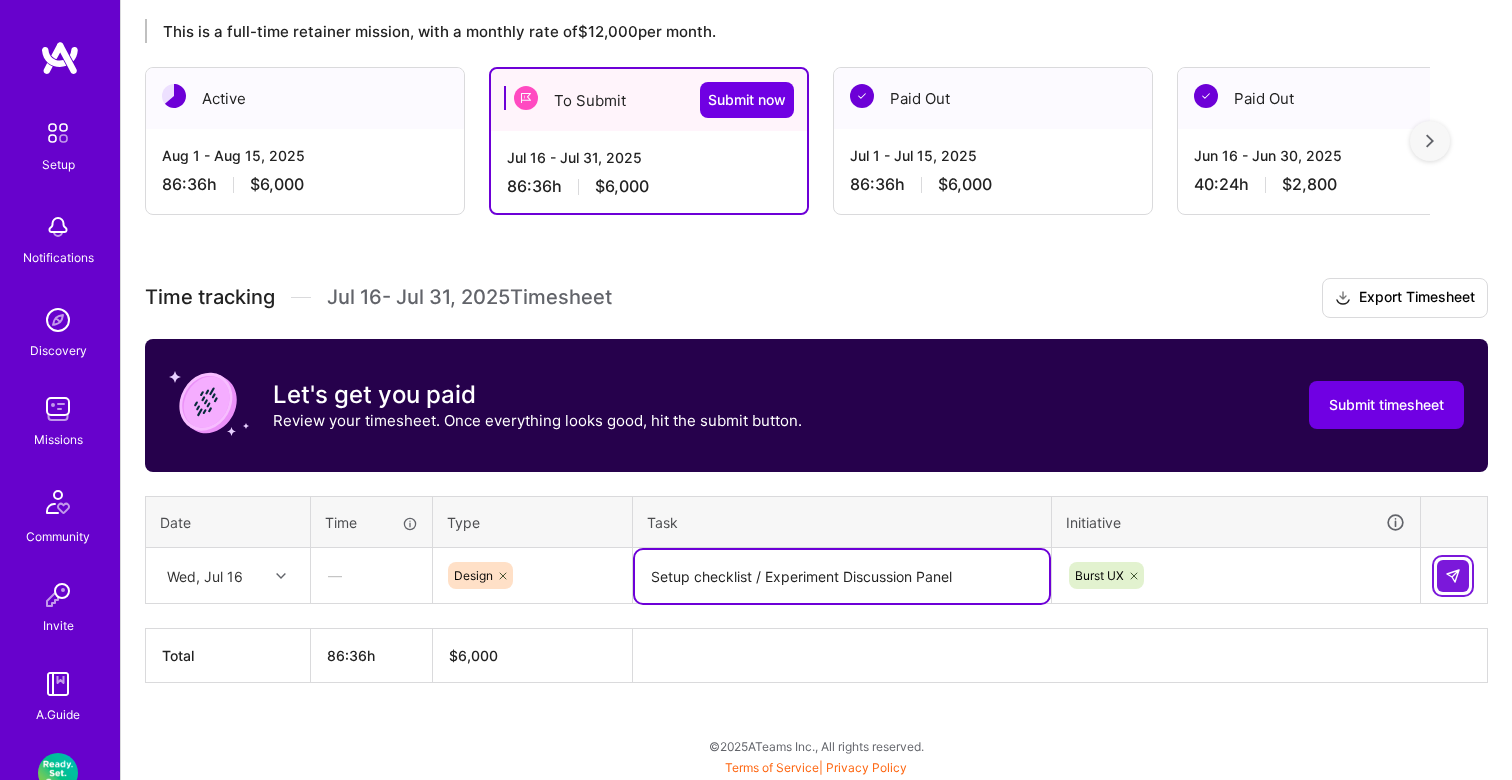 click at bounding box center [1453, 576] 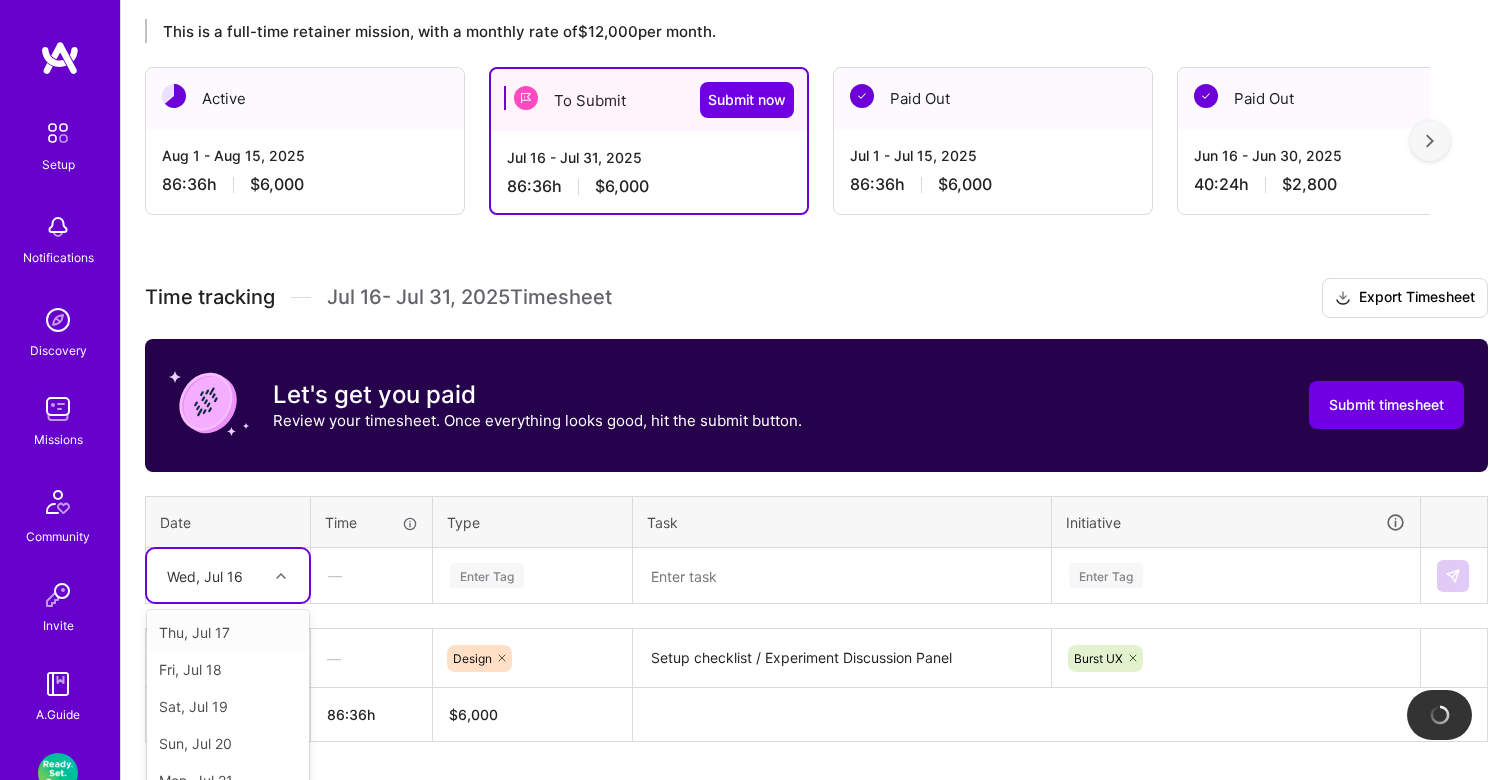 scroll, scrollTop: 408, scrollLeft: 0, axis: vertical 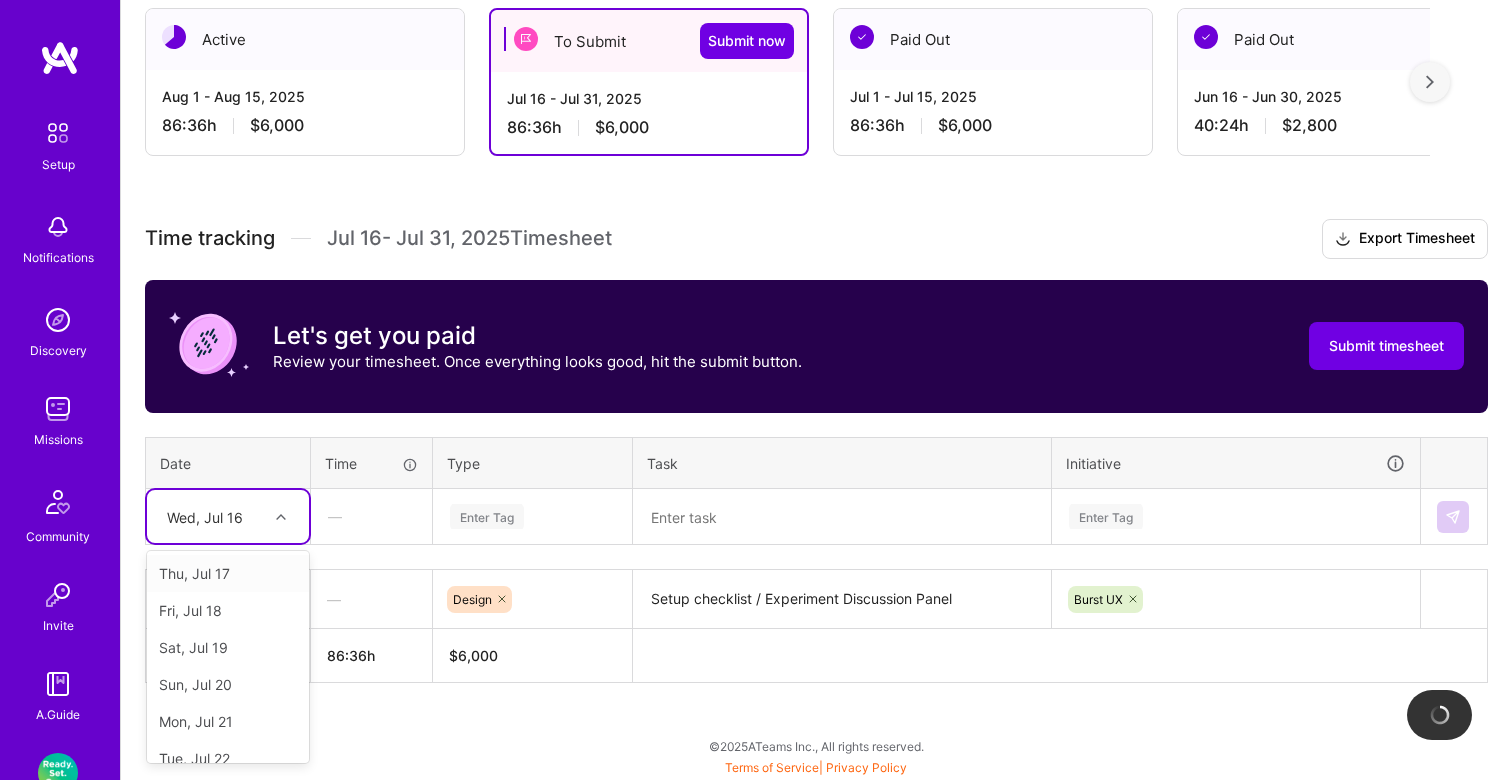 click on "option [DATE] focused, 2 of 16. 15 results available. Use Up and Down to choose options, press Enter to select the currently focused option, press Escape to exit the menu, press Tab to select the option and exit the menu. [DATE] [DATE] [DATE] [DATE] [DATE] [DATE] [DATE] [DATE] [DATE] [DATE] [DATE] [DATE] [DATE] [DATE] [DATE]" at bounding box center [228, 516] 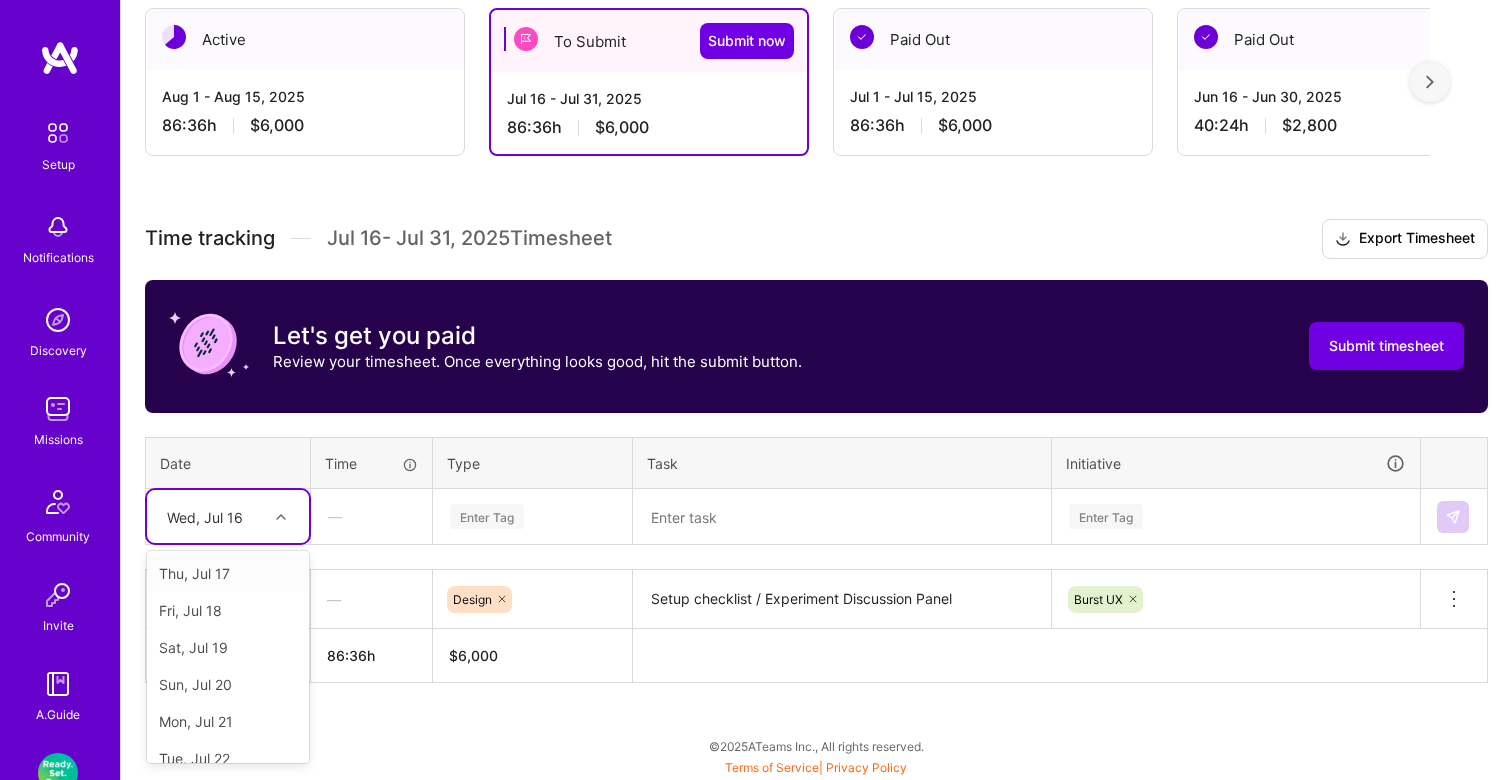 click on "Thu, Jul 17" at bounding box center (228, 573) 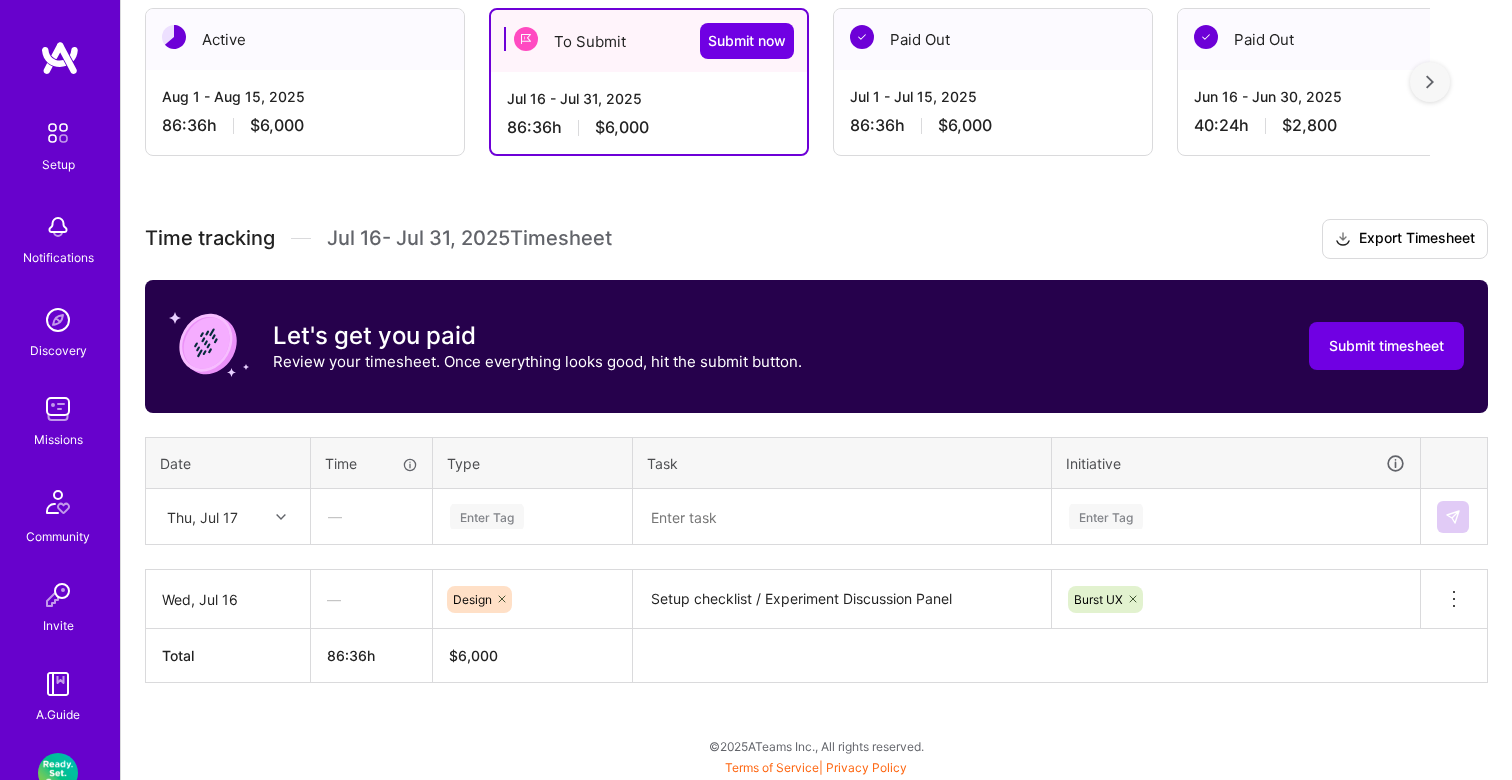 click on "—" at bounding box center (371, 516) 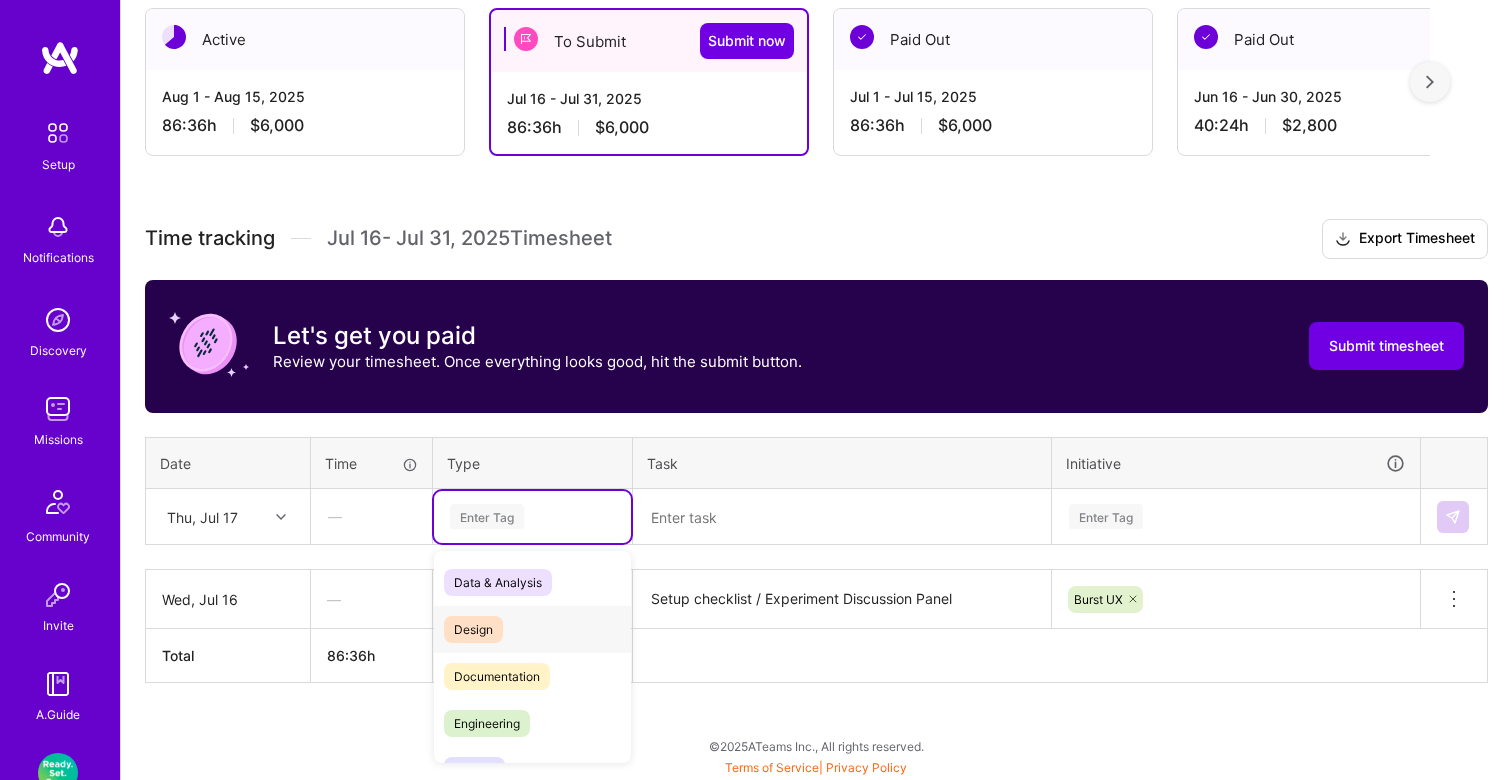 click on "Design" at bounding box center (473, 629) 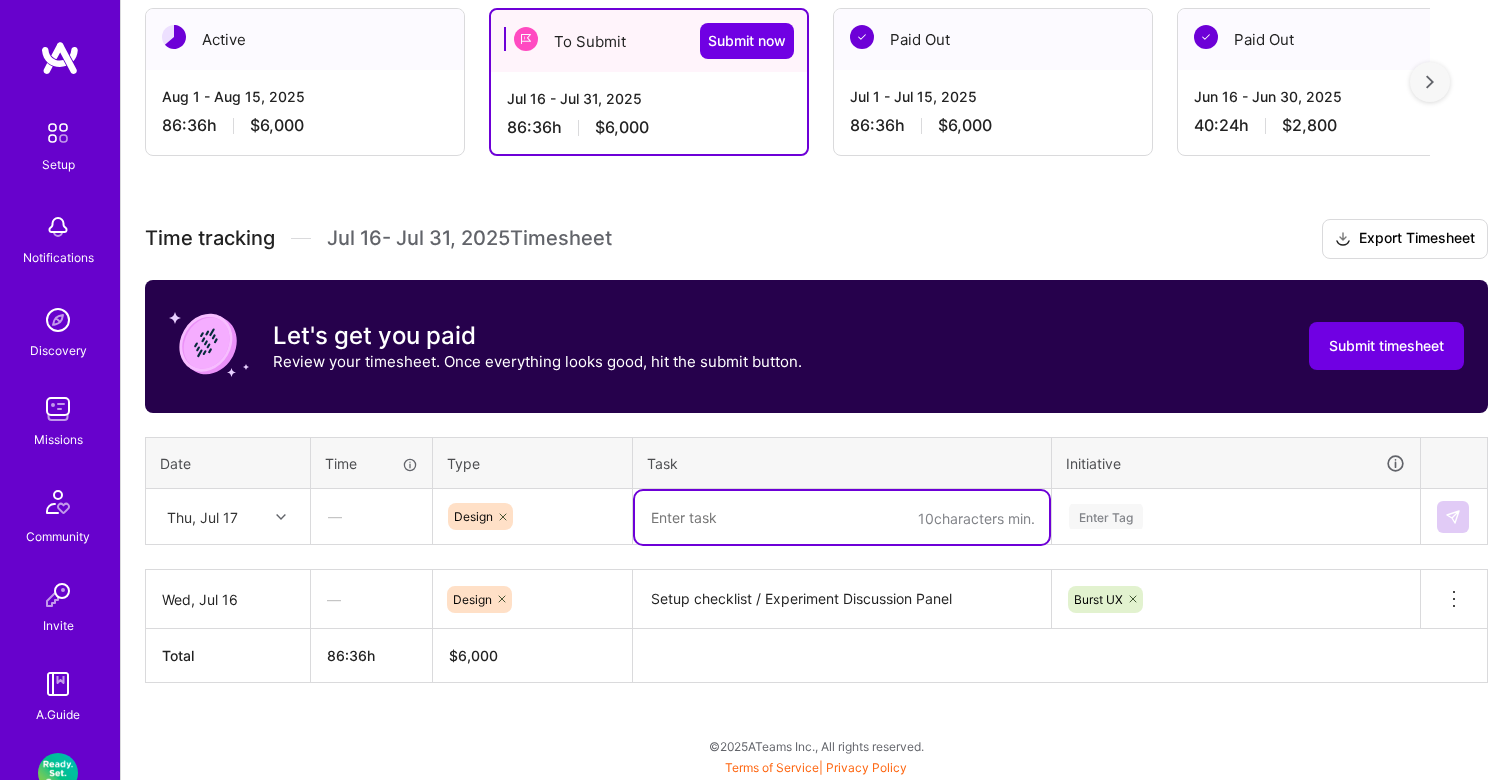 click at bounding box center (842, 517) 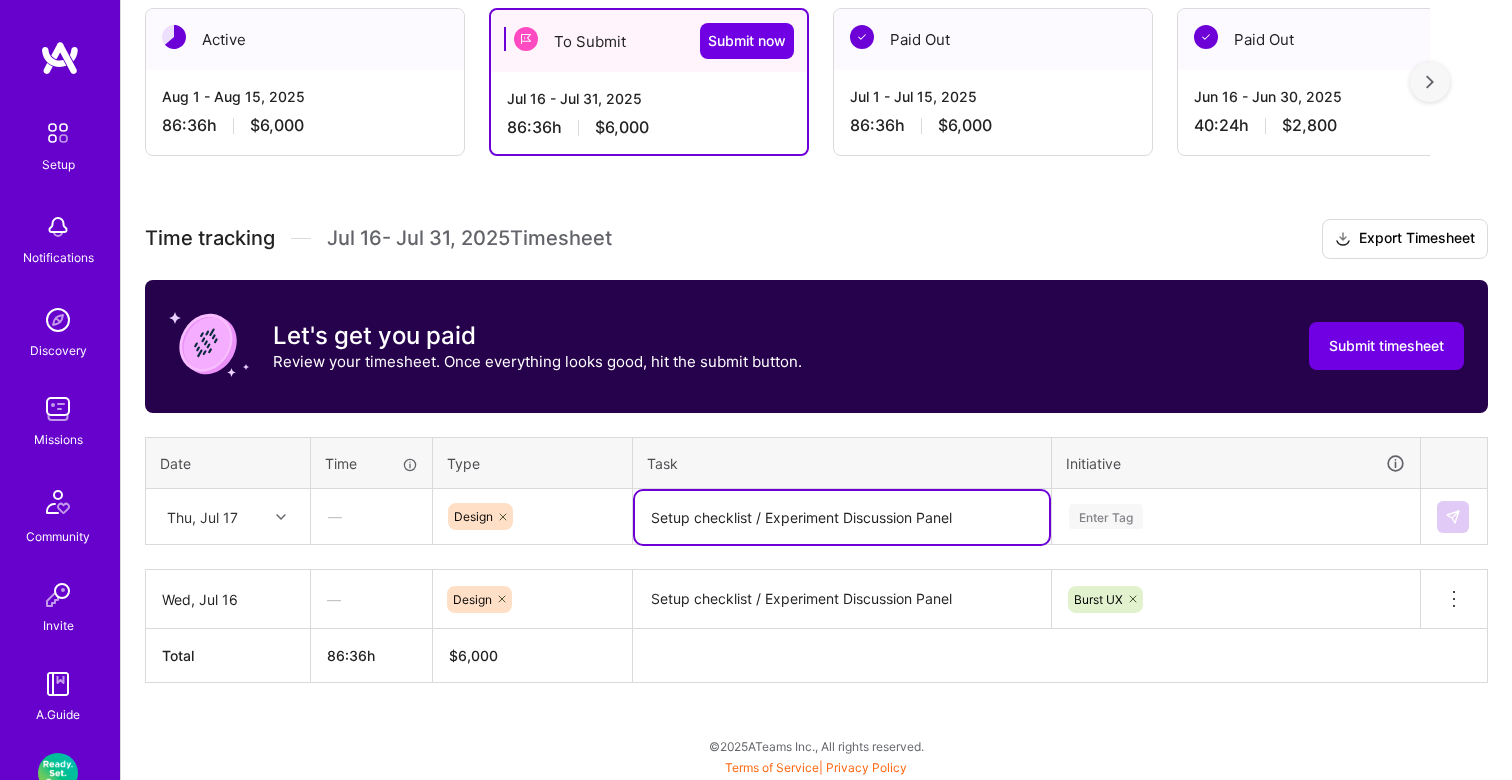 type on "Setup checklist / Experiment Discussion Panel" 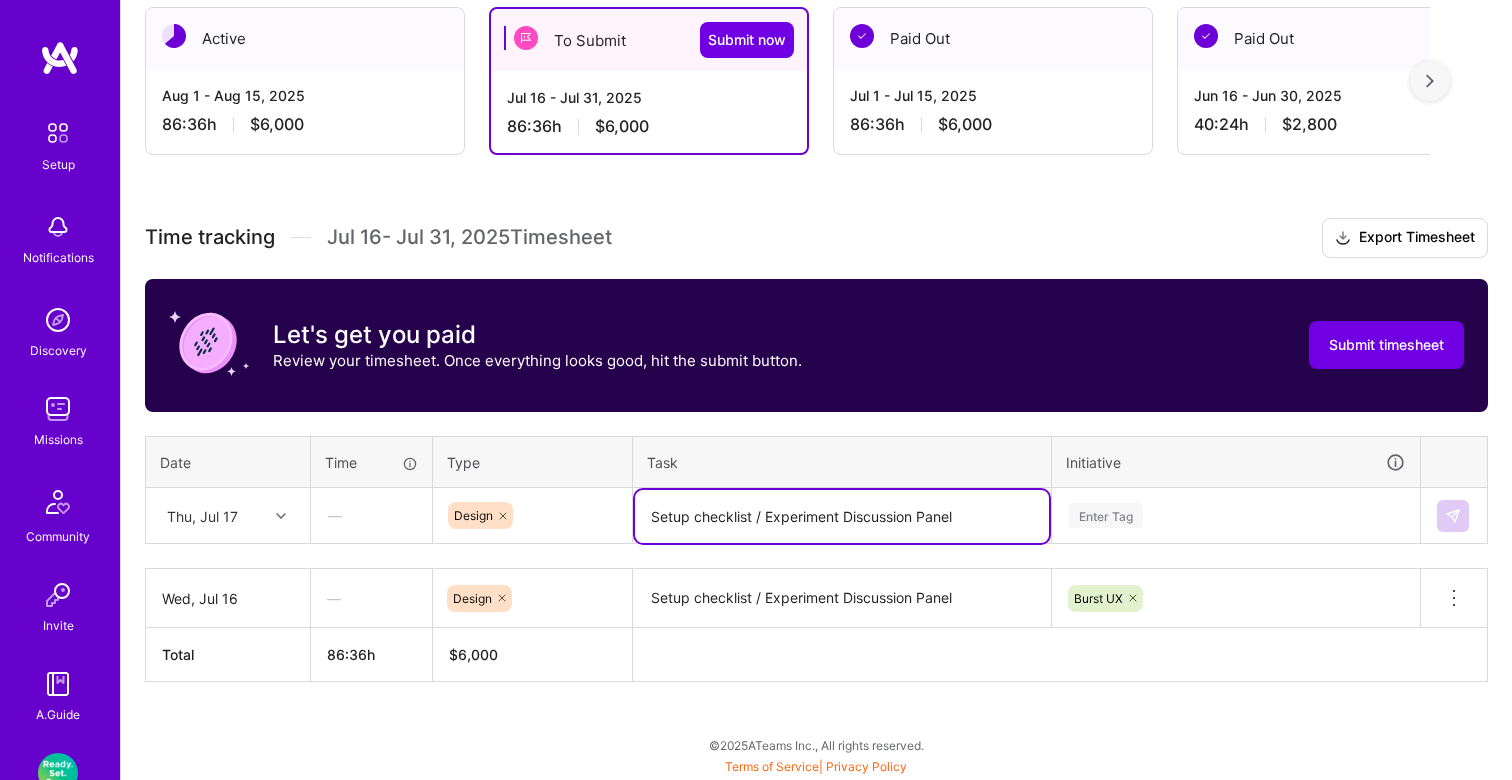 click on "Enter Tag" at bounding box center [1236, 516] 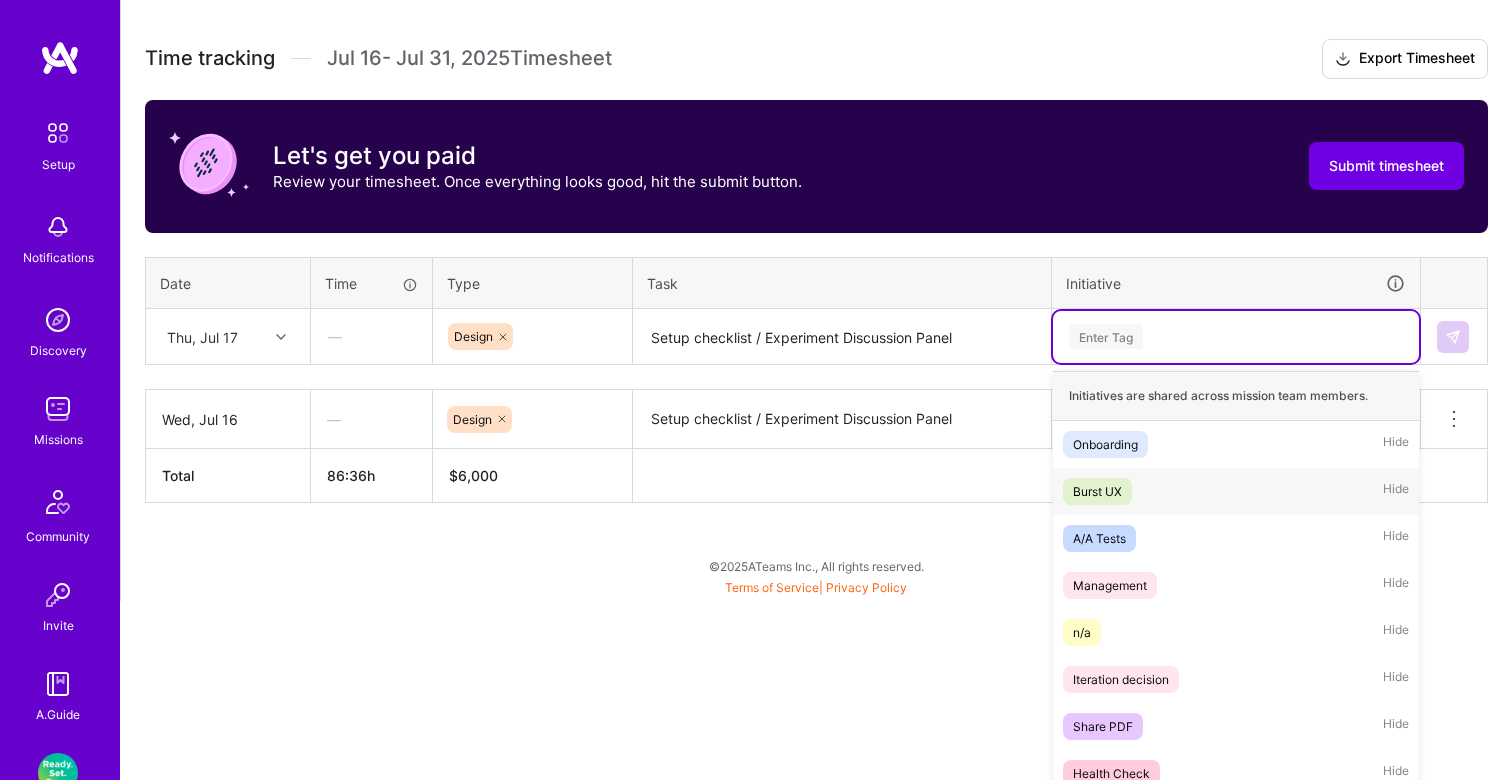 click on "Burst UX" at bounding box center [1097, 491] 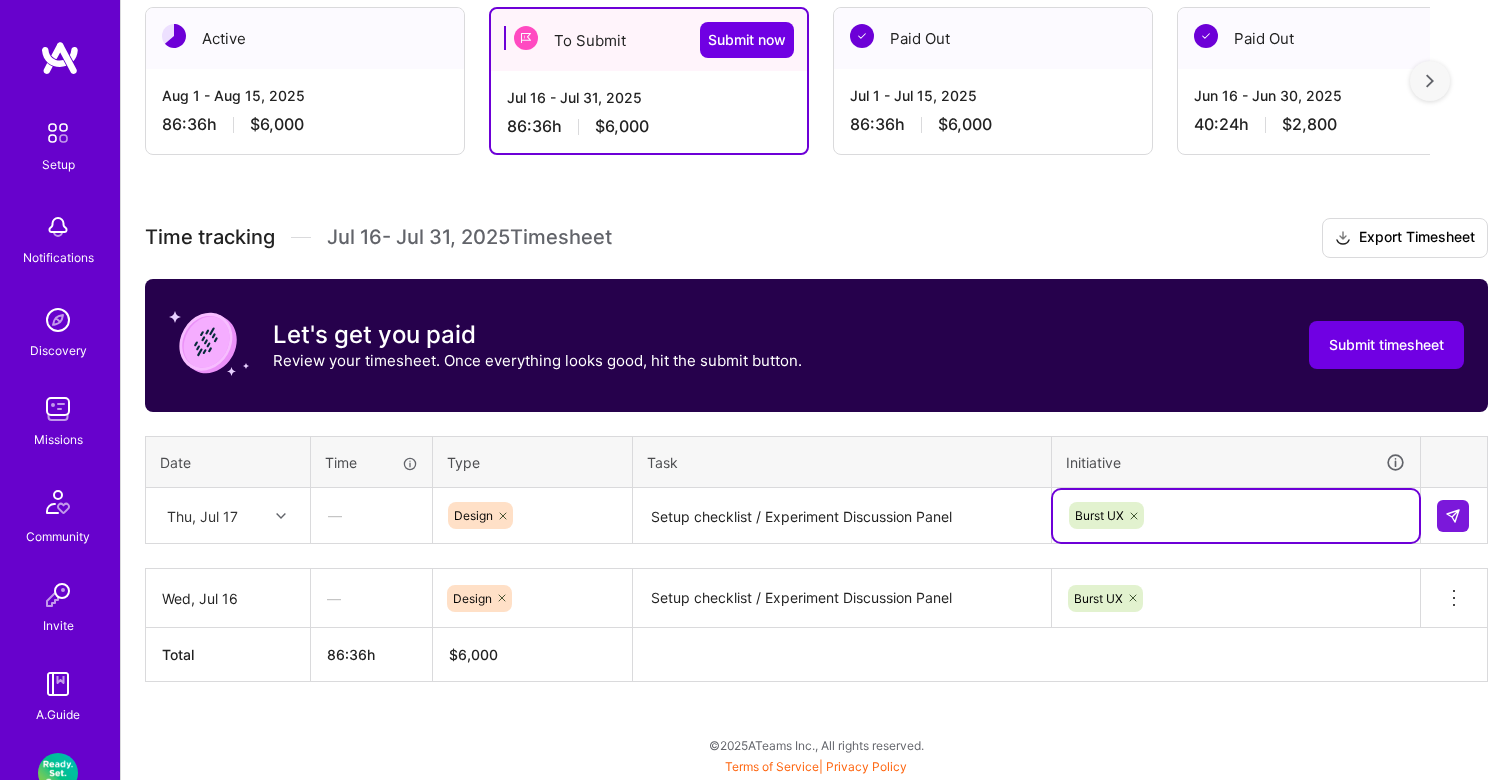 scroll, scrollTop: 408, scrollLeft: 0, axis: vertical 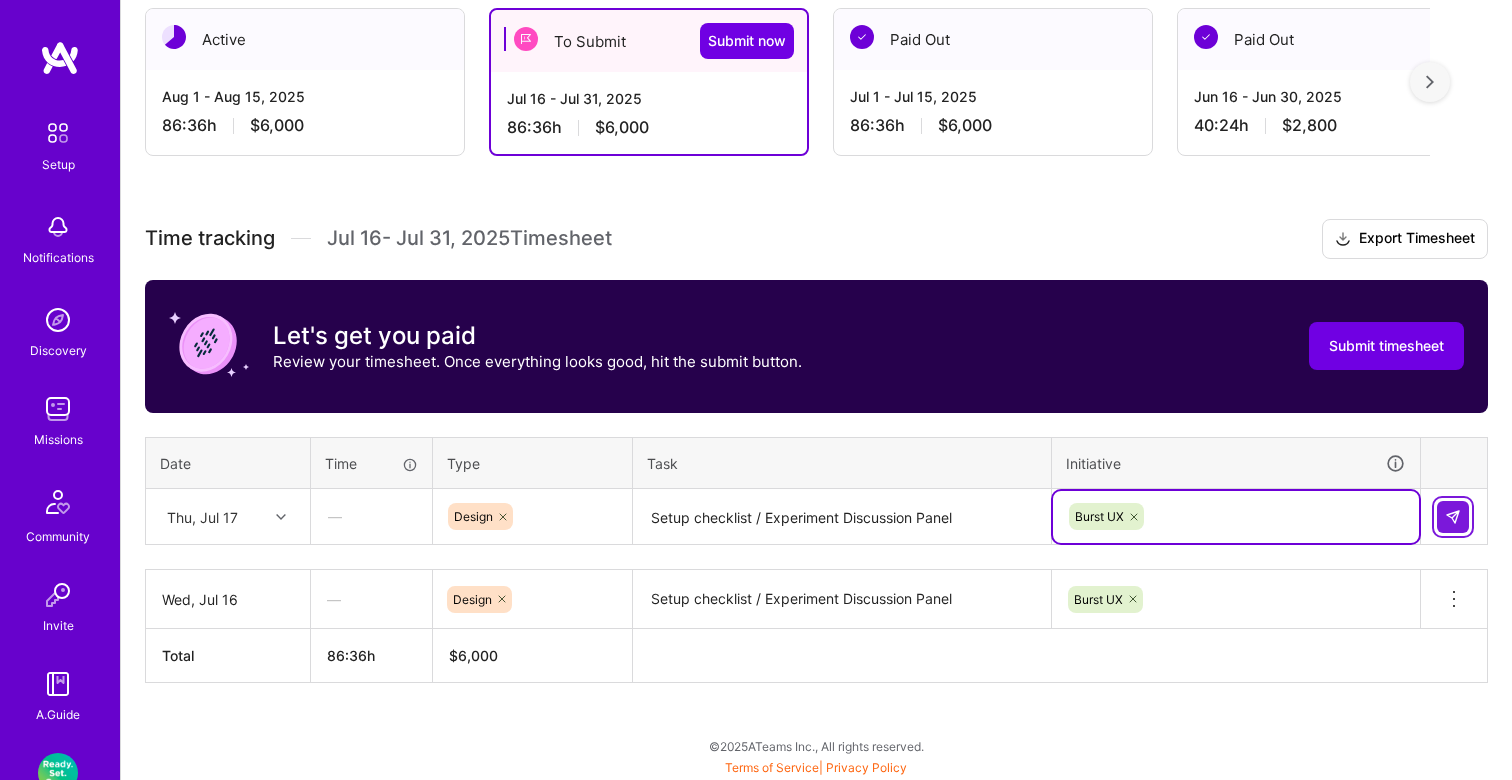 click at bounding box center [1453, 517] 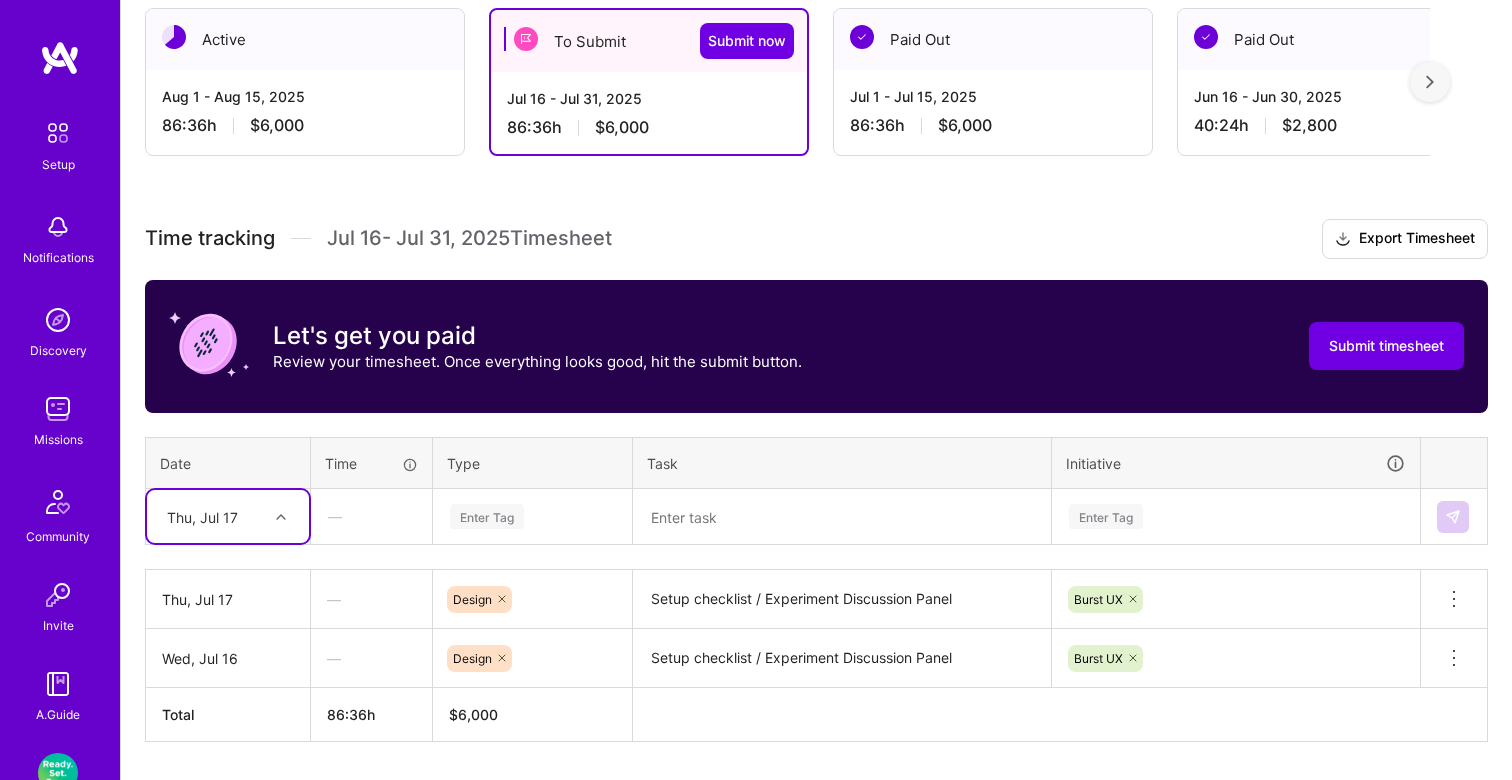 scroll, scrollTop: 467, scrollLeft: 0, axis: vertical 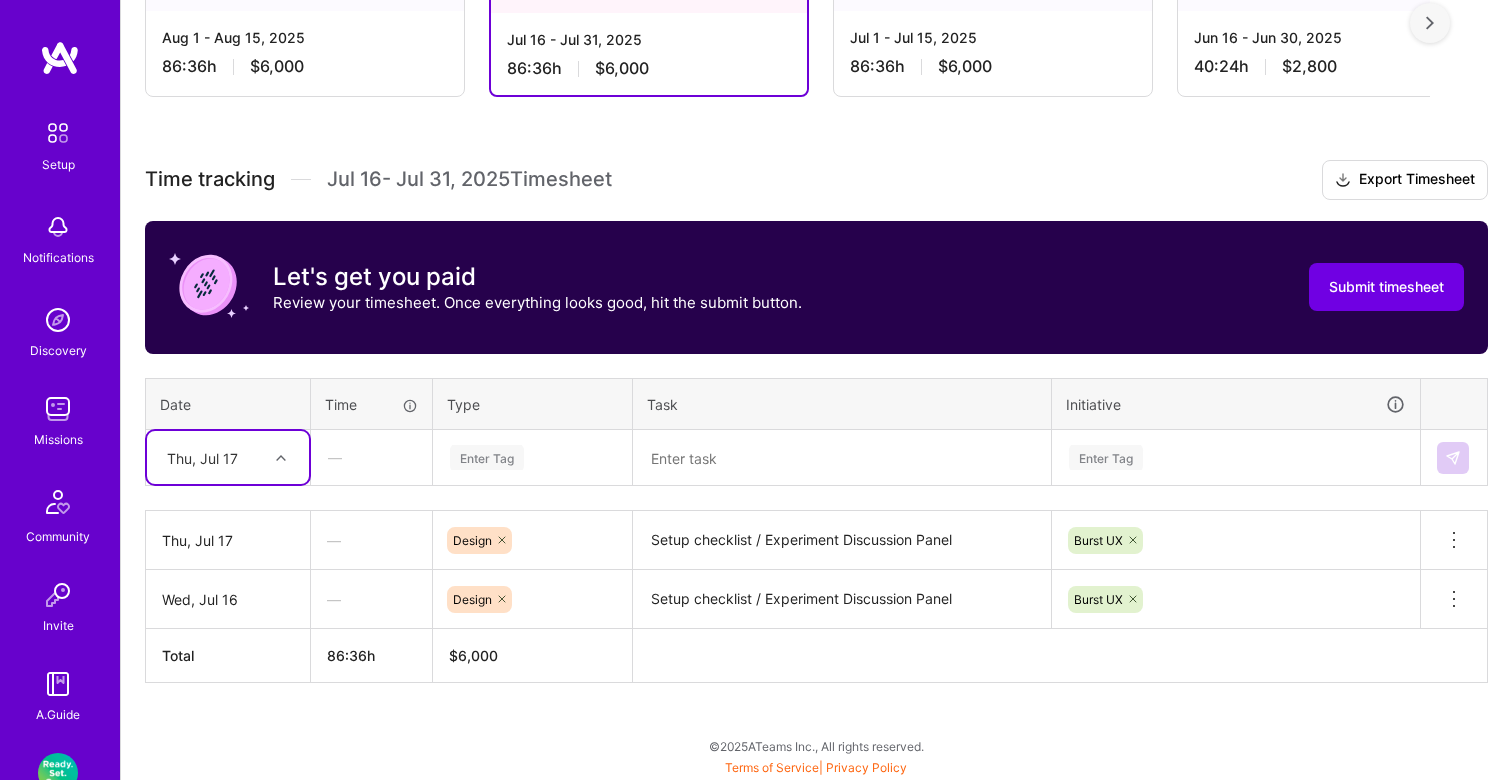 click on "option [DATE], selected.   Select is focused ,type to refine list, press Down to open the menu,  [DATE]" at bounding box center [228, 457] 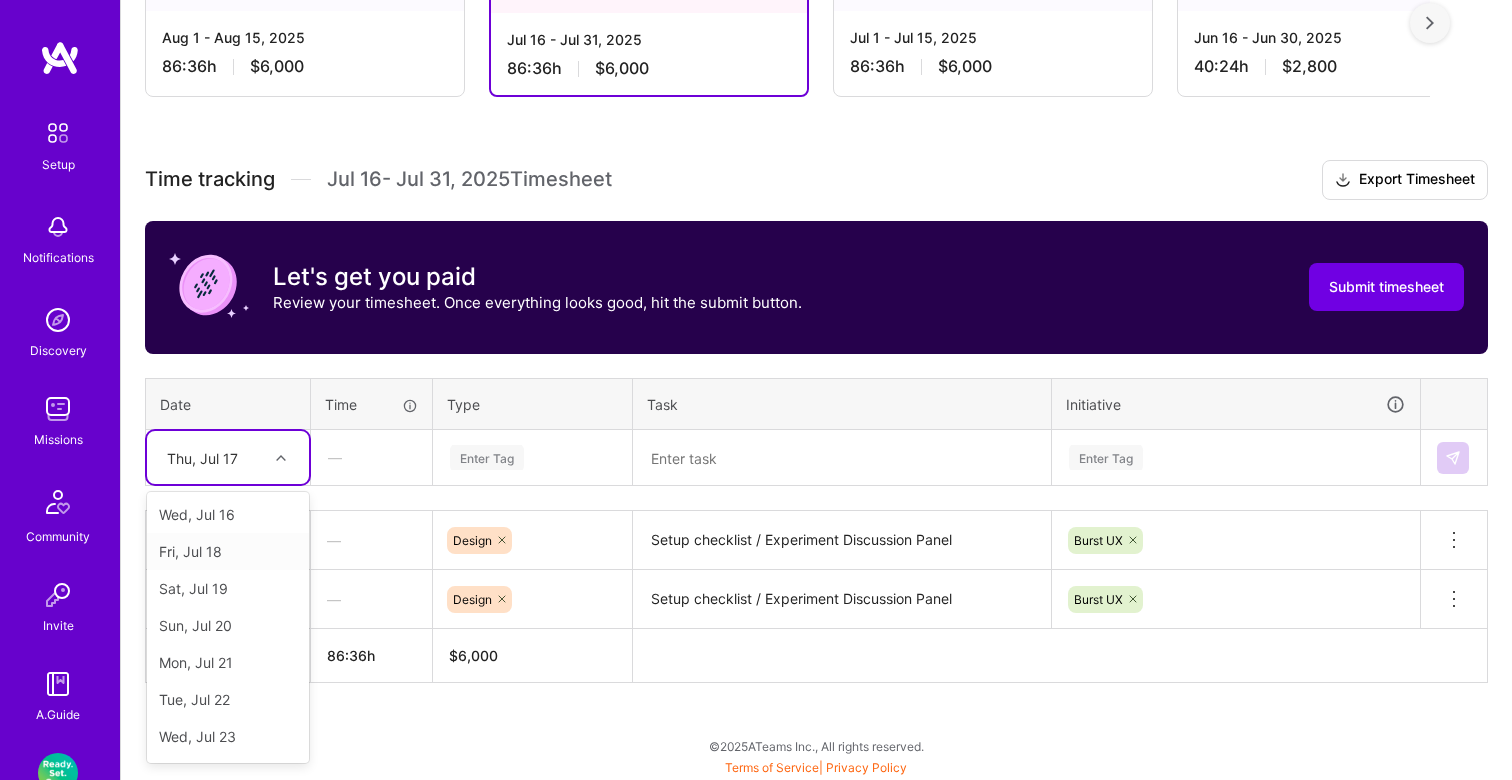 click on "Fri, Jul 18" at bounding box center (228, 551) 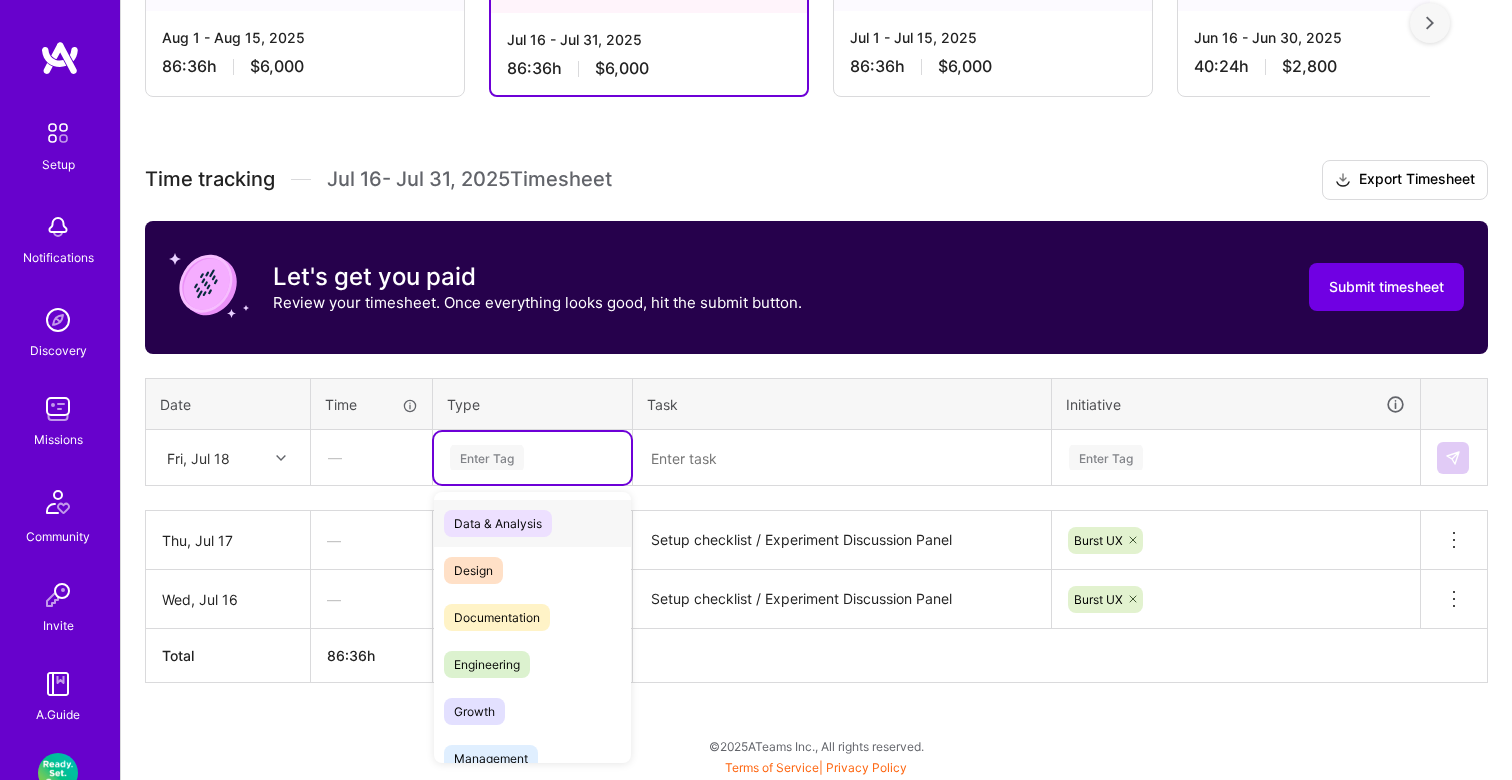 click on "Enter Tag" at bounding box center [487, 457] 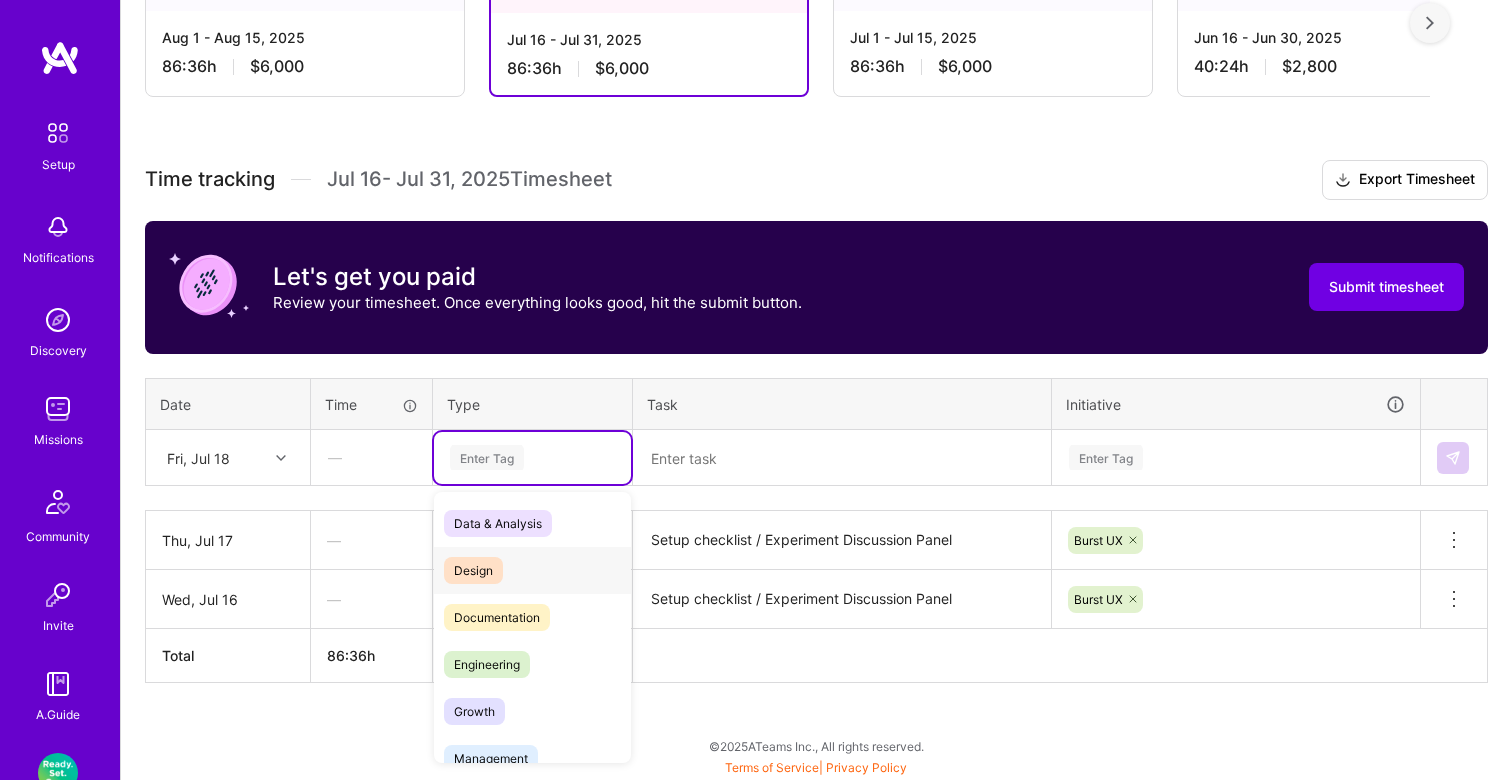 click on "Design" at bounding box center (473, 570) 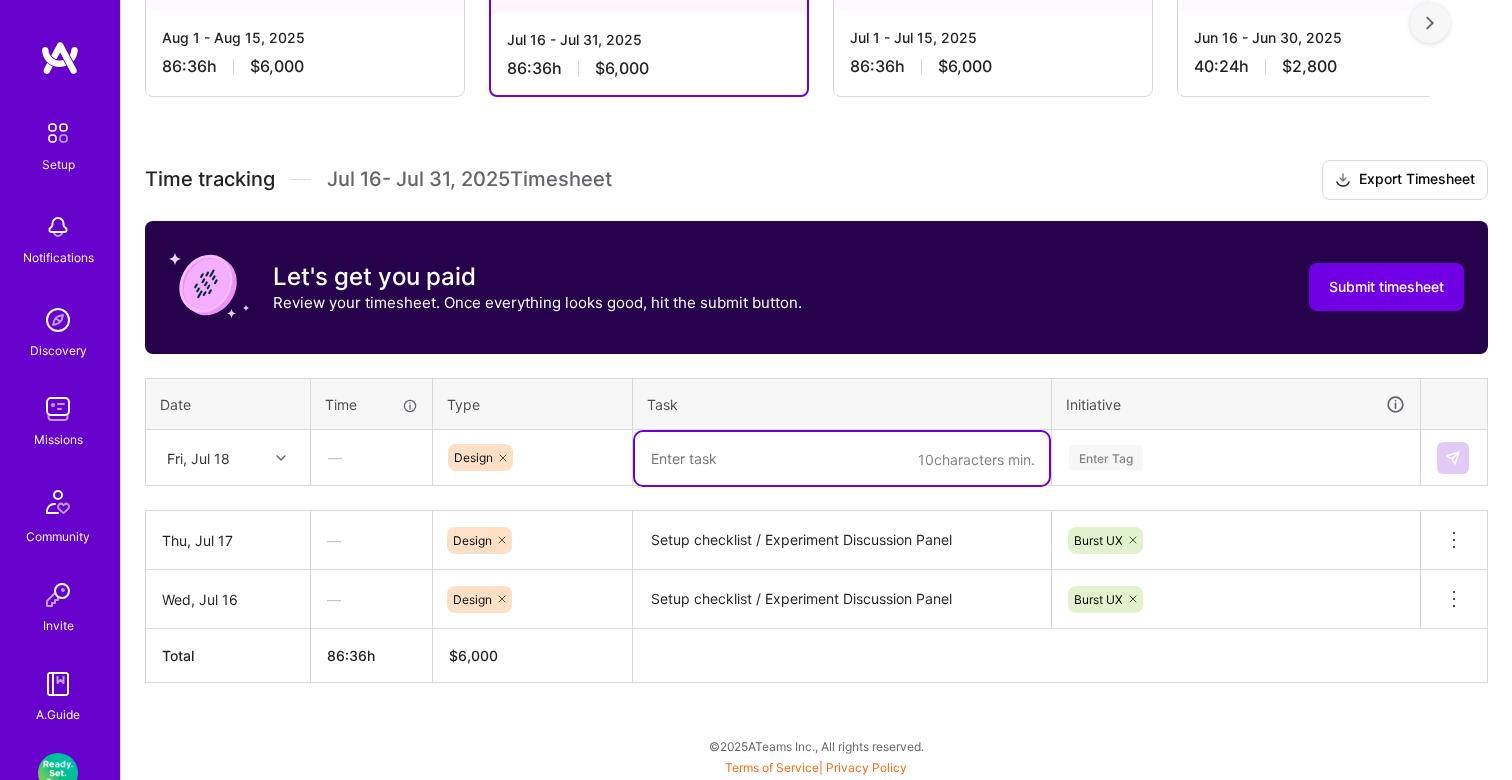 click at bounding box center [842, 458] 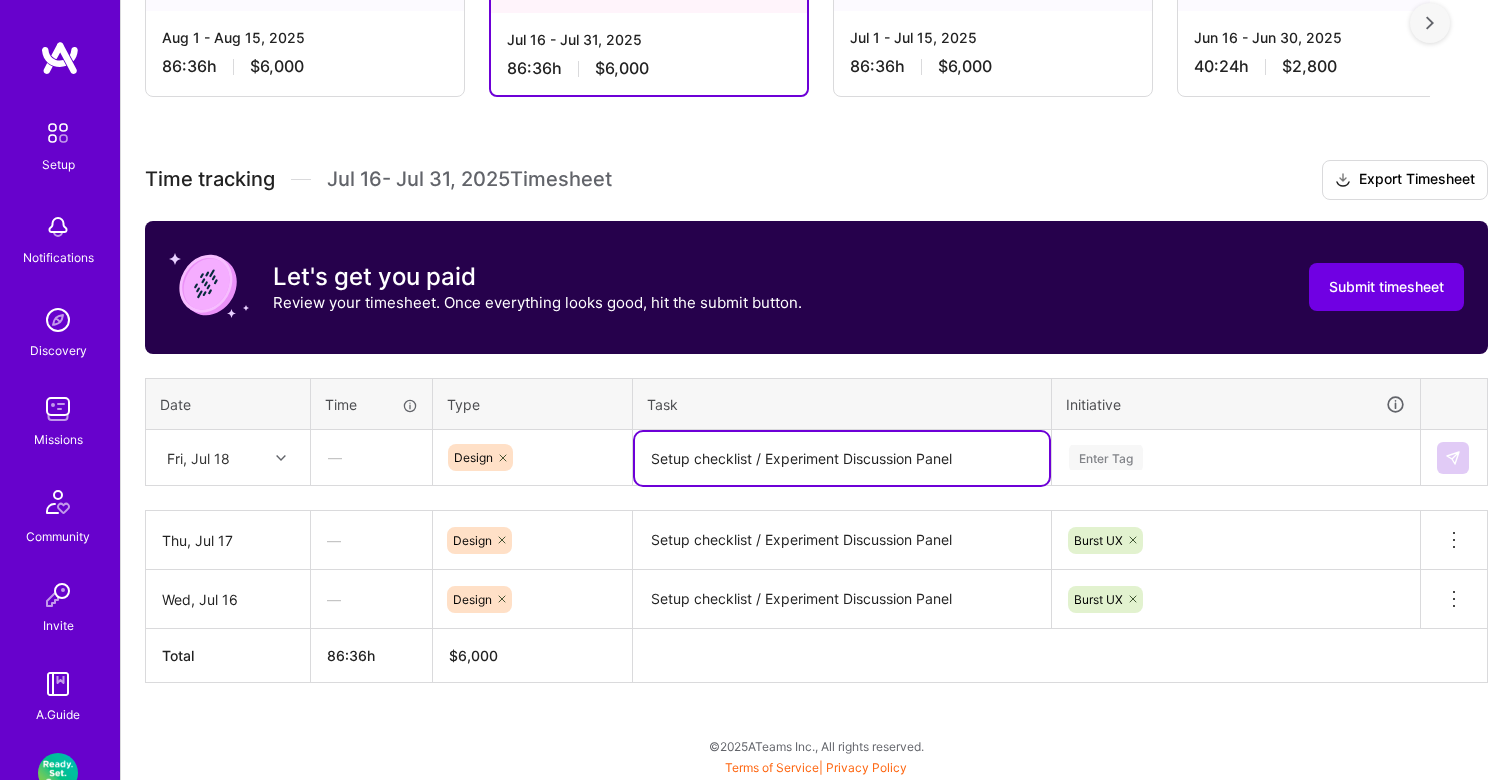 type on "Setup checklist / Experiment Discussion Panel" 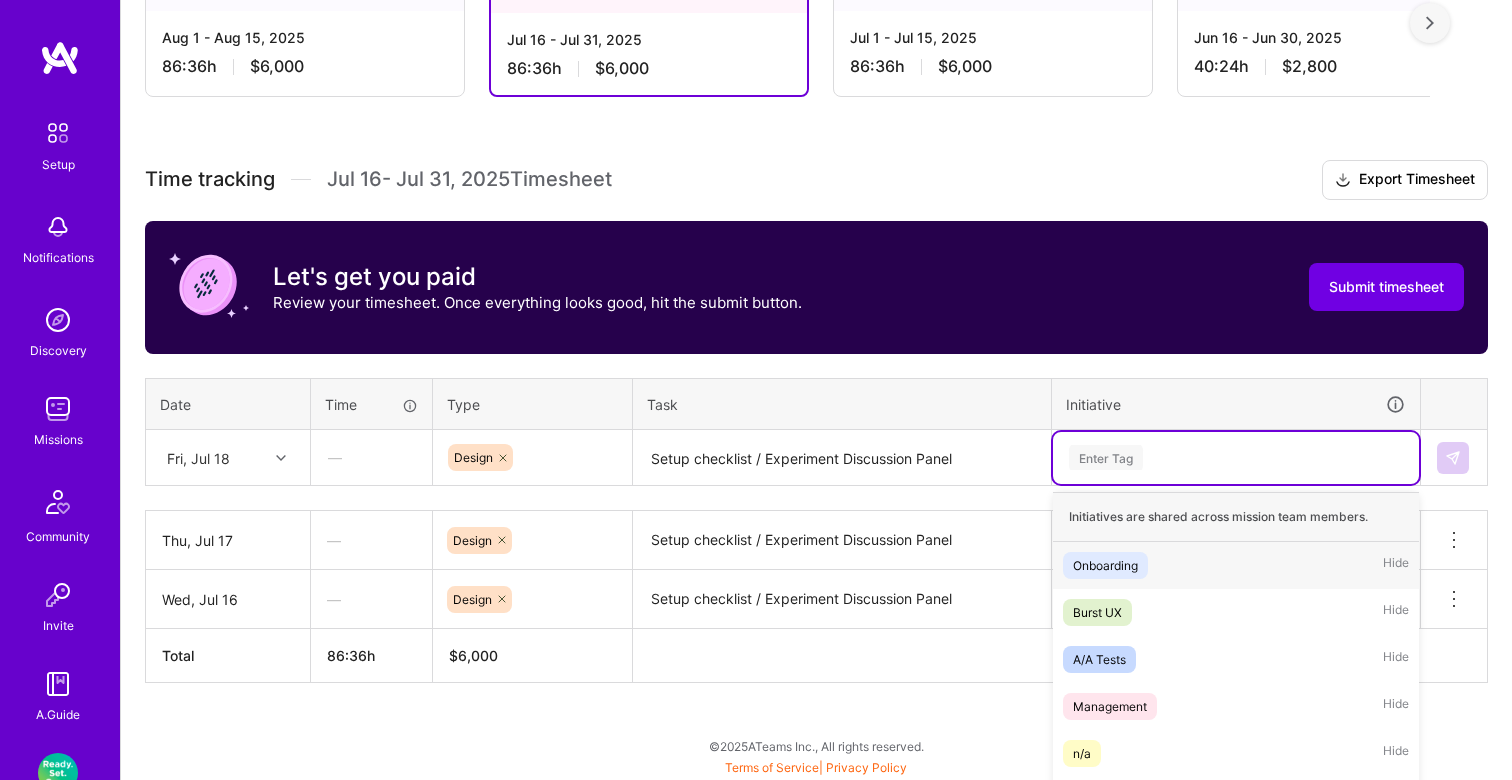 scroll, scrollTop: 588, scrollLeft: 0, axis: vertical 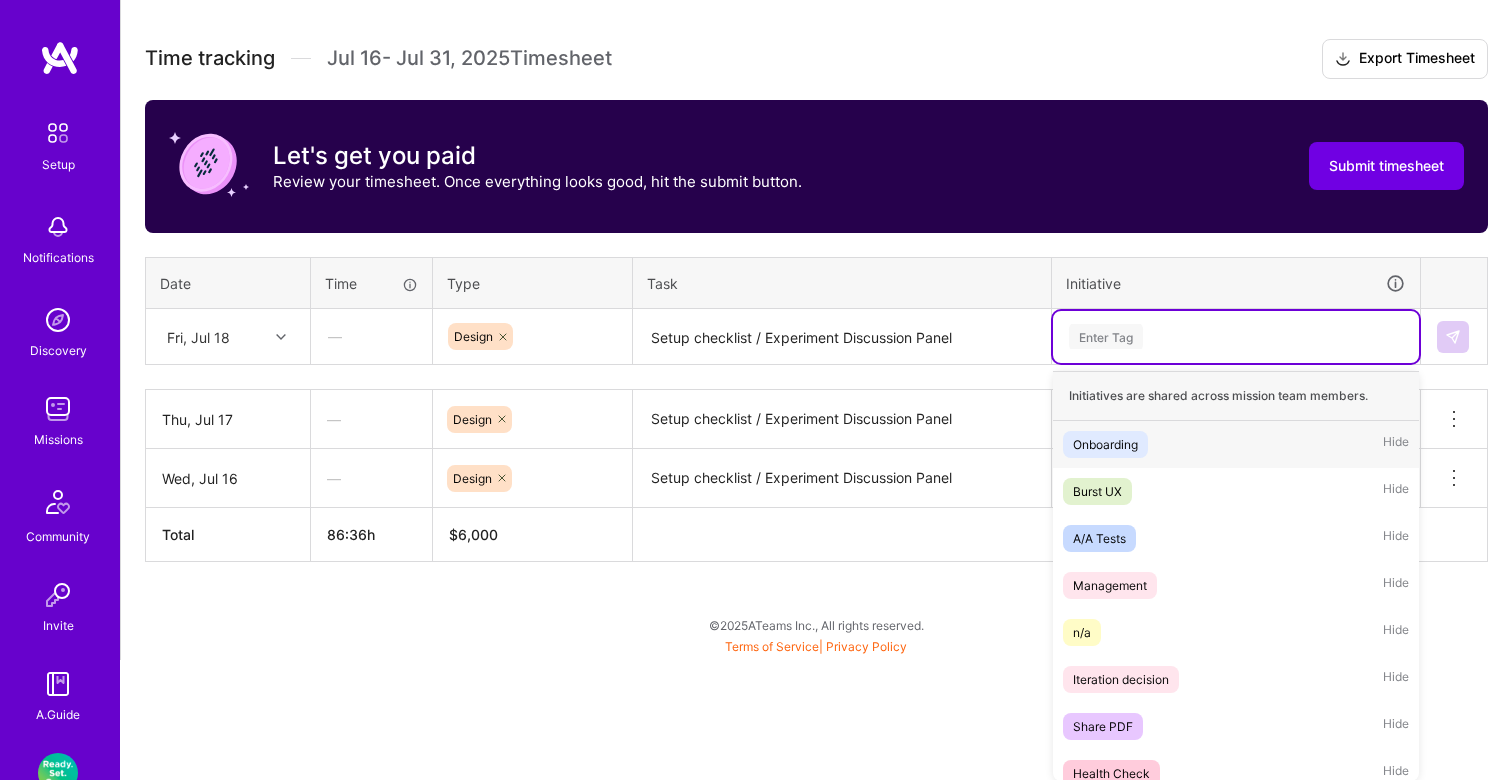 click on "option Burst UX, selected. option Onboarding focused, 1 of 10. 10 results available. Use Up and Down to choose options, press Enter to select the currently focused option, press Escape to exit the menu. Enter Tag Initiatives are shared across mission team members. Onboarding Hide Burst UX Hide A/A Tests Hide Management Hide n/a Hide Iteration decision Hide Share PDF Hide Health Check Hide backlog Hide hackaton Hide" at bounding box center [1236, 337] 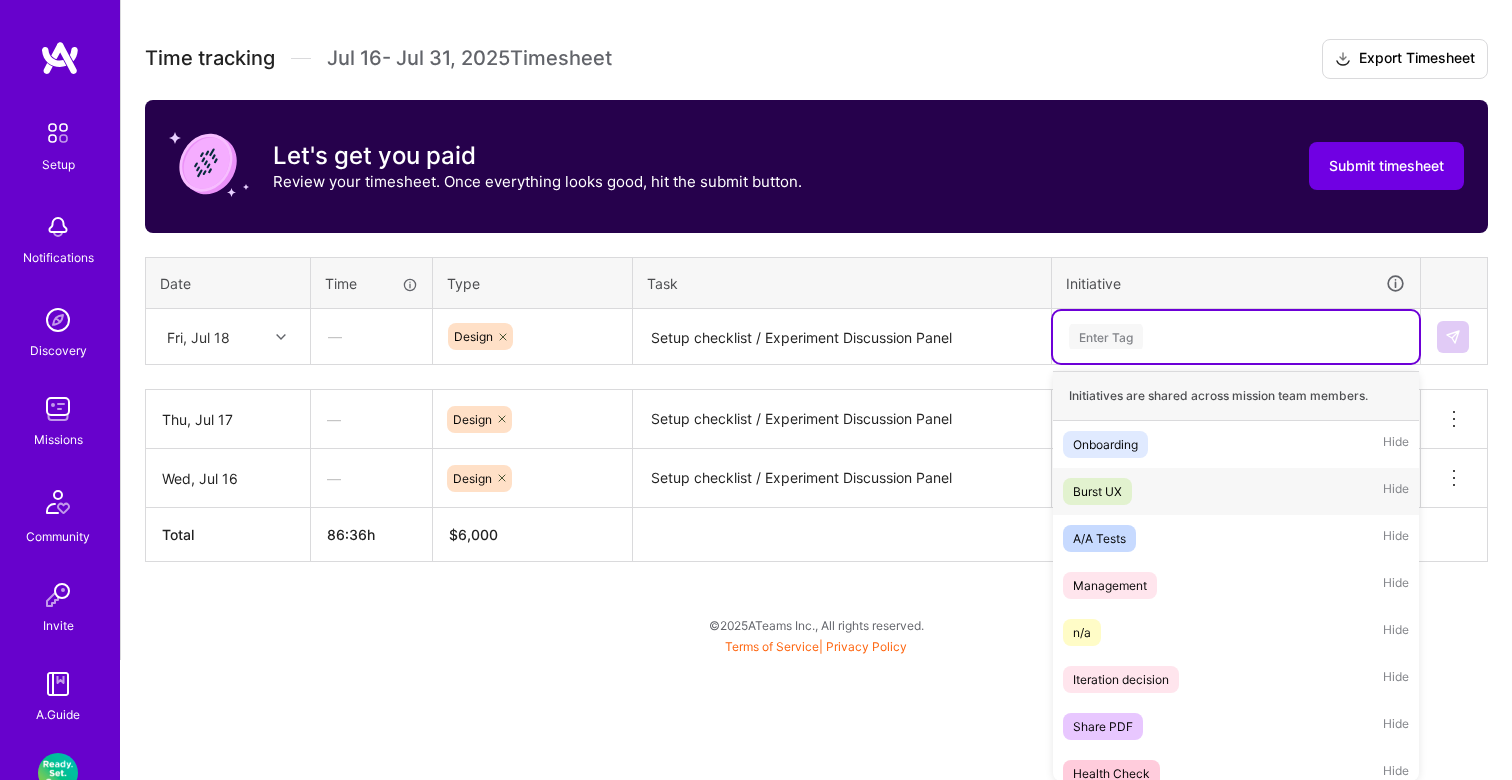 click on "Burst UX" at bounding box center (1097, 491) 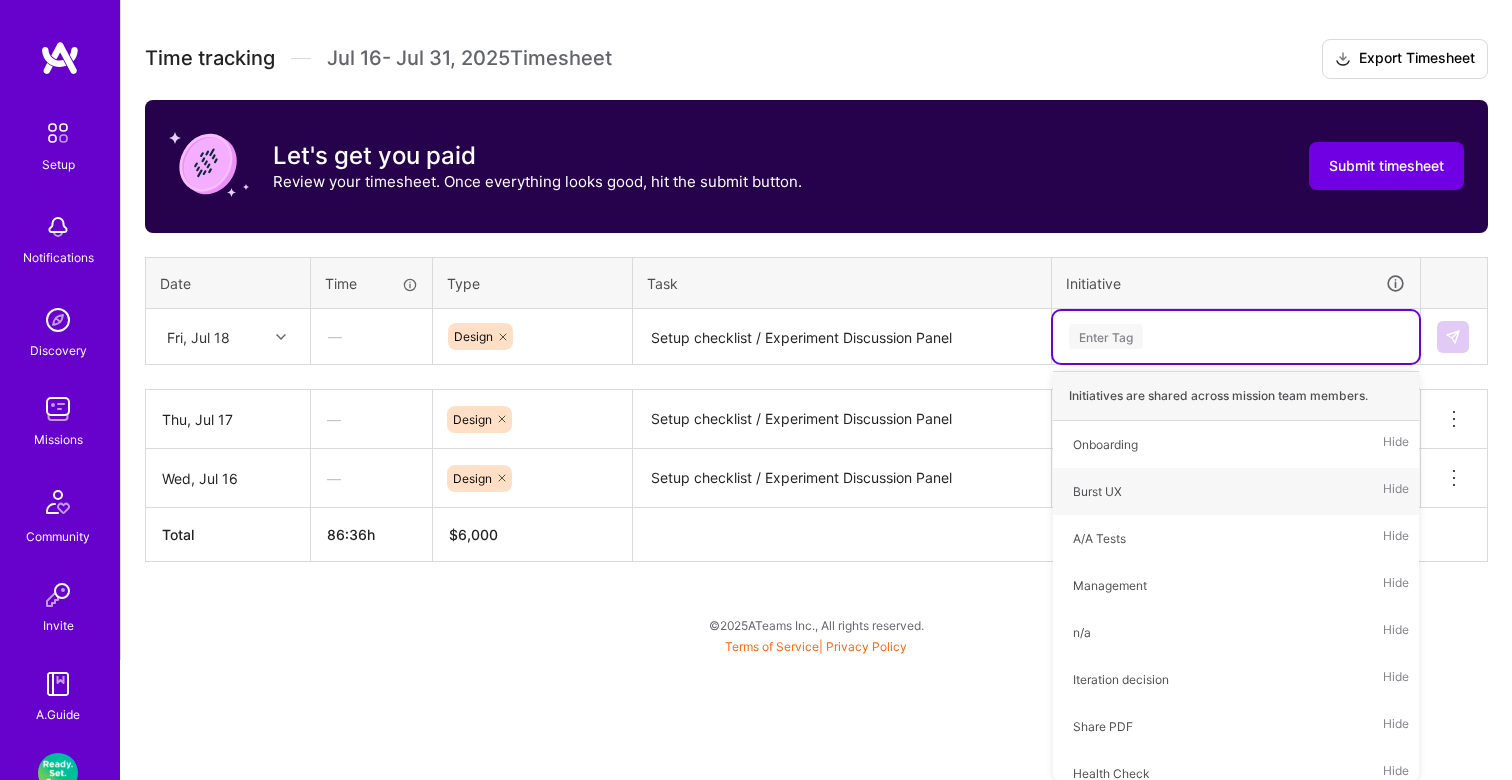 scroll, scrollTop: 467, scrollLeft: 0, axis: vertical 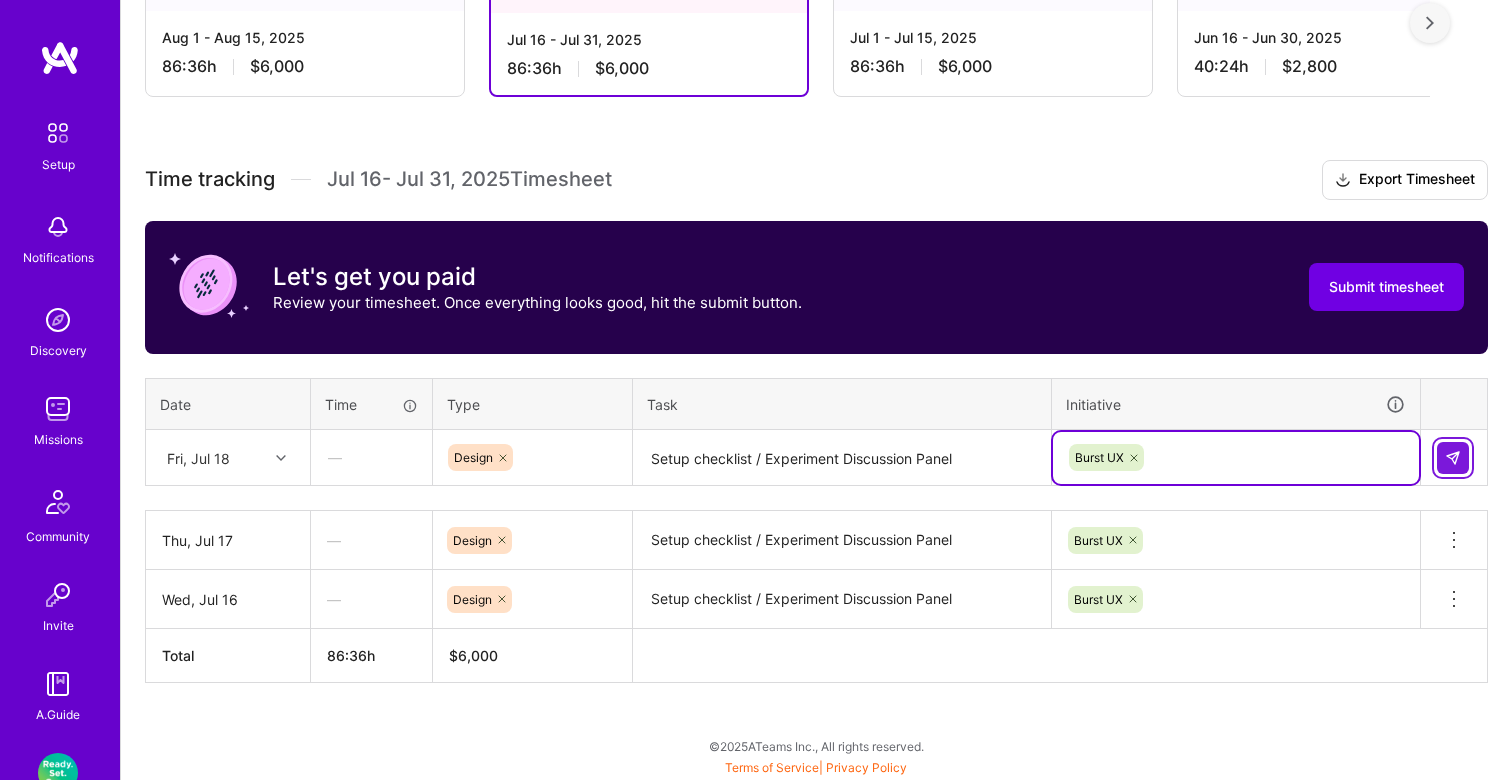 click at bounding box center (1453, 458) 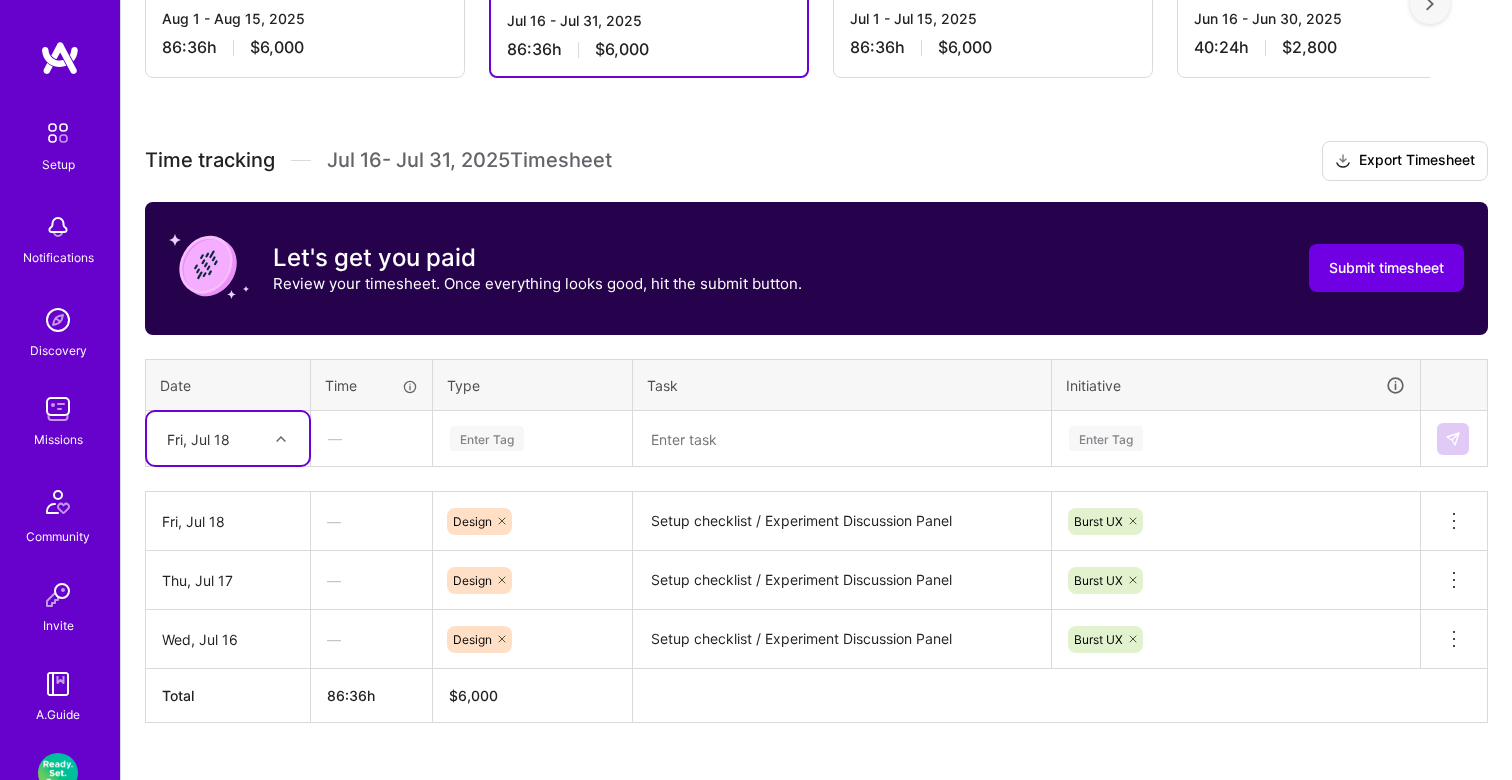 click on "Fri, Jul 18" at bounding box center [228, 438] 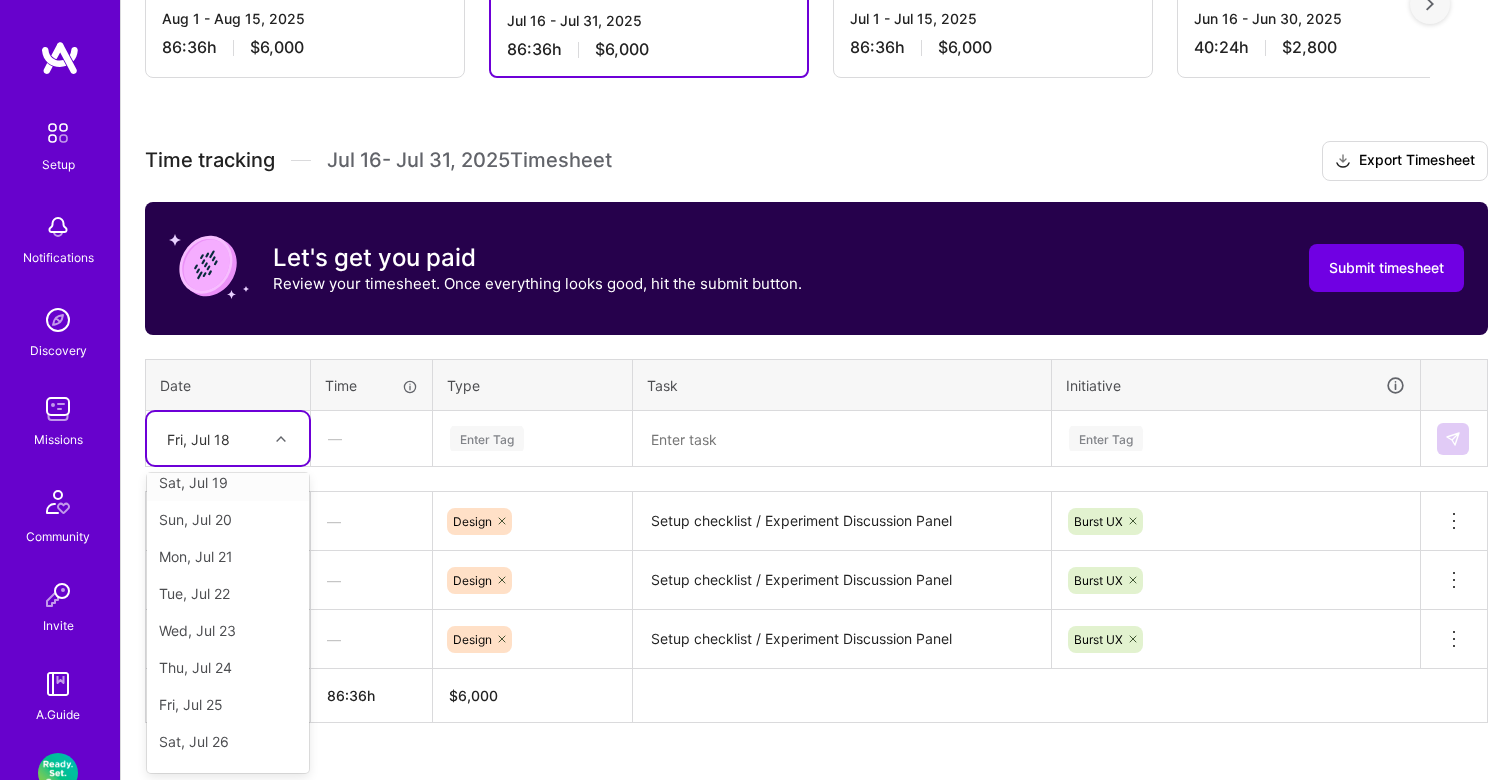 scroll, scrollTop: 101, scrollLeft: 0, axis: vertical 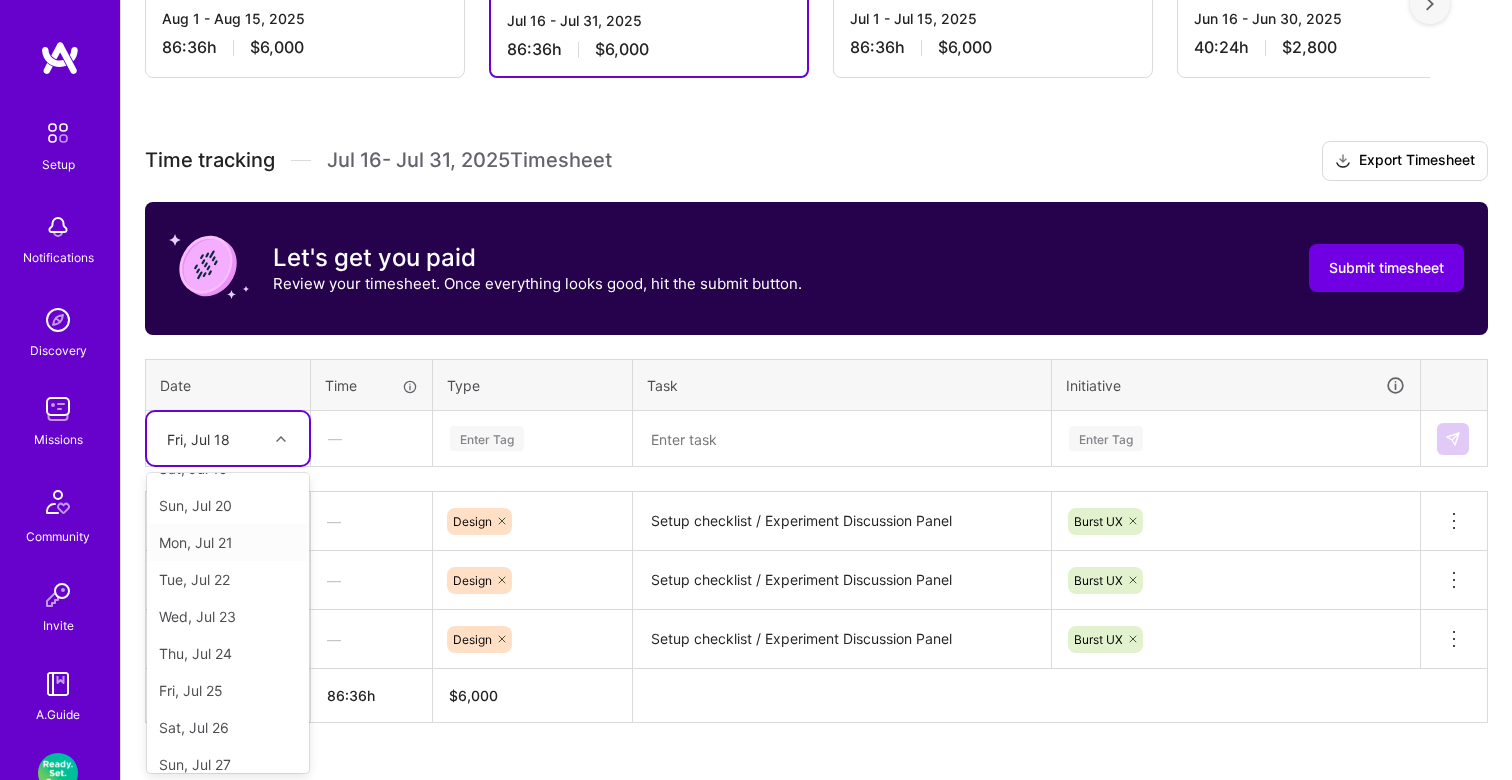 click on "Mon, Jul 21" at bounding box center [228, 542] 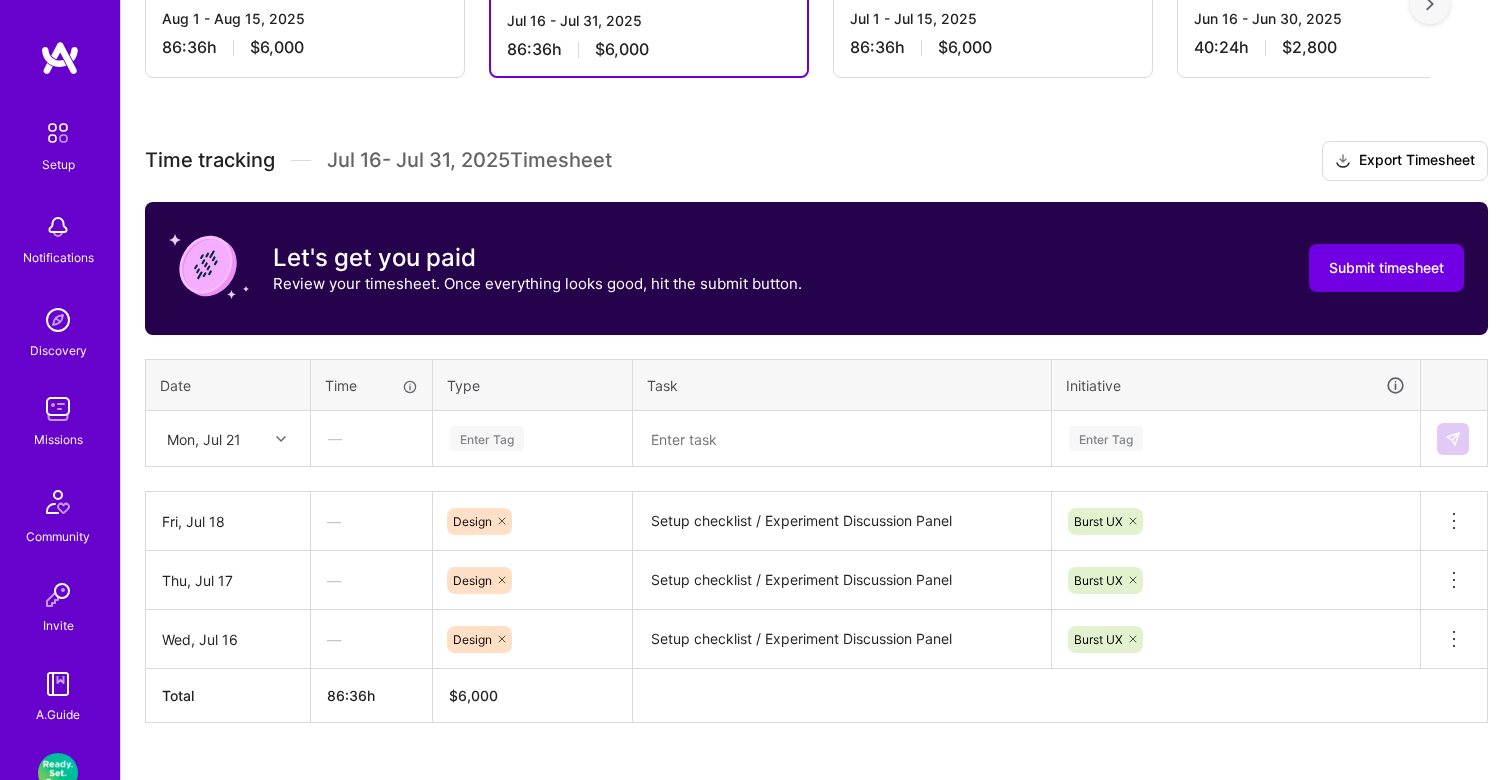 click on "—" at bounding box center (371, 438) 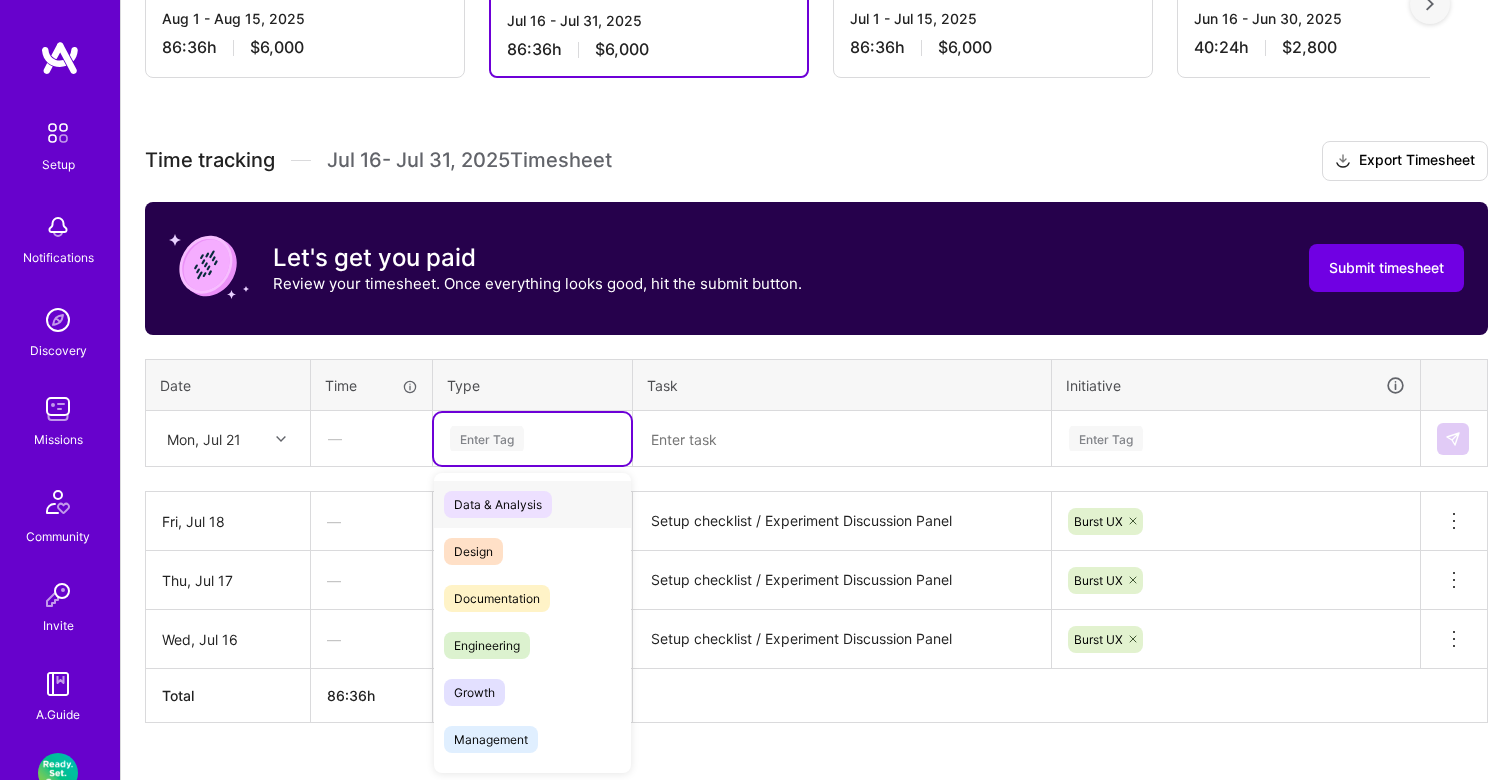 click on "Enter Tag" at bounding box center [487, 438] 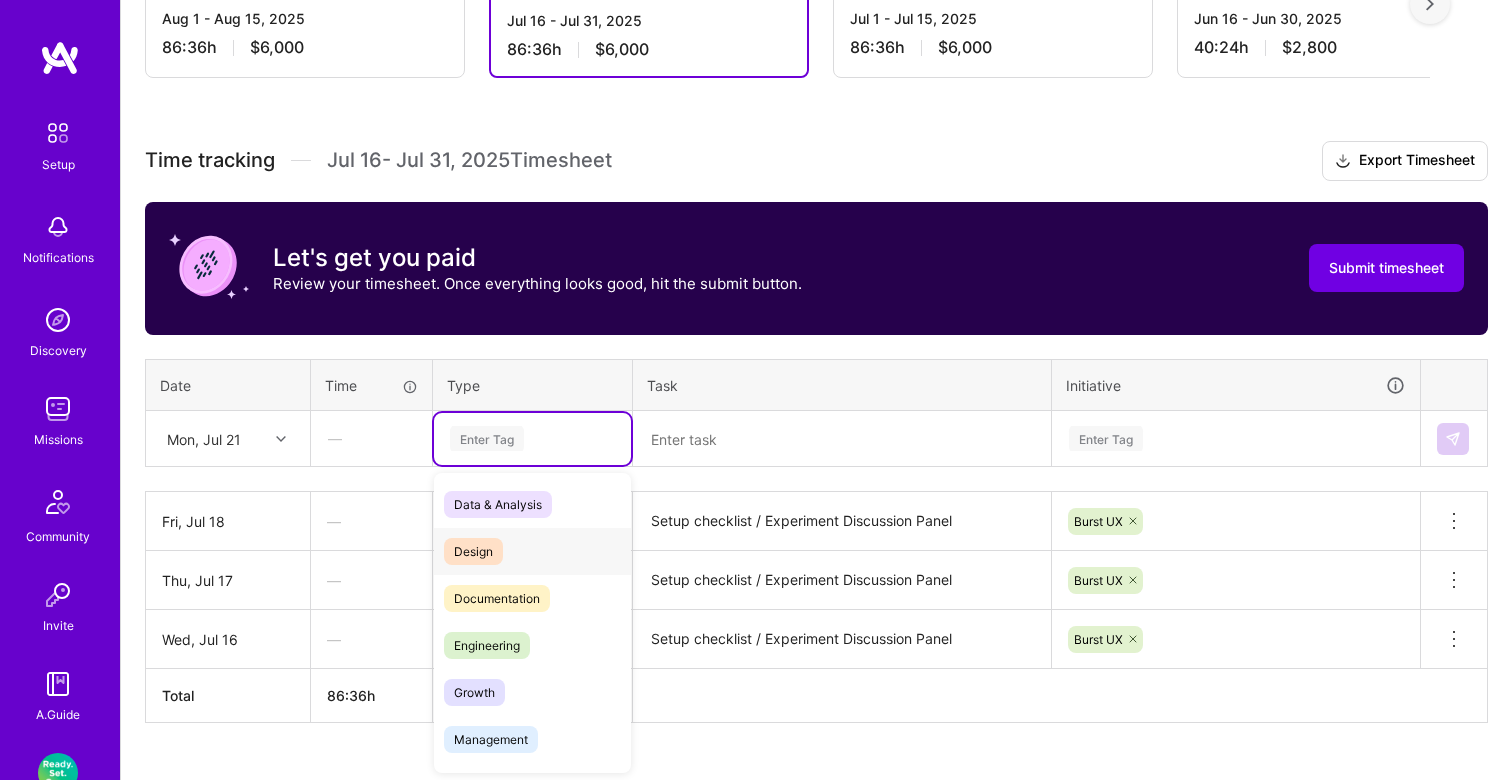 click on "Design" at bounding box center [532, 551] 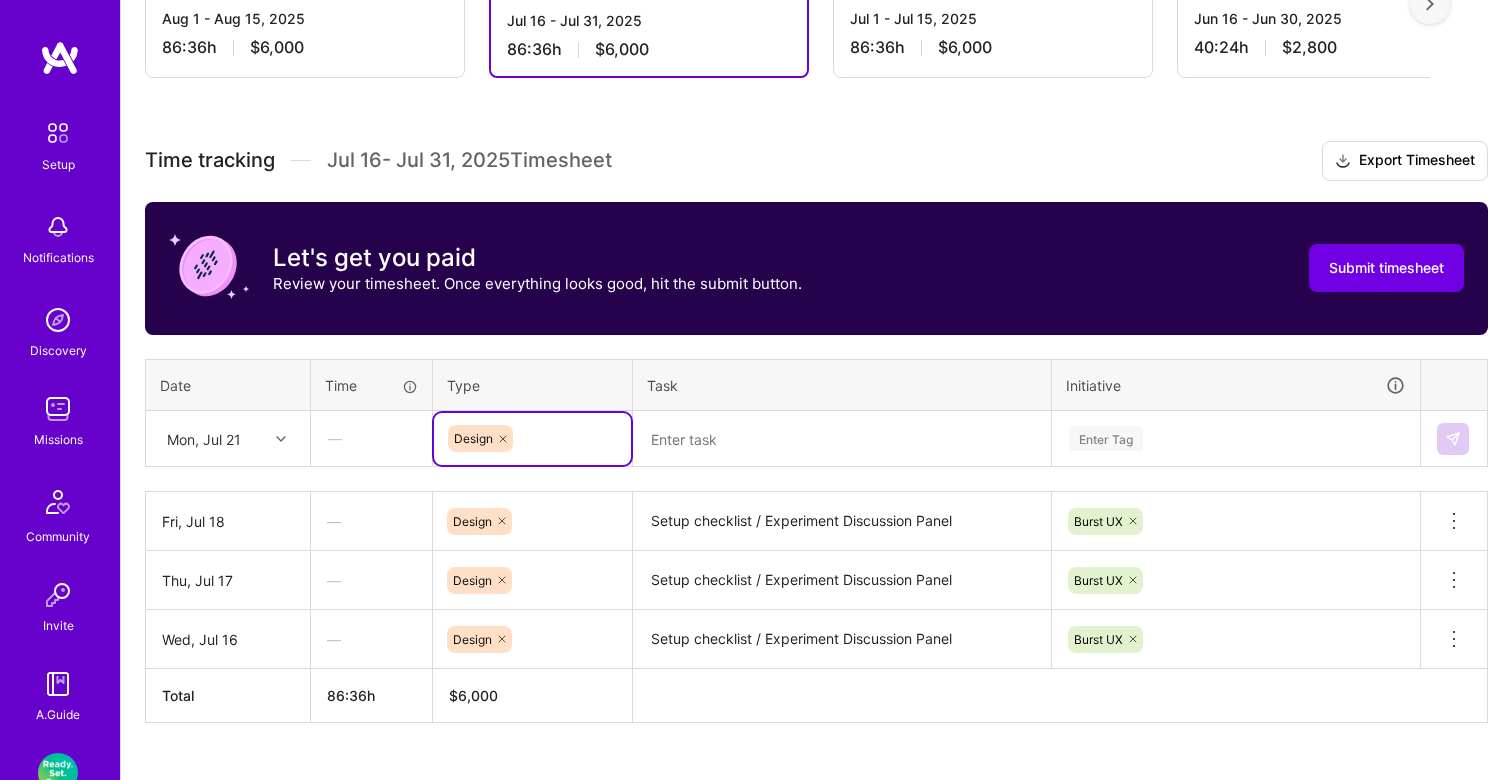 click at bounding box center [842, 439] 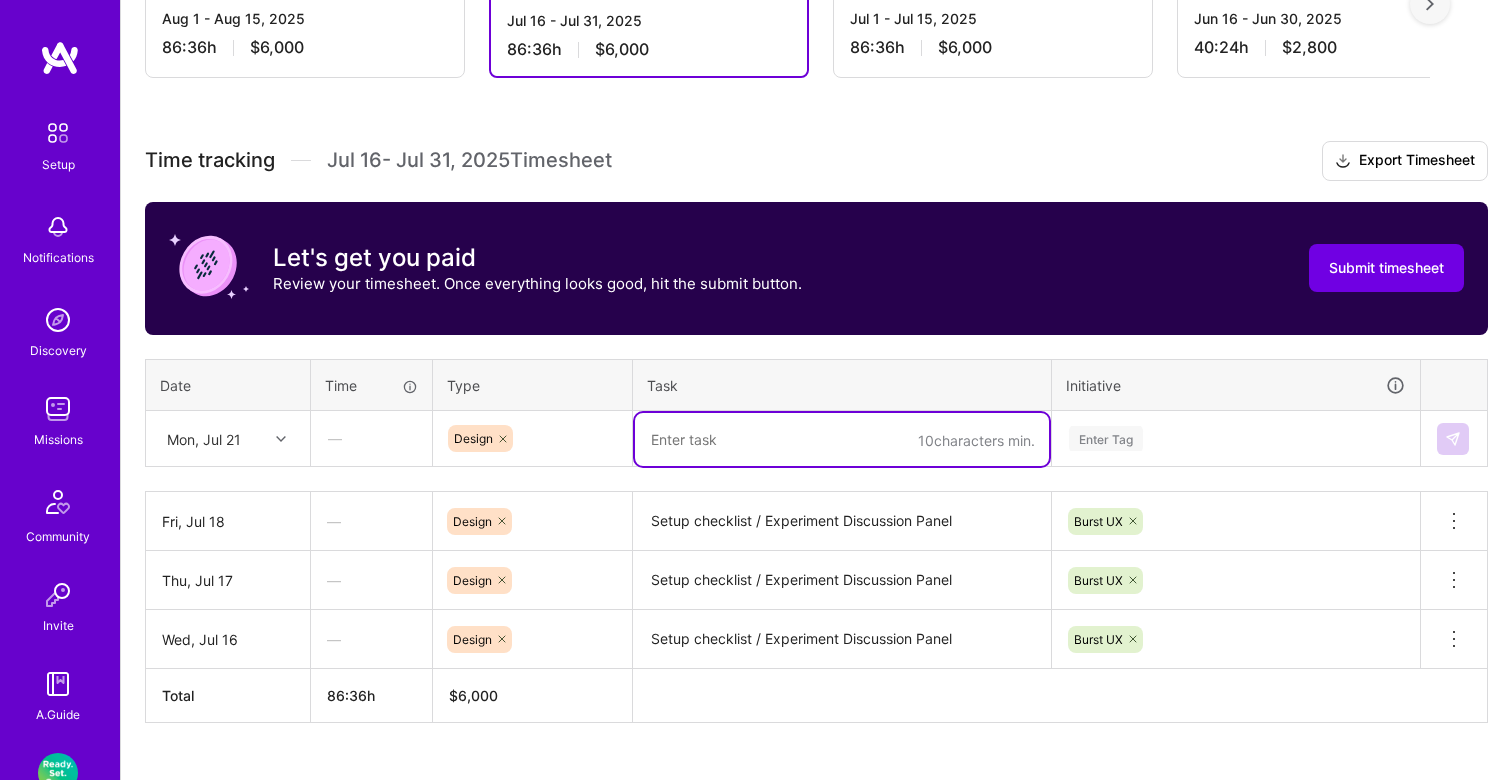 paste on "Setup checklist / Experiment Discussion Panel" 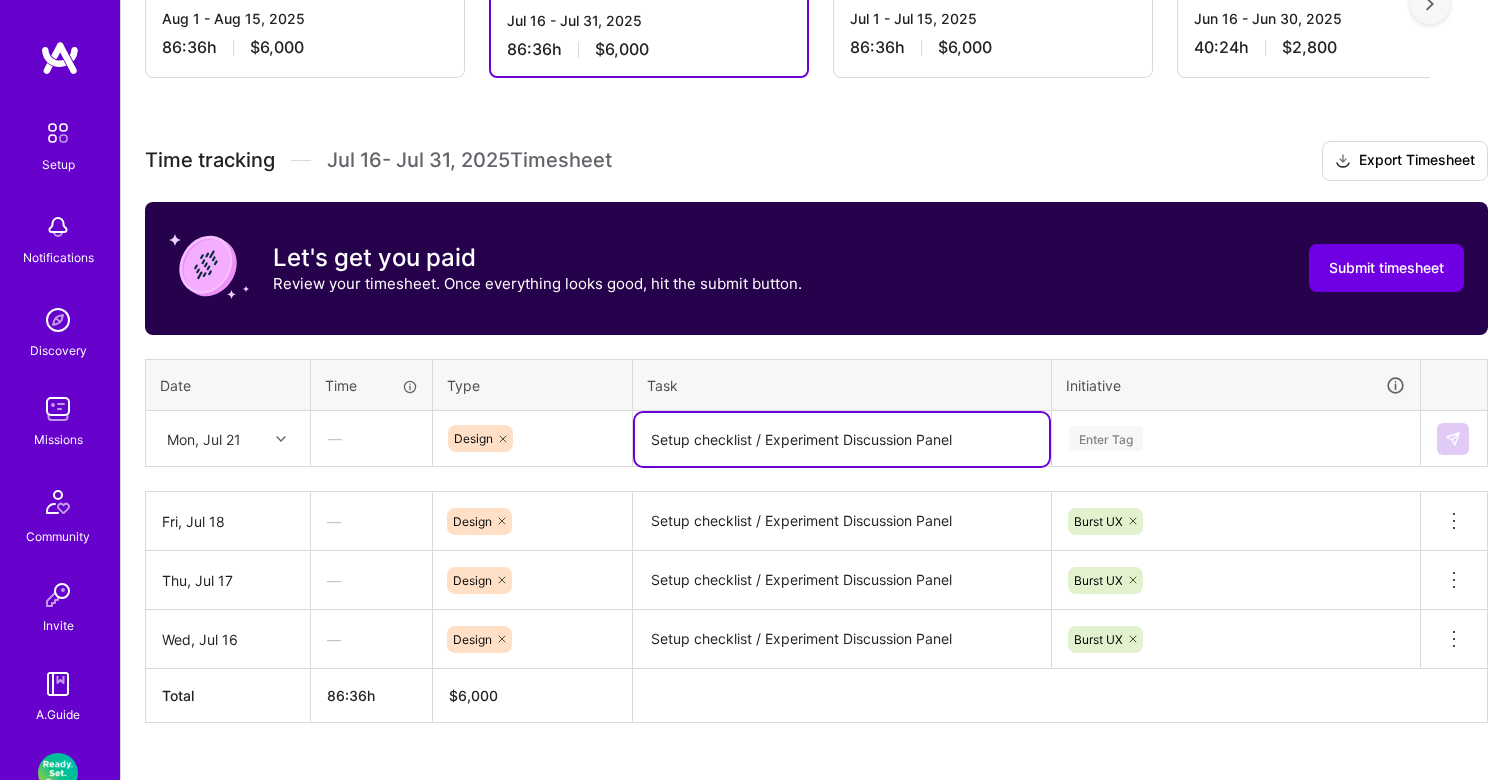click on "Setup checklist / Experiment Discussion Panel" at bounding box center [842, 439] 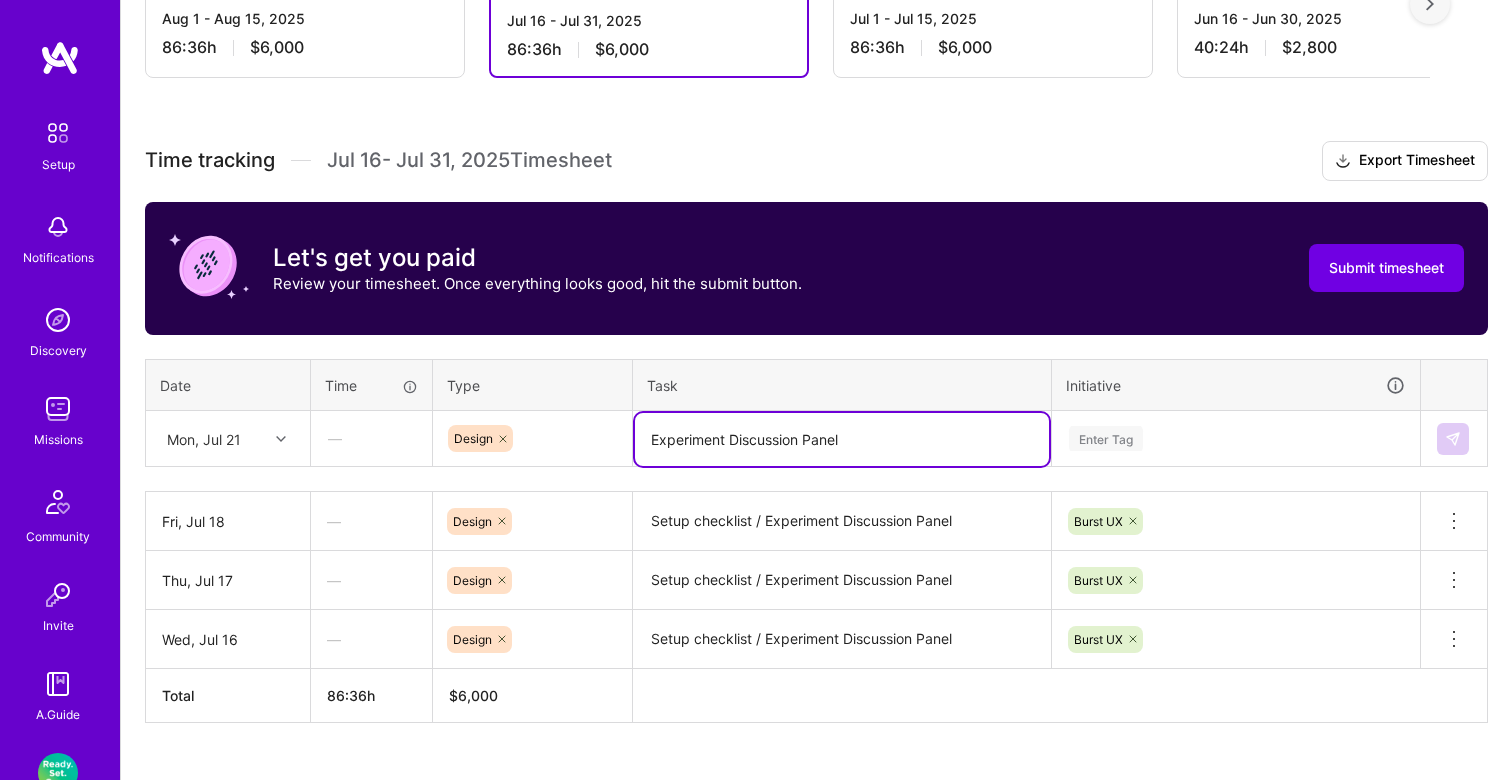 click on "Experiment Discussion Panel" at bounding box center [842, 439] 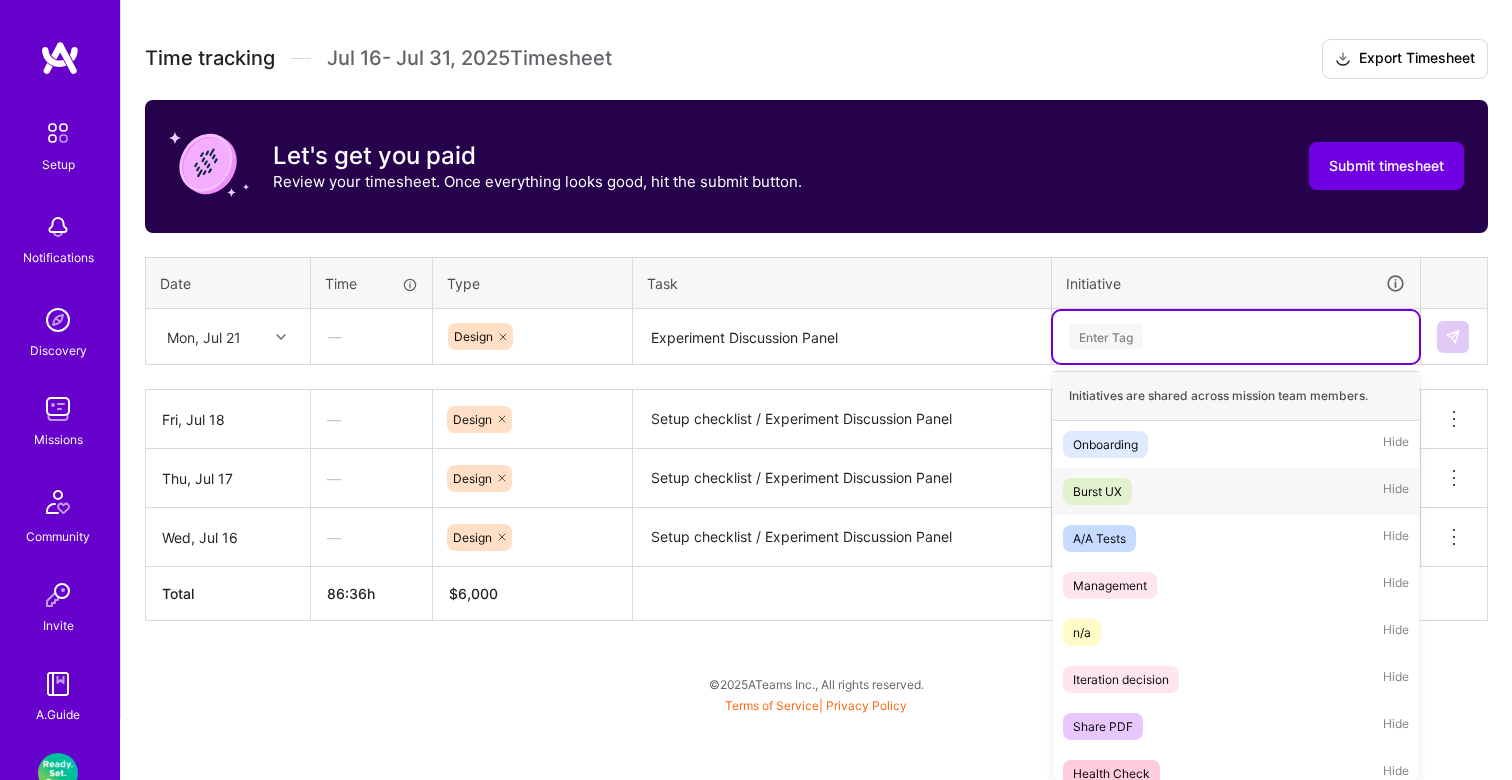 click on "Burst UX" at bounding box center [1097, 491] 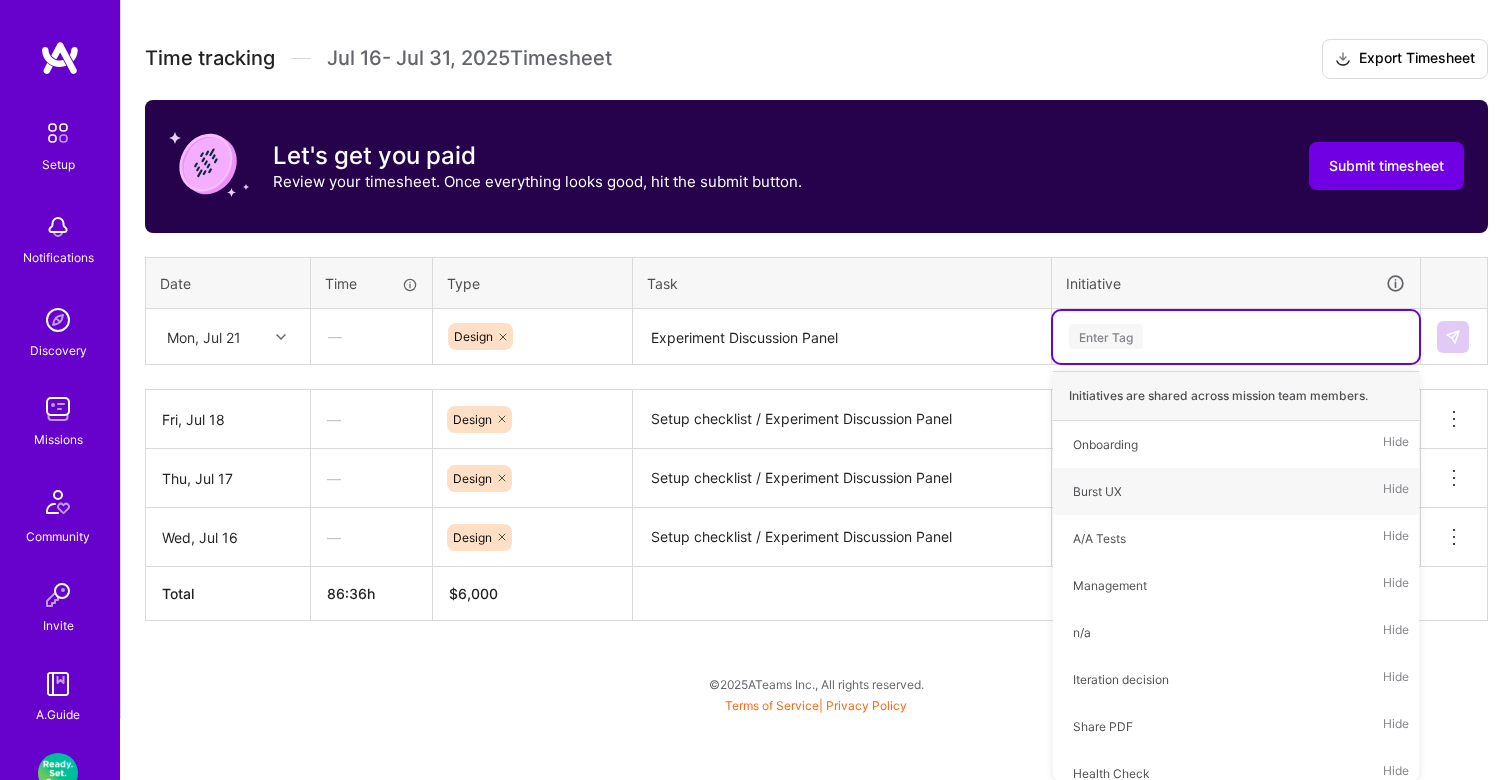 scroll, scrollTop: 526, scrollLeft: 0, axis: vertical 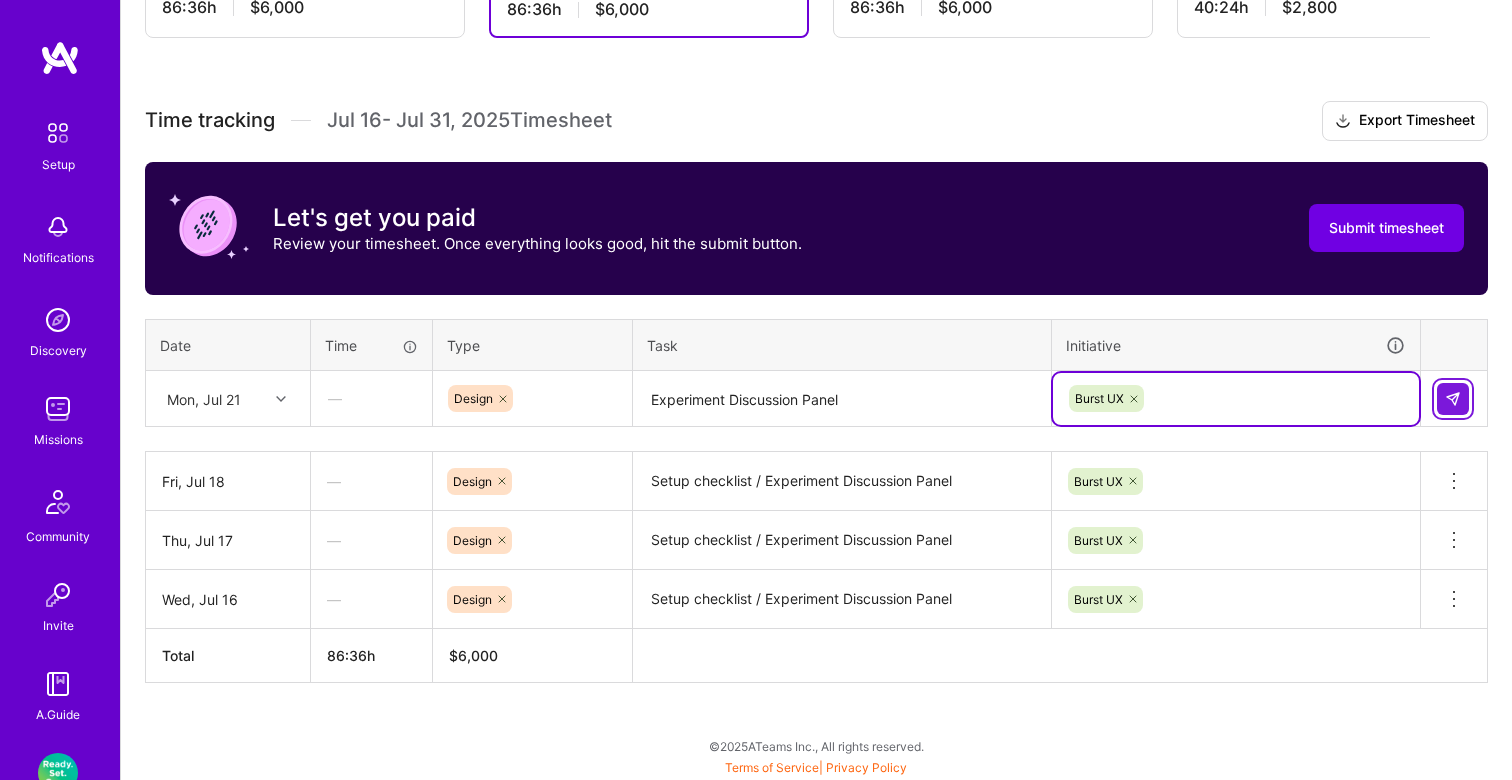click at bounding box center (1453, 399) 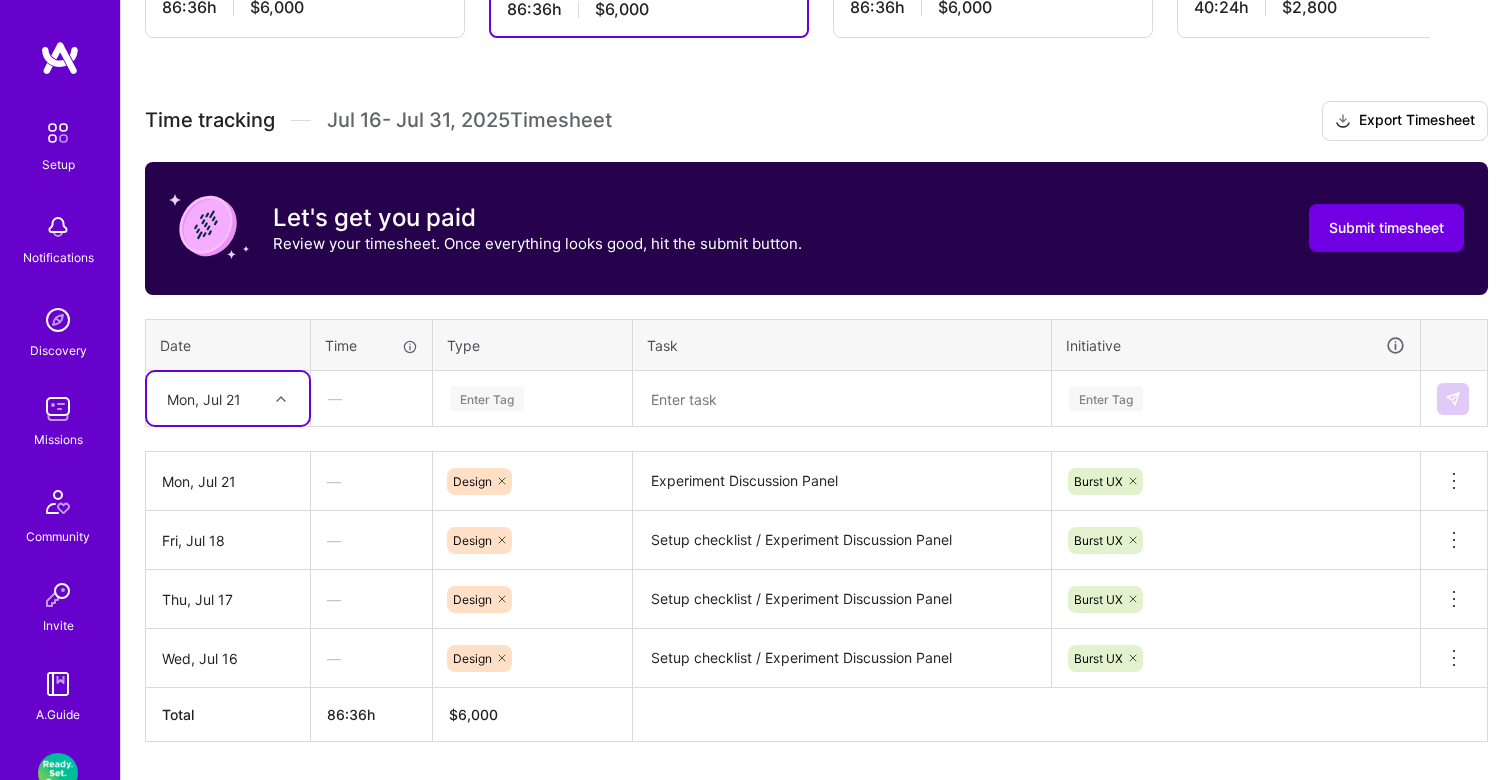 click at bounding box center [283, 398] 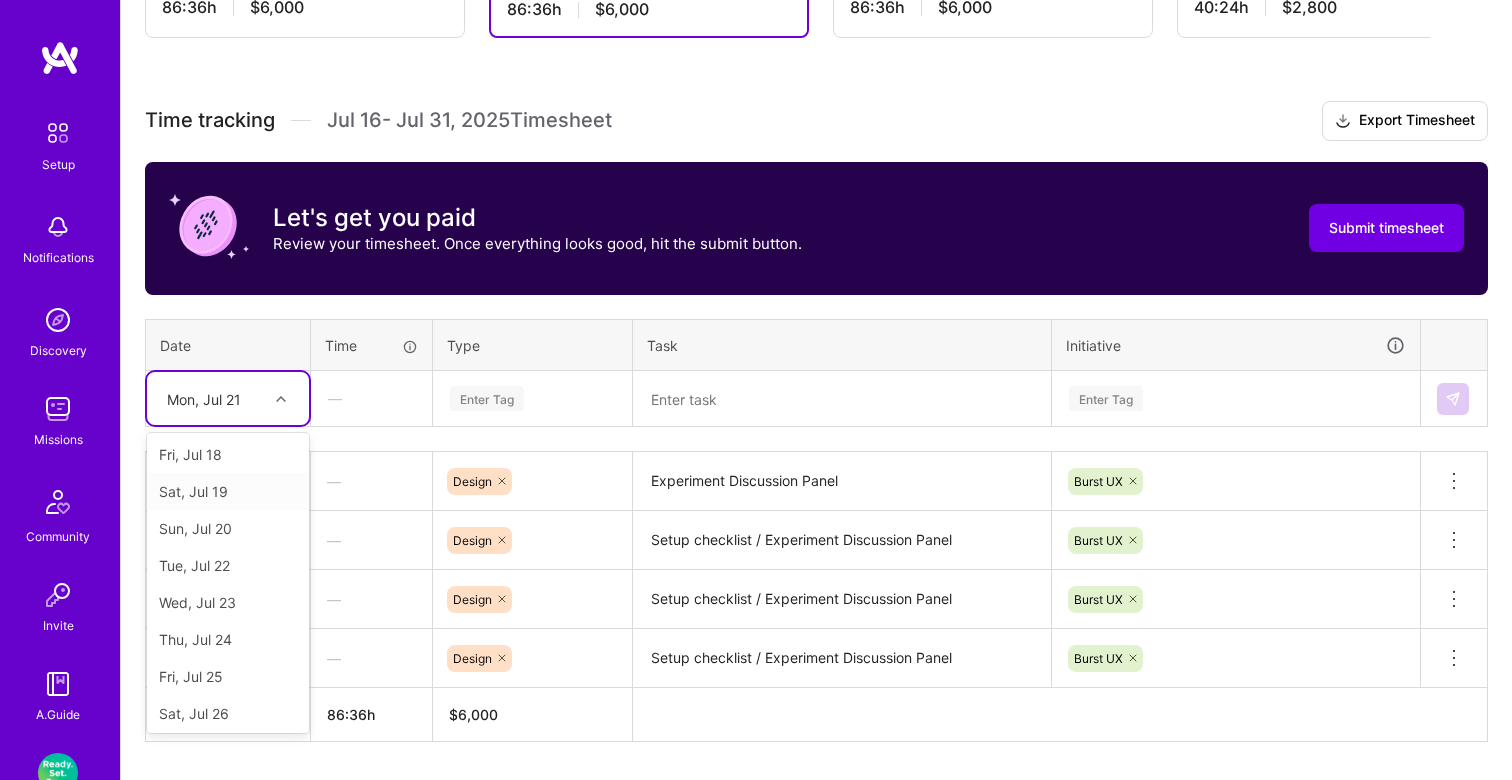 scroll, scrollTop: 76, scrollLeft: 0, axis: vertical 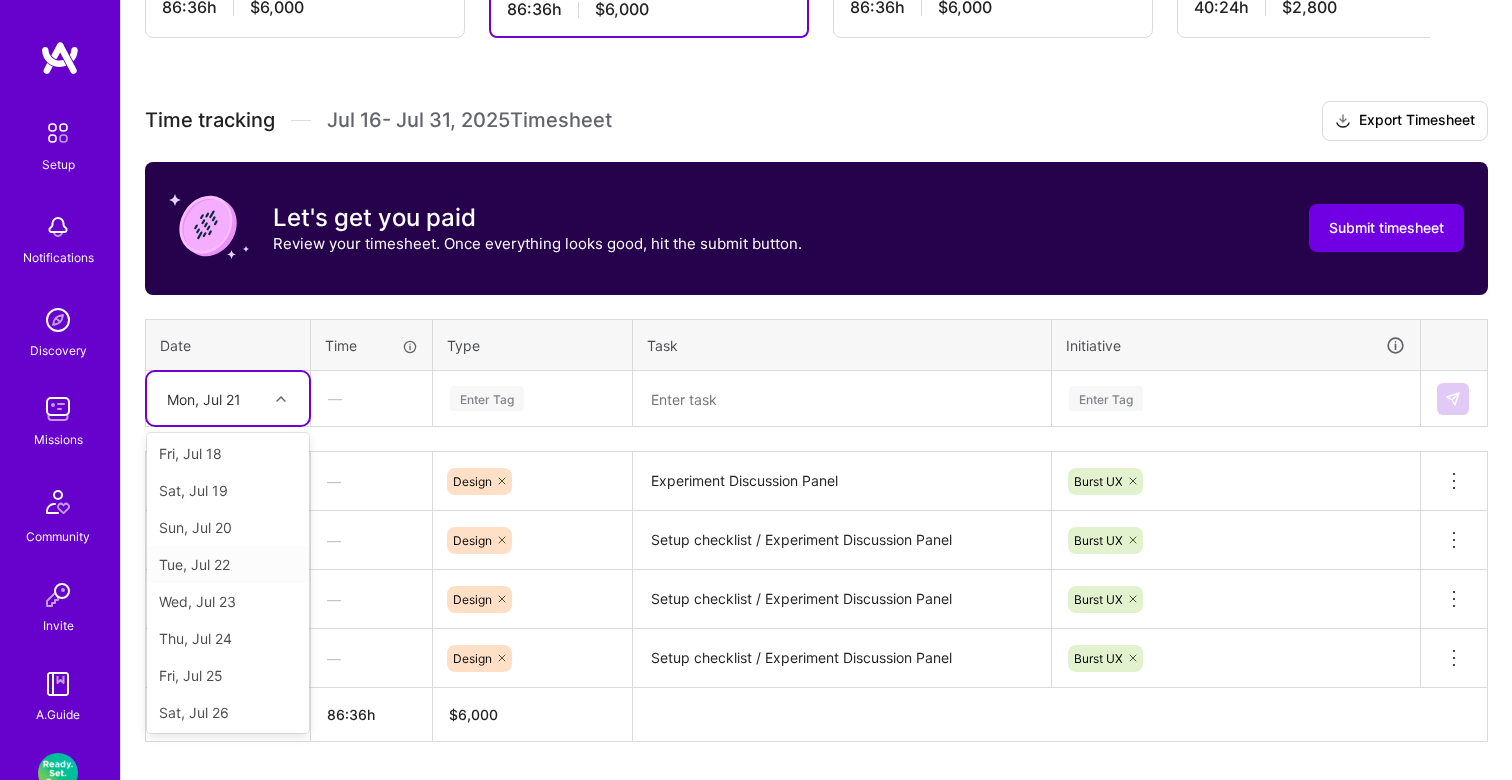 click on "Tue, Jul 22" at bounding box center (228, 564) 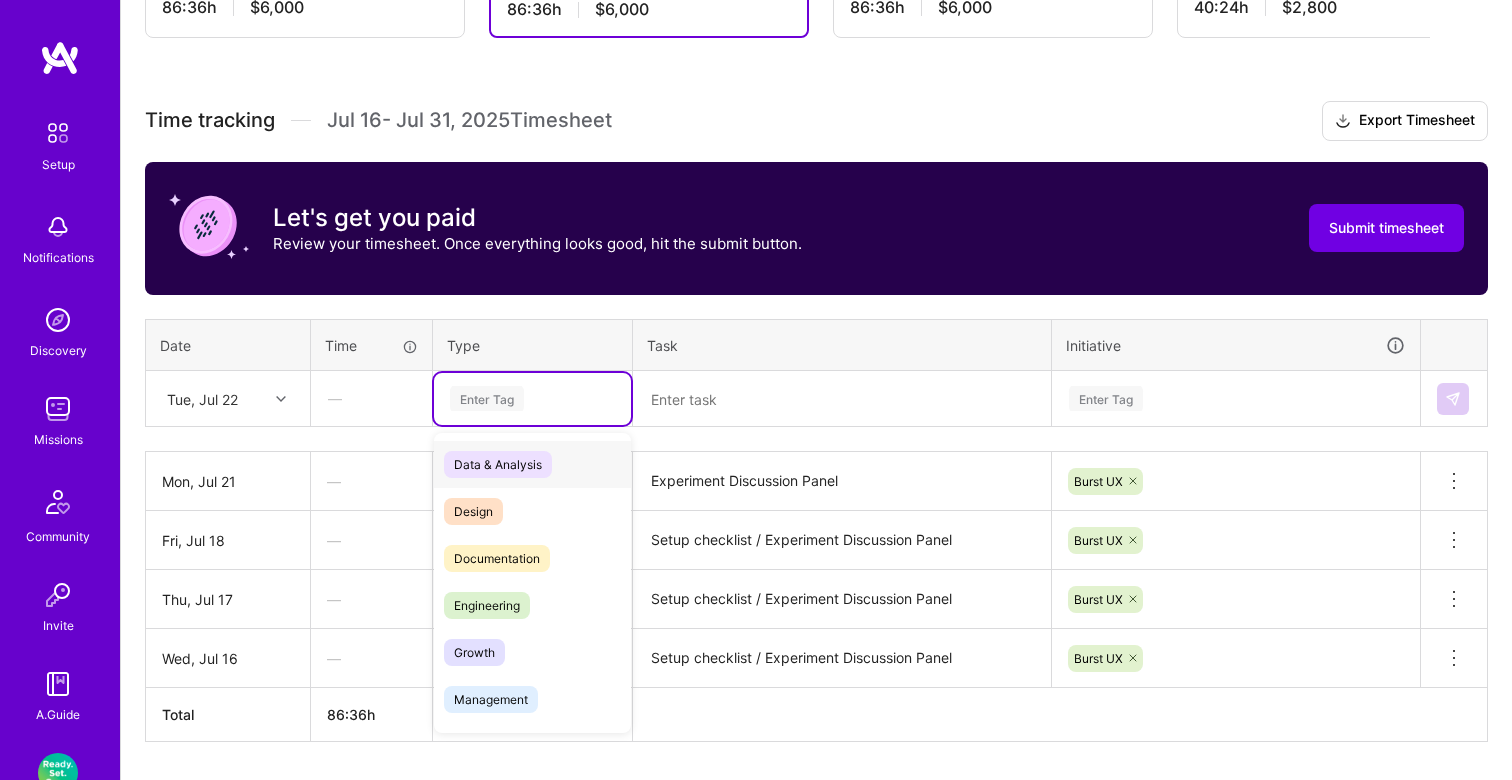 click on "Enter Tag" at bounding box center [487, 398] 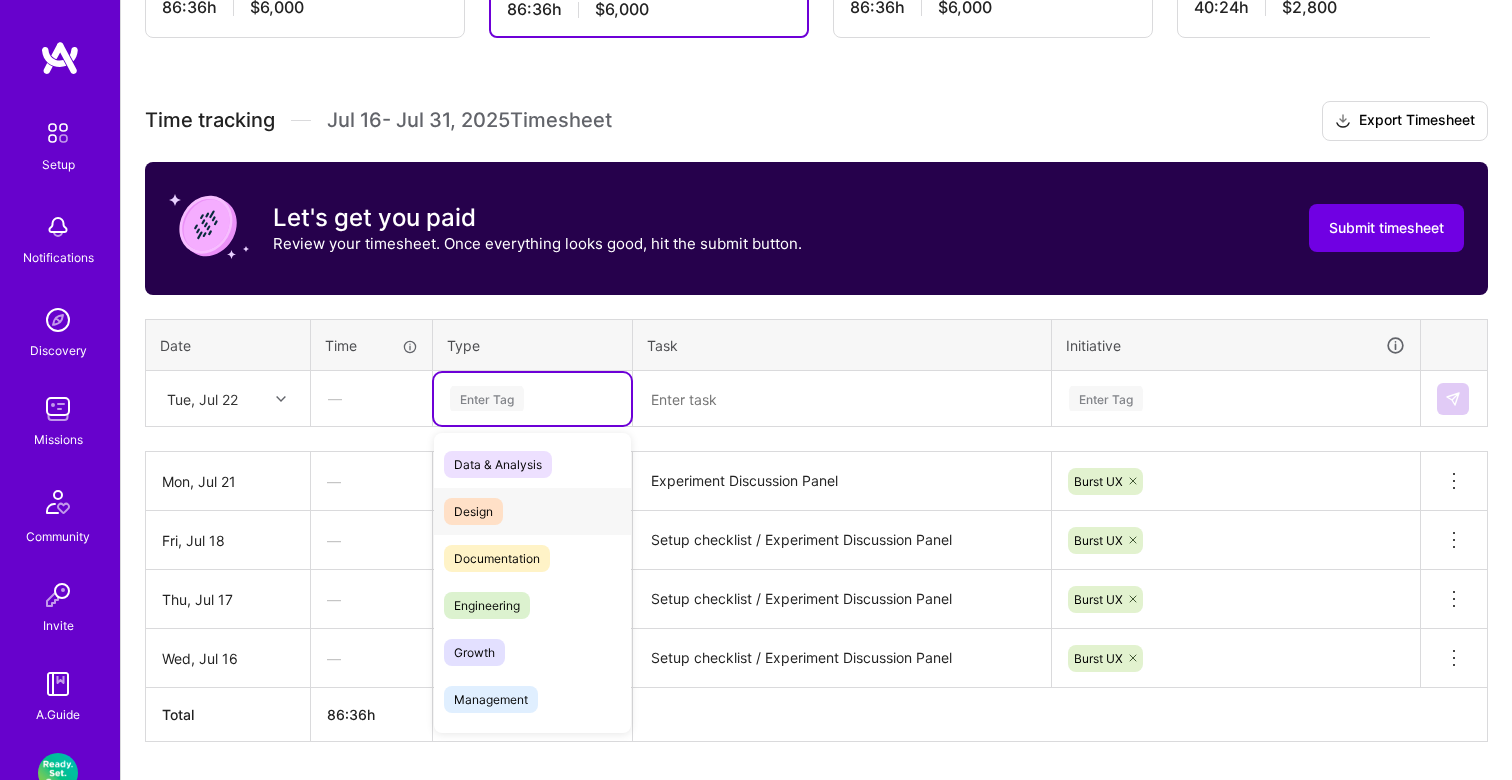 click on "Design" at bounding box center (473, 511) 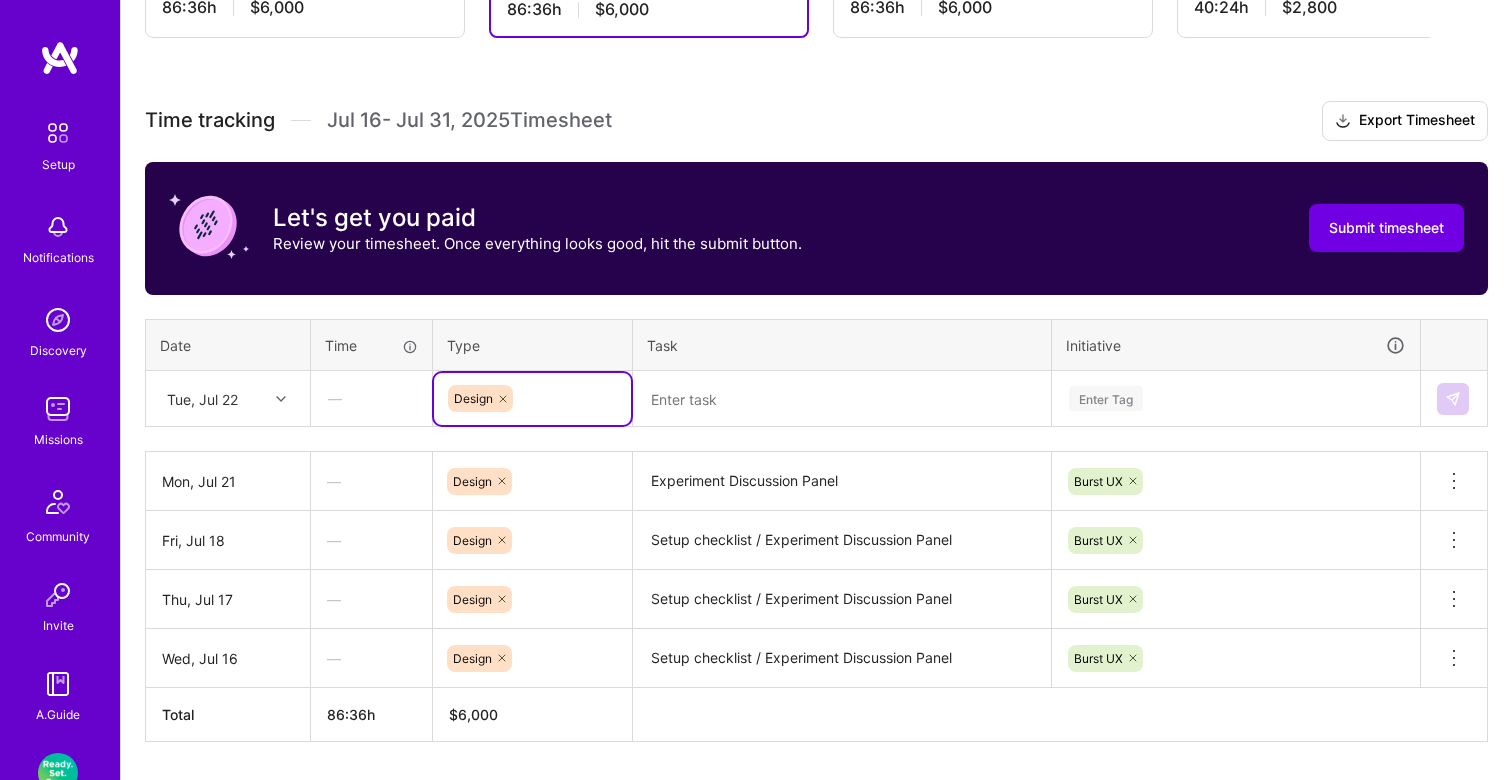 click at bounding box center [842, 399] 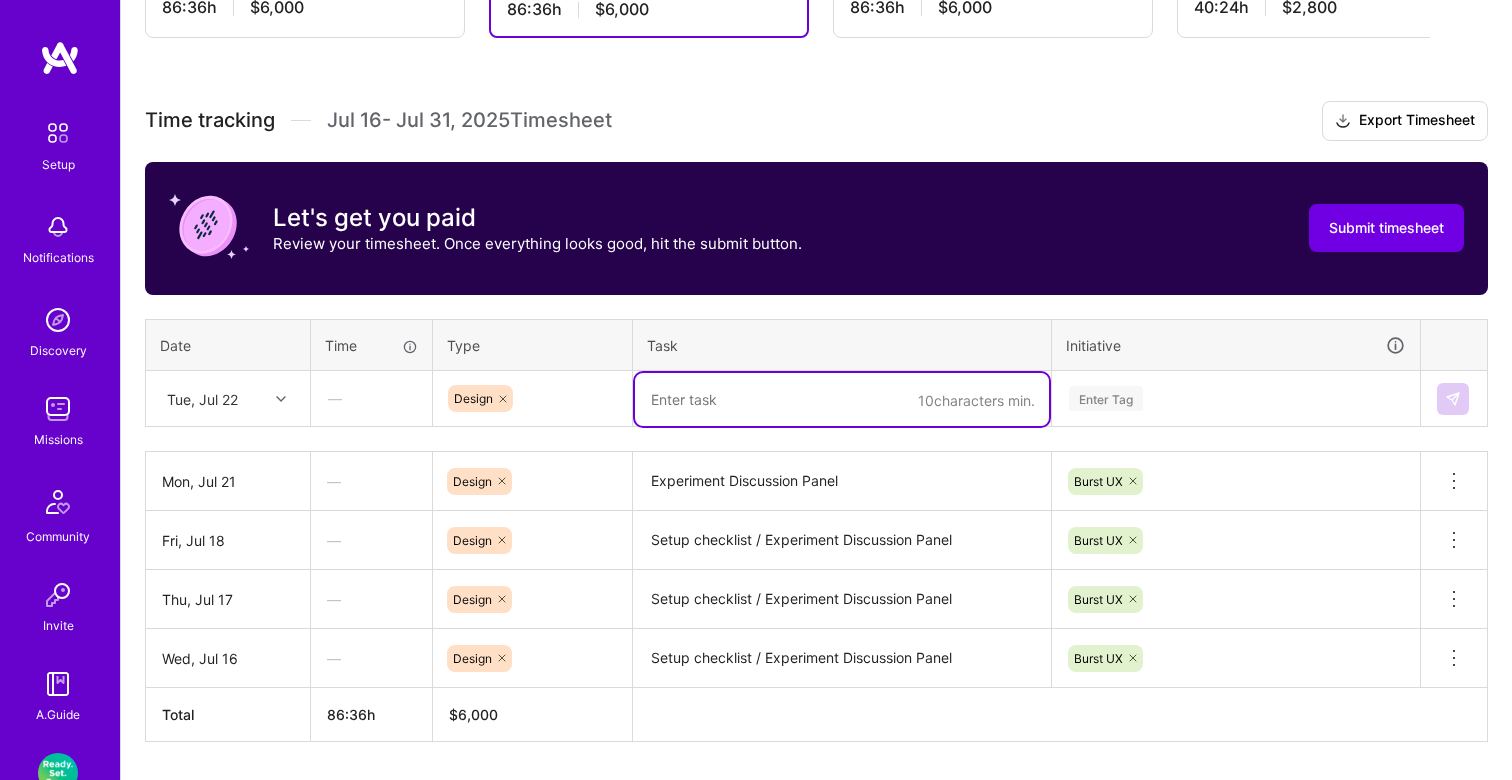 paste on "Experiment Discussion Panel" 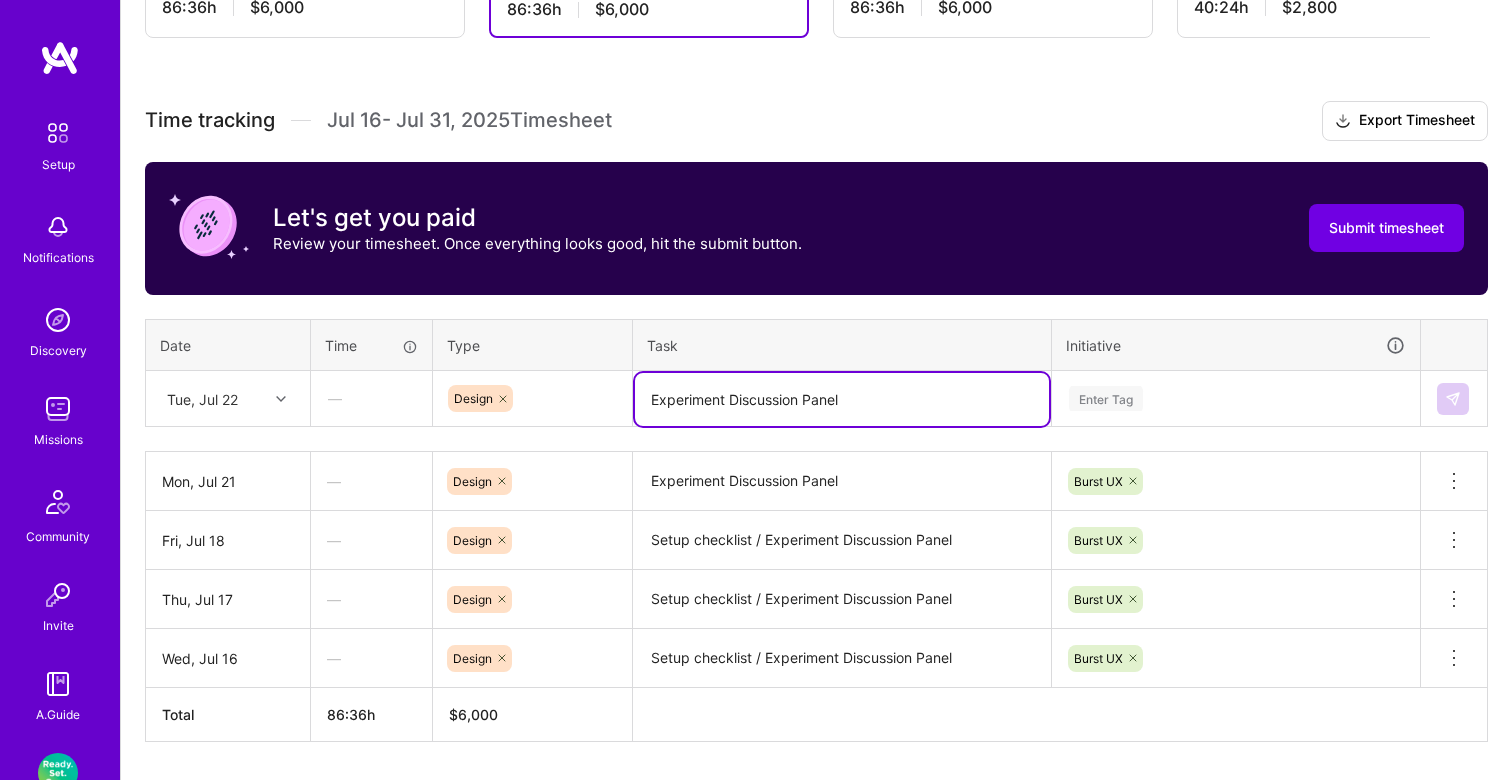 type on "Experiment Discussion Panel" 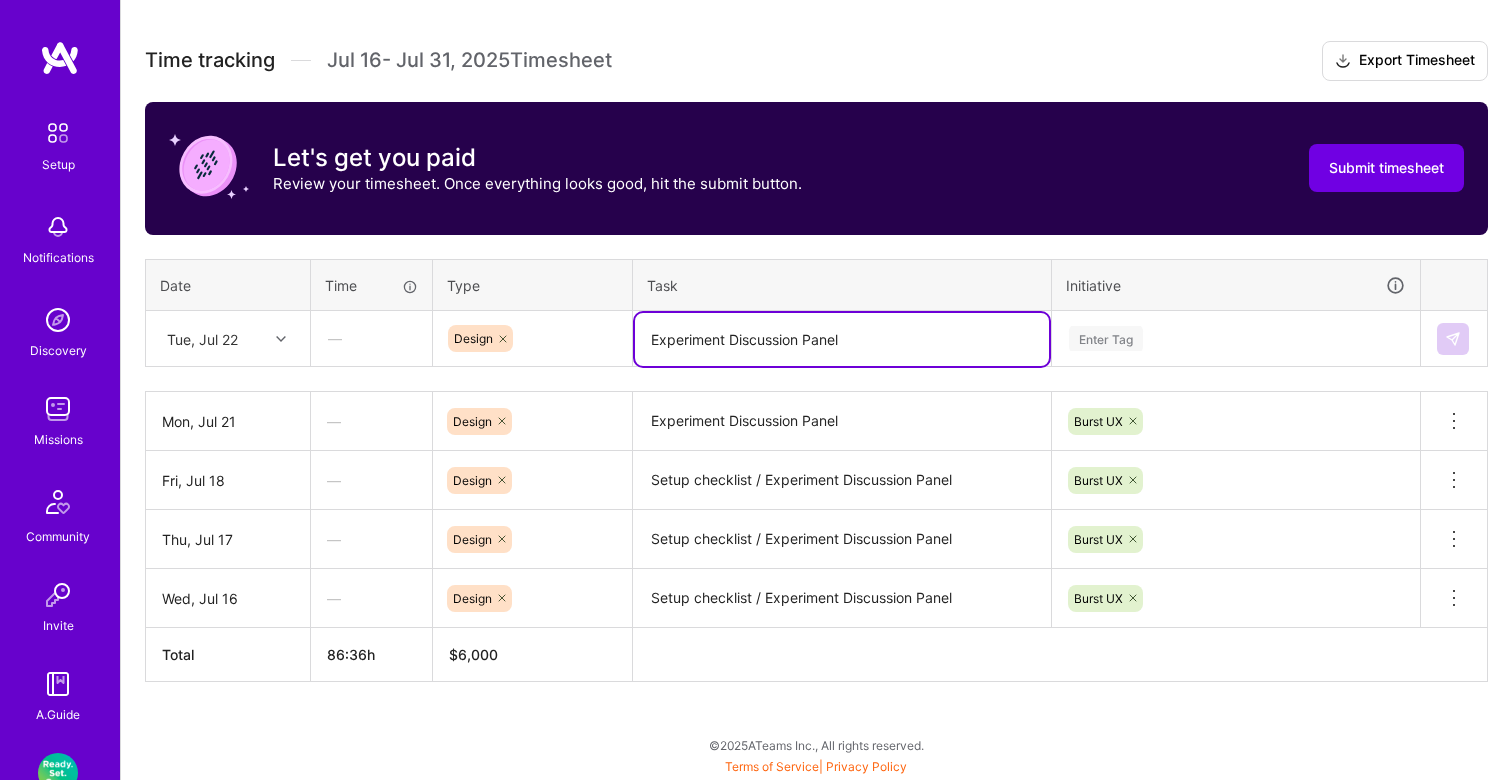 click on "Enter Tag" at bounding box center (1236, 339) 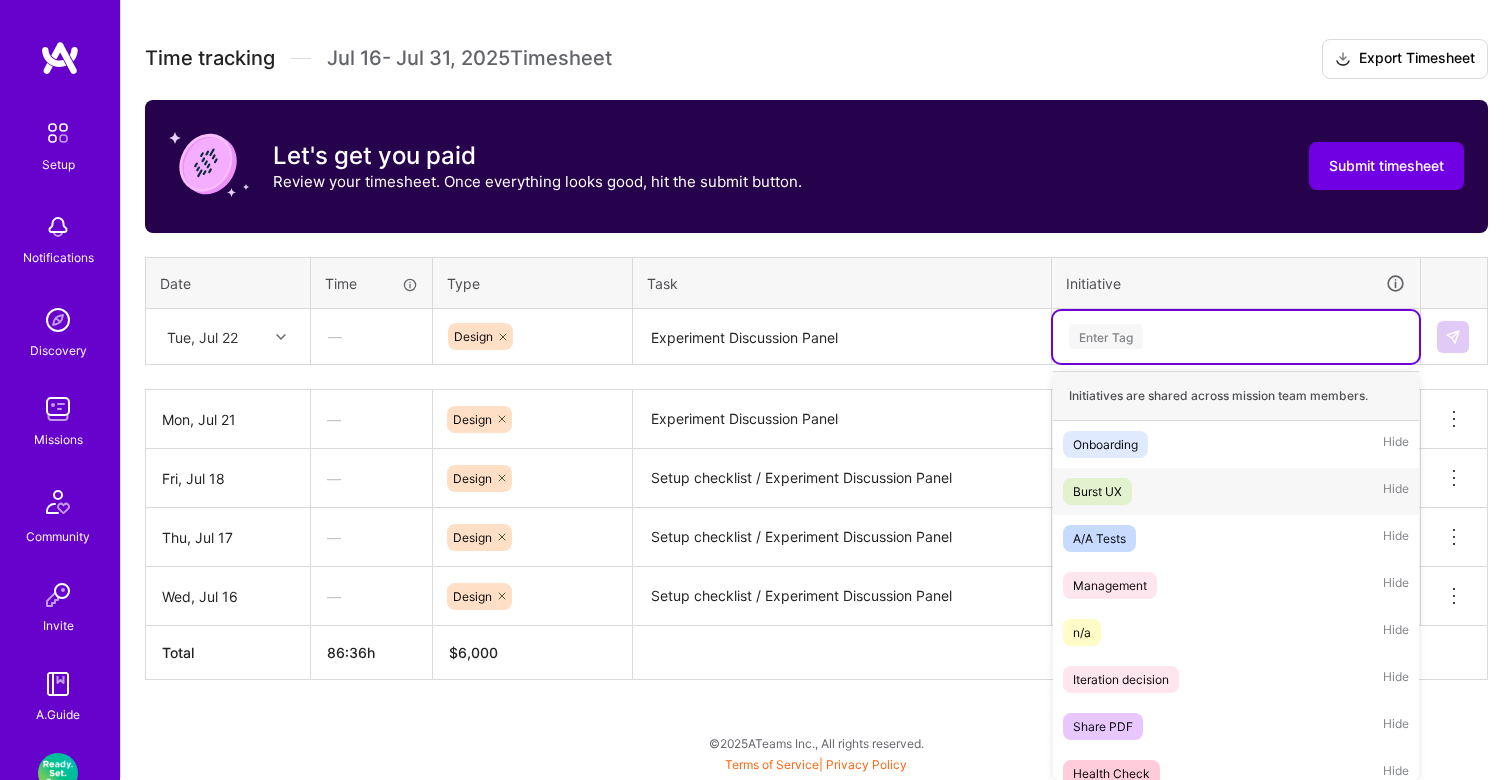 click on "Burst UX" at bounding box center [1097, 491] 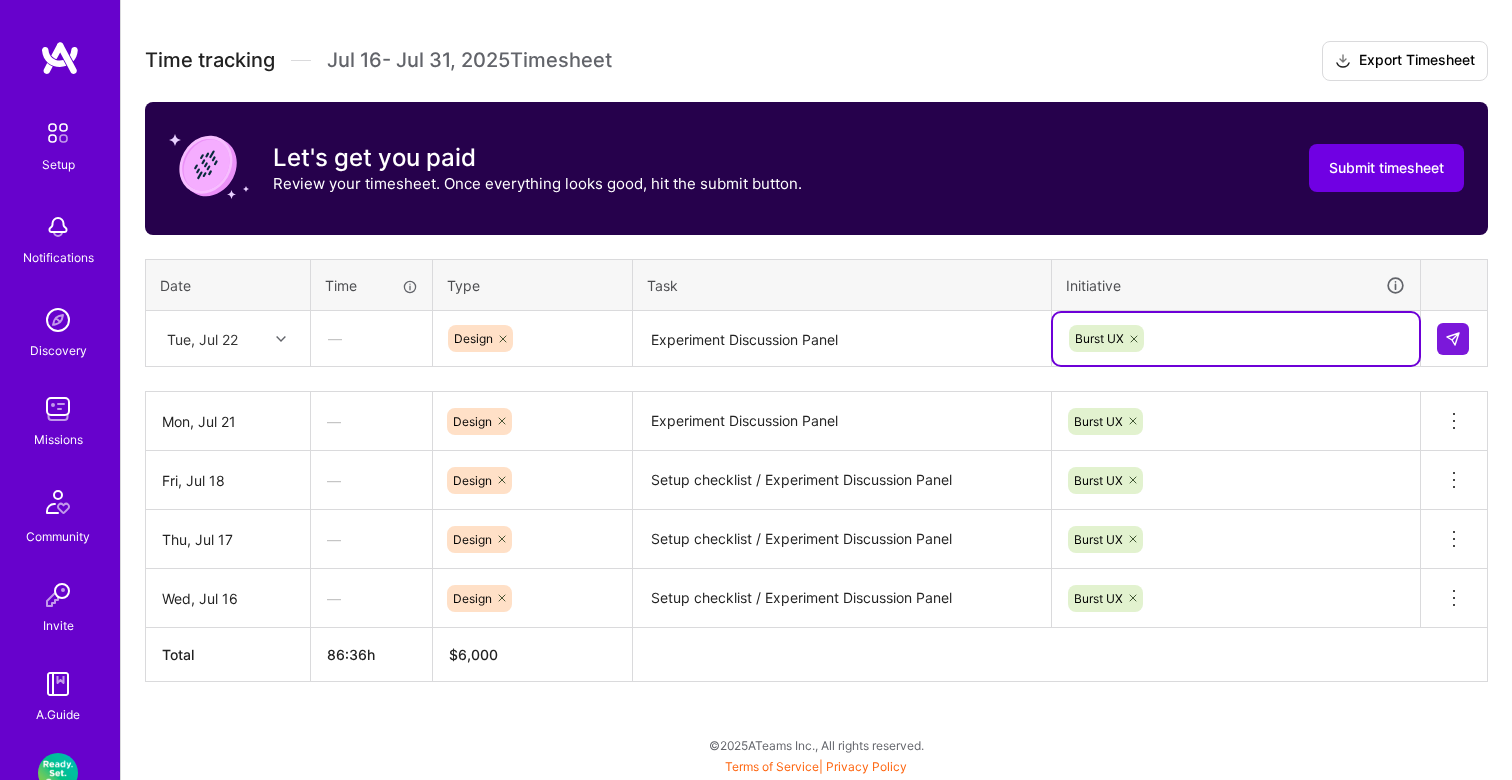 scroll, scrollTop: 585, scrollLeft: 0, axis: vertical 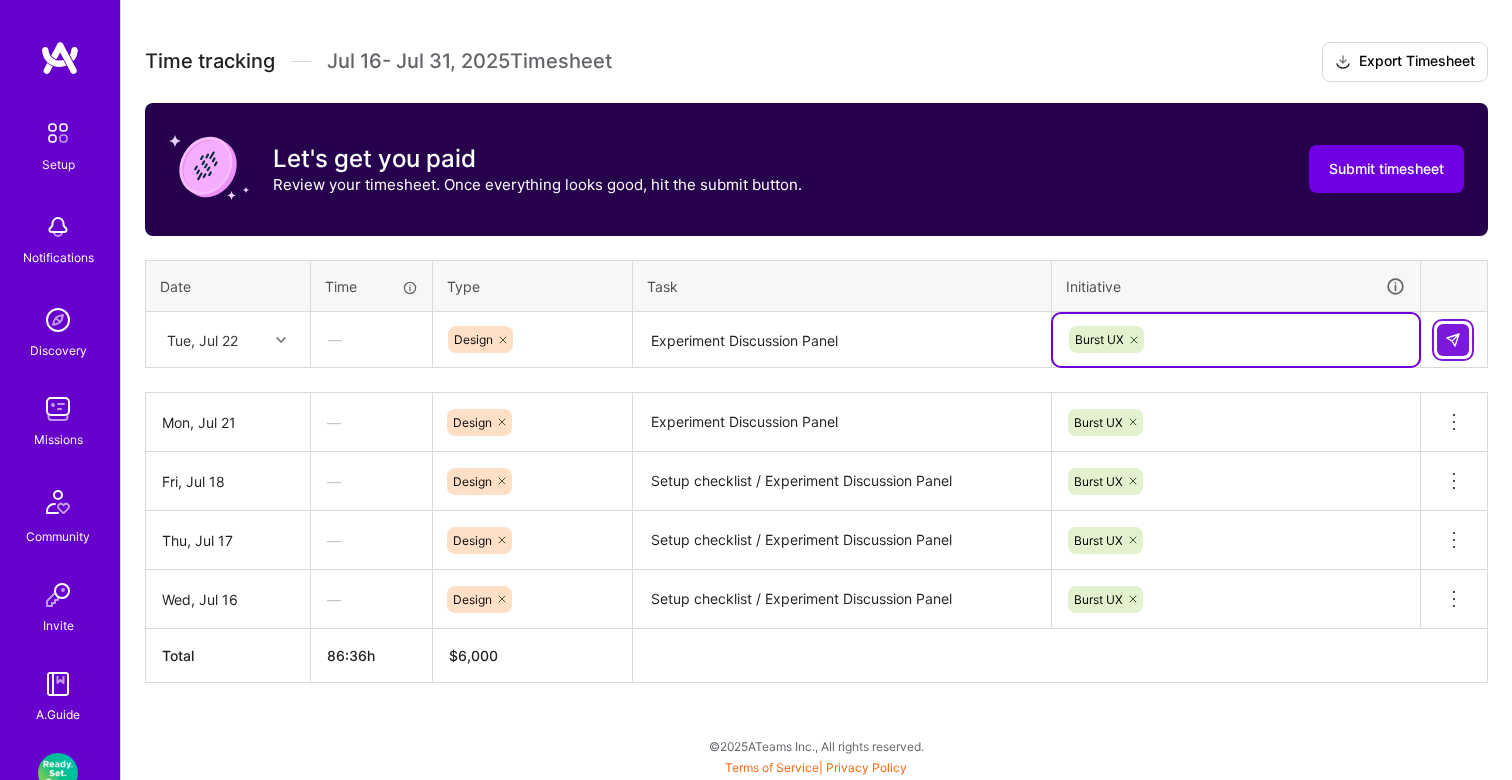 click at bounding box center [1453, 340] 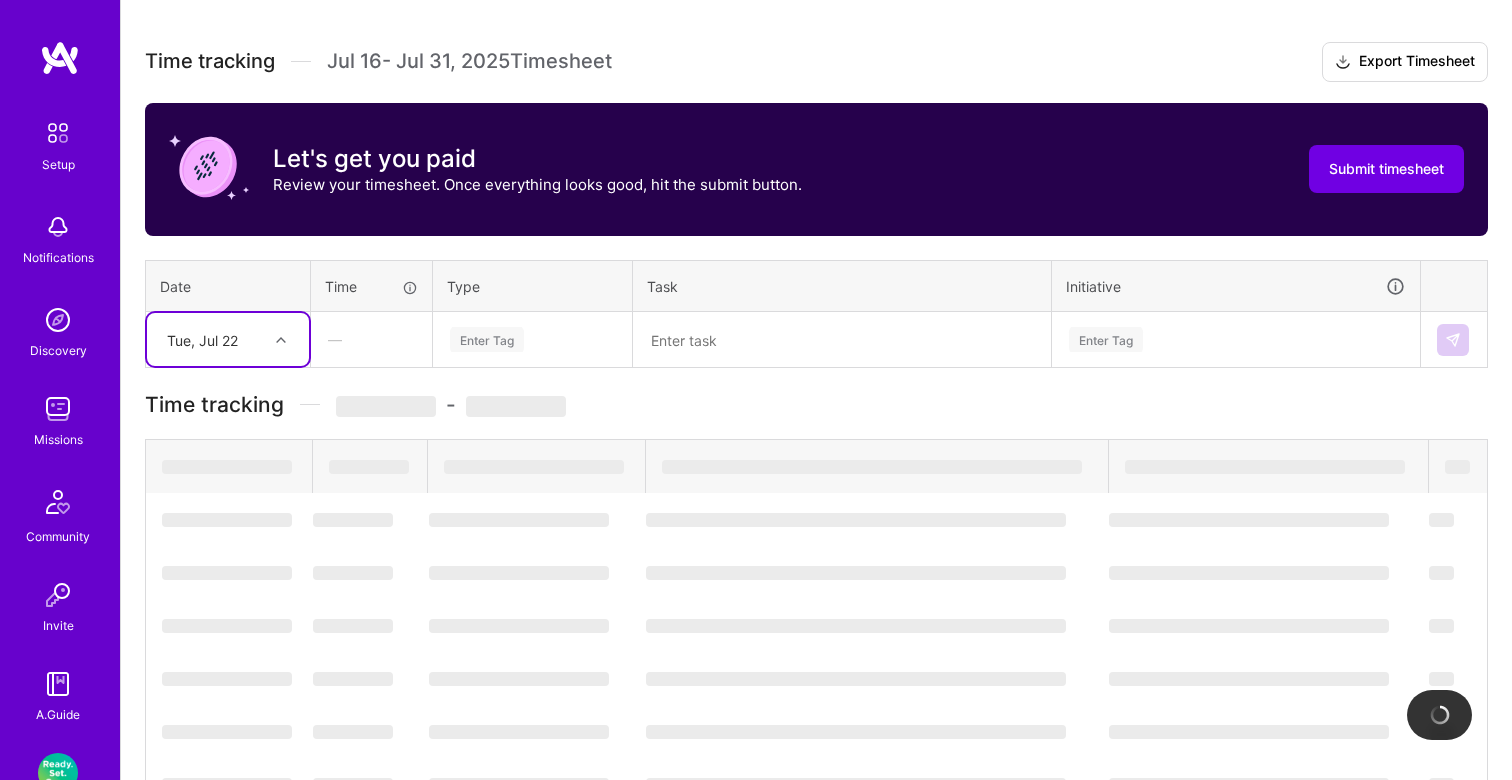 click at bounding box center [283, 340] 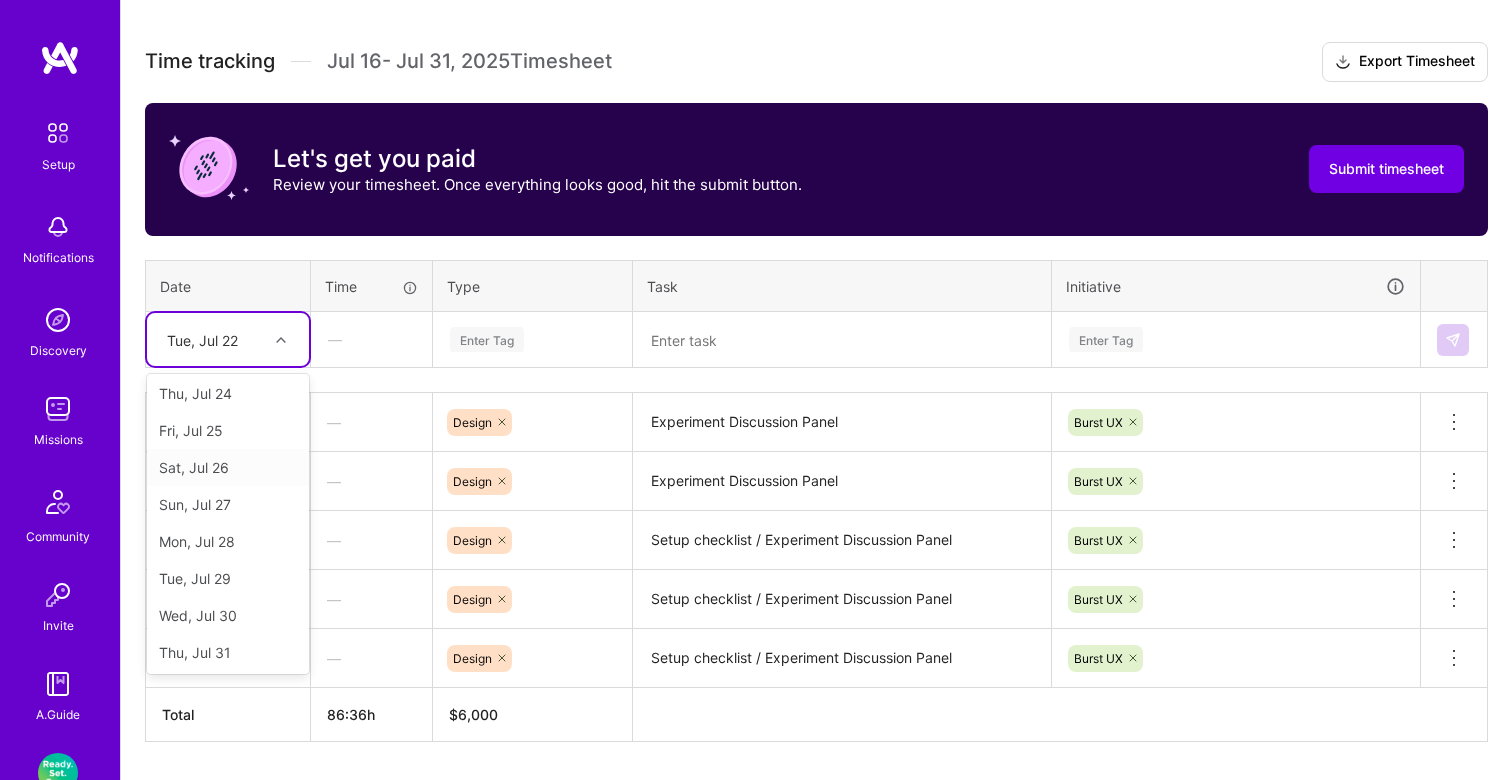 scroll, scrollTop: 263, scrollLeft: 0, axis: vertical 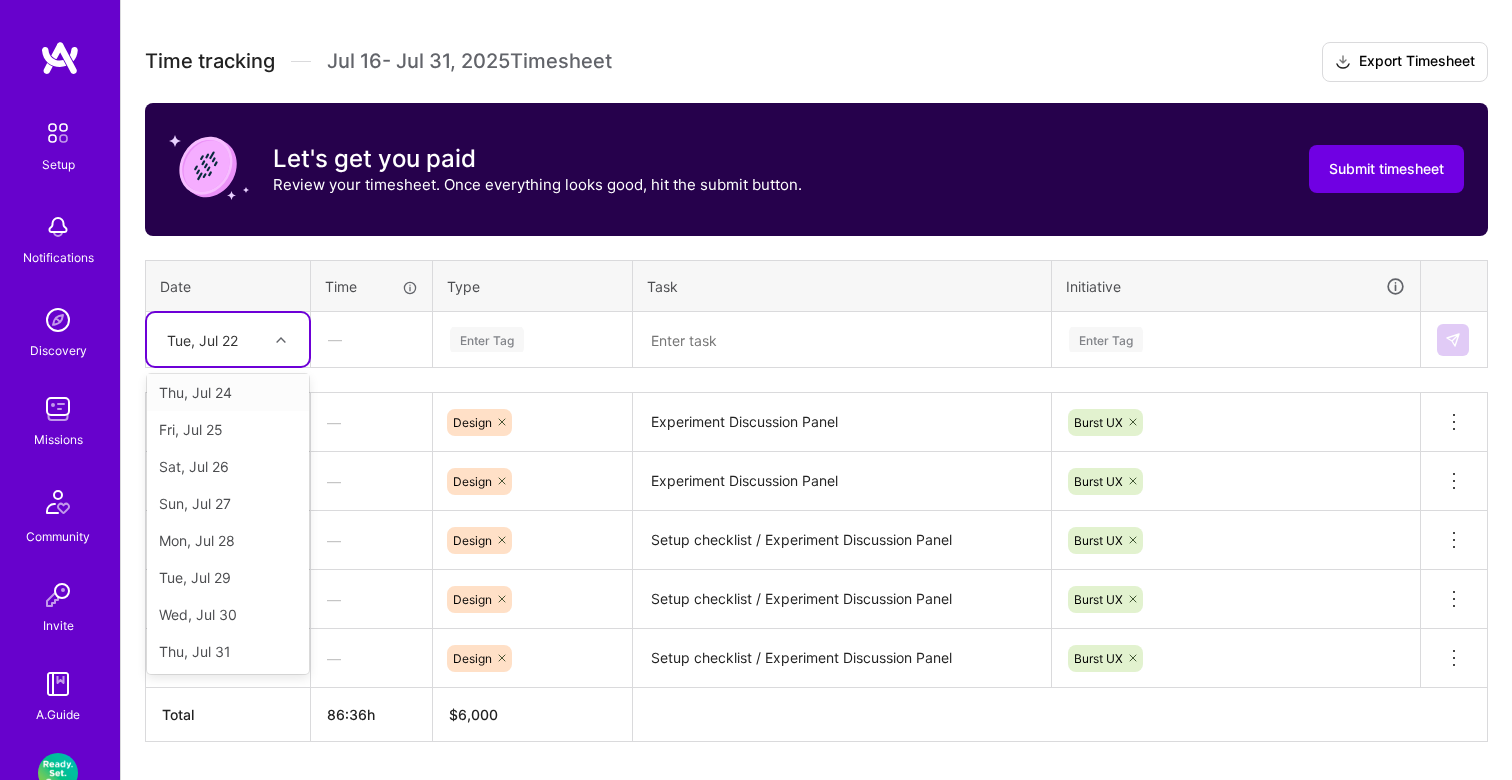 click at bounding box center (283, 340) 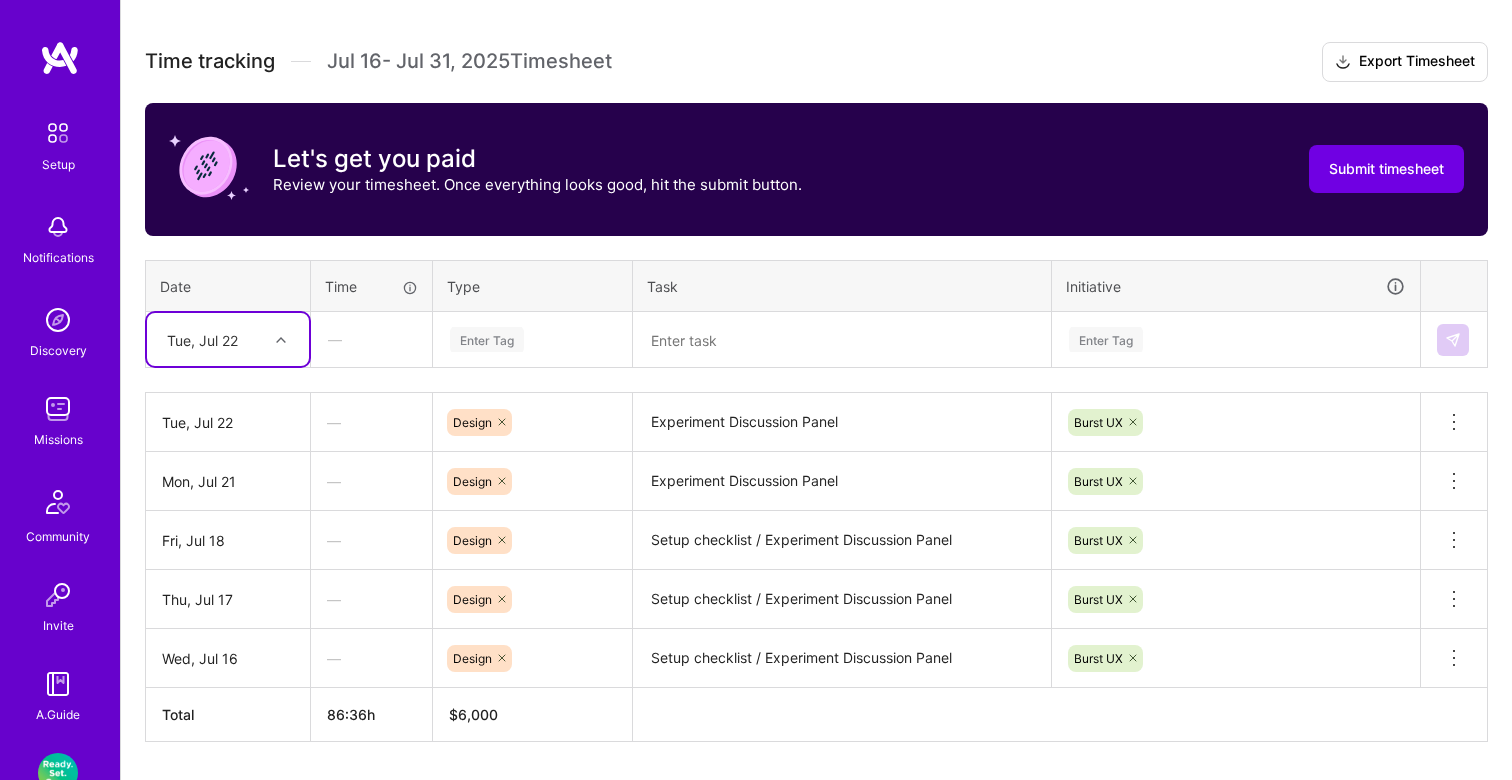 click at bounding box center (281, 340) 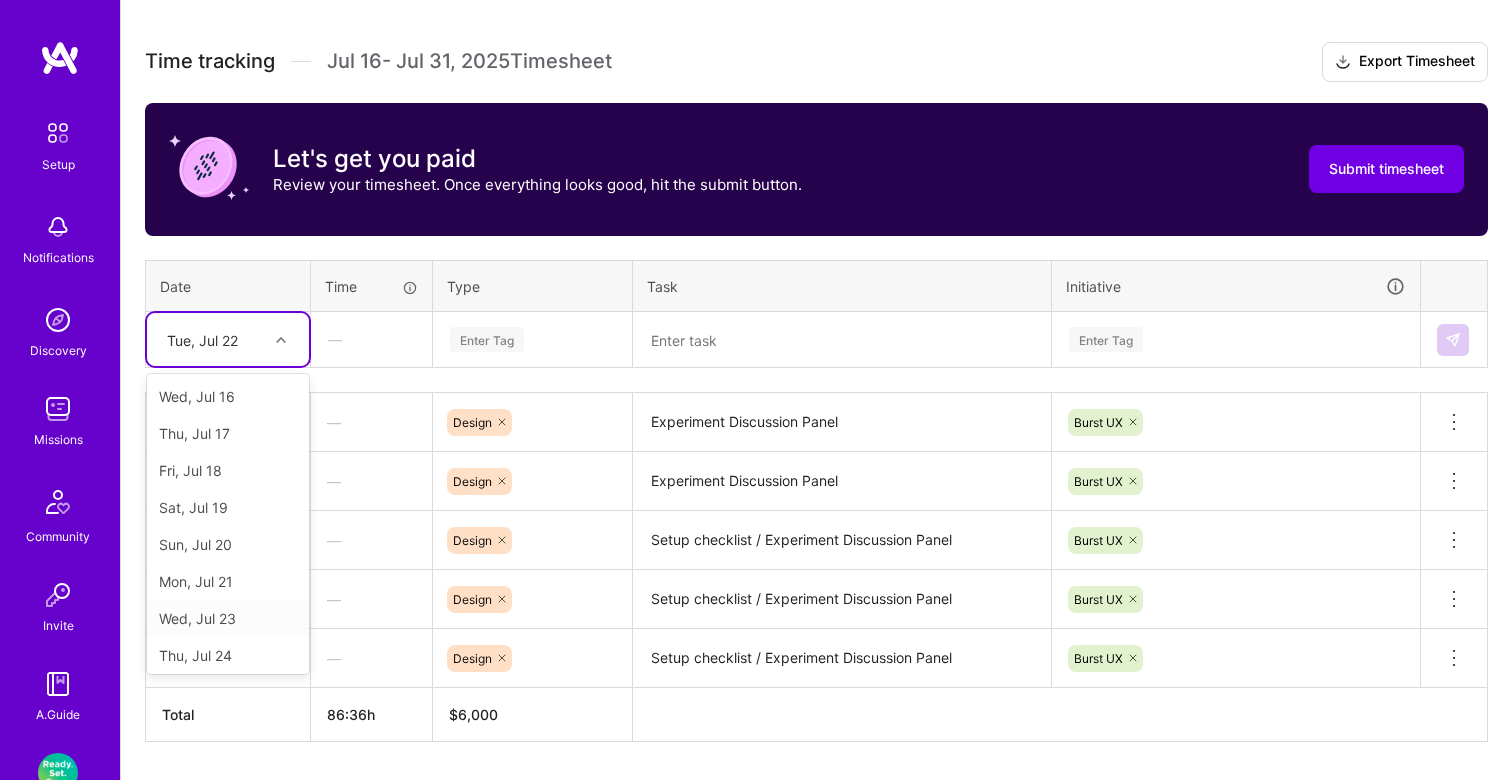click on "Wed, Jul 23" at bounding box center [228, 618] 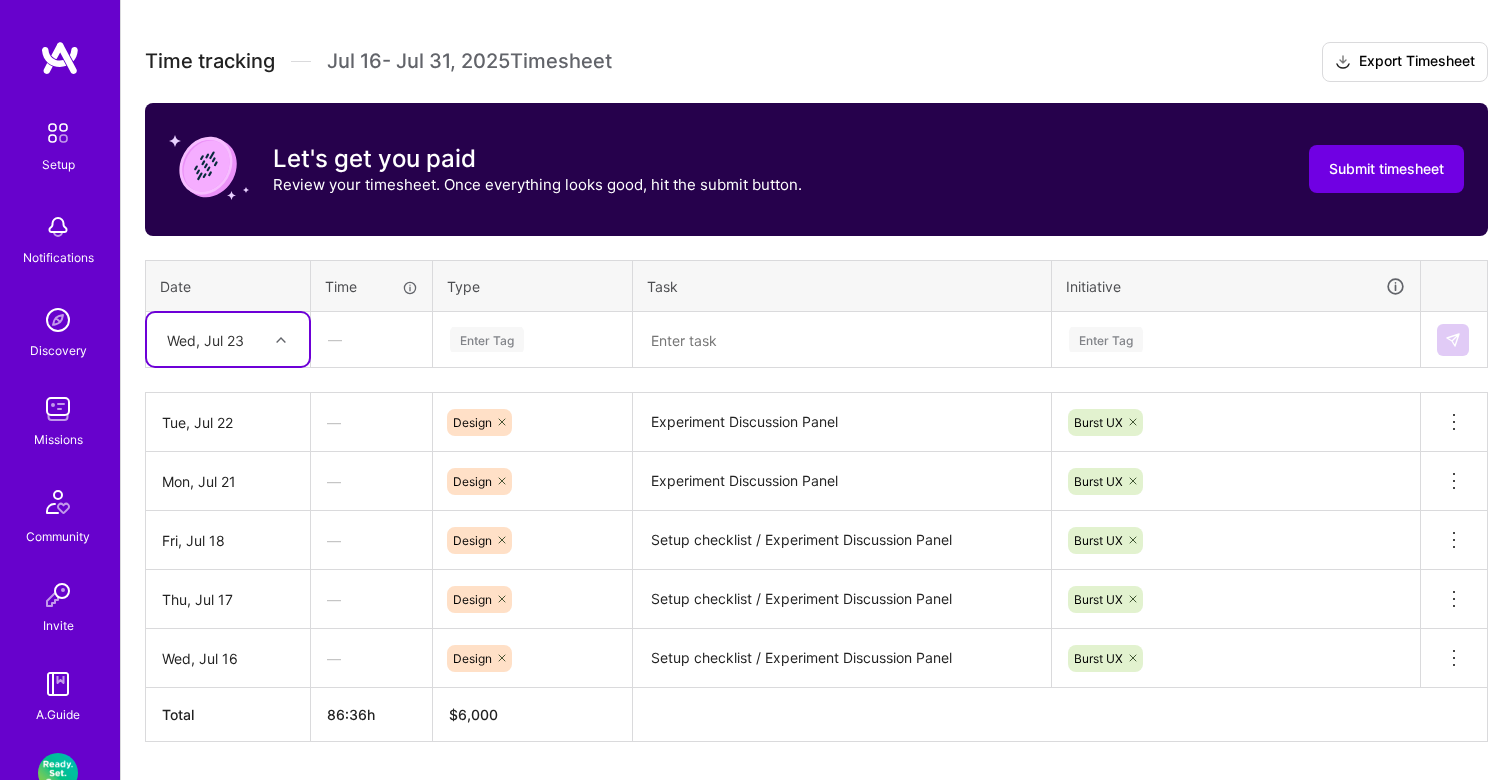 click on "Enter Tag" at bounding box center (487, 339) 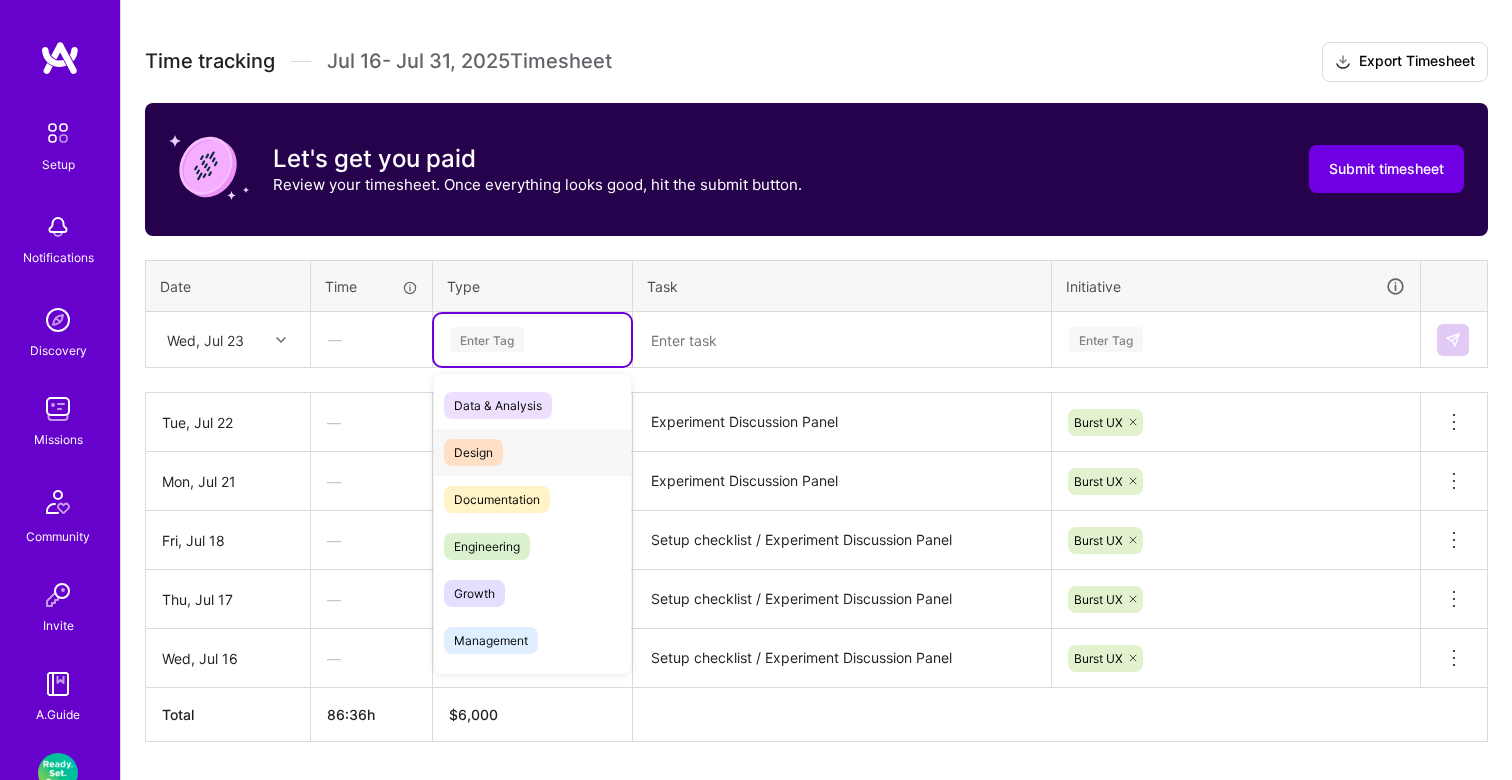 click on "Design" at bounding box center (473, 452) 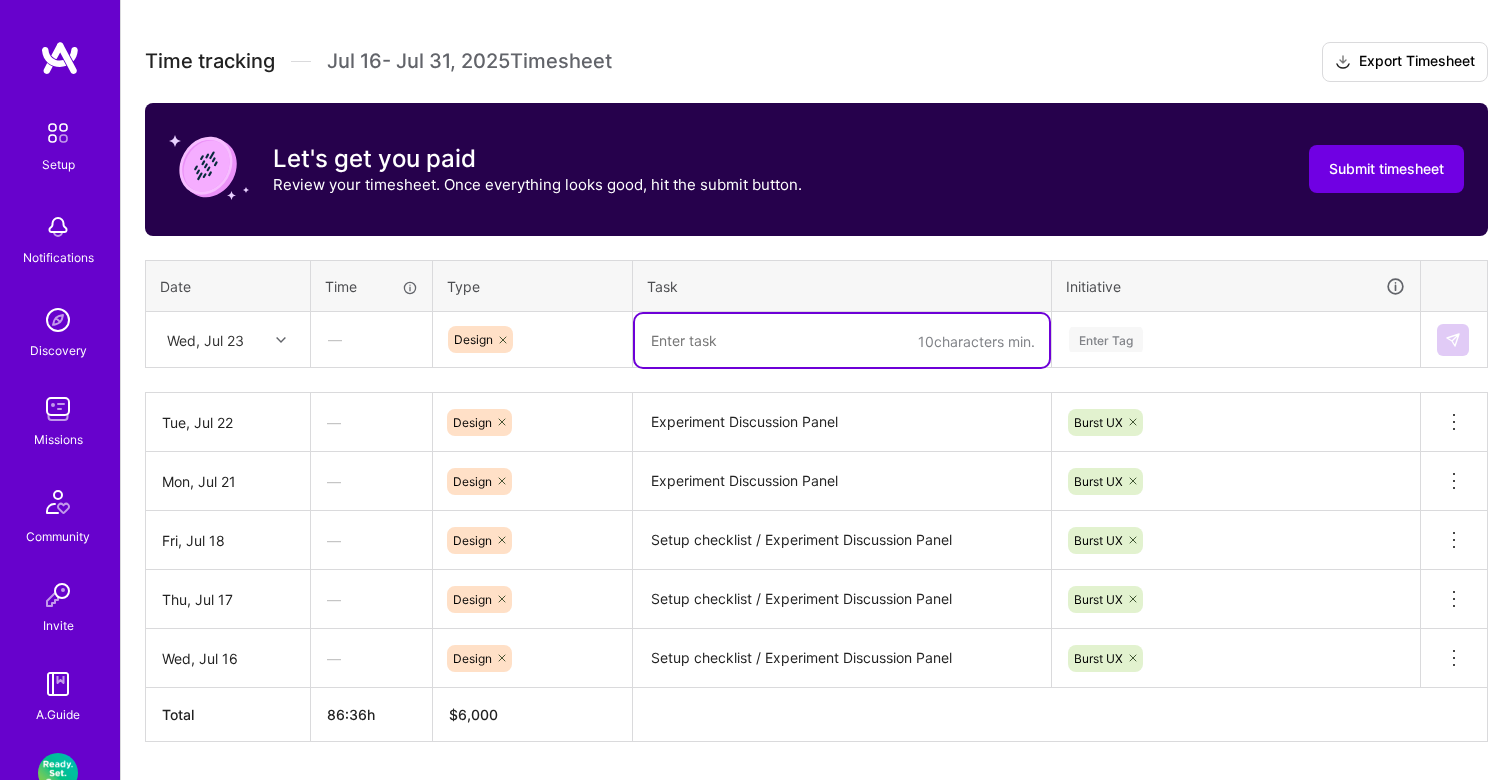 click at bounding box center [842, 340] 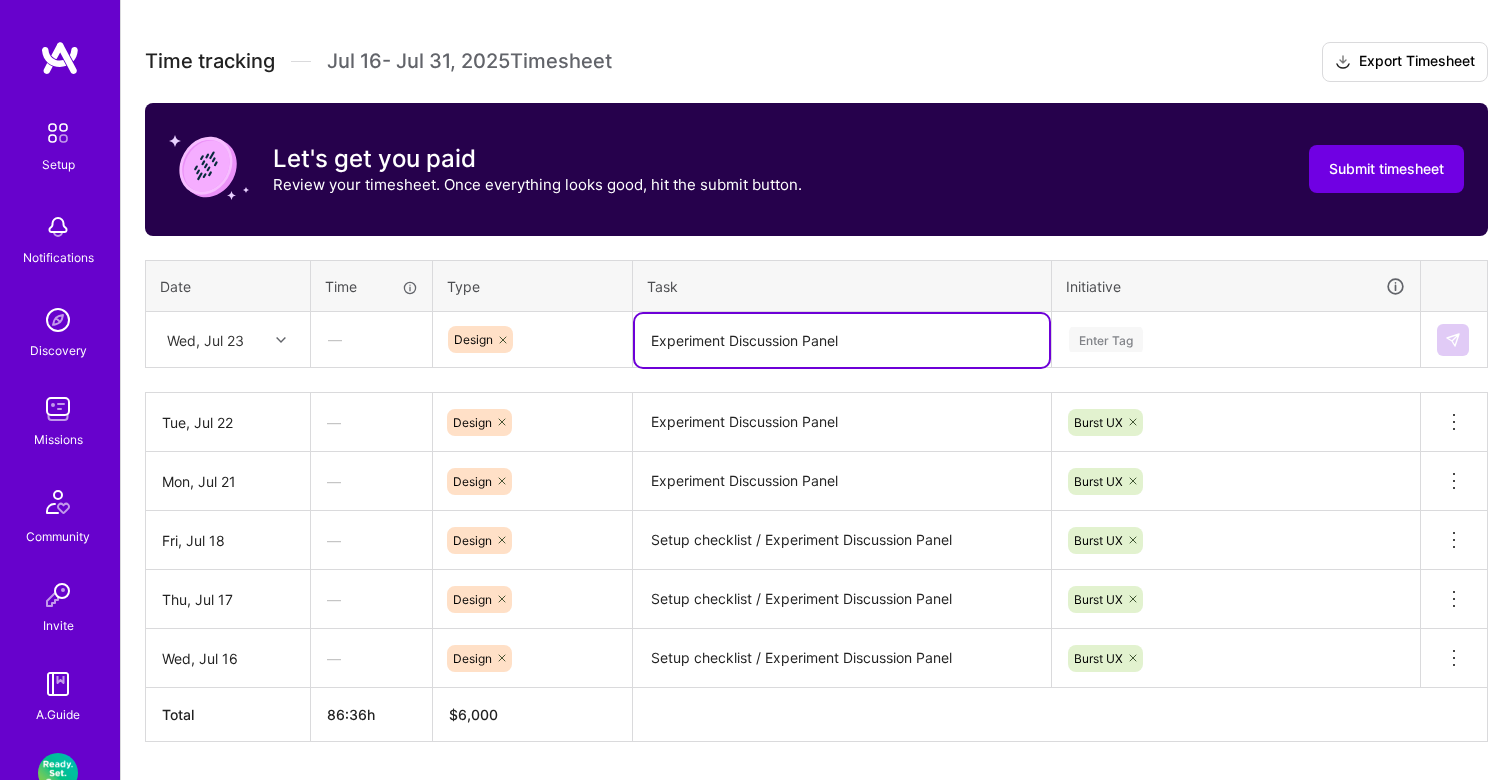 type on "Experiment Discussion Panel" 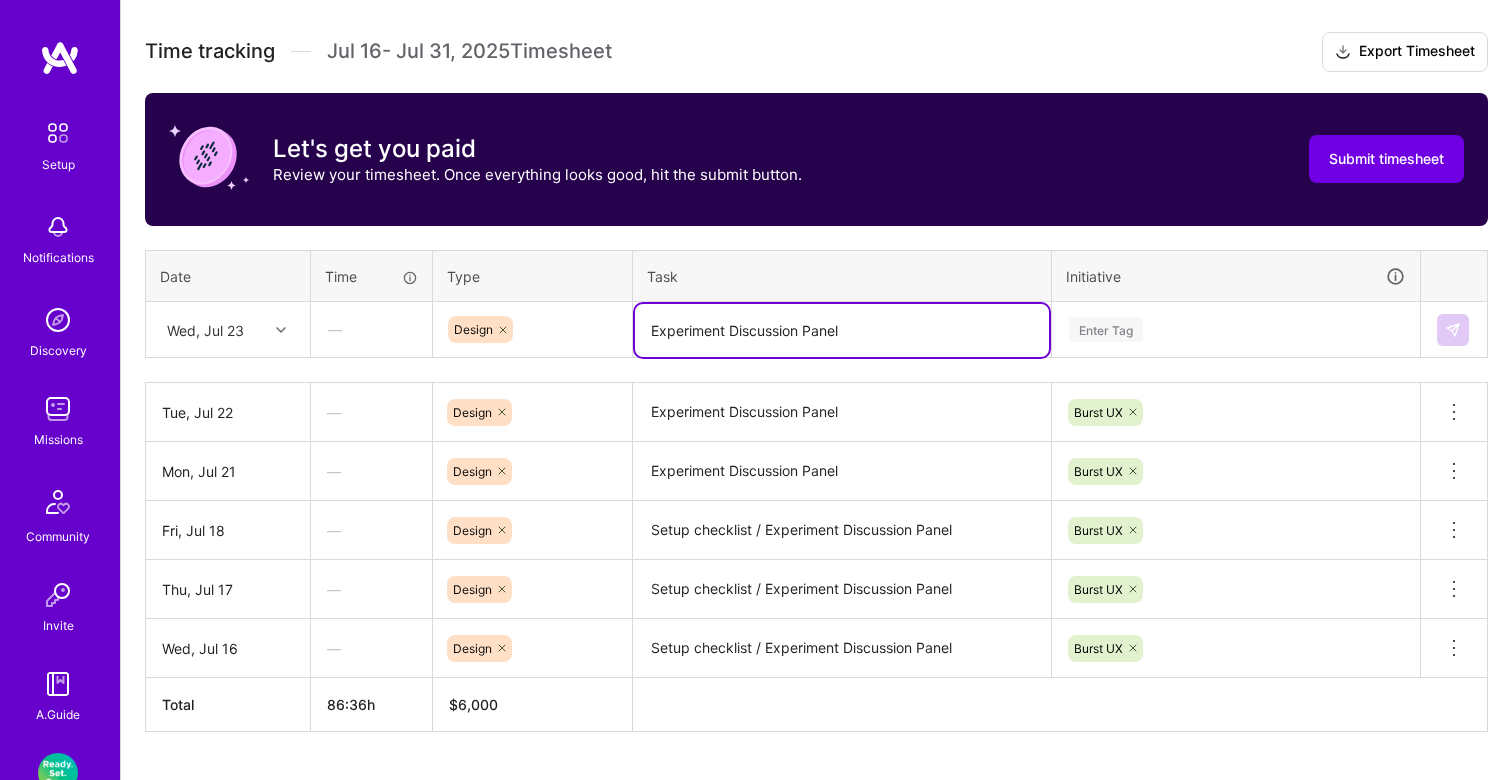 click on "Enter Tag" at bounding box center [1106, 329] 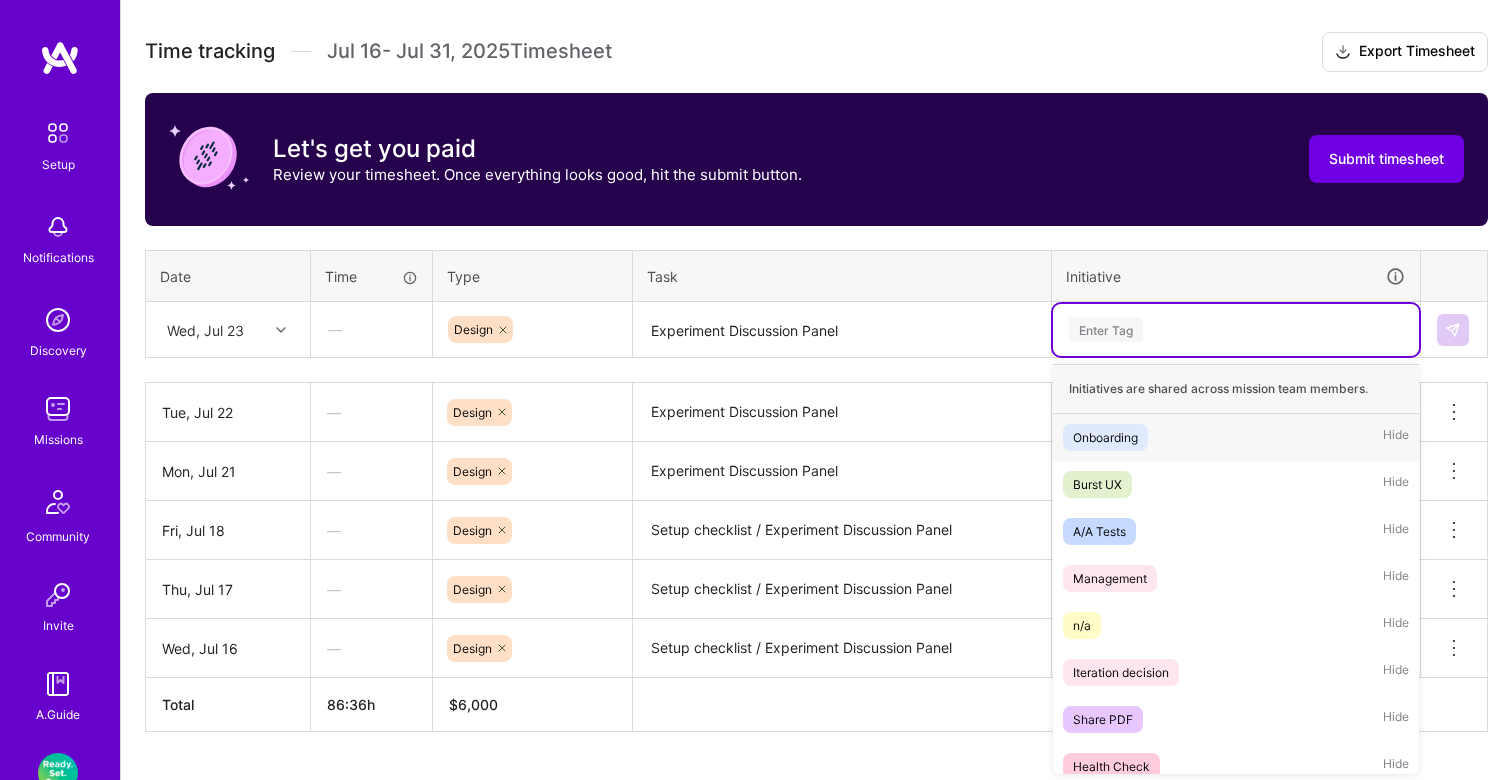 scroll, scrollTop: 596, scrollLeft: 0, axis: vertical 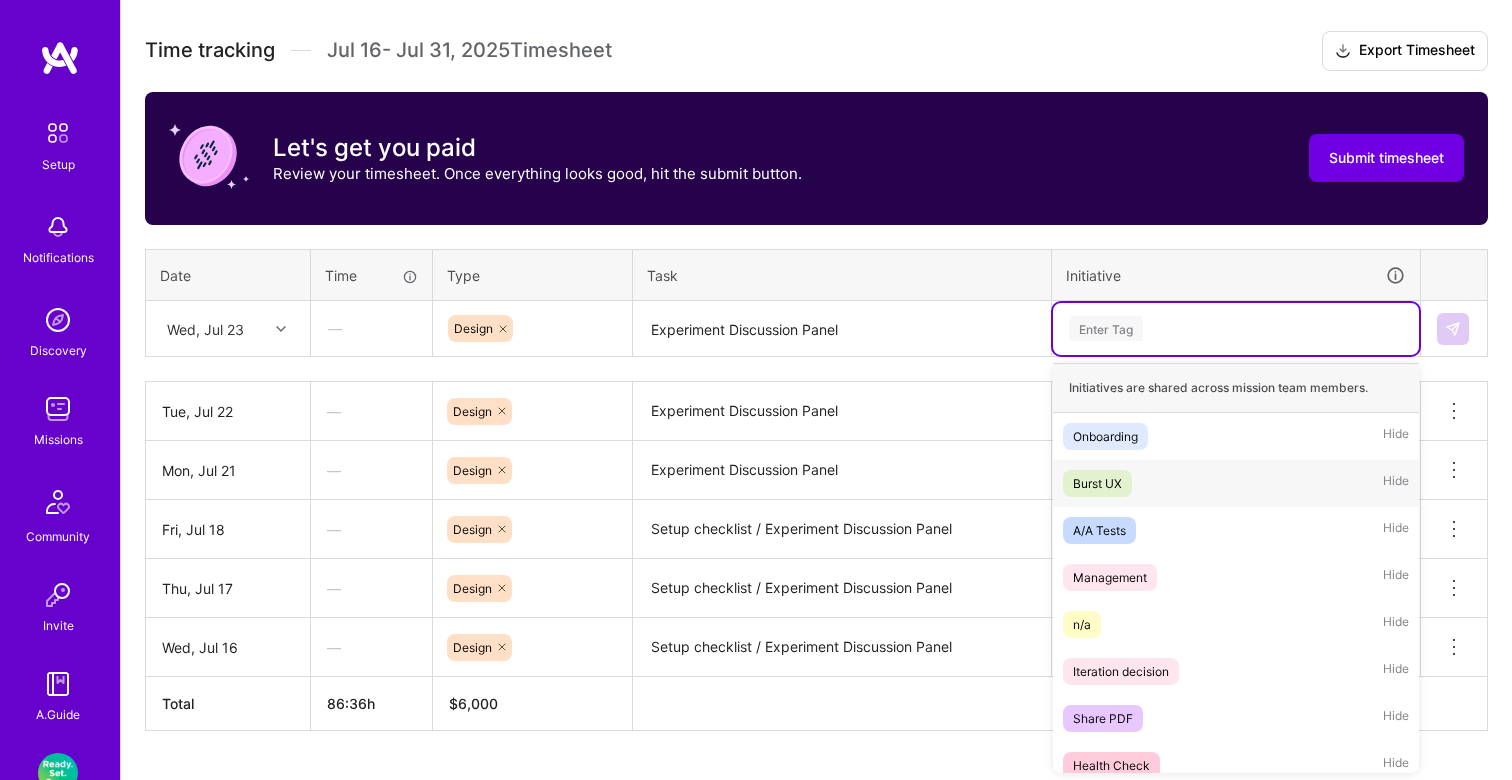 click on "Burst UX Hide" at bounding box center [1236, 483] 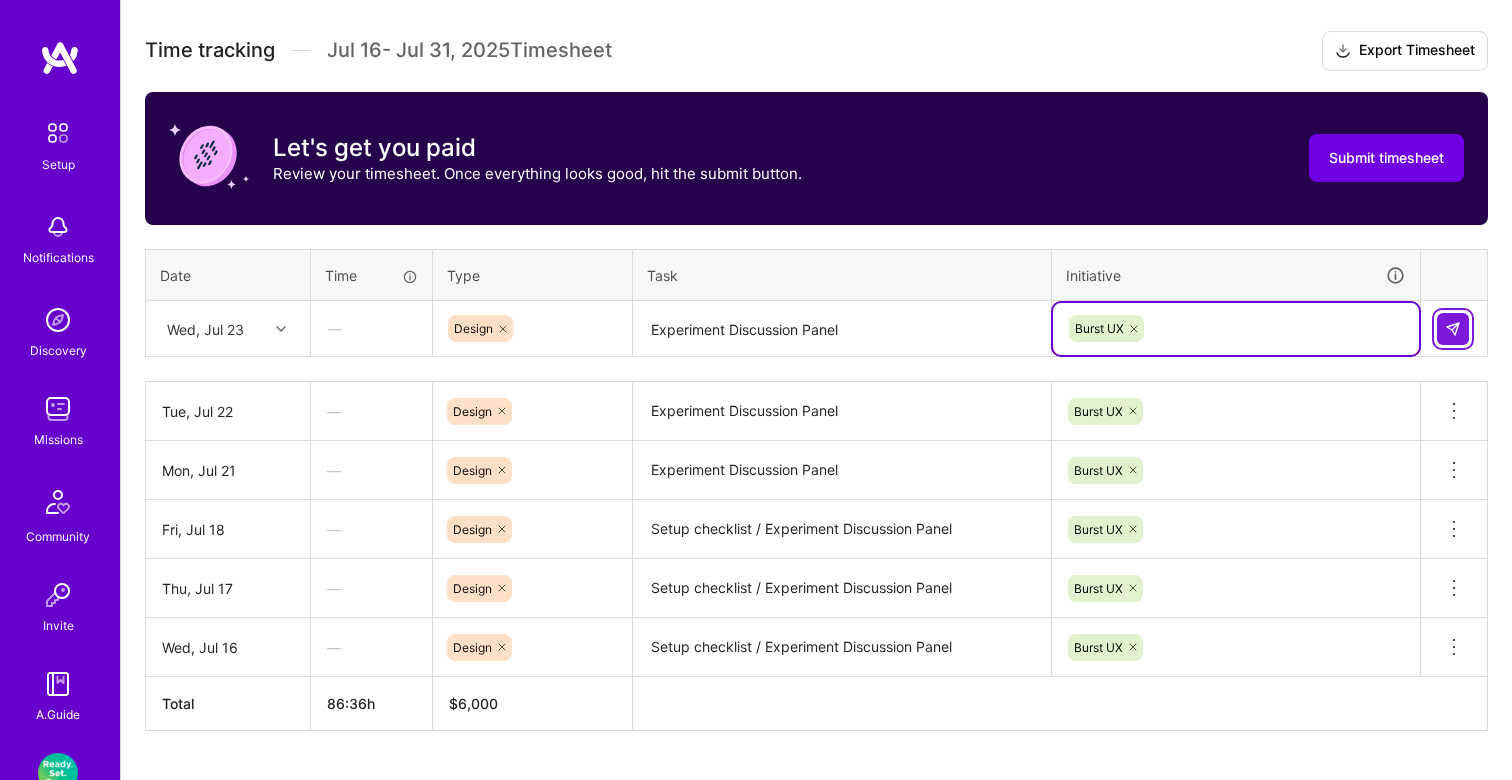 click at bounding box center (1453, 329) 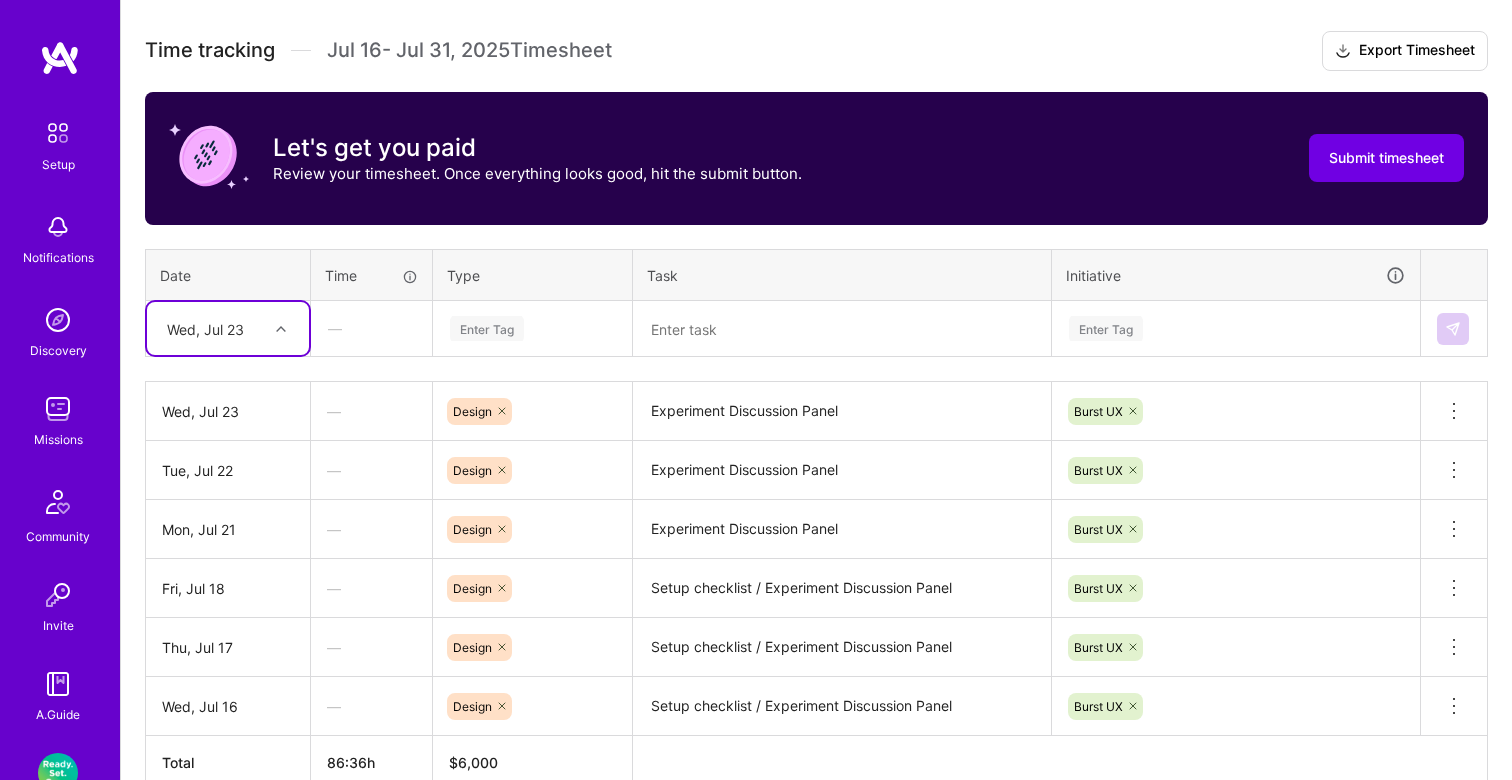 click on "Wed, Jul 23" at bounding box center [212, 328] 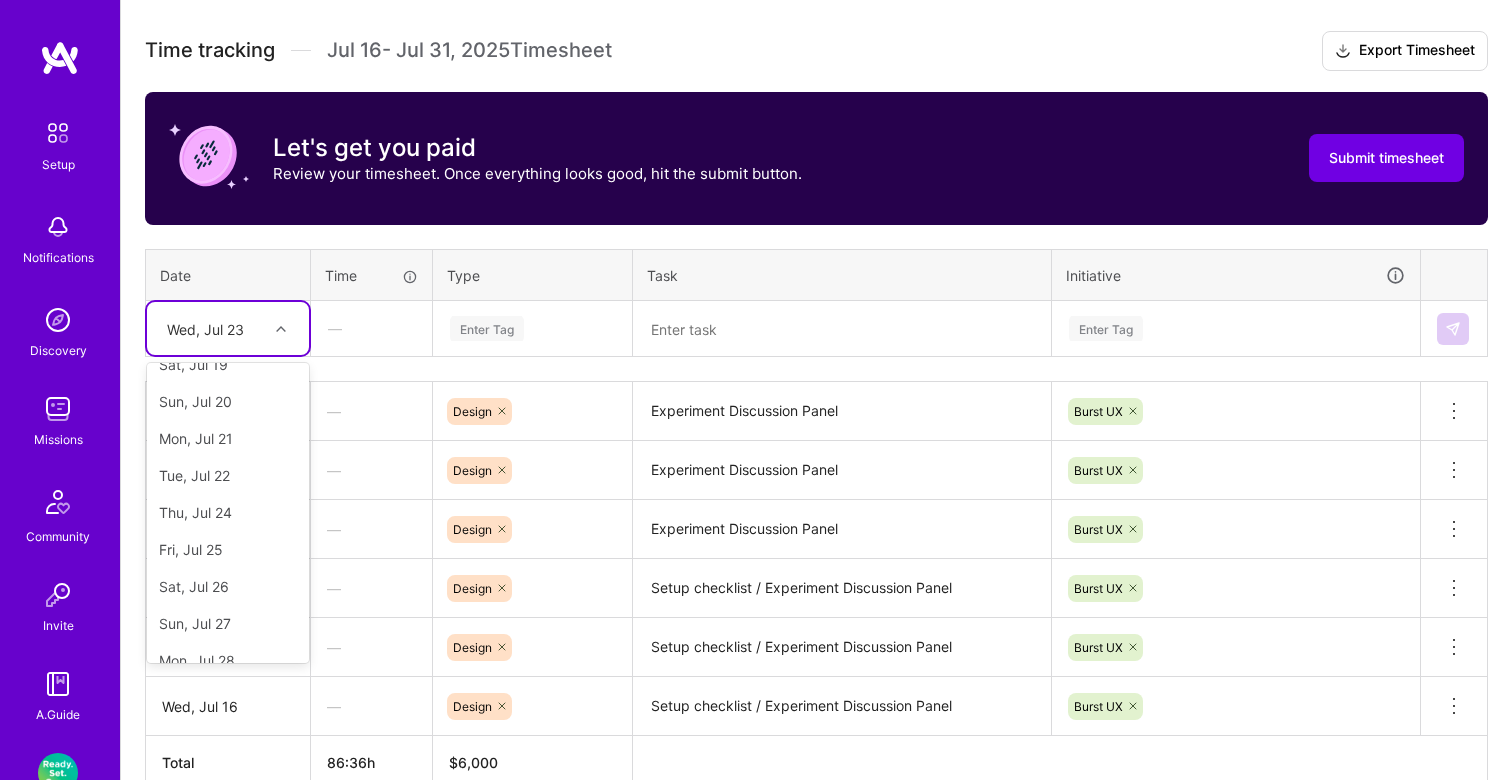 scroll, scrollTop: 178, scrollLeft: 0, axis: vertical 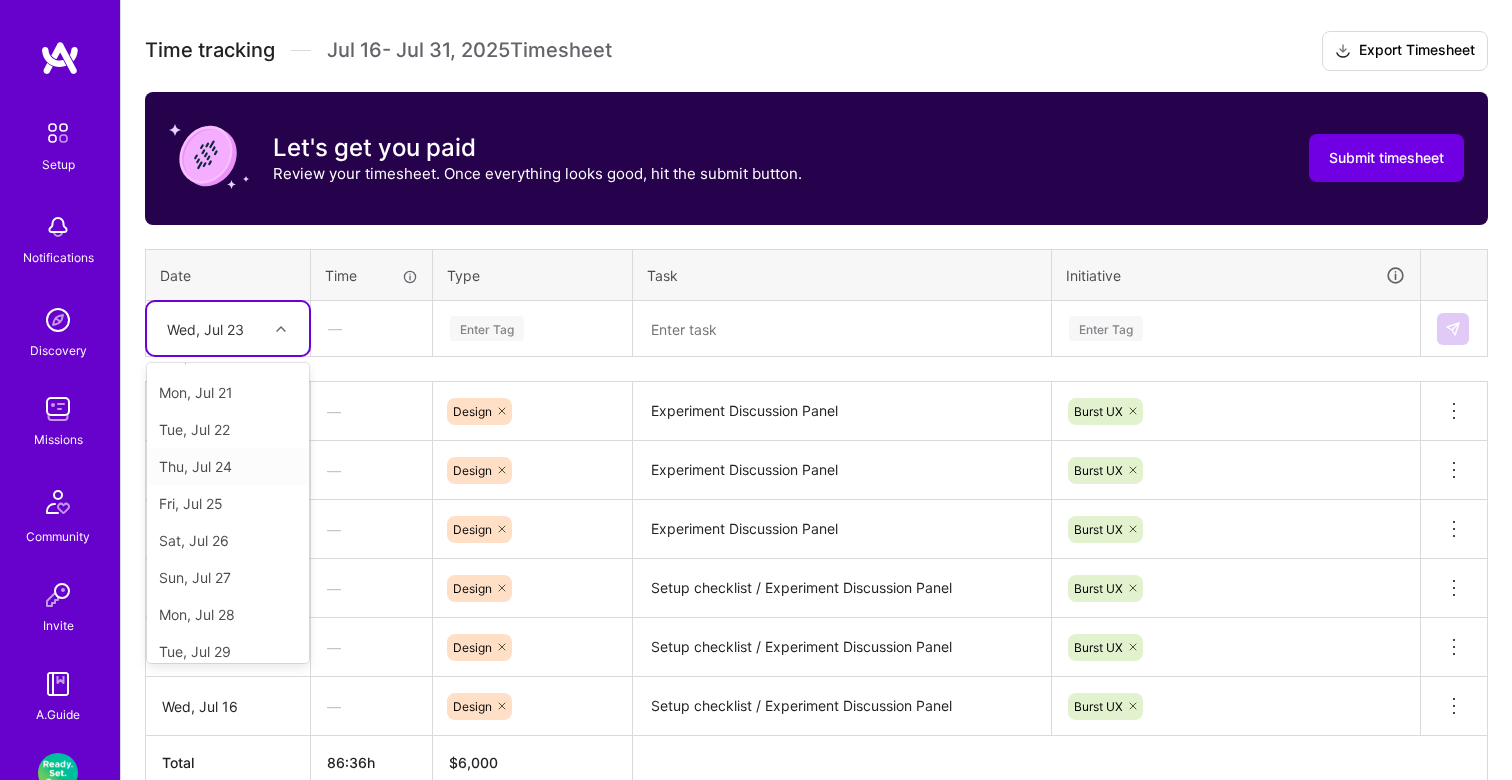 click on "Thu, Jul 24" at bounding box center [228, 466] 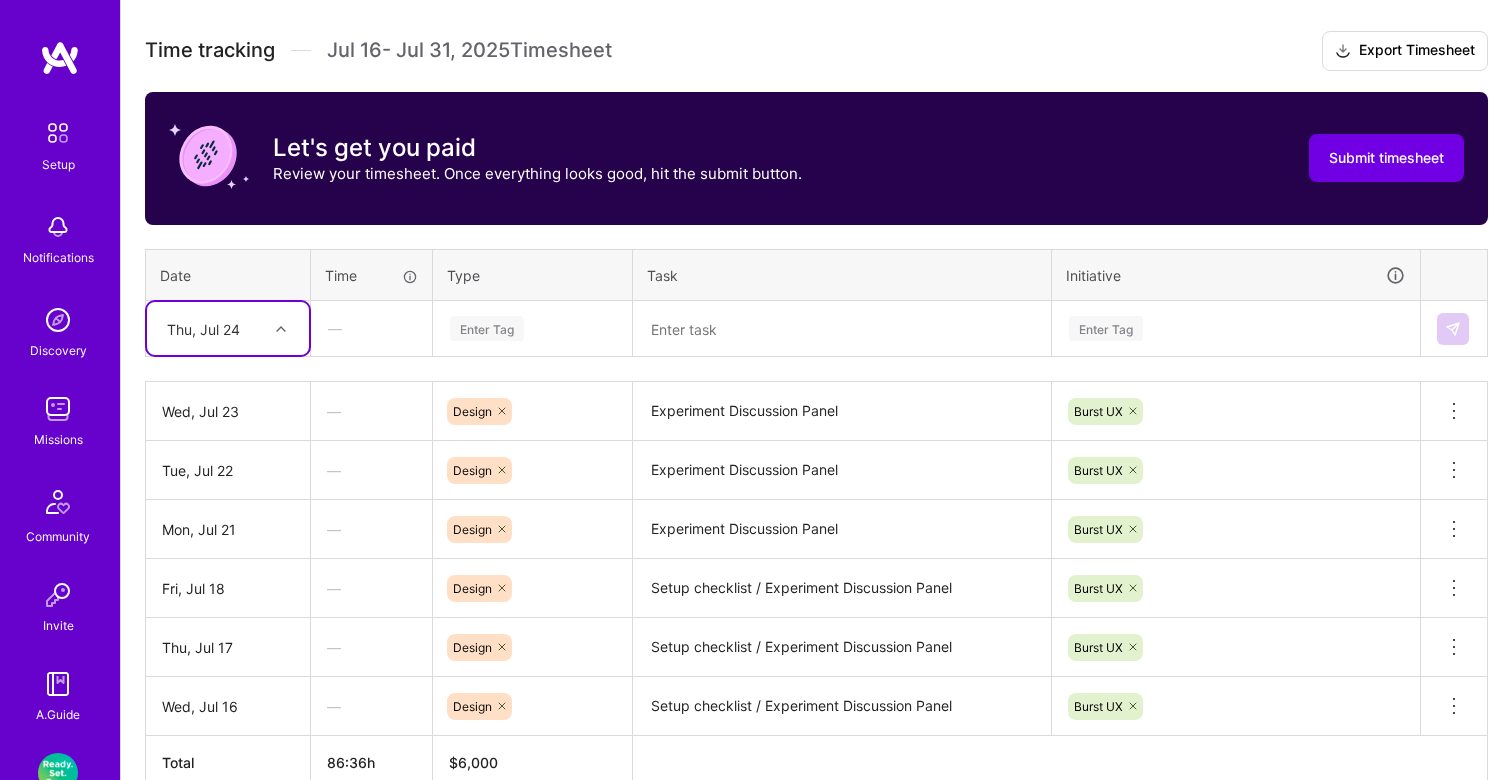 click on "Enter Tag" at bounding box center (487, 328) 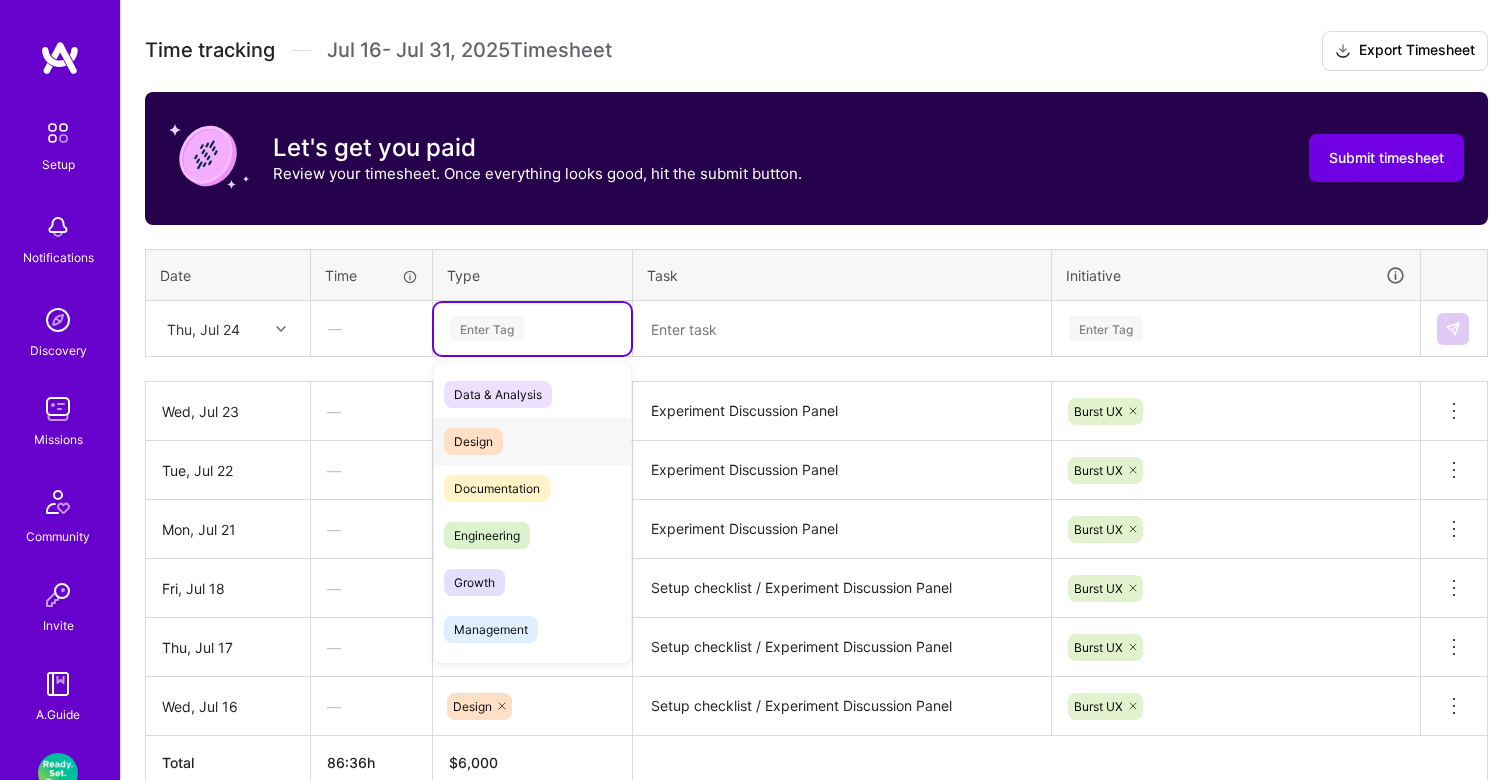 click on "Design" at bounding box center [473, 441] 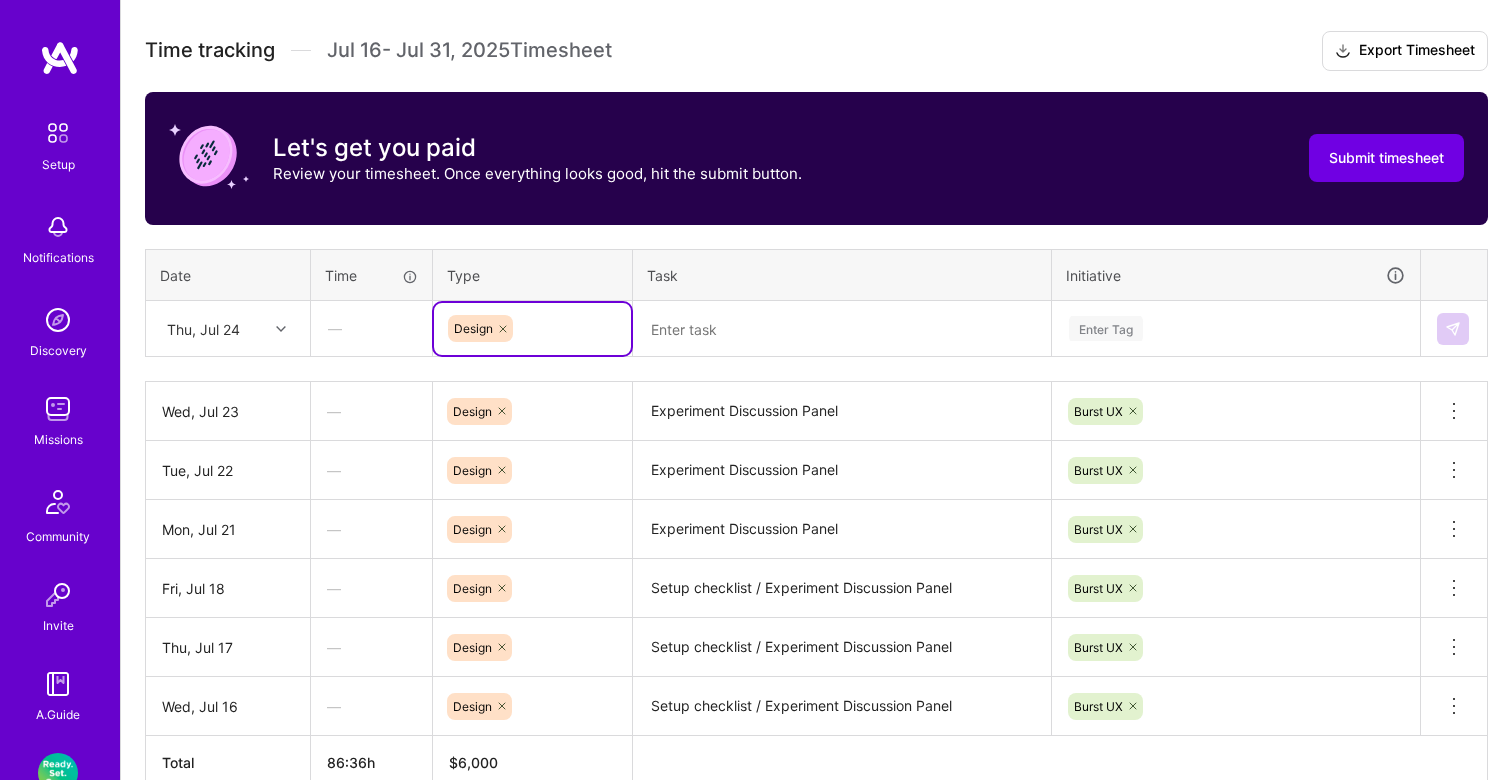 click at bounding box center (842, 329) 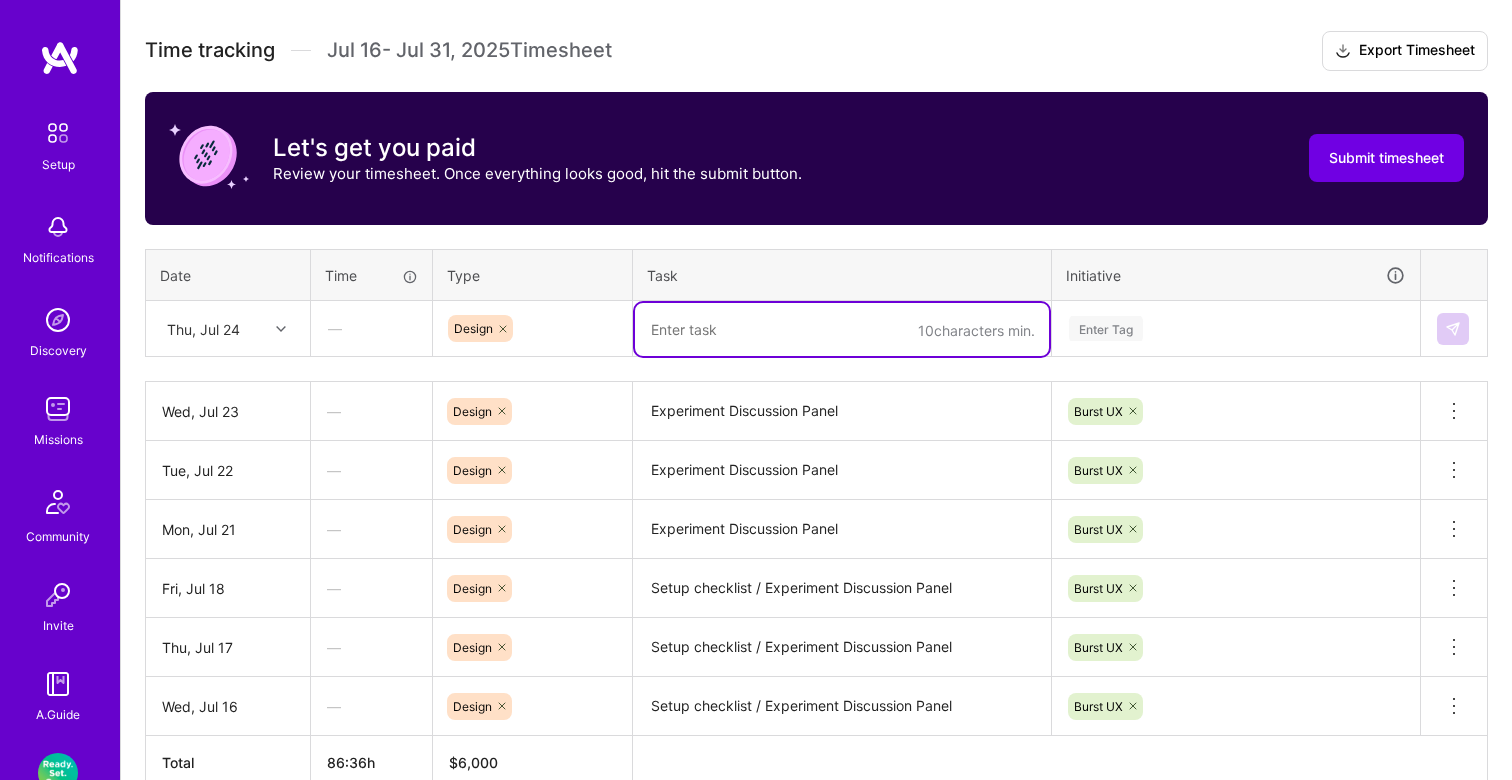 paste on "Experiment Discussion Panel" 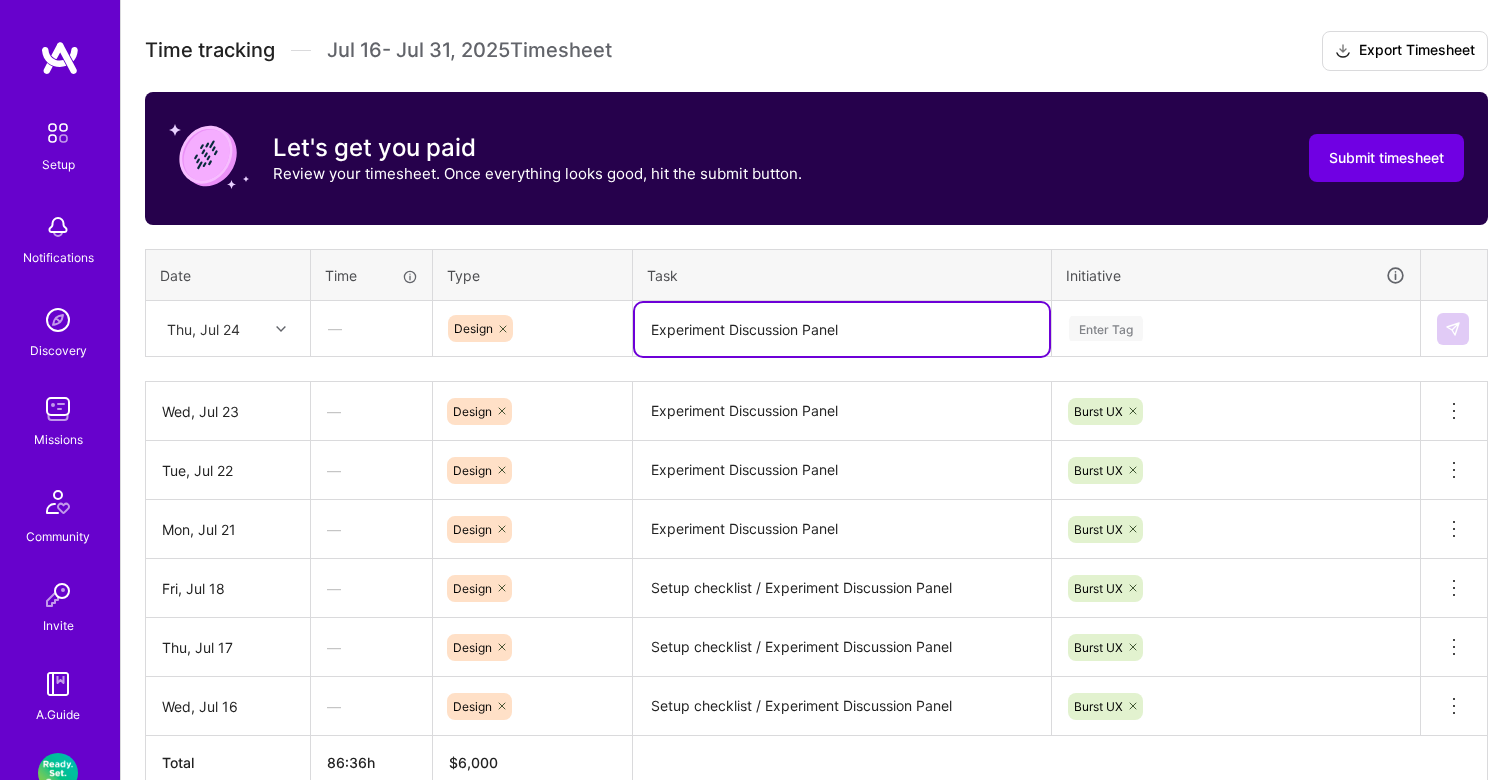 type on "Experiment Discussion Panel" 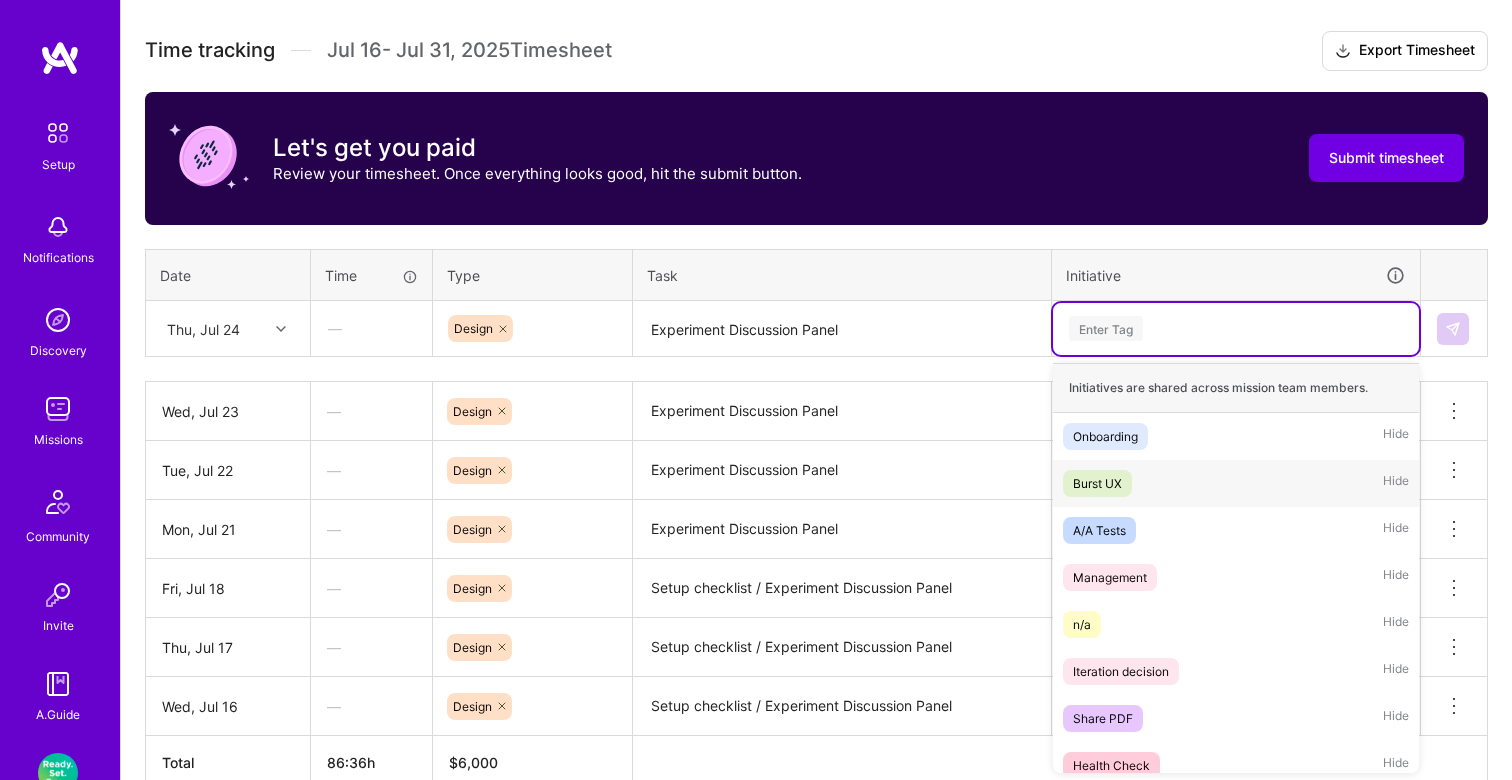 click on "Burst UX Hide" at bounding box center (1236, 483) 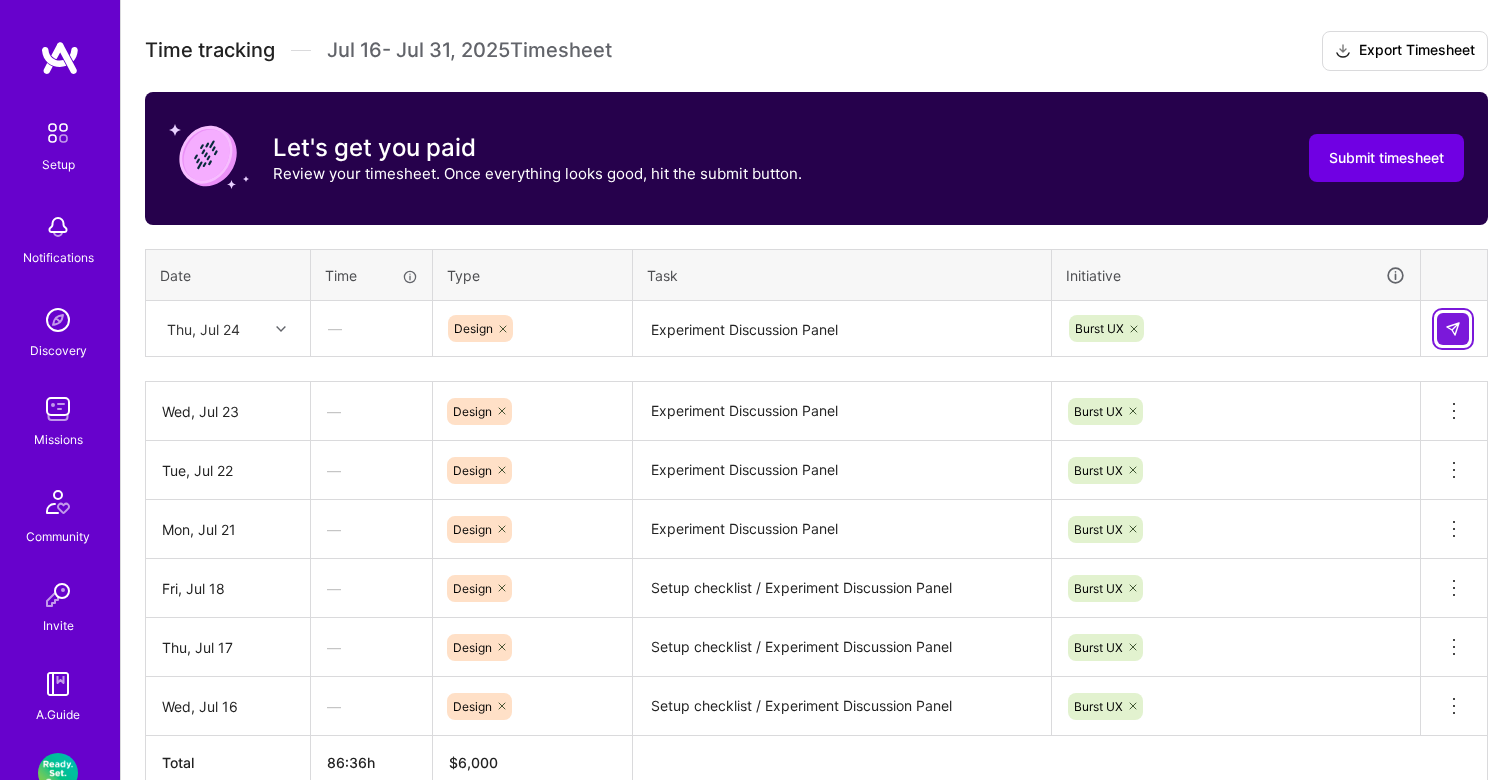 click at bounding box center [1453, 329] 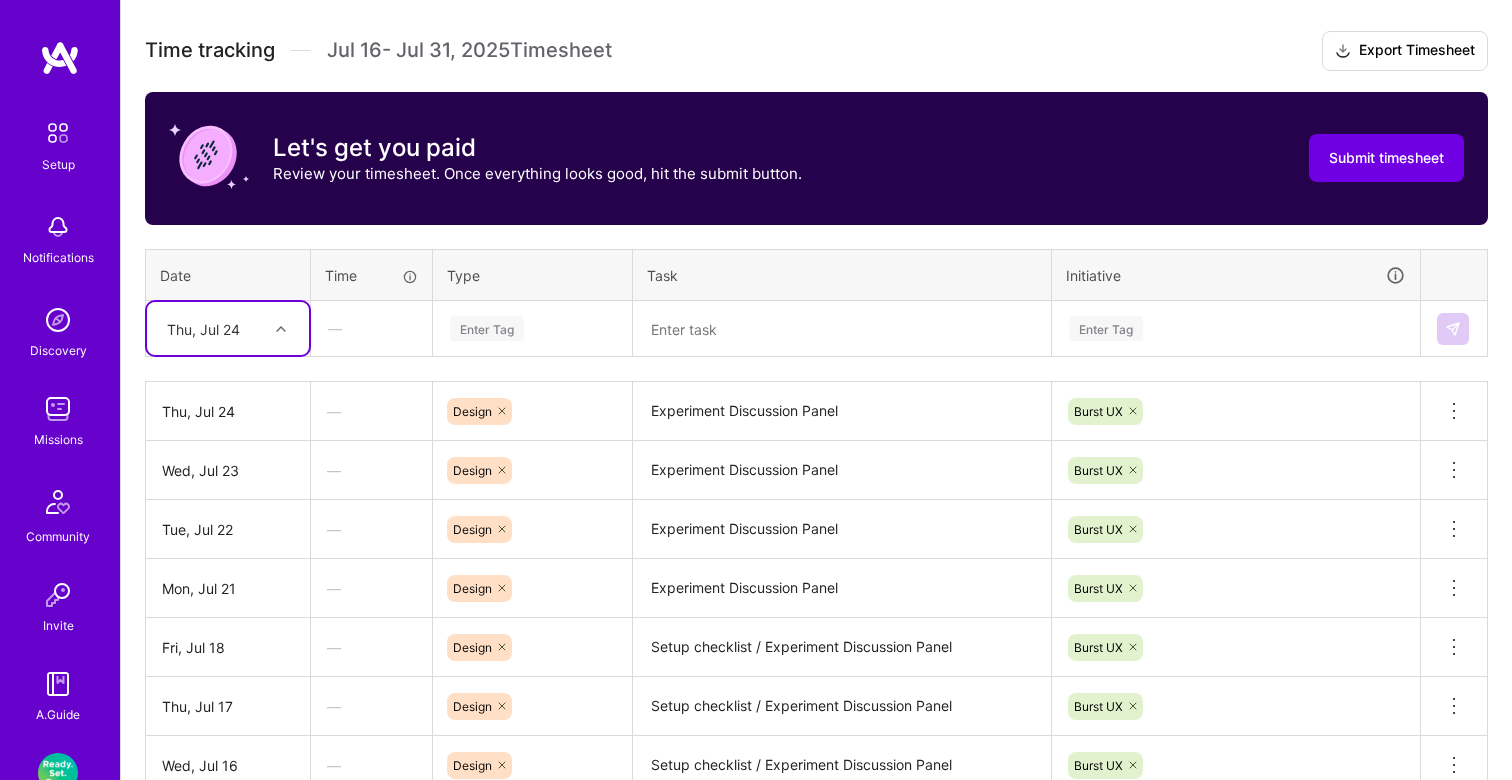 click on "Thu, Jul 24" at bounding box center [212, 328] 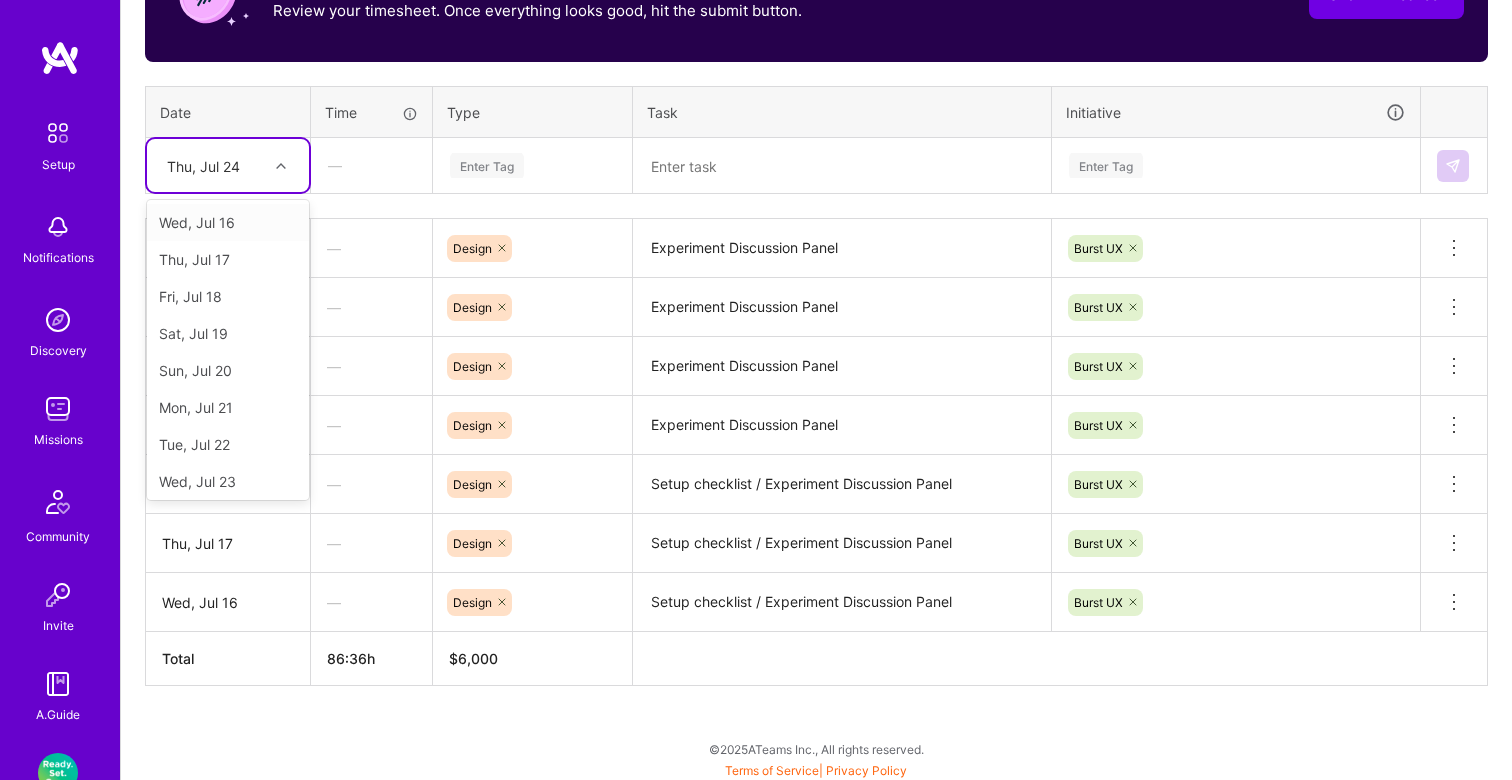 scroll, scrollTop: 762, scrollLeft: 0, axis: vertical 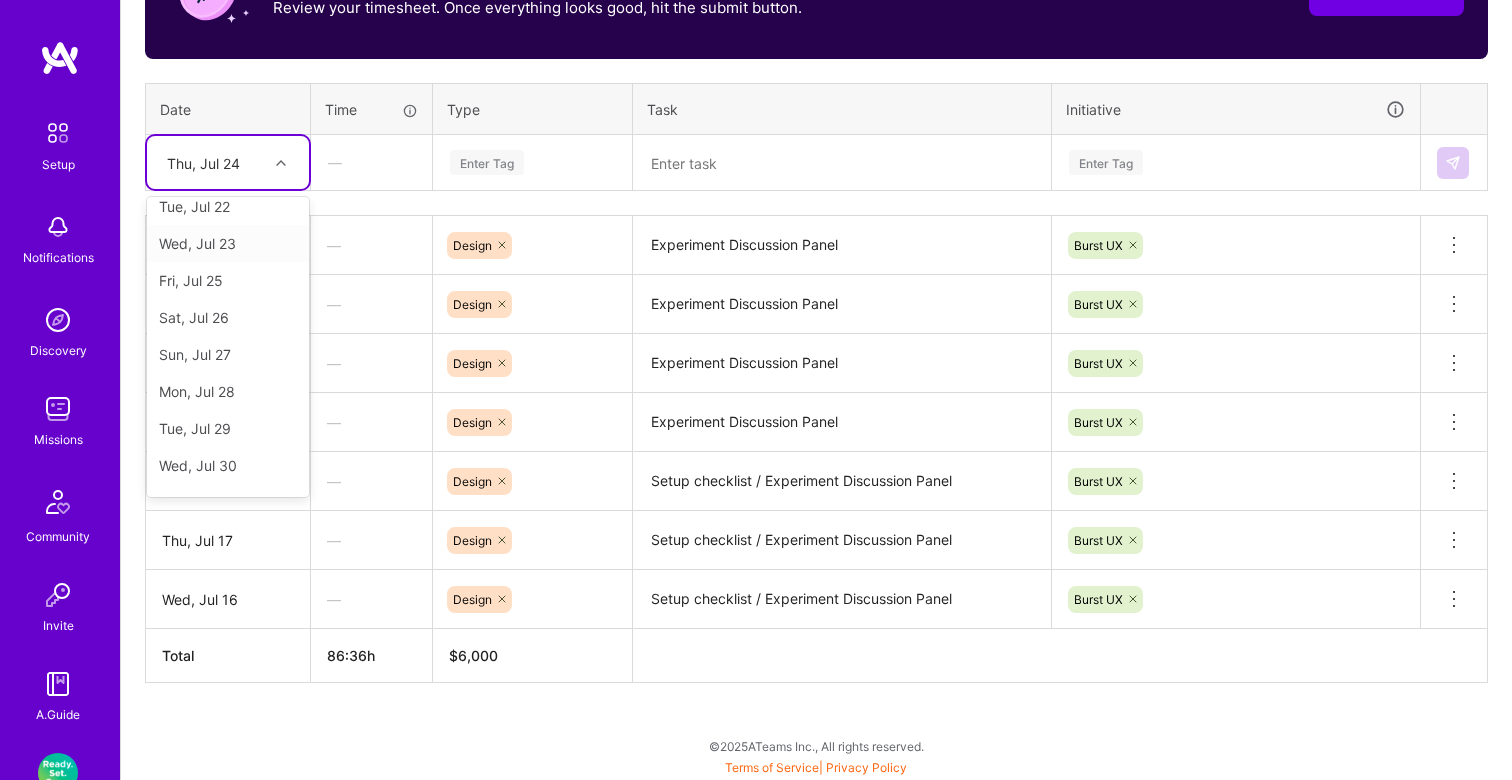 click on "Experiment Discussion Panel" at bounding box center (842, 363) 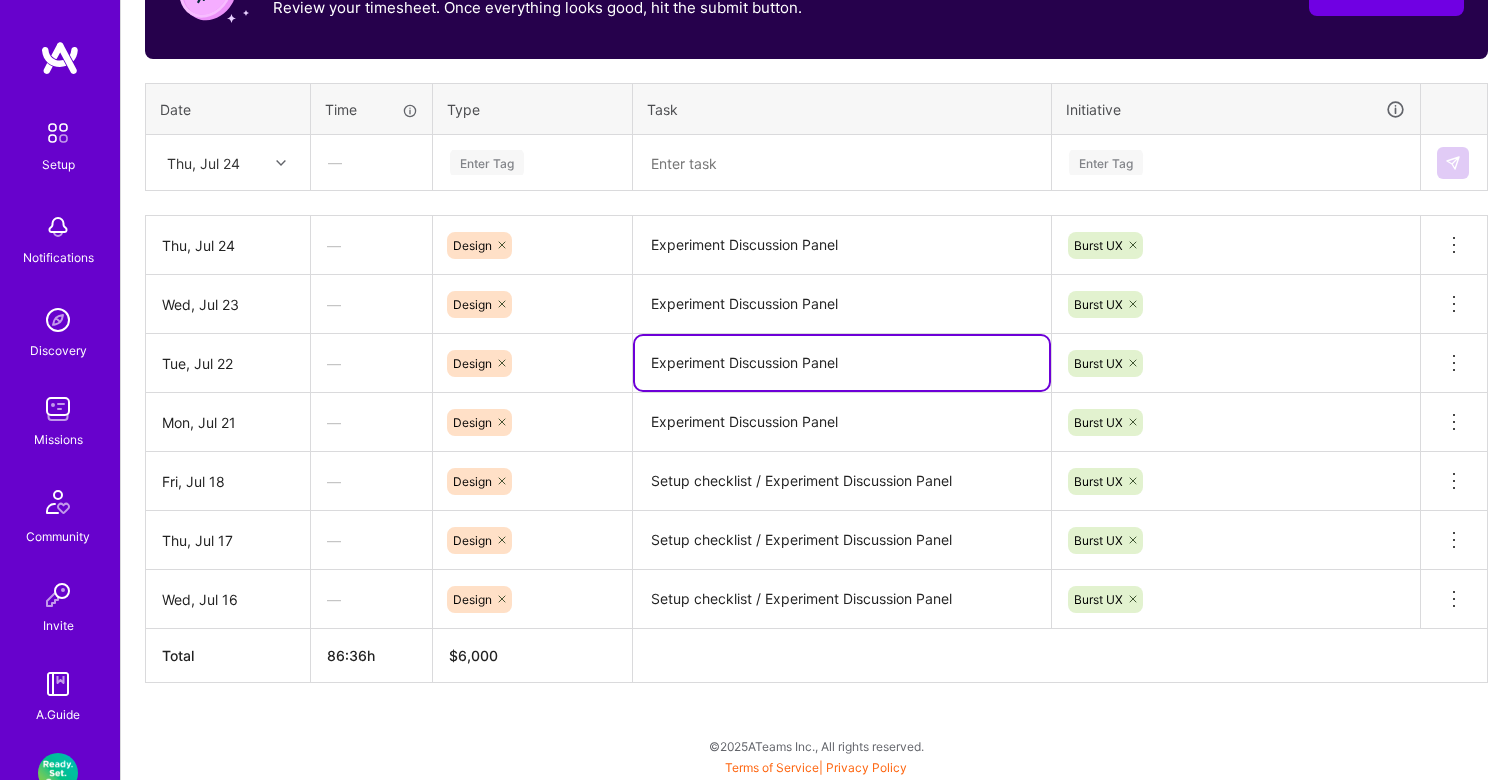 click at bounding box center (283, 163) 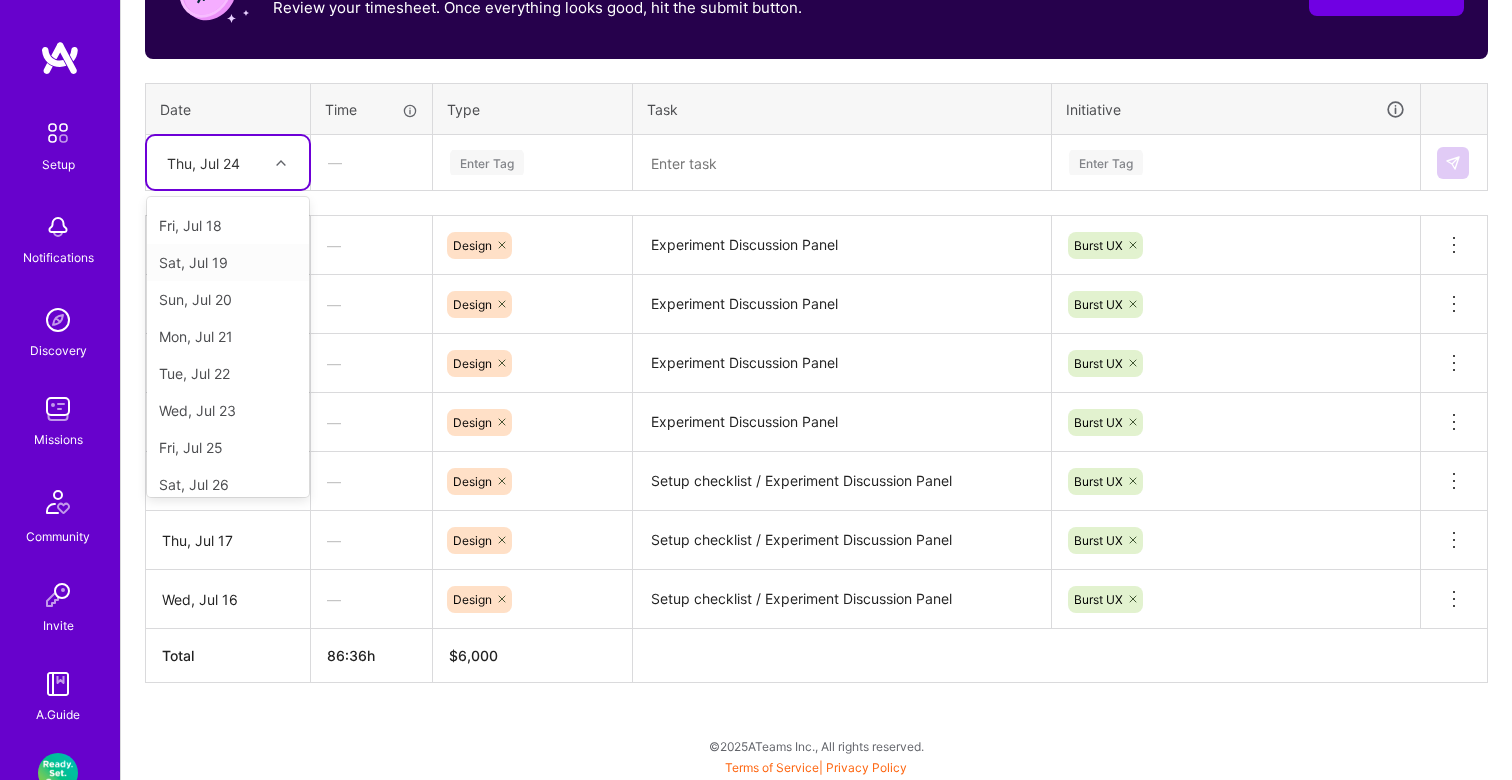 scroll, scrollTop: 89, scrollLeft: 0, axis: vertical 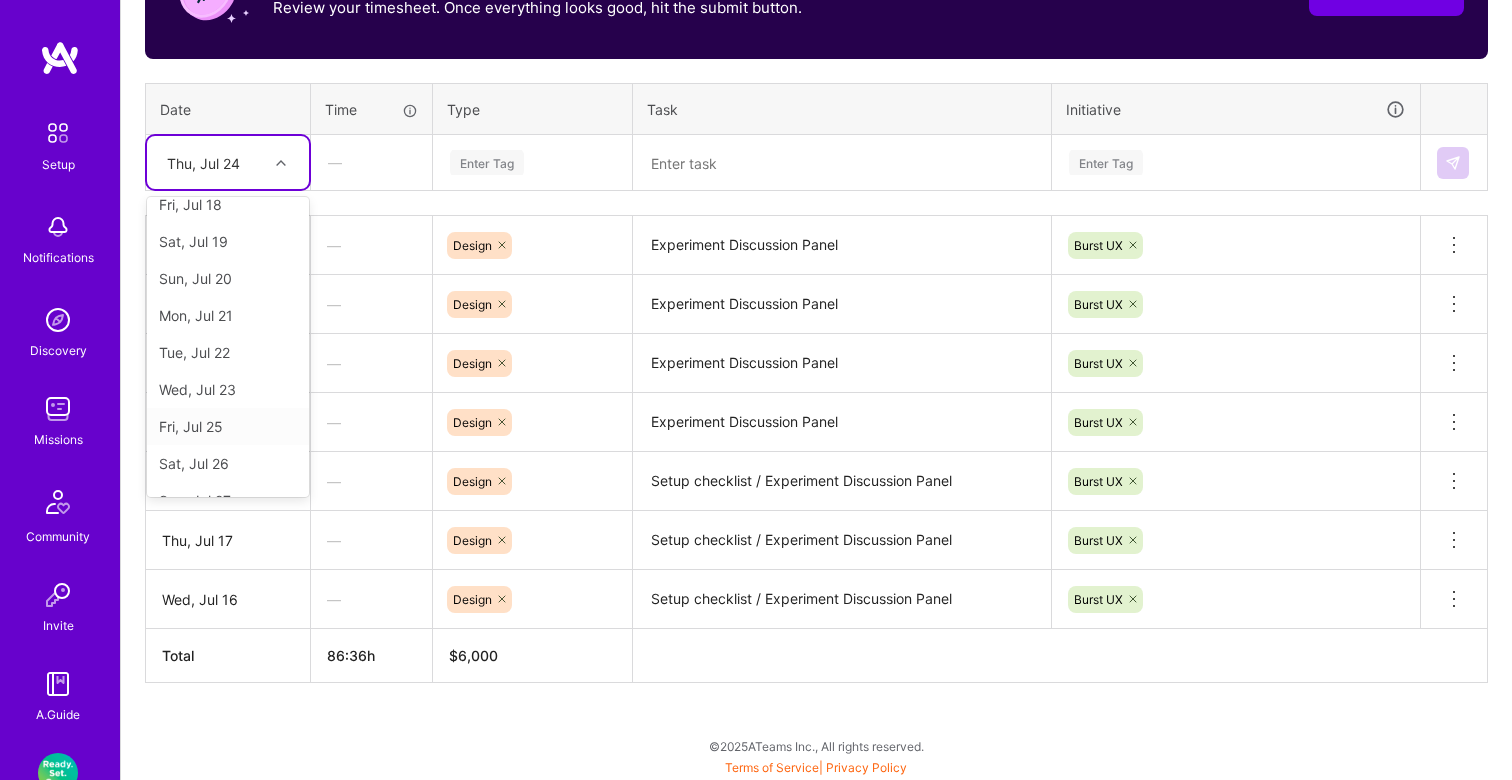 click on "Fri, Jul 25" at bounding box center (228, 426) 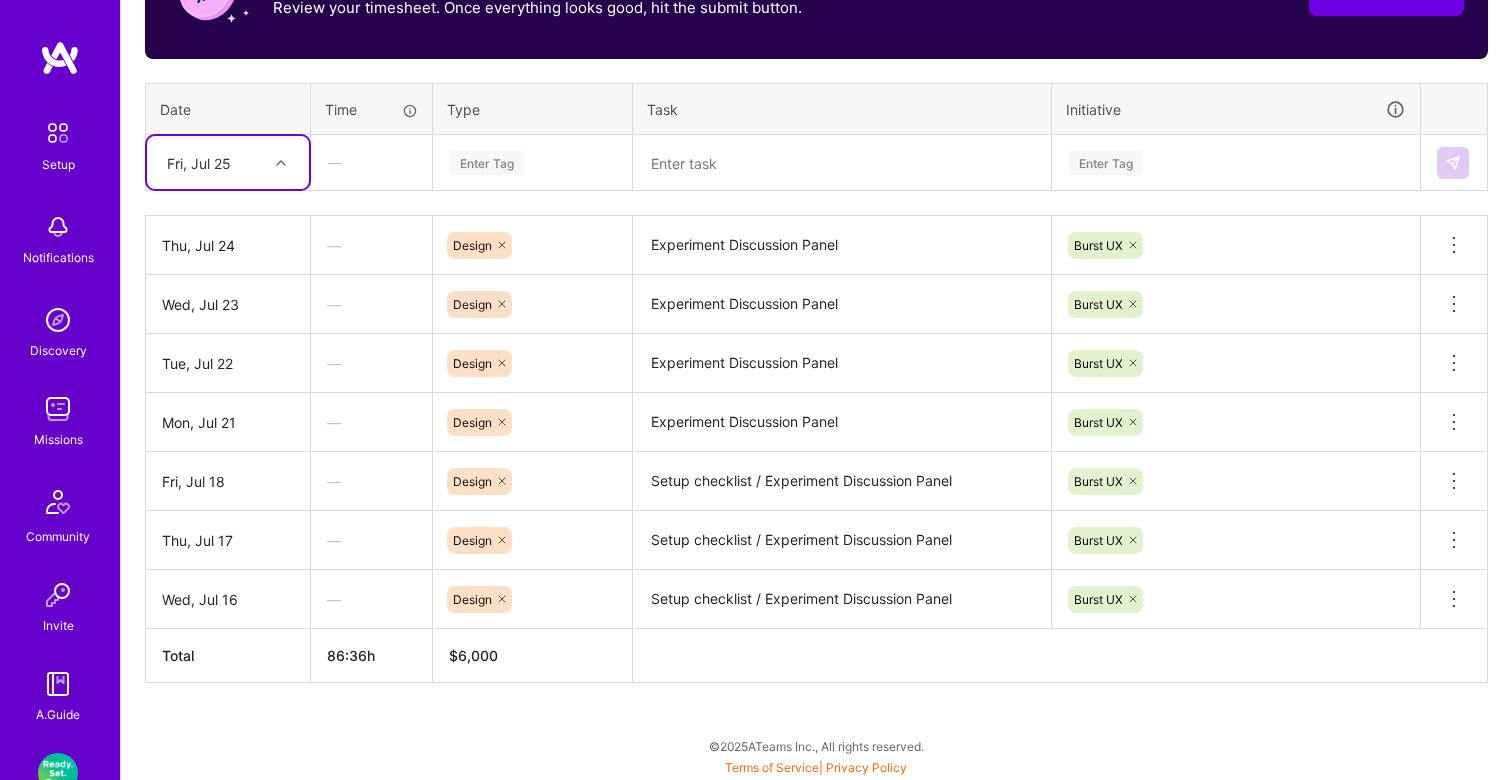 click on "Enter Tag" at bounding box center [487, 162] 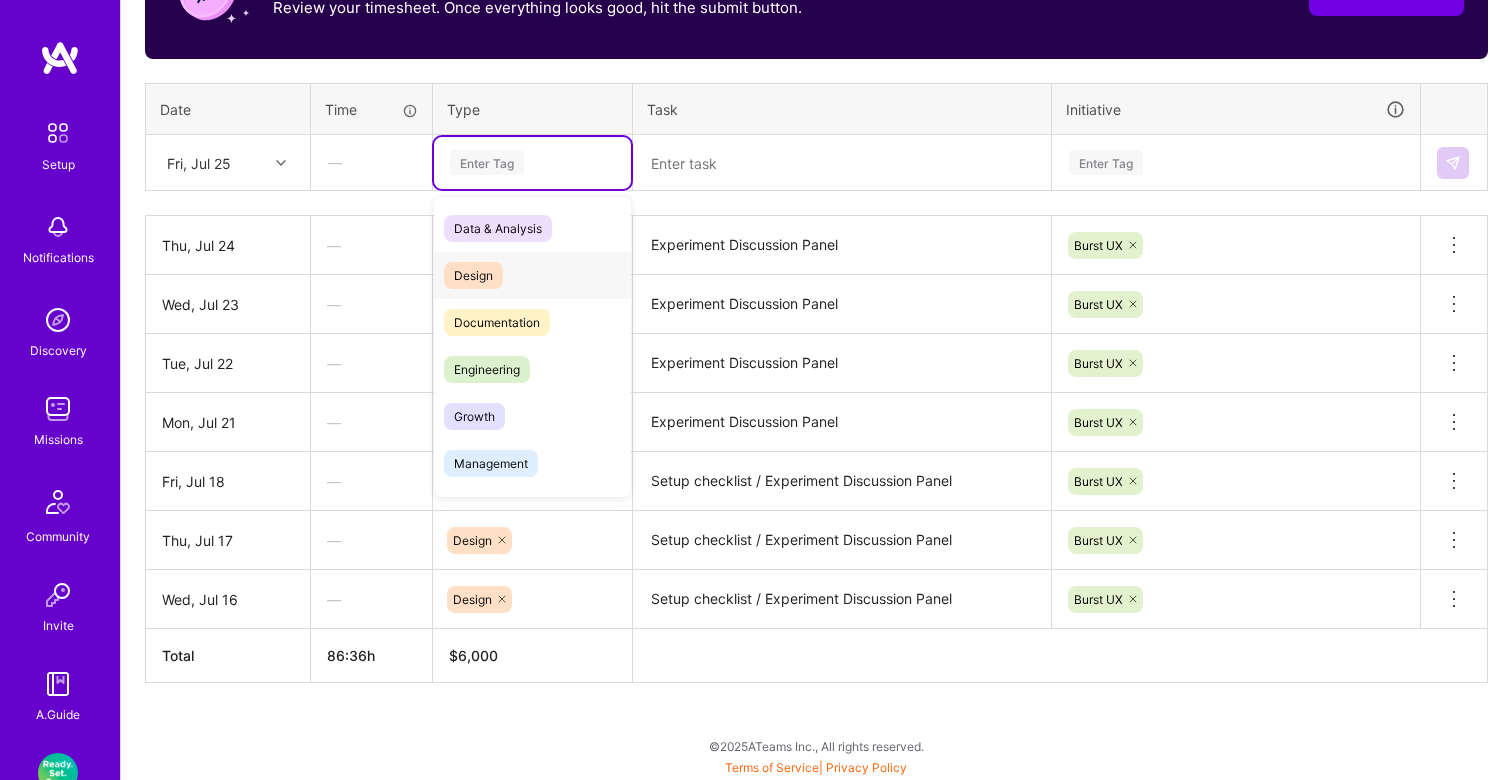click on "Design" at bounding box center [473, 275] 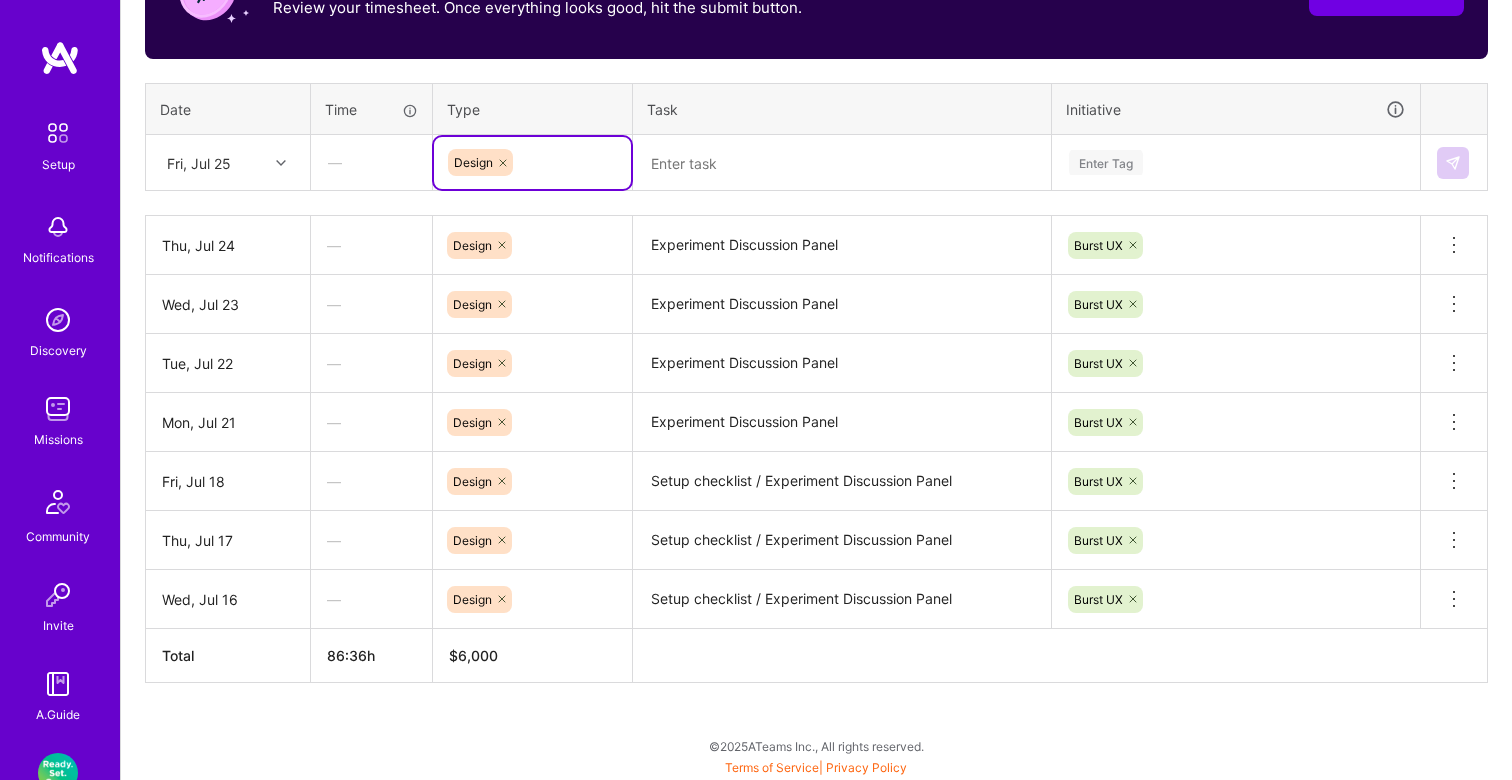 click at bounding box center [842, 163] 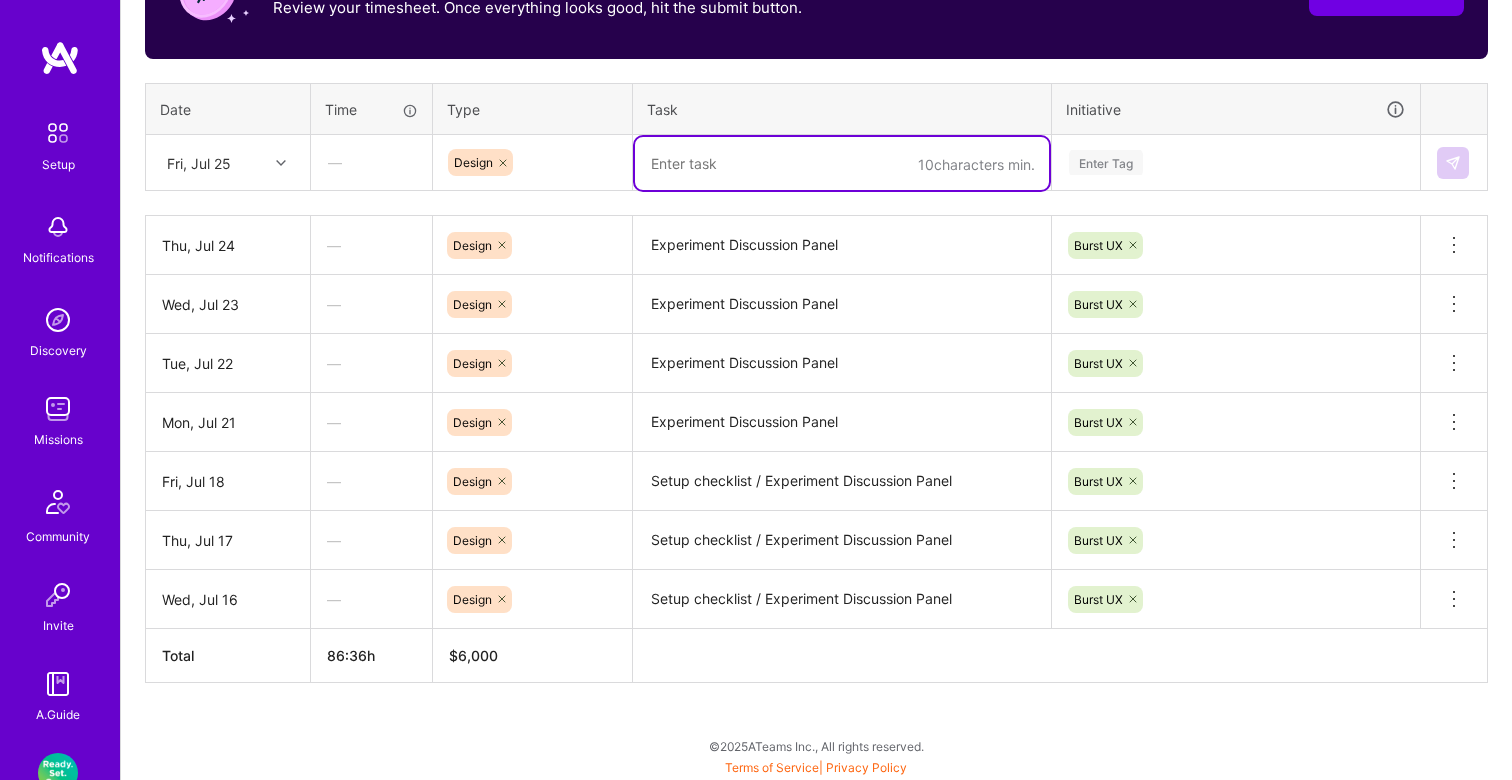 paste on "Experiment Discussion Panel" 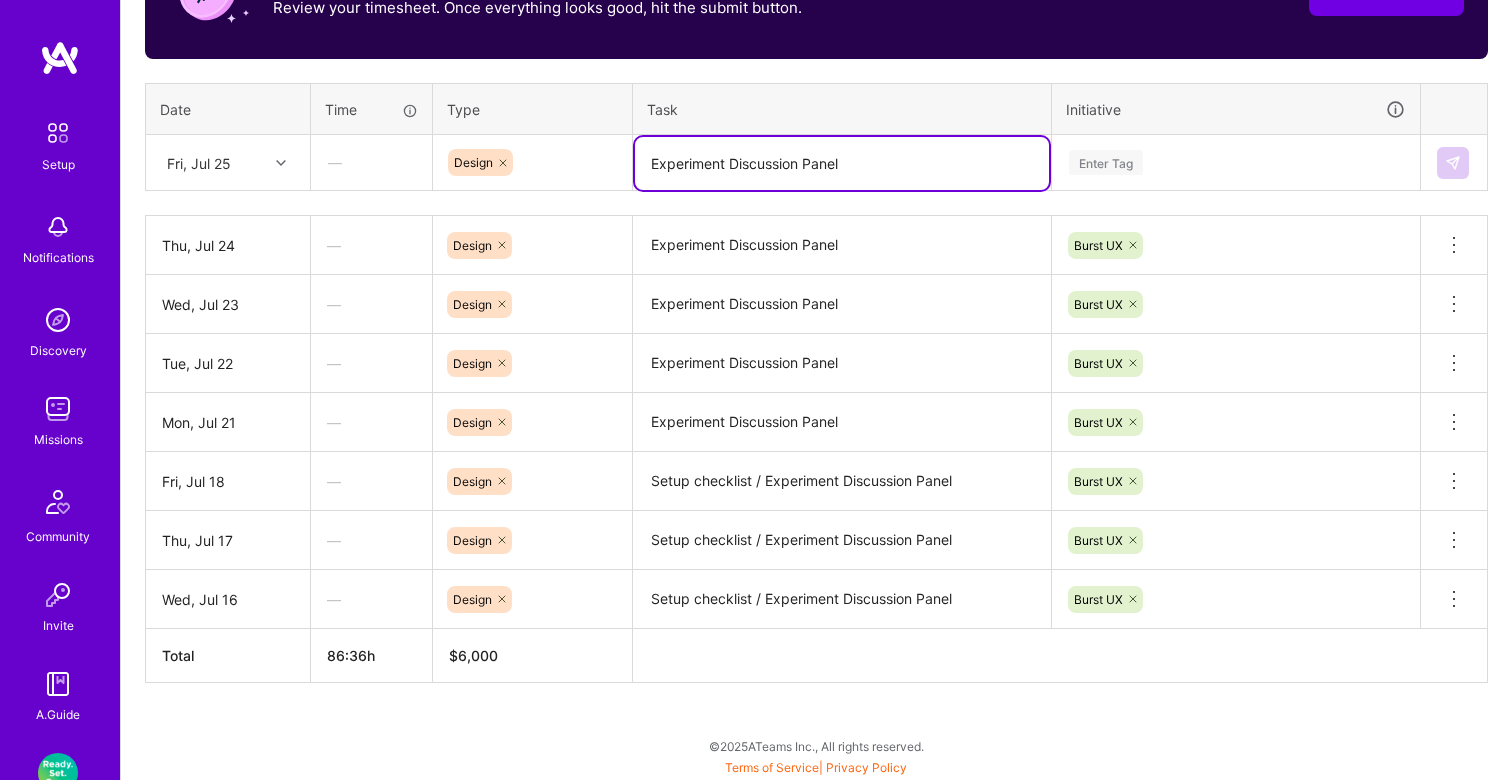 type on "Experiment Discussion Panel" 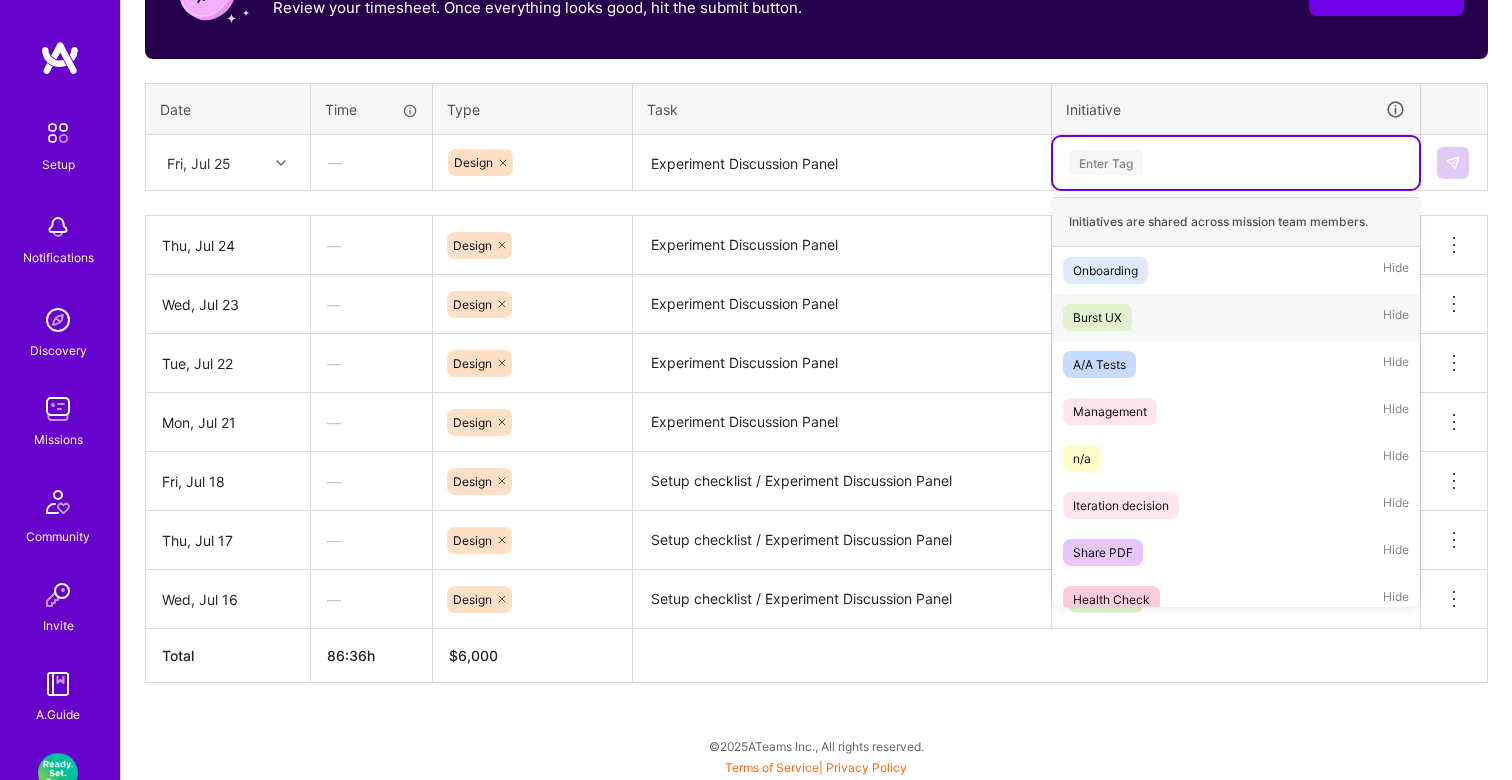 click on "Burst UX" at bounding box center [1097, 317] 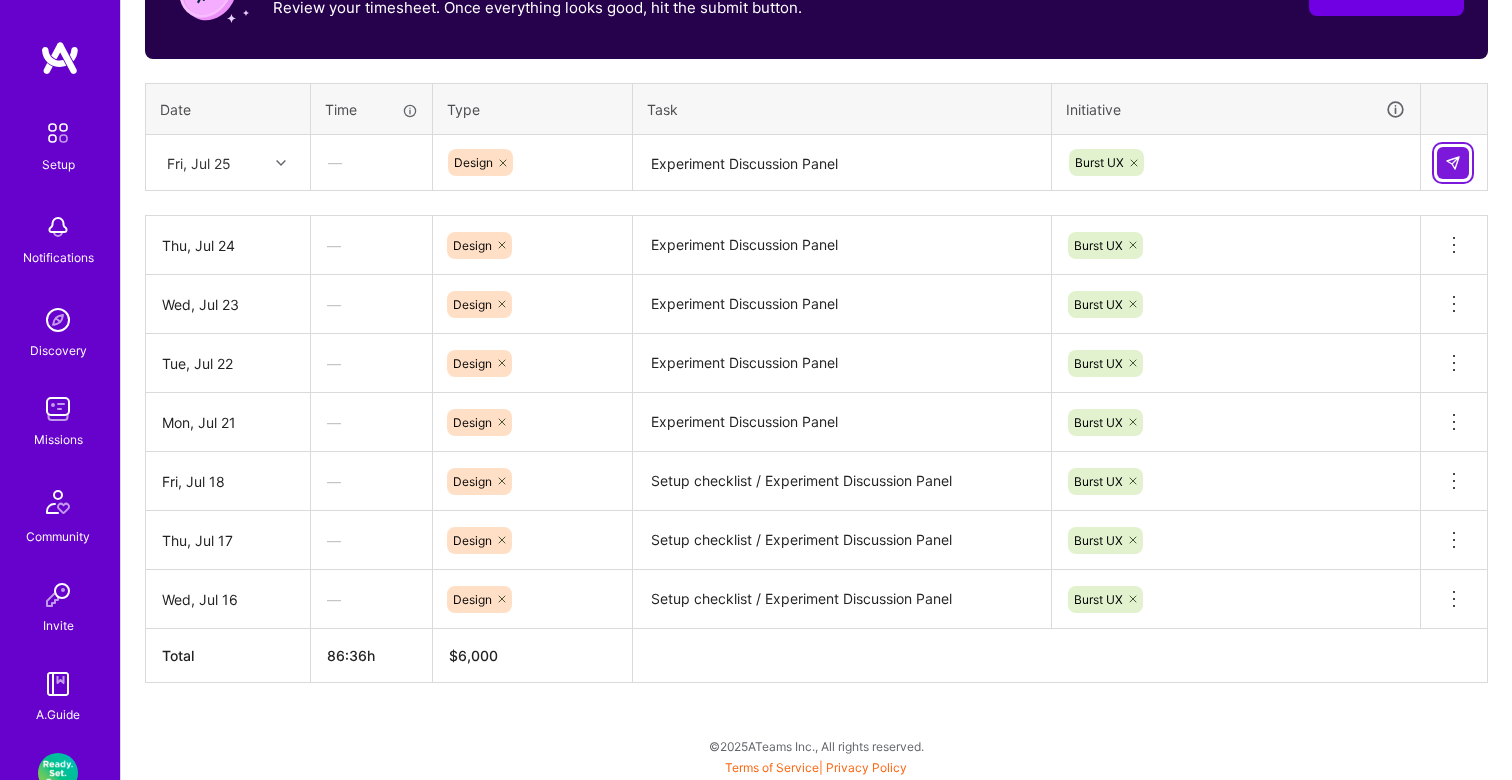 click at bounding box center [1453, 163] 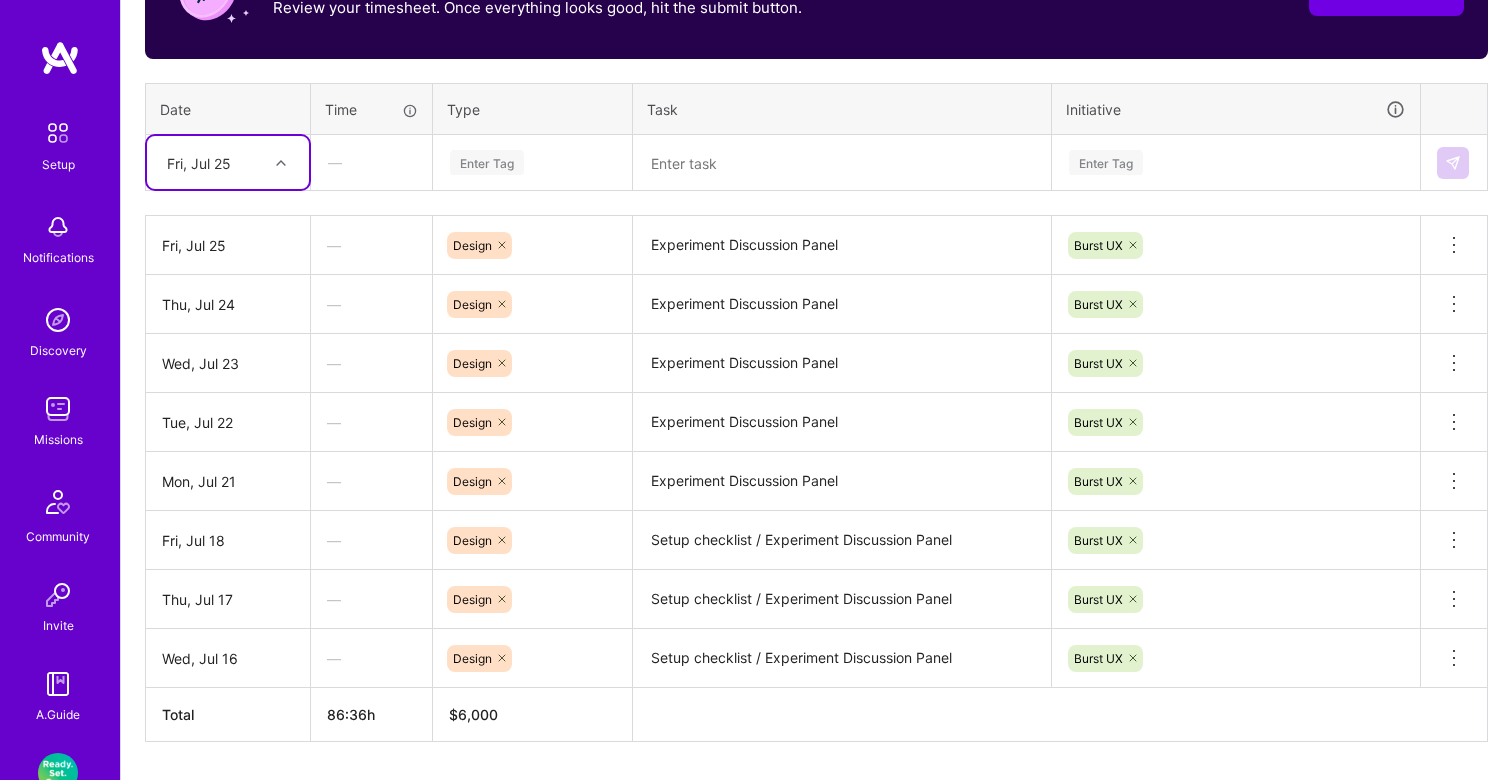 click at bounding box center (283, 163) 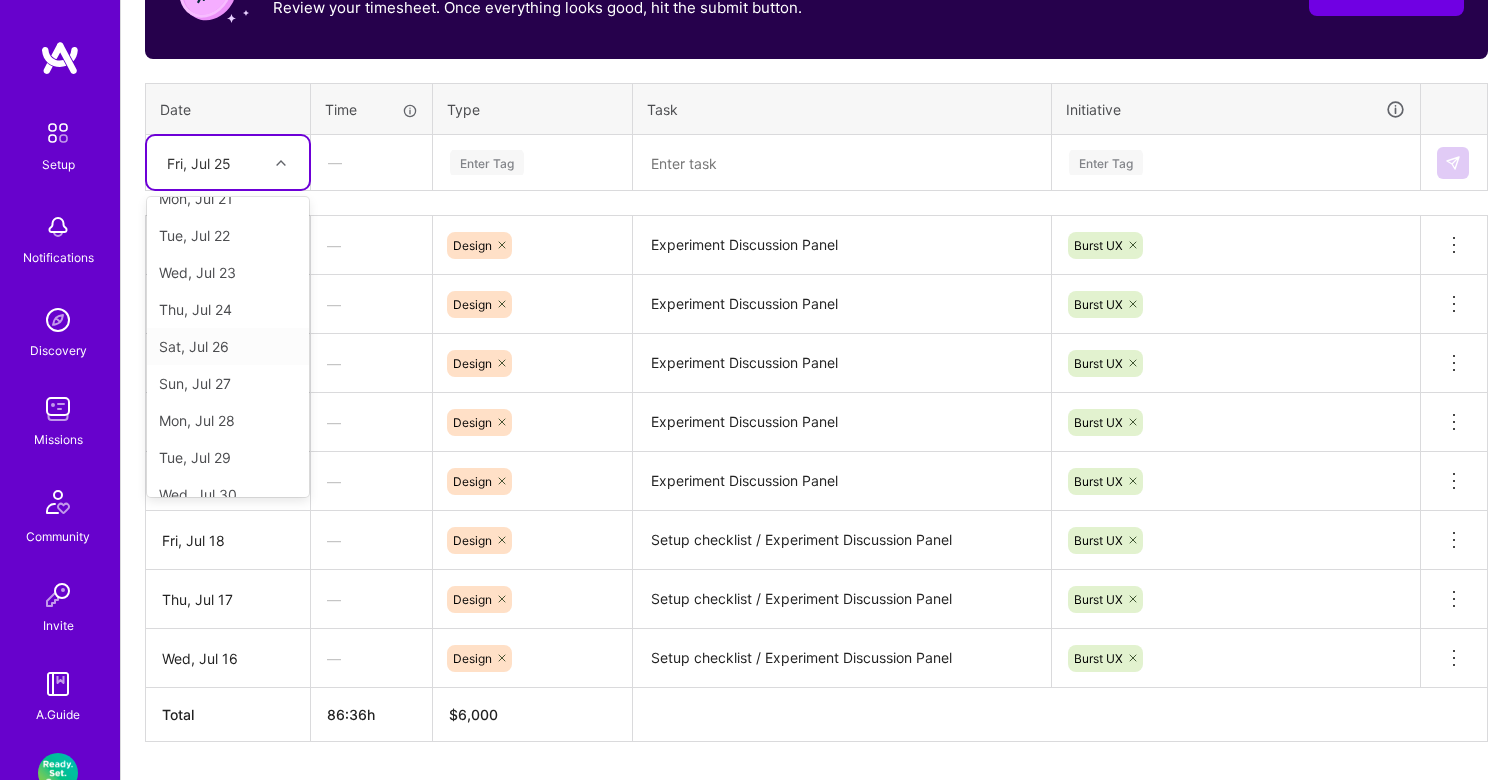scroll, scrollTop: 263, scrollLeft: 0, axis: vertical 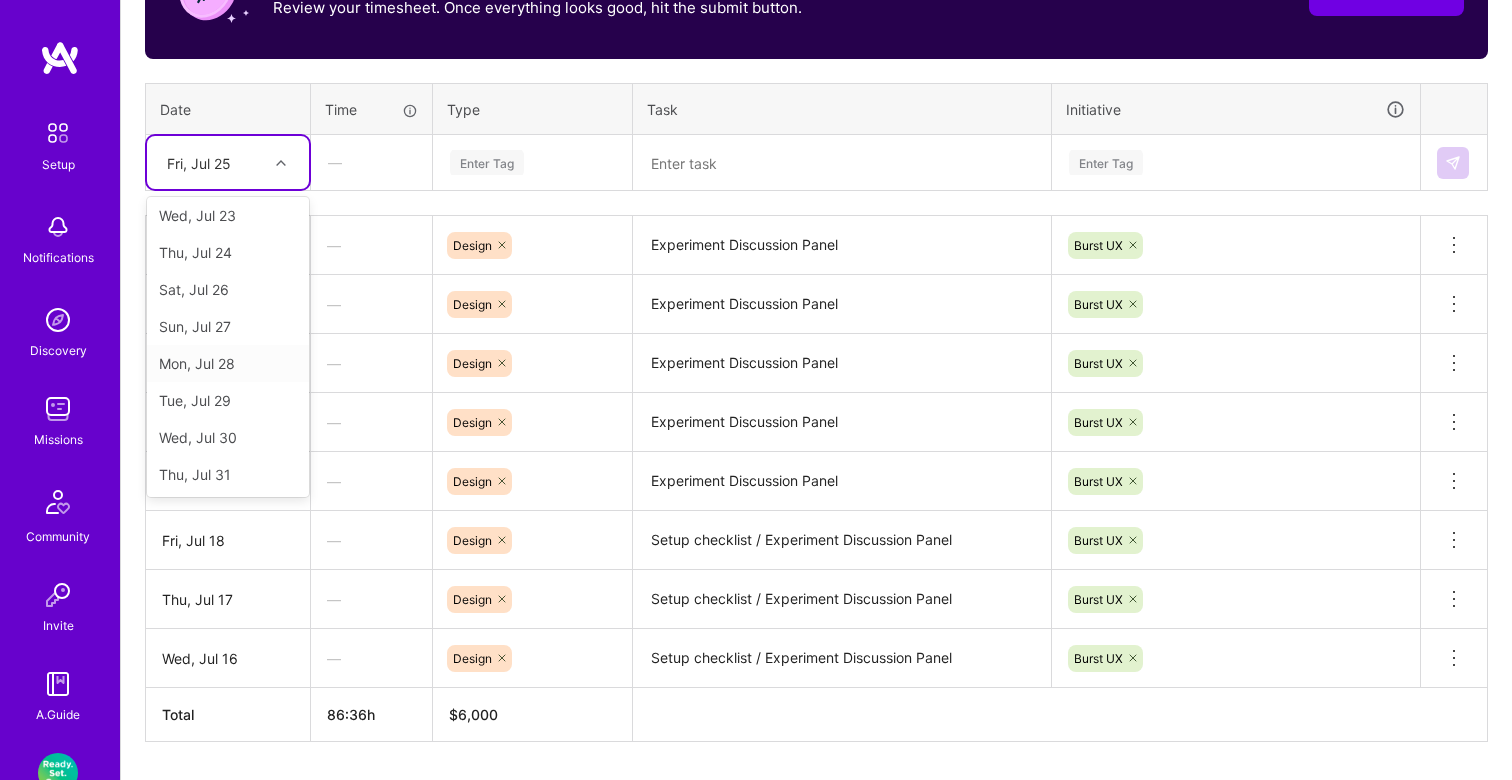 click on "Mon, Jul 28" at bounding box center [228, 363] 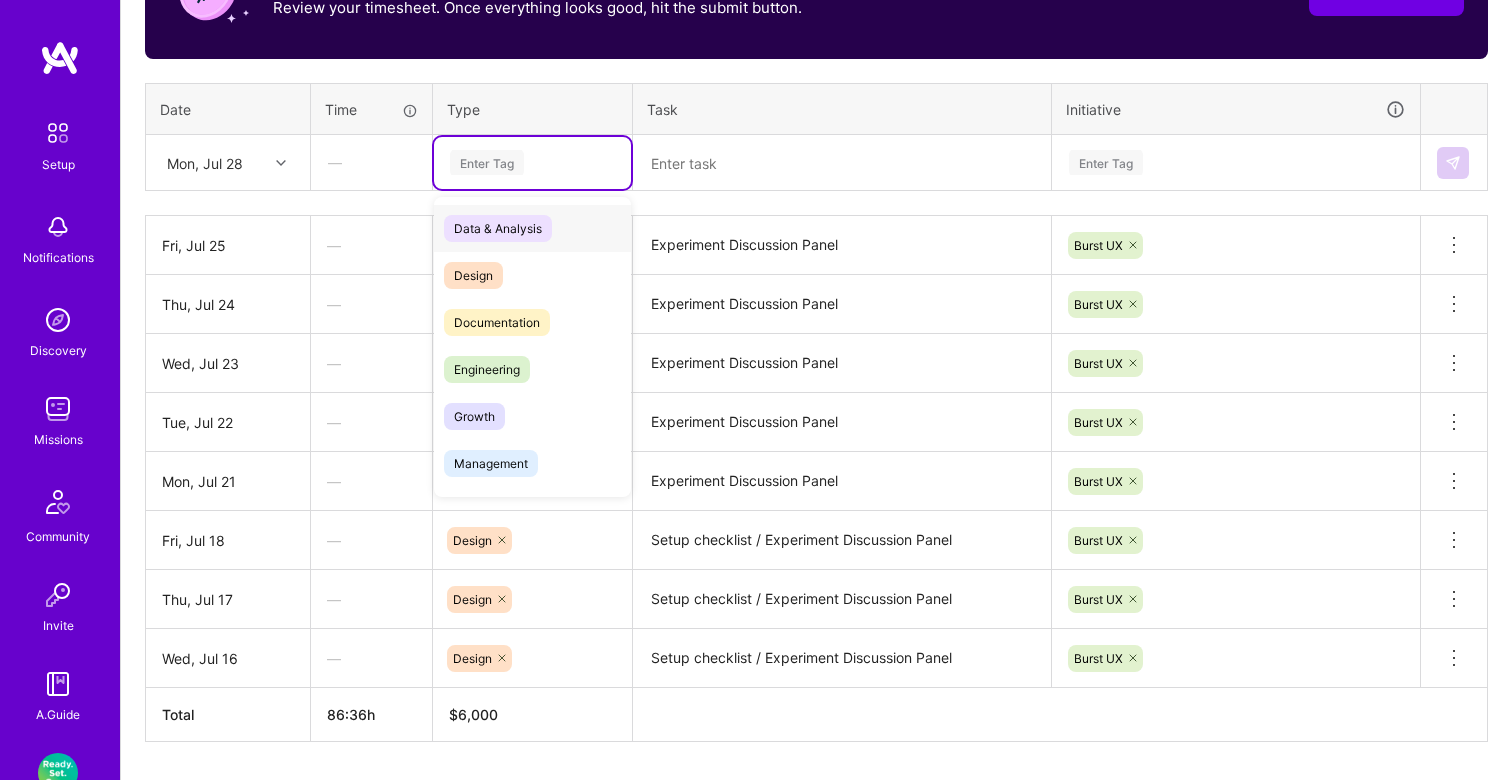 click on "Enter Tag" at bounding box center (487, 162) 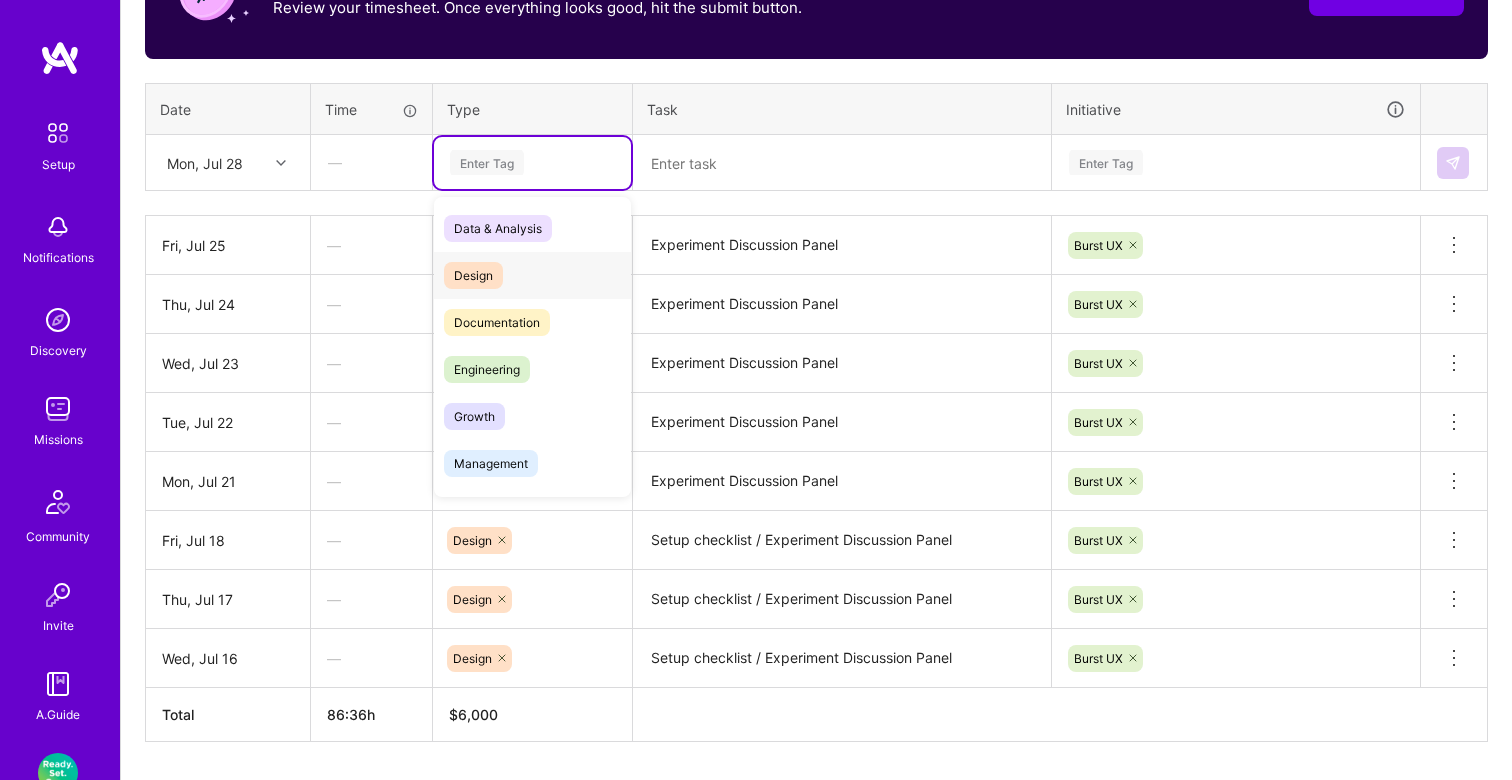click on "Design" at bounding box center [473, 275] 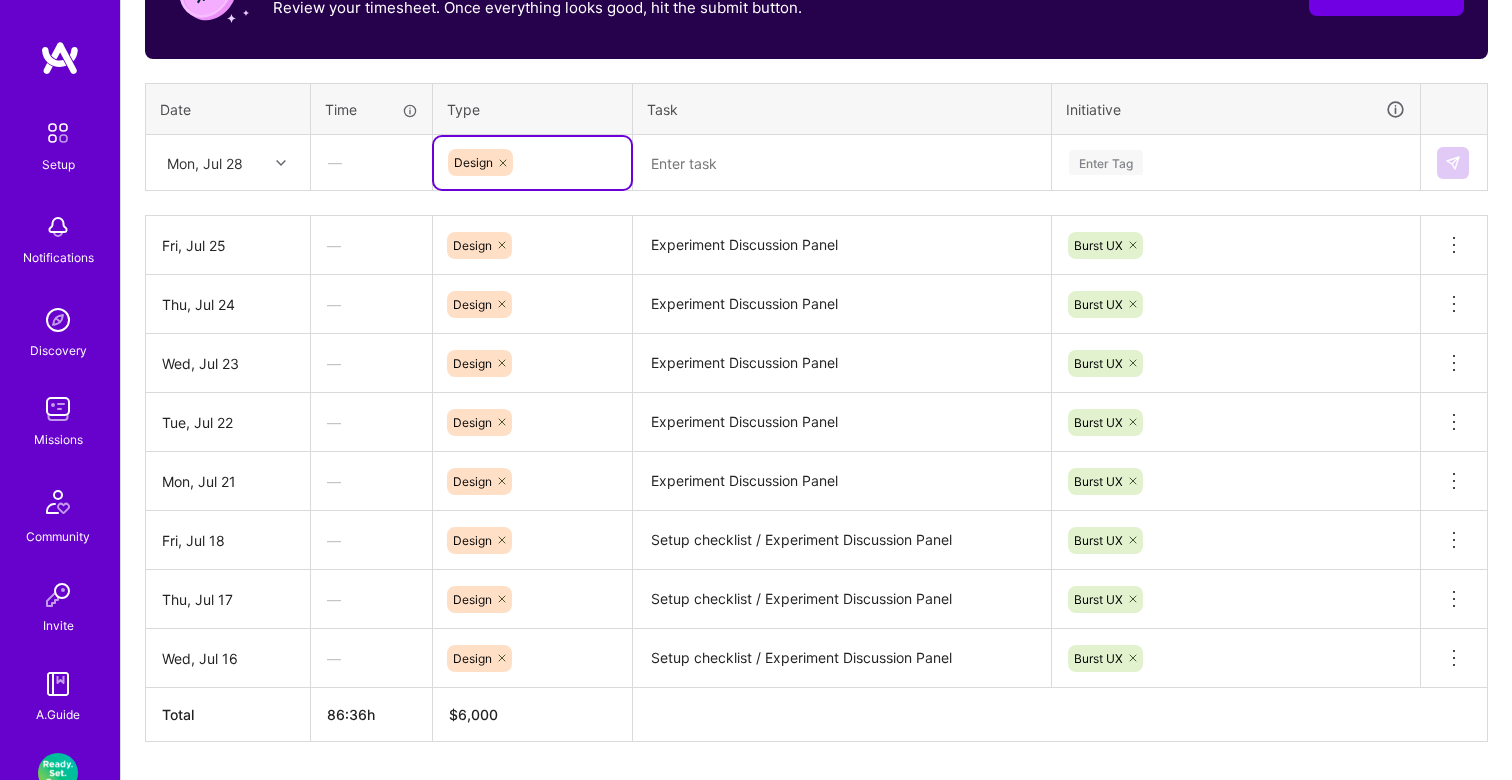 click at bounding box center [842, 163] 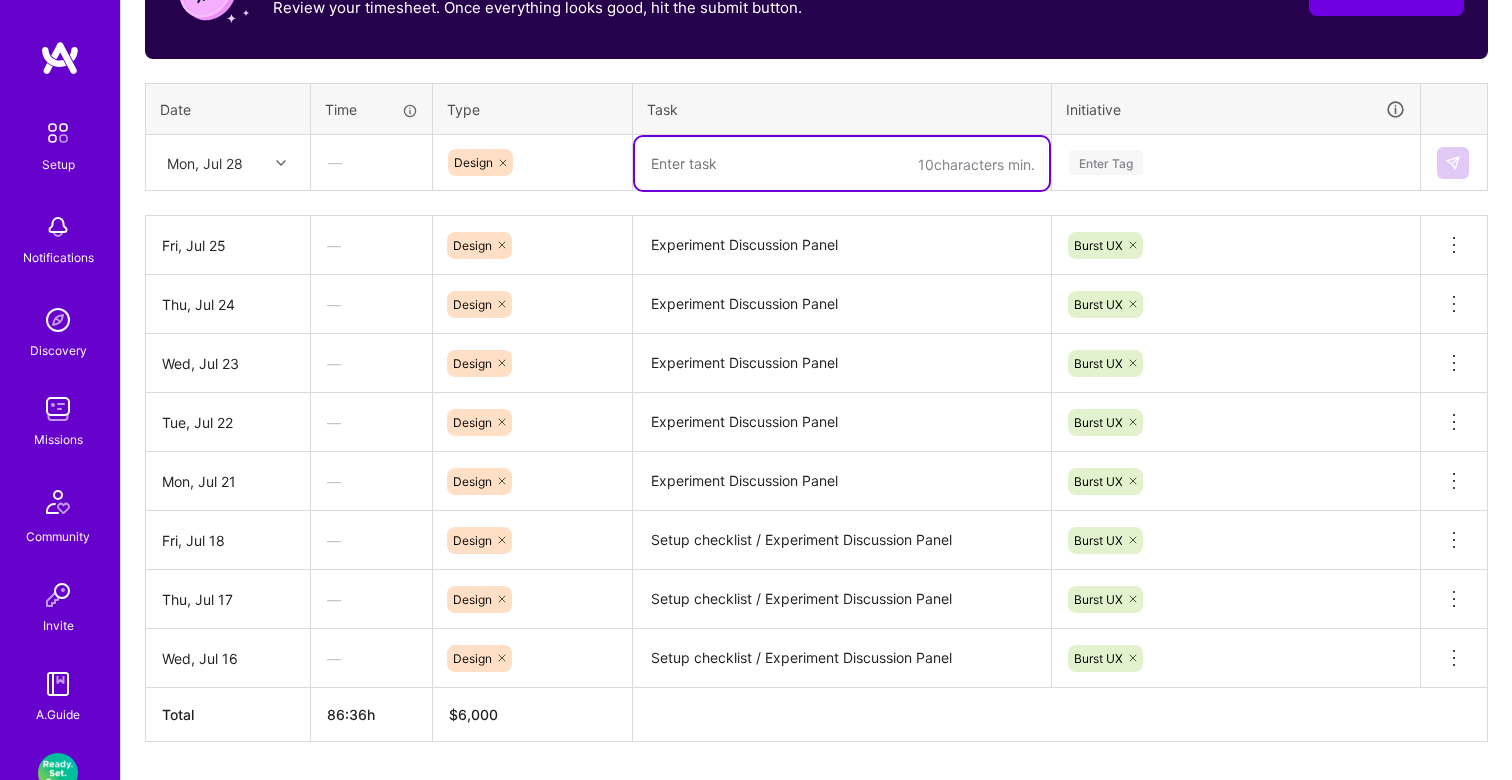 paste on "Experiment Discussion Panel" 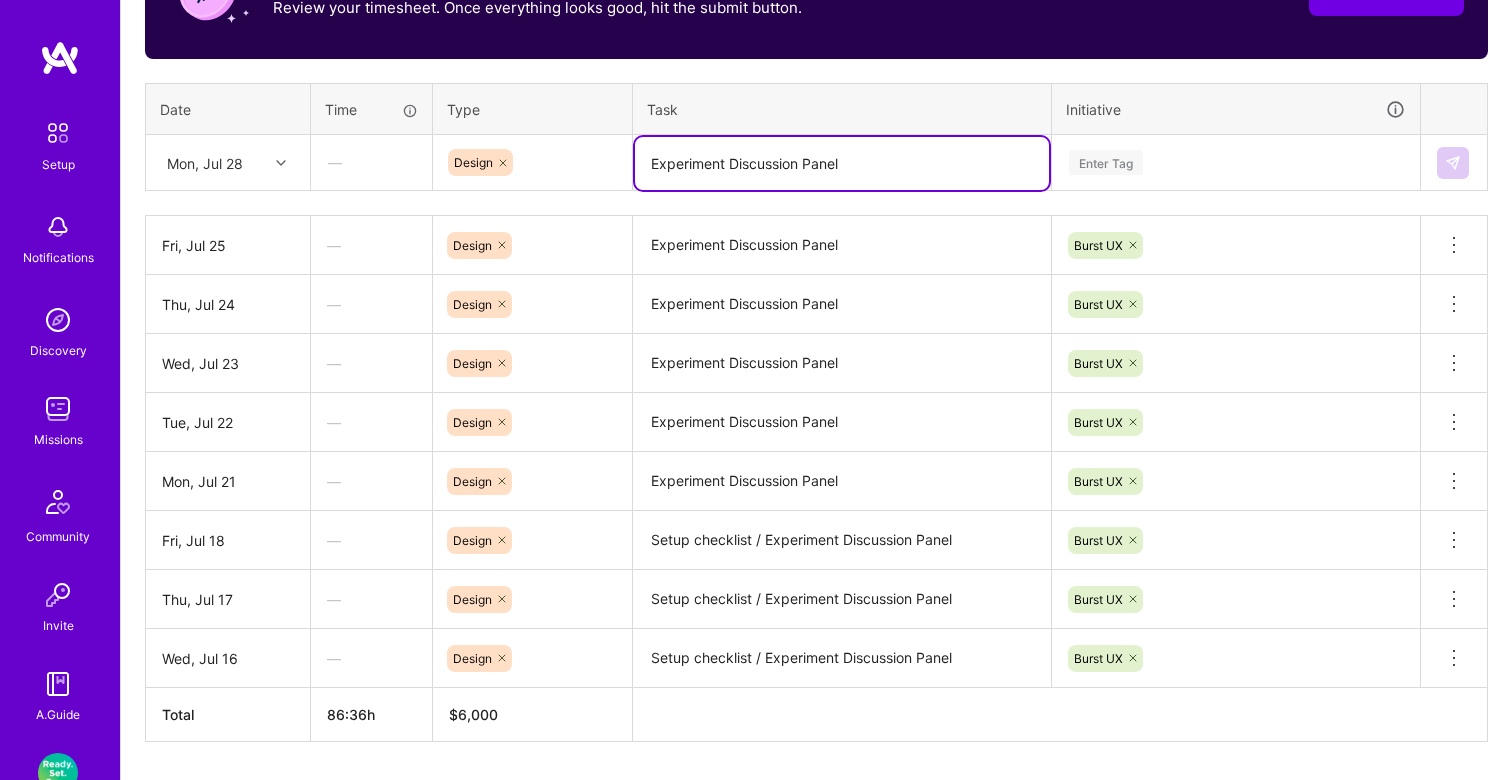 type on "Experiment Discussion Panel" 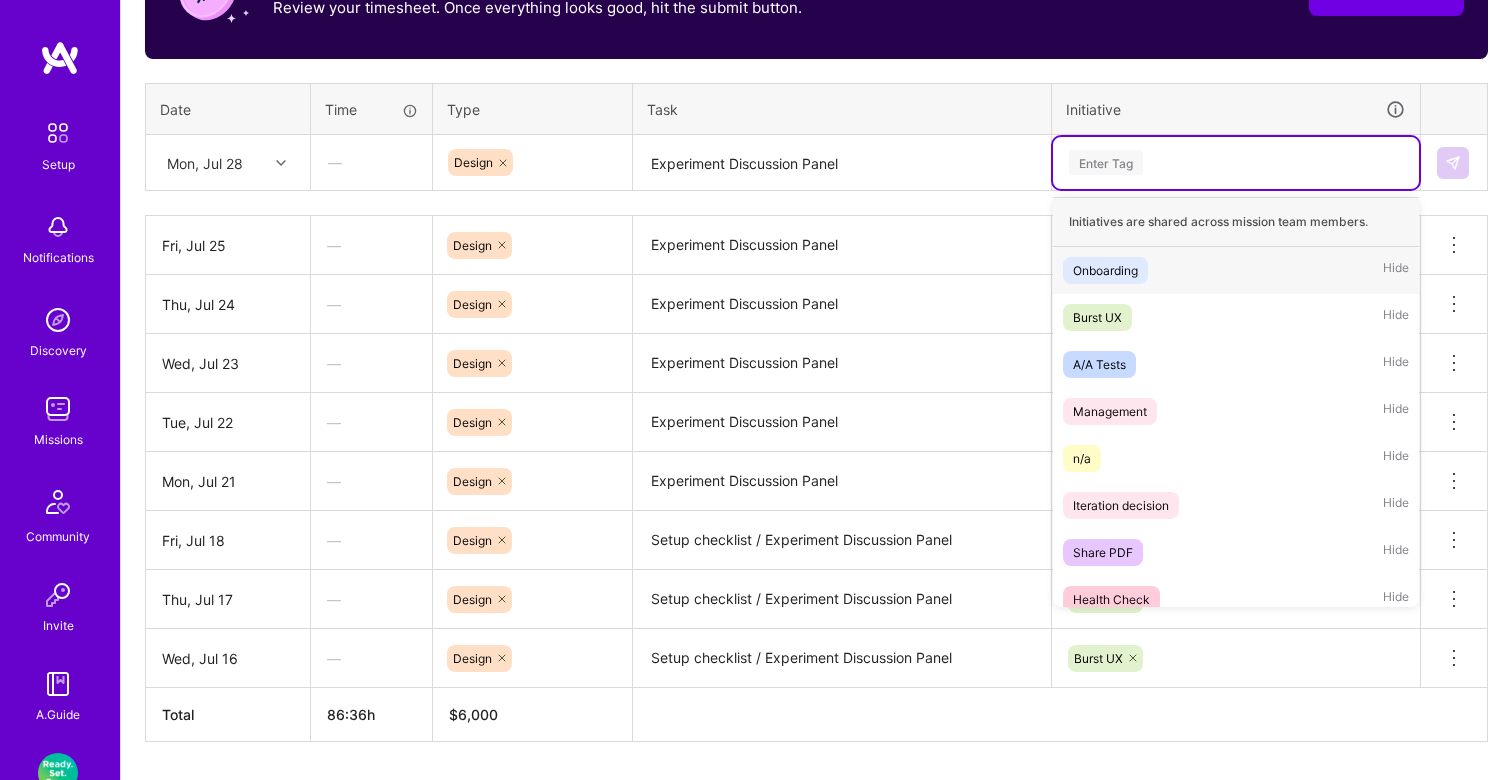 click on "Enter Tag" at bounding box center (1106, 162) 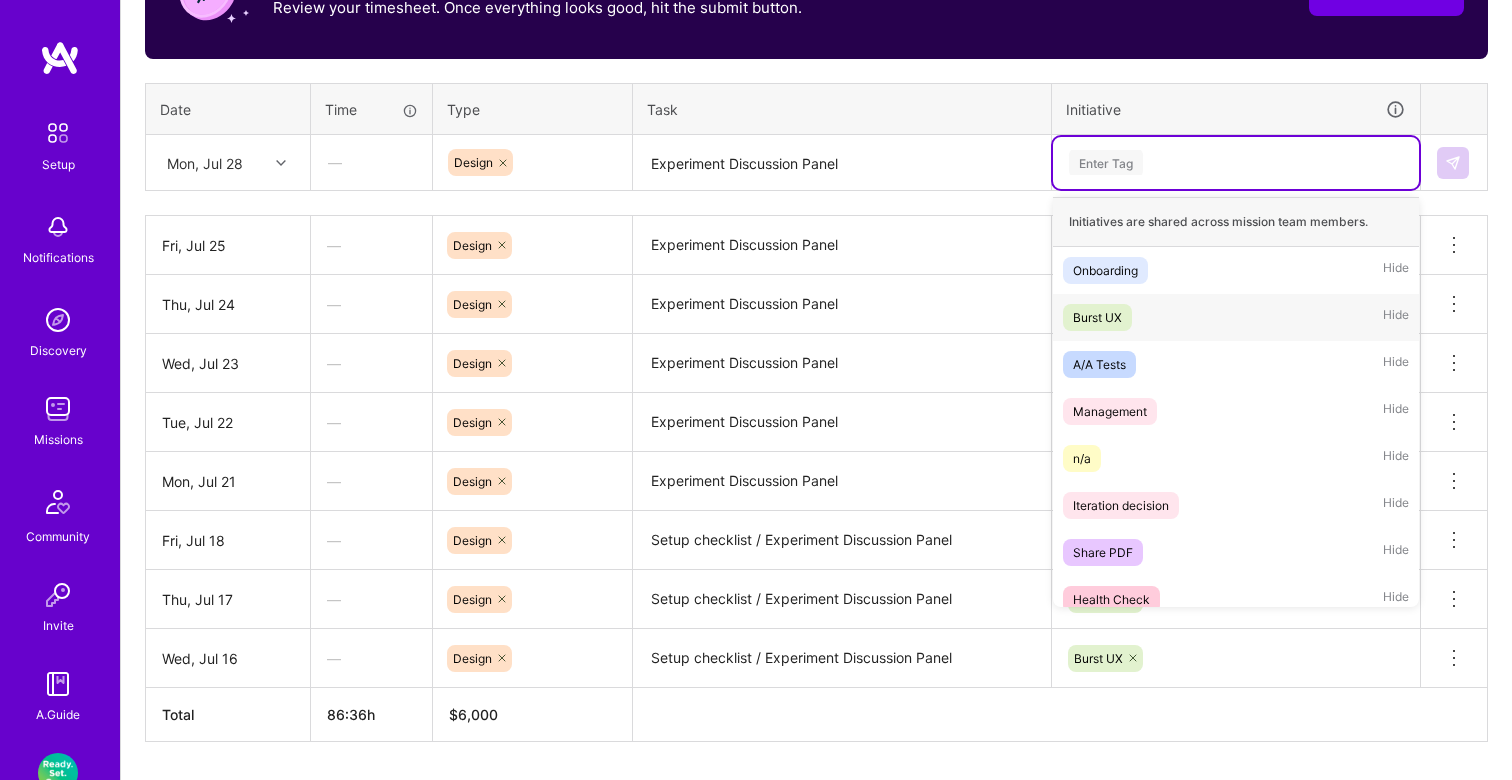click on "Burst UX" at bounding box center (1097, 317) 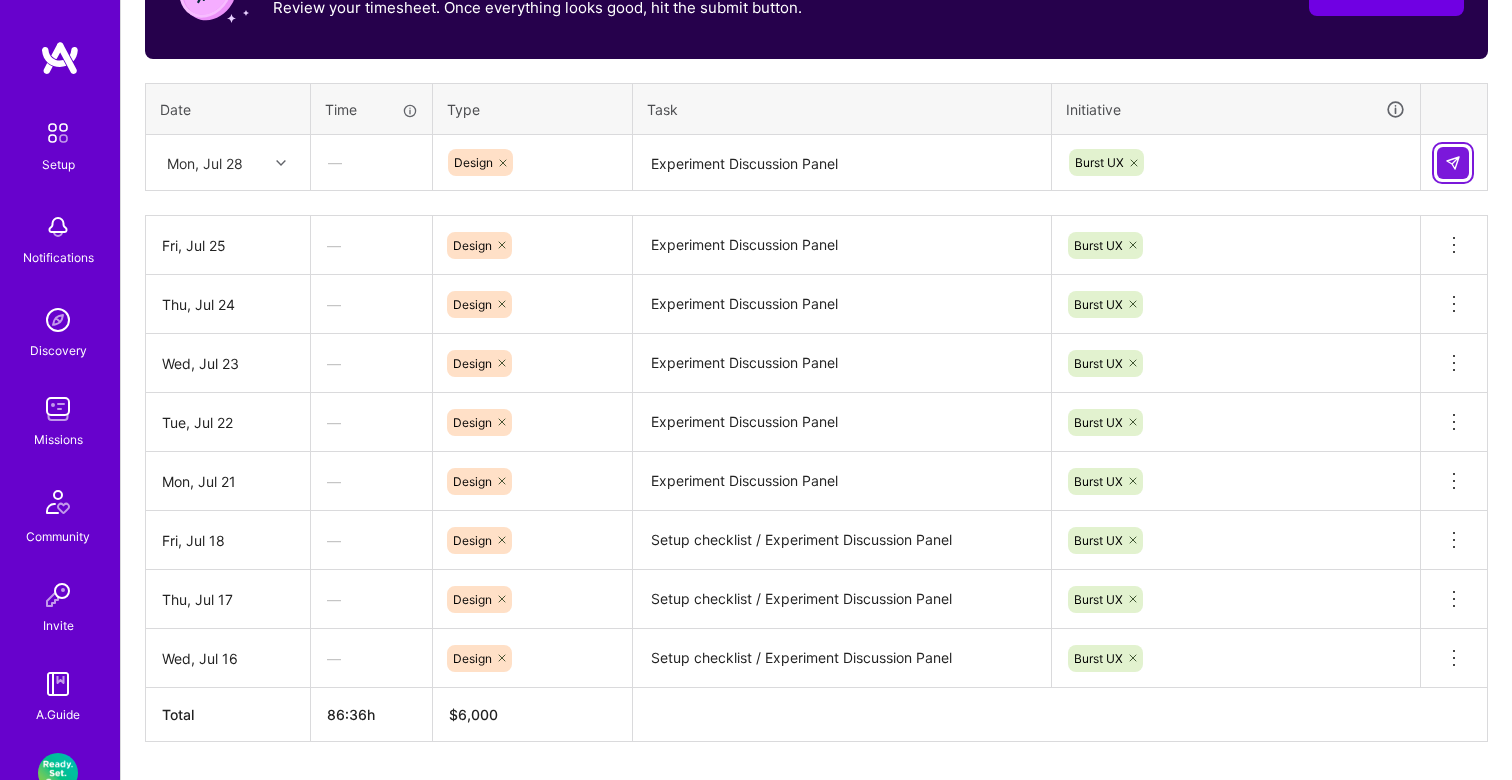 click at bounding box center (1453, 163) 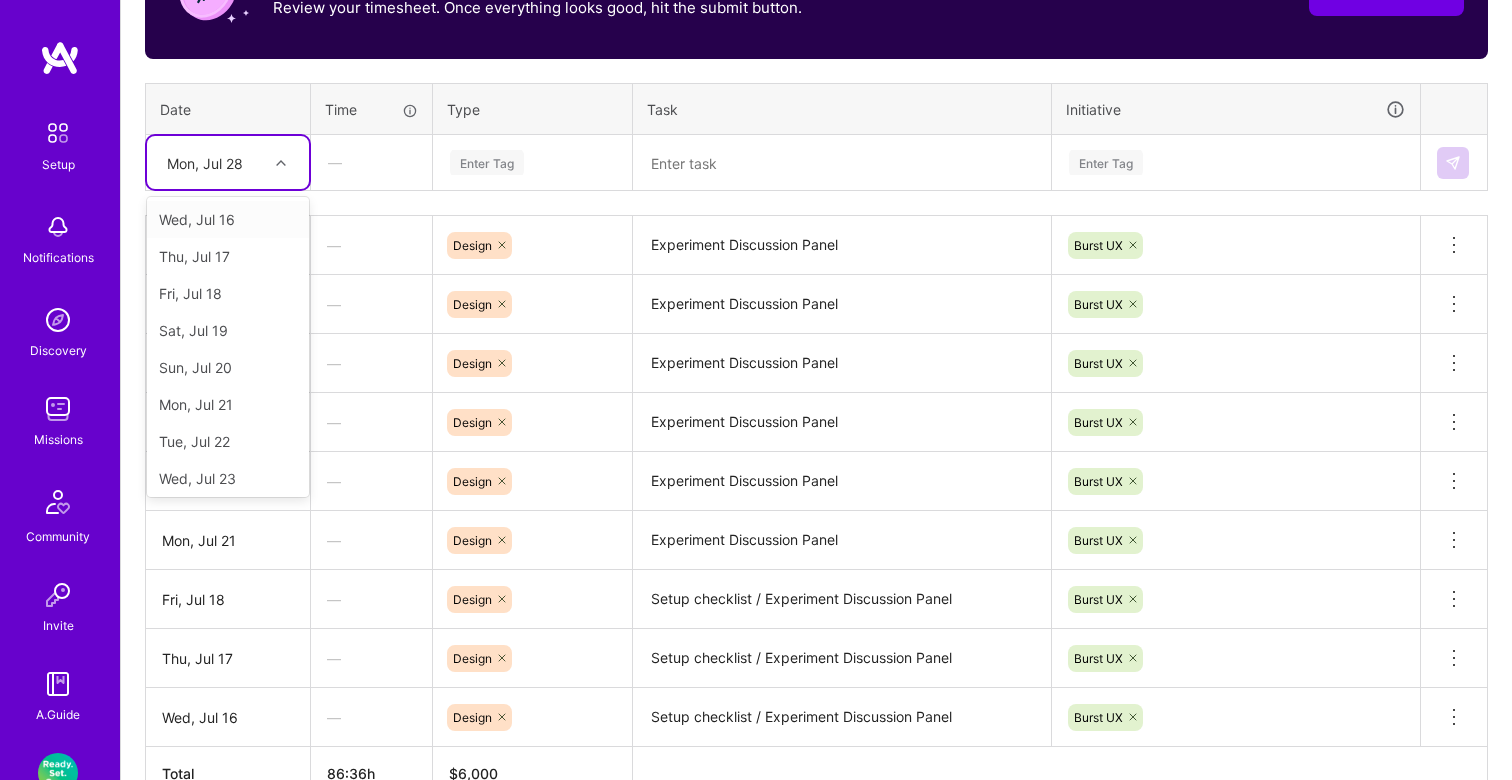 click on "Mon, Jul 28" at bounding box center [205, 162] 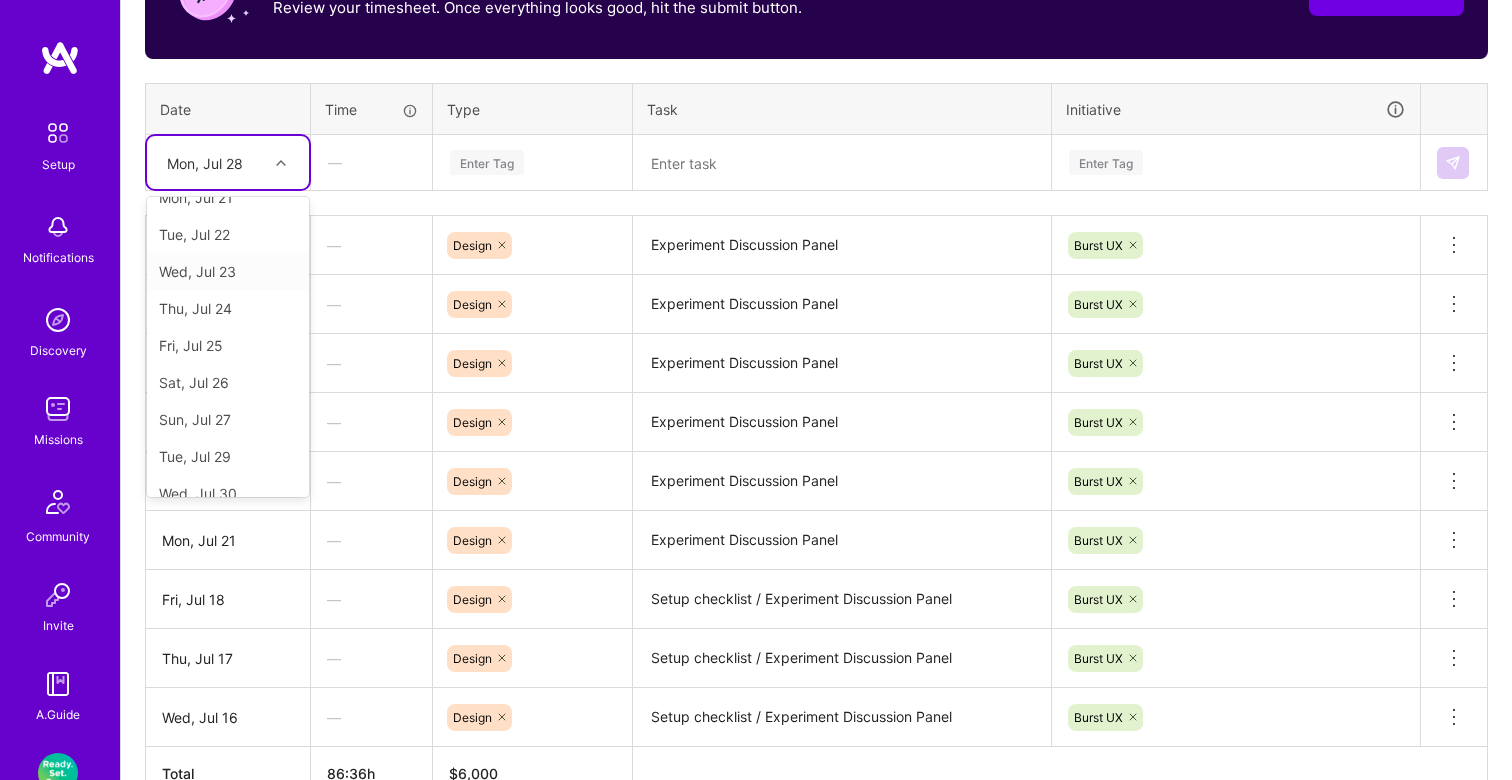 scroll, scrollTop: 263, scrollLeft: 0, axis: vertical 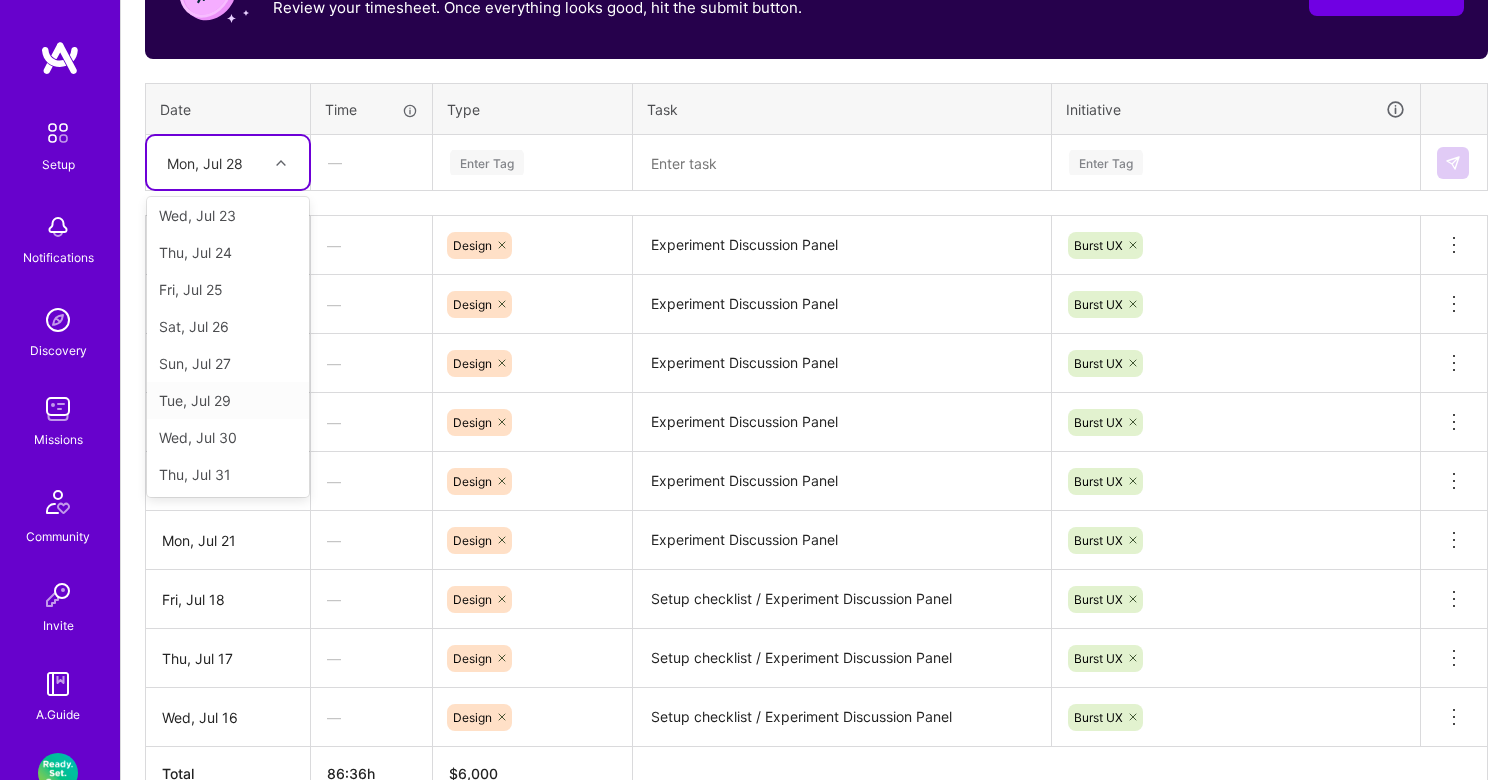 click on "Tue, Jul 29" at bounding box center [228, 400] 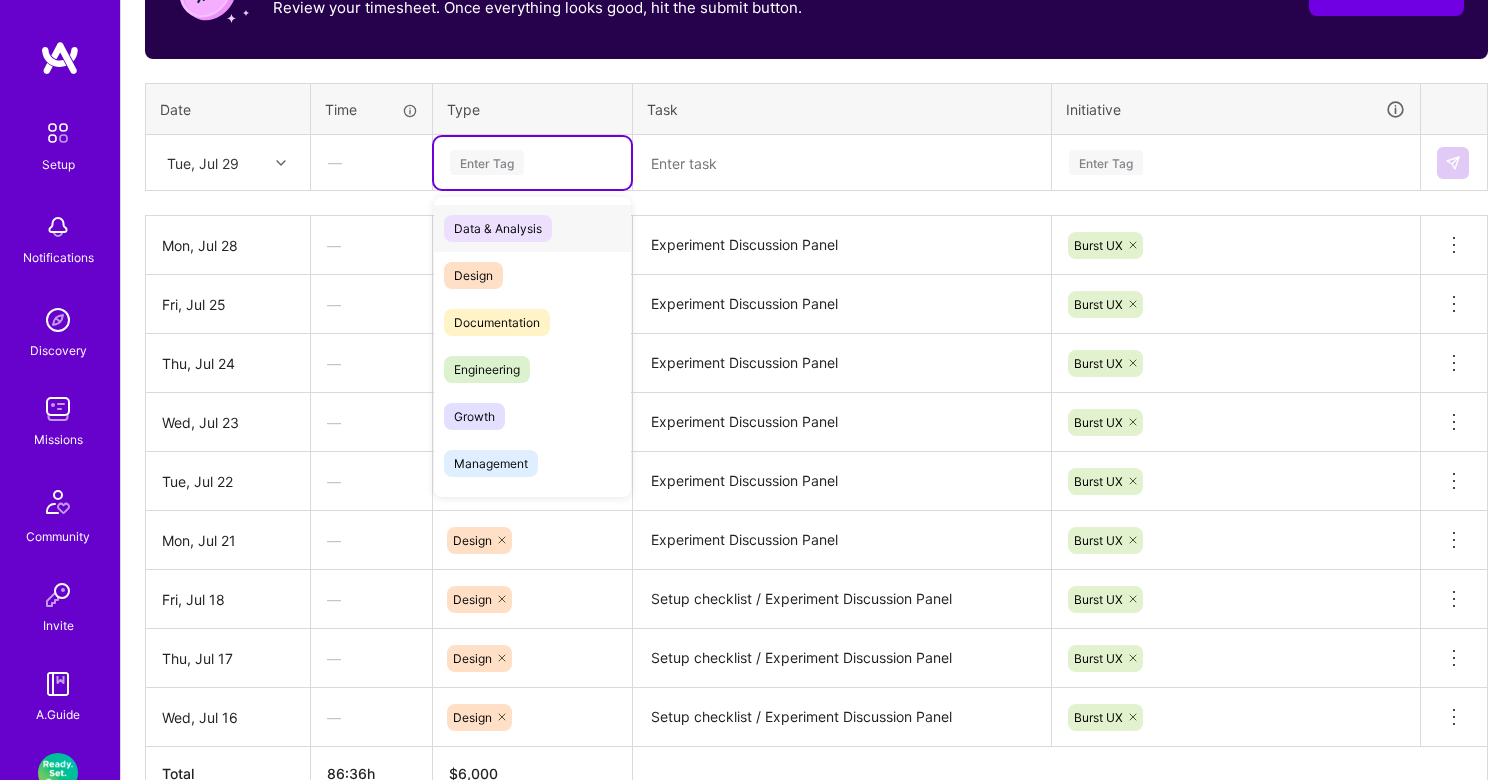 click on "Enter Tag" at bounding box center [487, 162] 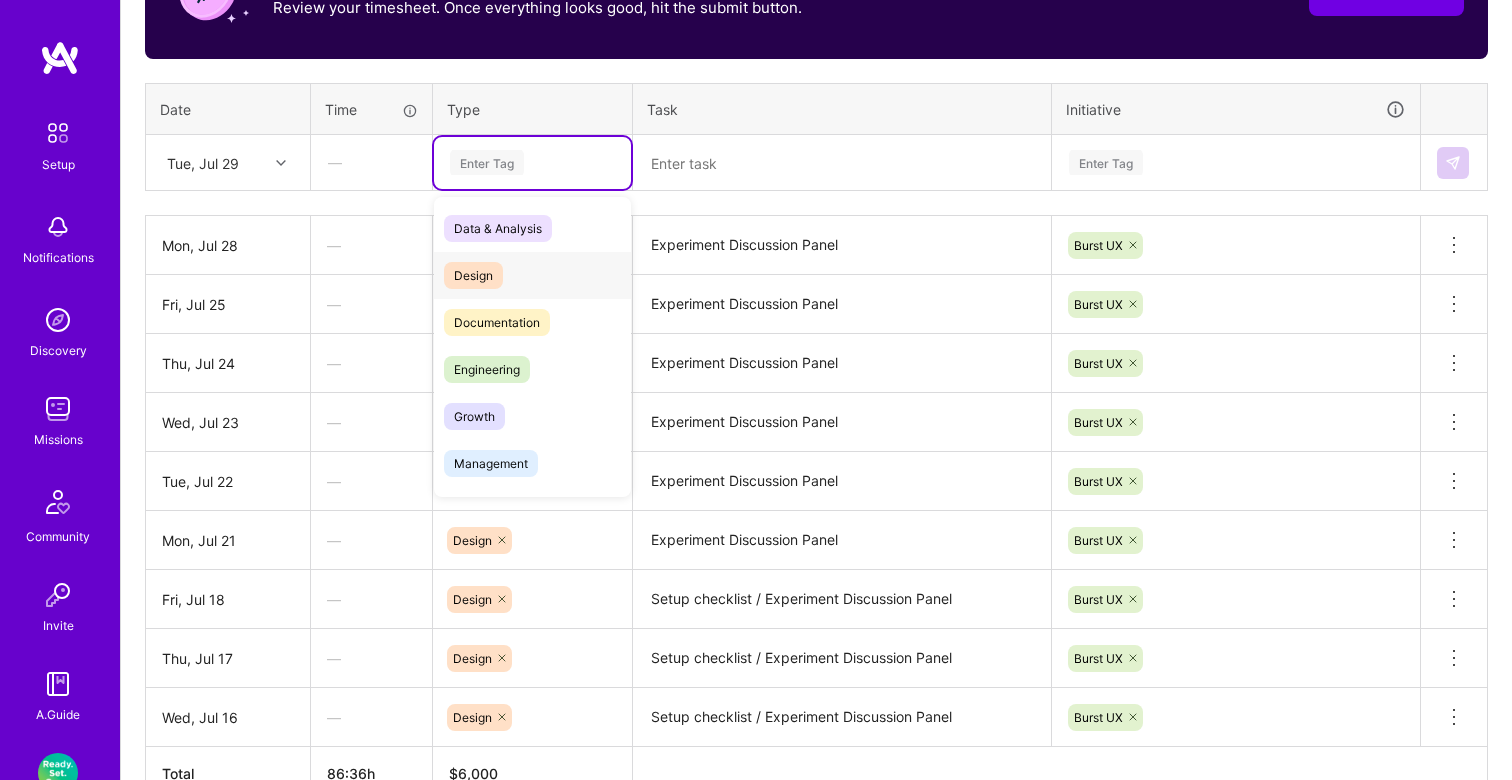 click on "Design" at bounding box center [473, 275] 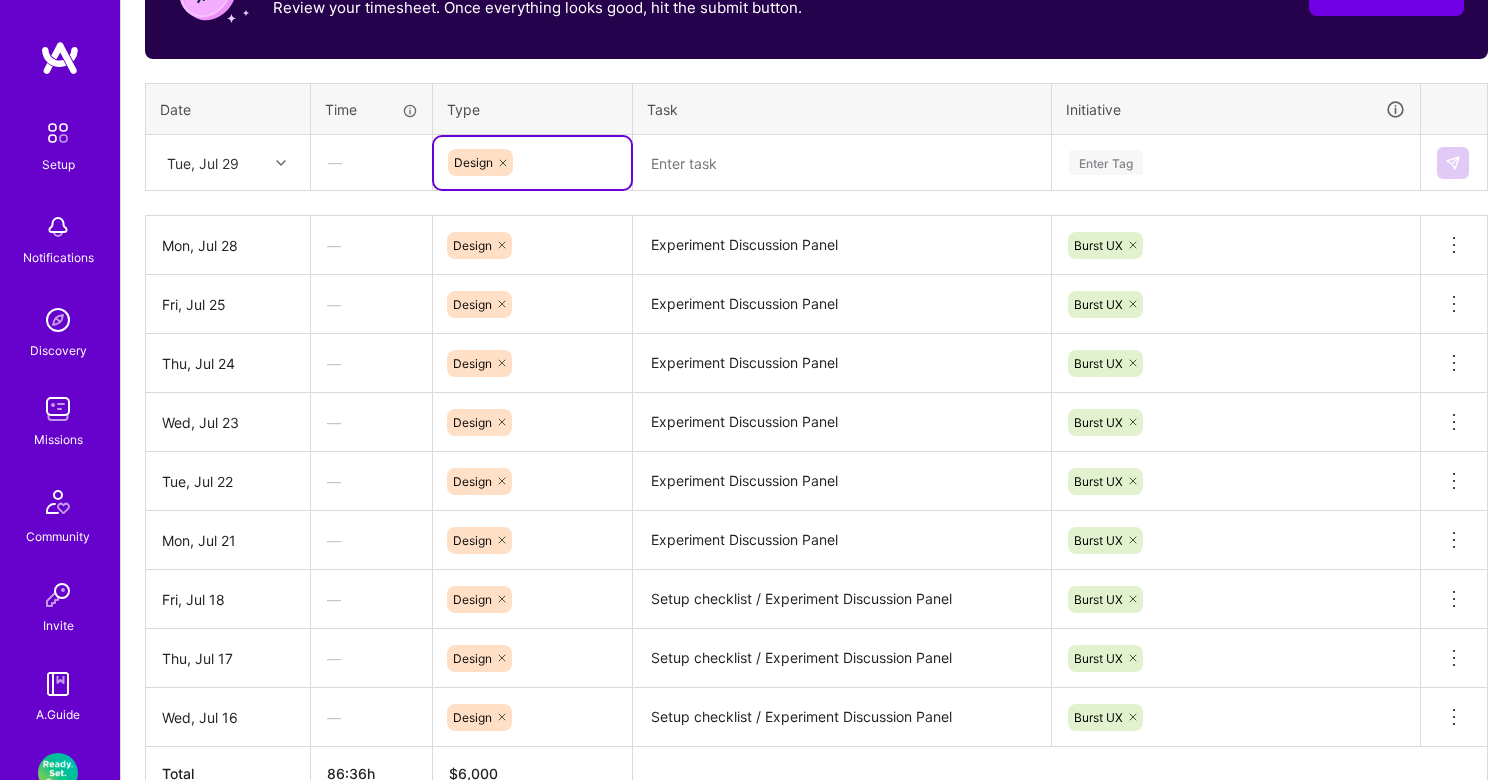 click on "Task" at bounding box center [842, 109] 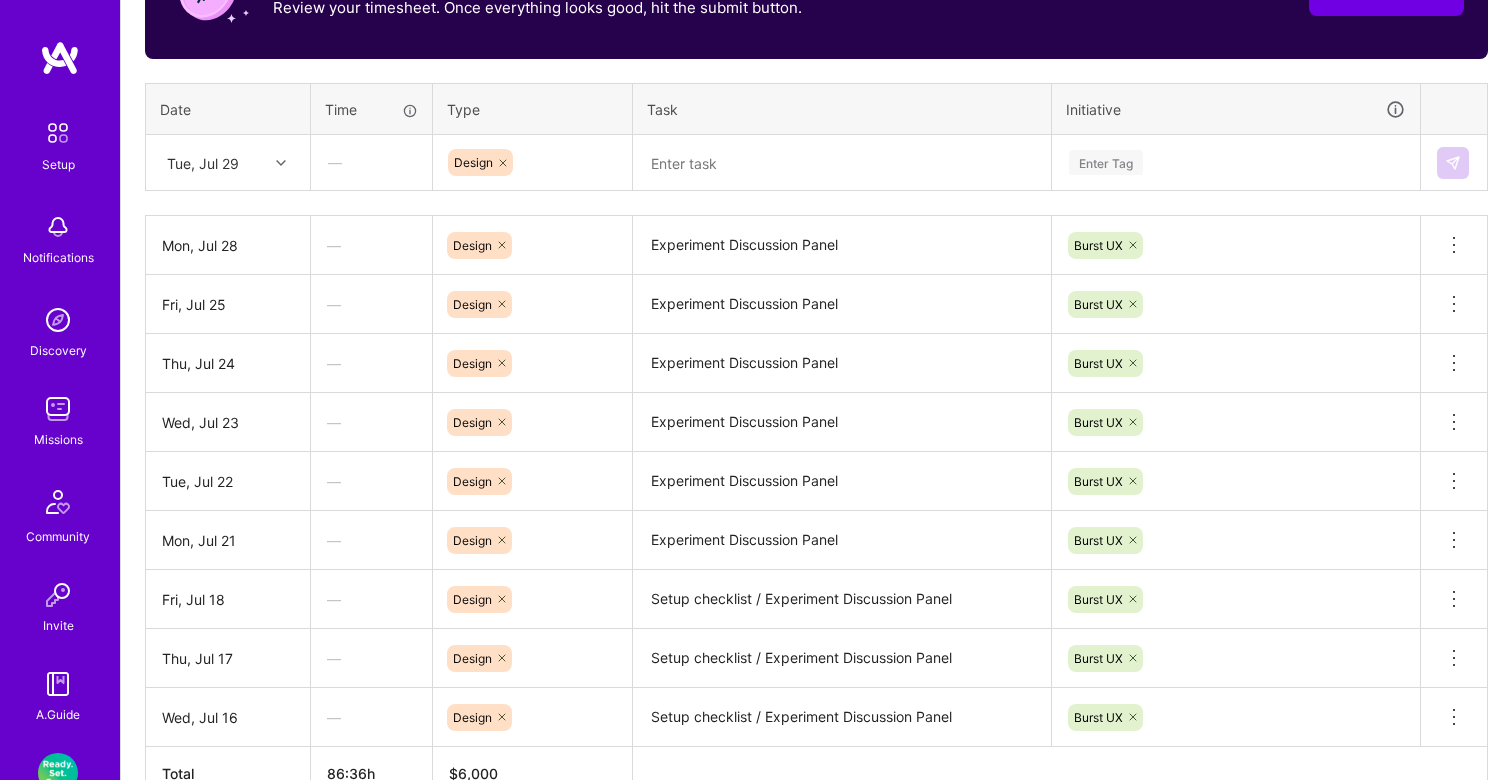 click at bounding box center [842, 163] 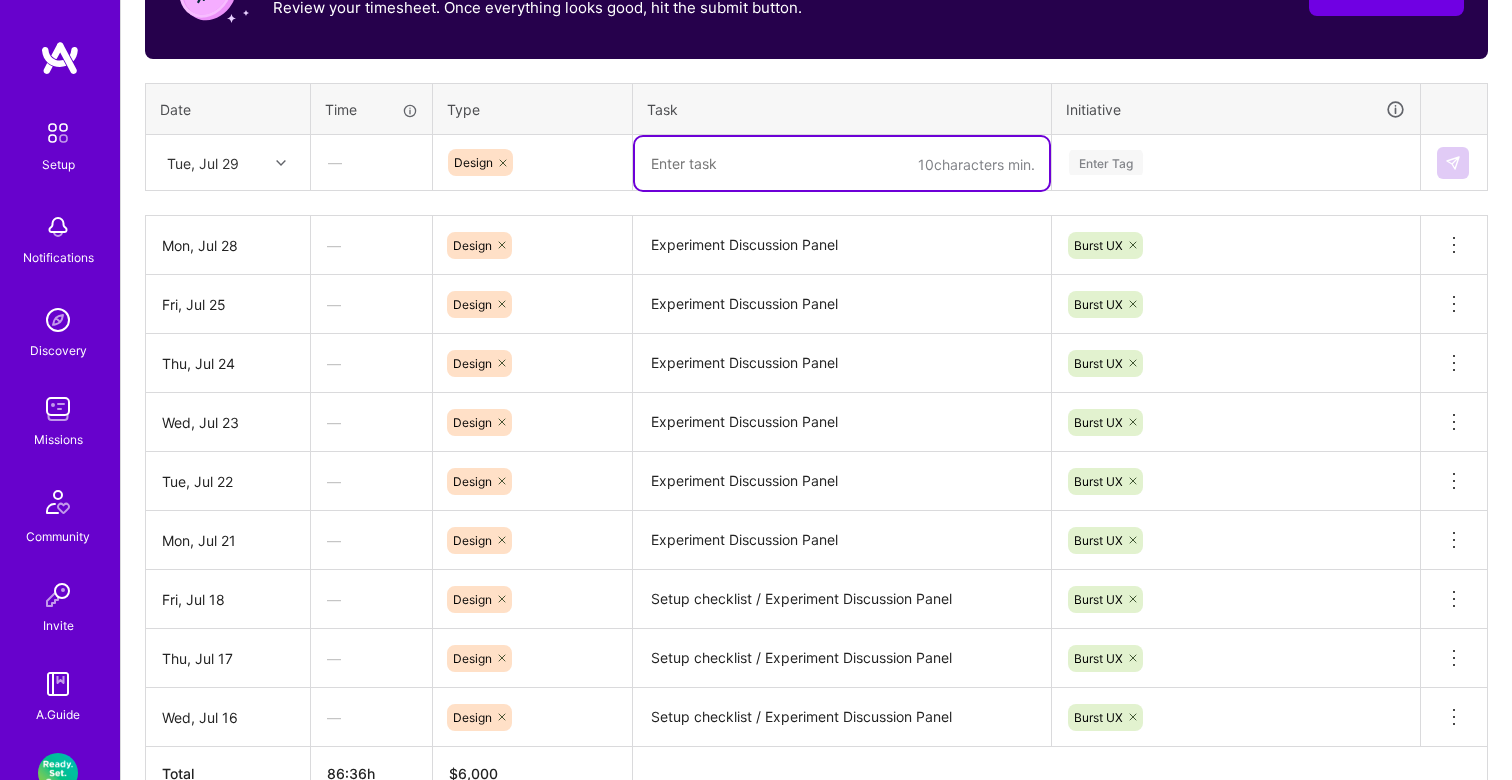 paste on "Experiment Discussion Panel" 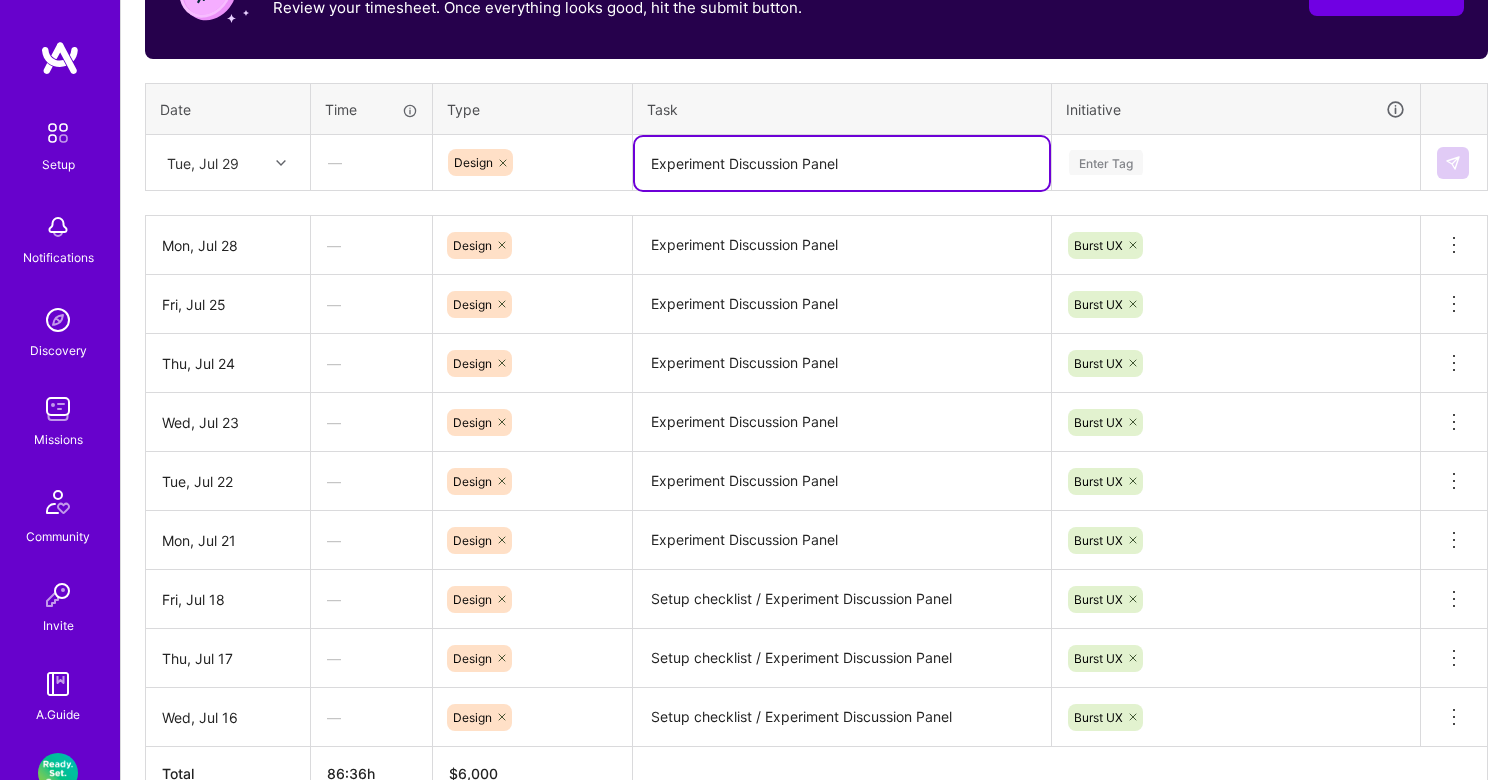 type on "Experiment Discussion Panel" 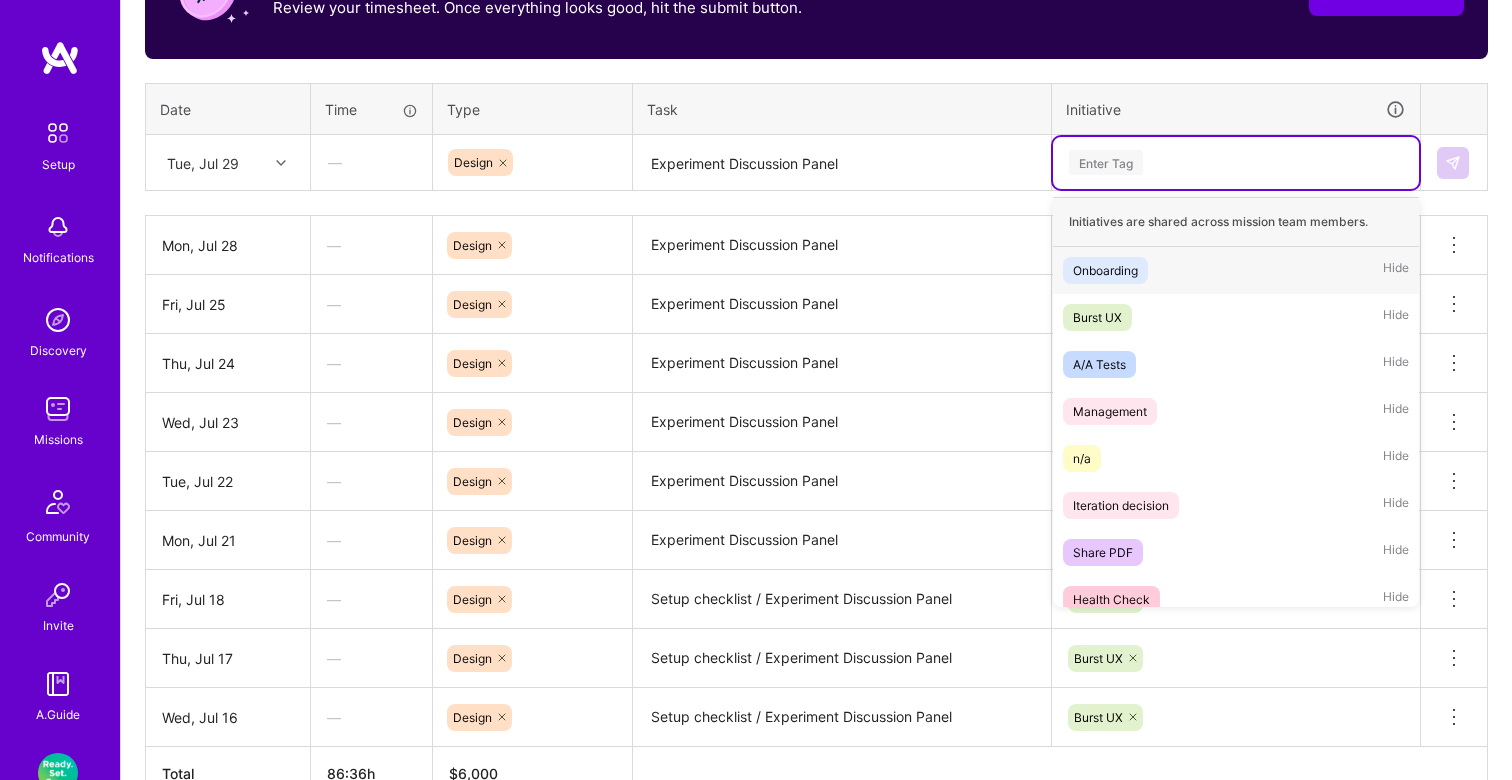 click on "Enter Tag" at bounding box center [1106, 162] 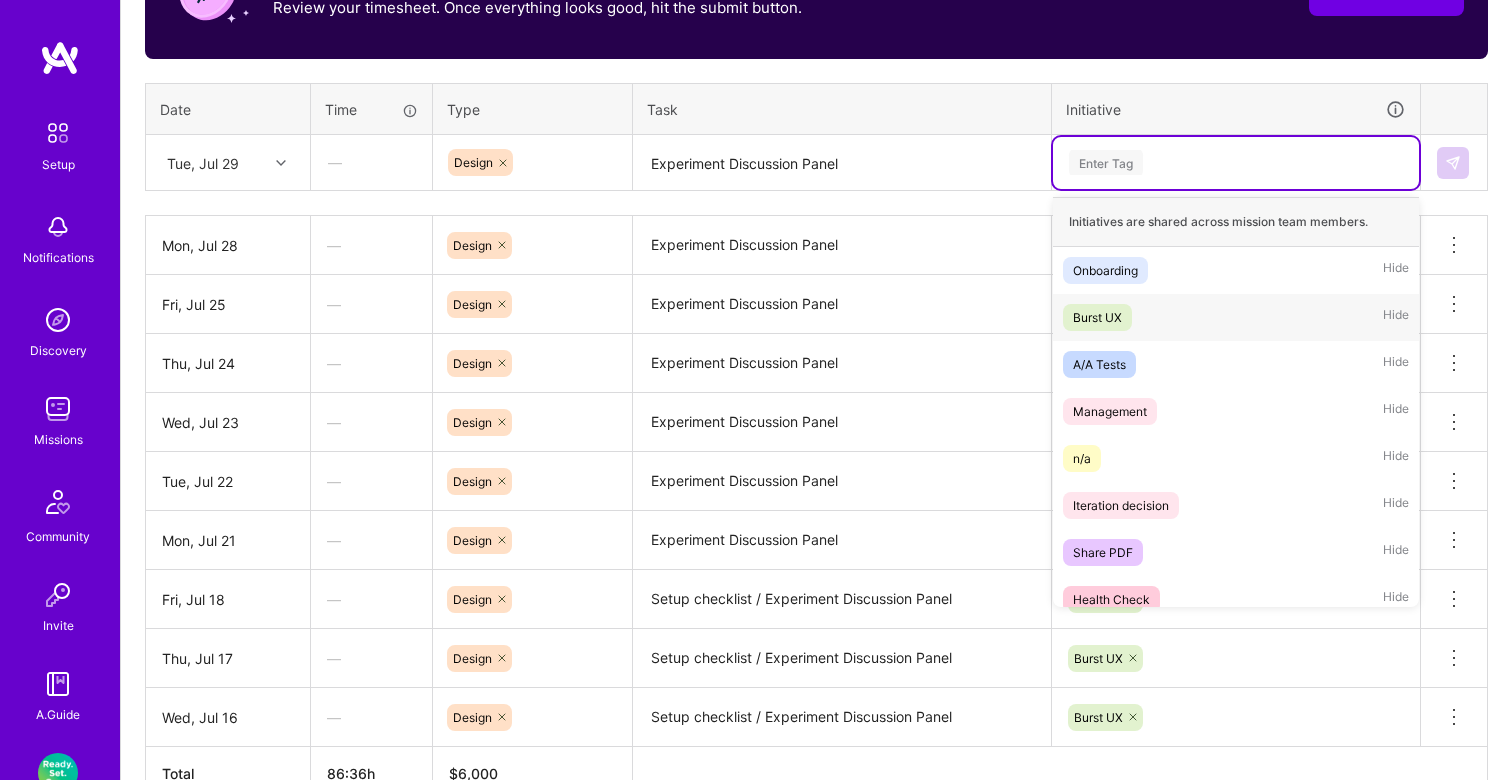 click on "Burst UX" at bounding box center (1097, 317) 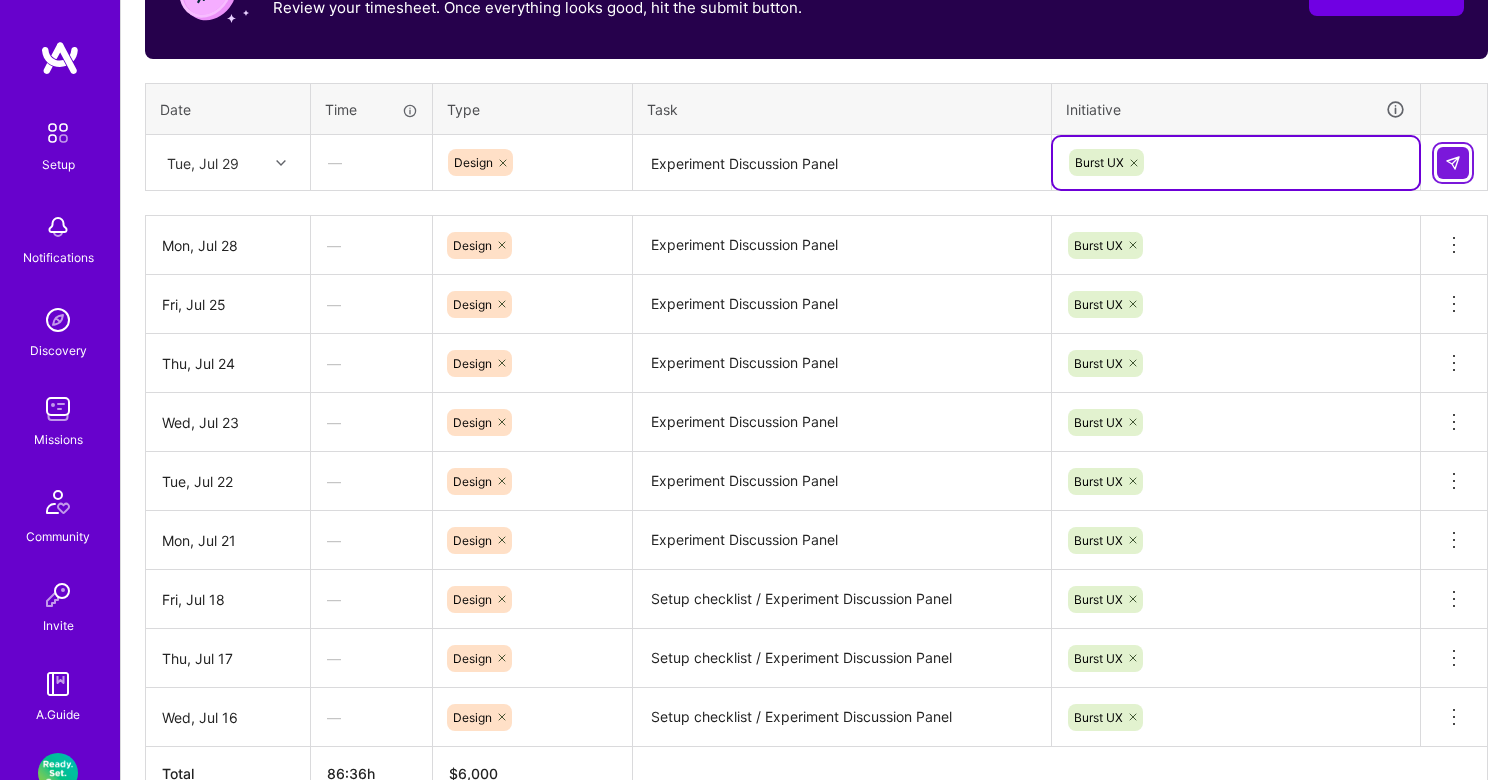 click at bounding box center [1453, 163] 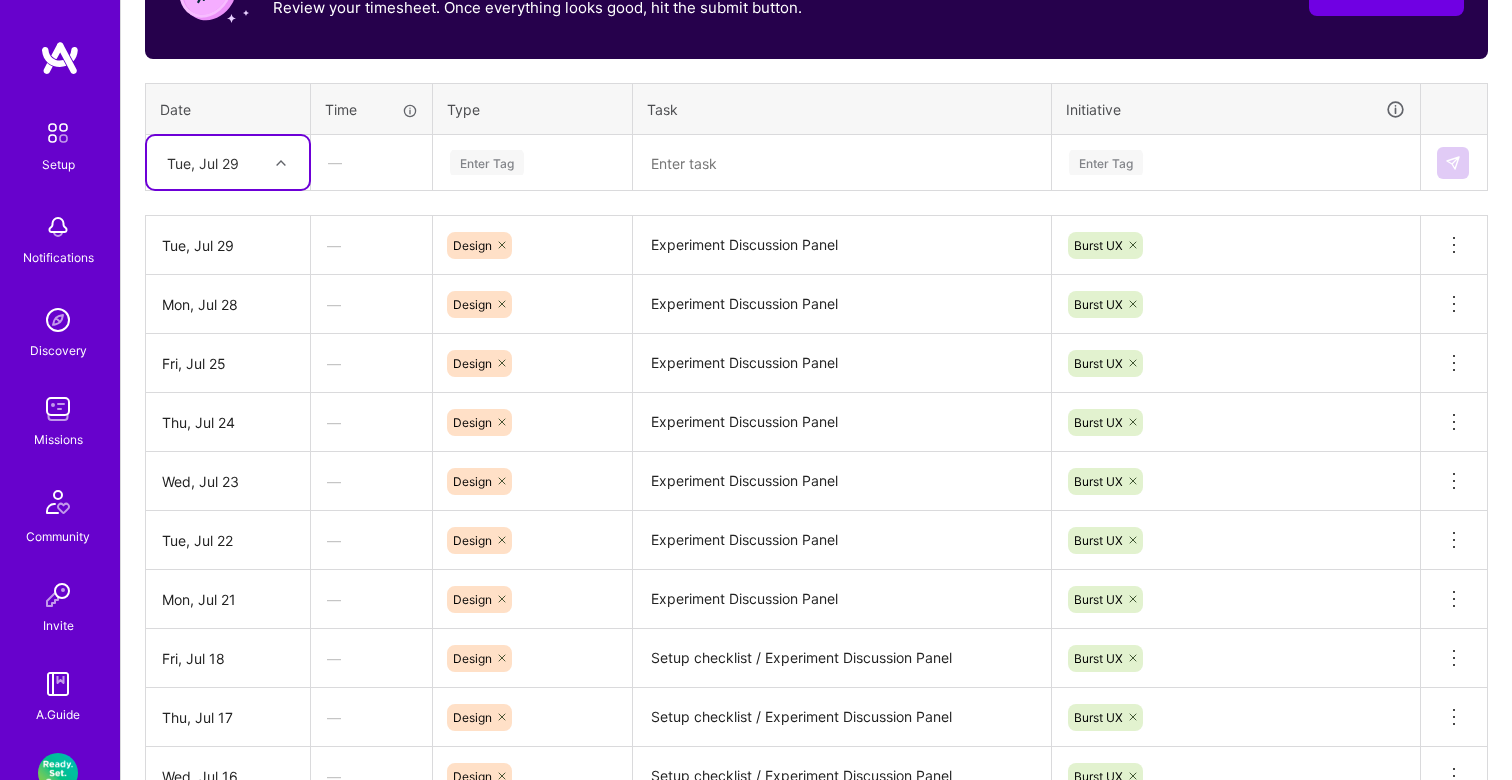 click at bounding box center [283, 163] 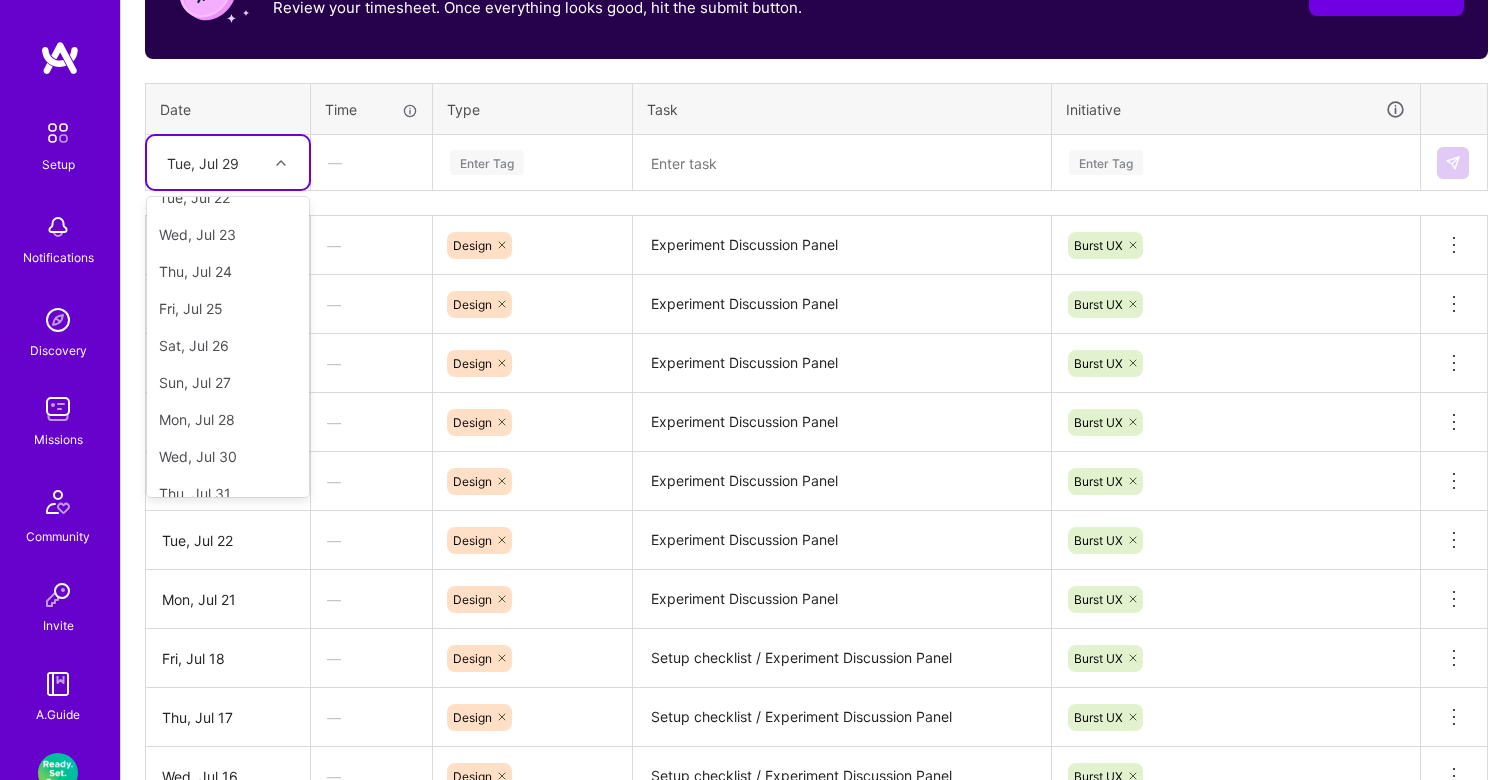 scroll, scrollTop: 263, scrollLeft: 0, axis: vertical 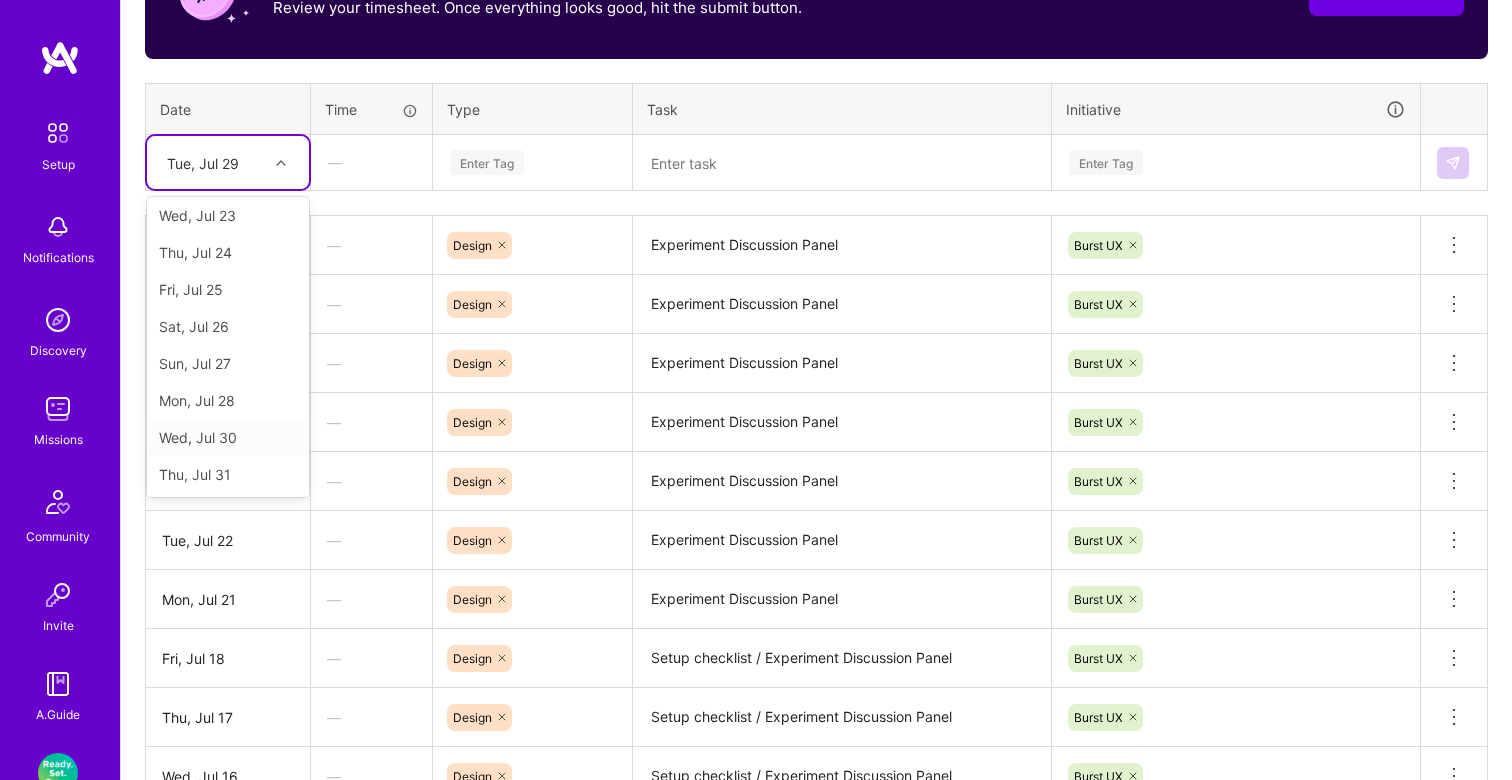 click on "Wed, Jul 30" at bounding box center (228, 437) 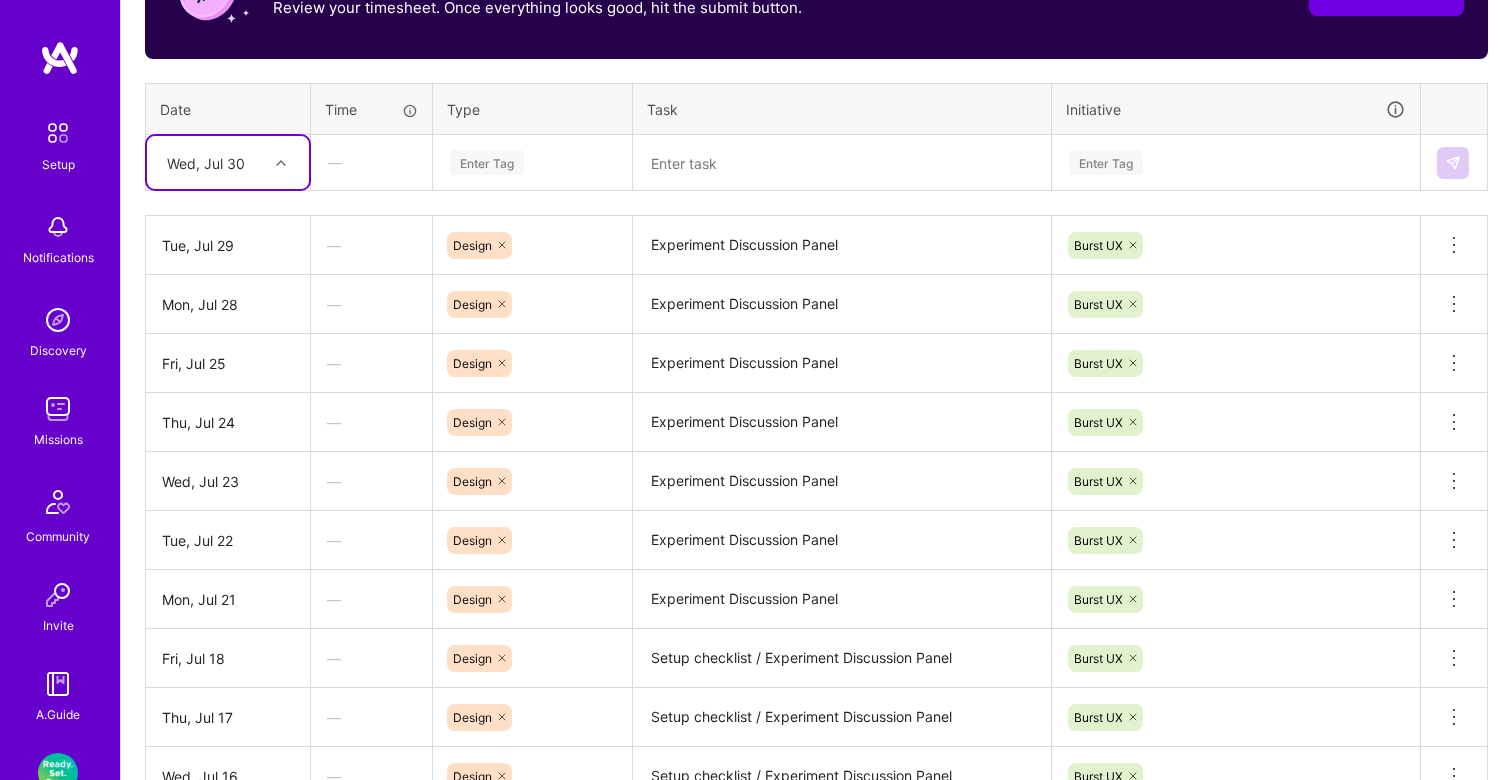 click on "Enter Tag" at bounding box center (487, 162) 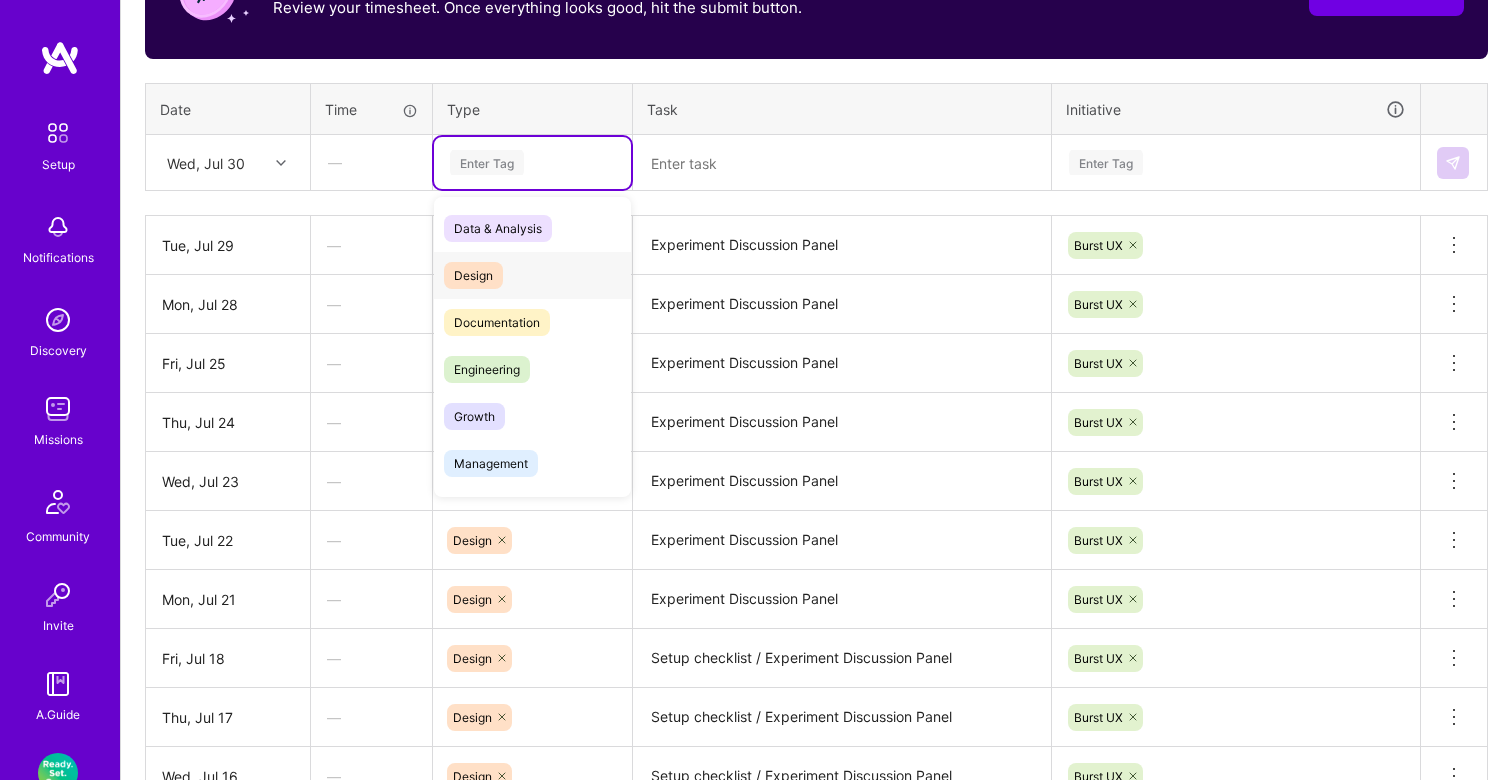 click on "Design" at bounding box center (473, 275) 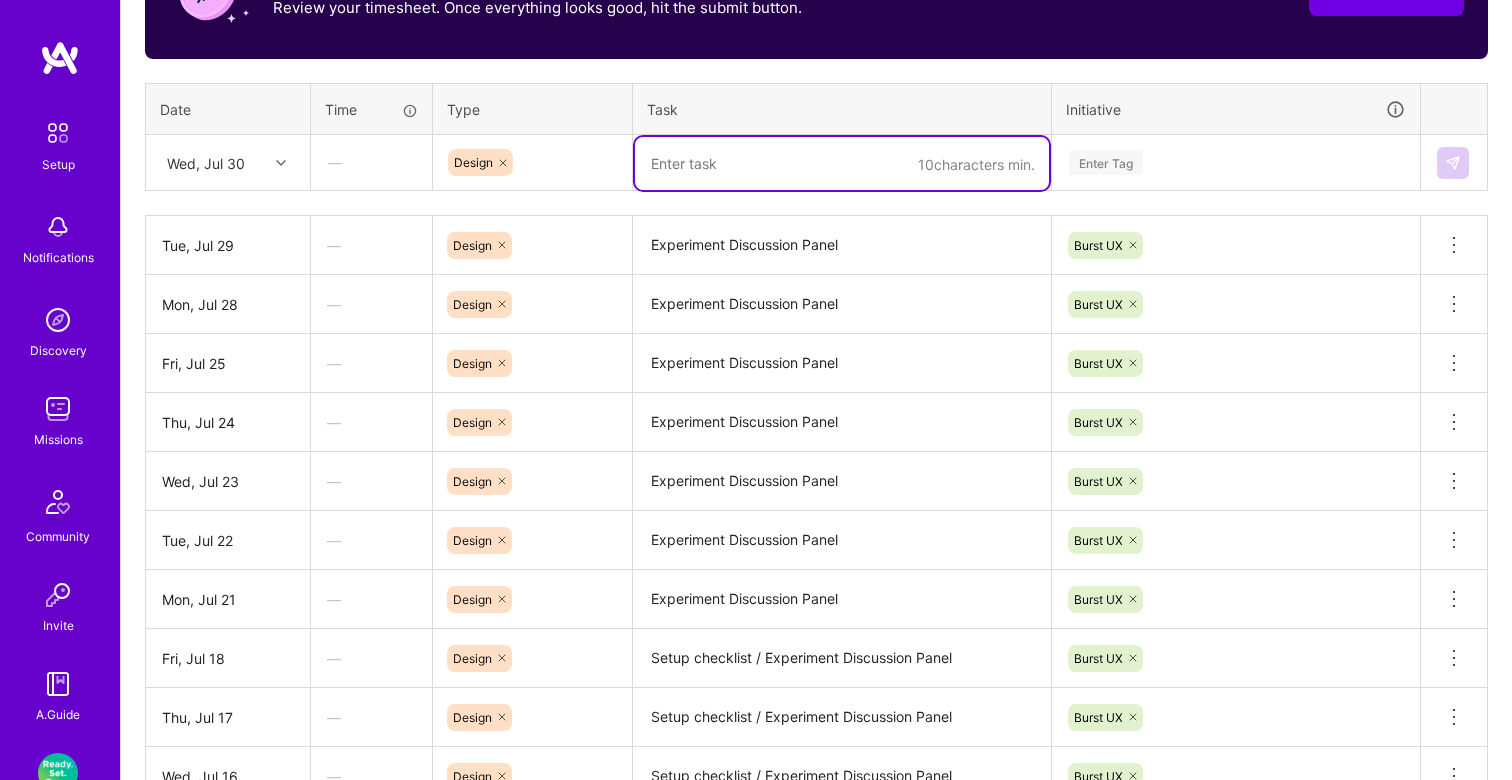 click at bounding box center [842, 163] 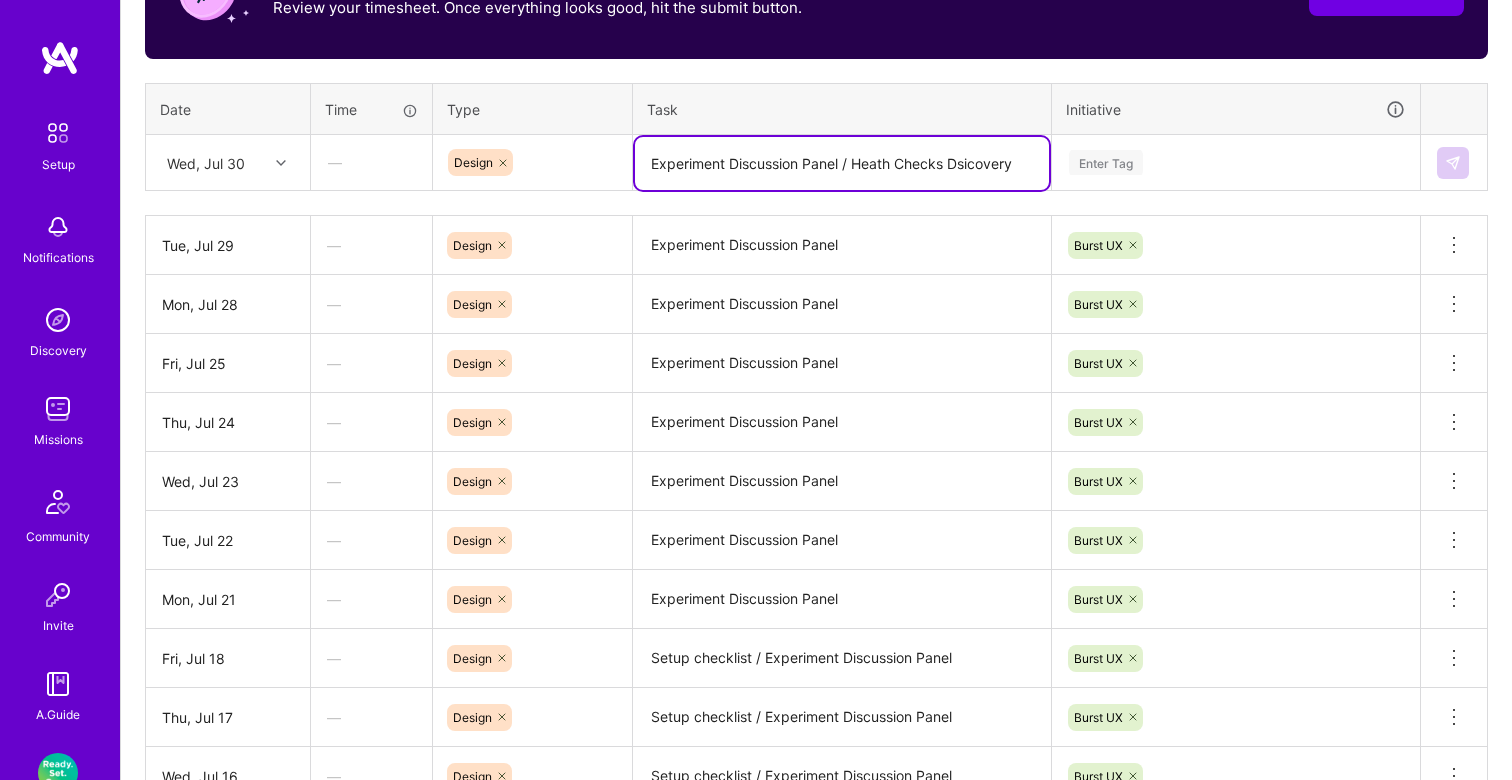 type on "Experiment Discussion Panel / Heath Checks Dsicovery" 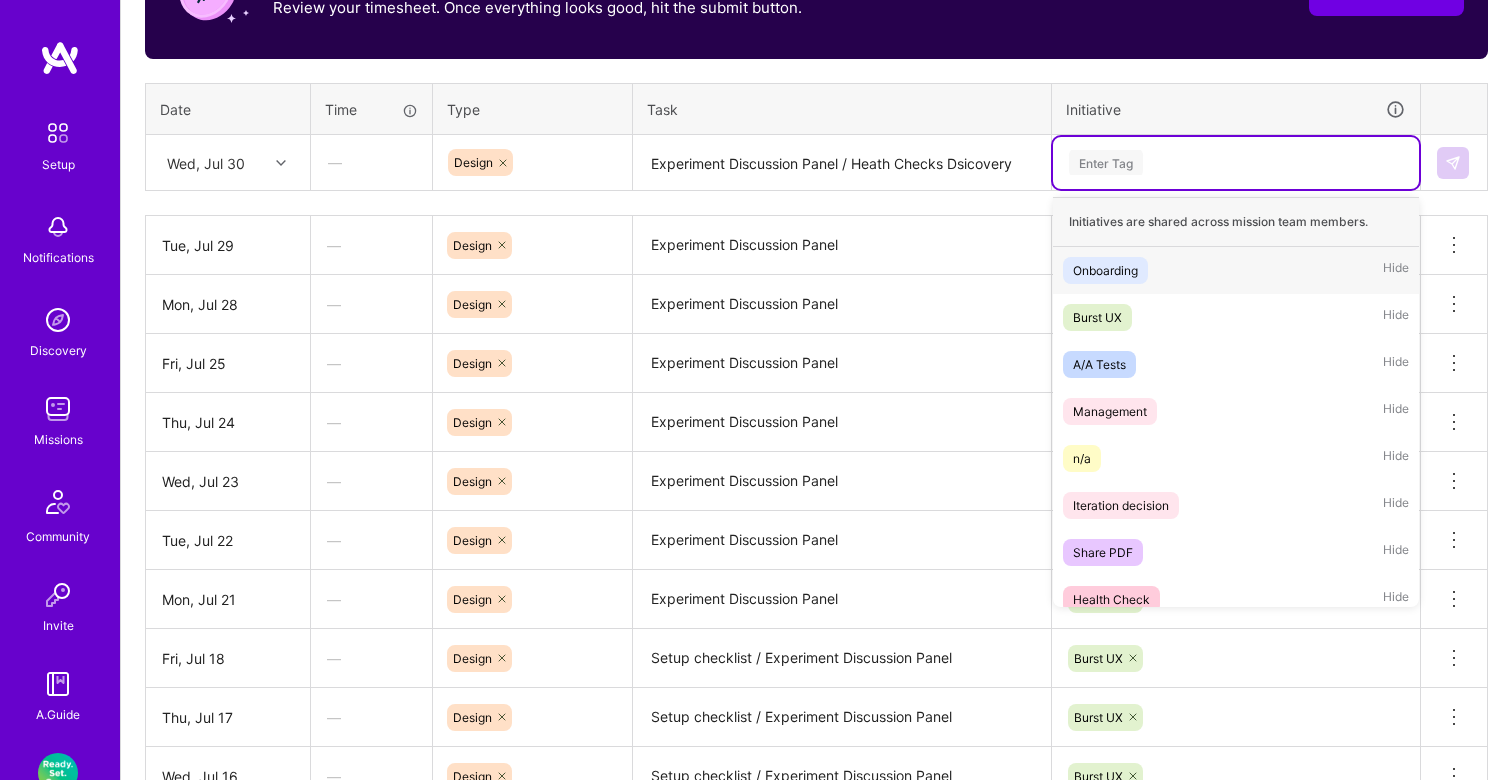 click on "Enter Tag" at bounding box center (1106, 162) 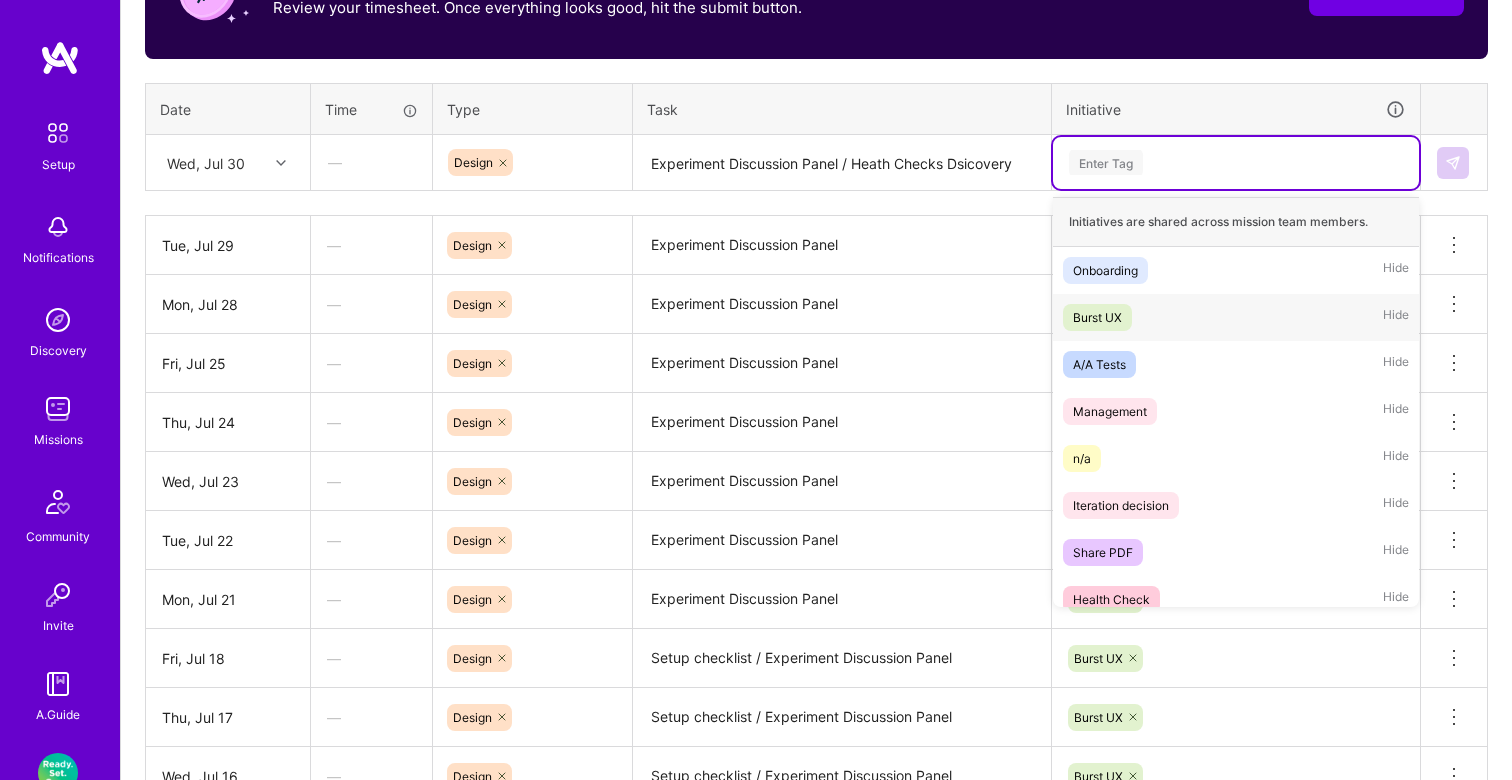click on "Burst UX Hide" at bounding box center [1236, 317] 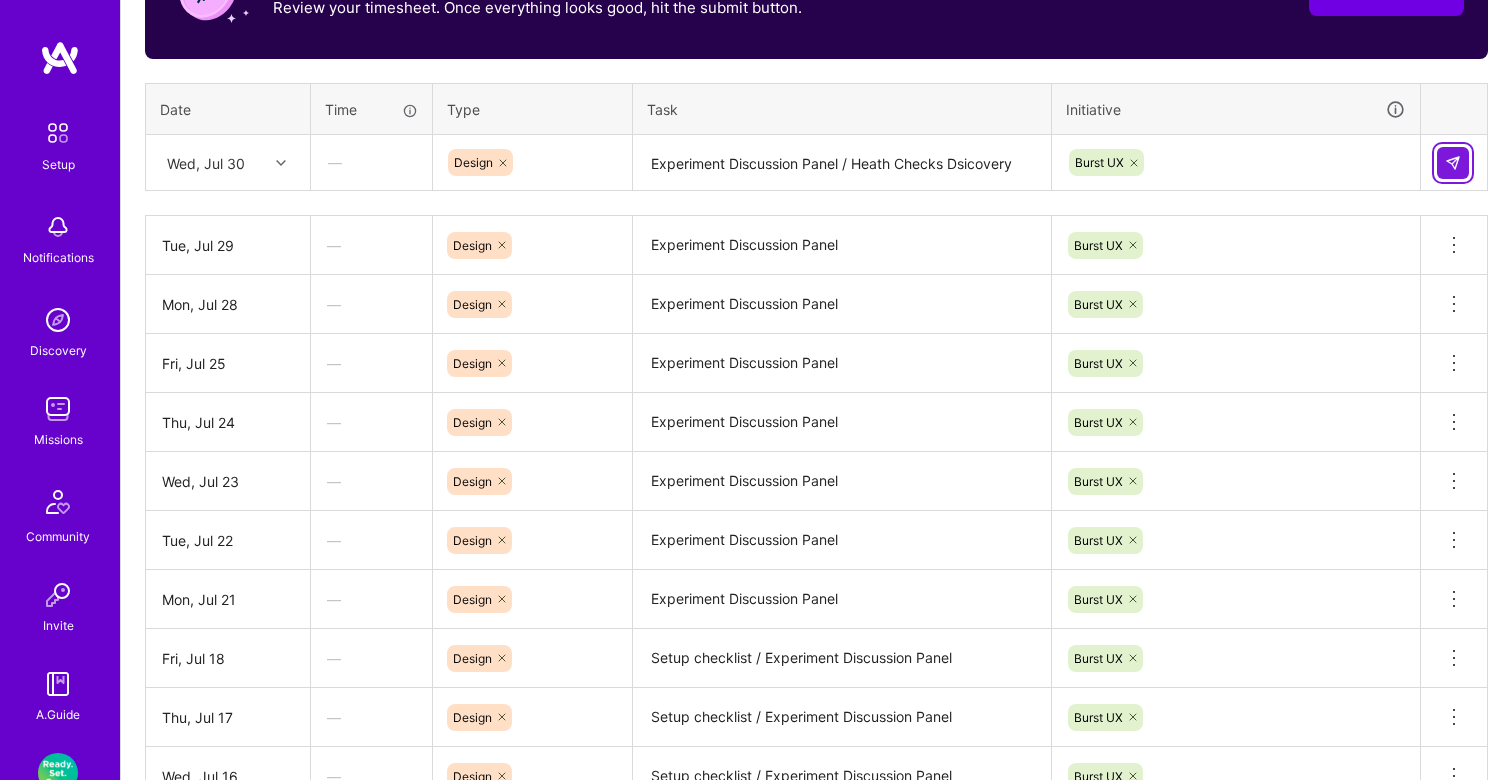click at bounding box center (1453, 163) 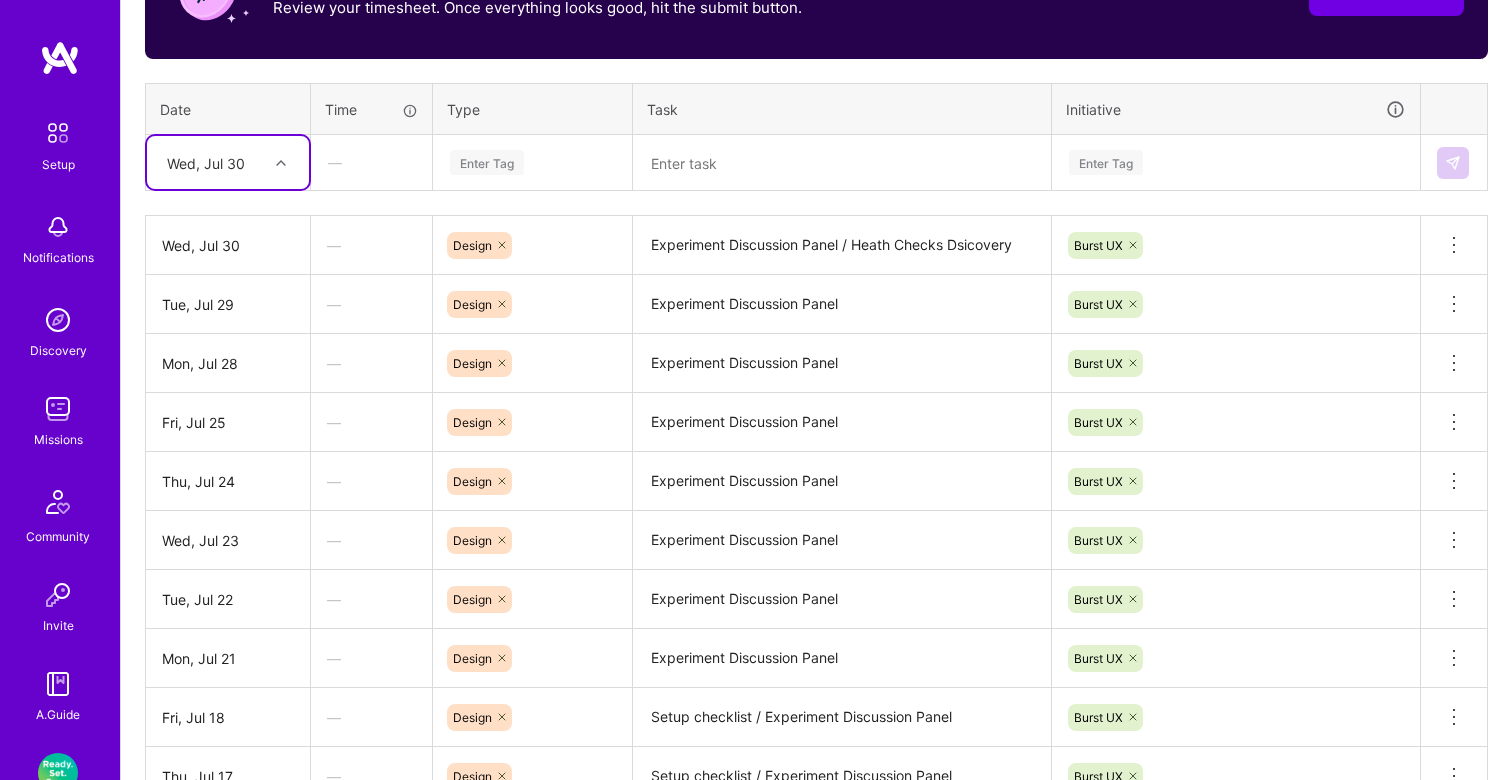 click on "Wed, Jul 30" at bounding box center (212, 162) 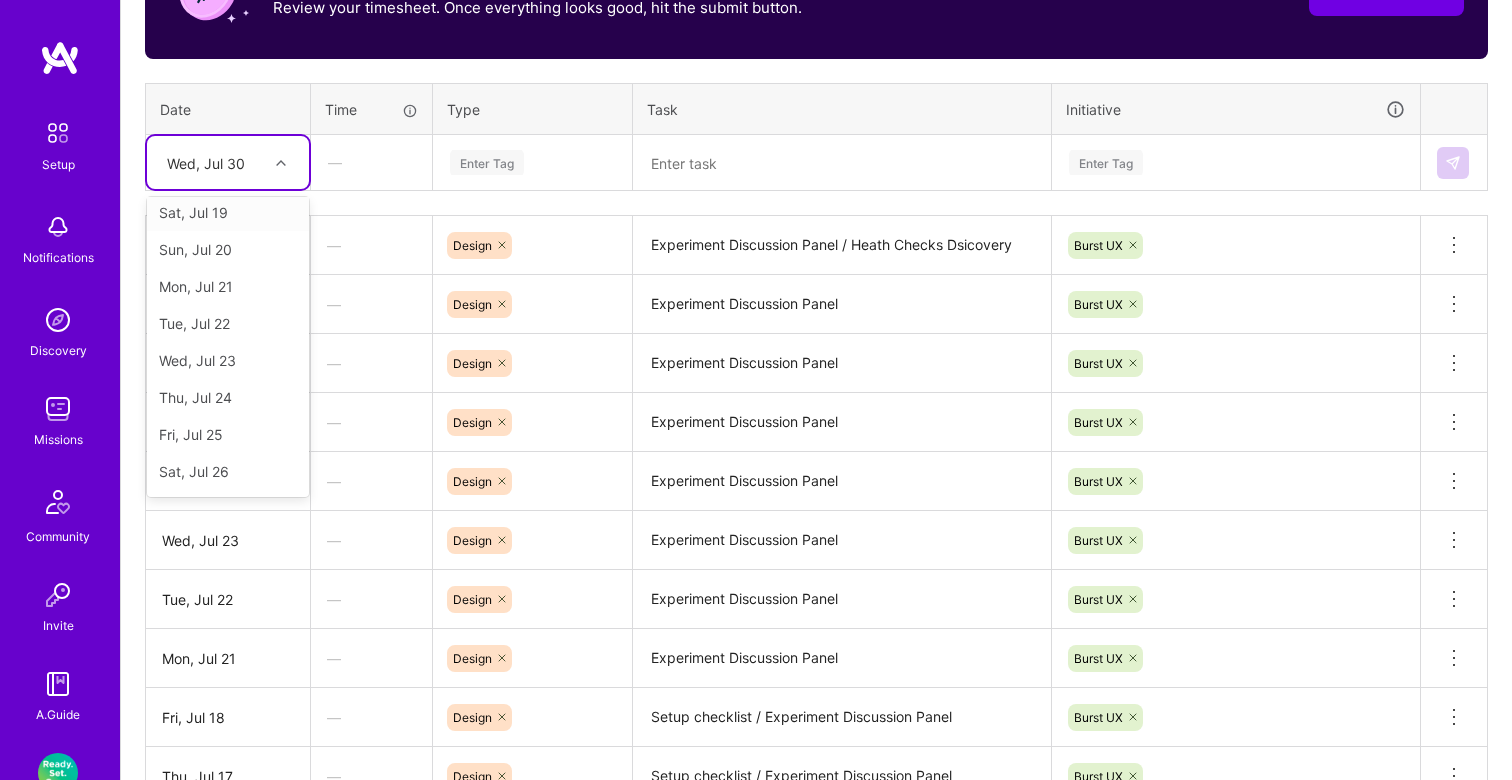 scroll, scrollTop: 263, scrollLeft: 0, axis: vertical 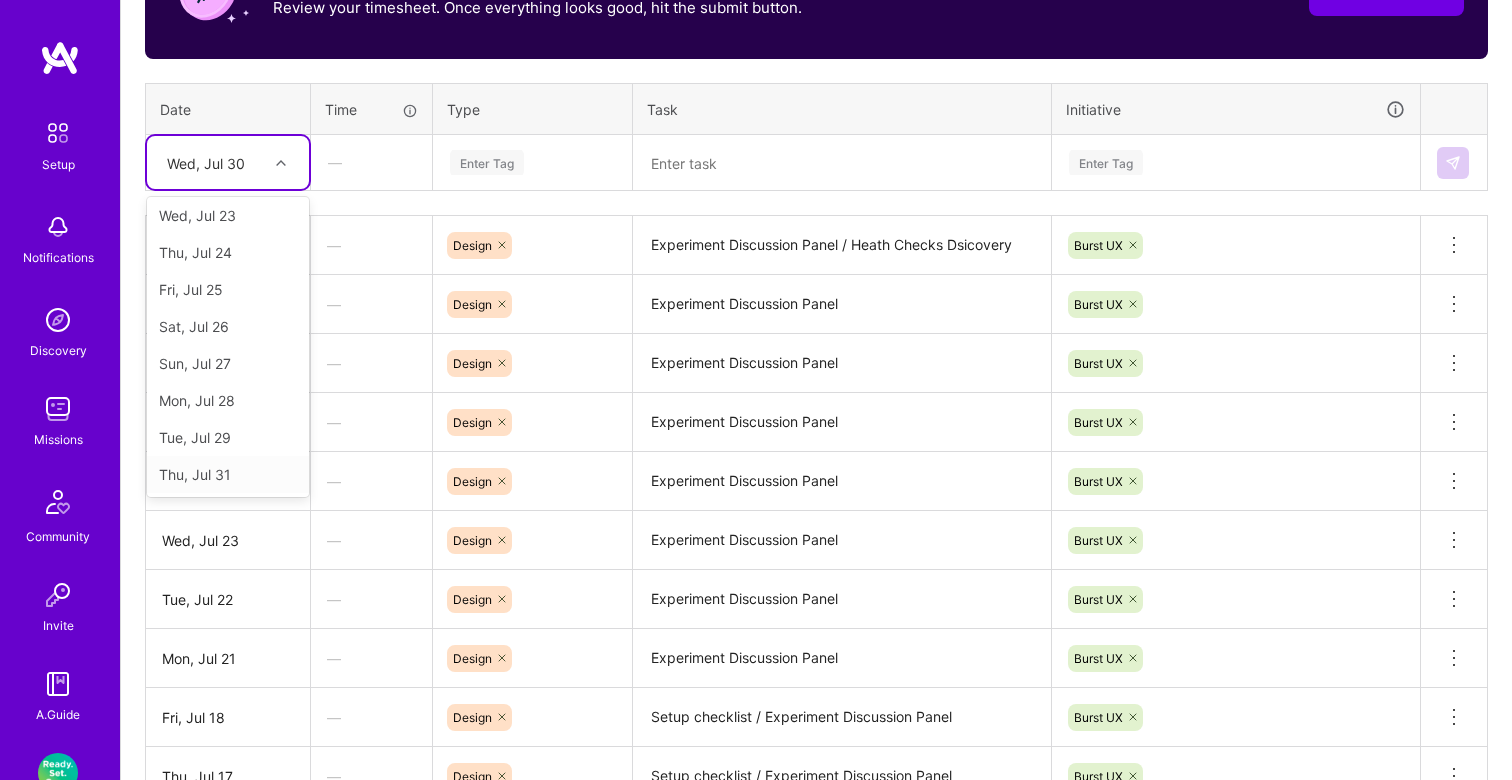 click on "Thu, Jul 31" at bounding box center [228, 474] 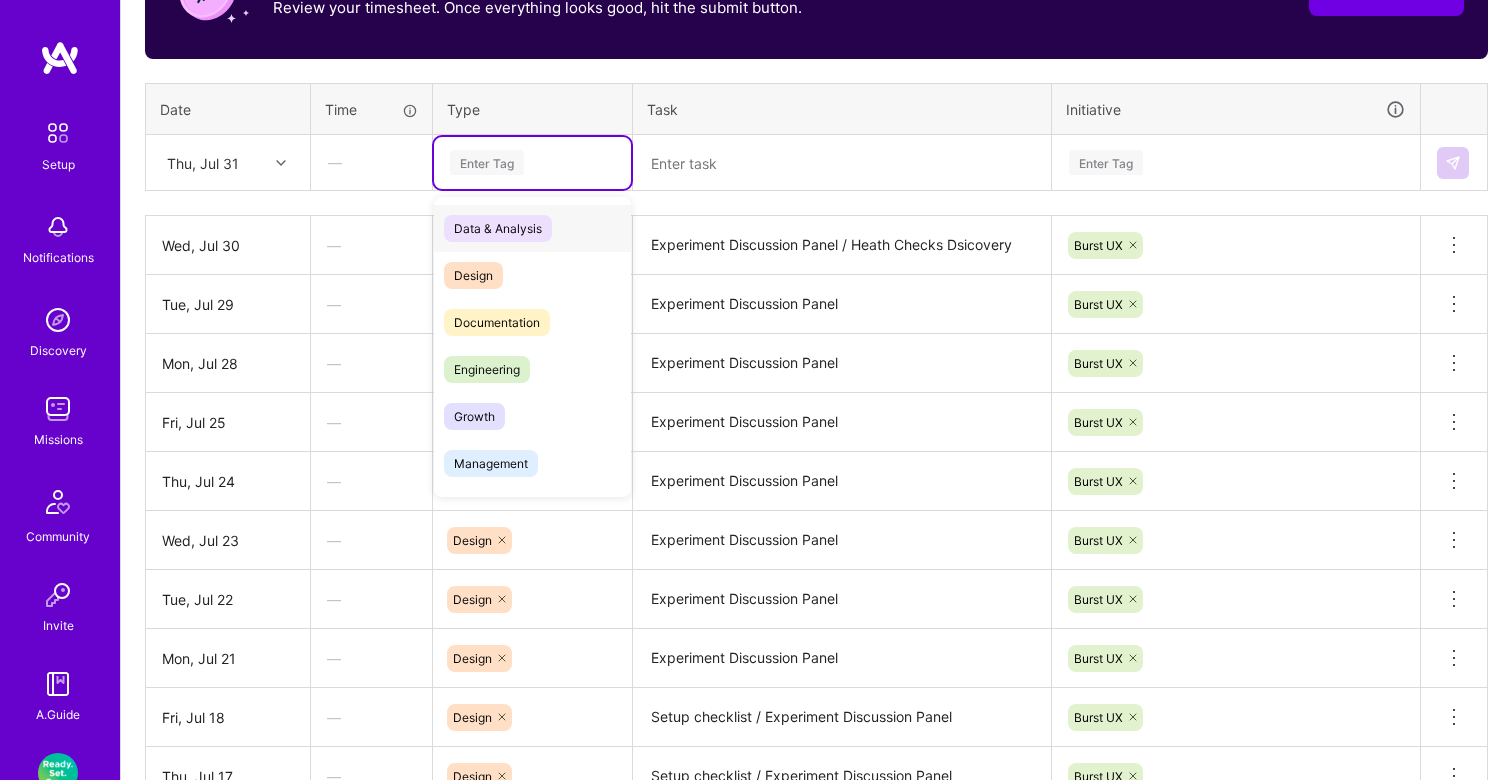 click on "Enter Tag" at bounding box center (487, 162) 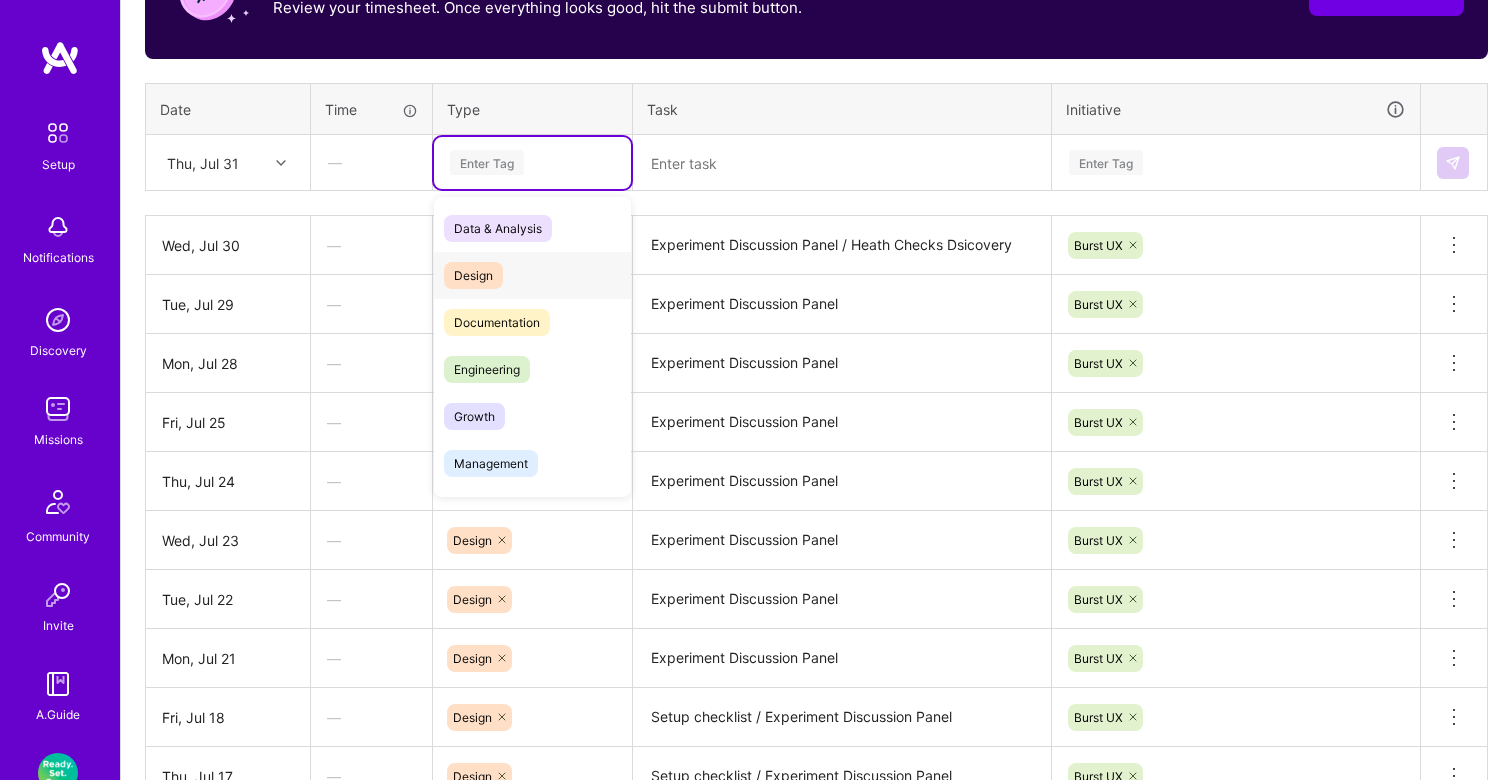 click on "Design" at bounding box center [473, 275] 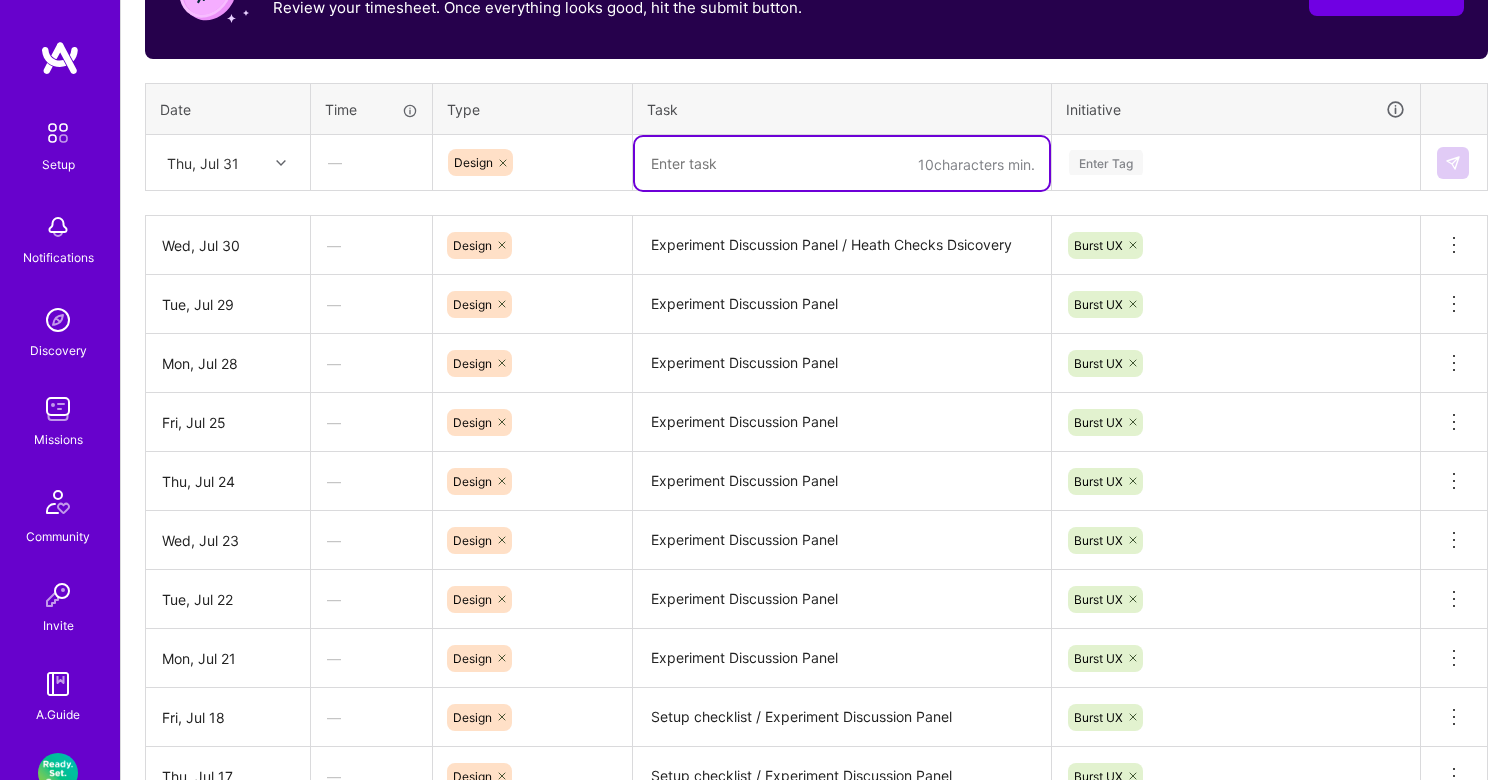 click at bounding box center [842, 163] 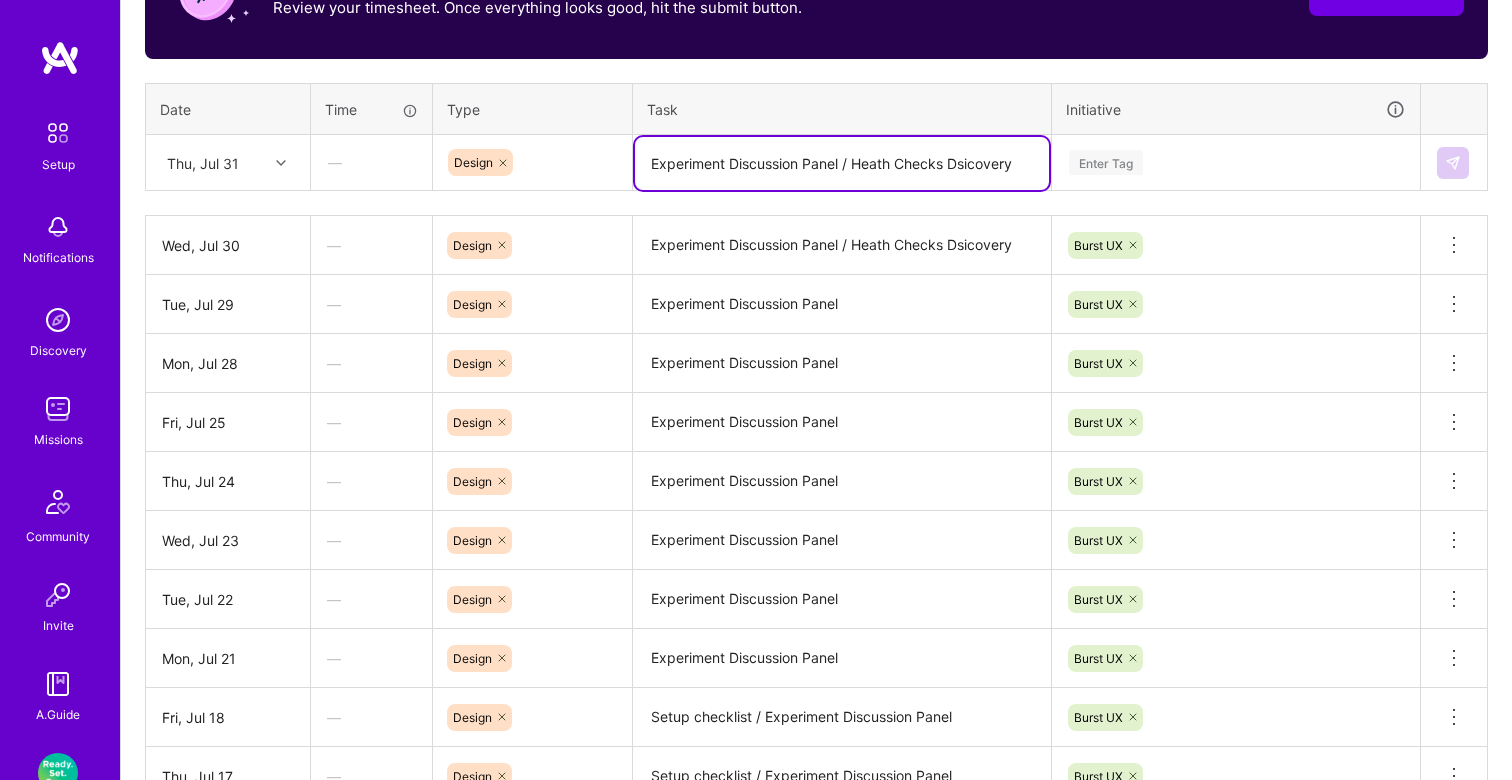 click on "Enter Tag" at bounding box center [1106, 162] 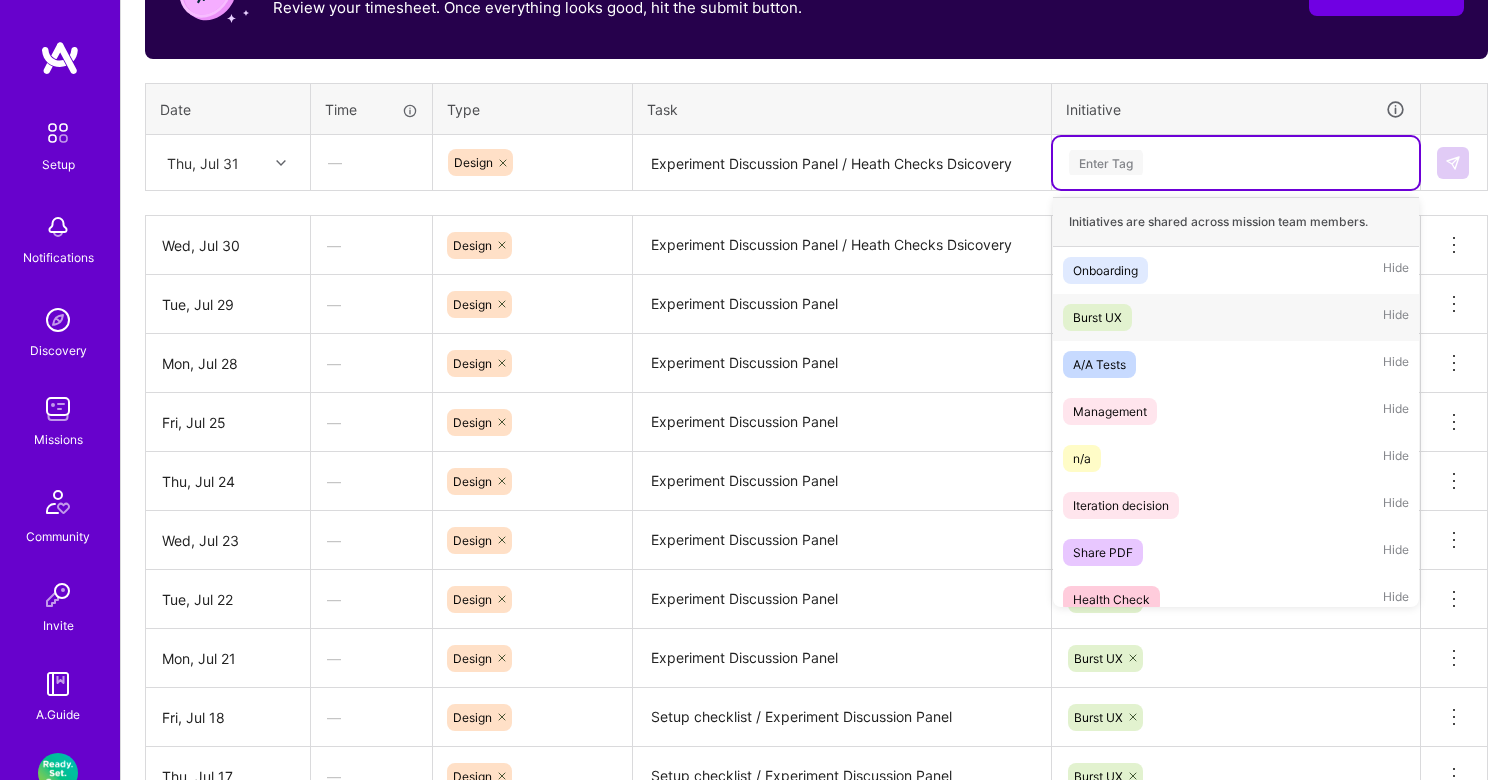click on "Burst UX" at bounding box center [1097, 317] 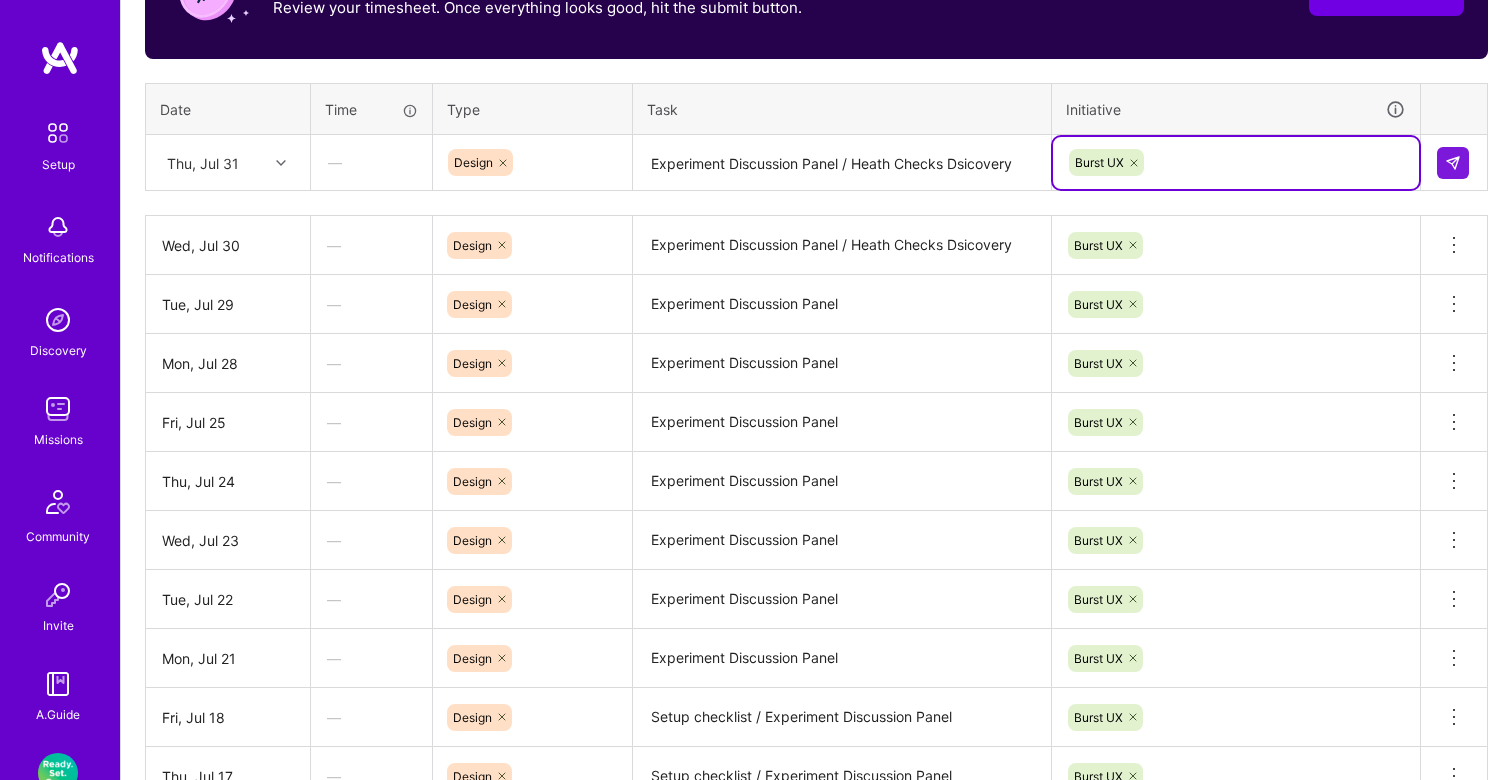 click on "Experiment Discussion Panel / Heath Checks Dsicovery" at bounding box center [842, 163] 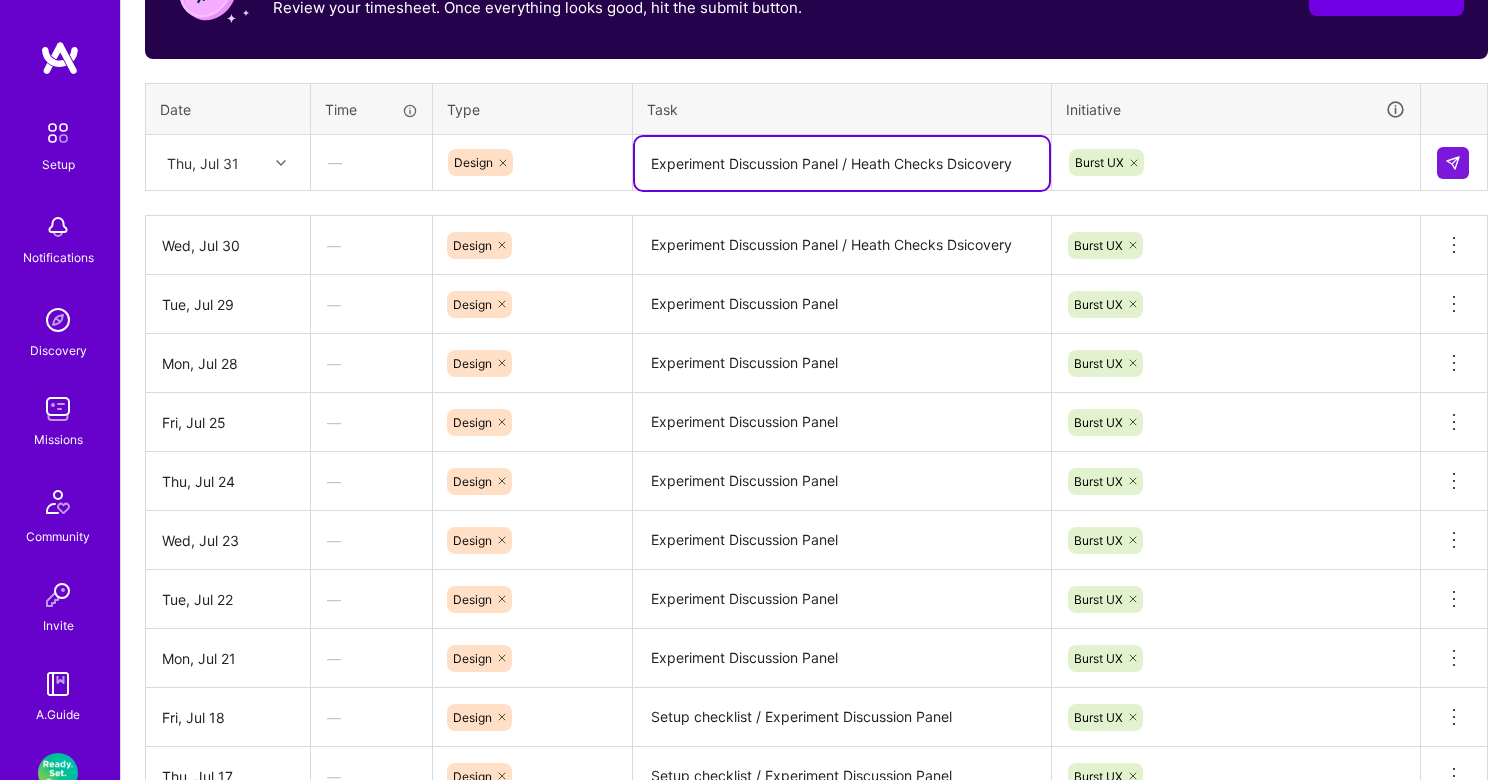 click on "Experiment Discussion Panel / Heath Checks Dsicovery" at bounding box center (842, 163) 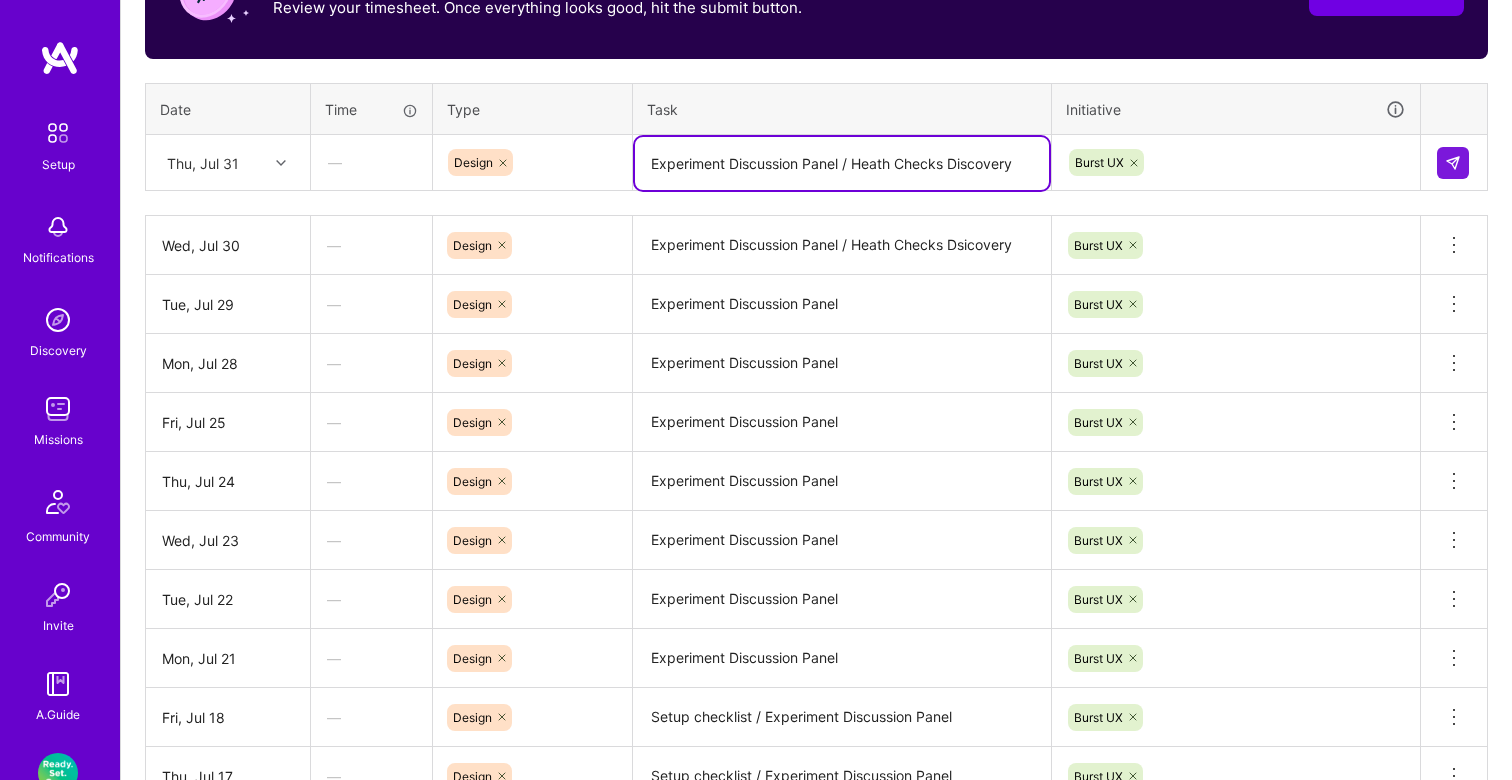type on "Experiment Discussion Panel / Heath Checks Discovery" 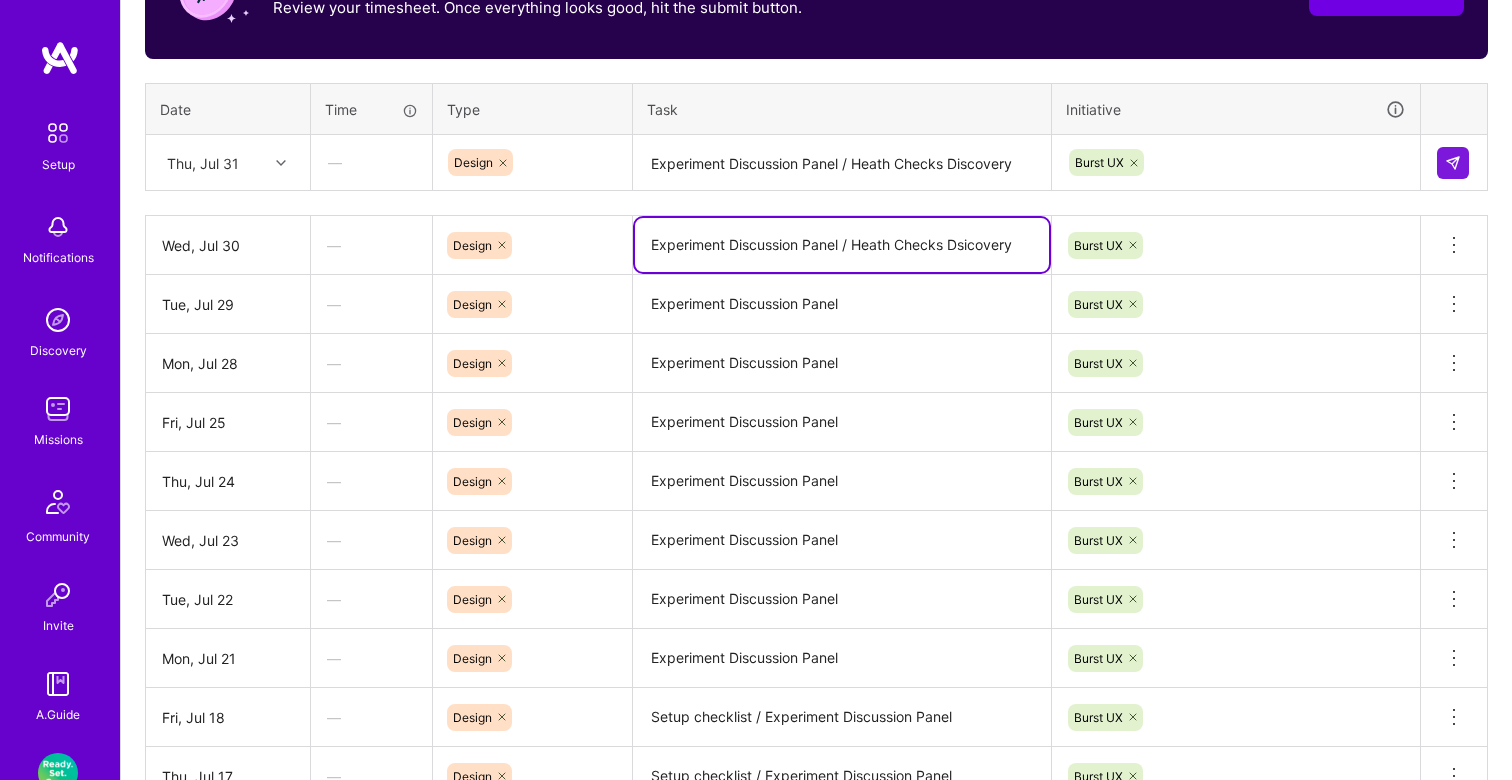 click on "Experiment Discussion Panel / Heath Checks Dsicovery" at bounding box center (842, 245) 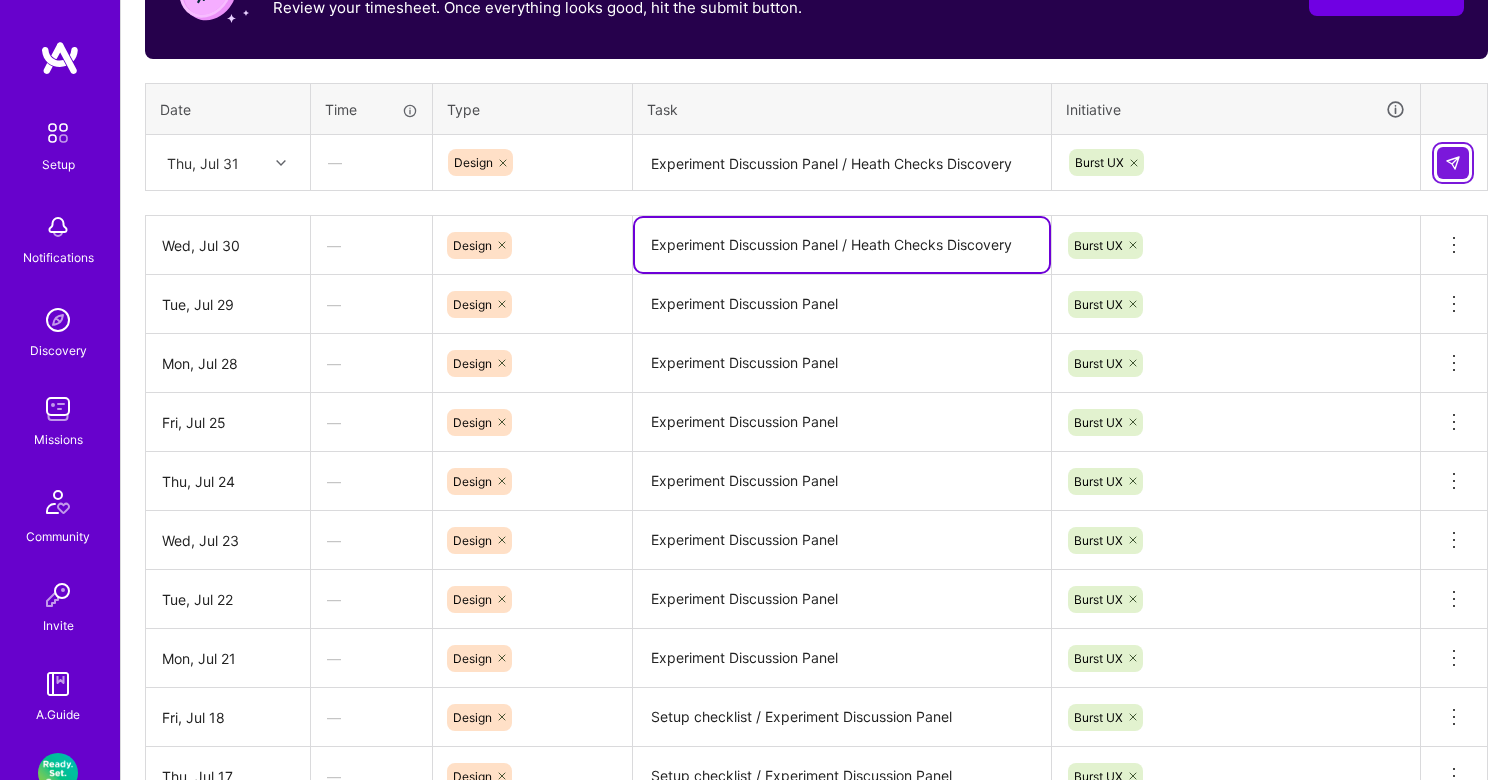 type on "Experiment Discussion Panel / Heath Checks Discovery" 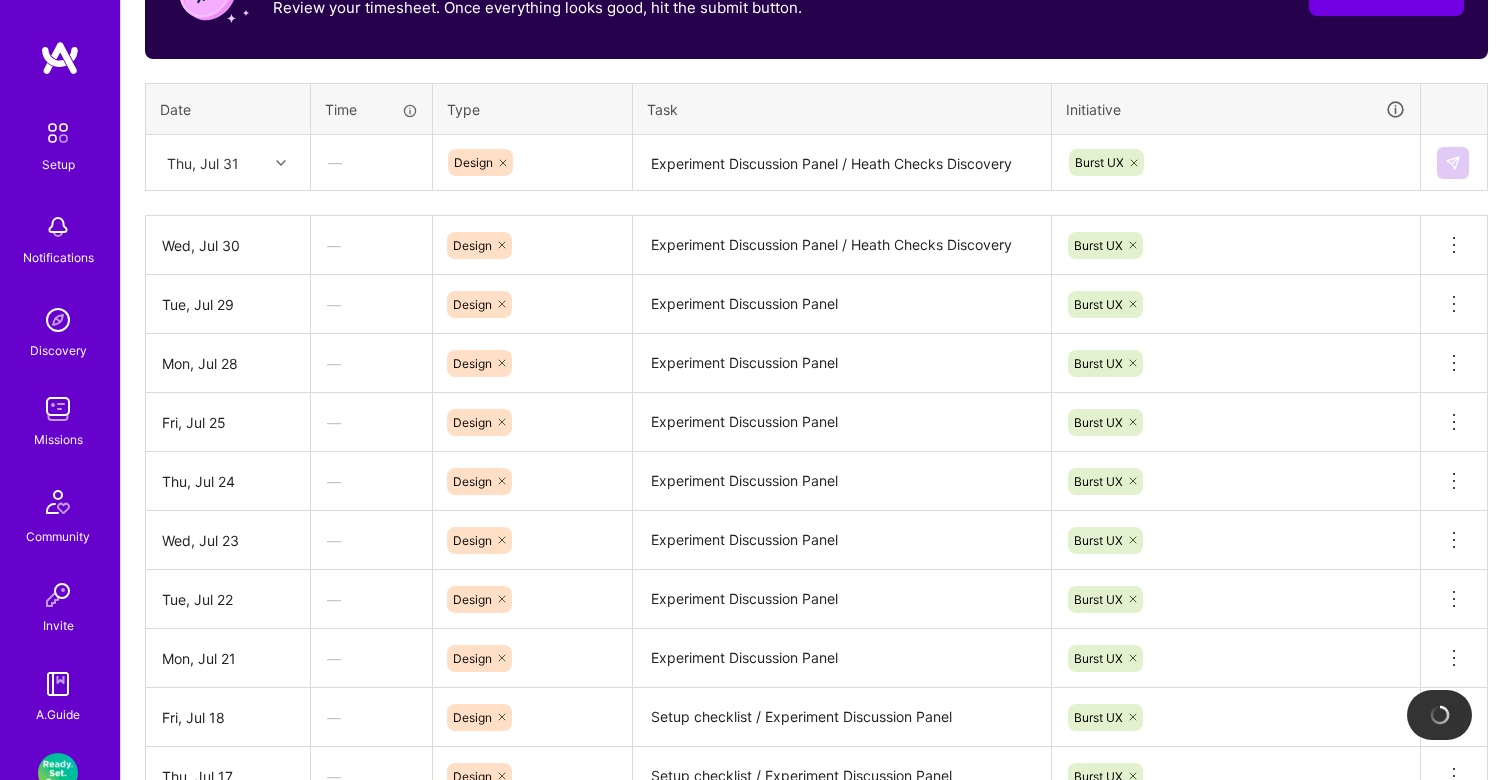 type 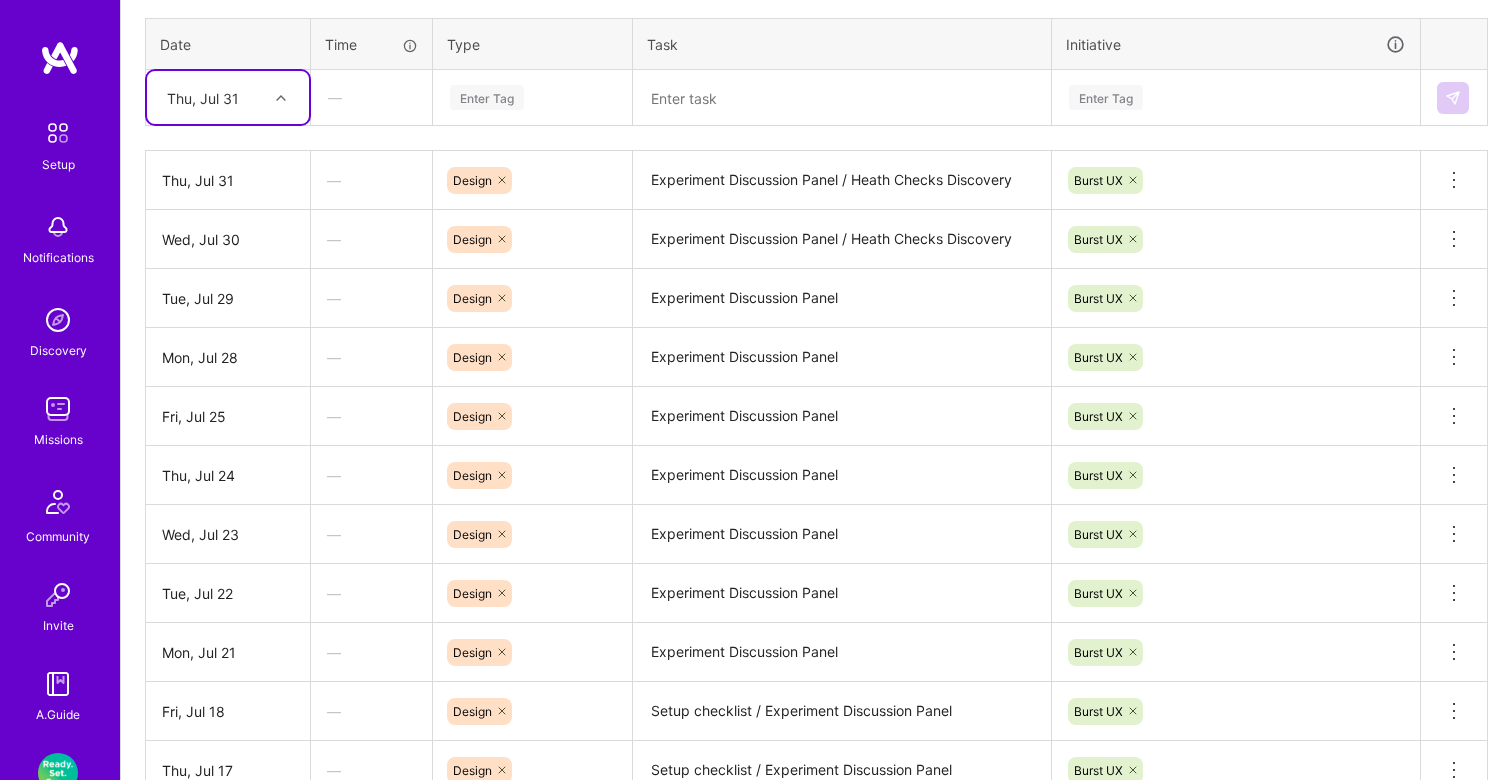 scroll, scrollTop: 797, scrollLeft: 0, axis: vertical 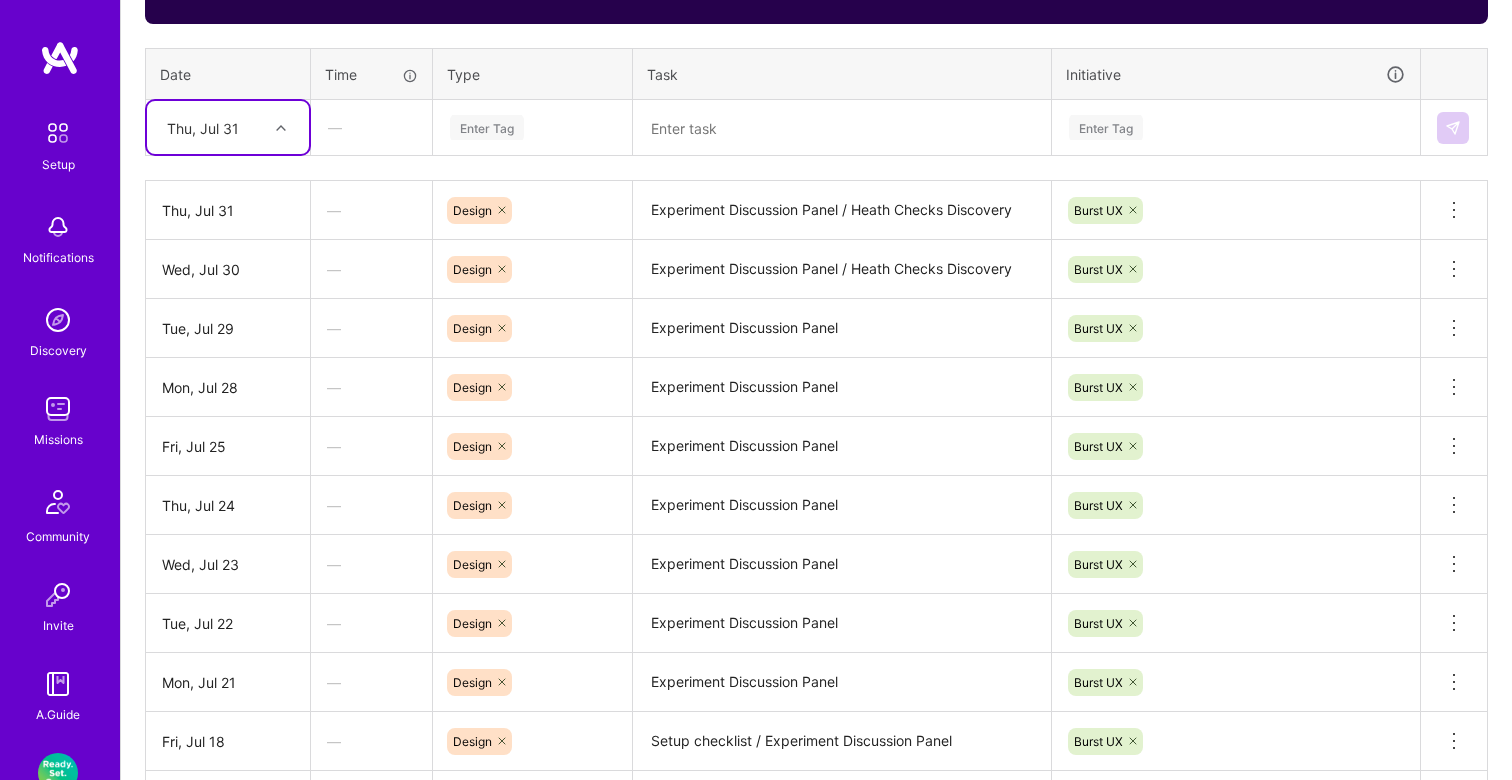 click at bounding box center (281, 128) 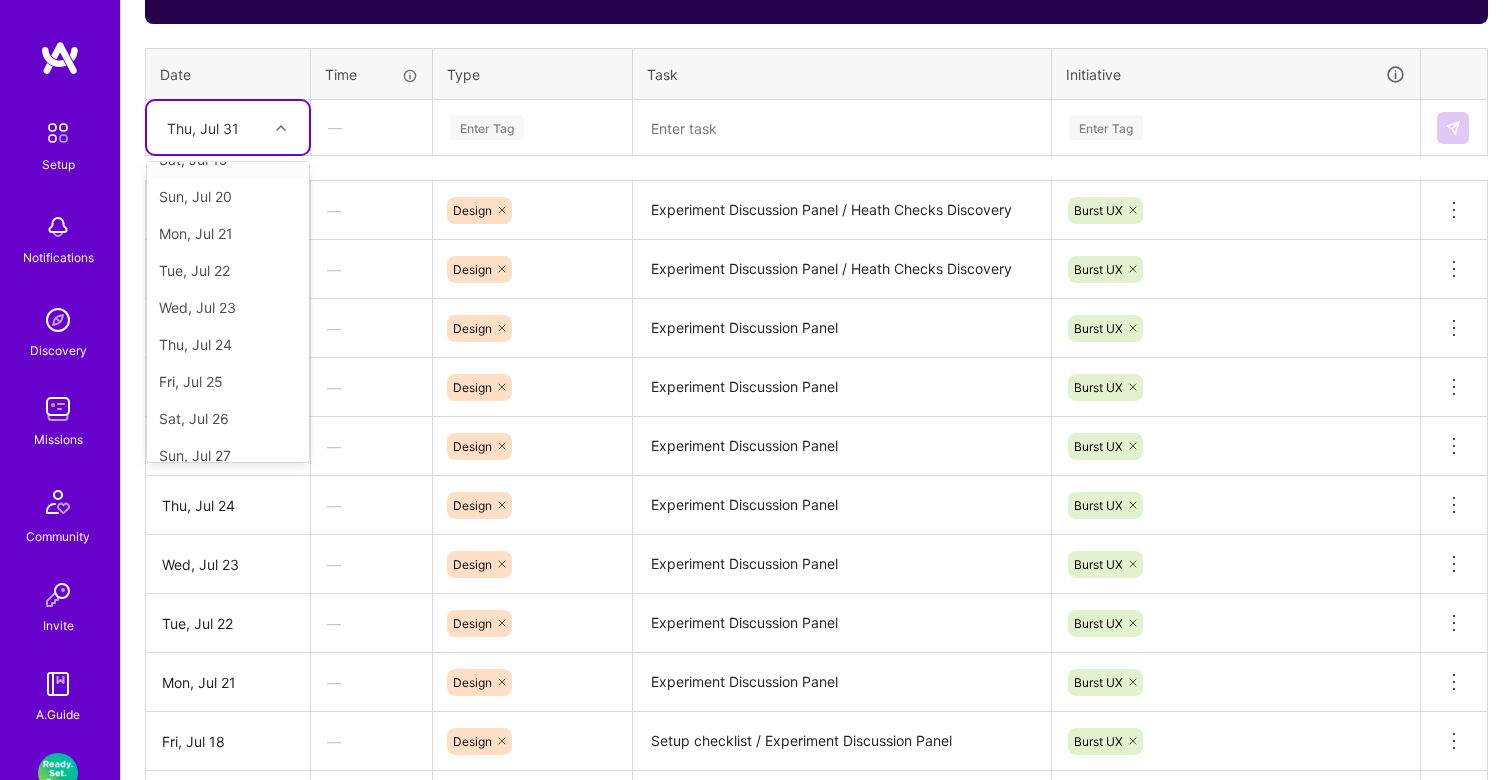 scroll, scrollTop: 263, scrollLeft: 0, axis: vertical 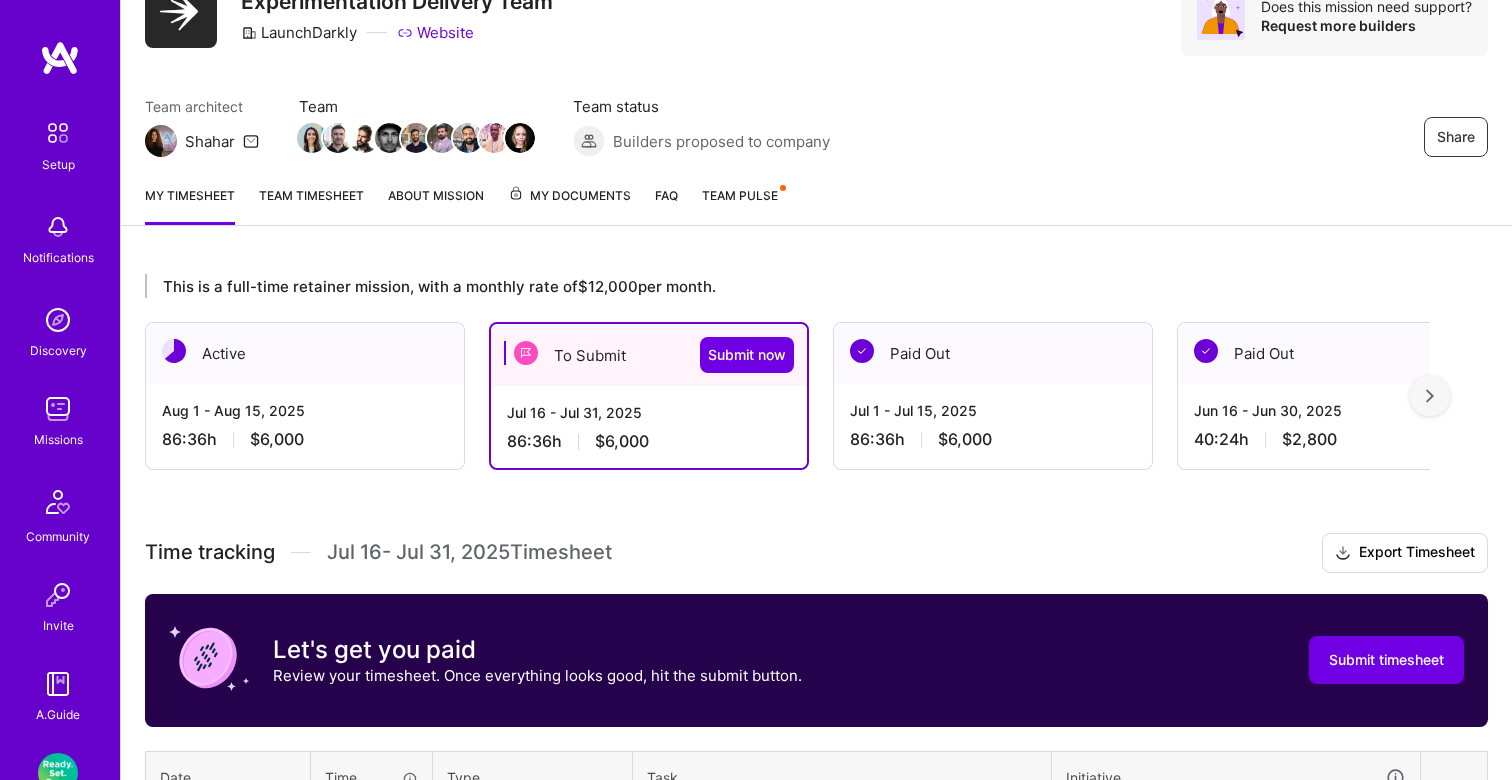 click on "Time tracking Jul 16  -   Jul 31 ,   2025  Timesheet Export Timesheet" at bounding box center [816, 553] 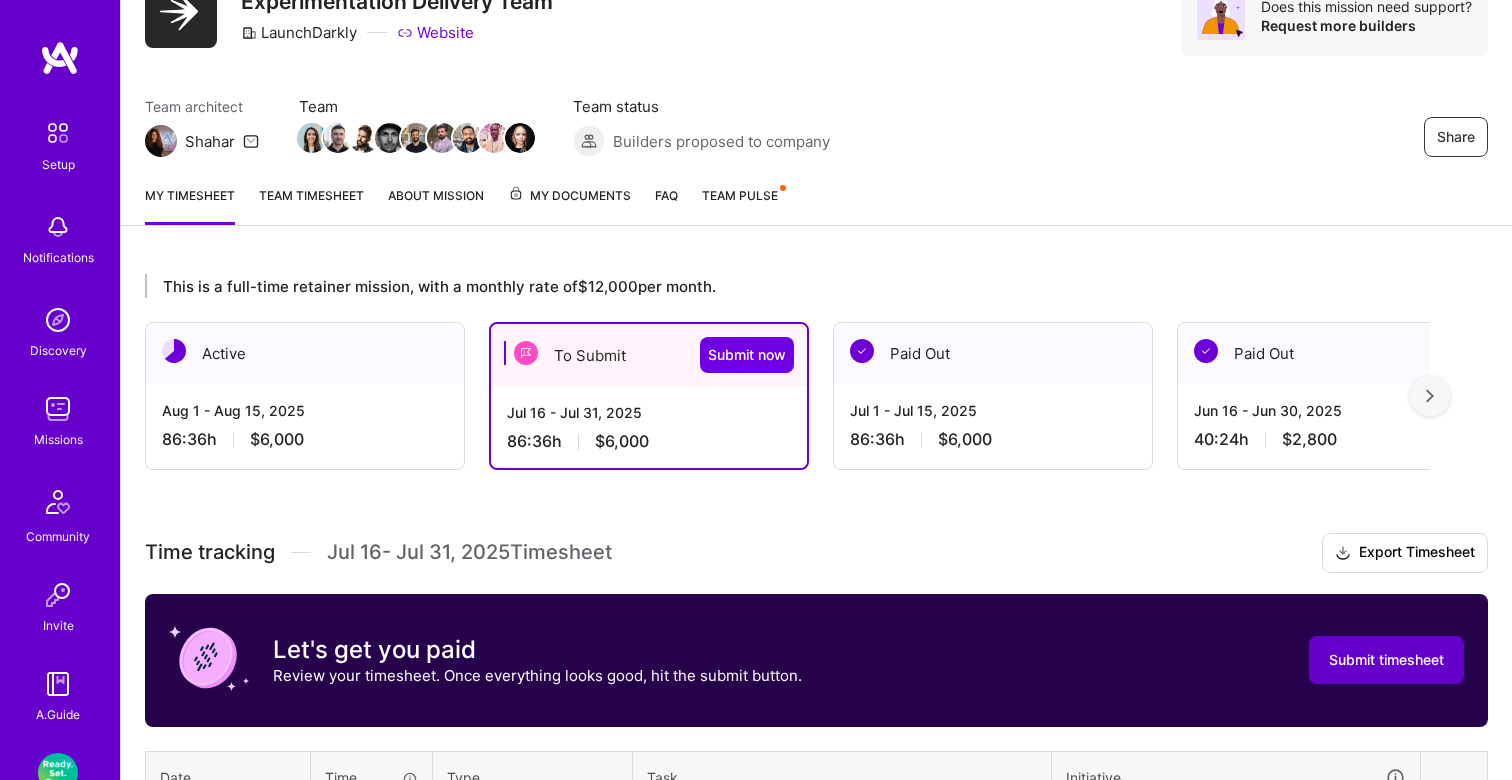 click on "Submit timesheet" at bounding box center [1386, 660] 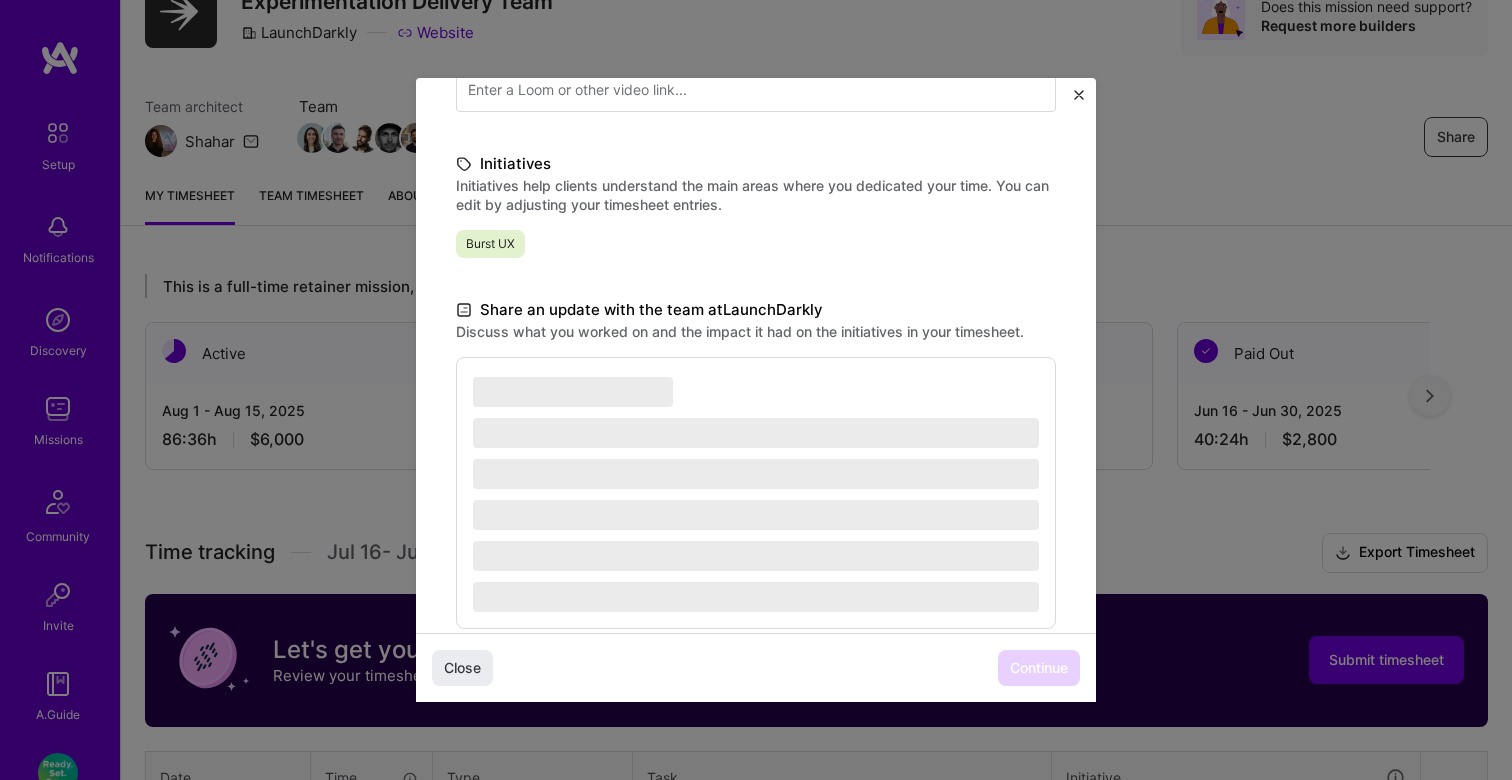 scroll, scrollTop: 423, scrollLeft: 0, axis: vertical 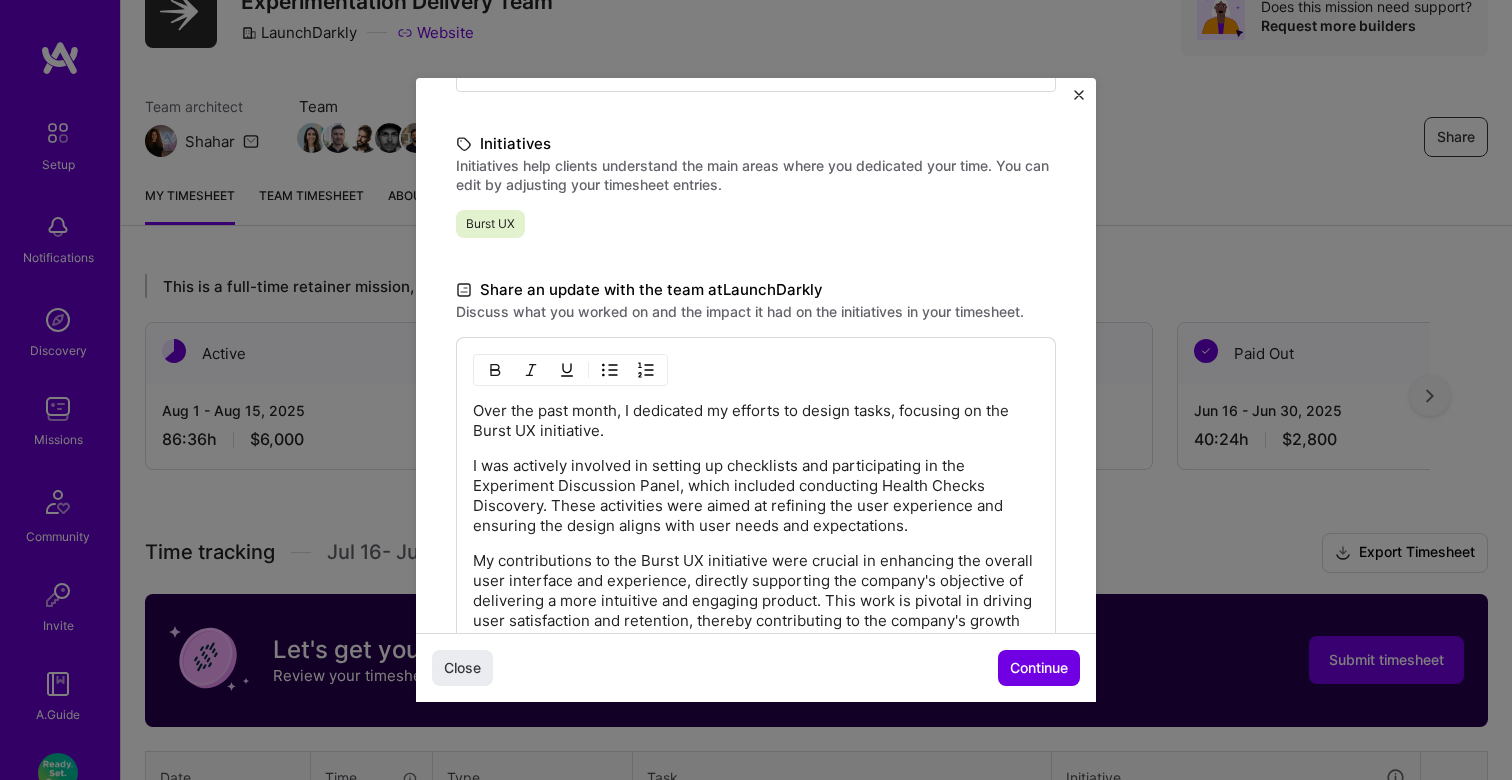 click on "I was actively involved in setting up checklists and participating in the Experiment Discussion Panel, which included conducting Health Checks Discovery. These activities were aimed at refining the user experience and ensuring the design aligns with user needs and expectations." at bounding box center (756, 496) 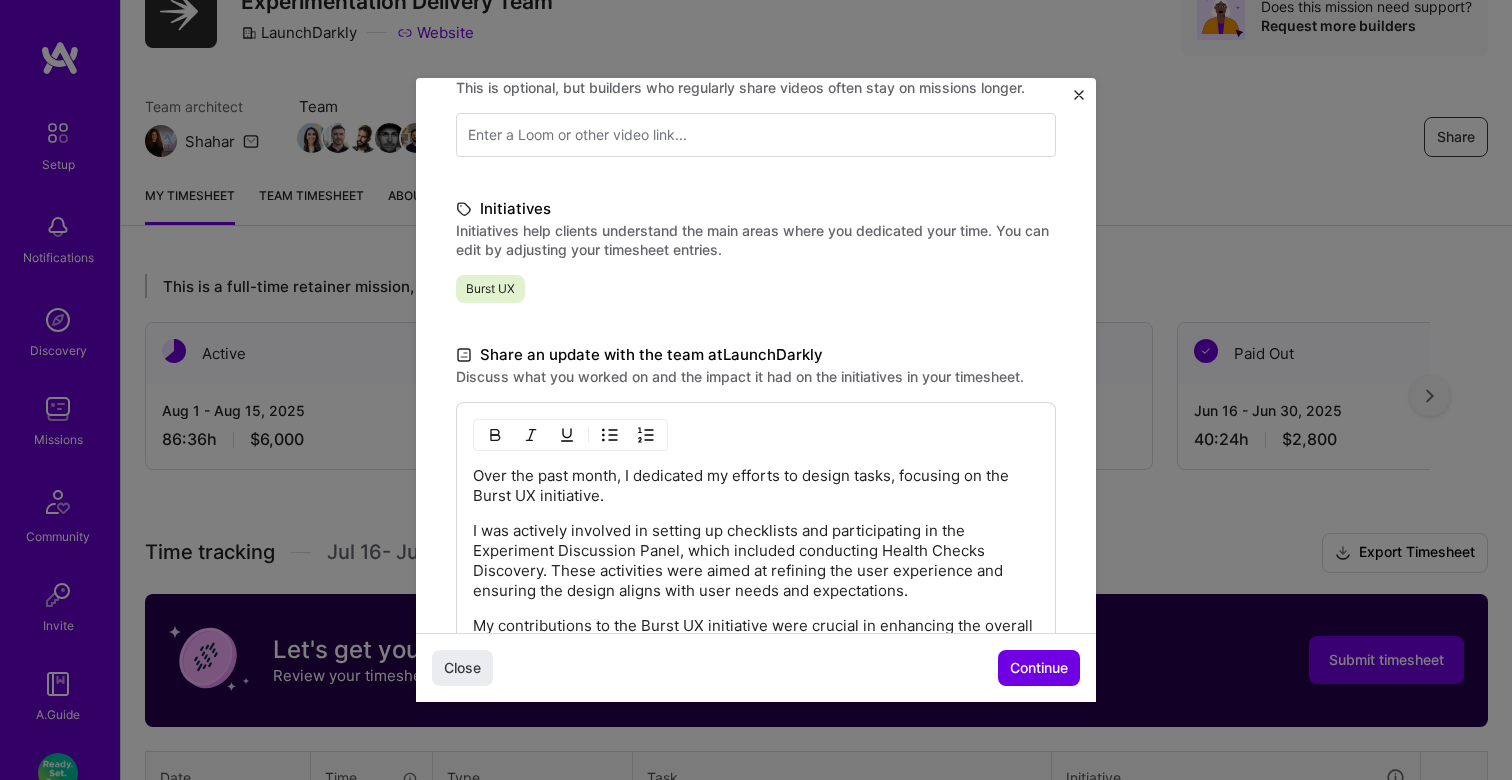 type 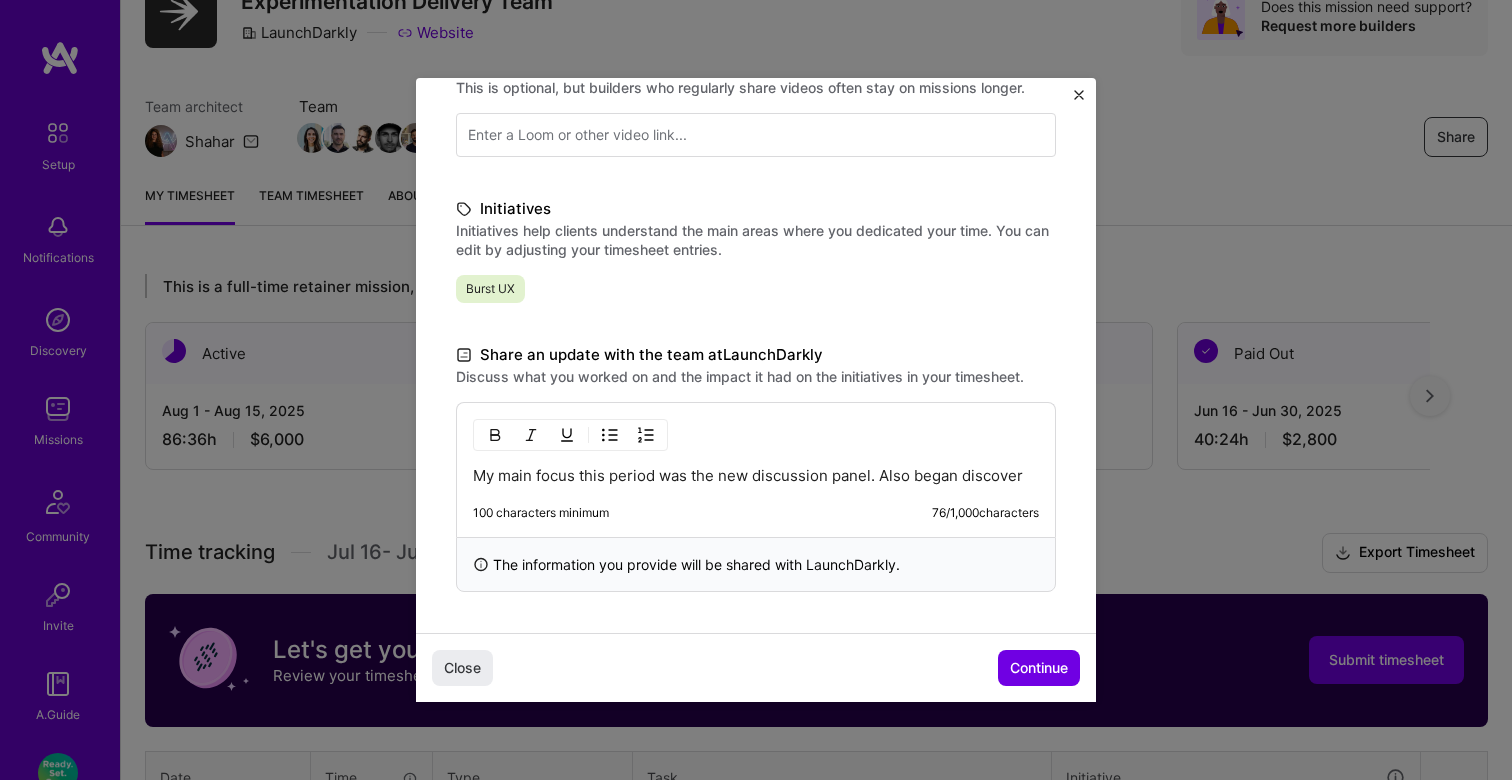 scroll, scrollTop: 378, scrollLeft: 0, axis: vertical 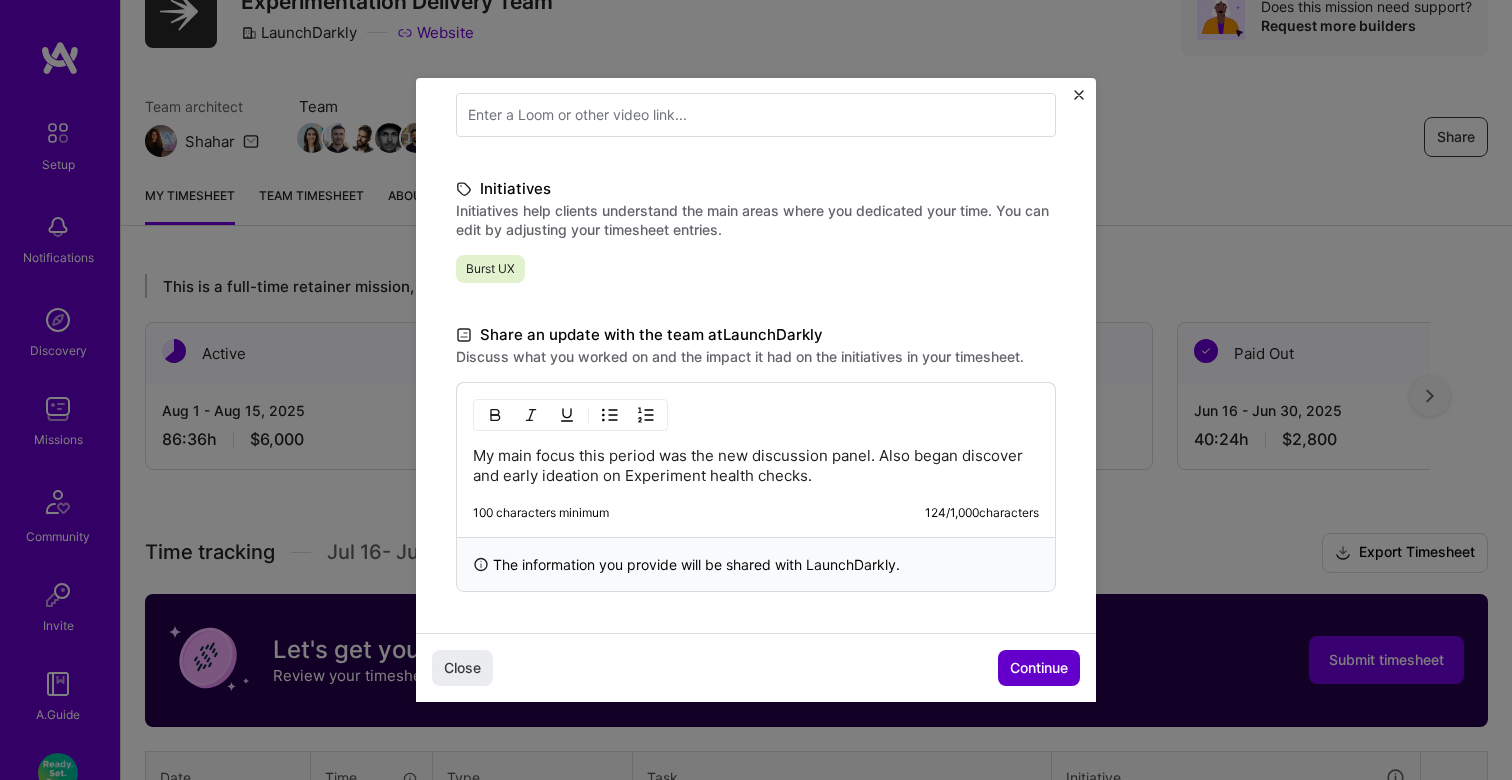 click on "Continue" at bounding box center [1039, 668] 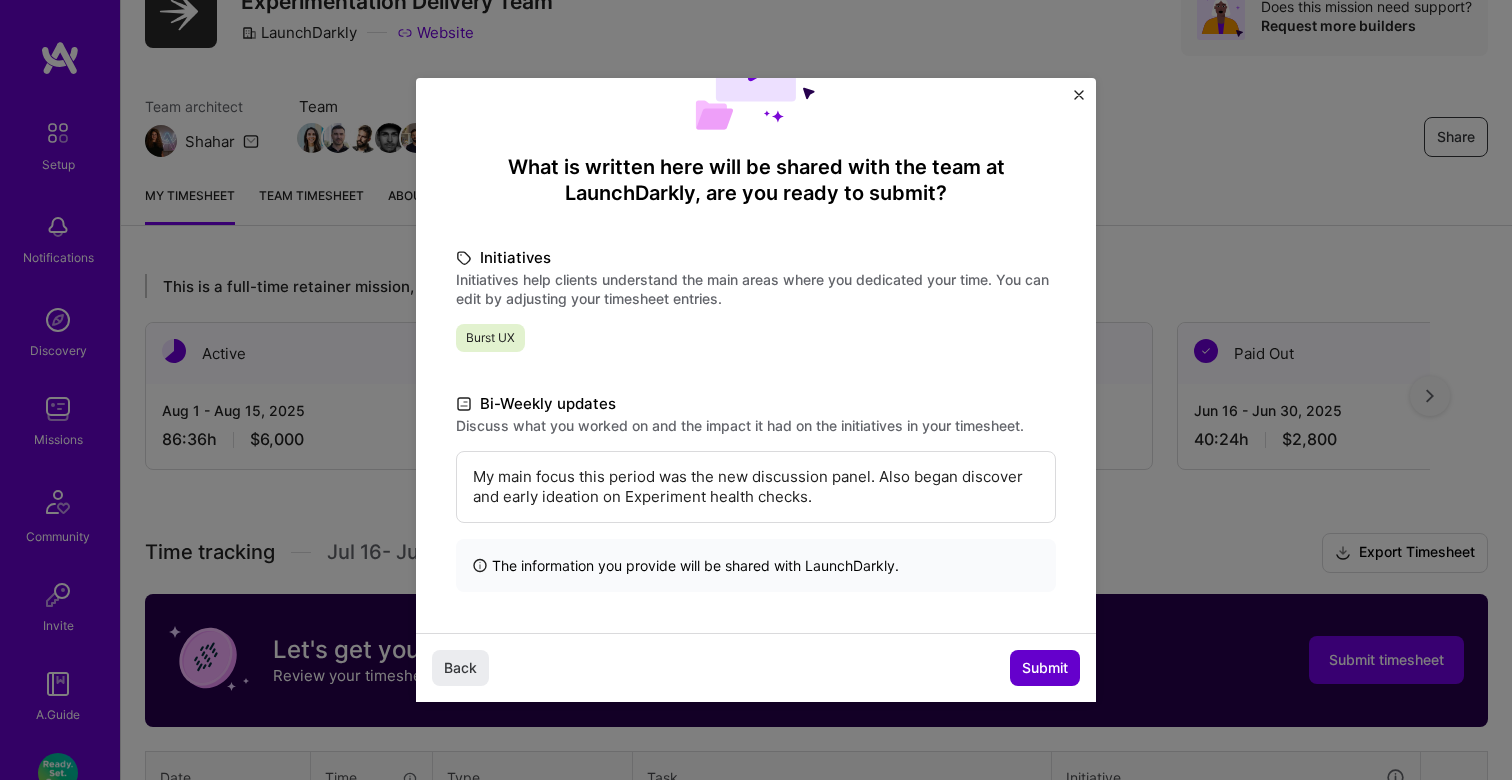 click on "Submit" at bounding box center (1045, 668) 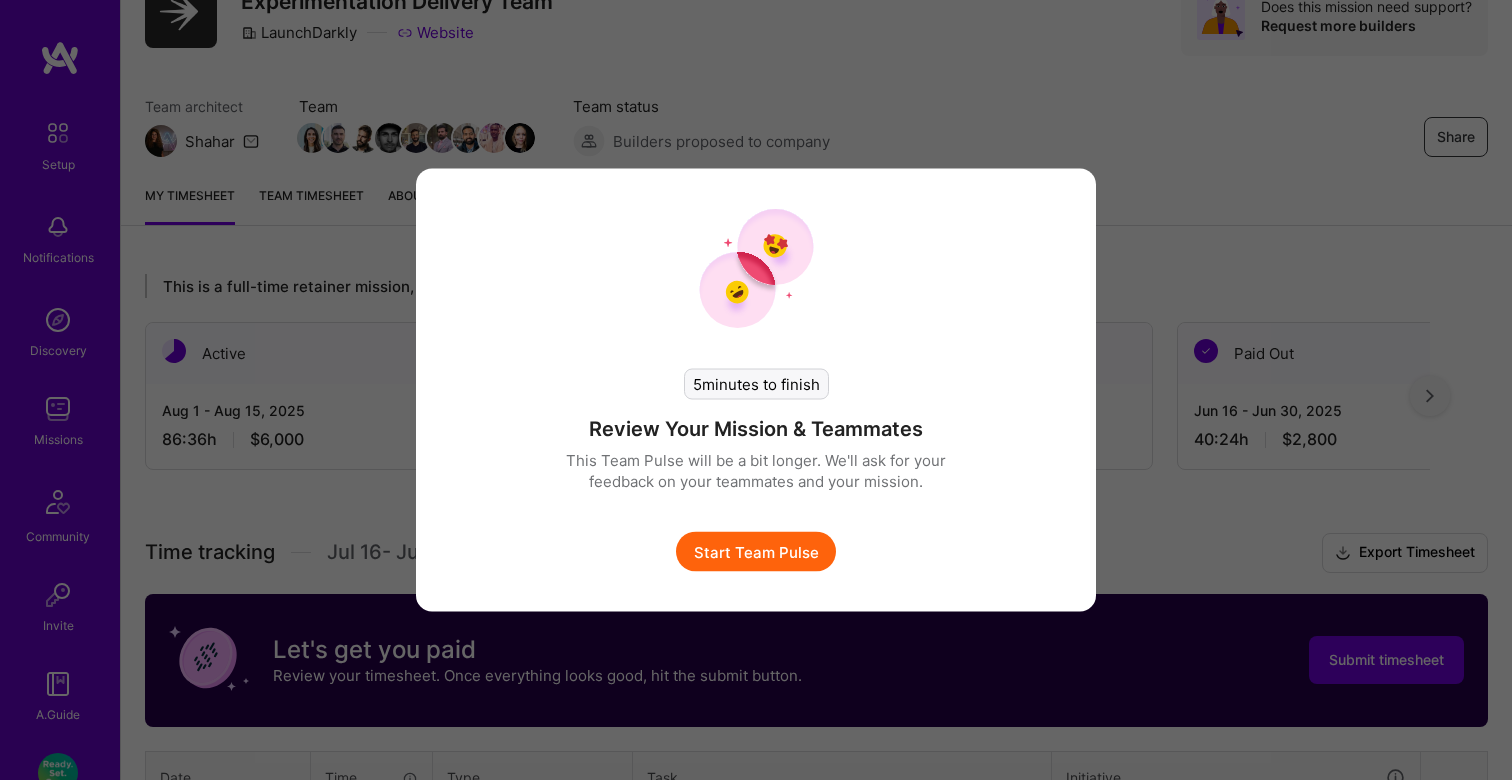 click on "5  minutes to finish Review Your Mission & Teammates This Team Pulse will be a bit longer. We'll ask for your feedback on your teammates and your mission. Start Team Pulse" at bounding box center (756, 450) 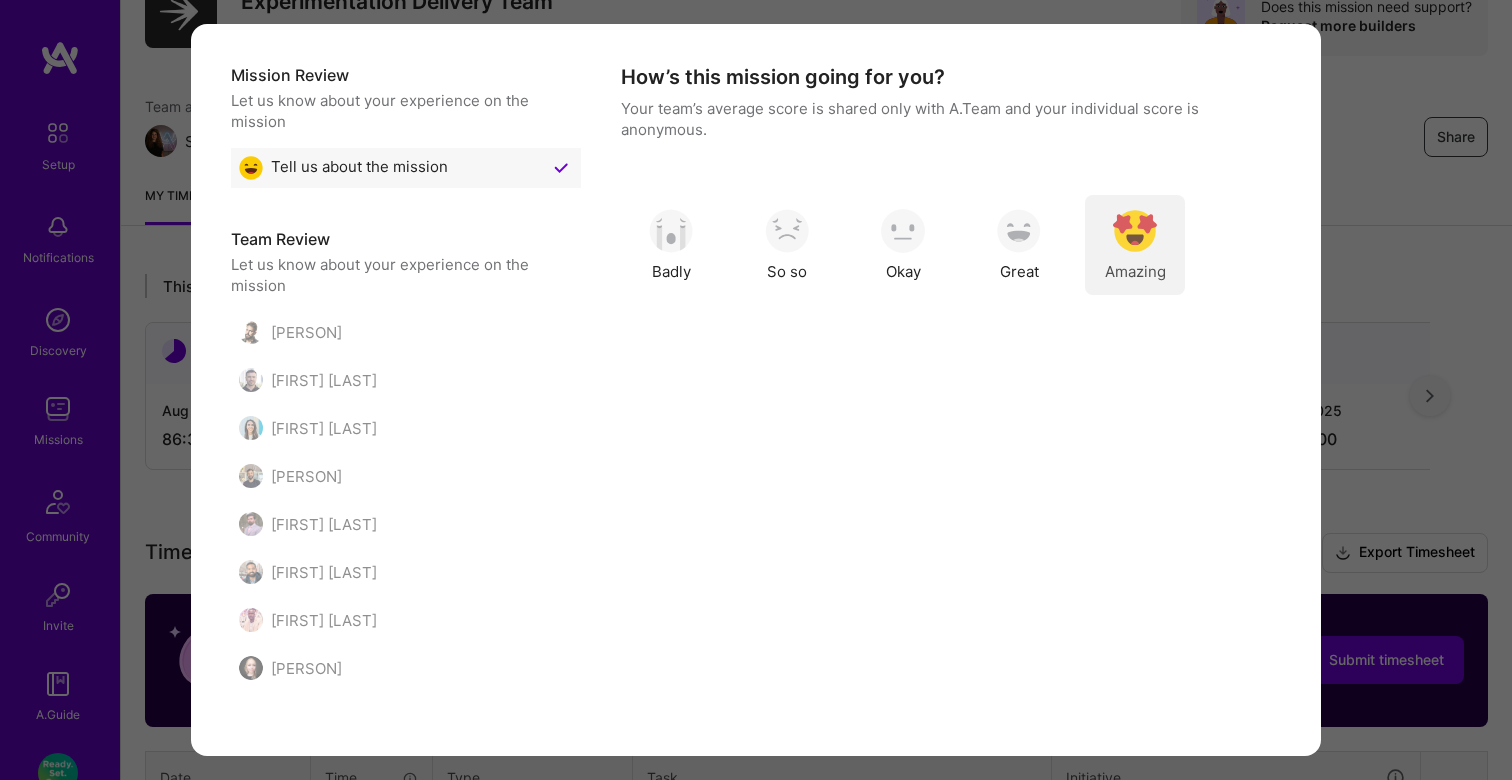 click at bounding box center (1135, 231) 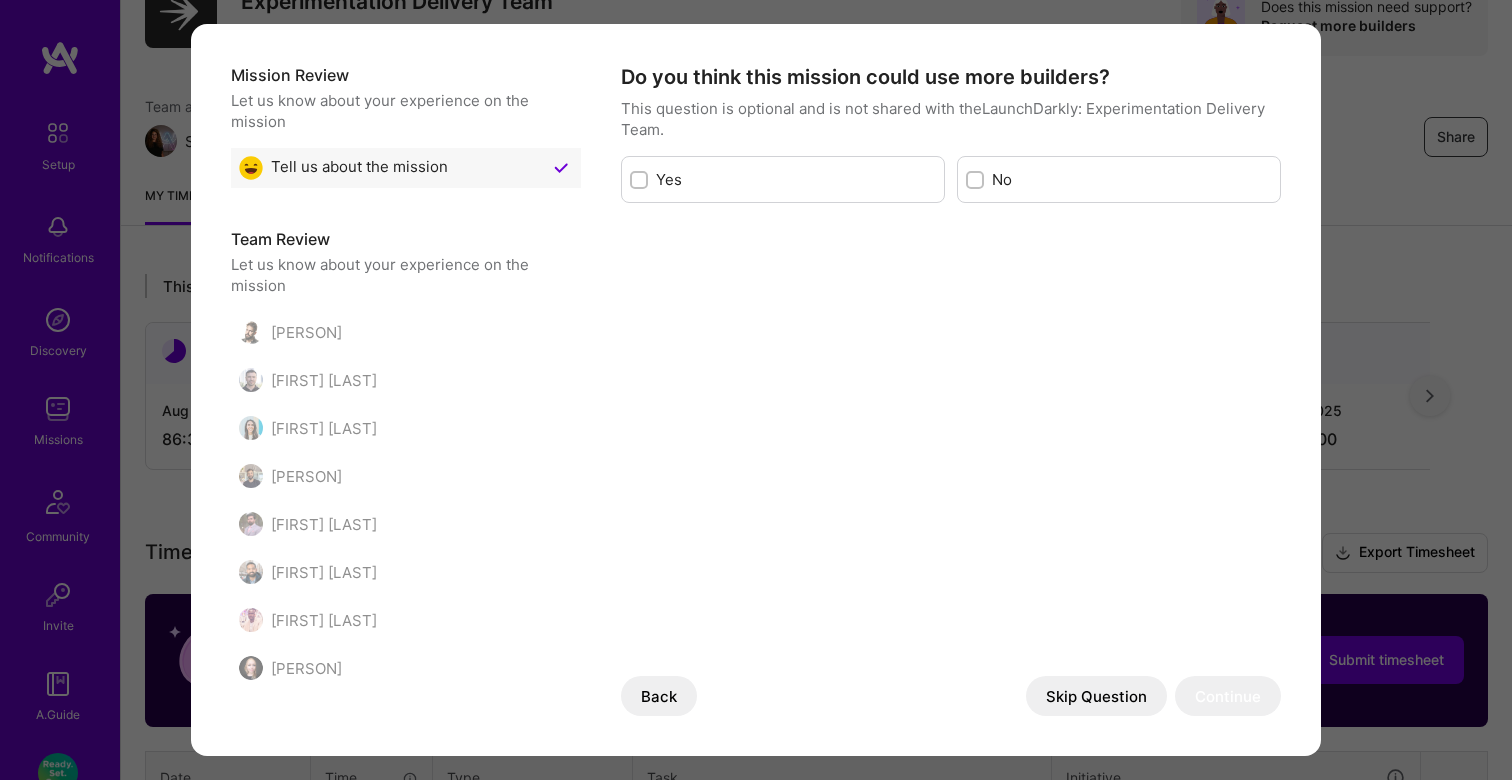 click on "Skip Question" at bounding box center [1096, 696] 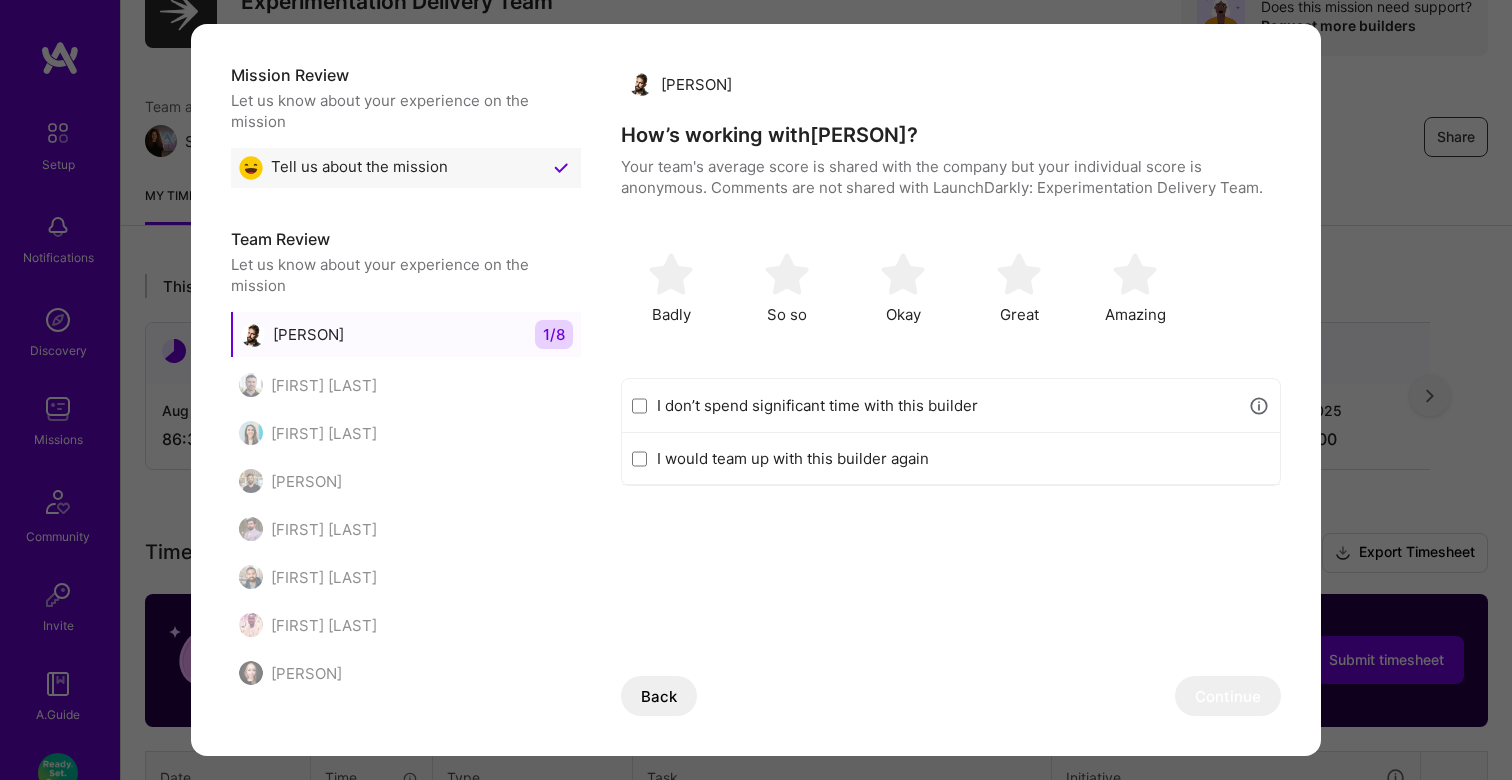 click on "I don’t spend significant time with this builder" at bounding box center [947, 405] 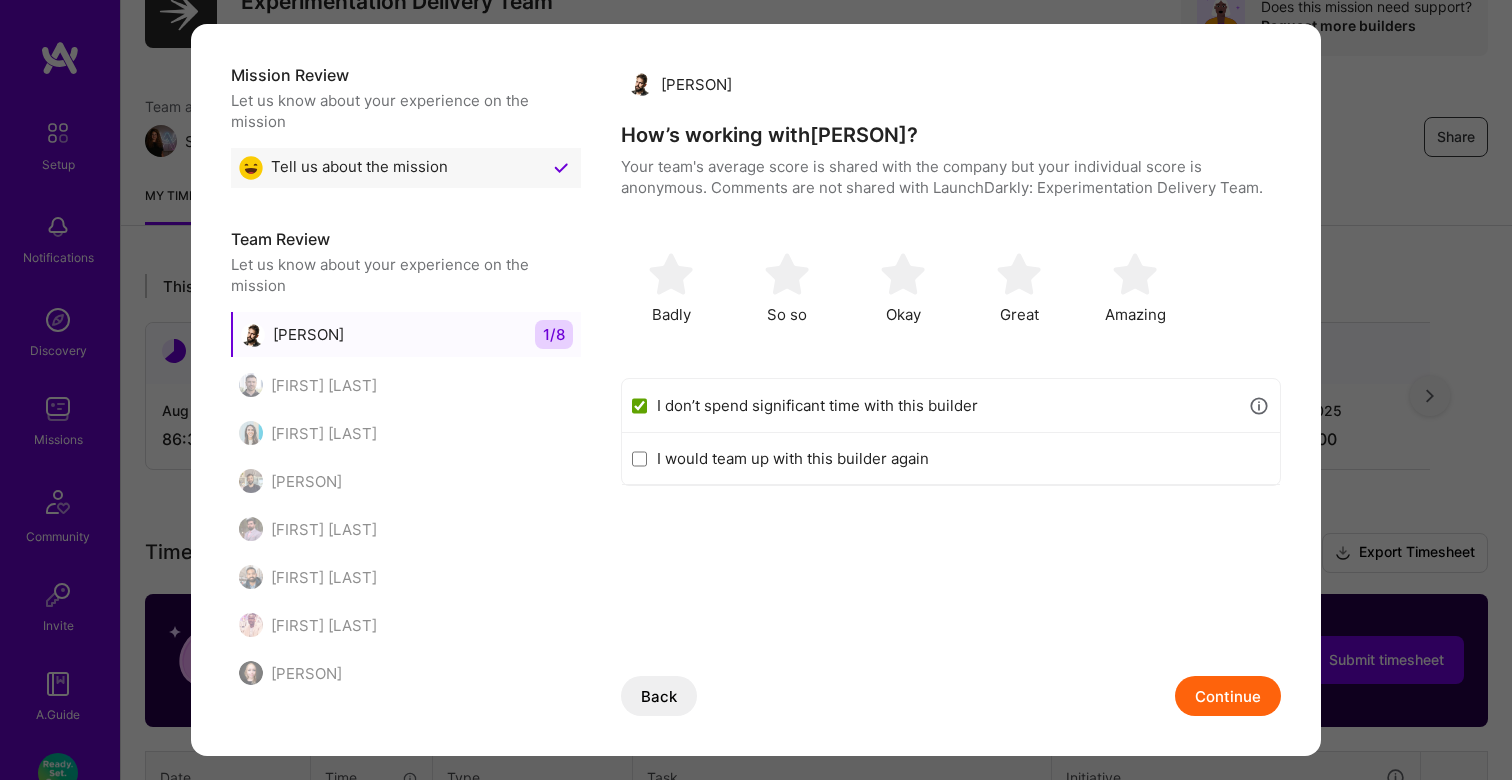 click on "Continue" at bounding box center [1228, 696] 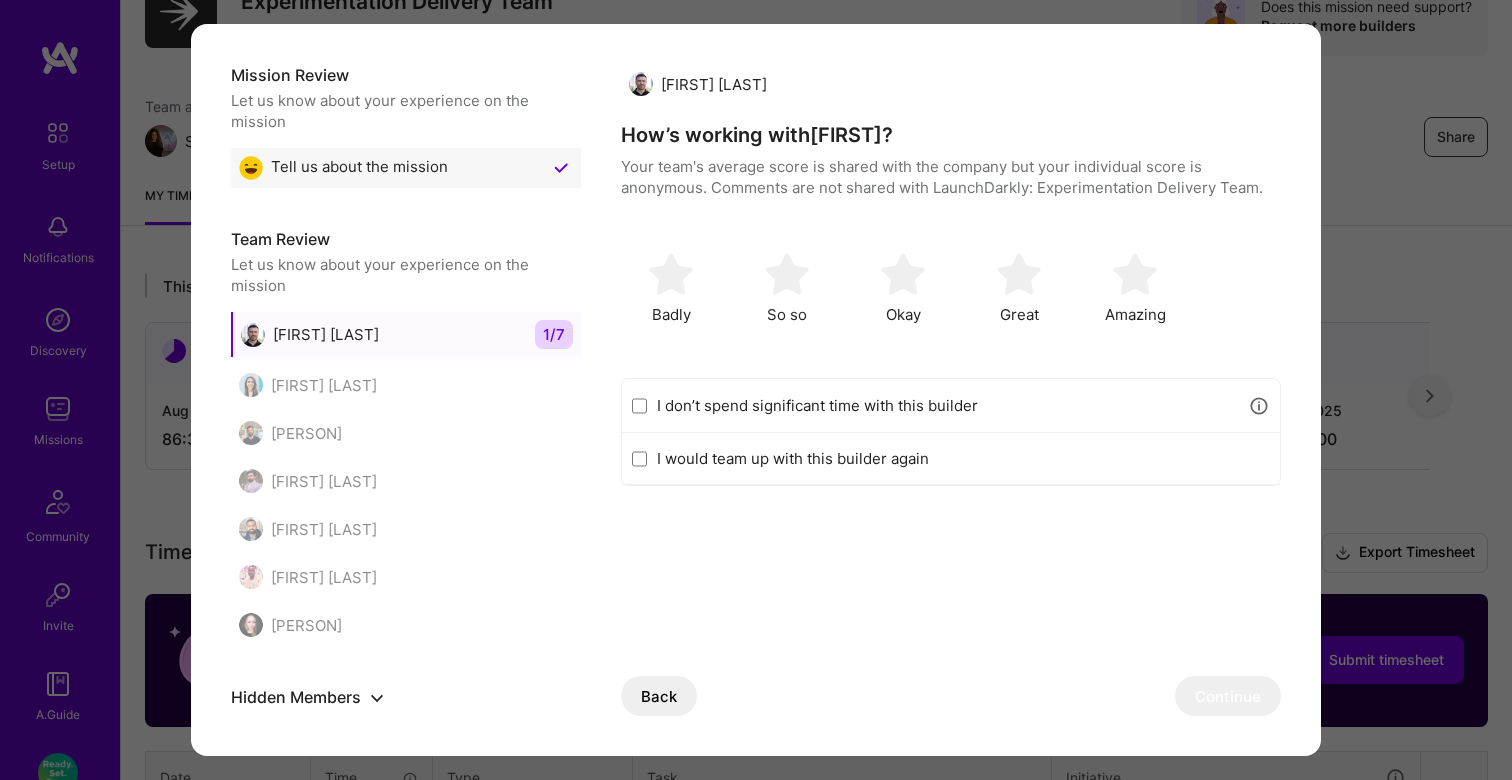 click on "I don’t spend significant time with this builder" at bounding box center (947, 405) 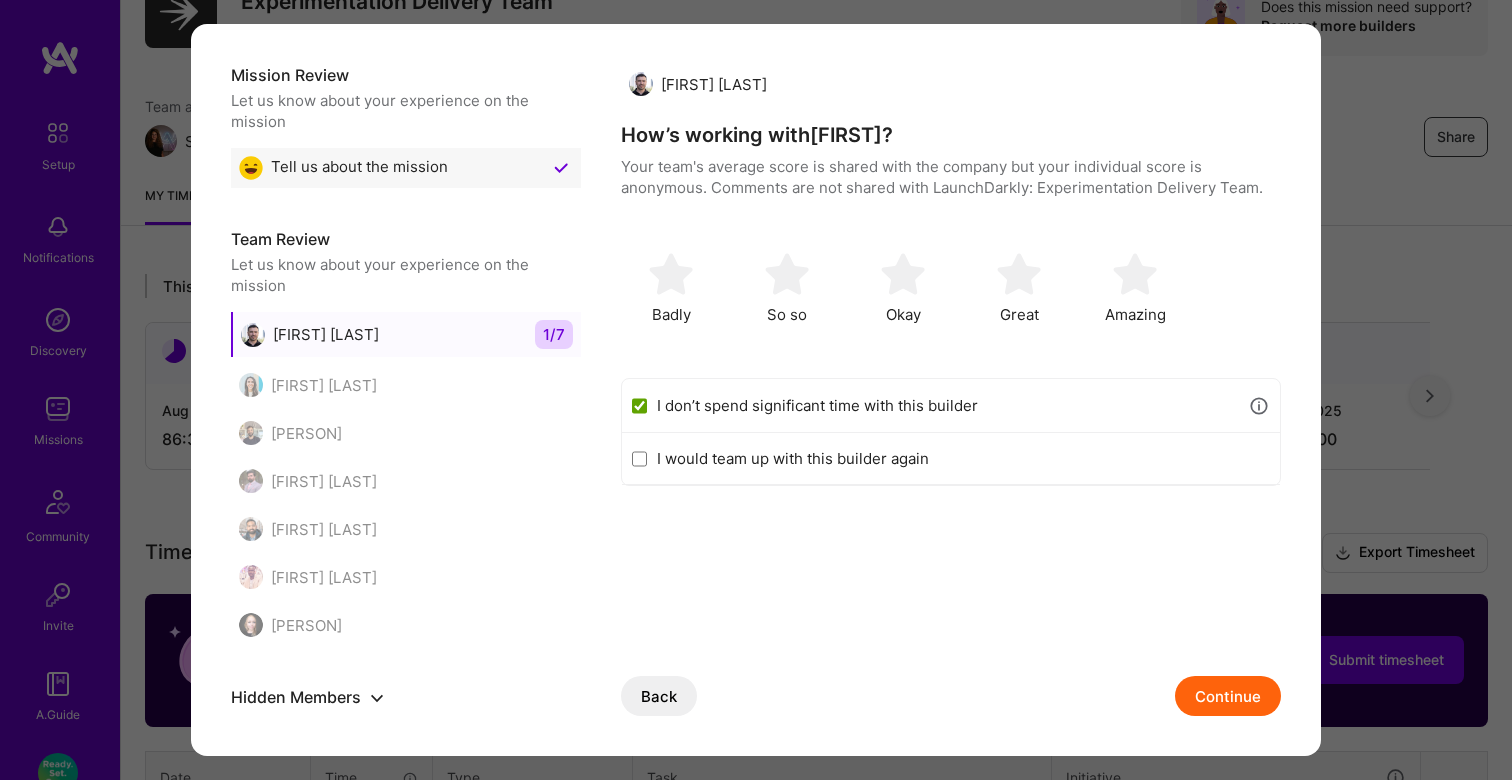 click on "Continue" at bounding box center [1228, 696] 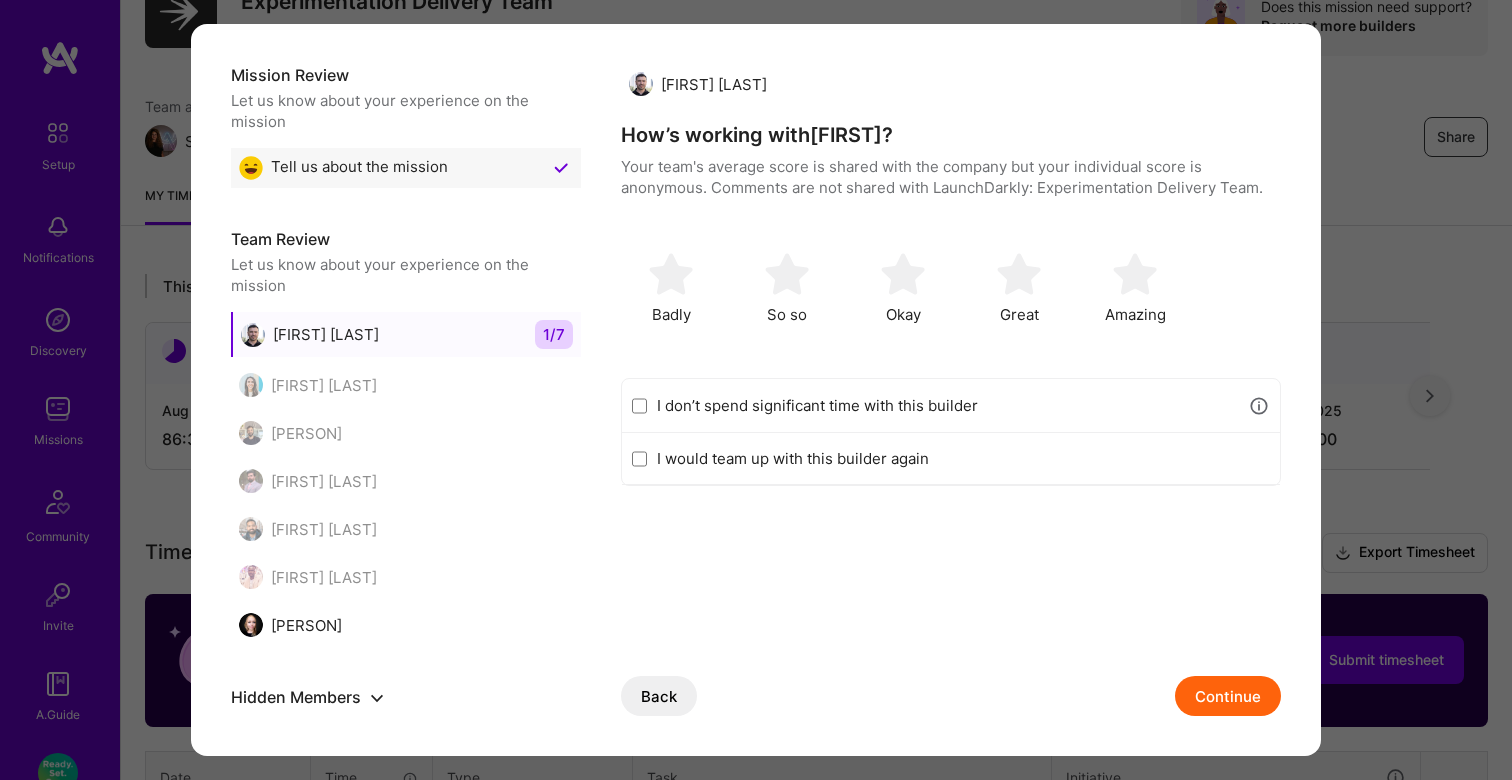 checkbox on "false" 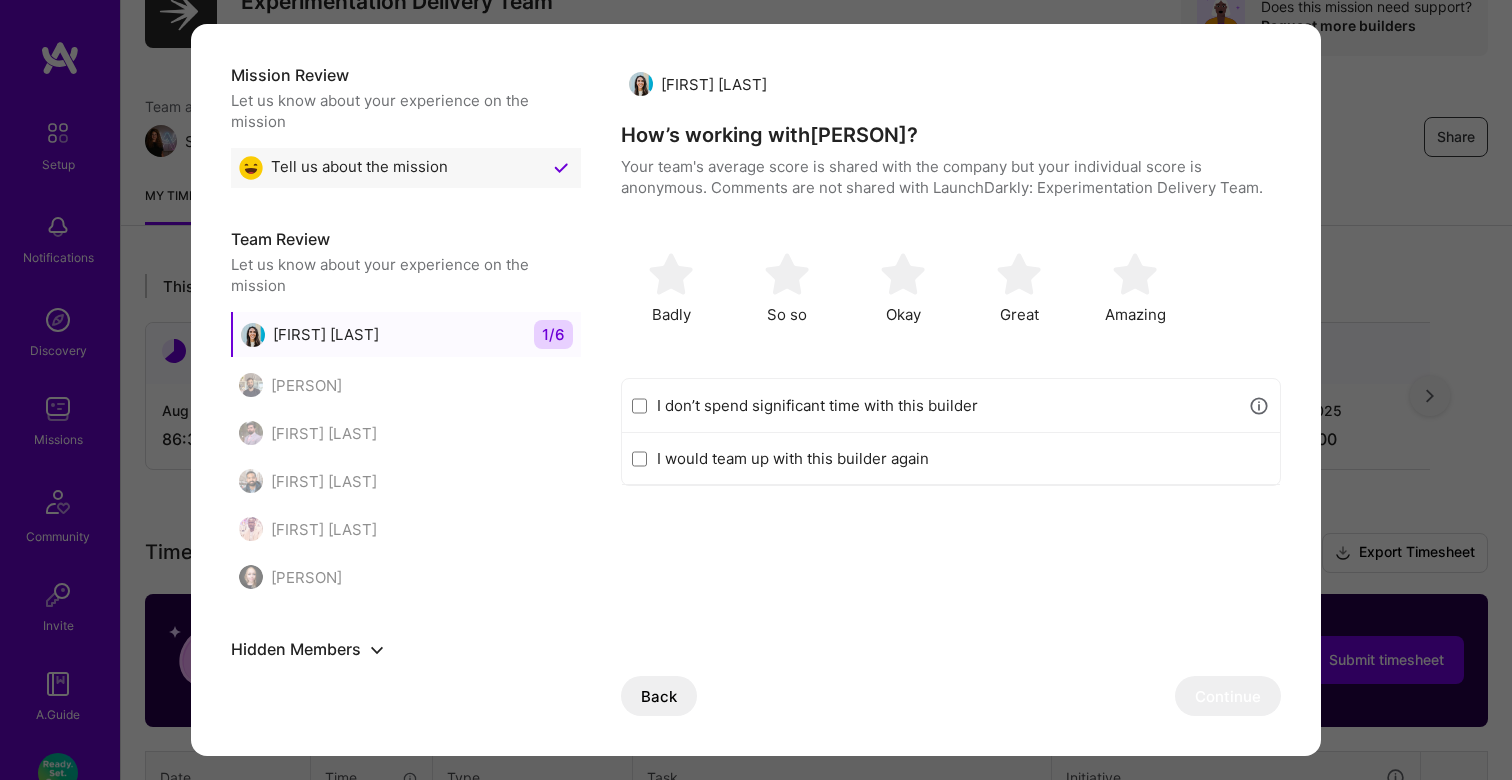 click on "I would team up with this builder again" at bounding box center (963, 458) 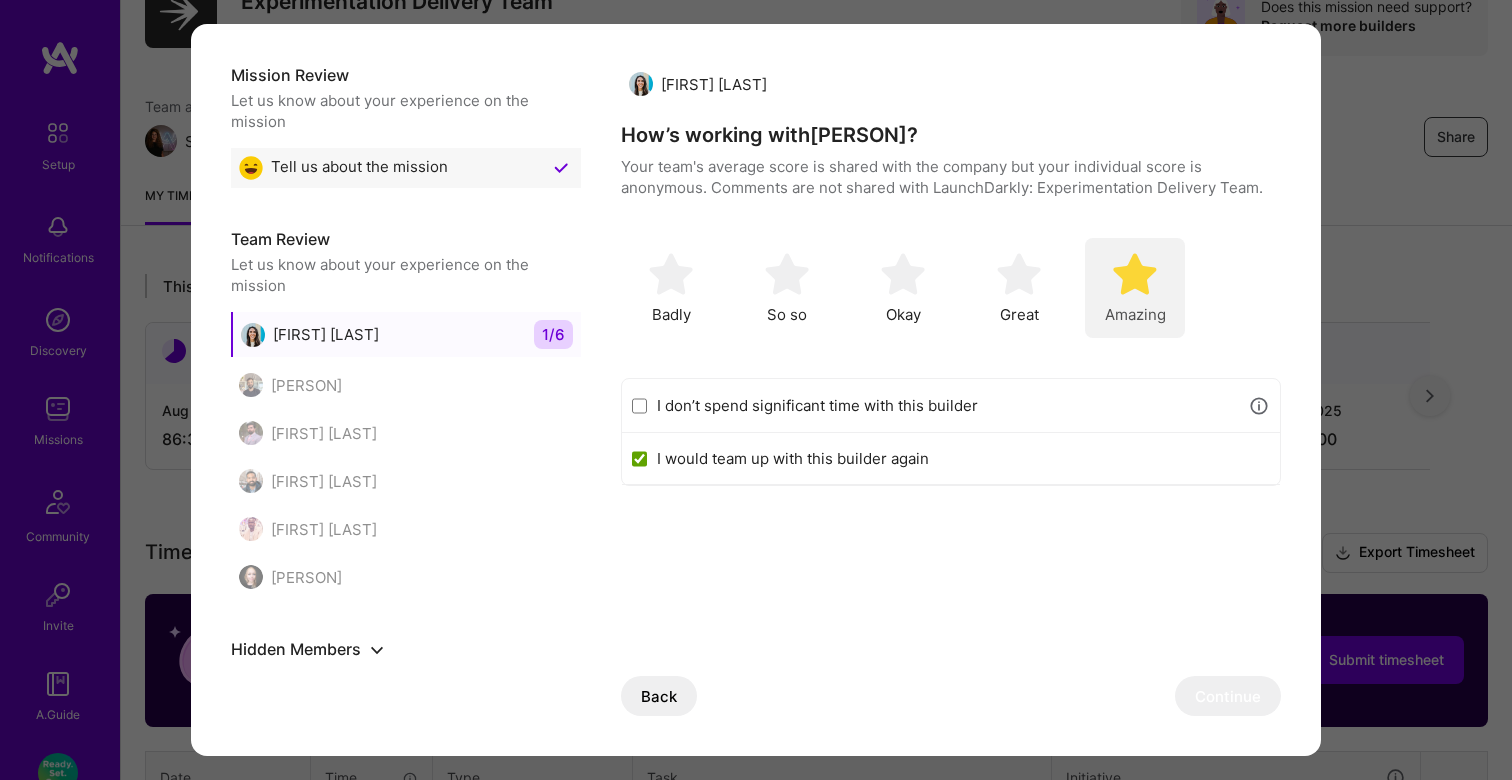 click at bounding box center (1135, 274) 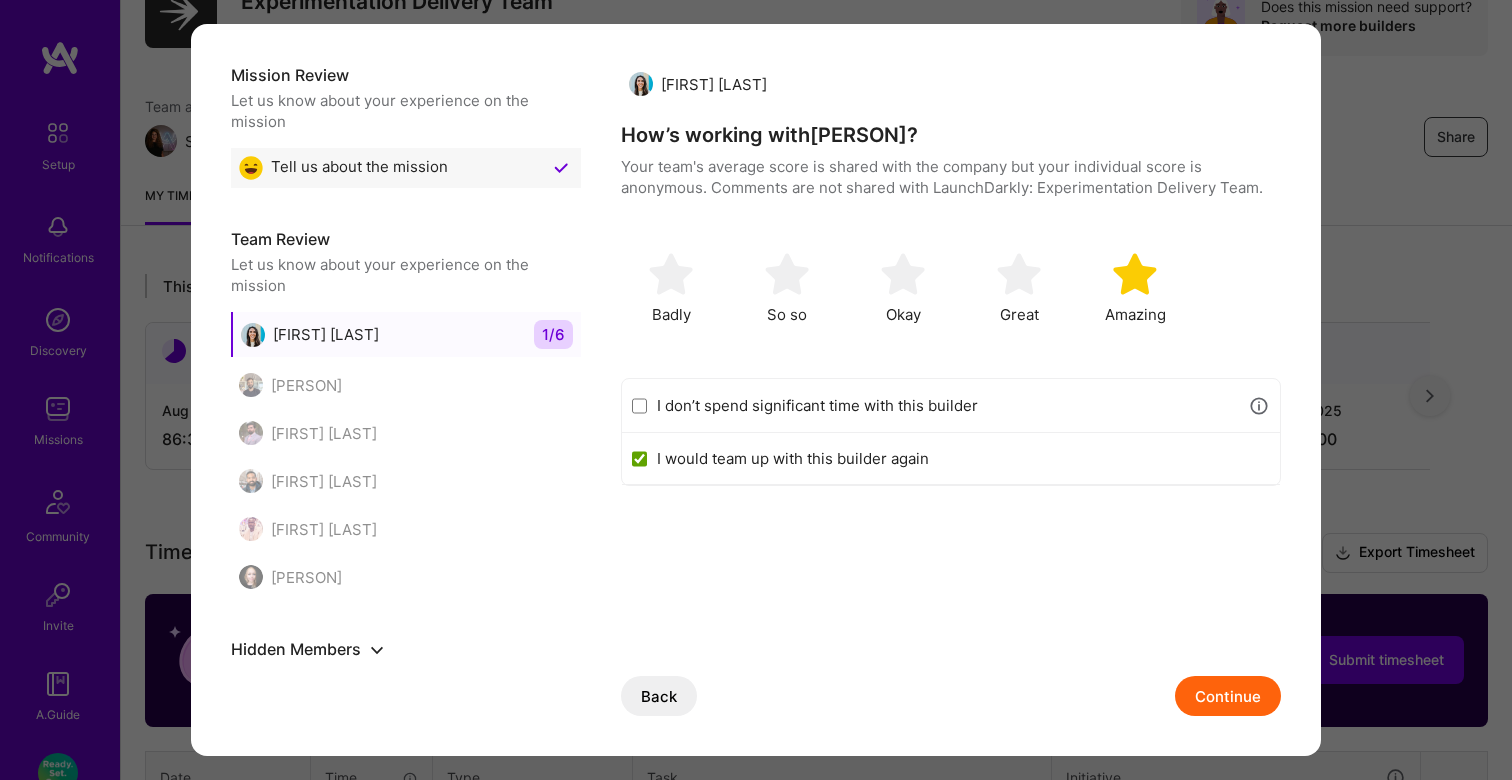 click on "Continue" at bounding box center (1228, 696) 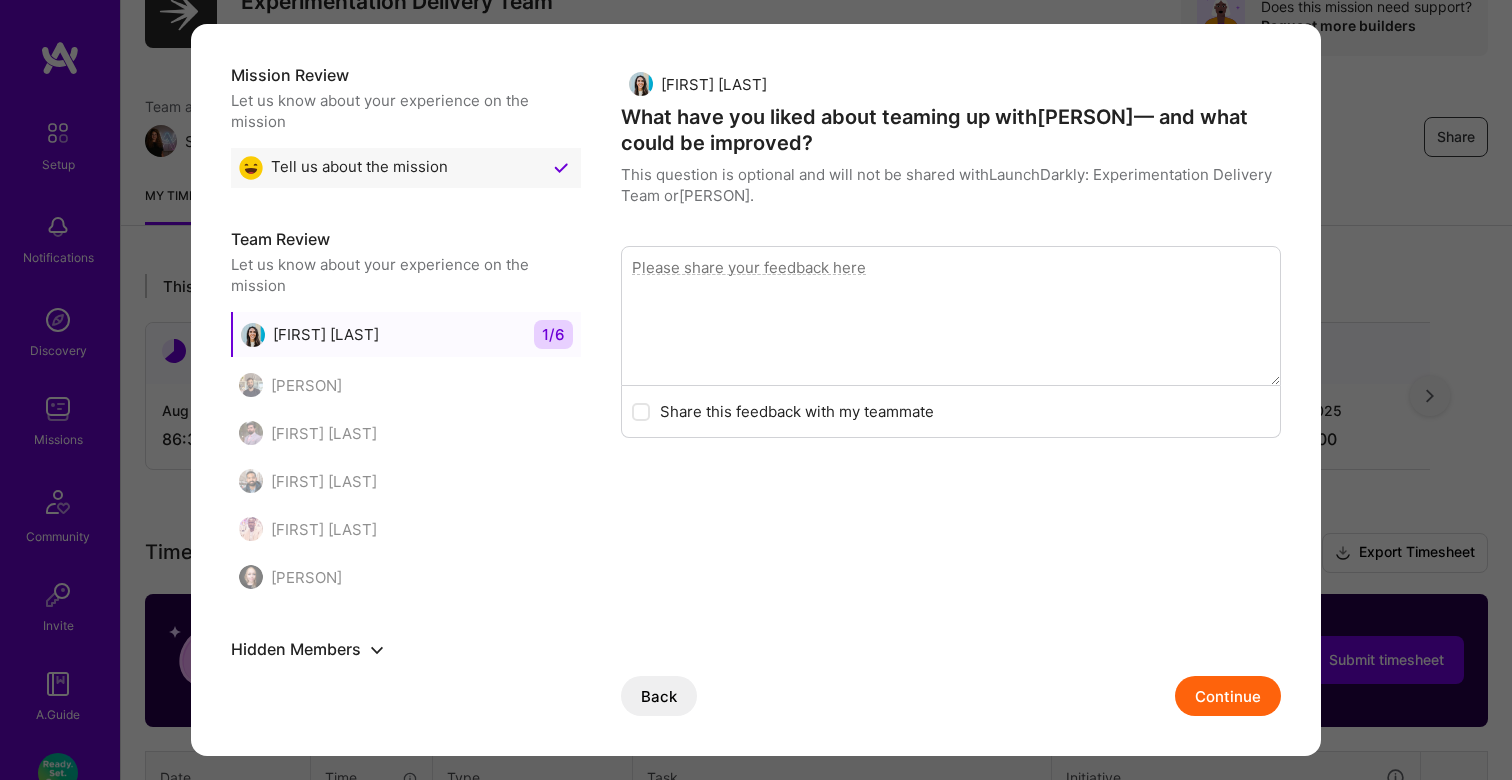 click on "Continue" at bounding box center (1228, 696) 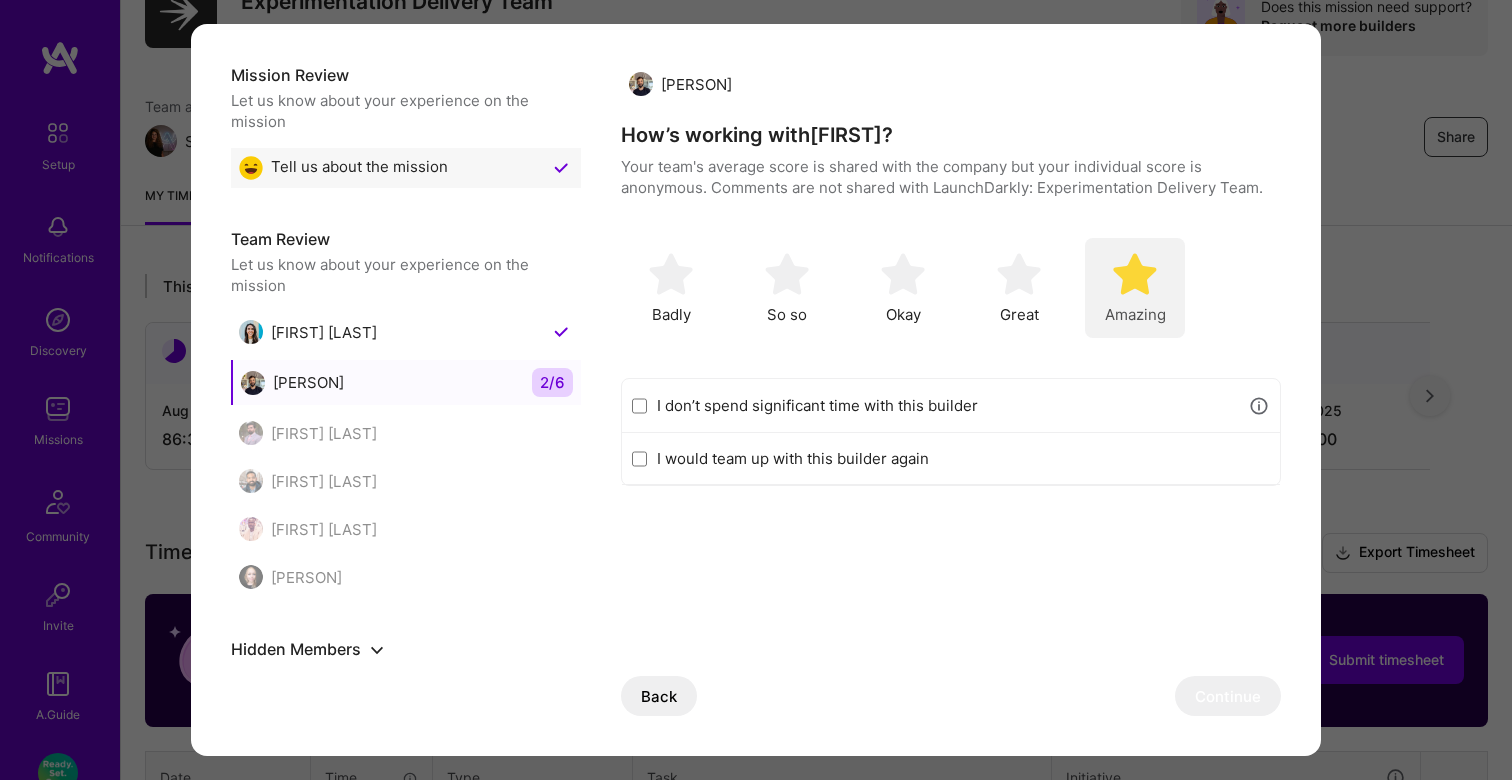 click at bounding box center (1135, 274) 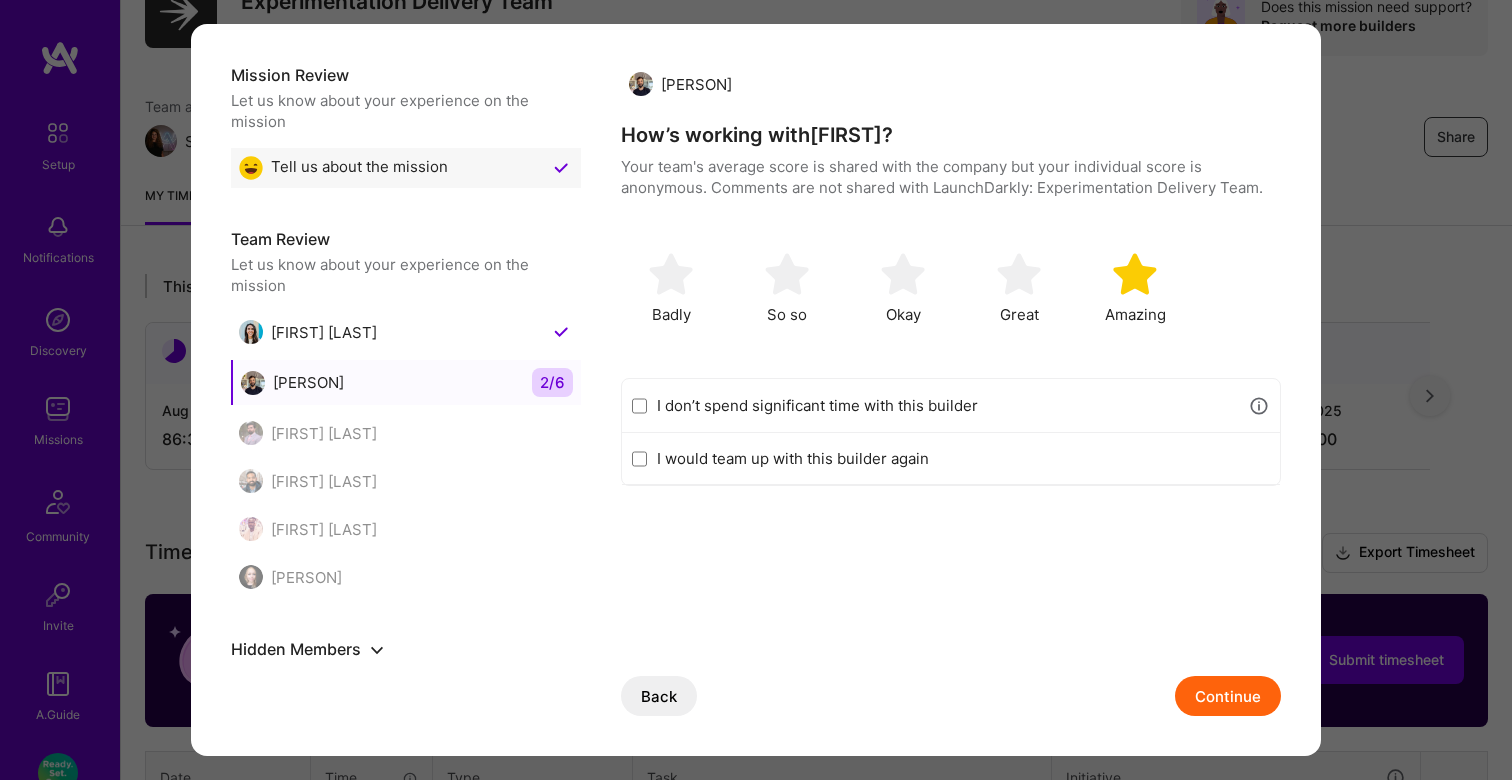 click on "I would team up with this builder again" at bounding box center [963, 458] 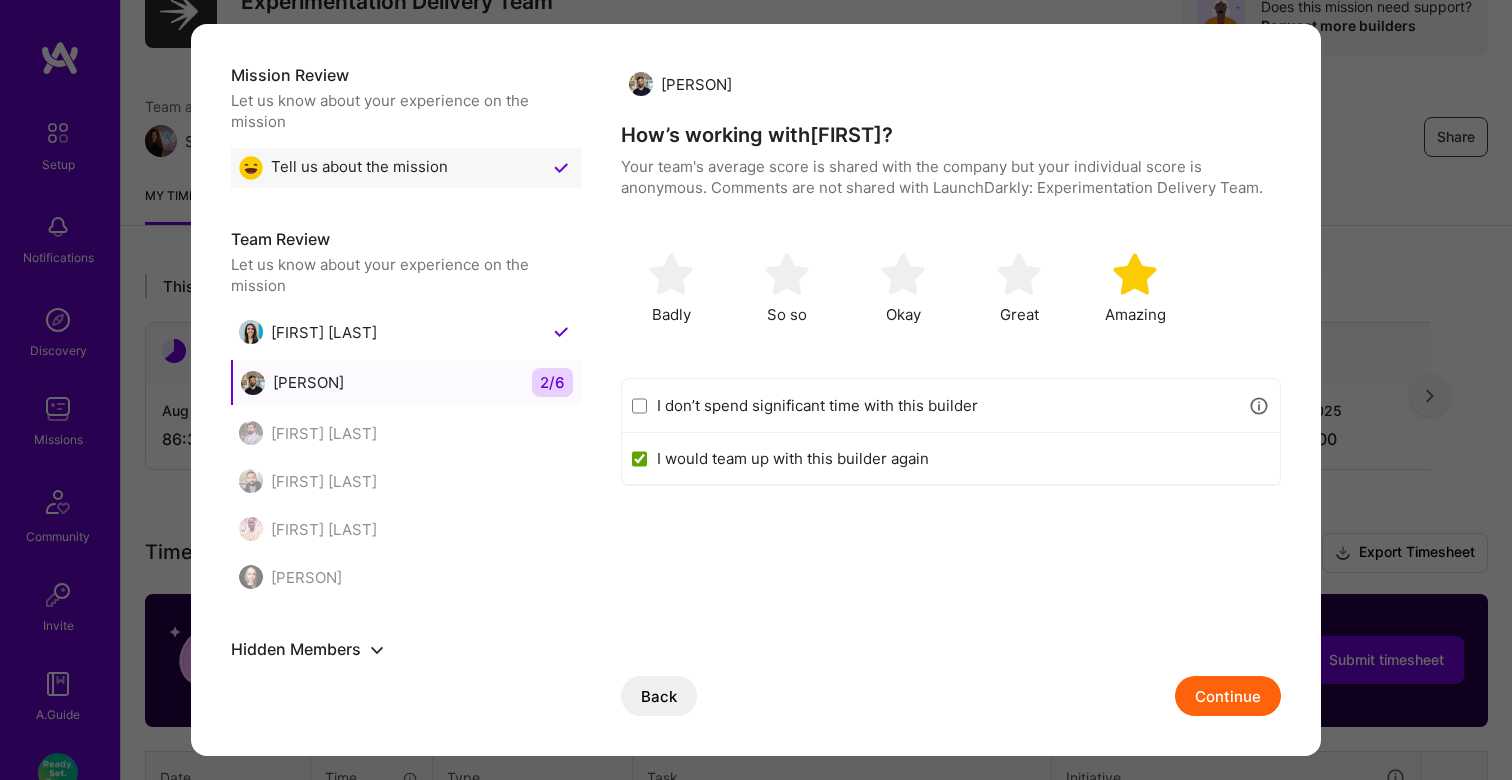 checkbox on "true" 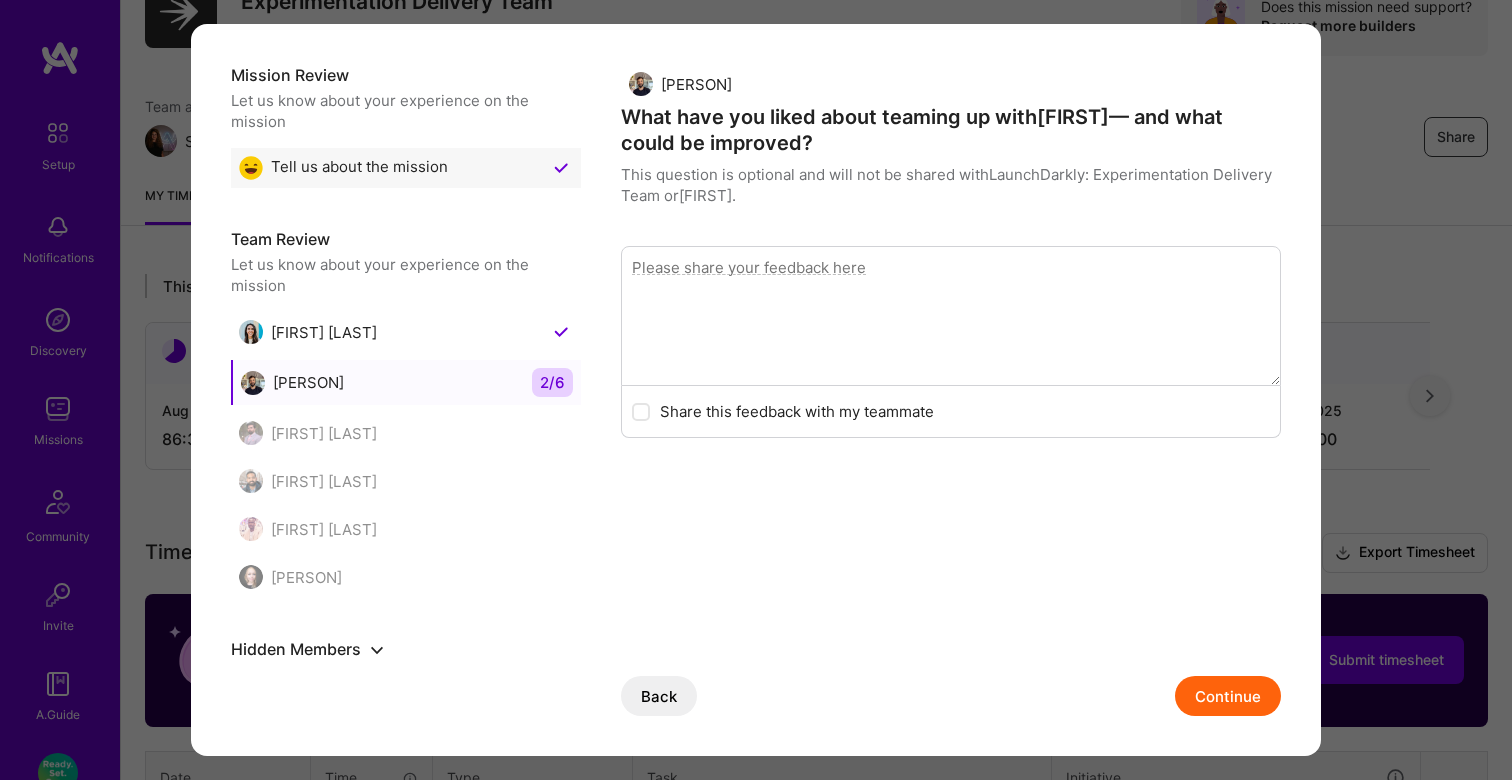 click on "Continue" at bounding box center [1228, 696] 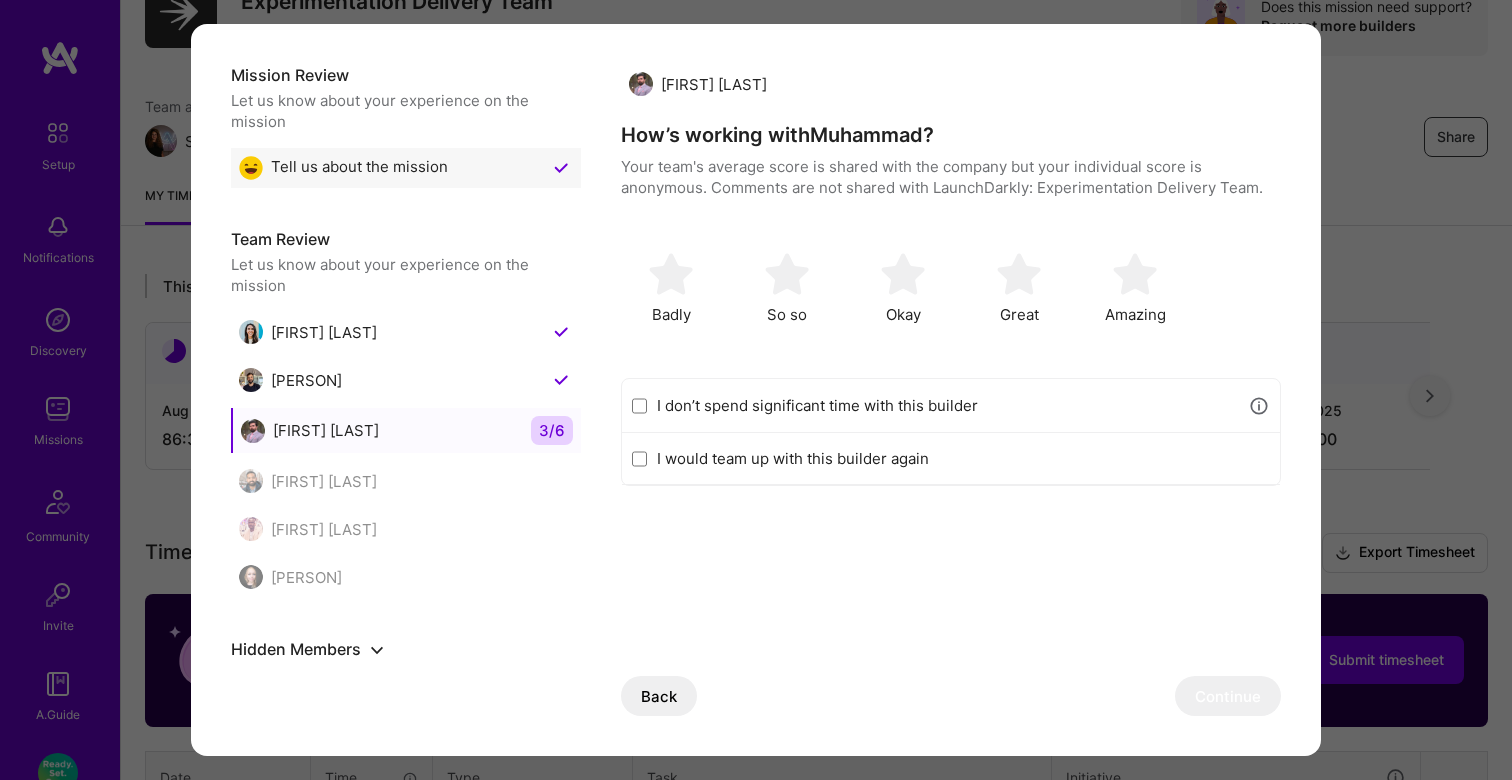 click on "I don’t spend significant time with this builder" at bounding box center (947, 405) 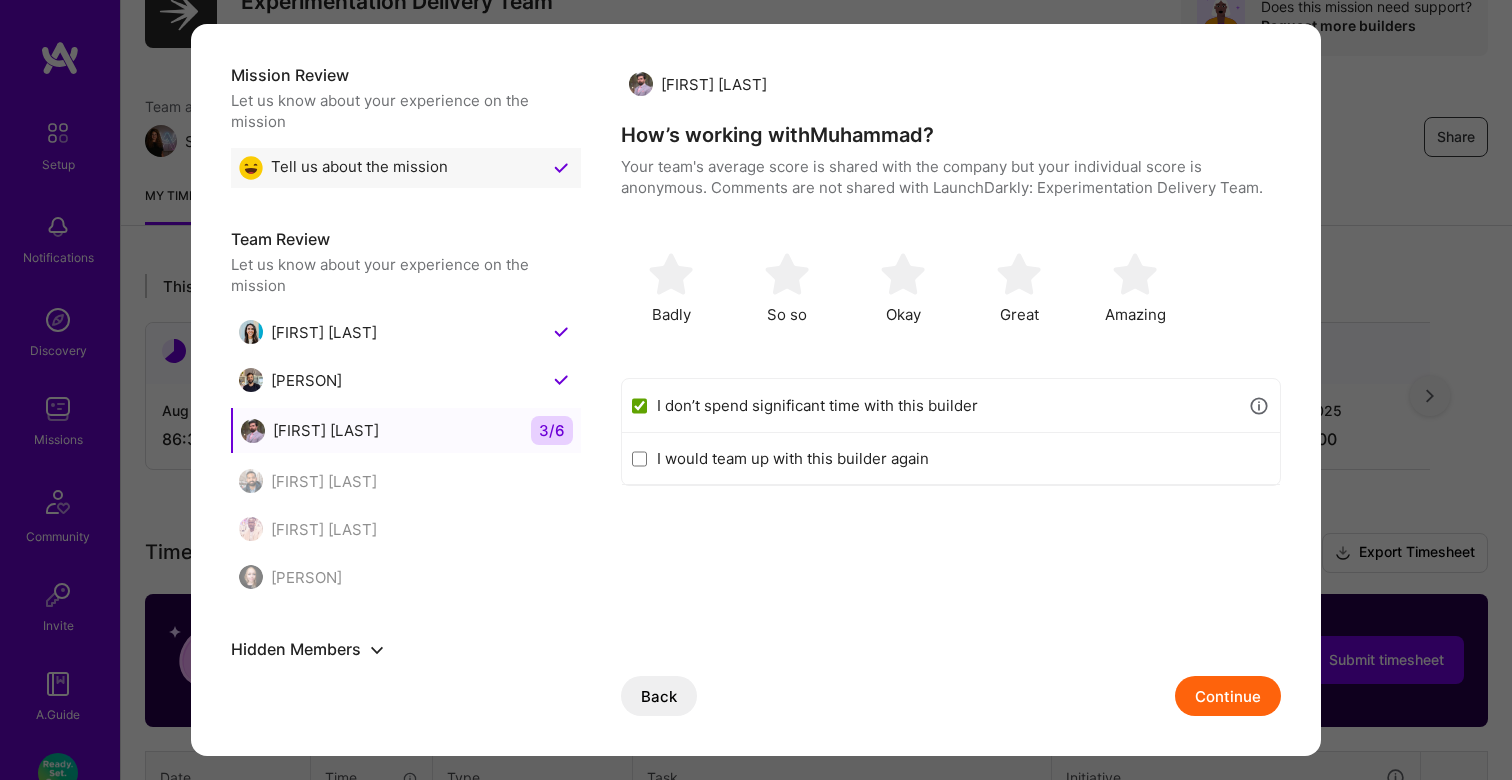 click on "Continue" at bounding box center [1228, 696] 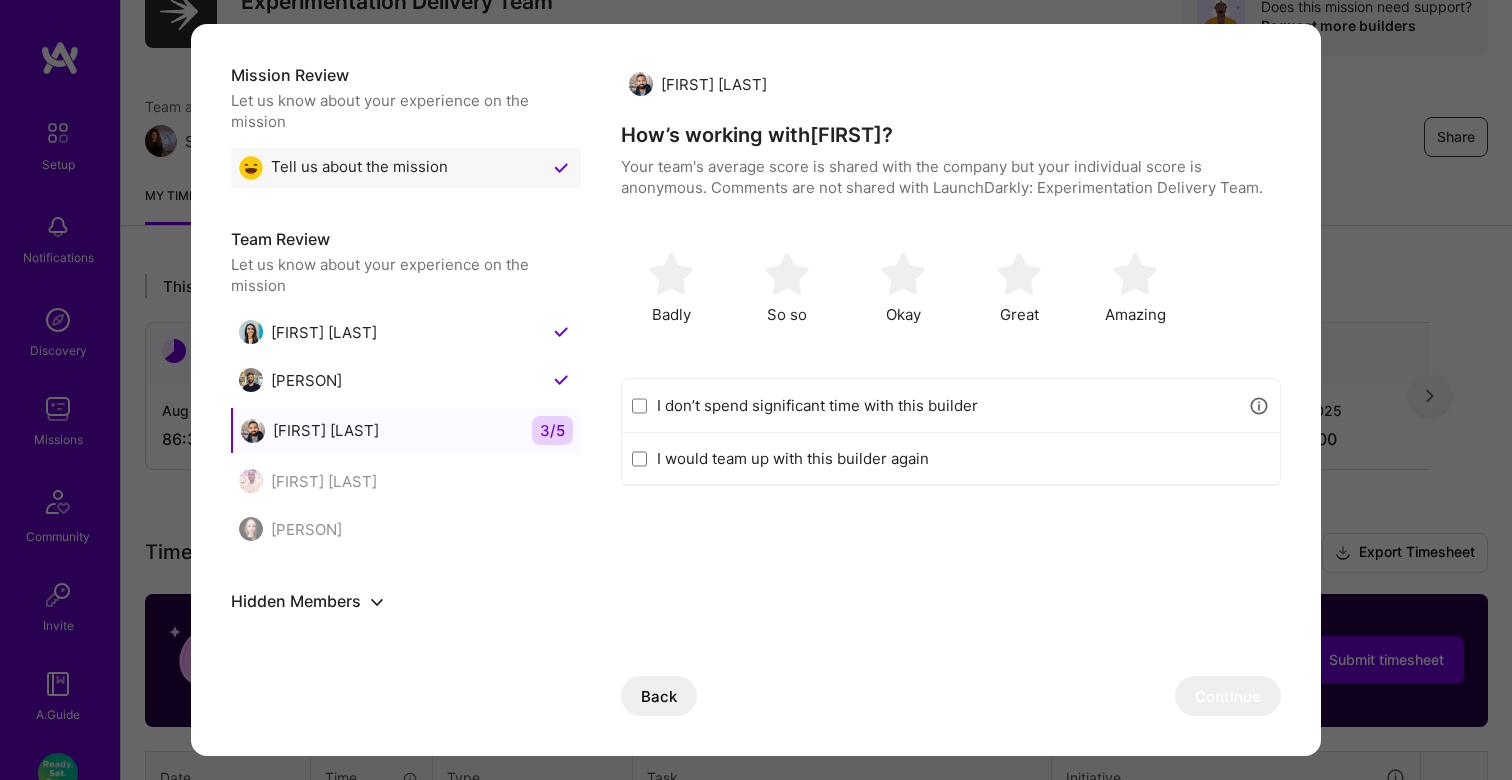 click on "I don’t spend significant time with this builder" at bounding box center [951, 406] 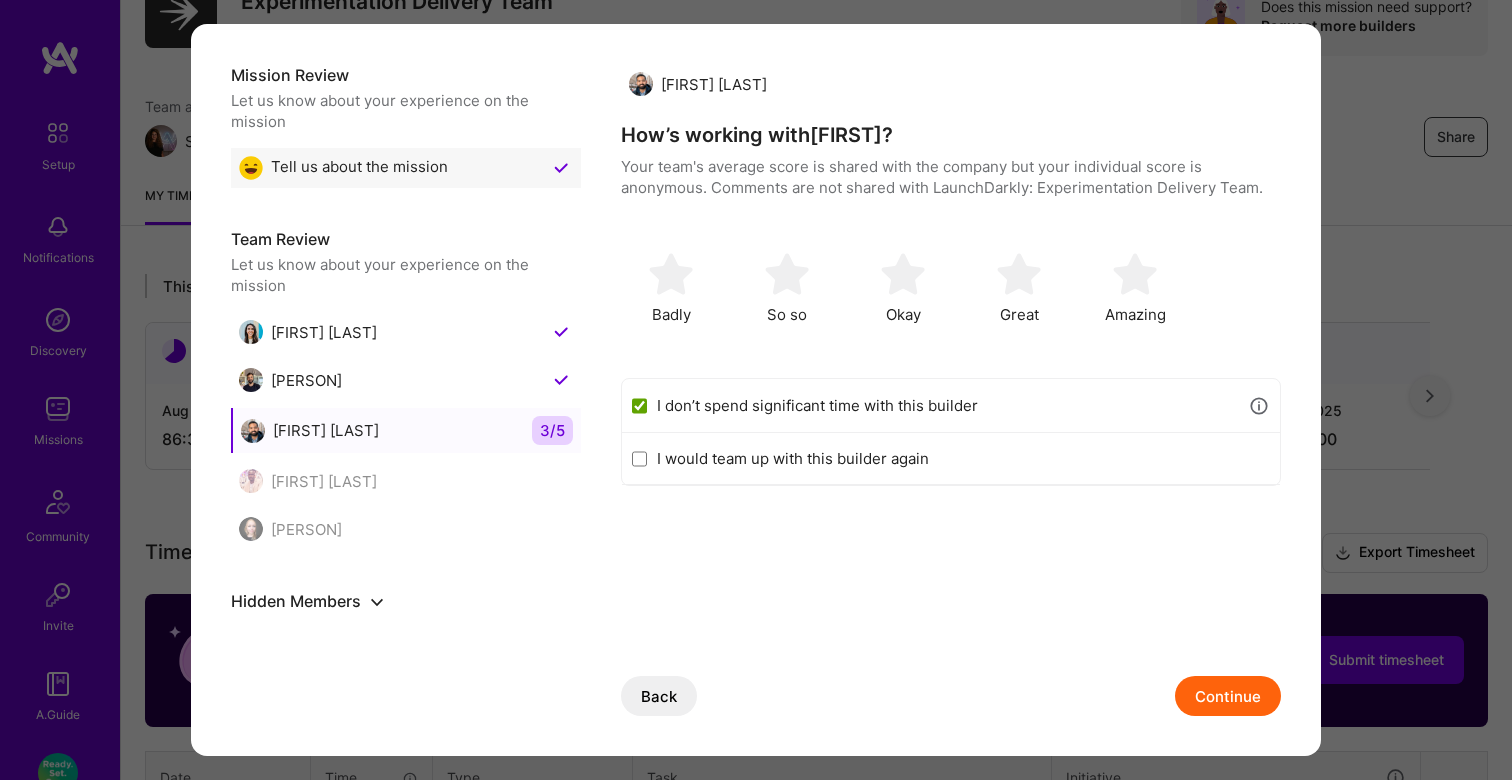 click on "Continue" at bounding box center (1228, 696) 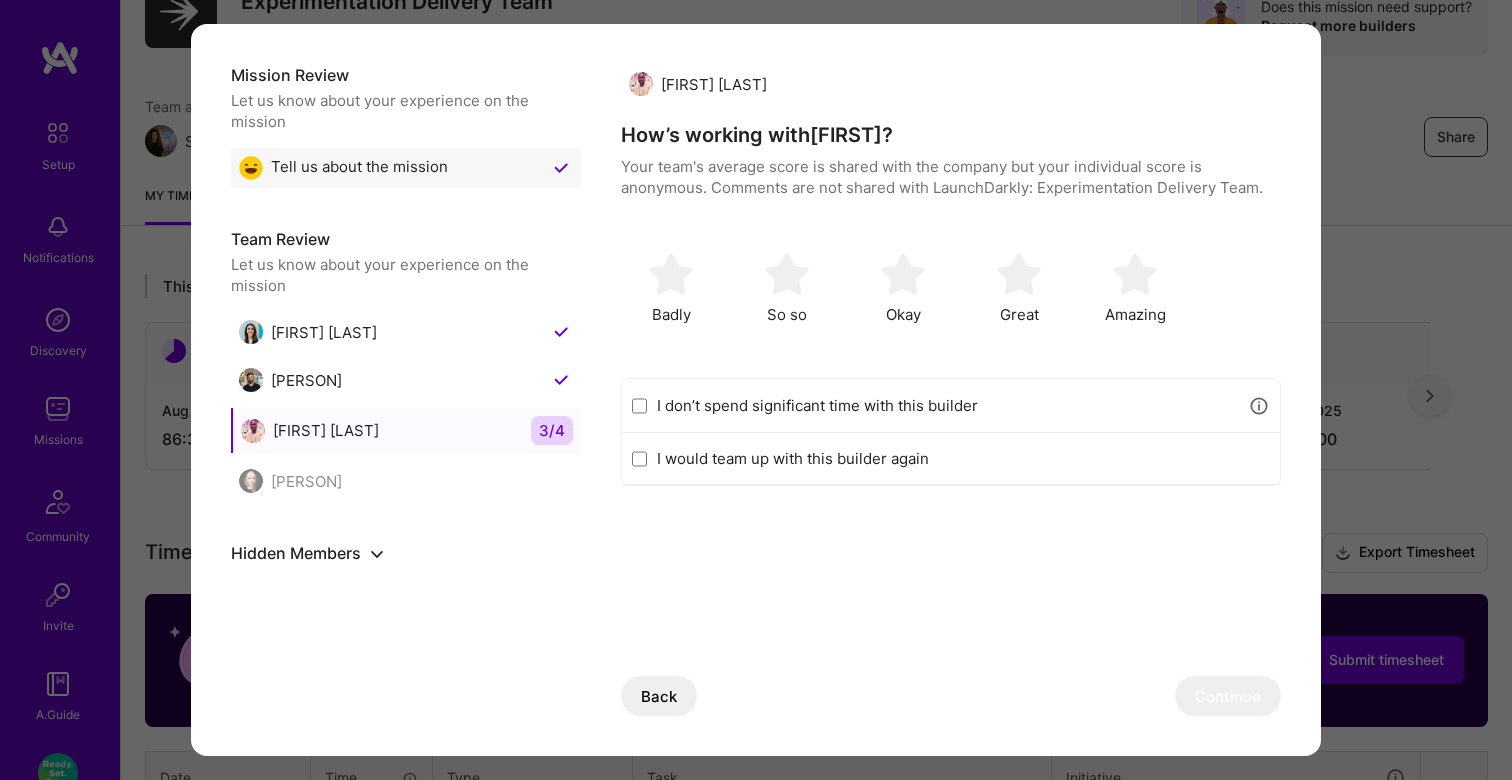 click on "I don’t spend significant time with this builder" at bounding box center (947, 405) 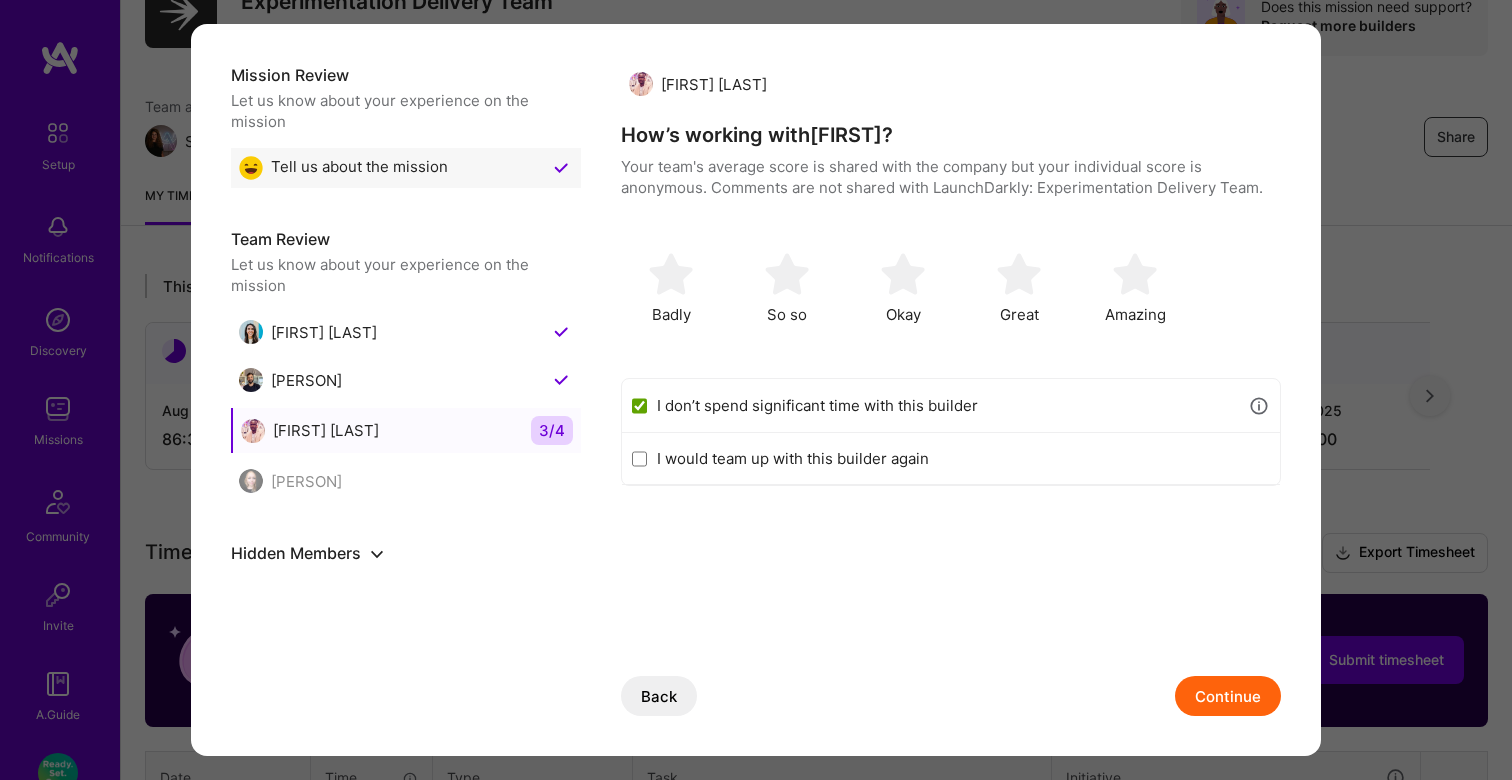 click on "Continue" at bounding box center (1228, 696) 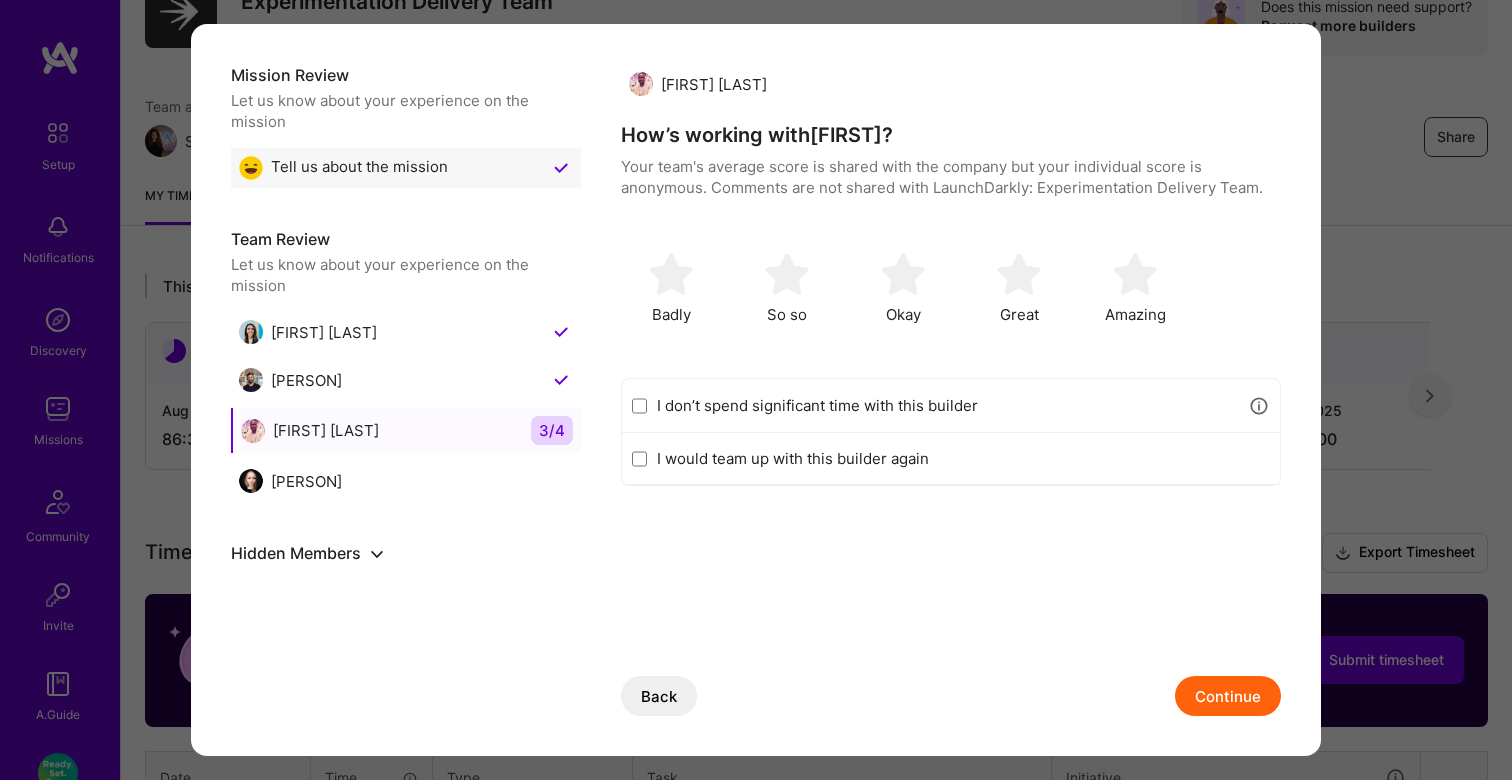 checkbox on "false" 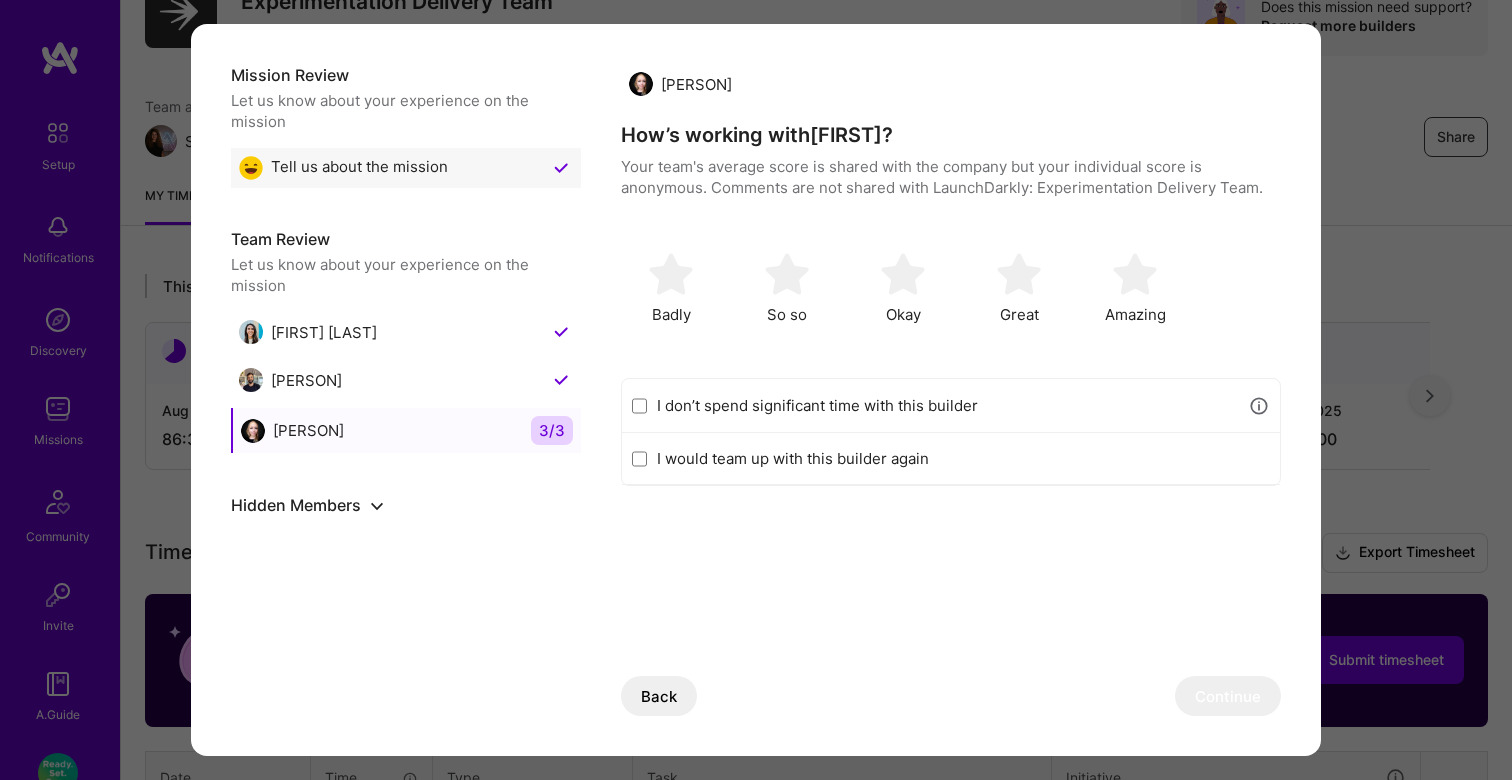 click on "I would team up with this builder again" at bounding box center (963, 458) 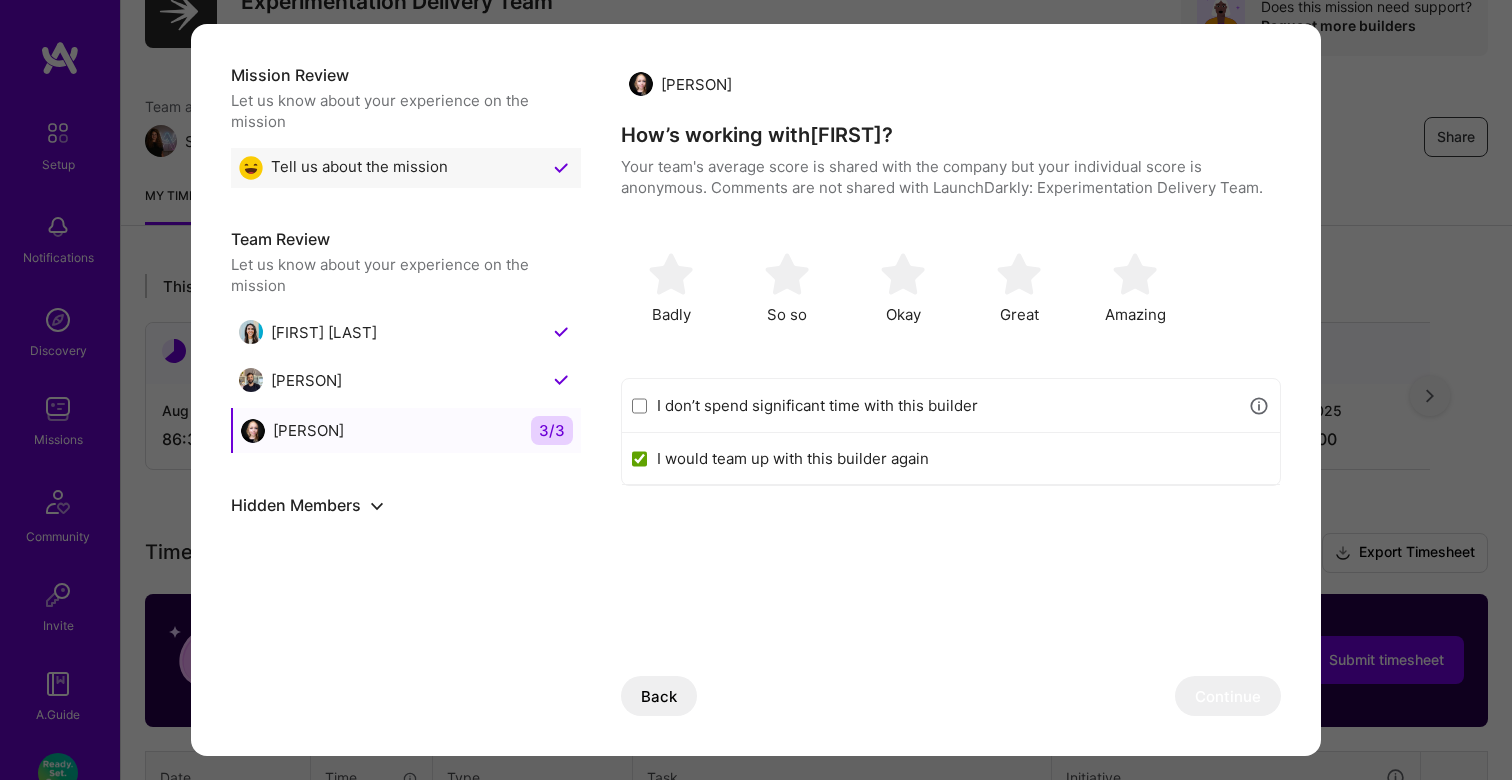checkbox on "true" 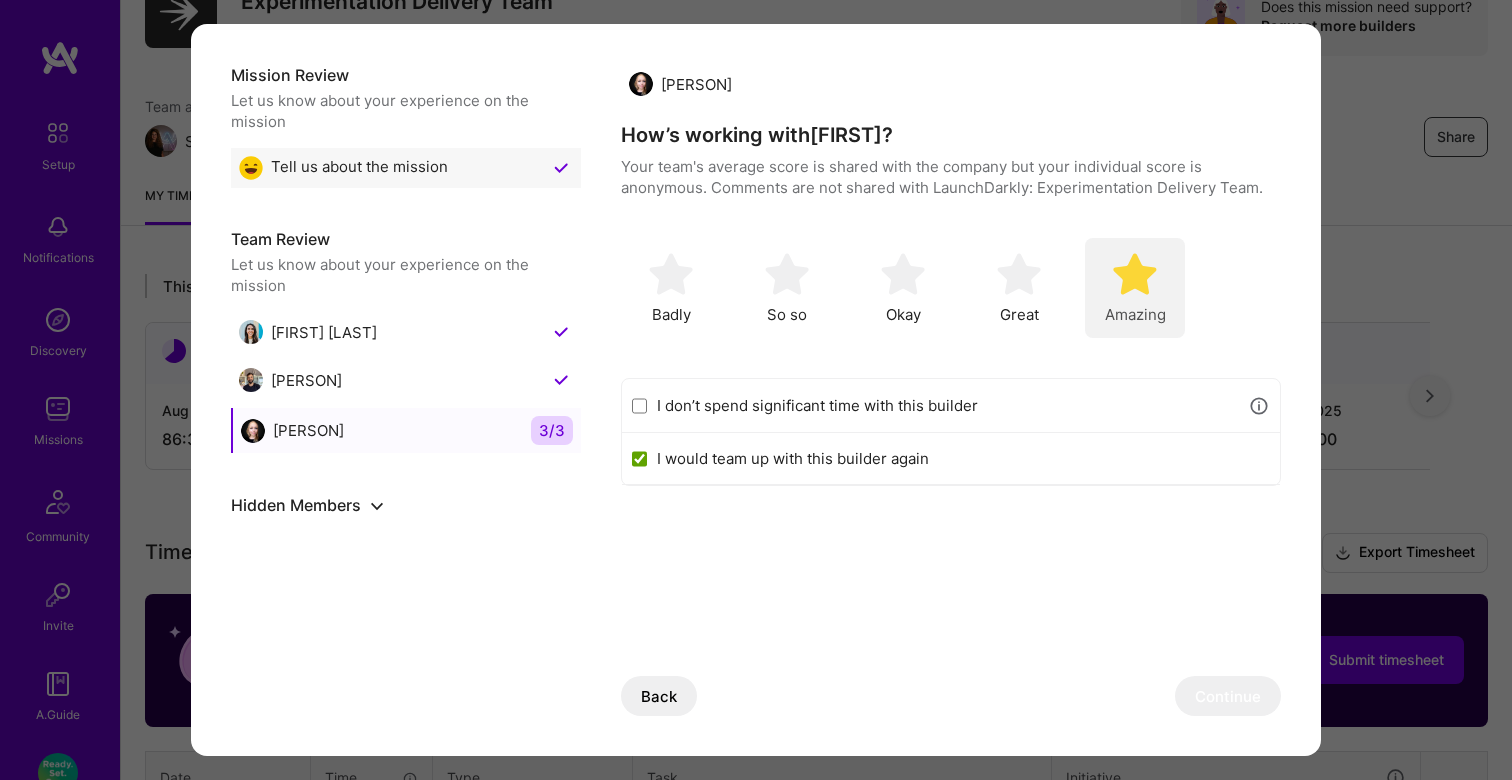 click on "Amazing" at bounding box center (1135, 288) 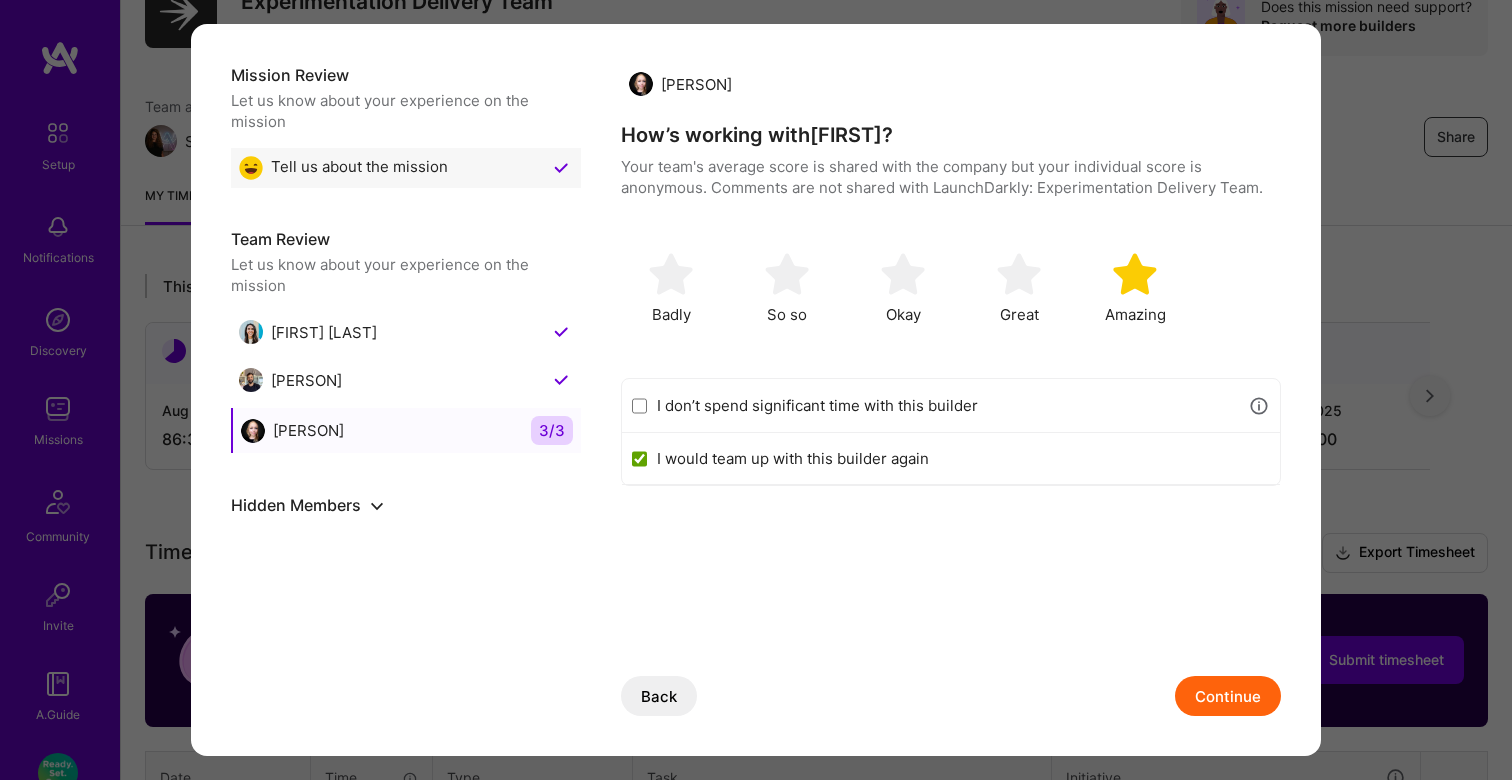 click on "Continue" at bounding box center [1228, 696] 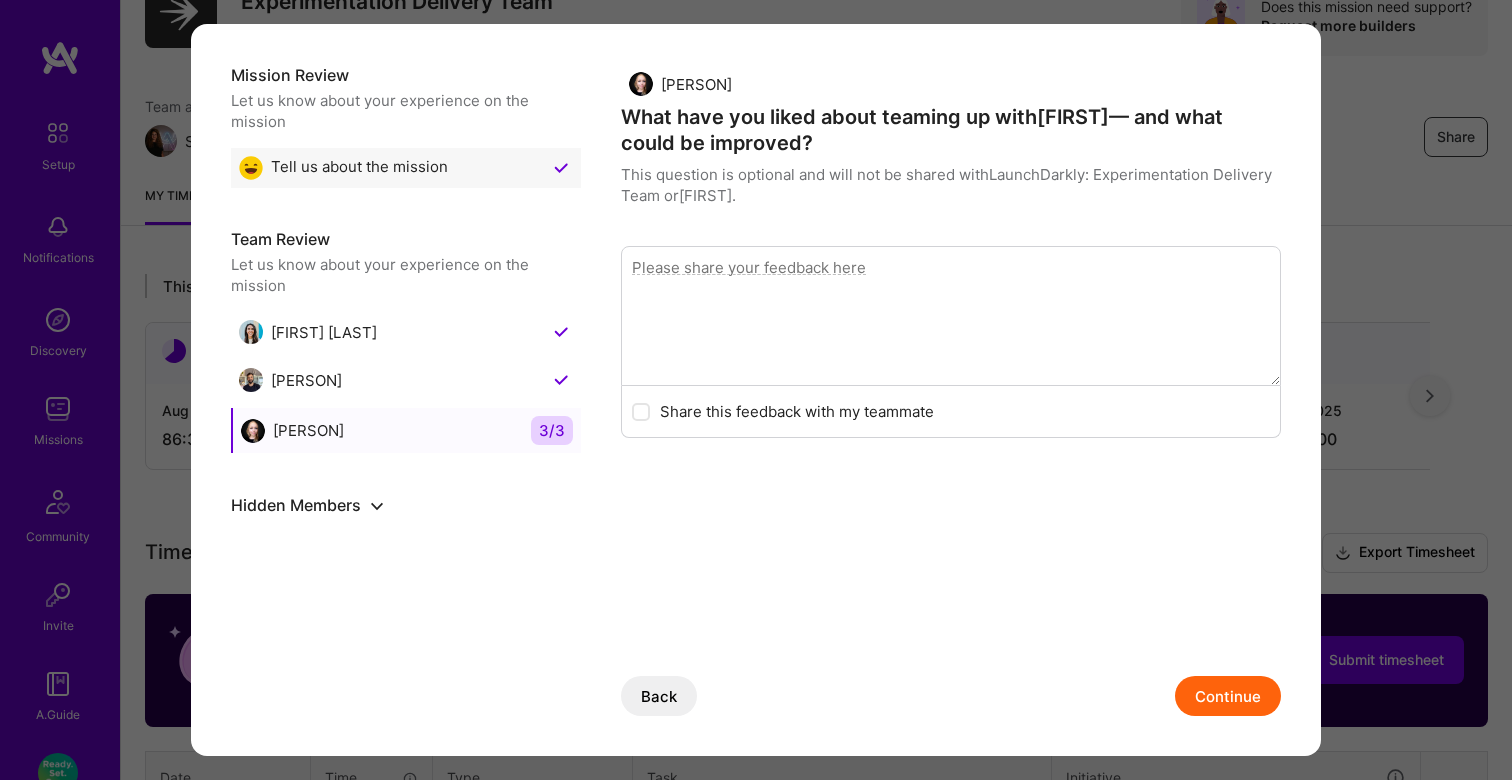 click on "Continue" at bounding box center (1228, 696) 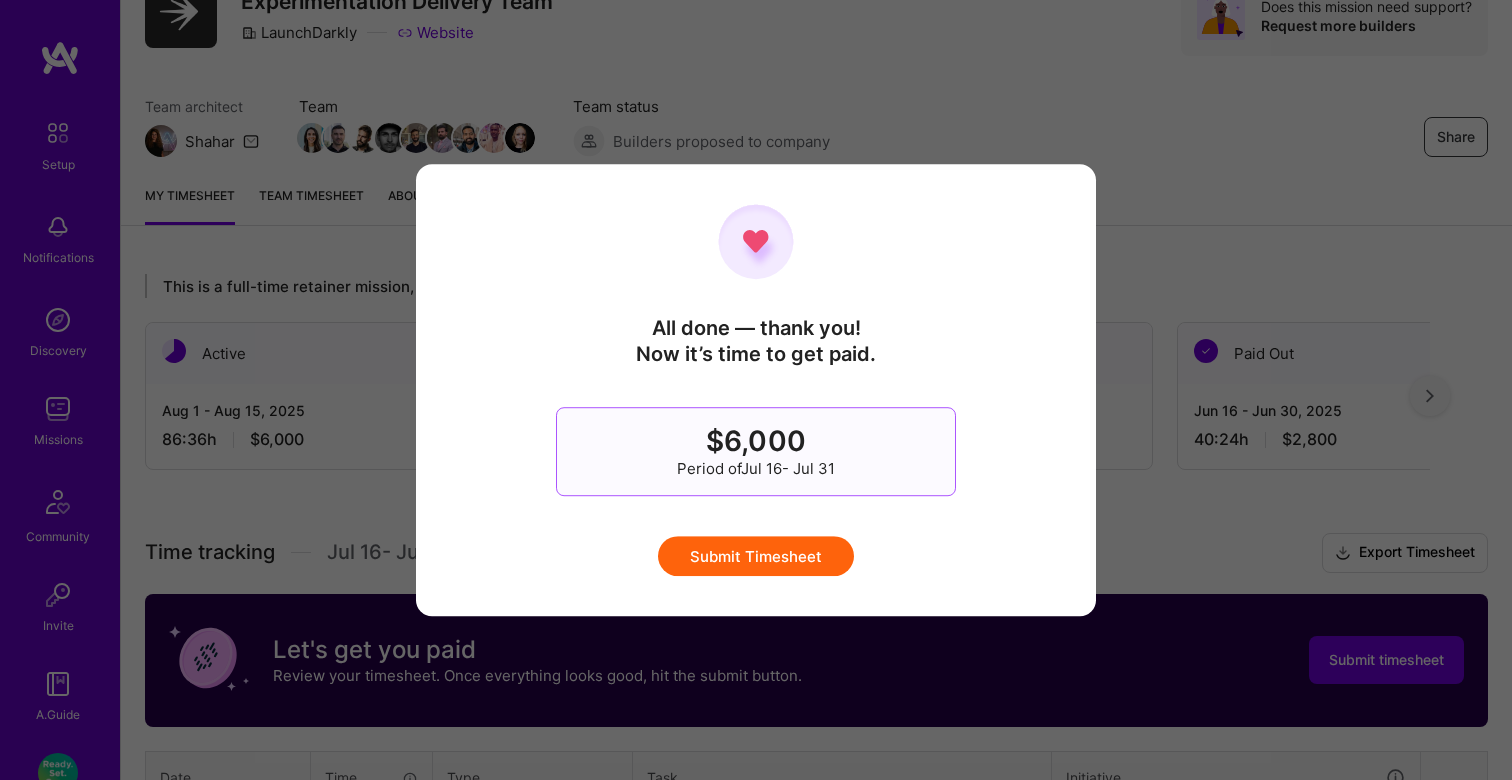 click on "Submit Timesheet" at bounding box center (756, 556) 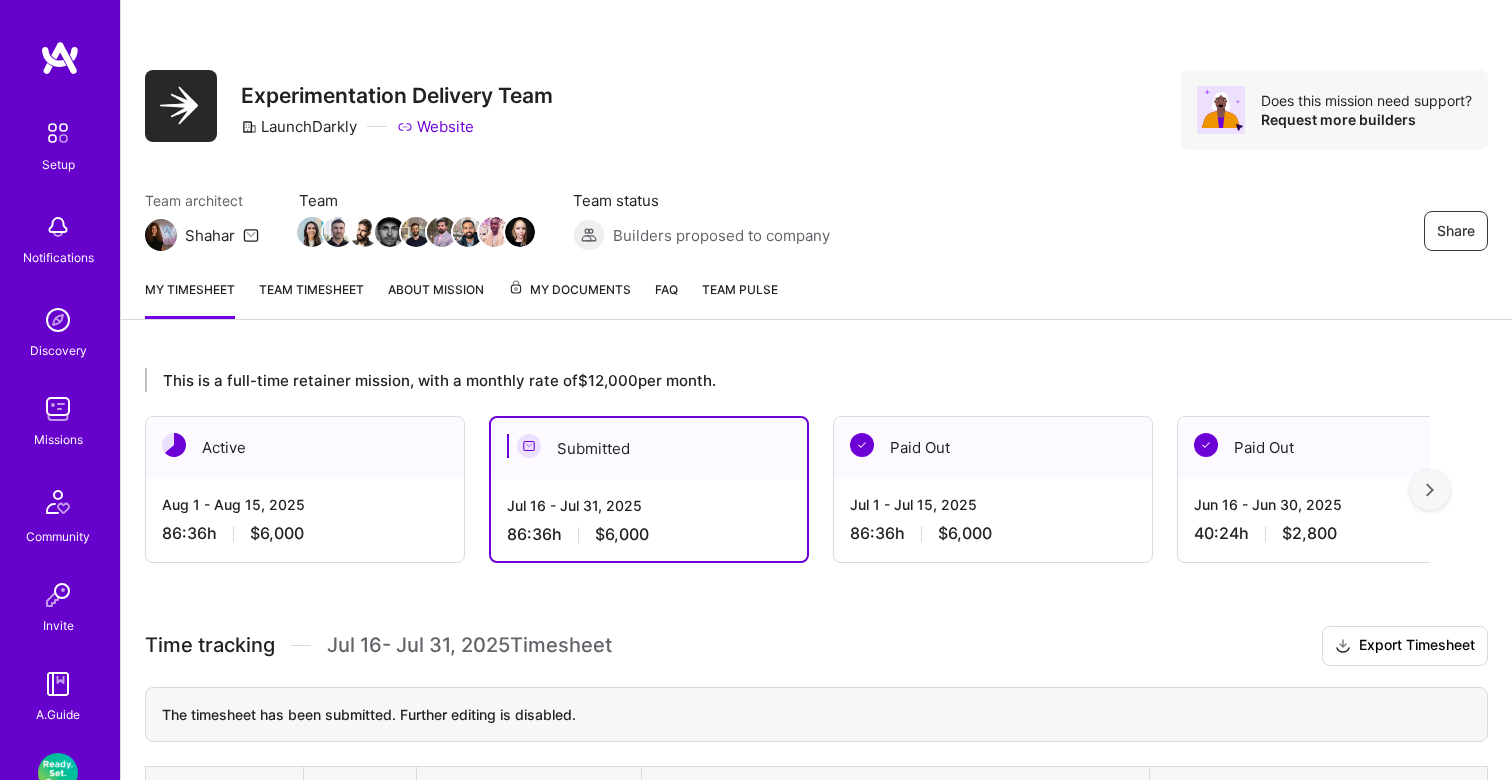 scroll, scrollTop: 17, scrollLeft: 0, axis: vertical 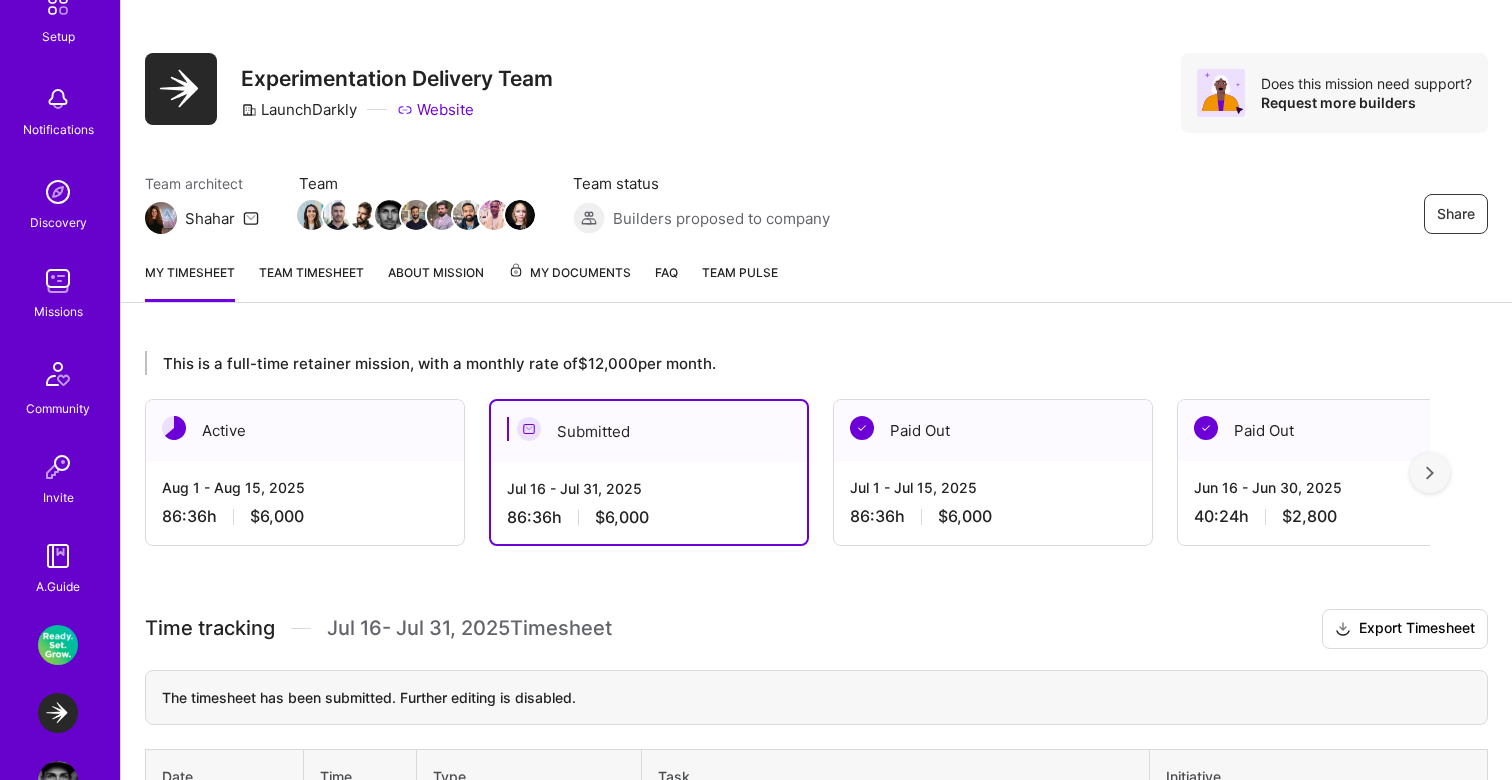 click on "Buzzback: End-to-End Marketplace Connecting Companies to Researchers LaunchDarkly: Experimentation Delivery Team Profile" at bounding box center [60, 713] 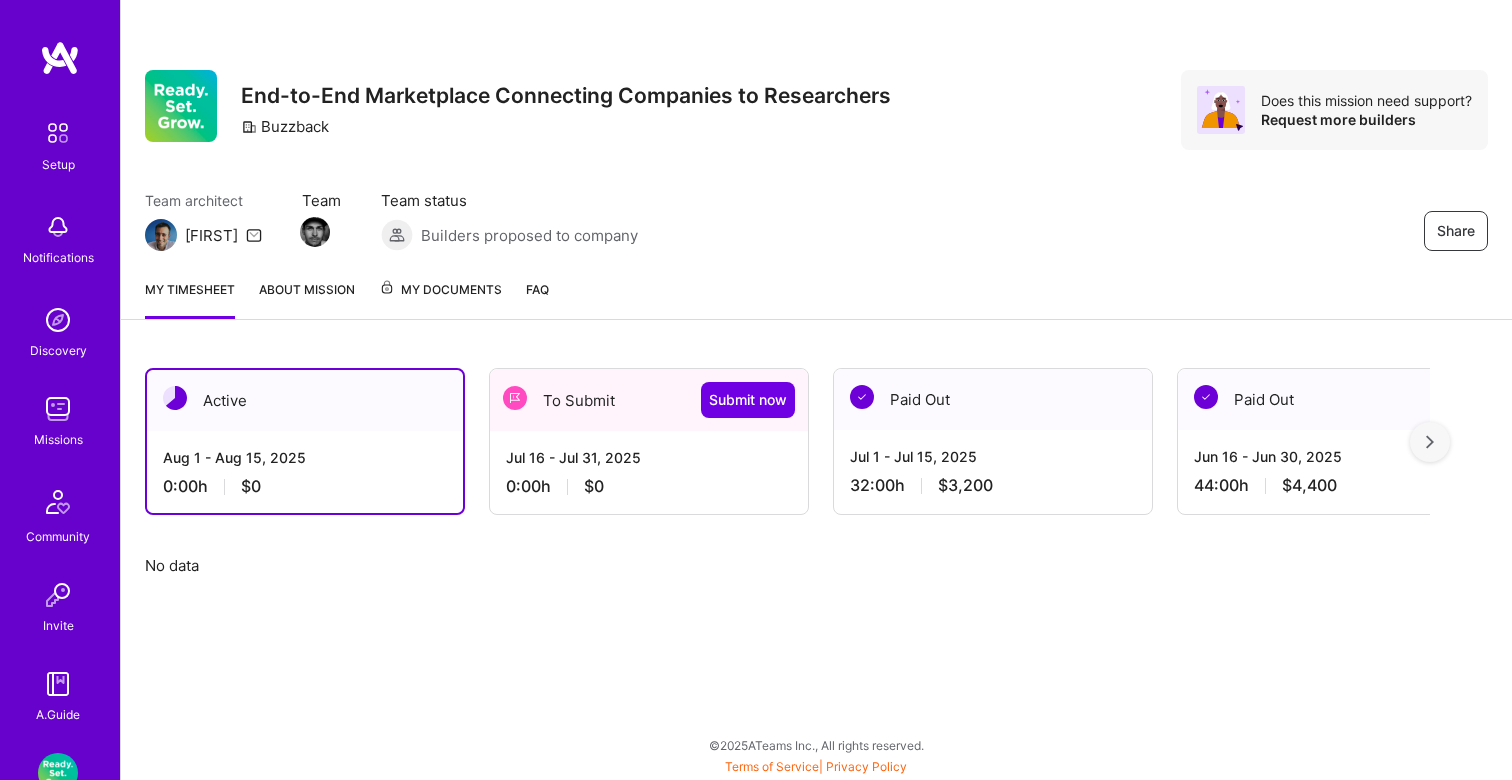 scroll, scrollTop: 146, scrollLeft: 0, axis: vertical 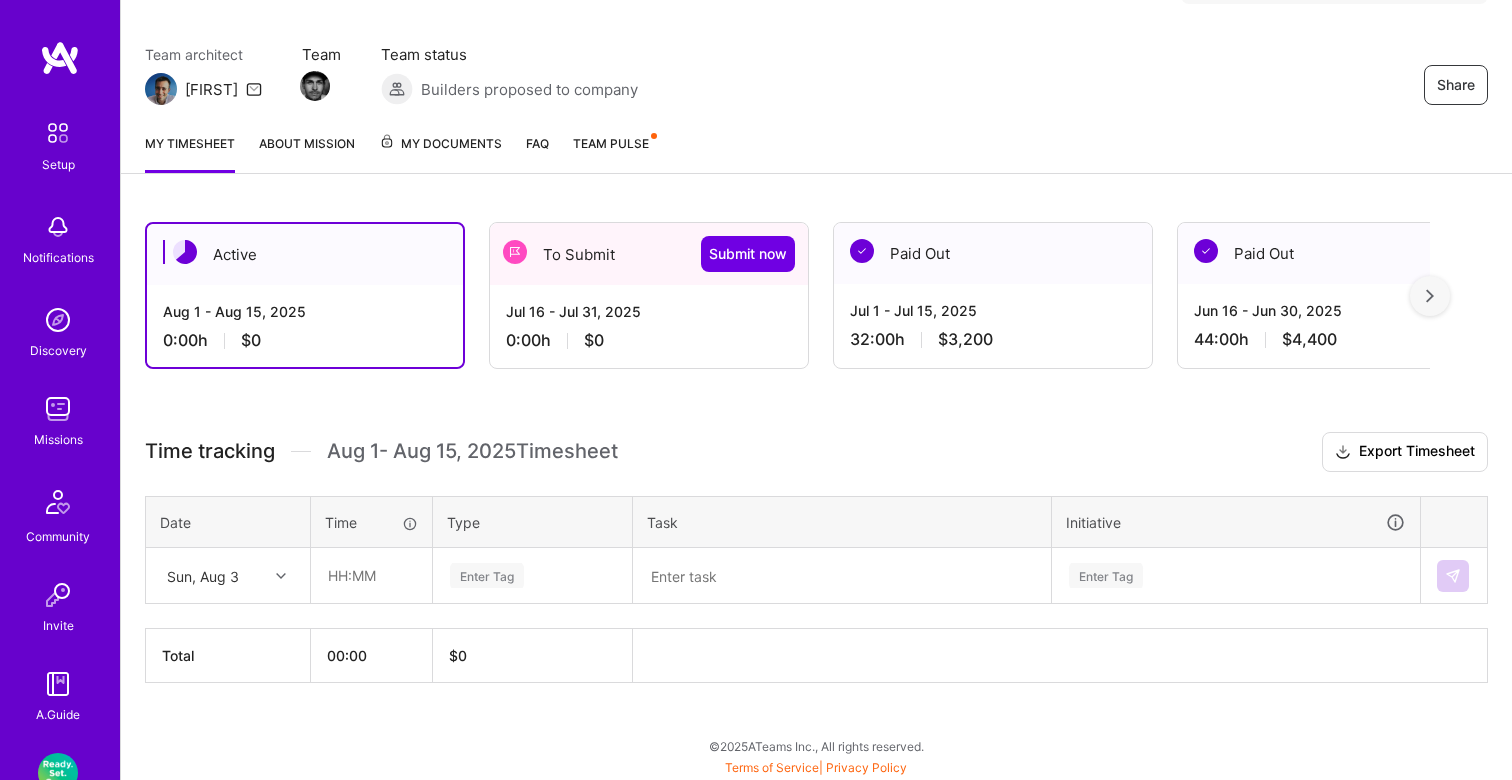 click on "[DATE]    [CURRENCY]" at bounding box center [649, 326] 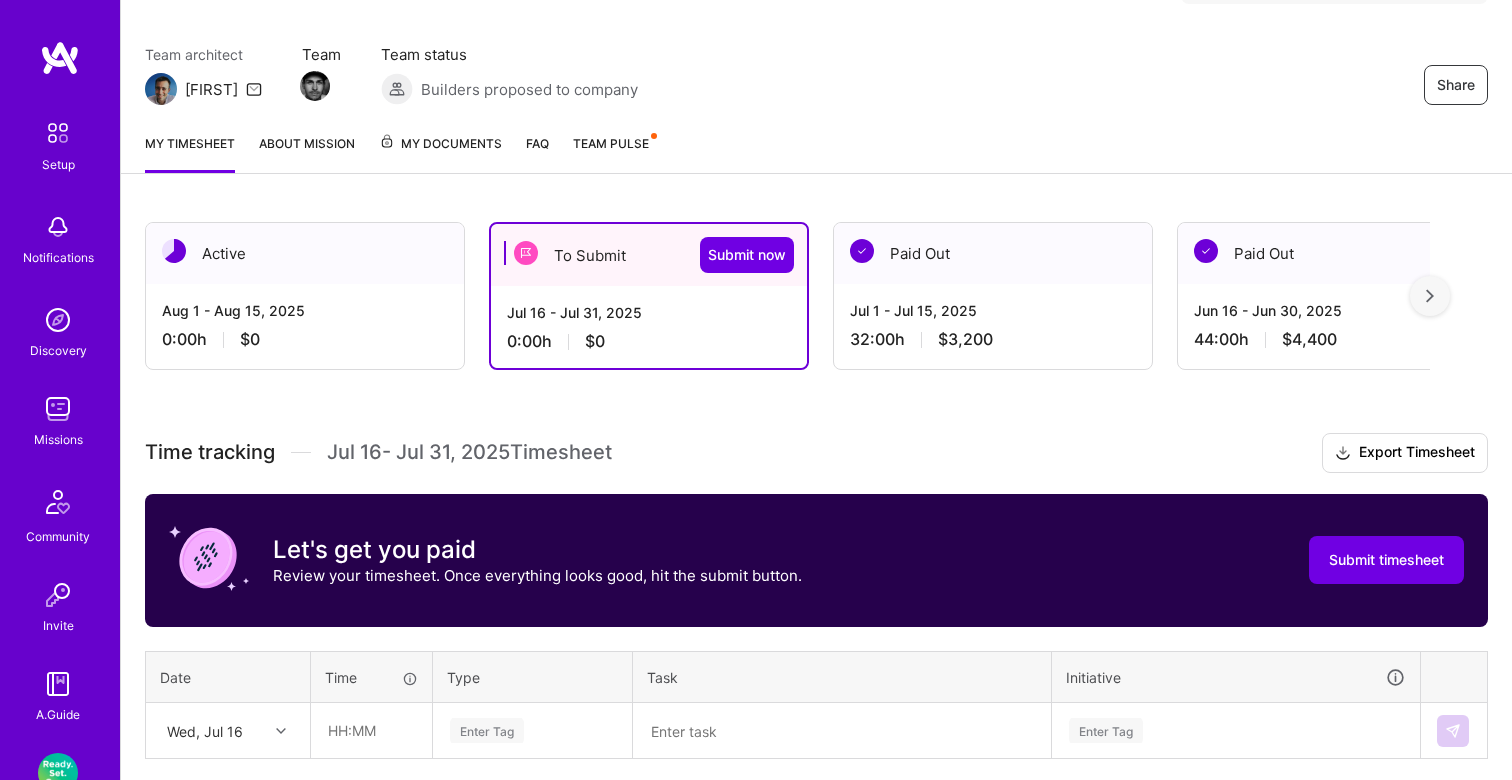 scroll, scrollTop: 301, scrollLeft: 0, axis: vertical 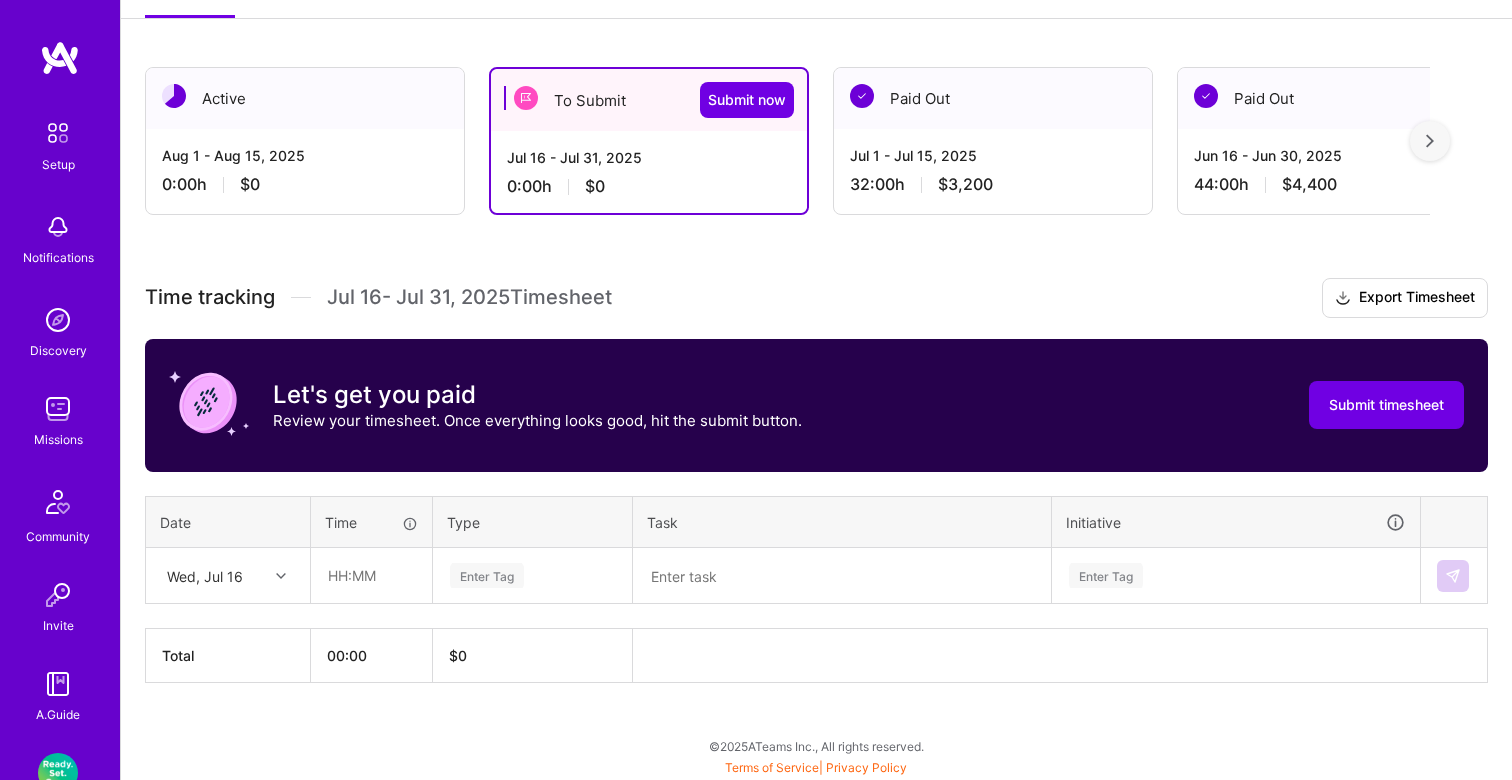 click on "Wed, Jul 16" at bounding box center (212, 575) 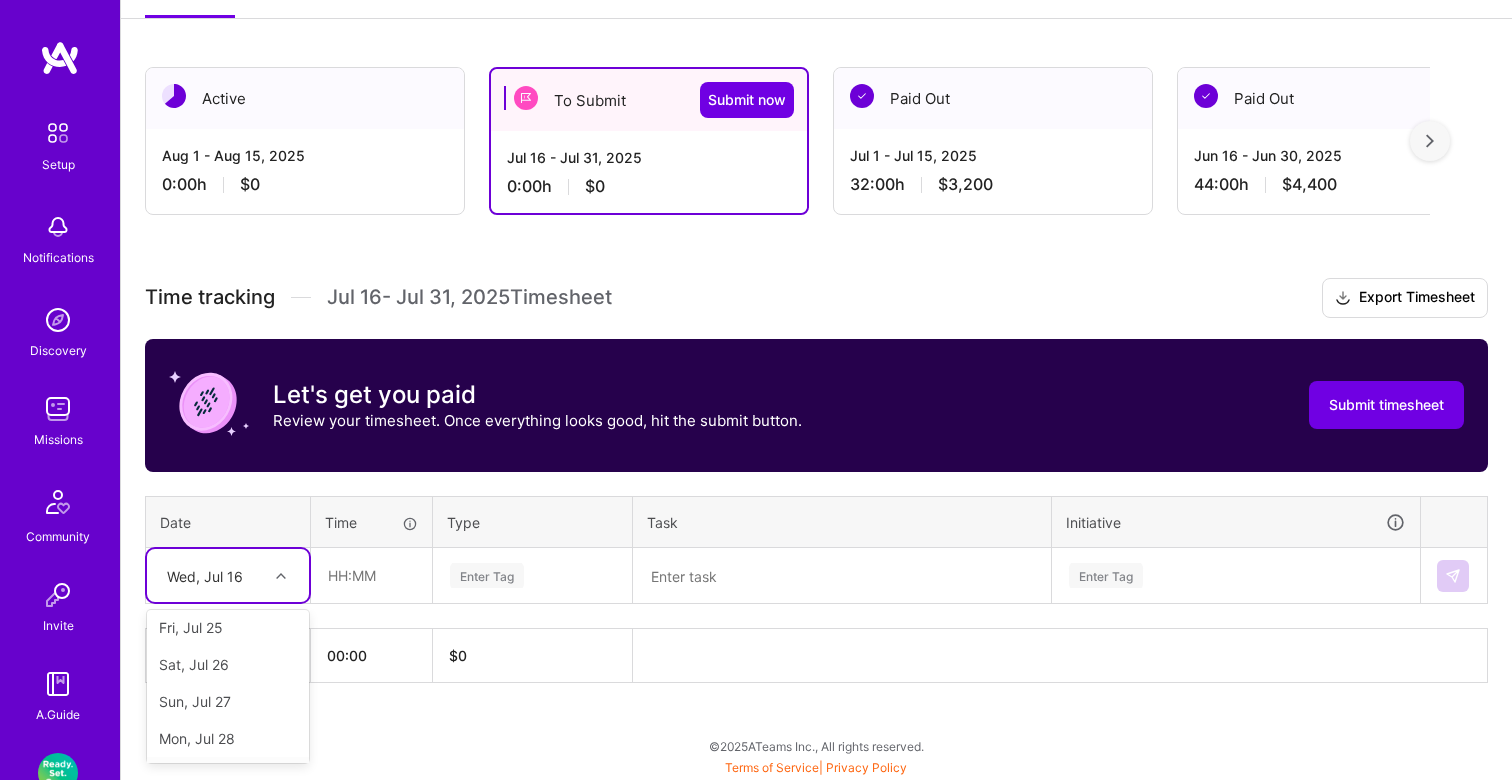 scroll, scrollTop: 0, scrollLeft: 0, axis: both 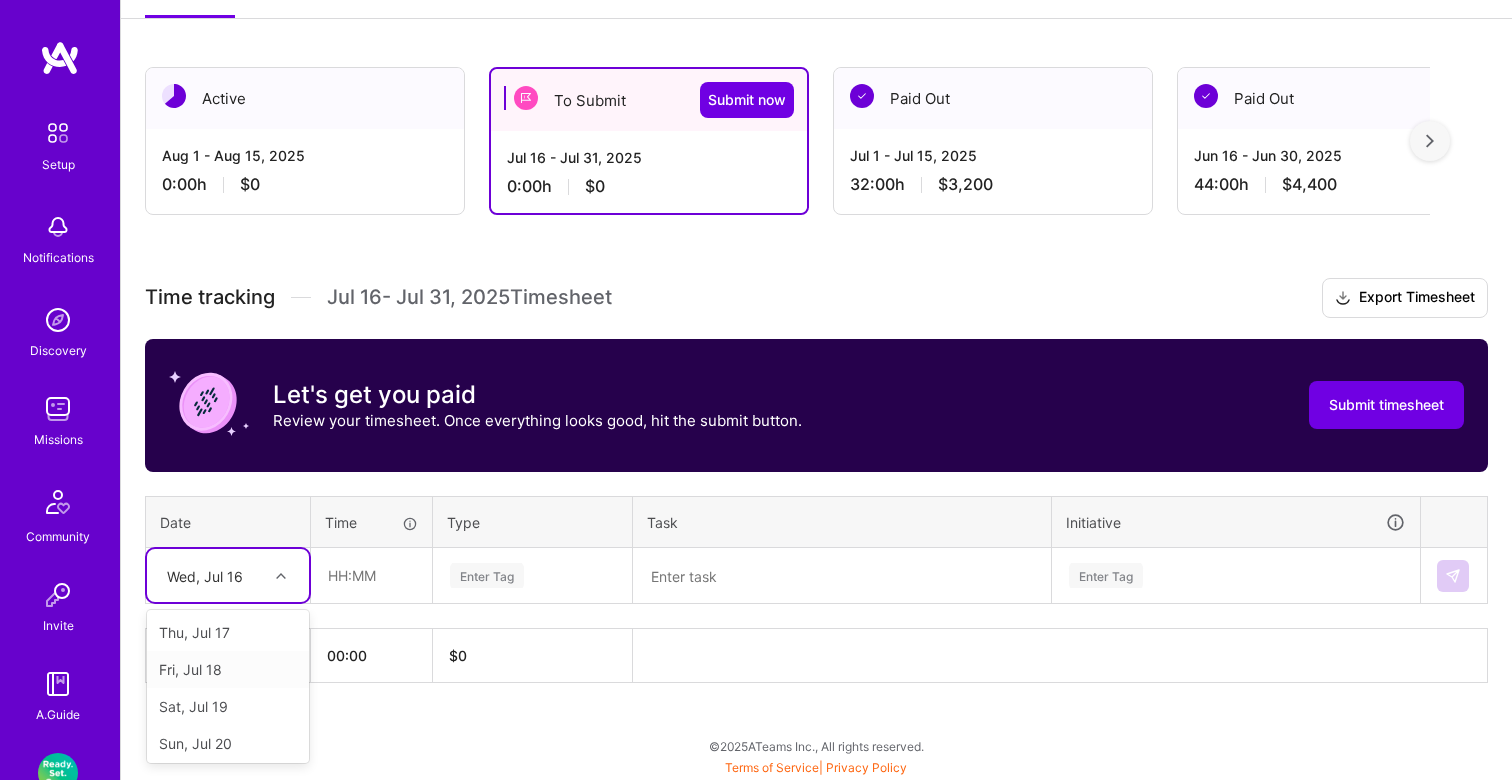 click on "Fri, Jul 18" at bounding box center (228, 669) 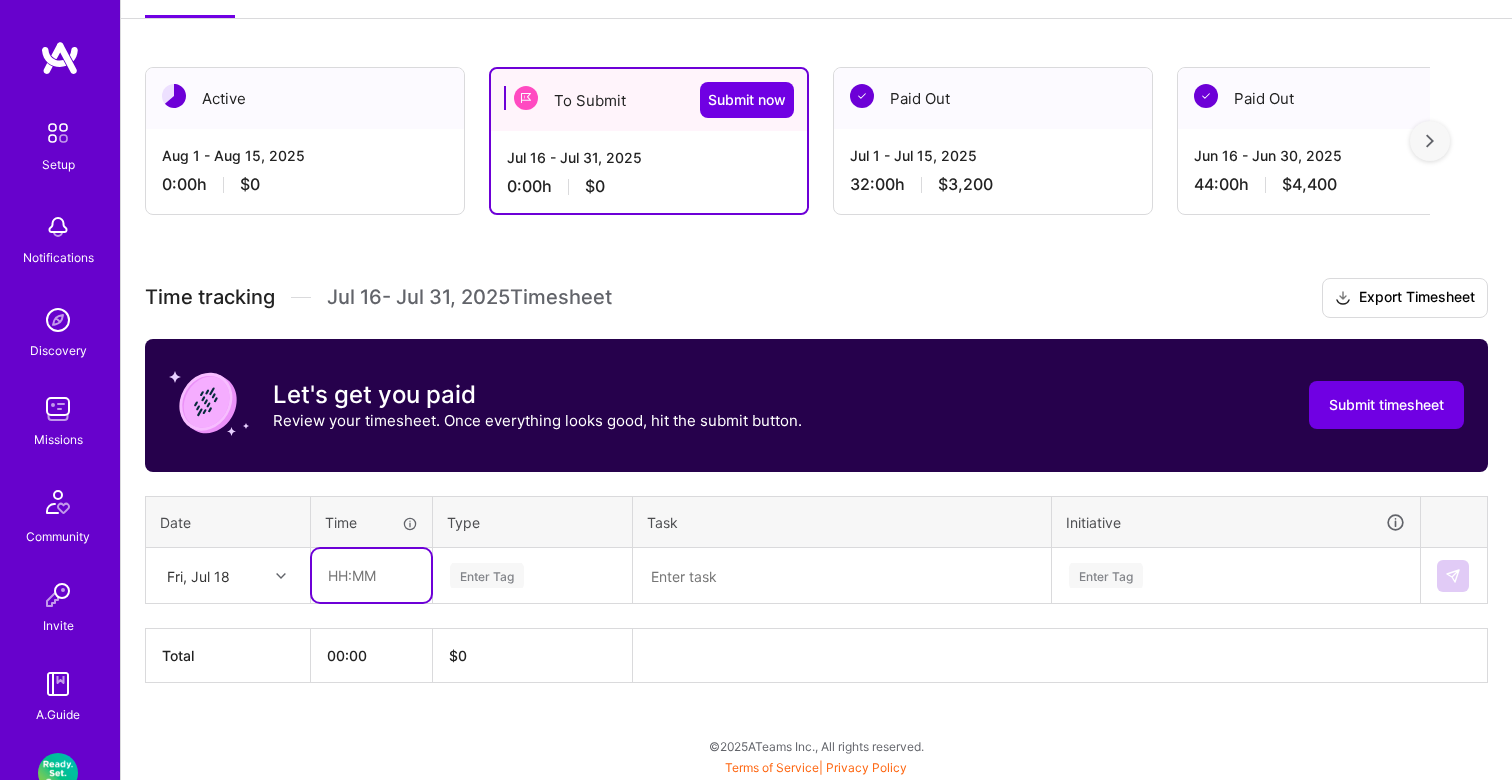 click at bounding box center [371, 575] 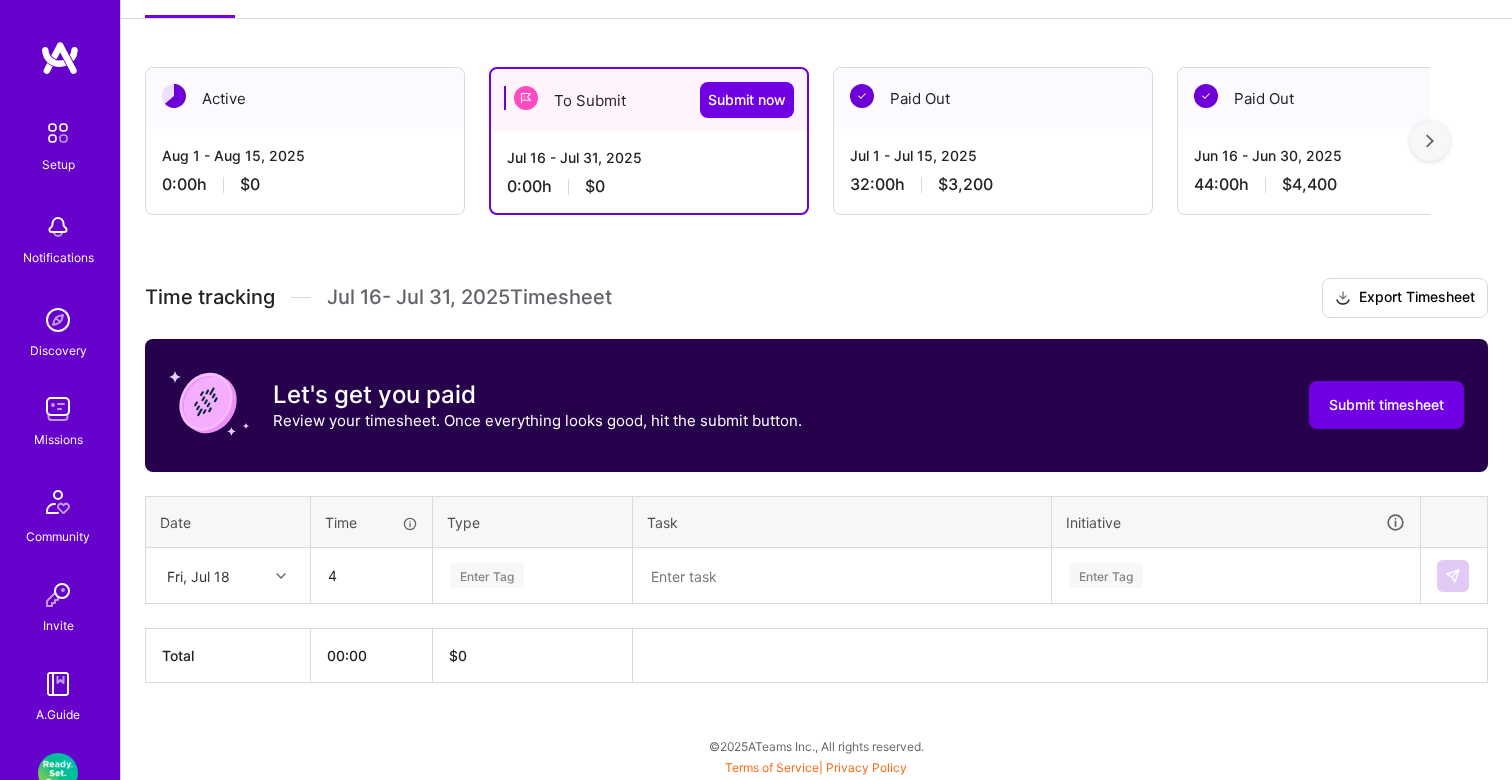 type on "04:00" 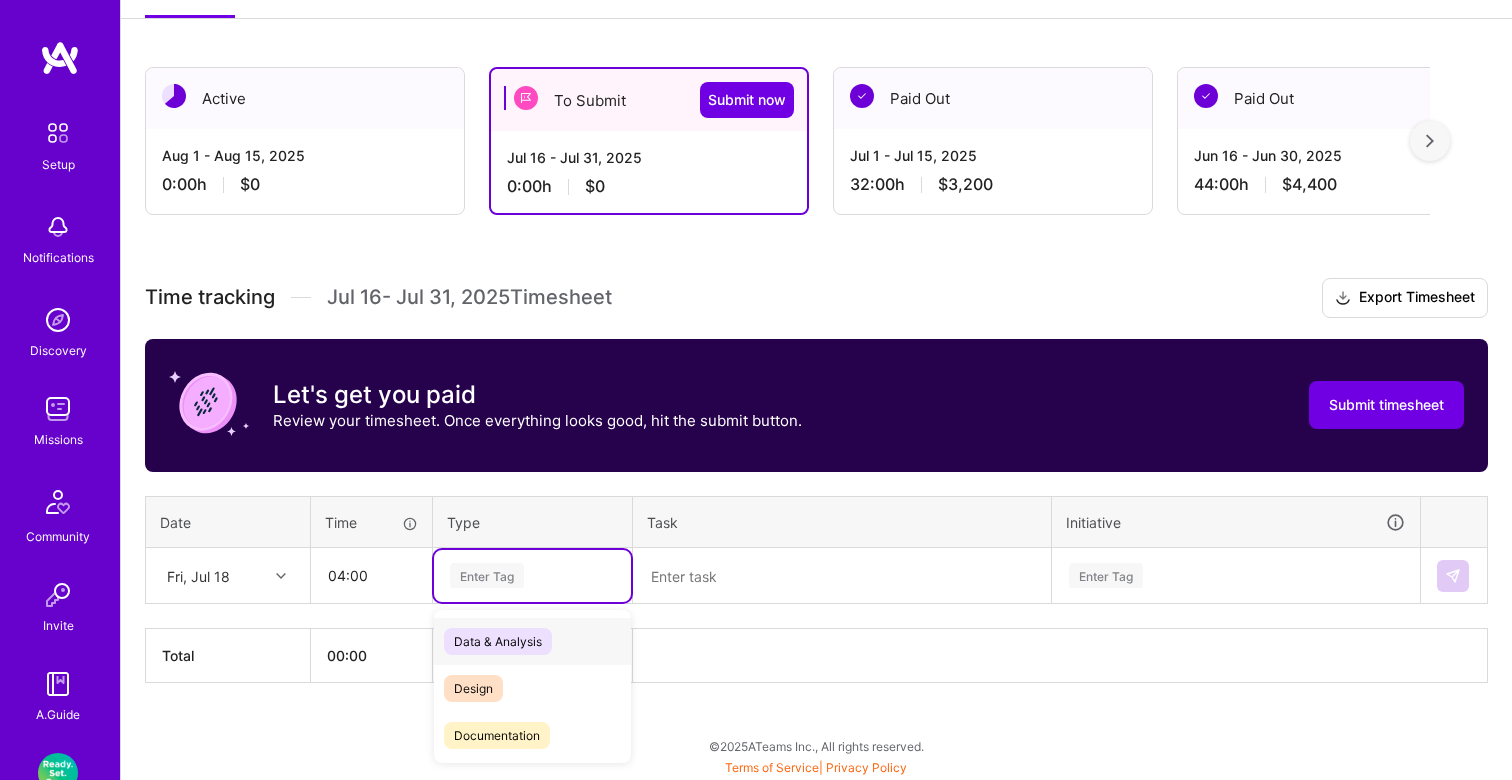 click on "Enter Tag" at bounding box center [487, 575] 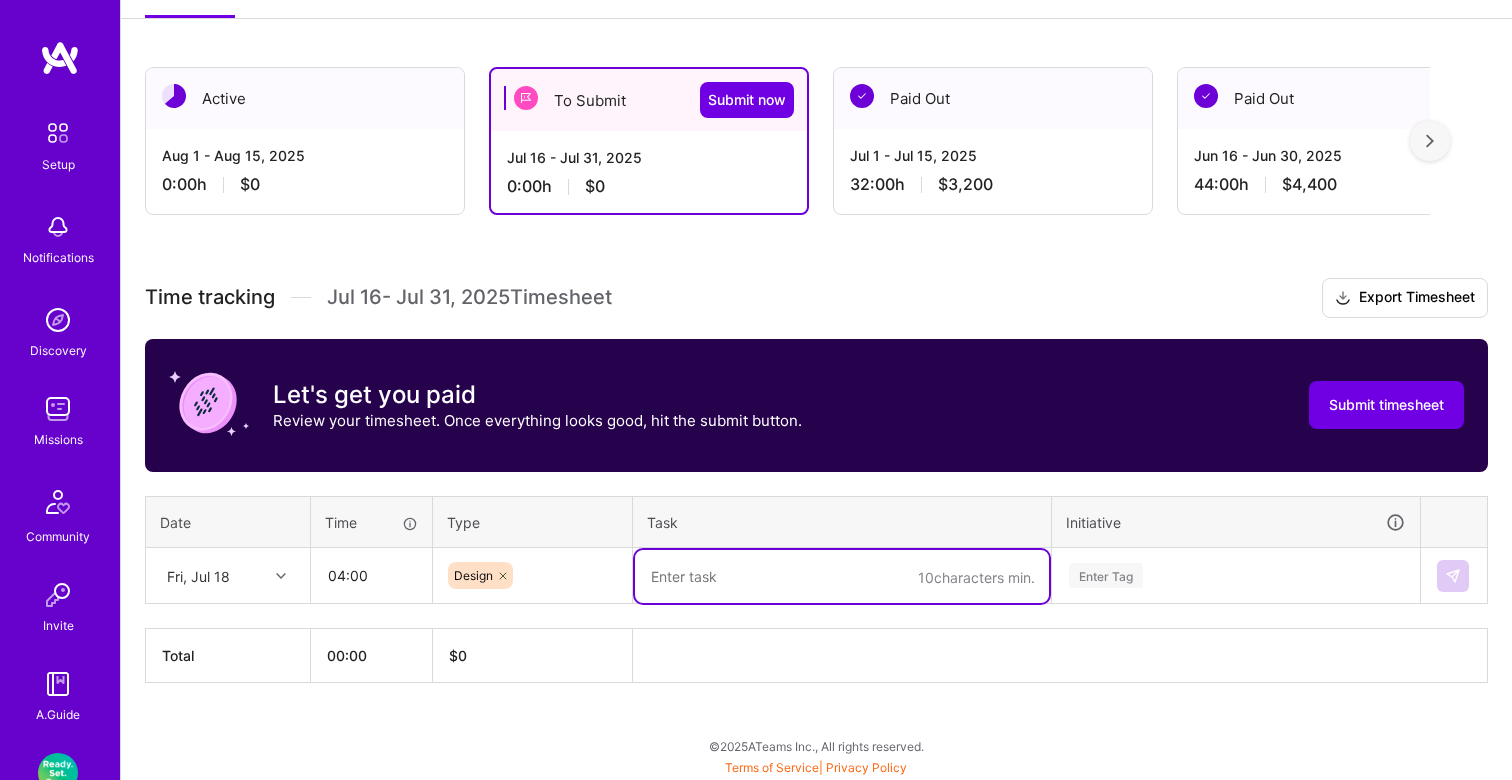 click at bounding box center (842, 576) 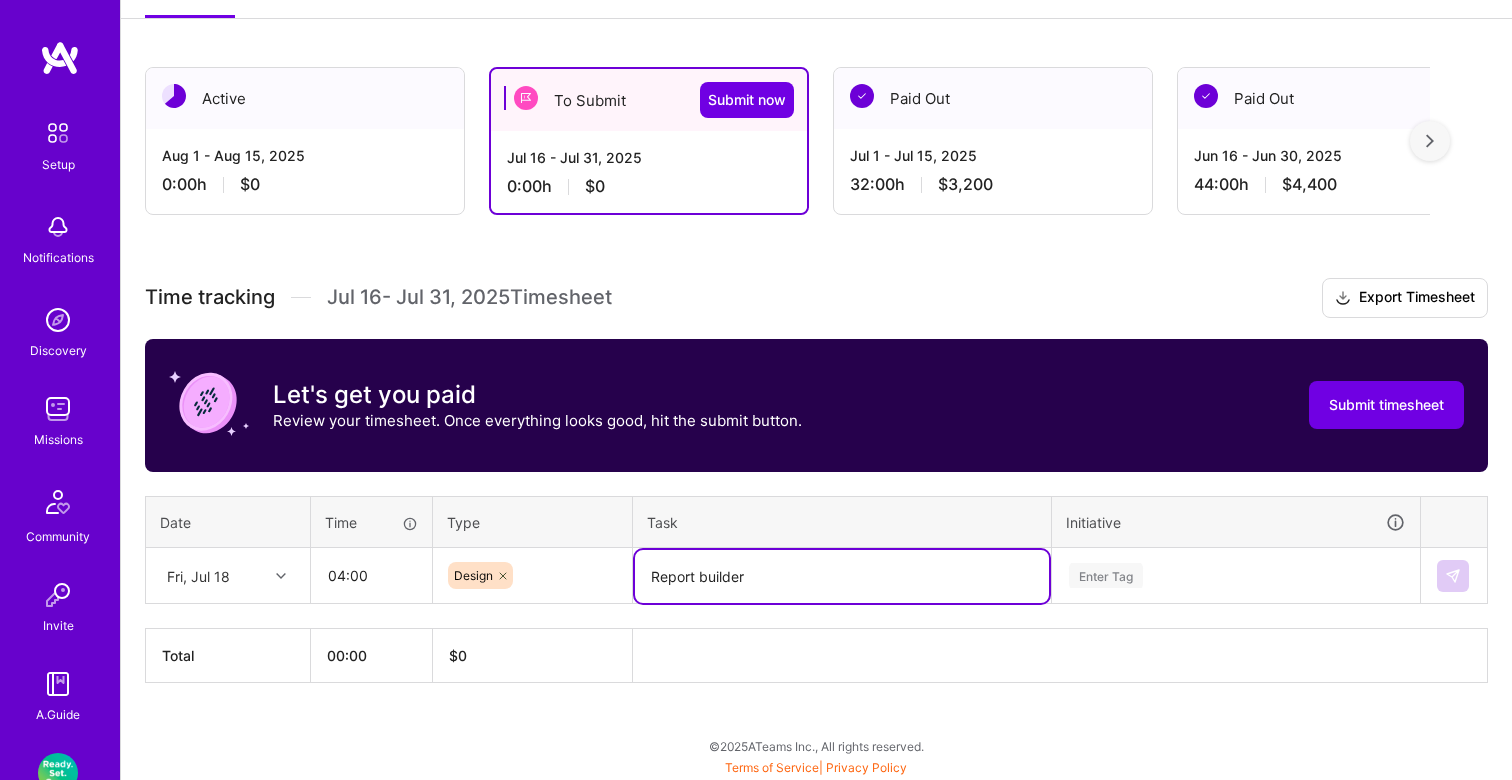 click on "Report builder" at bounding box center (842, 576) 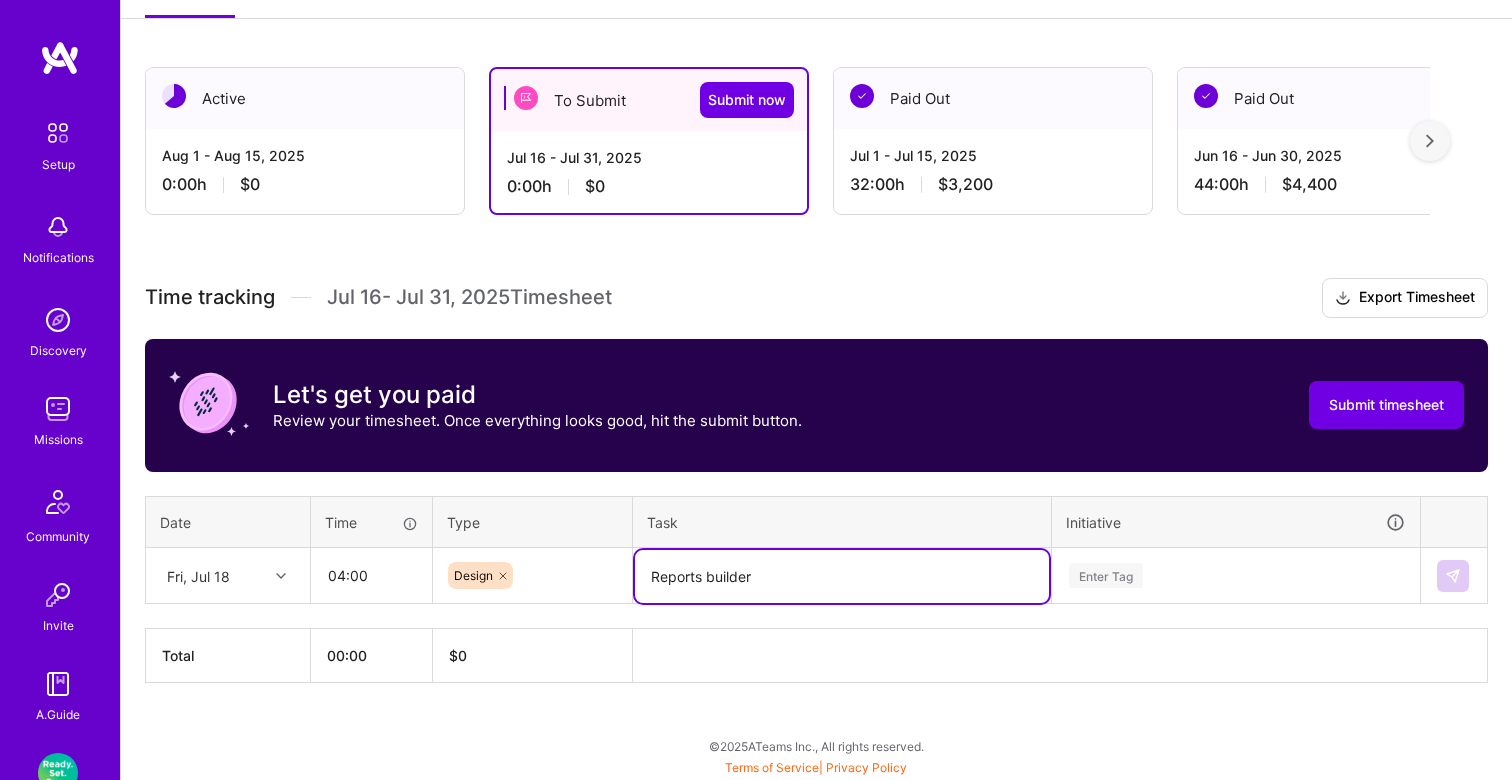 click on "Reports builder" at bounding box center [842, 576] 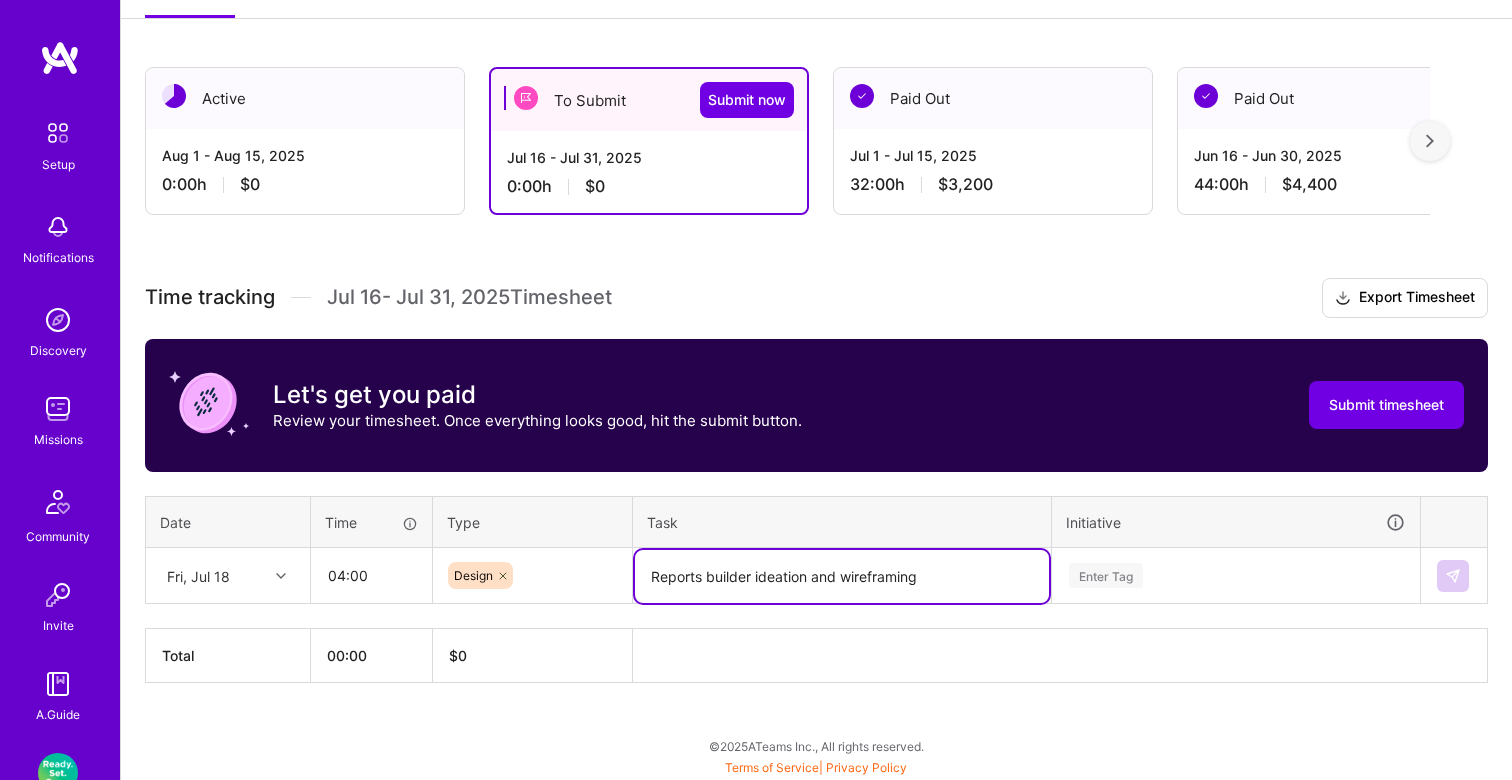 scroll, scrollTop: 368, scrollLeft: 0, axis: vertical 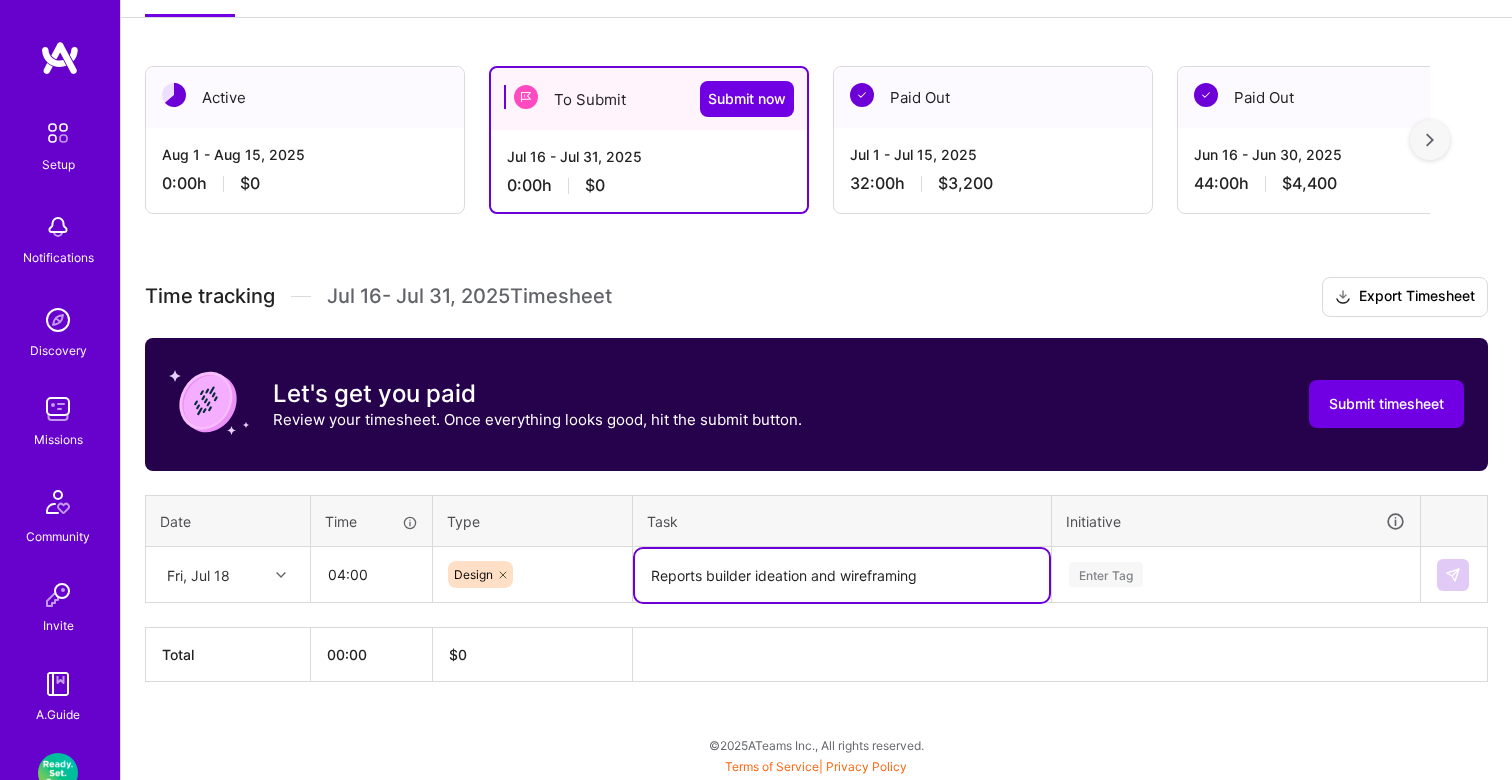 click on "Enter Tag" at bounding box center [1236, 575] 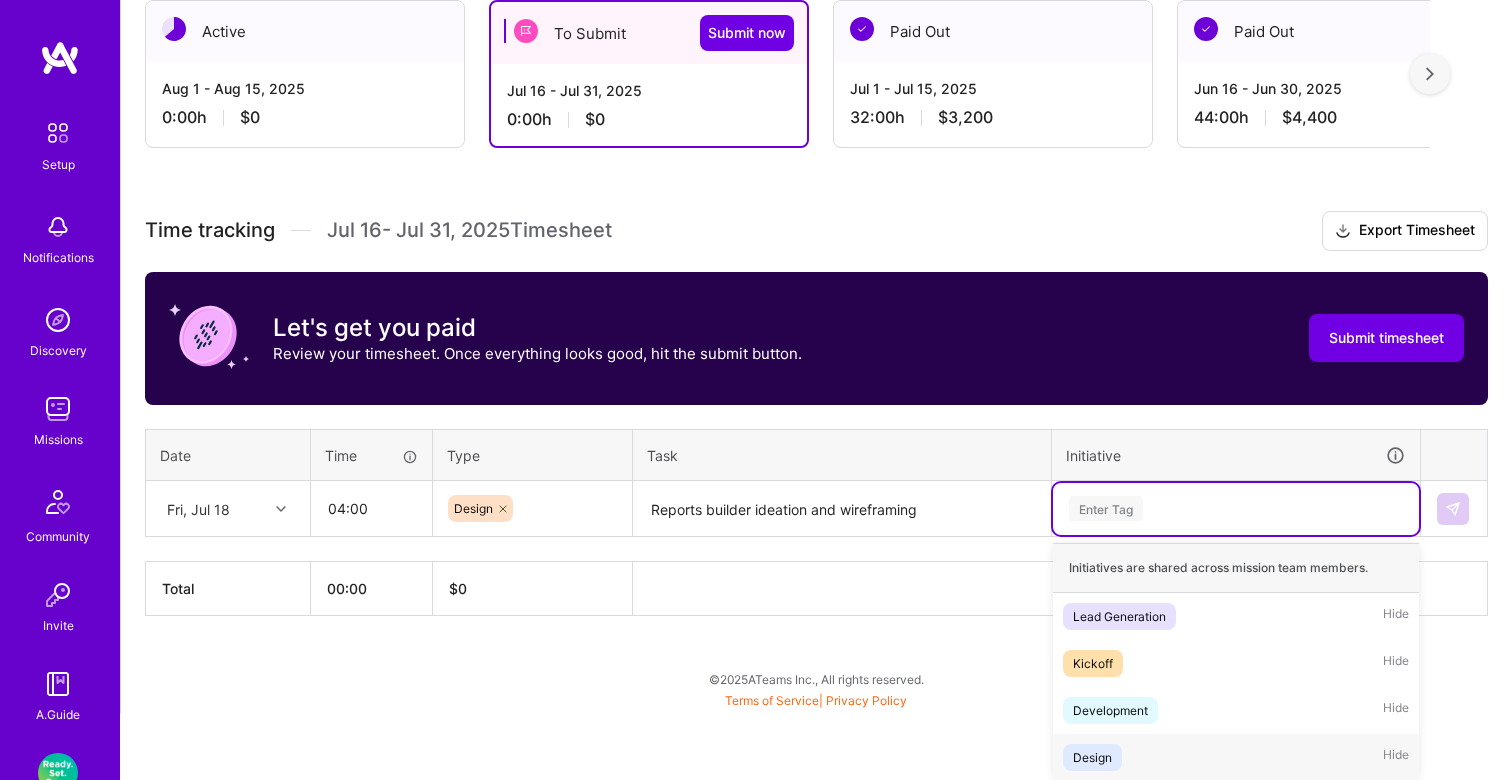 click on "Design Hide" at bounding box center [1236, 757] 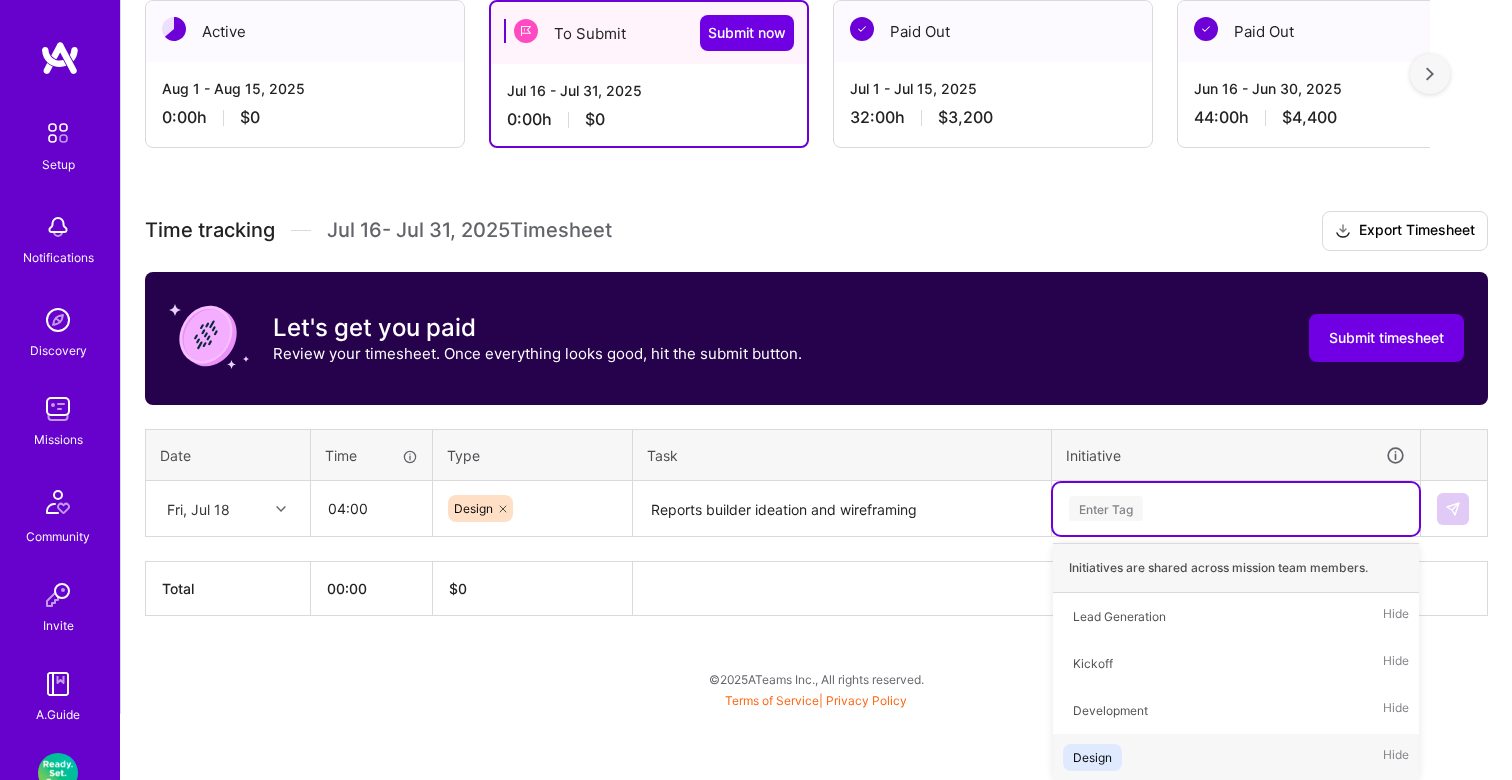scroll, scrollTop: 301, scrollLeft: 0, axis: vertical 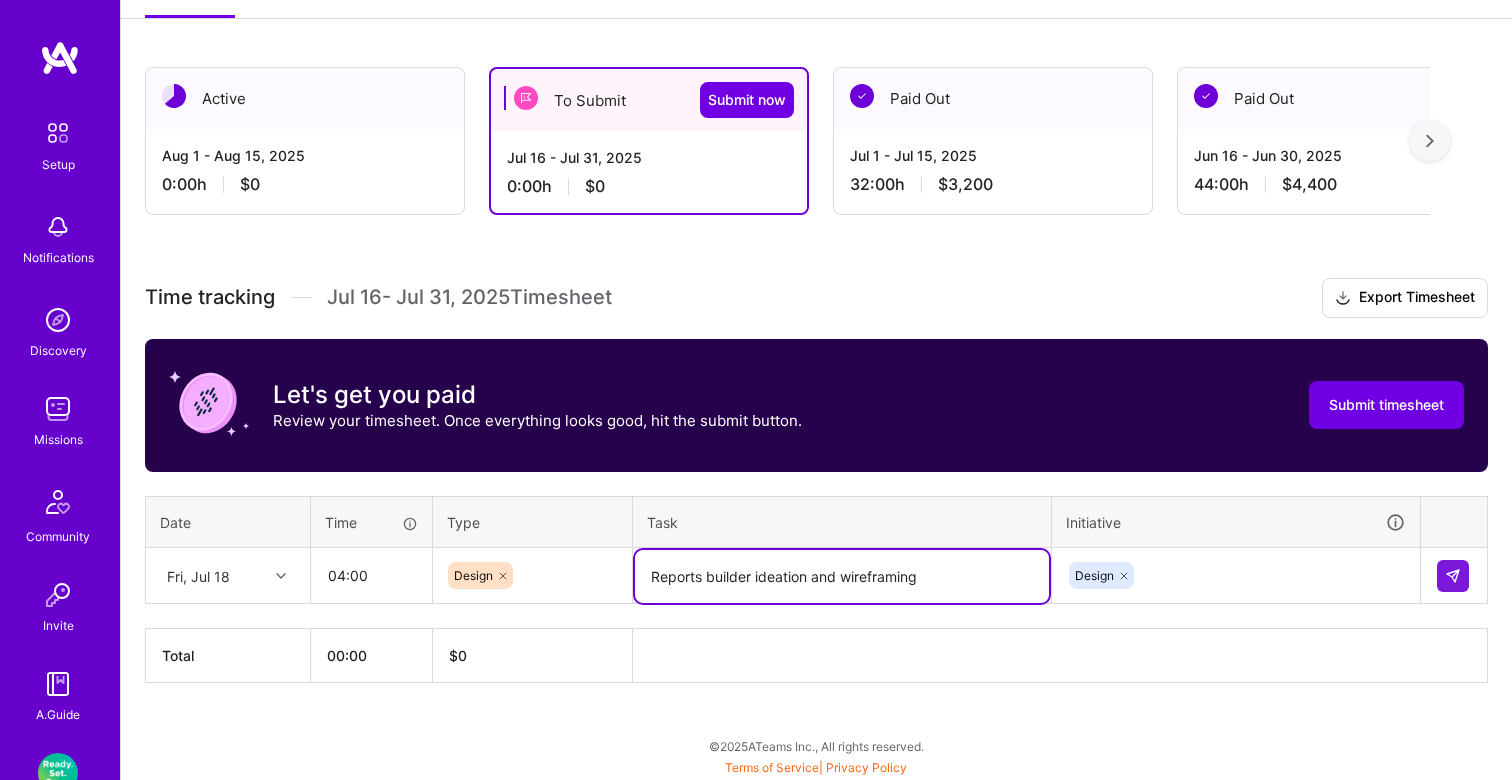 click on "Reports builder ideation and wireframing" at bounding box center [842, 576] 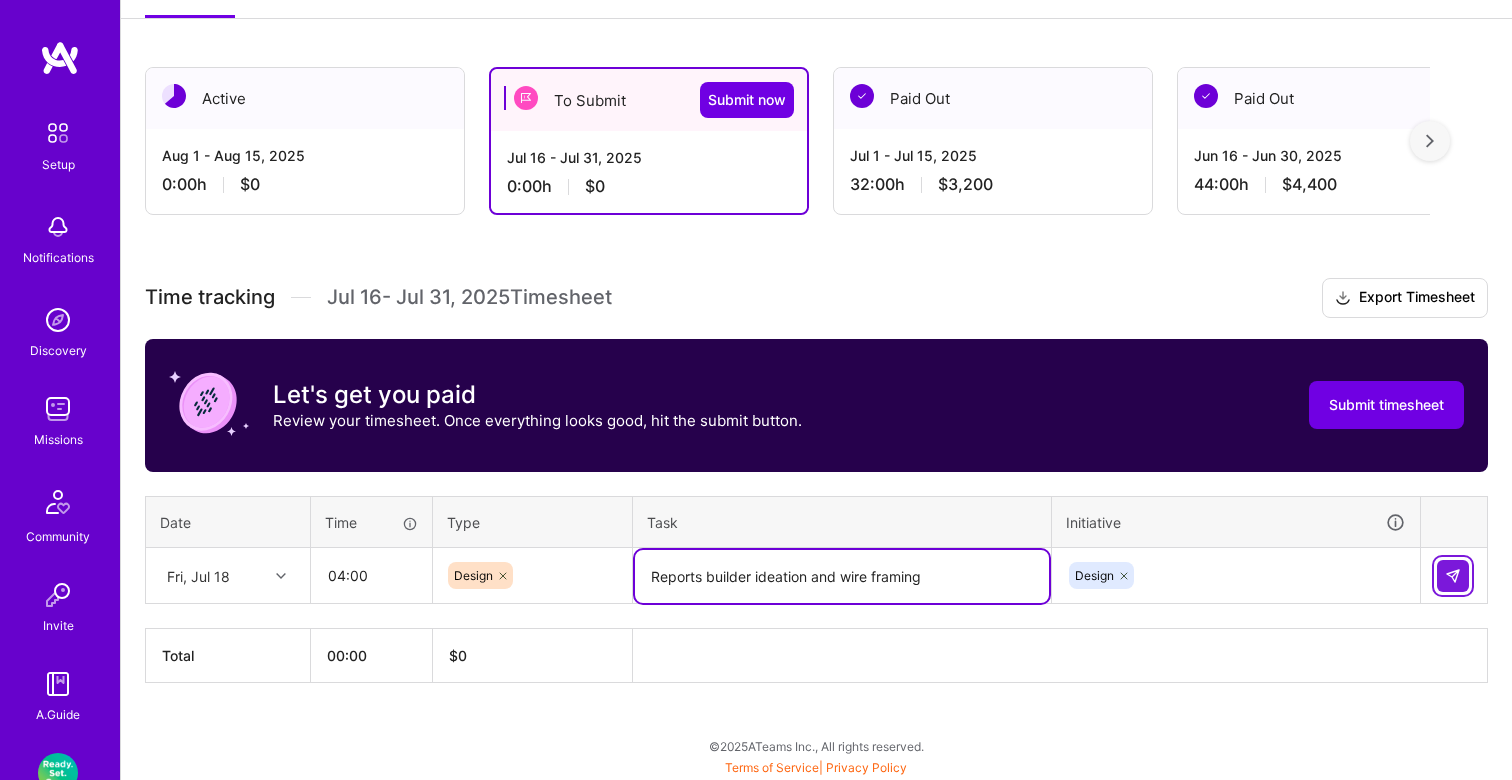 type on "Reports builder ideation and wire framing" 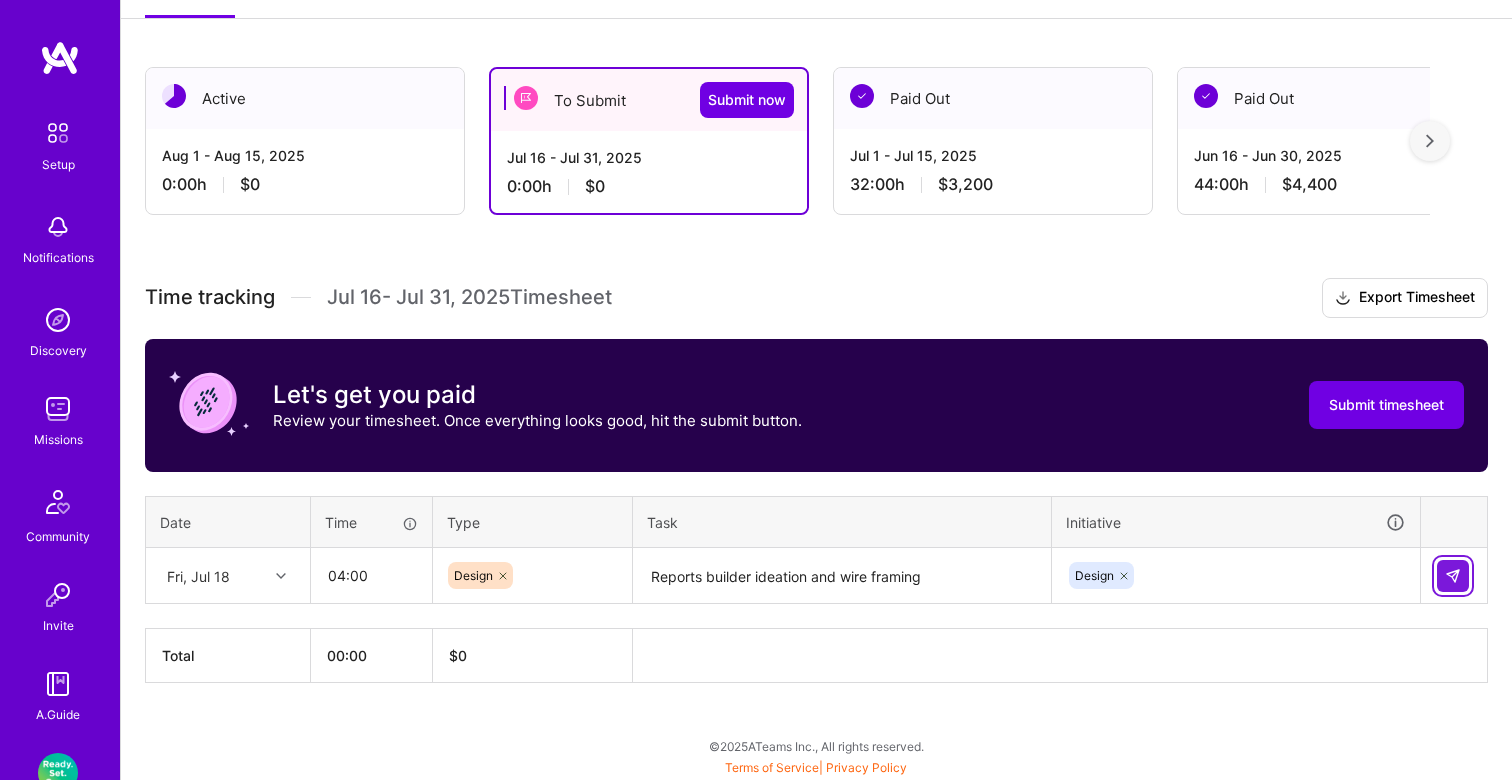 click at bounding box center [1453, 576] 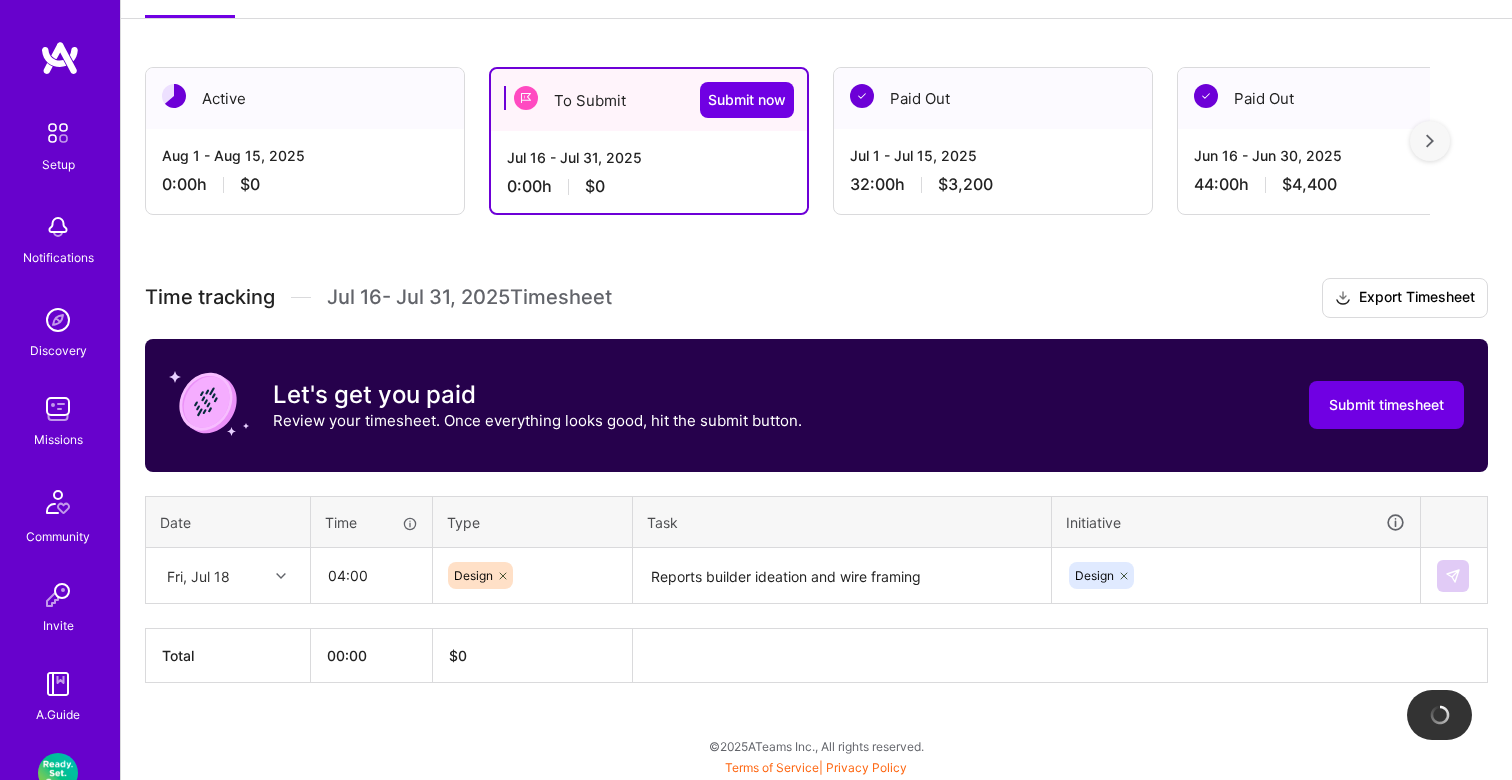 type 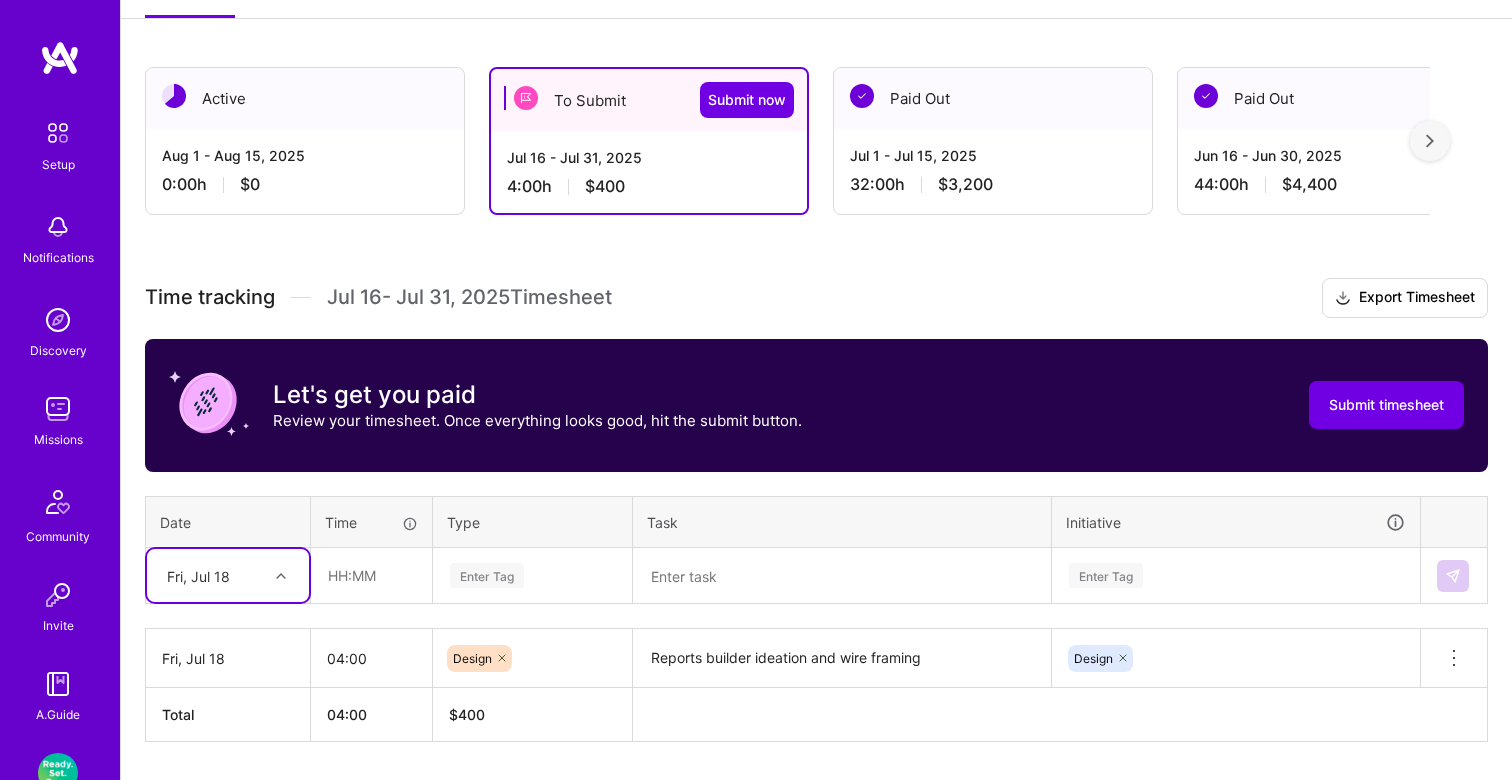 scroll, scrollTop: 360, scrollLeft: 0, axis: vertical 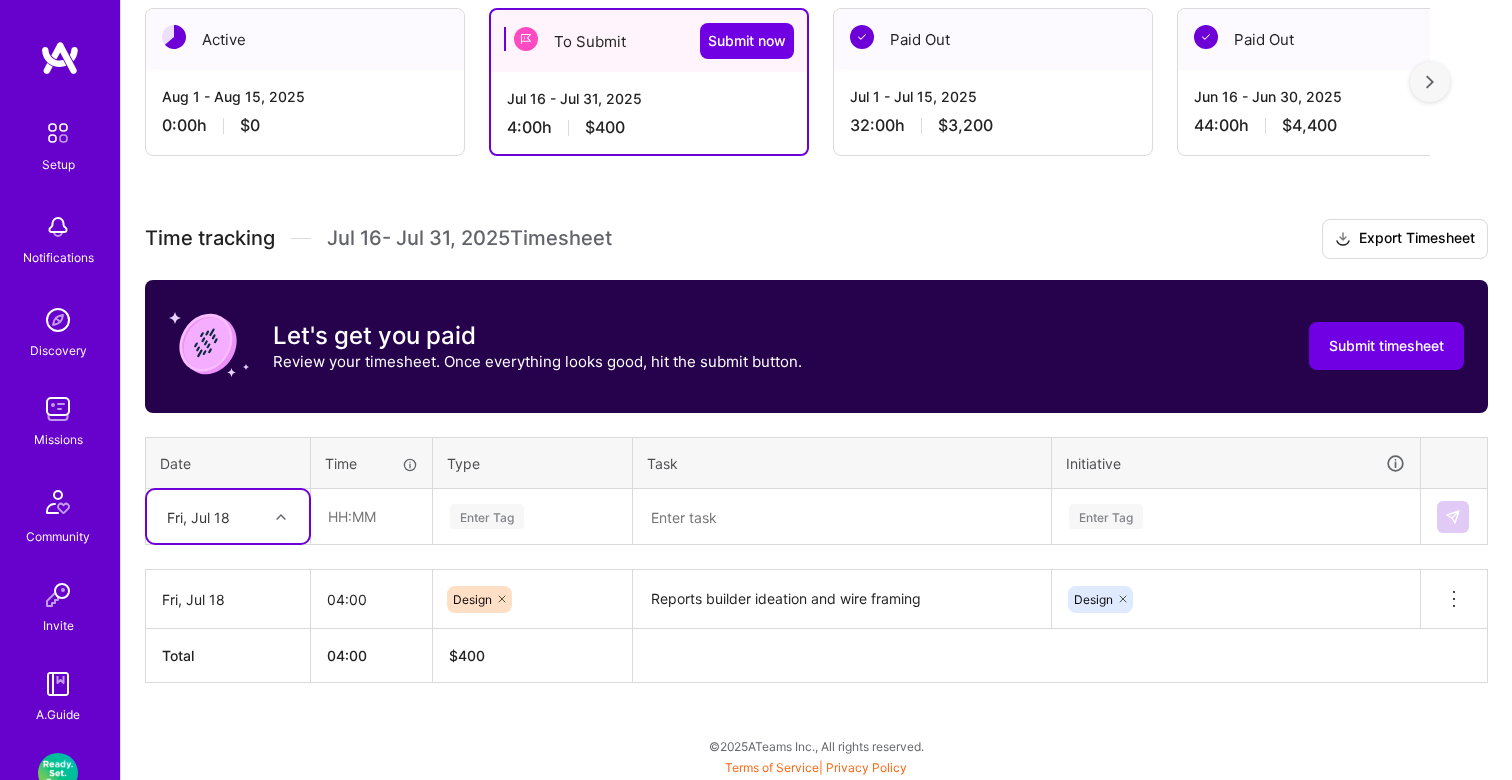 click on "option Fri, Jul 18, selected.   Select is focused ,type to refine list, press Down to open the menu,  Fri, Jul 18" at bounding box center (228, 516) 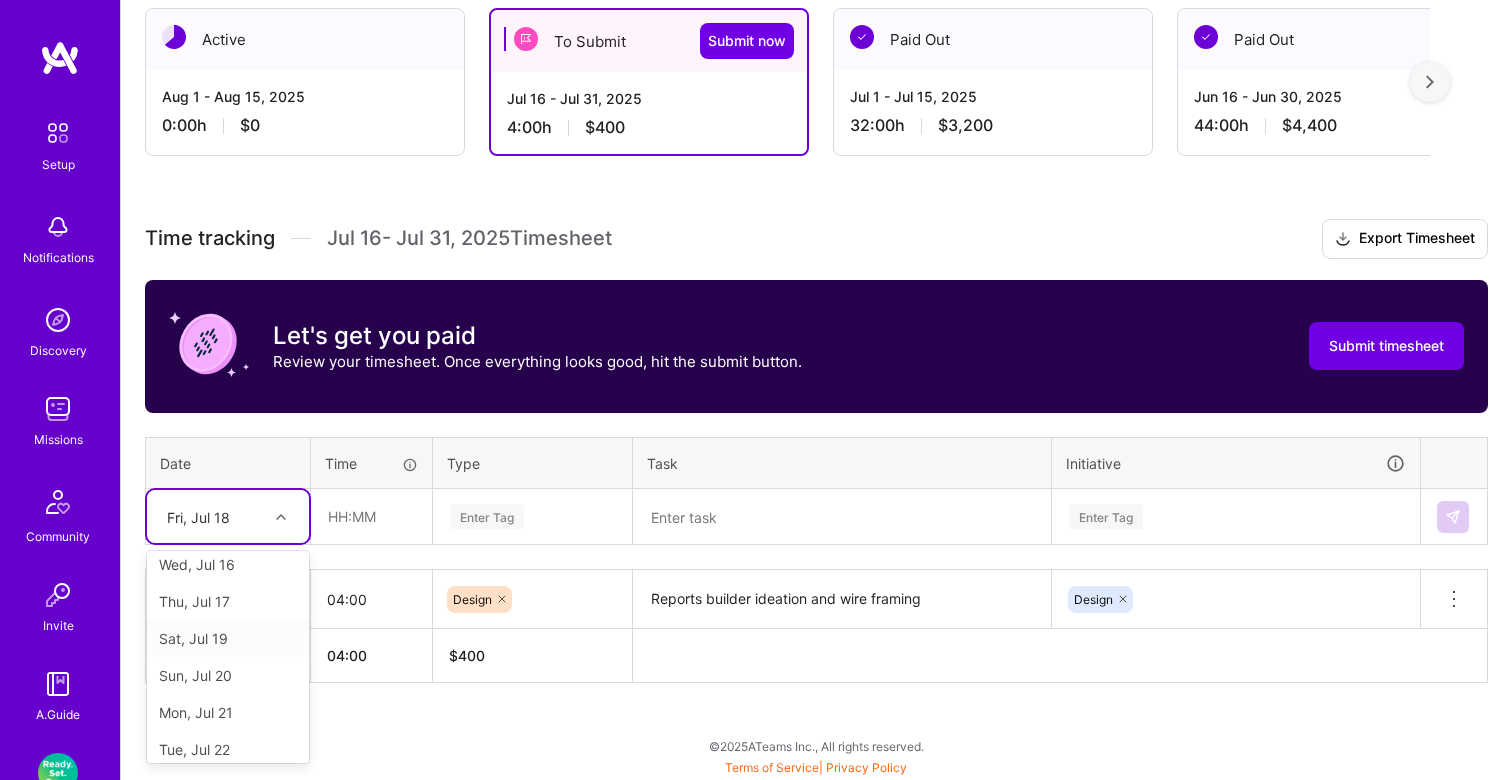 scroll, scrollTop: 0, scrollLeft: 0, axis: both 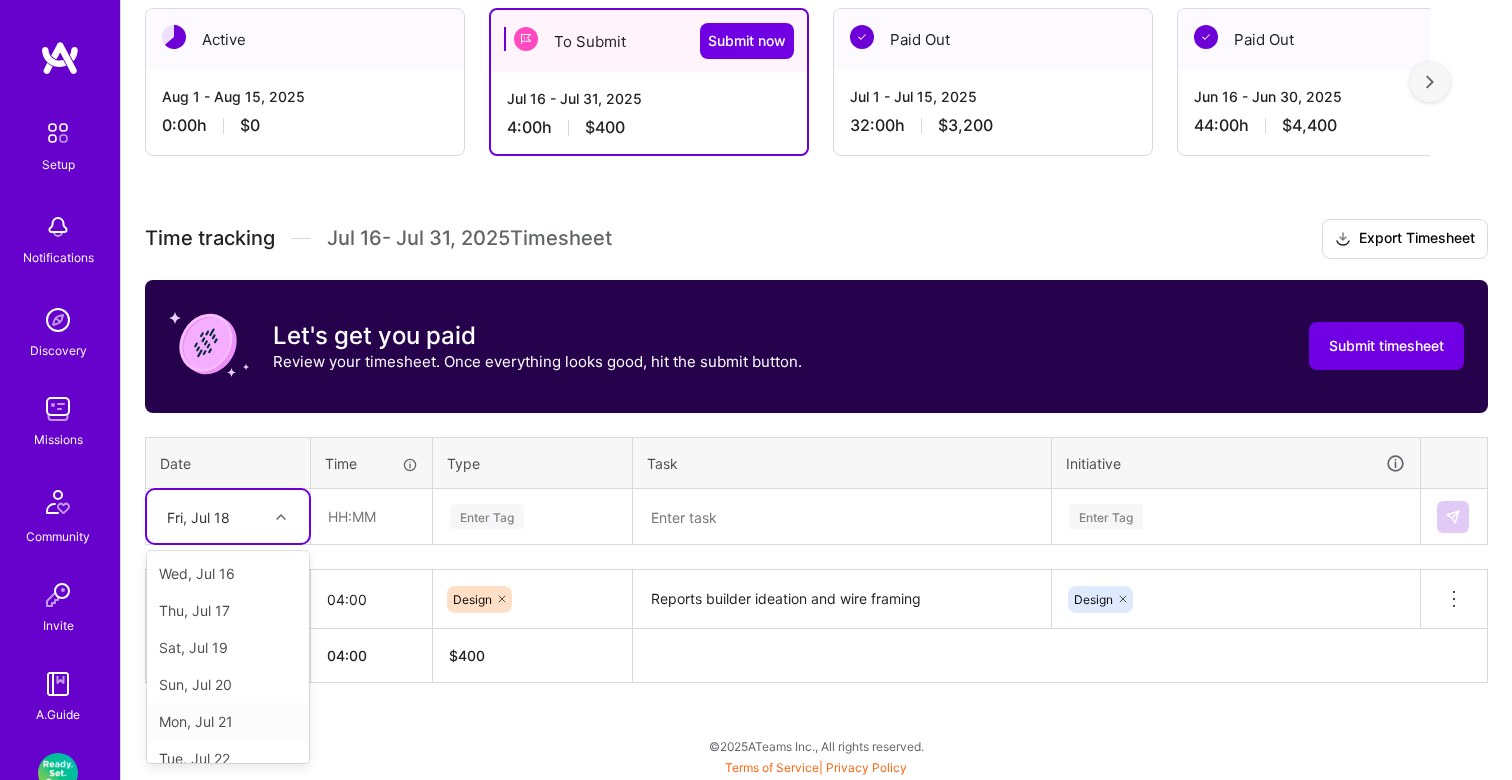 click on "Mon, Jul 21" at bounding box center (228, 721) 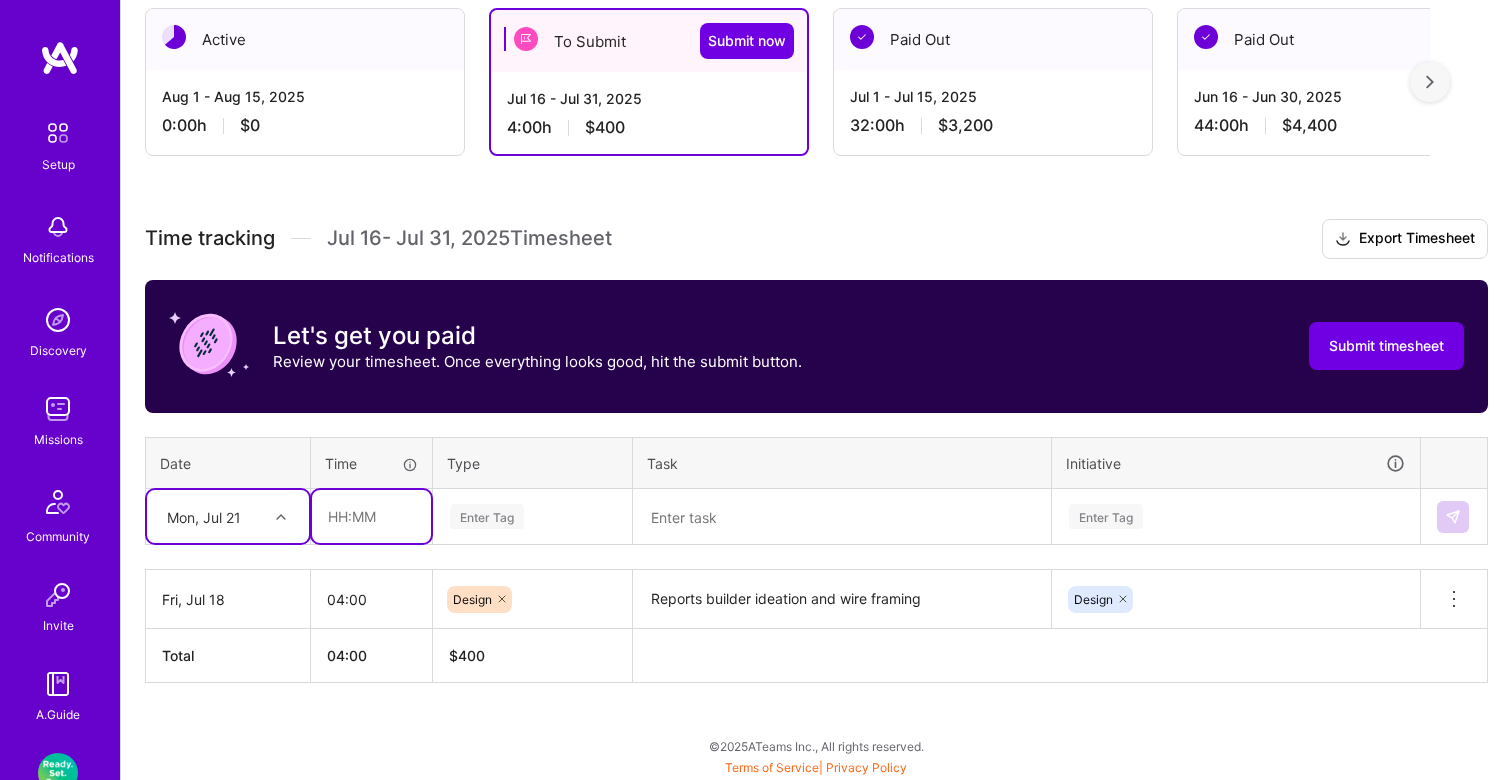 click at bounding box center (371, 516) 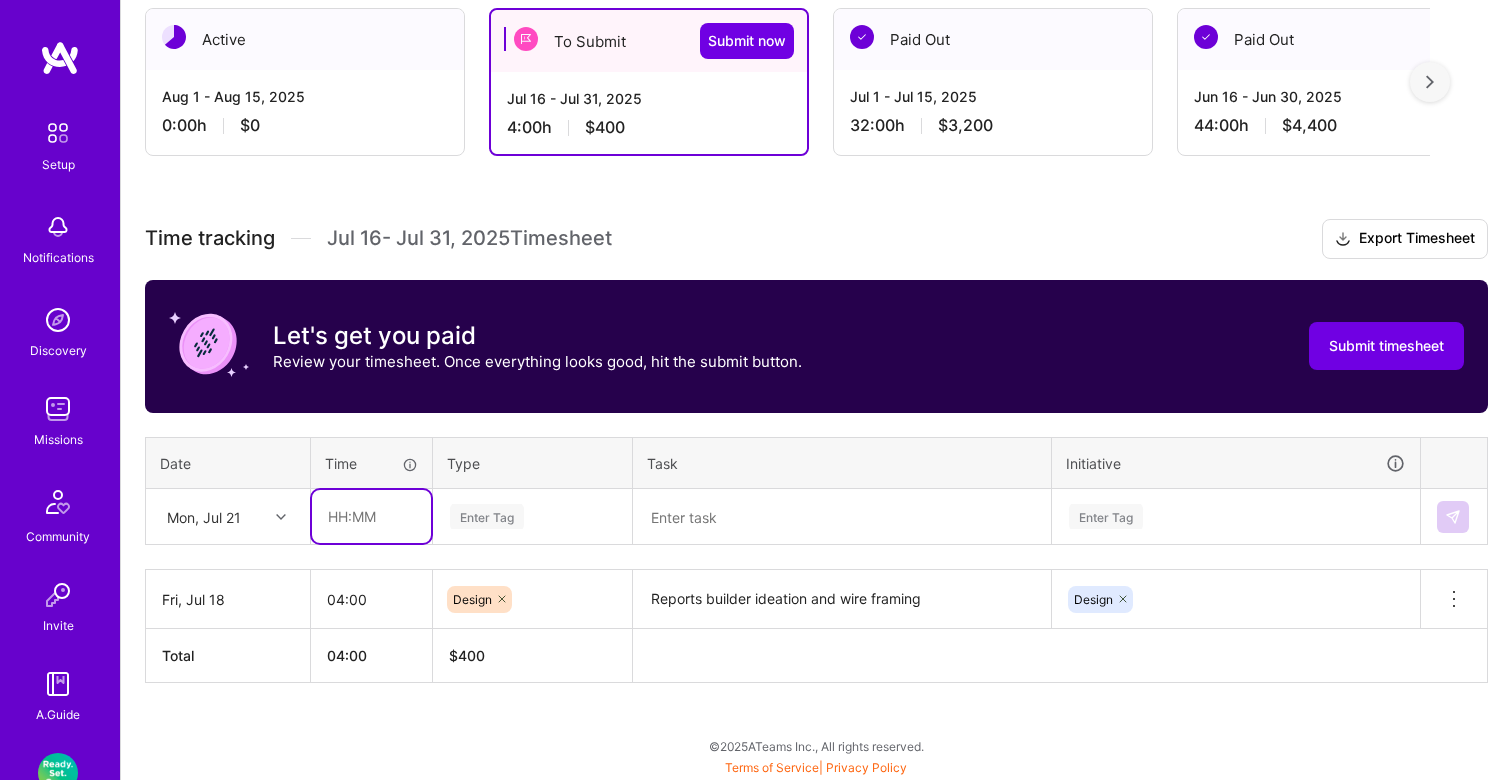 type on "04:00" 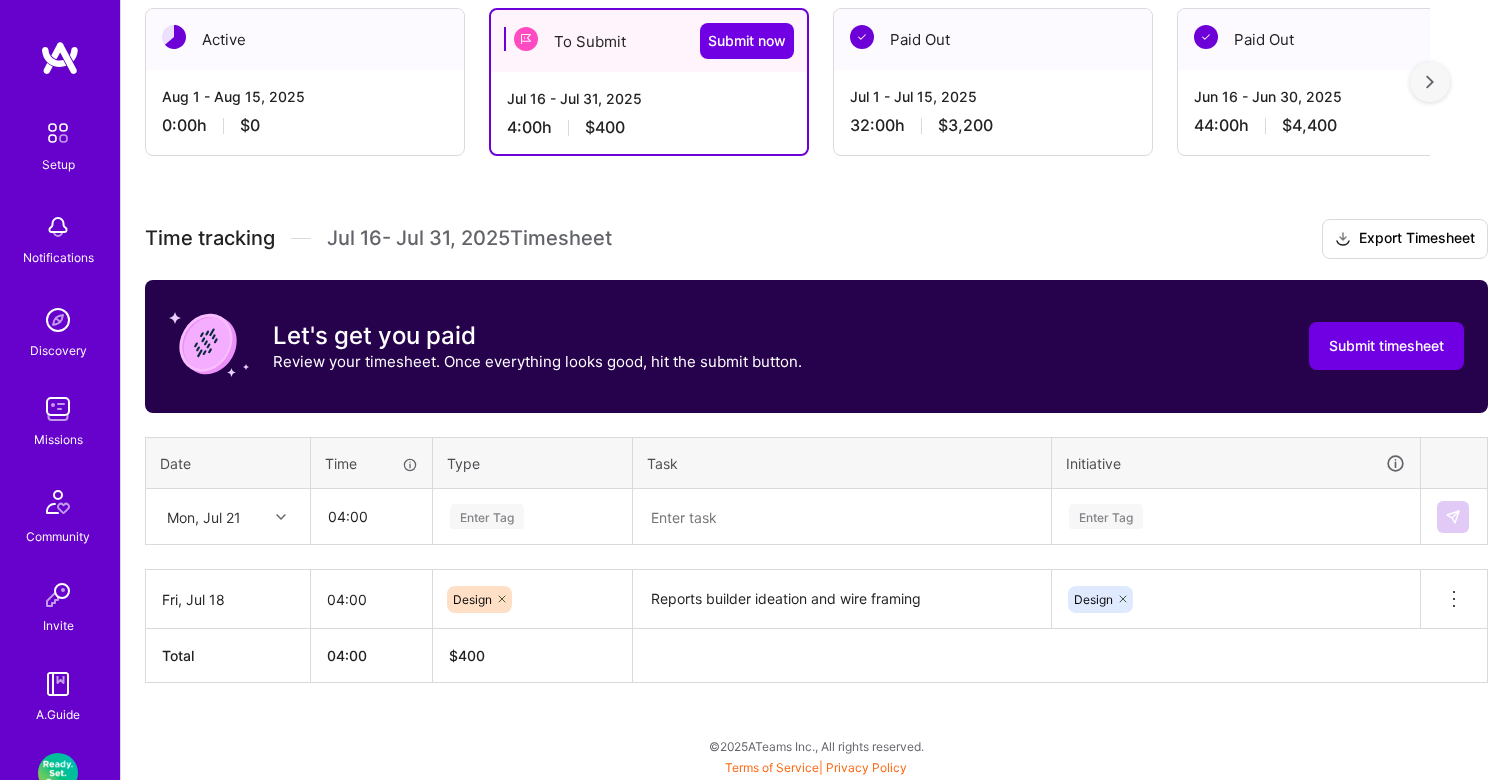 click on "Enter Tag" at bounding box center (487, 516) 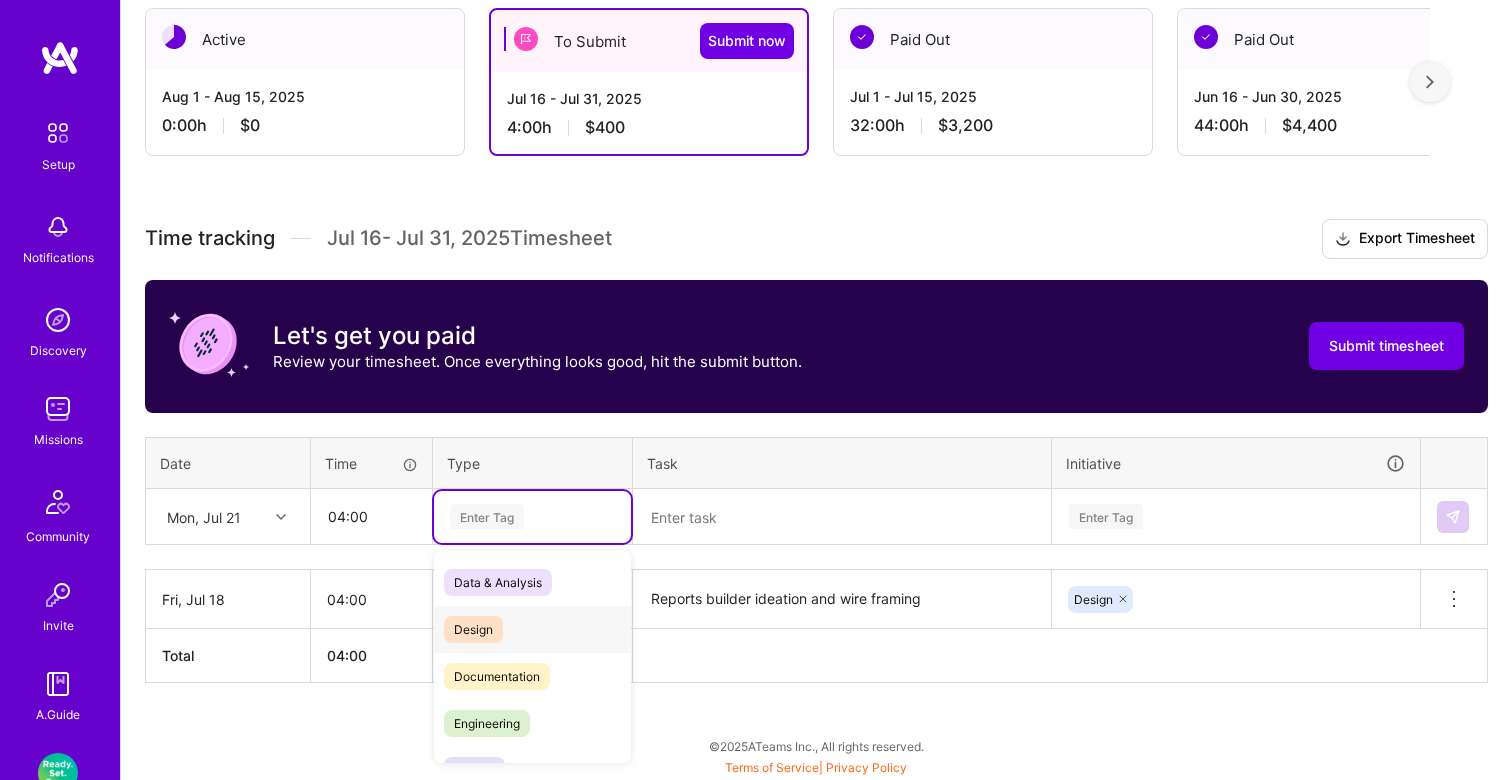 click on "Design" at bounding box center (473, 629) 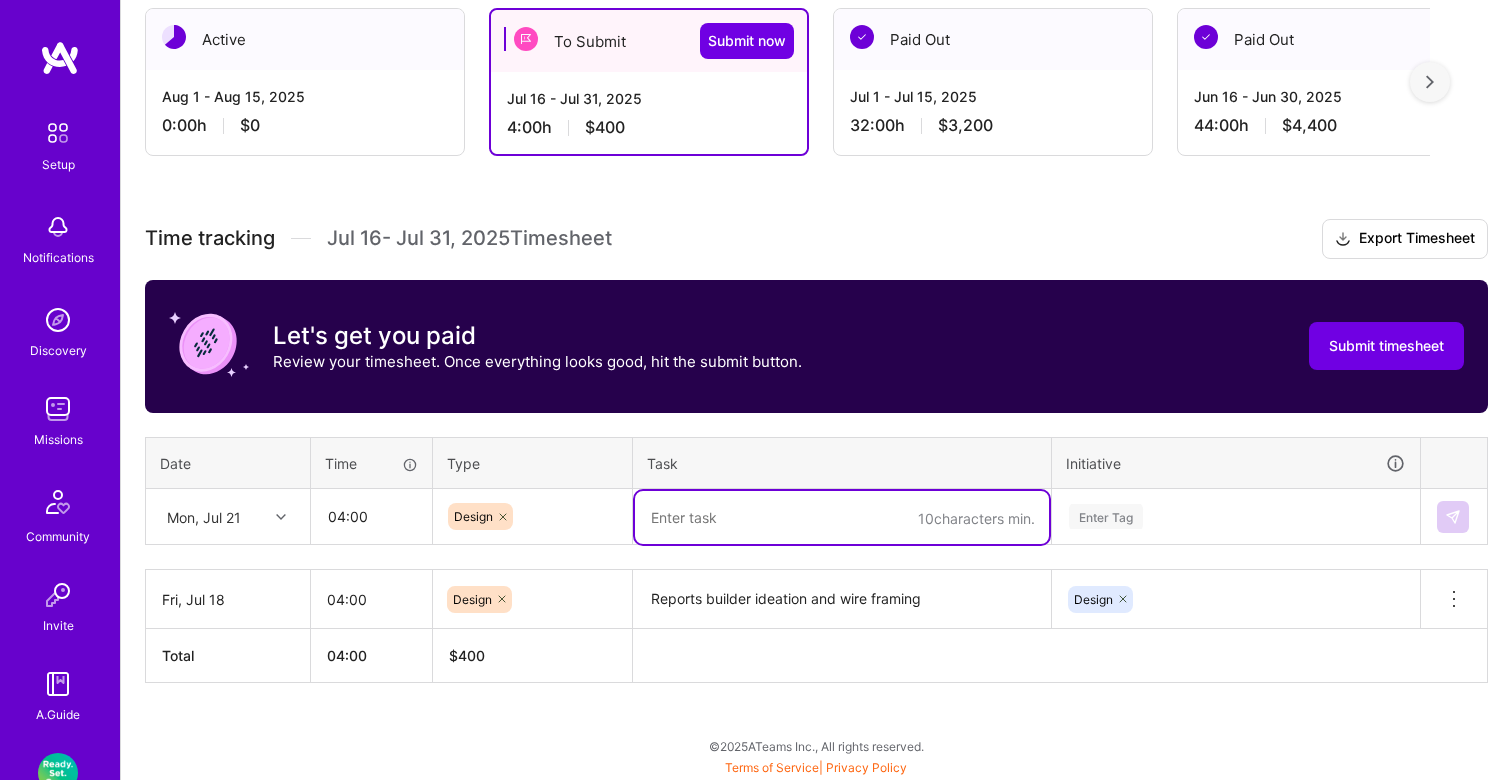 click at bounding box center (842, 517) 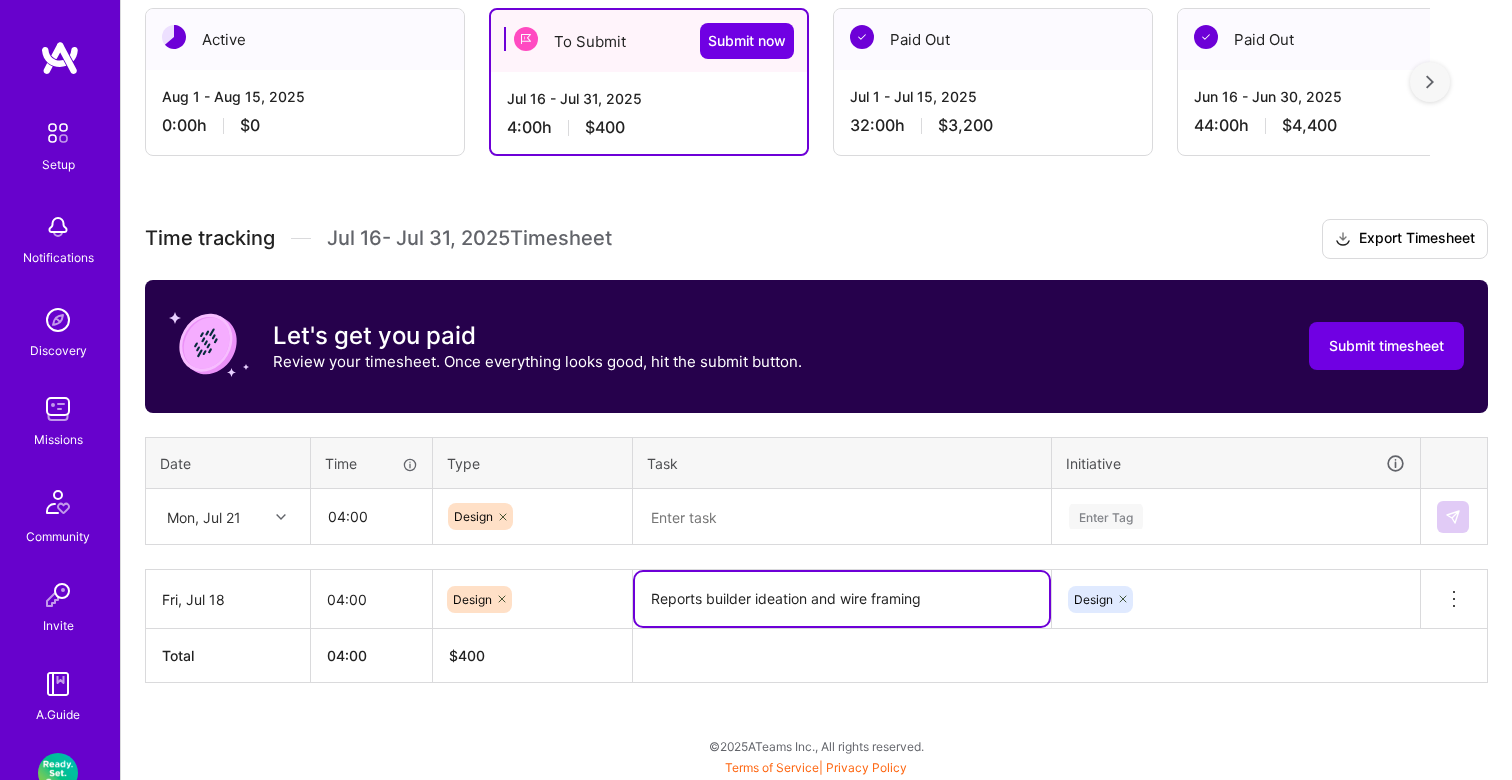 drag, startPoint x: 954, startPoint y: 598, endPoint x: 588, endPoint y: 597, distance: 366.00137 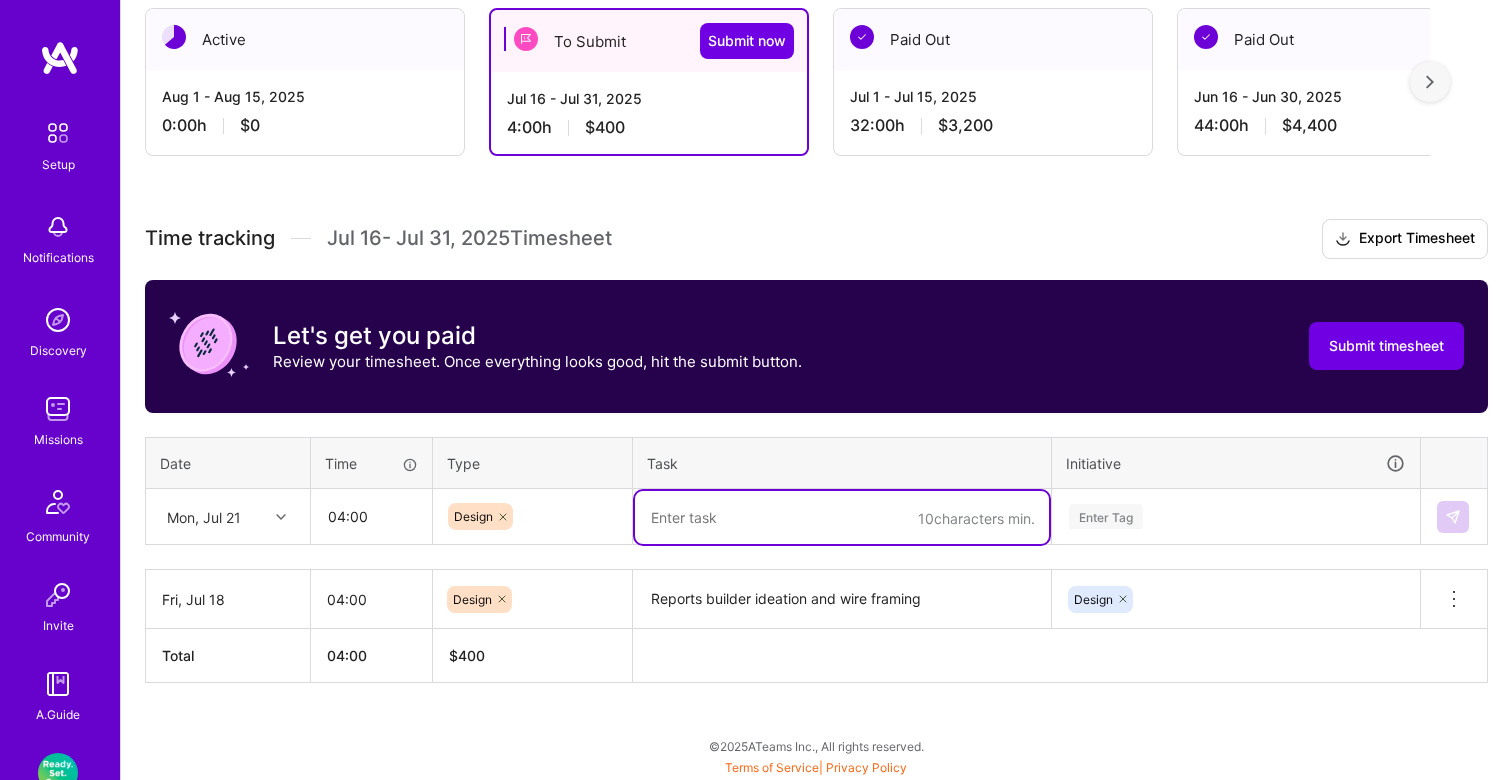 paste on "Reports builder ideation and wire framing" 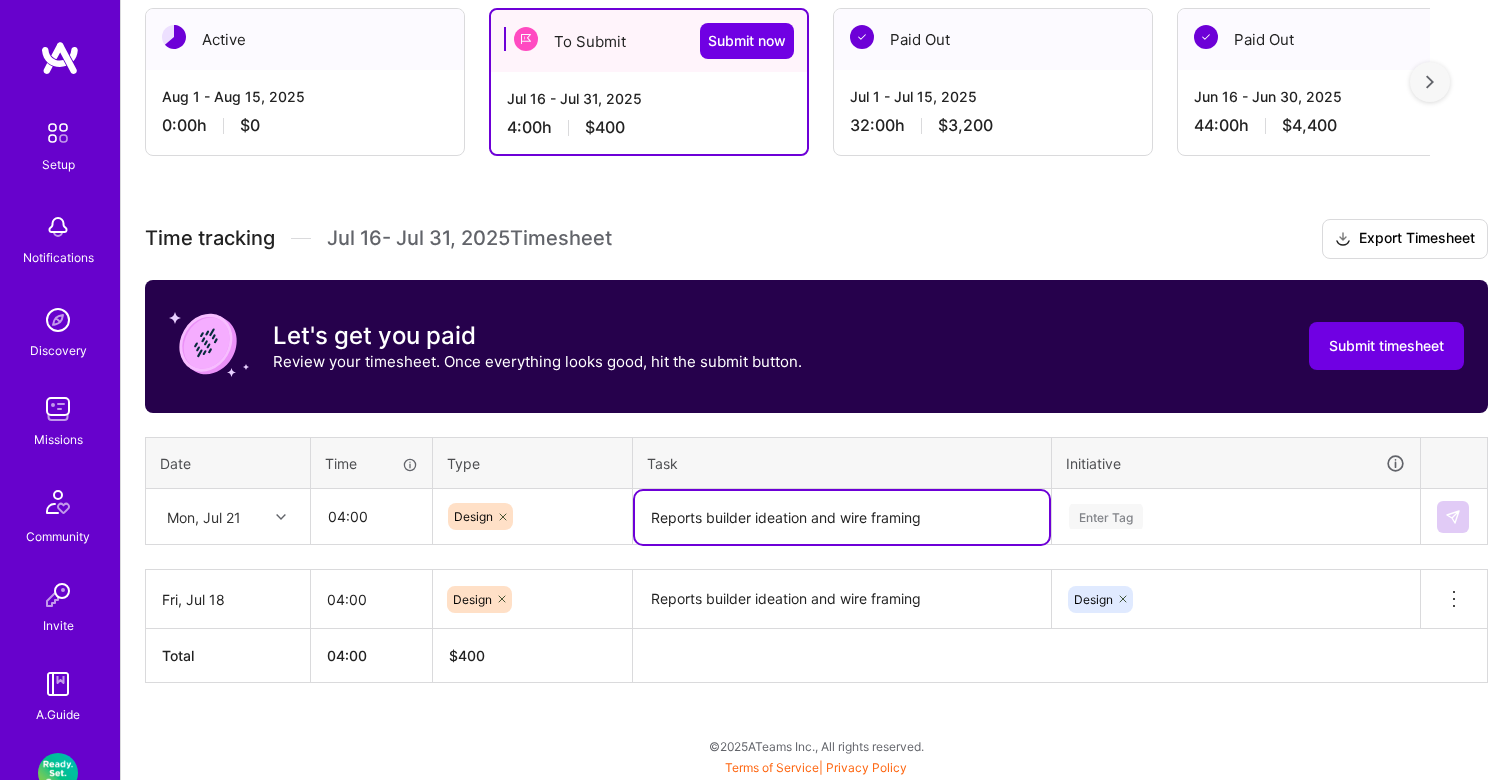 type on "Reports builder ideation and wire framing" 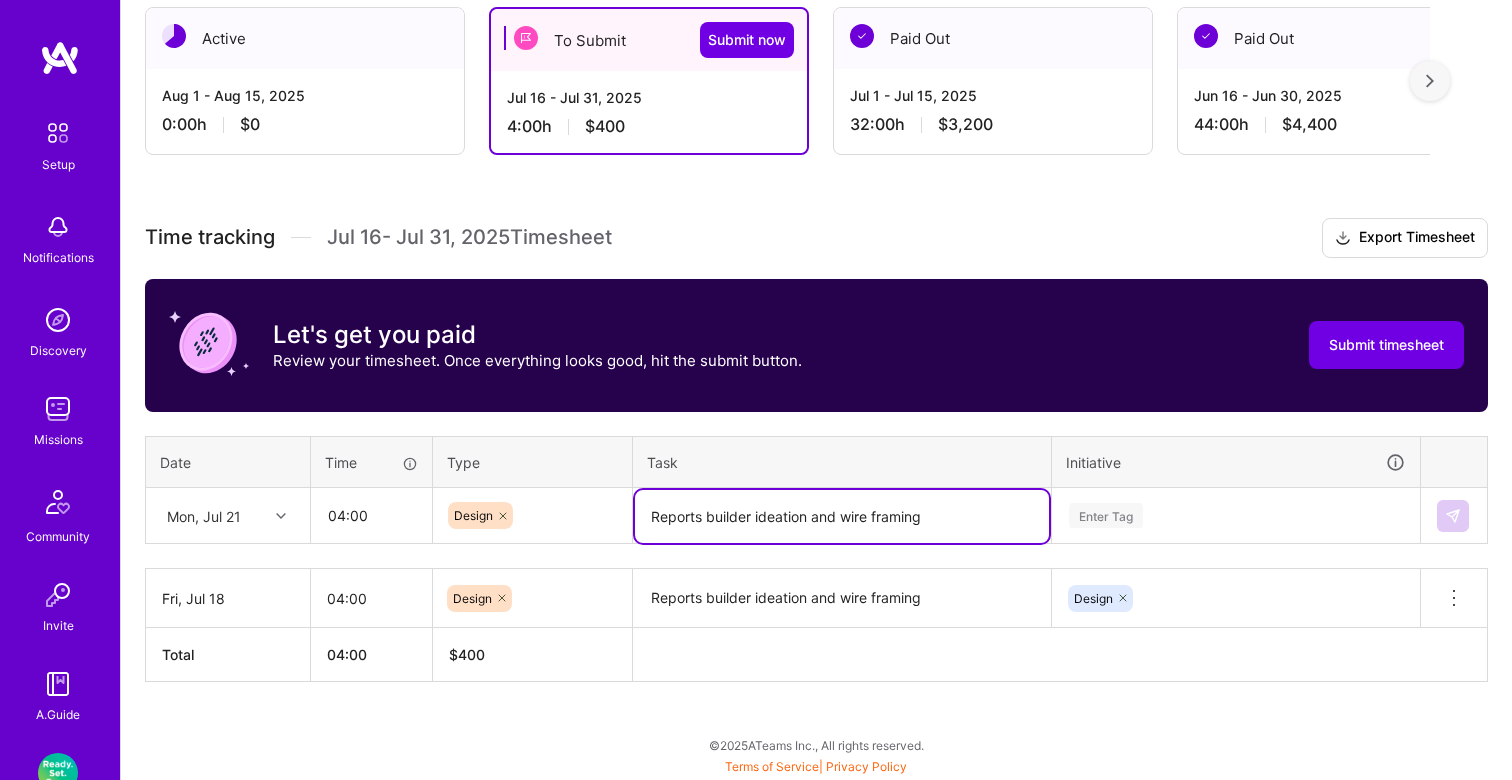 click on "Enter Tag" at bounding box center [1106, 515] 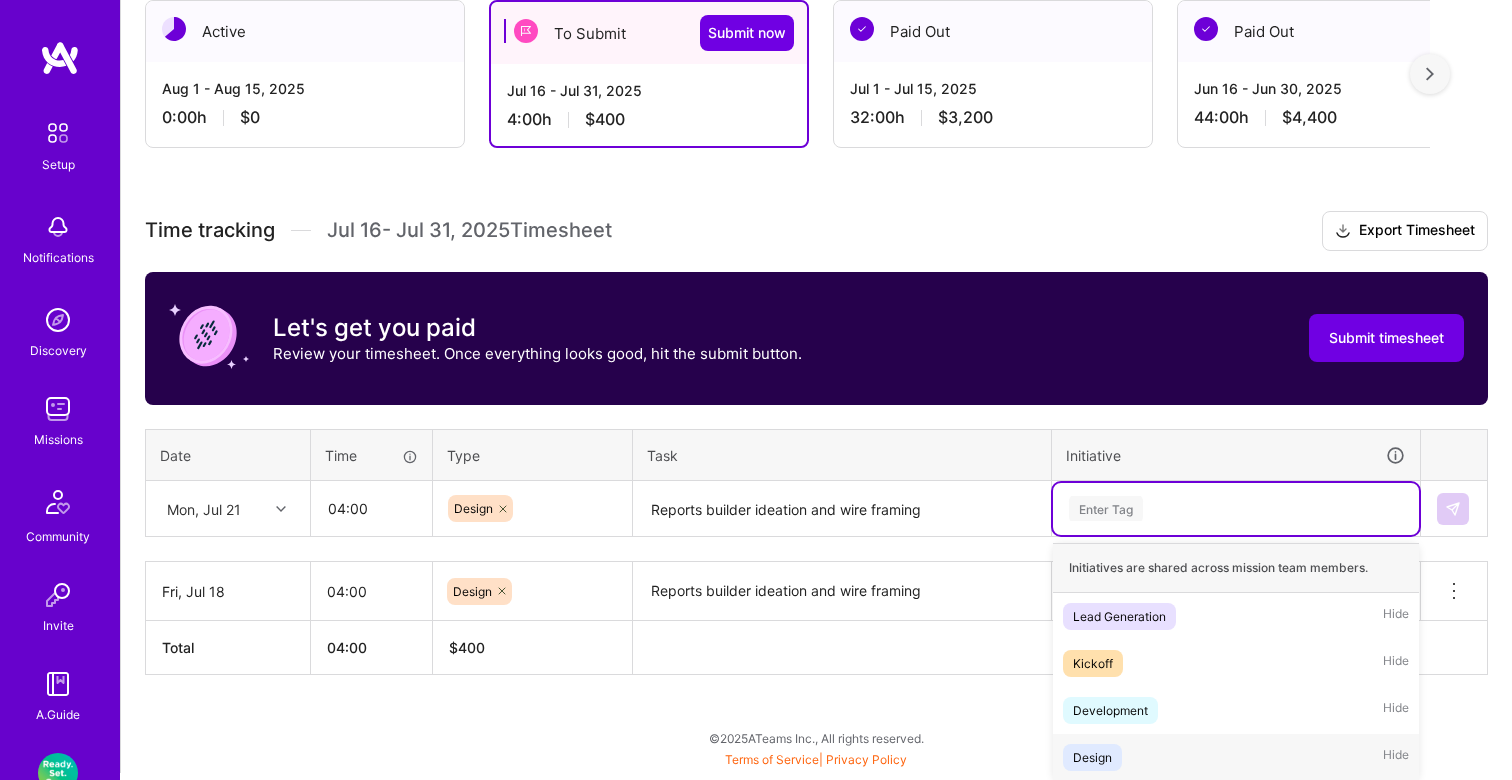 click on "Design" at bounding box center (1092, 757) 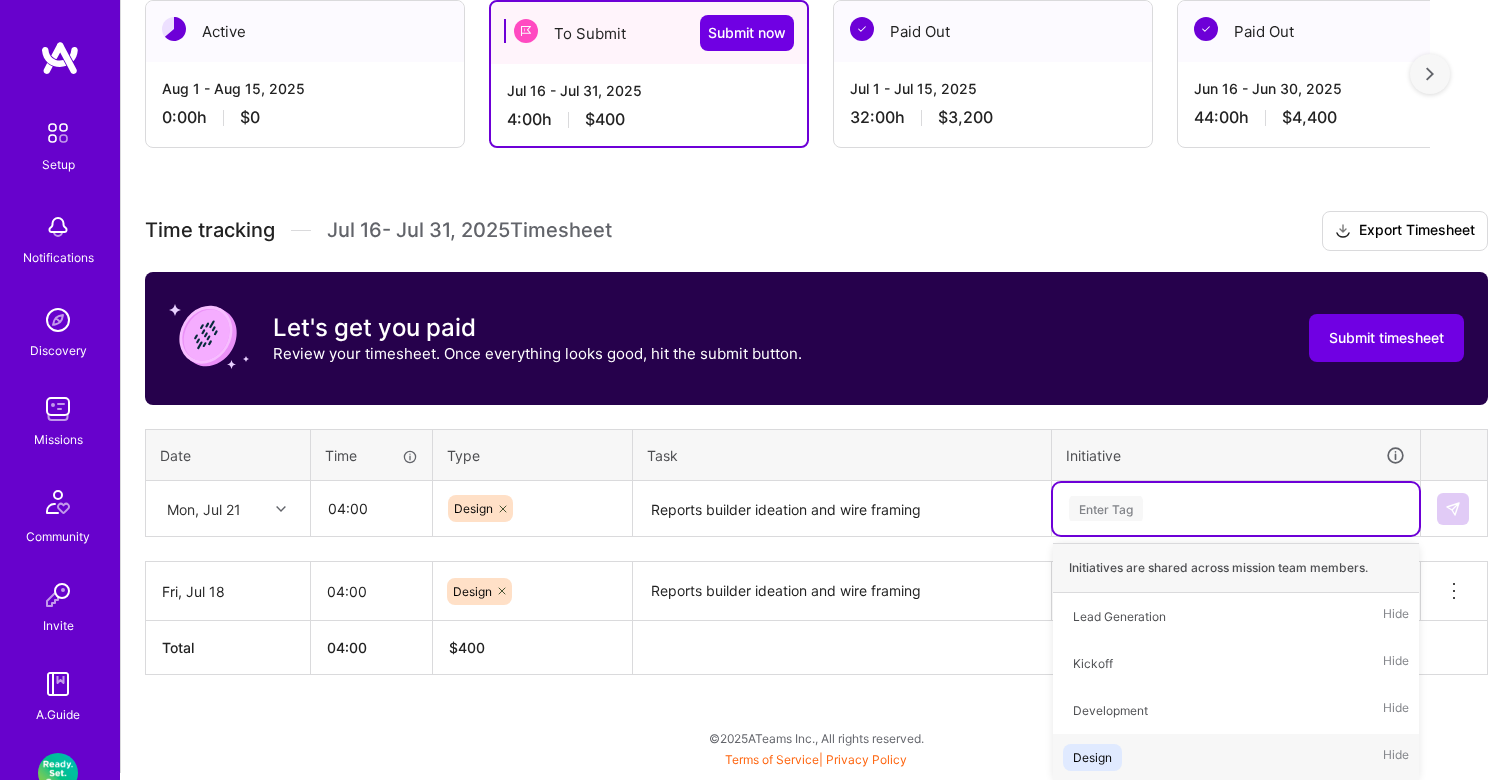 scroll, scrollTop: 360, scrollLeft: 0, axis: vertical 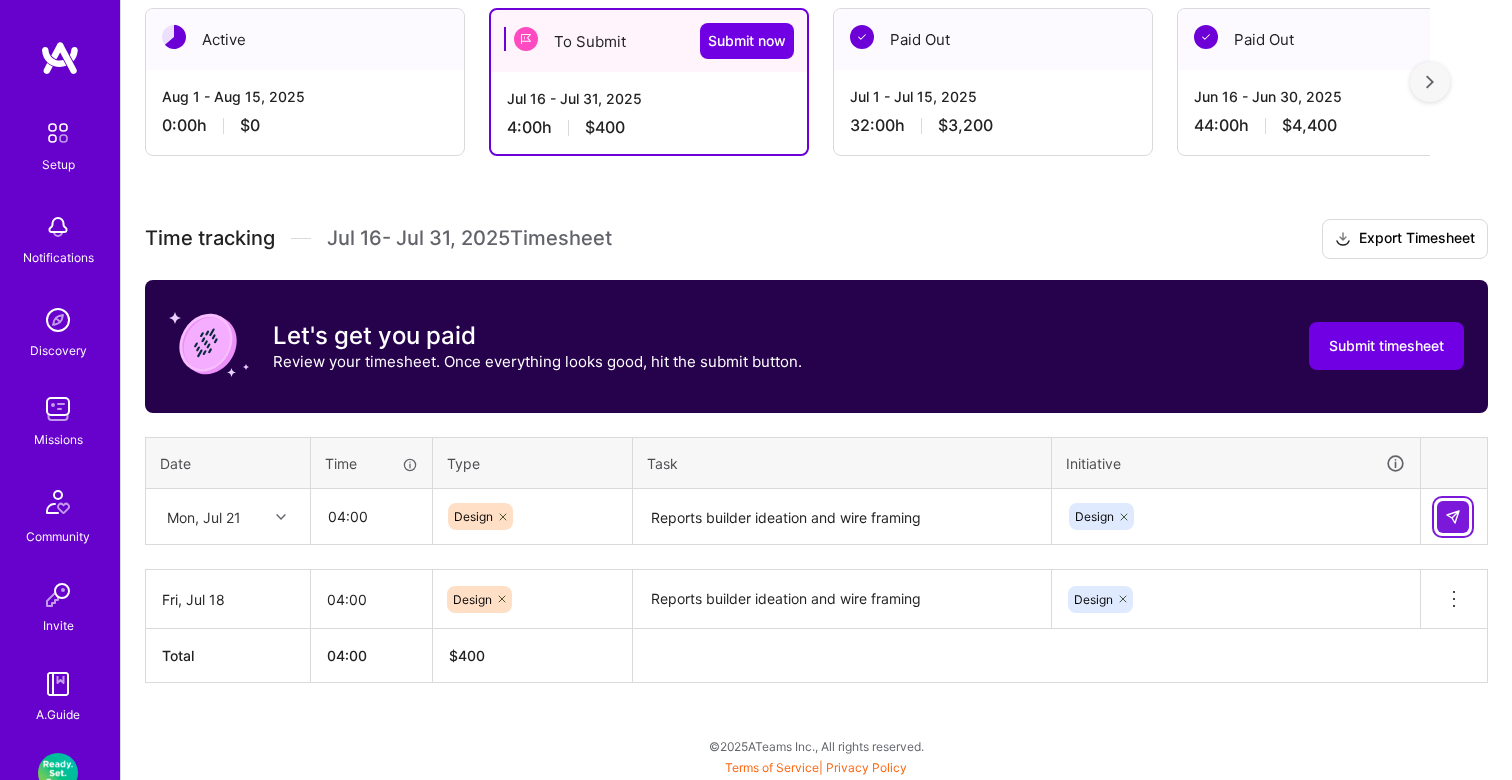 click at bounding box center [1453, 517] 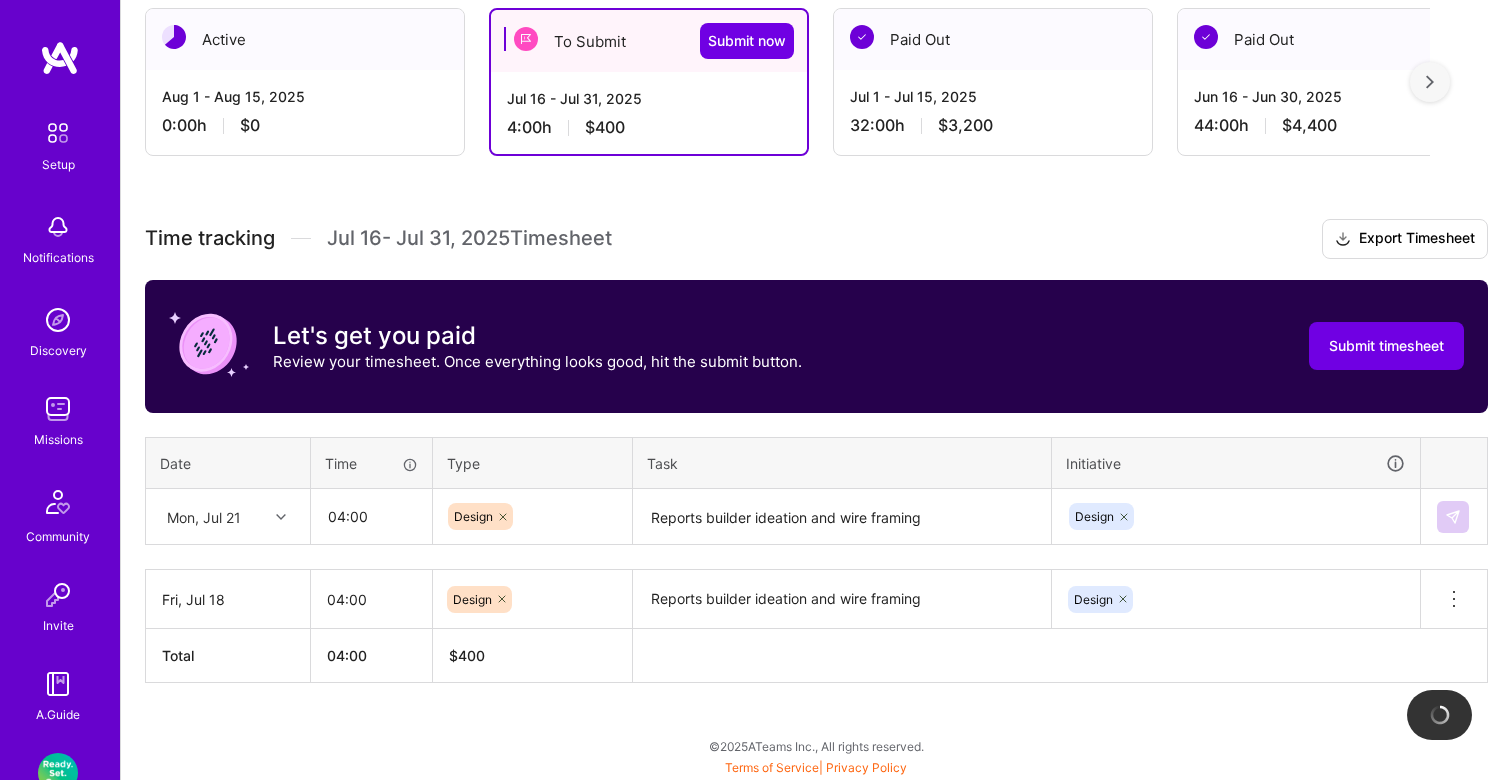 type 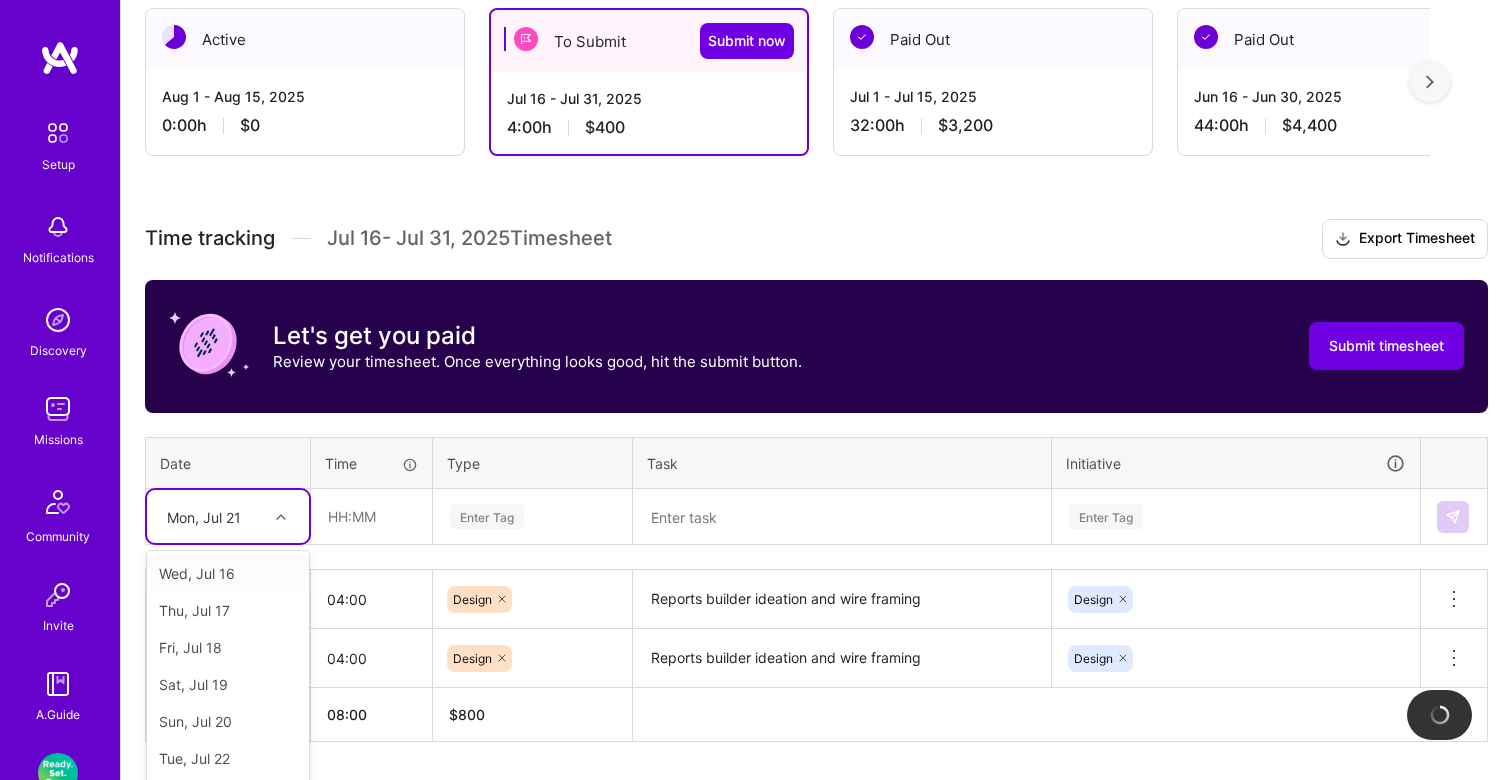 scroll, scrollTop: 419, scrollLeft: 0, axis: vertical 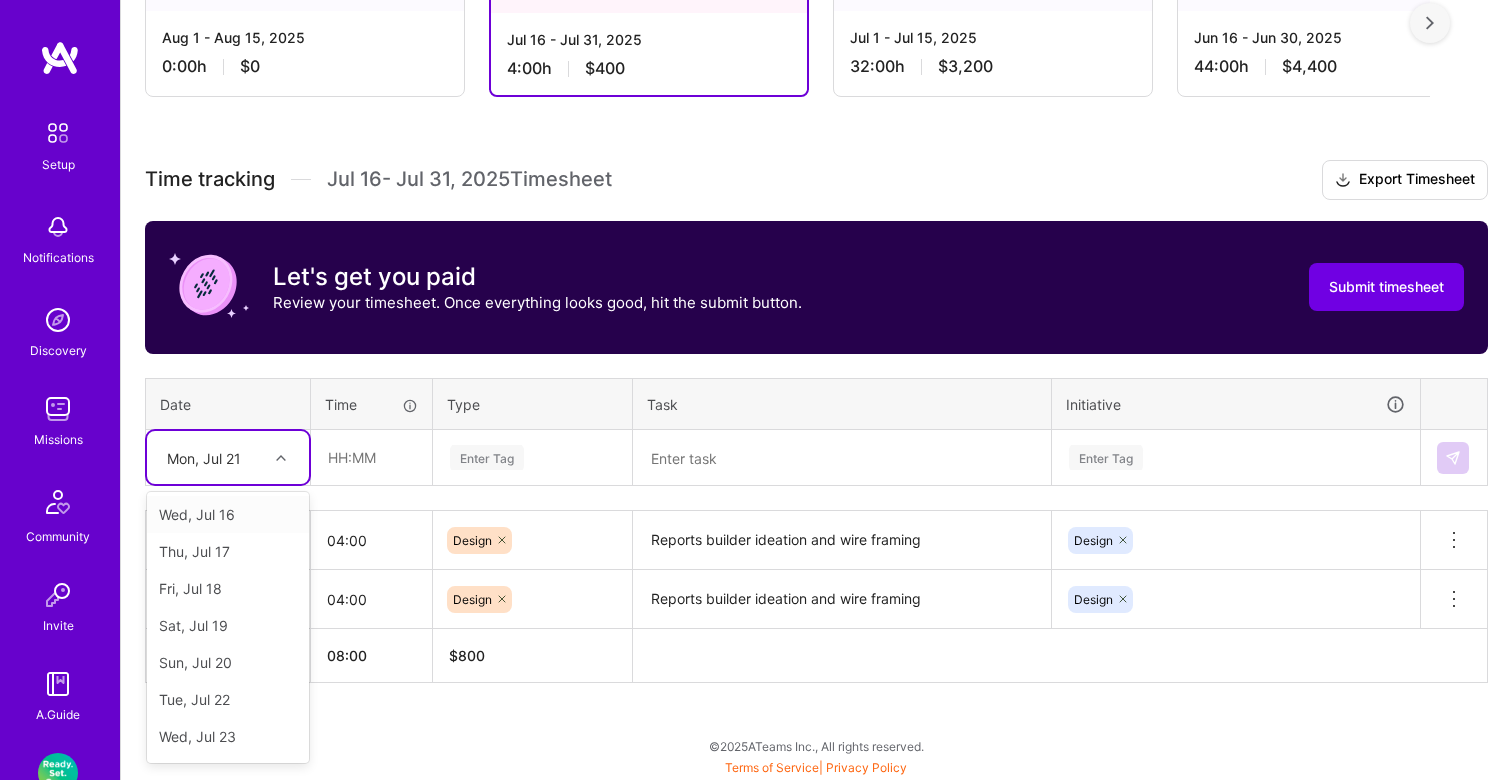 click on "option [PERSON], [MONTH] [DAY], selected. option [PERSON], [MONTH] [DAY] focused, 1 of 16. 15 results available. Use Up and Down to choose options, press Enter to select the currently focused option, press Escape to exit the menu, press Tab to select the option and exit the menu. [PERSON], [MONTH] [DAY] [PERSON], [MONTH] [DAY] [PERSON], [MONTH] [DAY] [PERSON], [MONTH] [DAY] [PERSON], [MONTH] [DAY] [PERSON], [MONTH] [DAY] [PERSON], [MONTH] [DAY] [PERSON], [MONTH] [DAY] [PERSON], [MONTH] [DAY] [PERSON], [MONTH] [DAY] [PERSON], [MONTH] [DAY] [PERSON], [MONTH] [DAY] [PERSON], [MONTH] [DAY] [PERSON], [MONTH] [DAY] [PERSON], [MONTH] [DAY]" at bounding box center [228, 457] 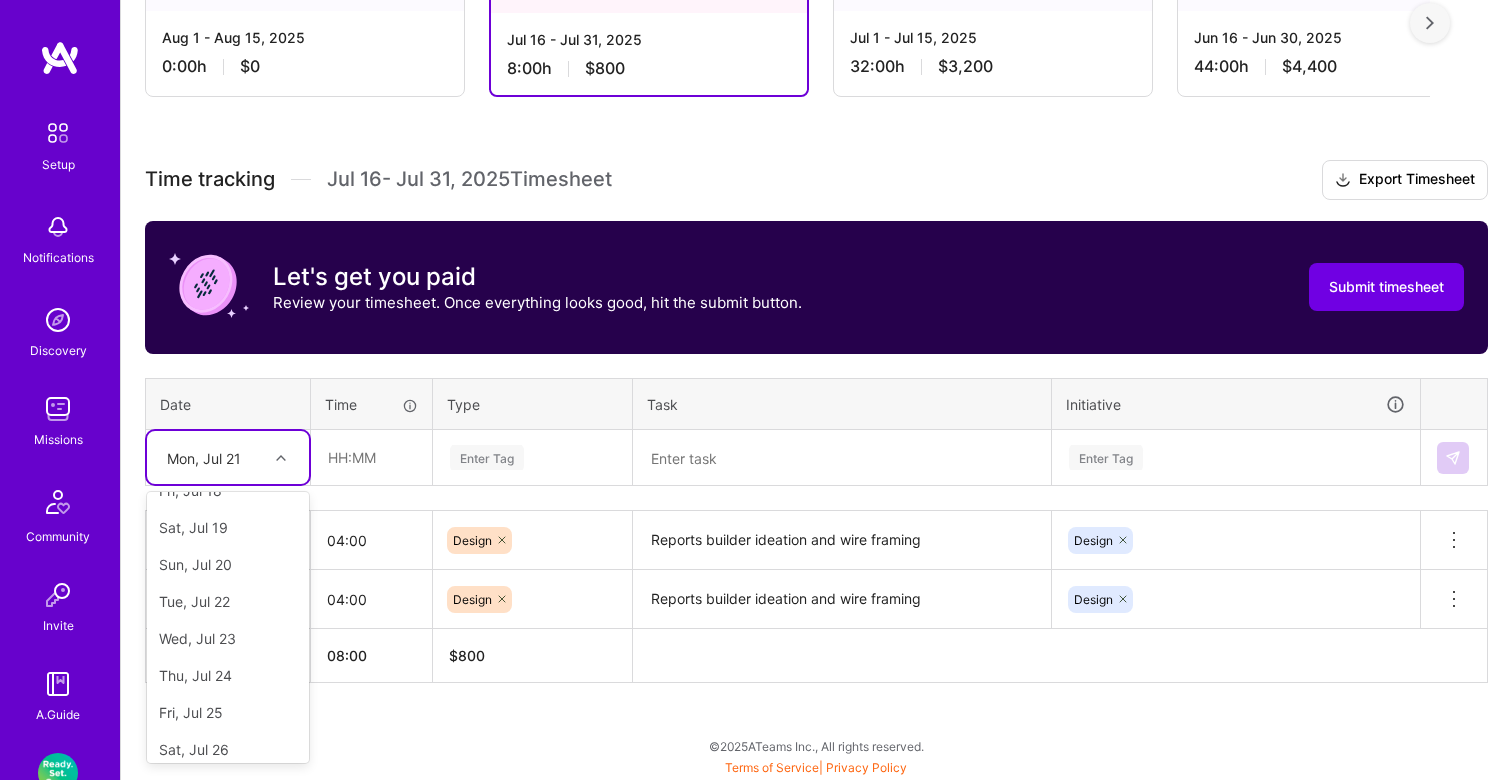 scroll, scrollTop: 118, scrollLeft: 0, axis: vertical 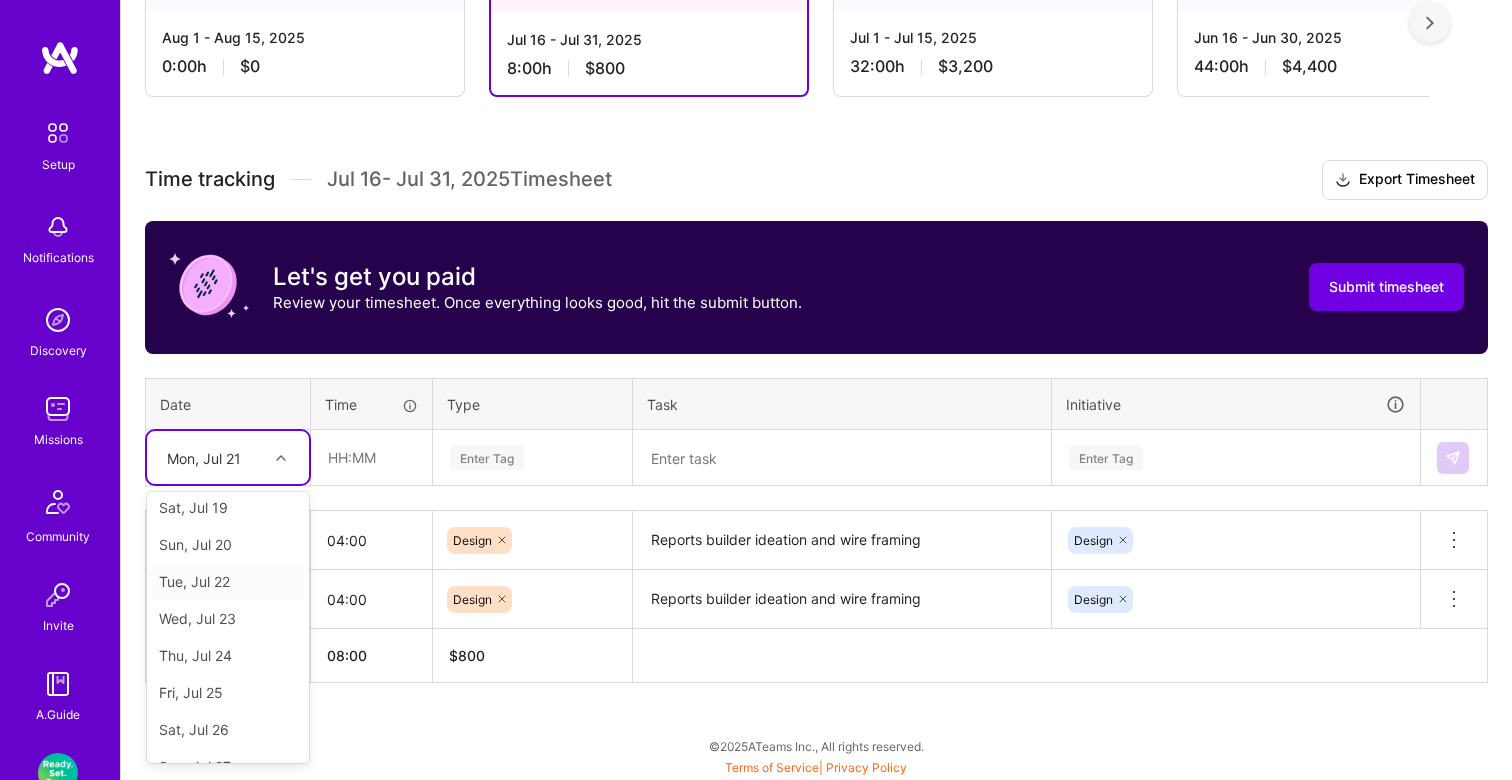 click on "Tue, Jul 22" at bounding box center (228, 581) 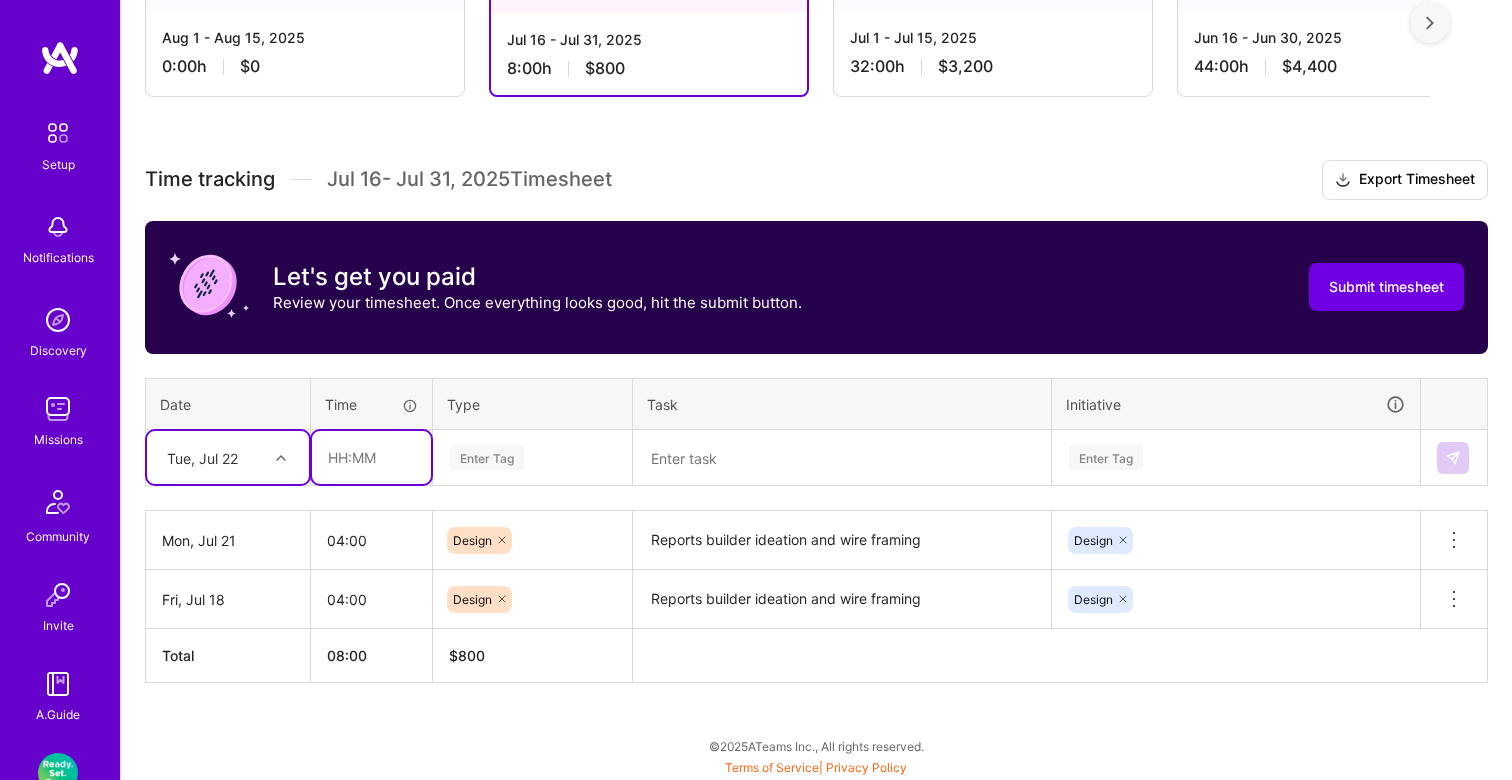 click at bounding box center (371, 457) 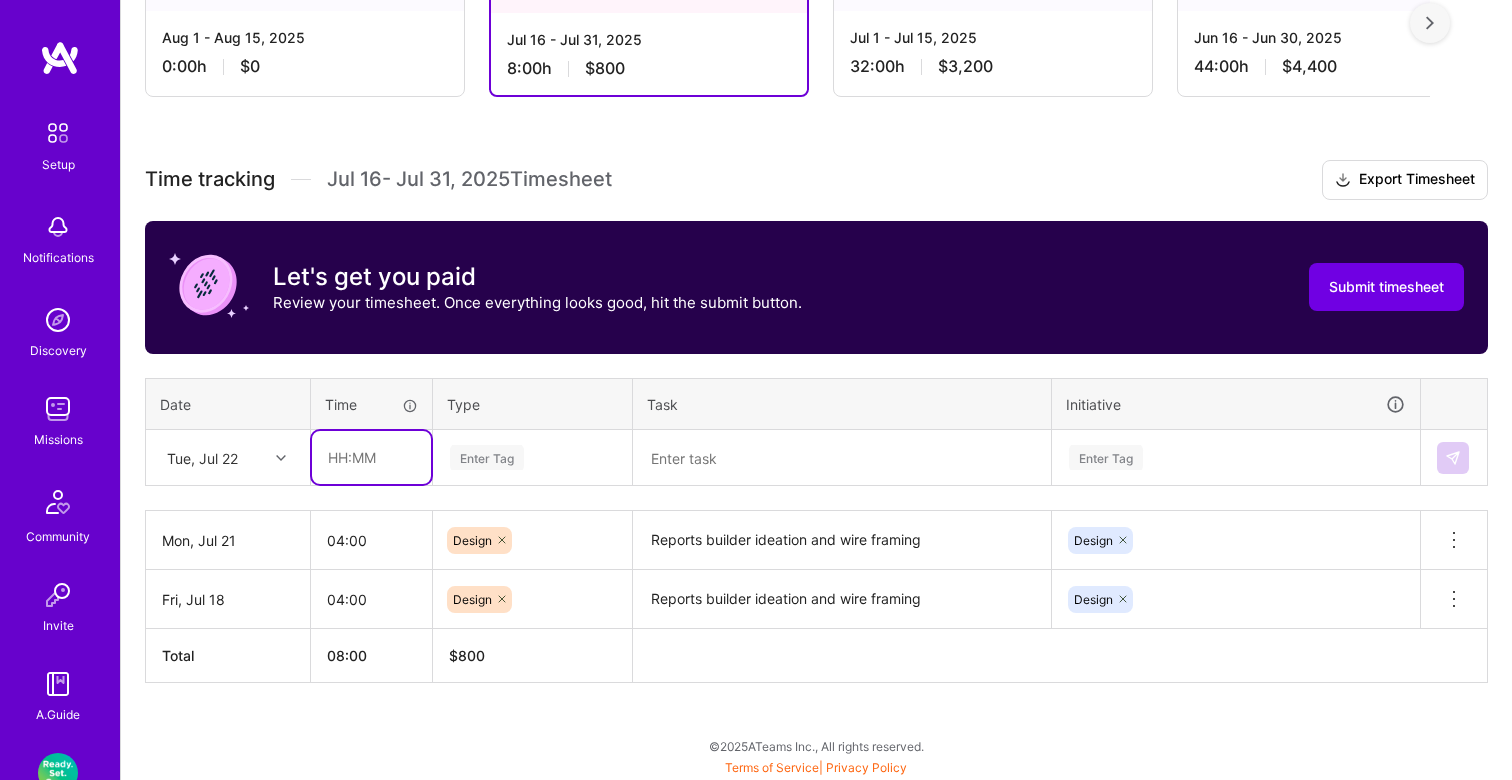 type on "04:00" 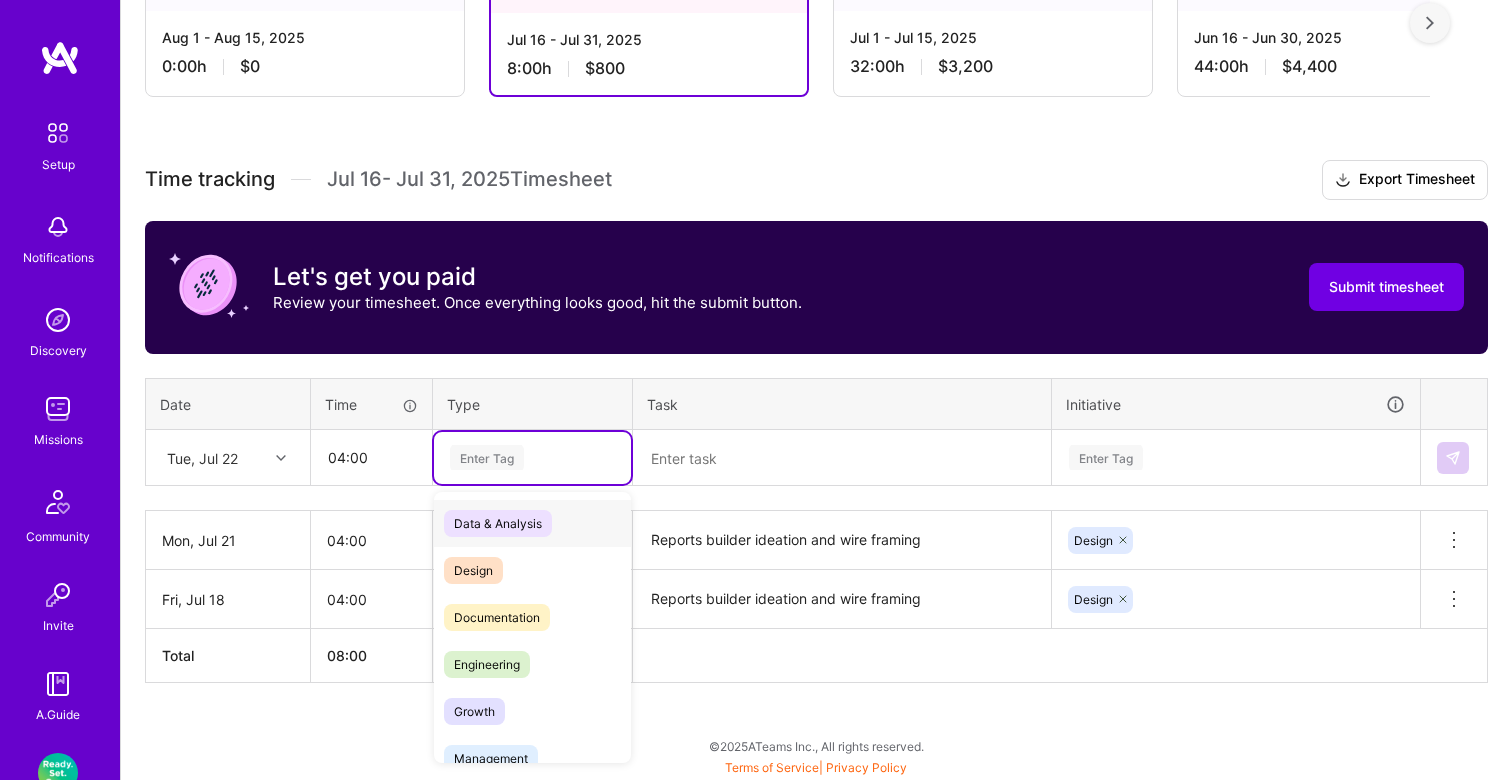 click on "Enter Tag" at bounding box center [487, 457] 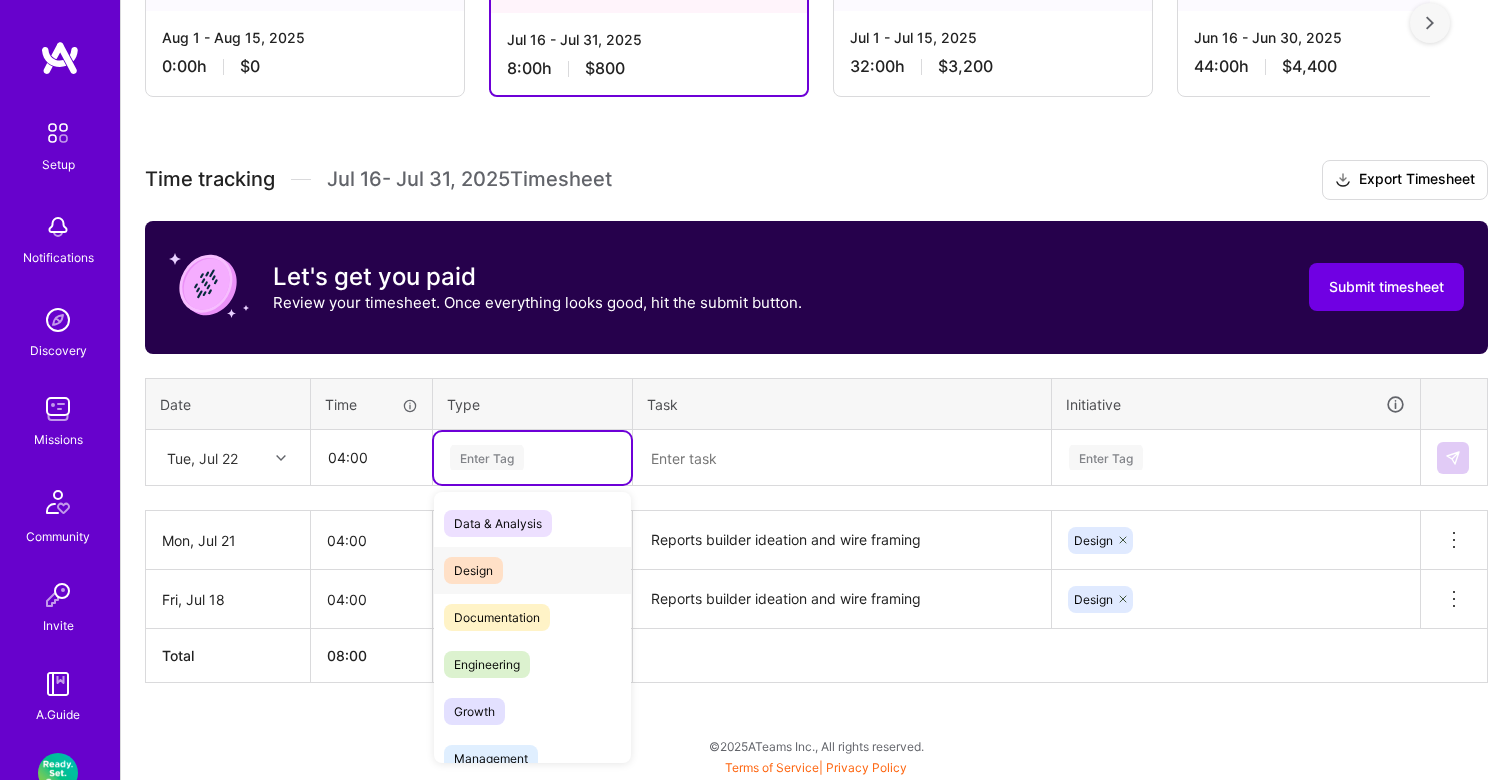 click on "Design" at bounding box center [532, 570] 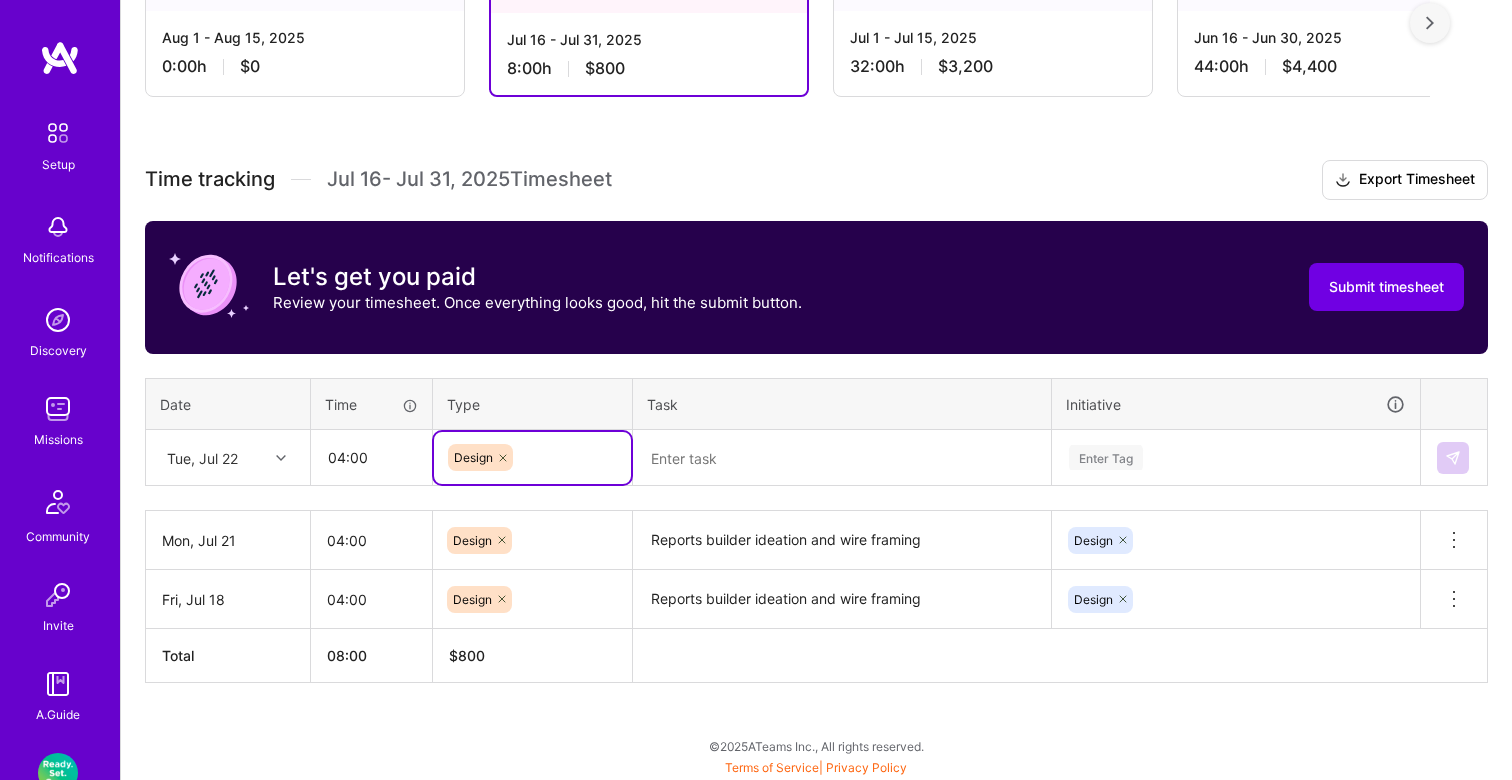 click at bounding box center (842, 458) 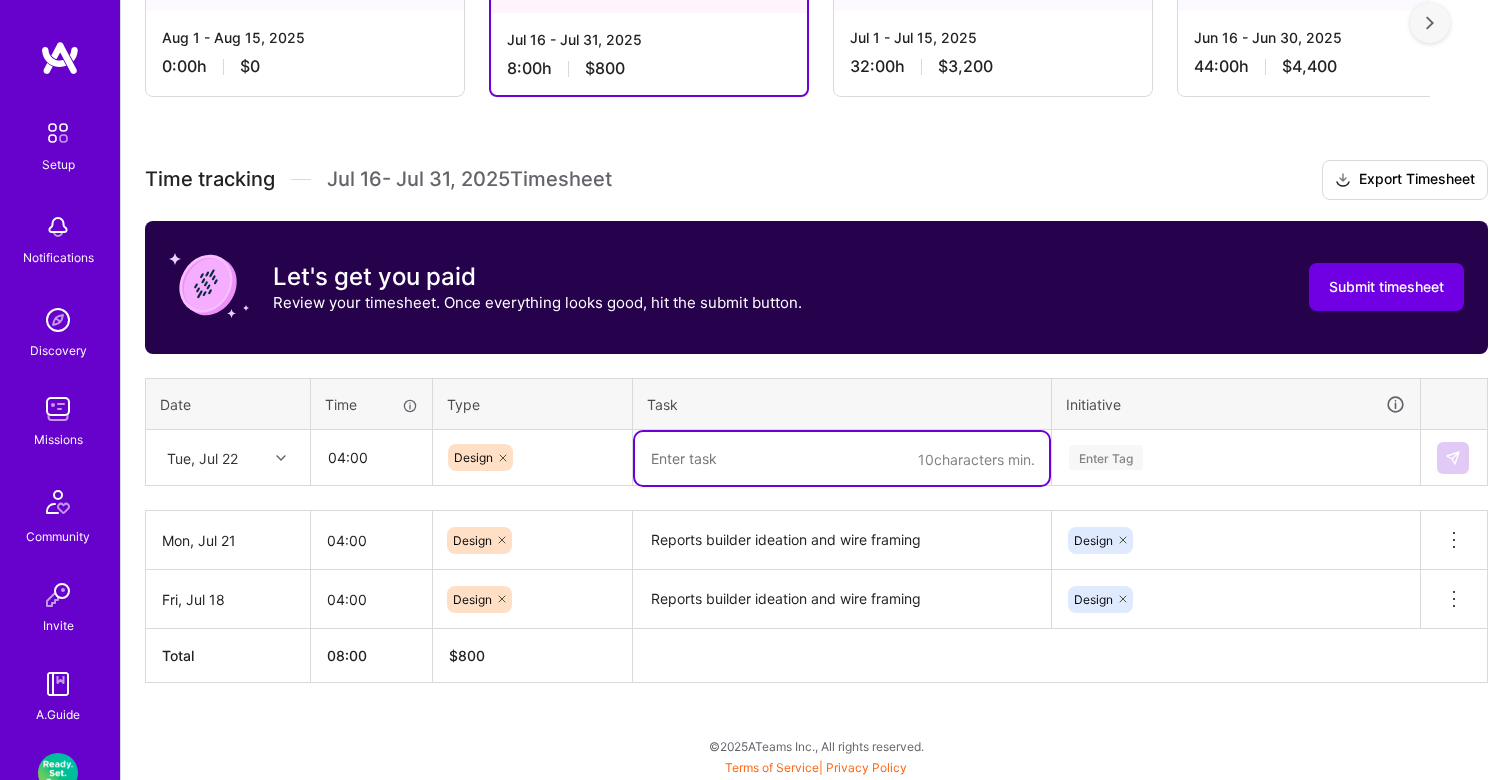 paste on "Reports builder ideation and wire framing" 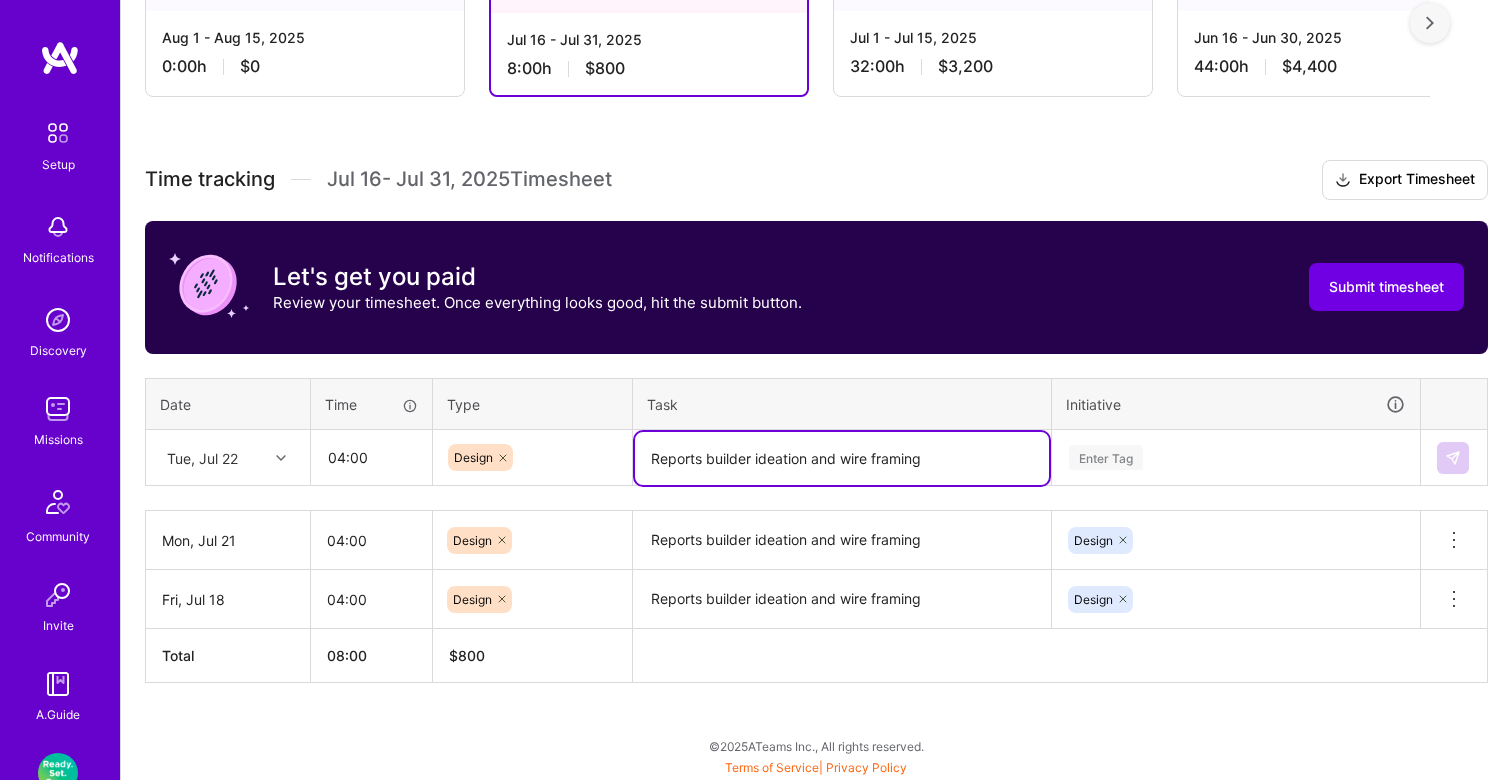 type on "Reports builder ideation and wire framing" 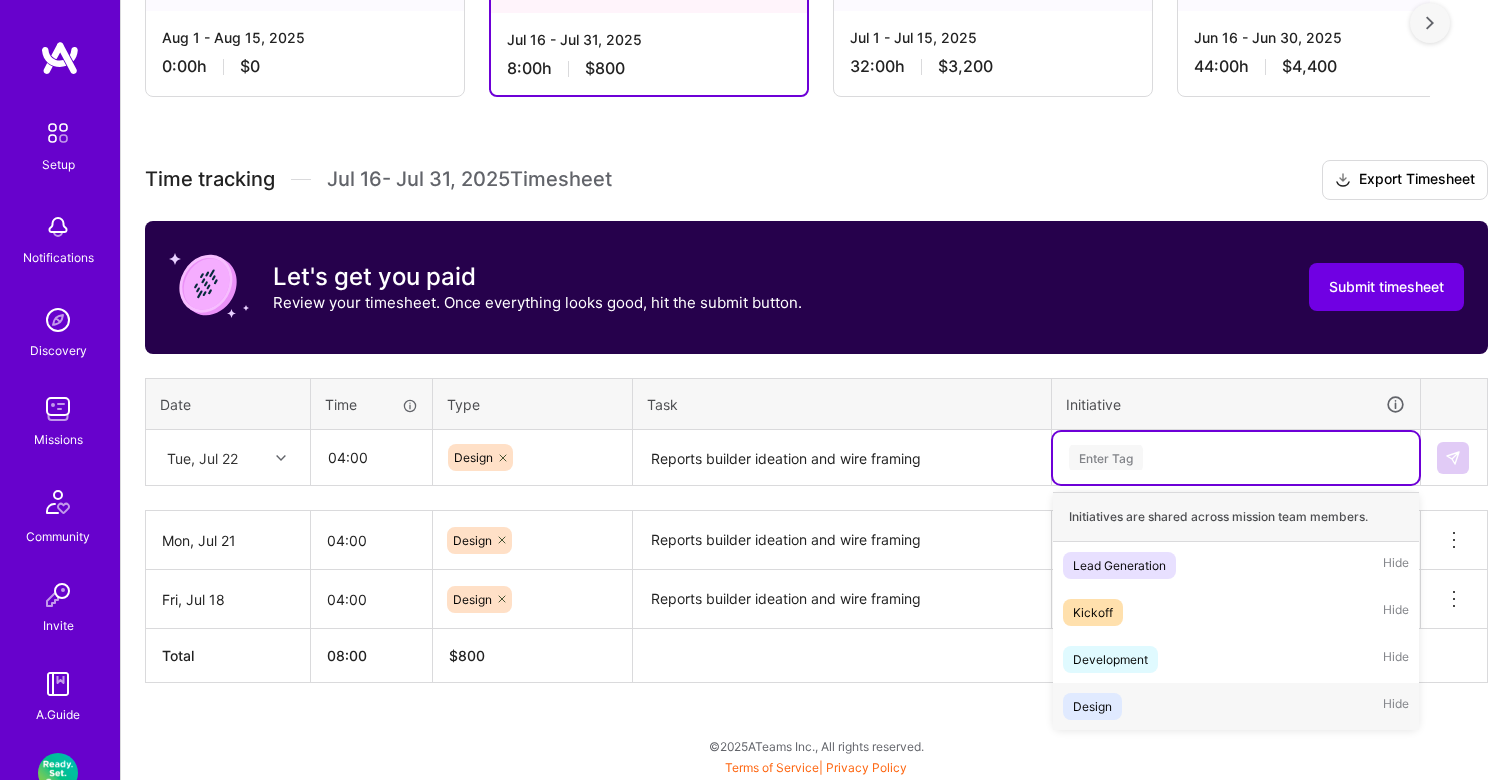 click on "Design" at bounding box center [1092, 706] 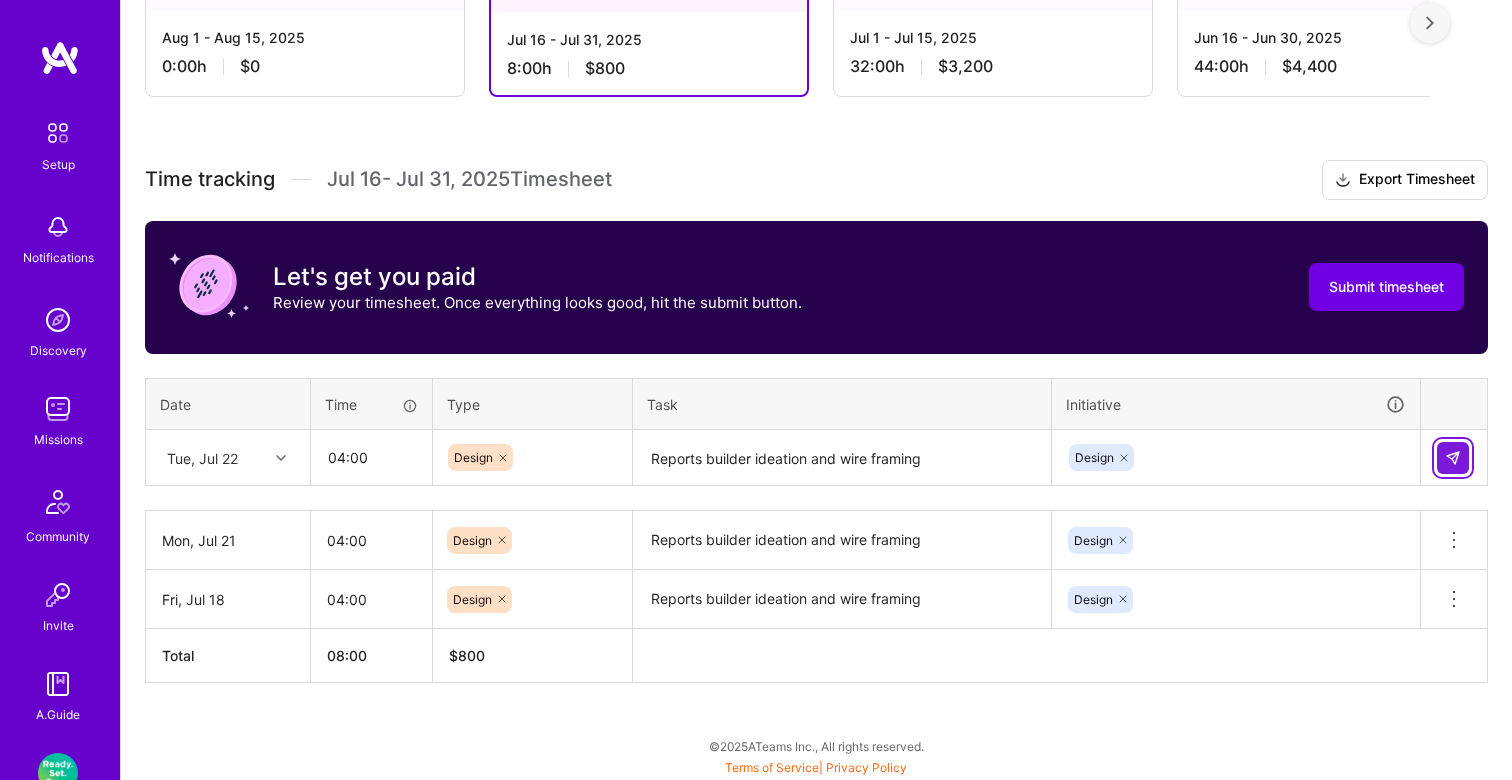 click at bounding box center (1453, 458) 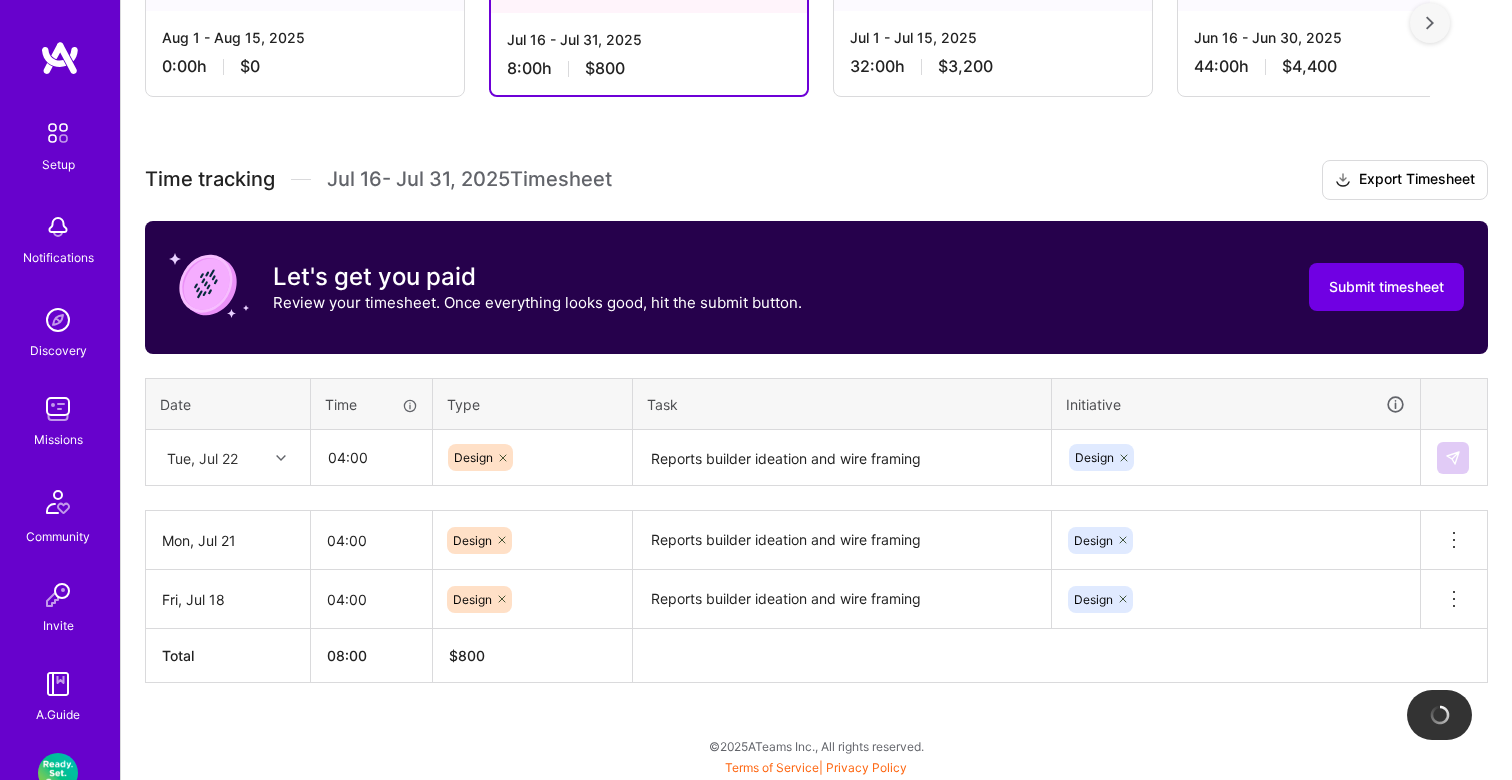 type 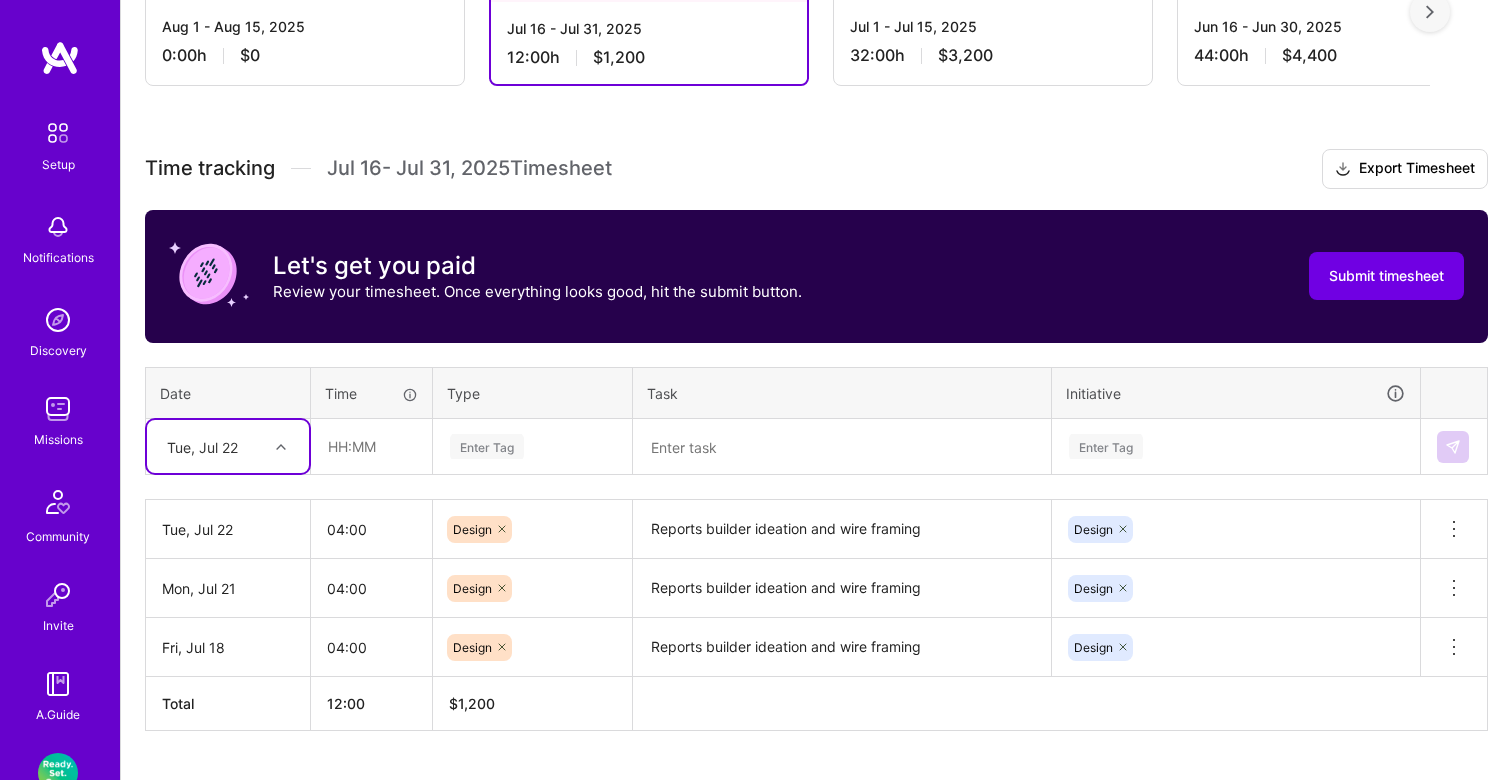 scroll, scrollTop: 438, scrollLeft: 0, axis: vertical 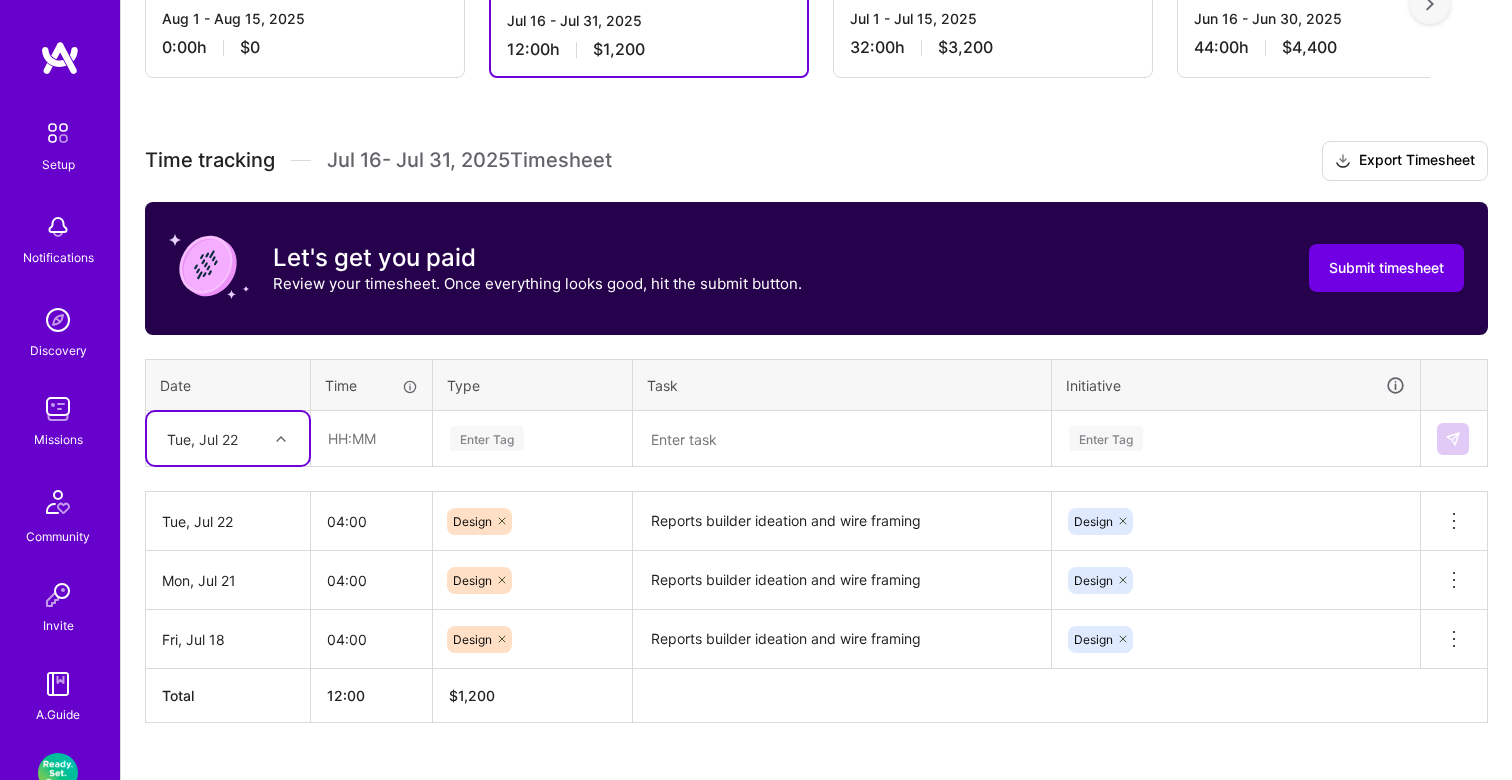 click on "Date Time Type Task Initiative  option [DAY], [MONTH] [NUMBER], selected.   Select is focused ,type to refine list, press Down to open the menu,  [DAY], [MONTH] [NUMBER] Enter Tag Enter Tag" at bounding box center [816, 413] 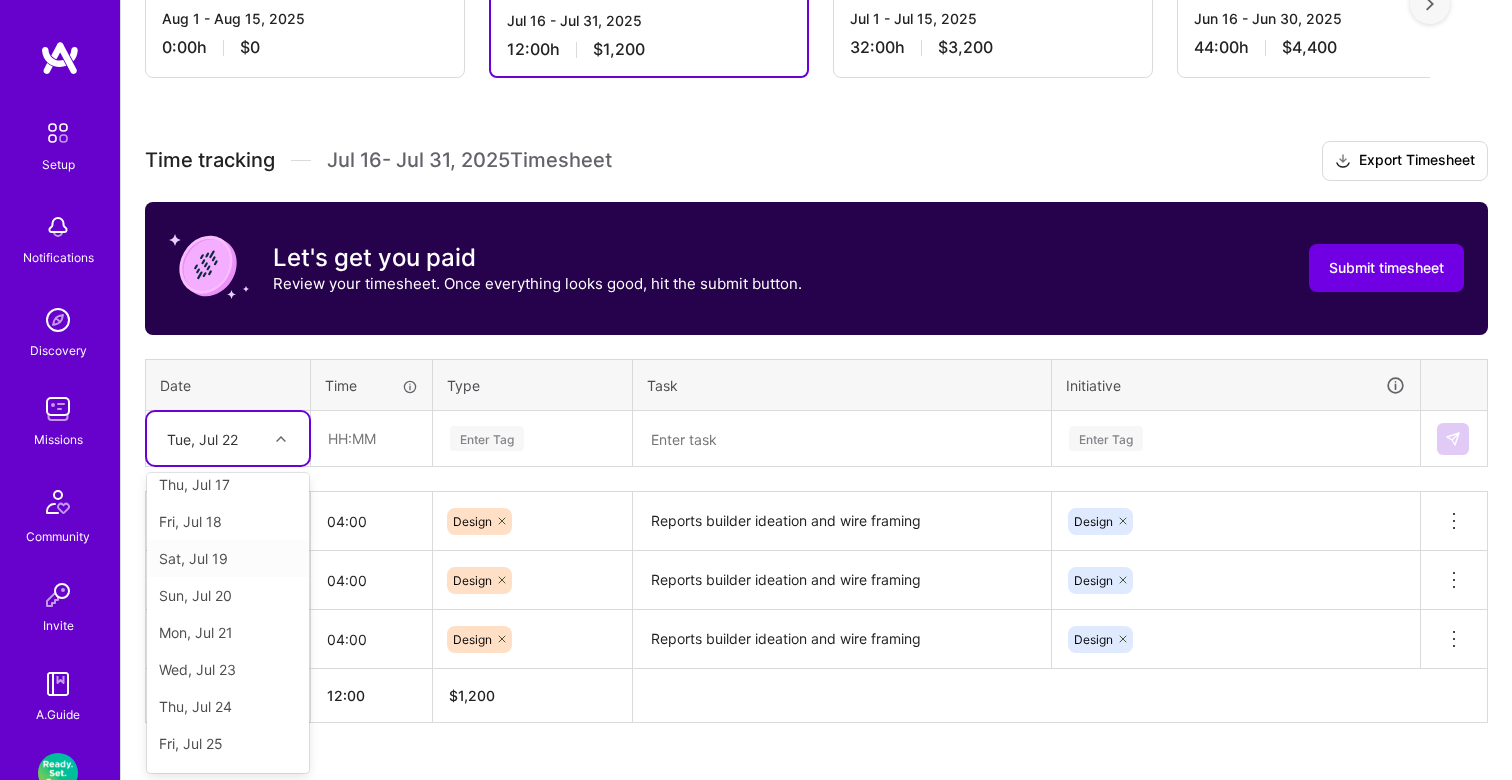 scroll, scrollTop: 50, scrollLeft: 0, axis: vertical 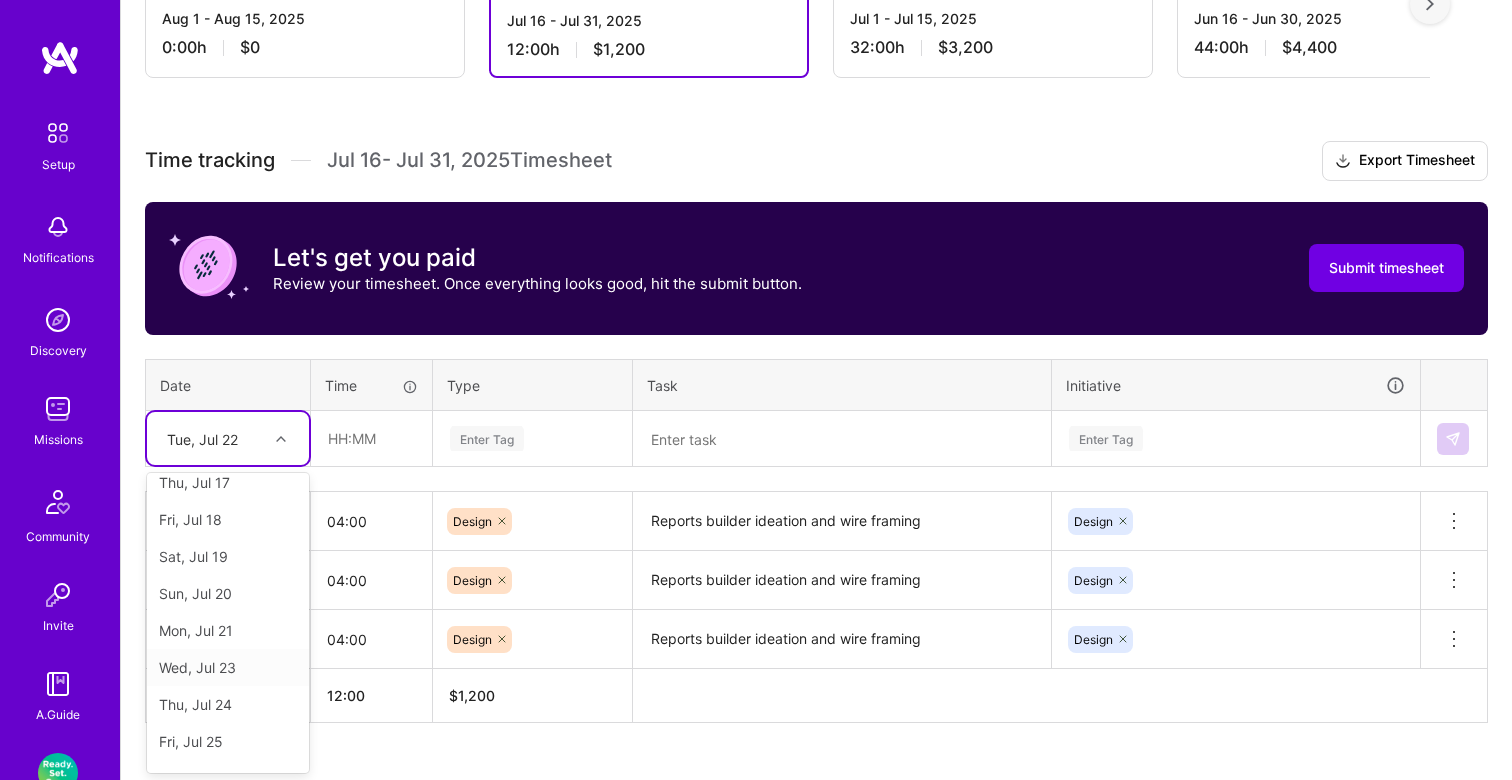 click on "Wed, Jul 23" at bounding box center (228, 667) 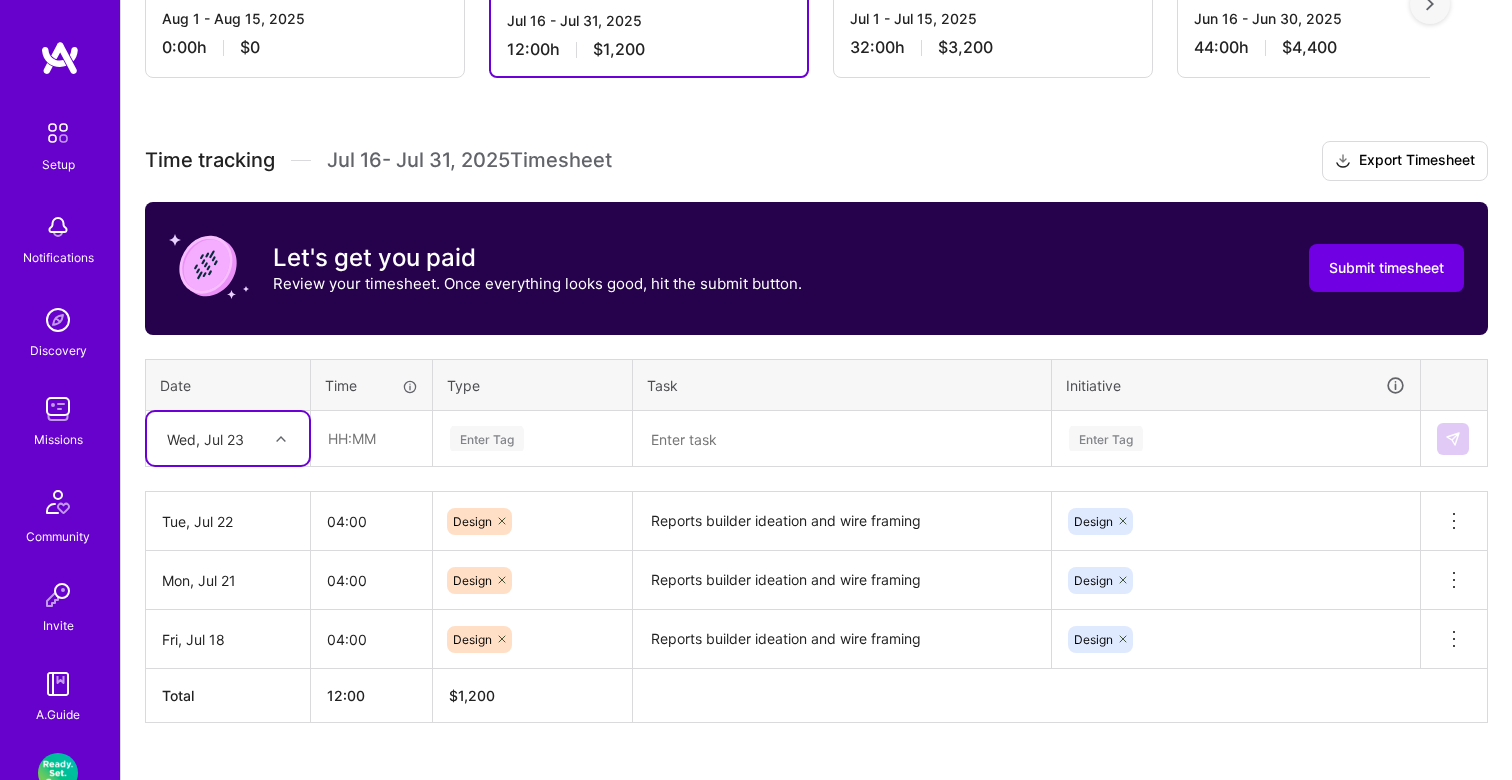 click on "Time tracking [MONTH] [NUMBER]  -   [MONTH] [NUMBER] ,   [YEAR]  Timesheet Export Timesheet Let's get you paid Review your timesheet. Once everything looks good, hit the submit button. Submit timesheet Date Time Type Task Initiative  option [DAY], [MONTH] [NUMBER], selected.   Select is focused ,type to refine list, press Down to open the menu,  [DAY], [MONTH] [NUMBER] Enter Tag Enter Tag [DAY], [MONTH] [NUMBER] [NUMBER]:[NUMBER] Design
Reports builder ideation and wire framing Design
Delete row [DAY], [MONTH] [NUMBER] [NUMBER]:[NUMBER] Design
Reports builder ideation and wire framing Design
Delete row [DAY], [MONTH] [NUMBER] [NUMBER]:[NUMBER] Design
Reports builder ideation and wire framing Design
Delete row Total [NUMBER]:[NUMBER] $ [NUMBER]" at bounding box center [816, 432] 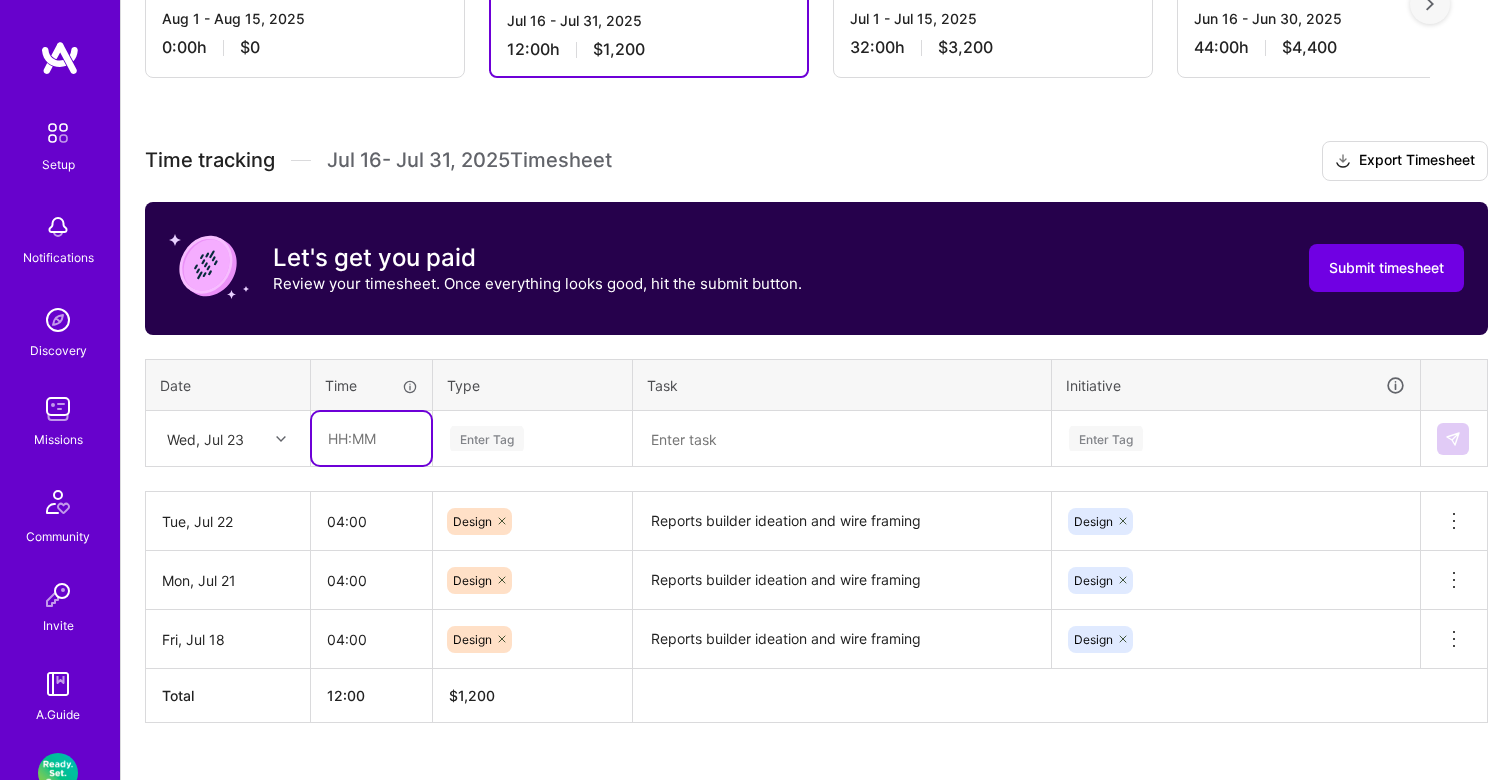 click at bounding box center [371, 438] 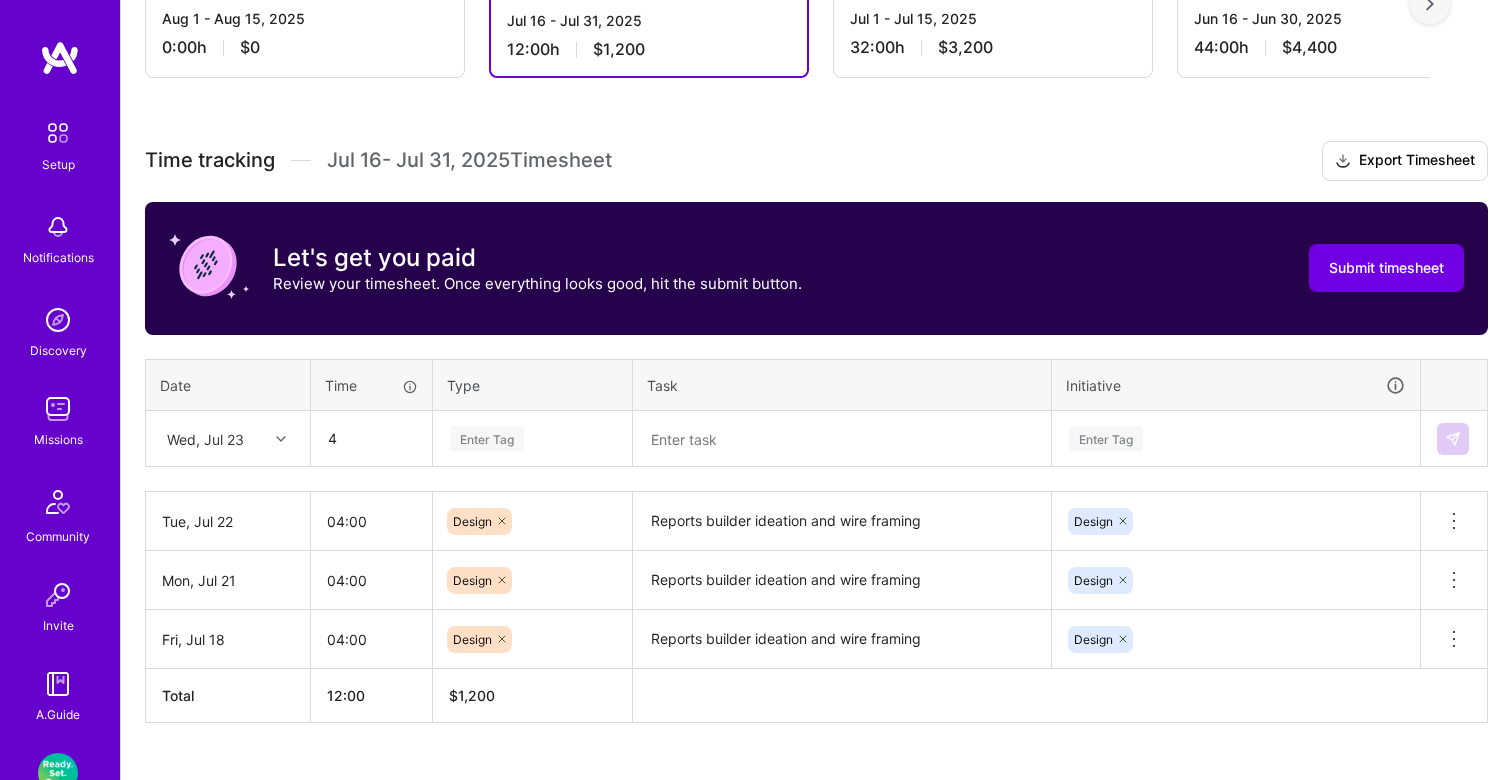 type on "04:00" 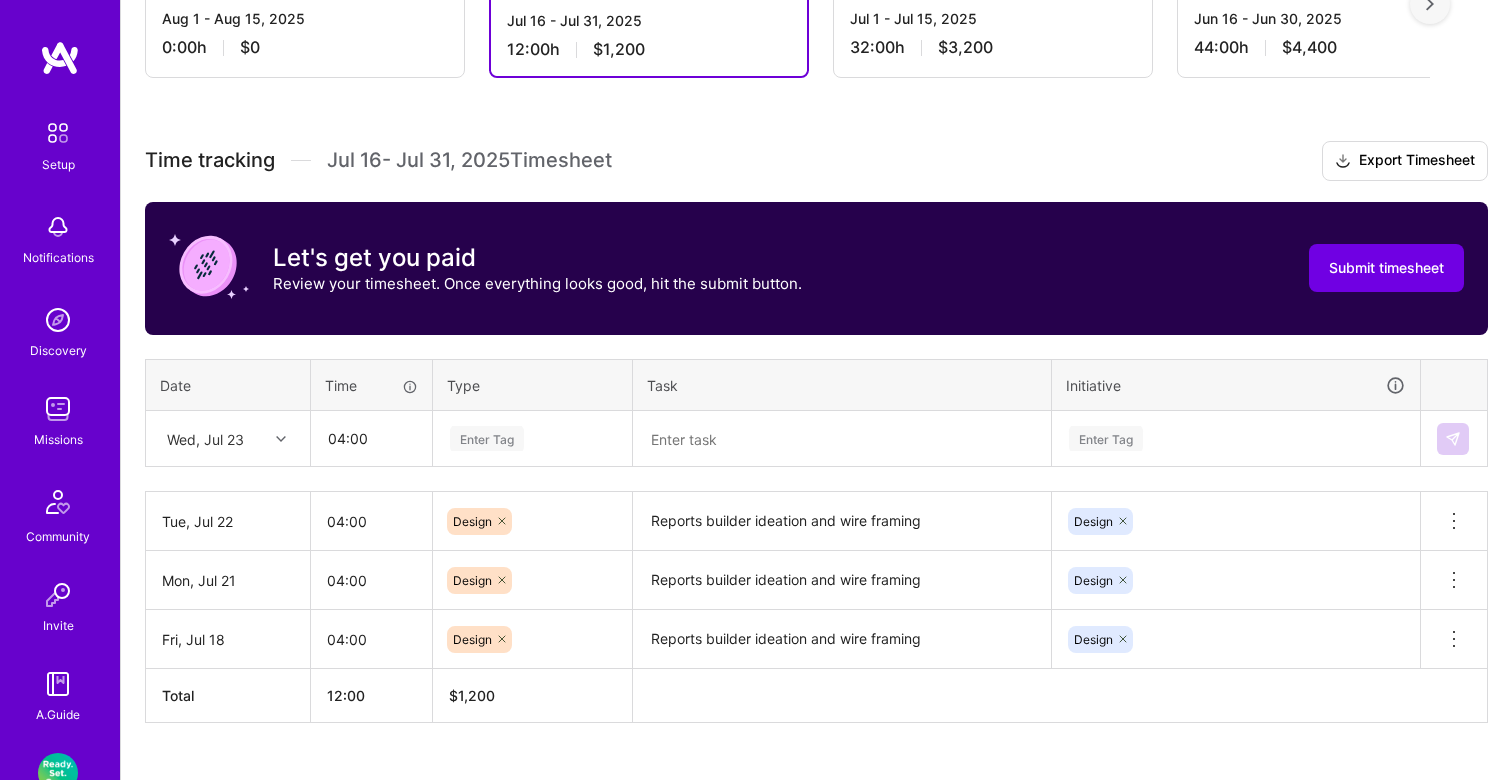 drag, startPoint x: 693, startPoint y: 445, endPoint x: 609, endPoint y: 445, distance: 84 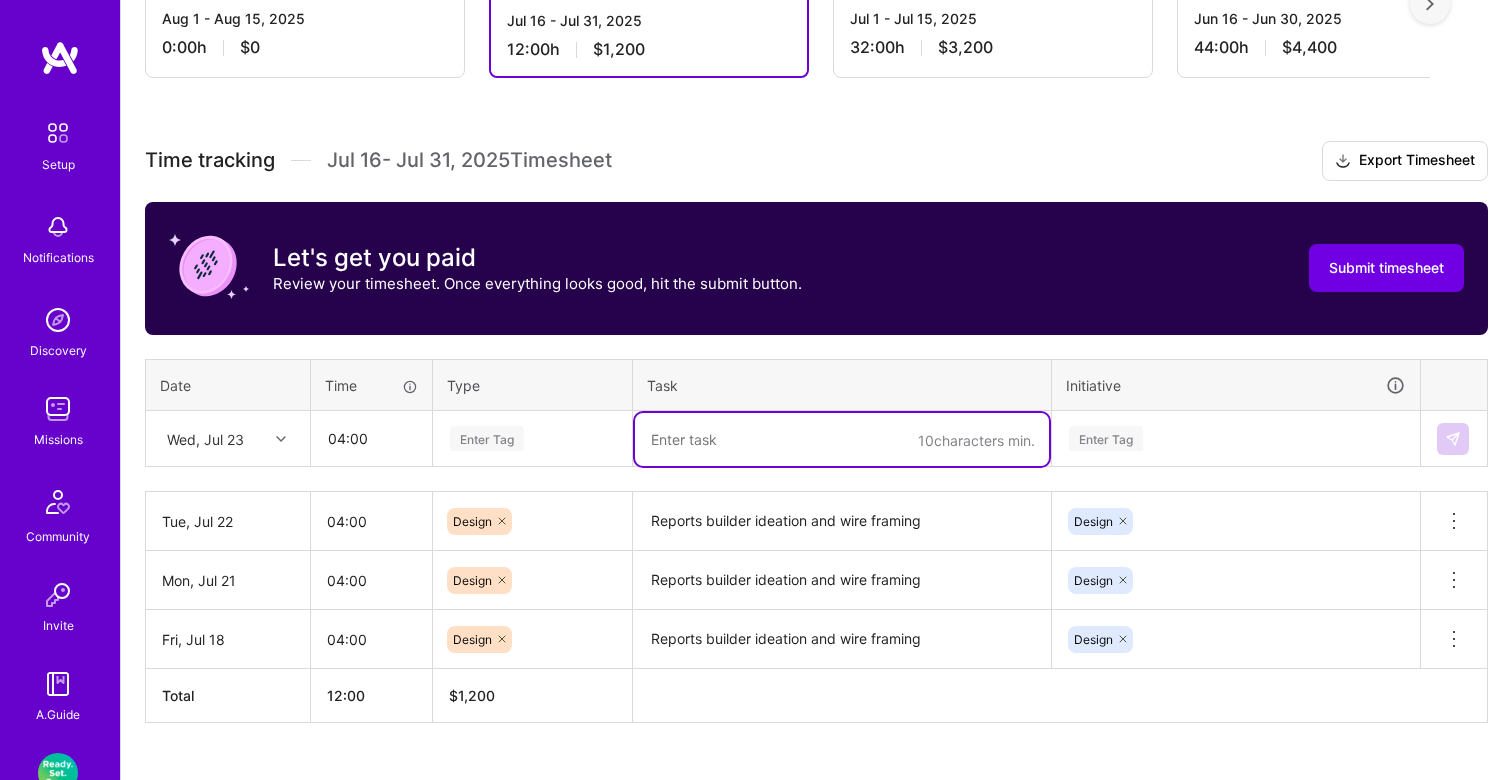 click on "Enter Tag" at bounding box center (532, 438) 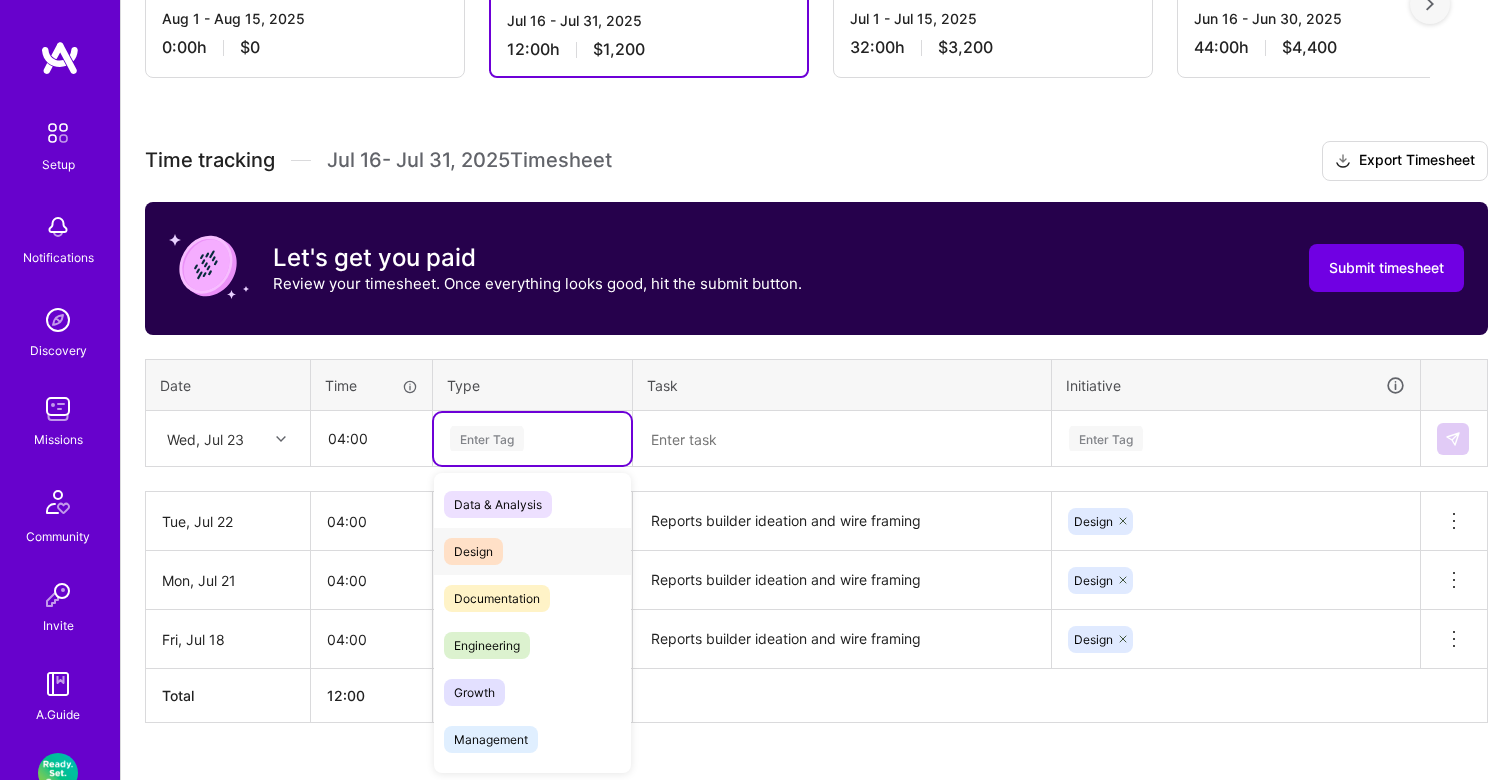 click on "Design" at bounding box center (473, 551) 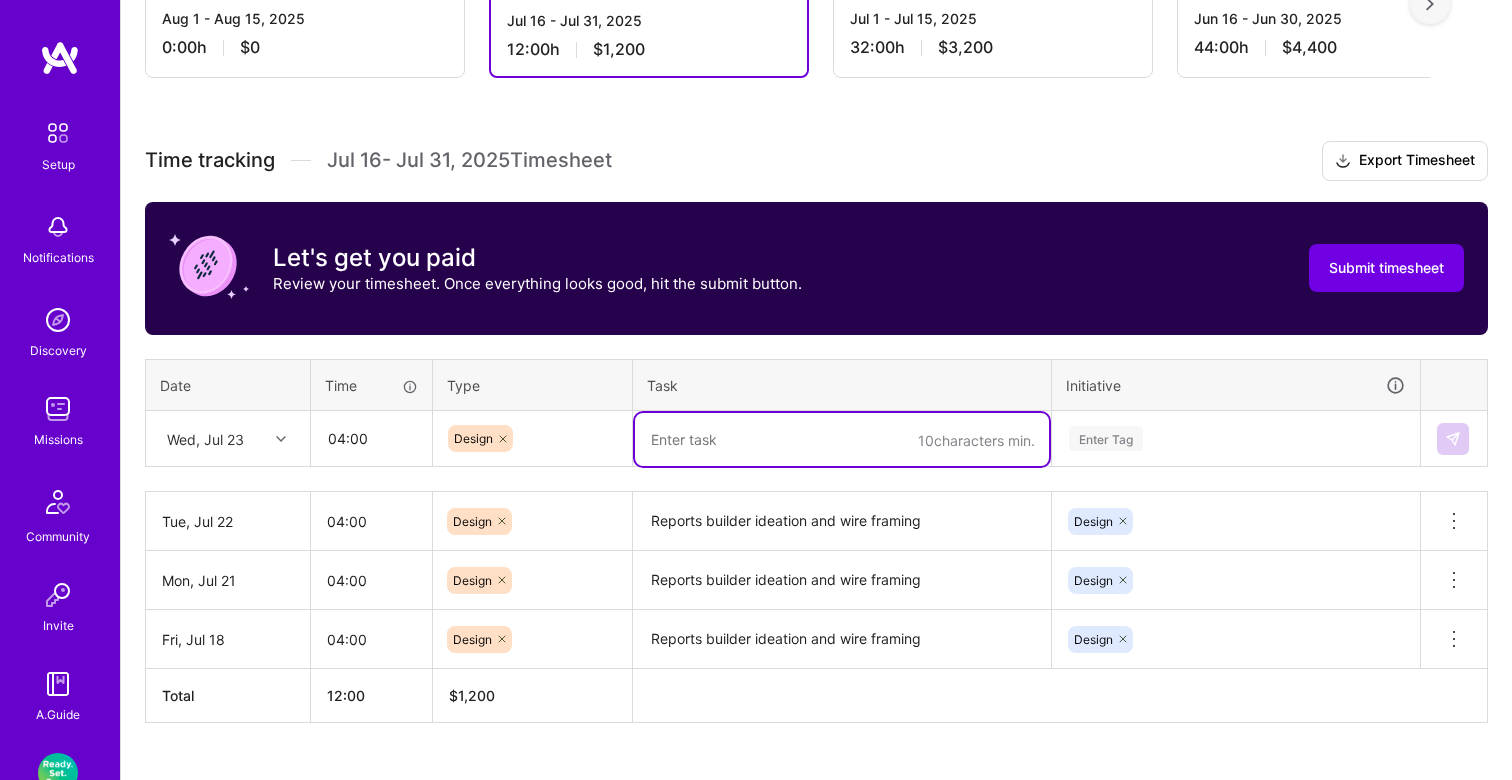 click at bounding box center [842, 439] 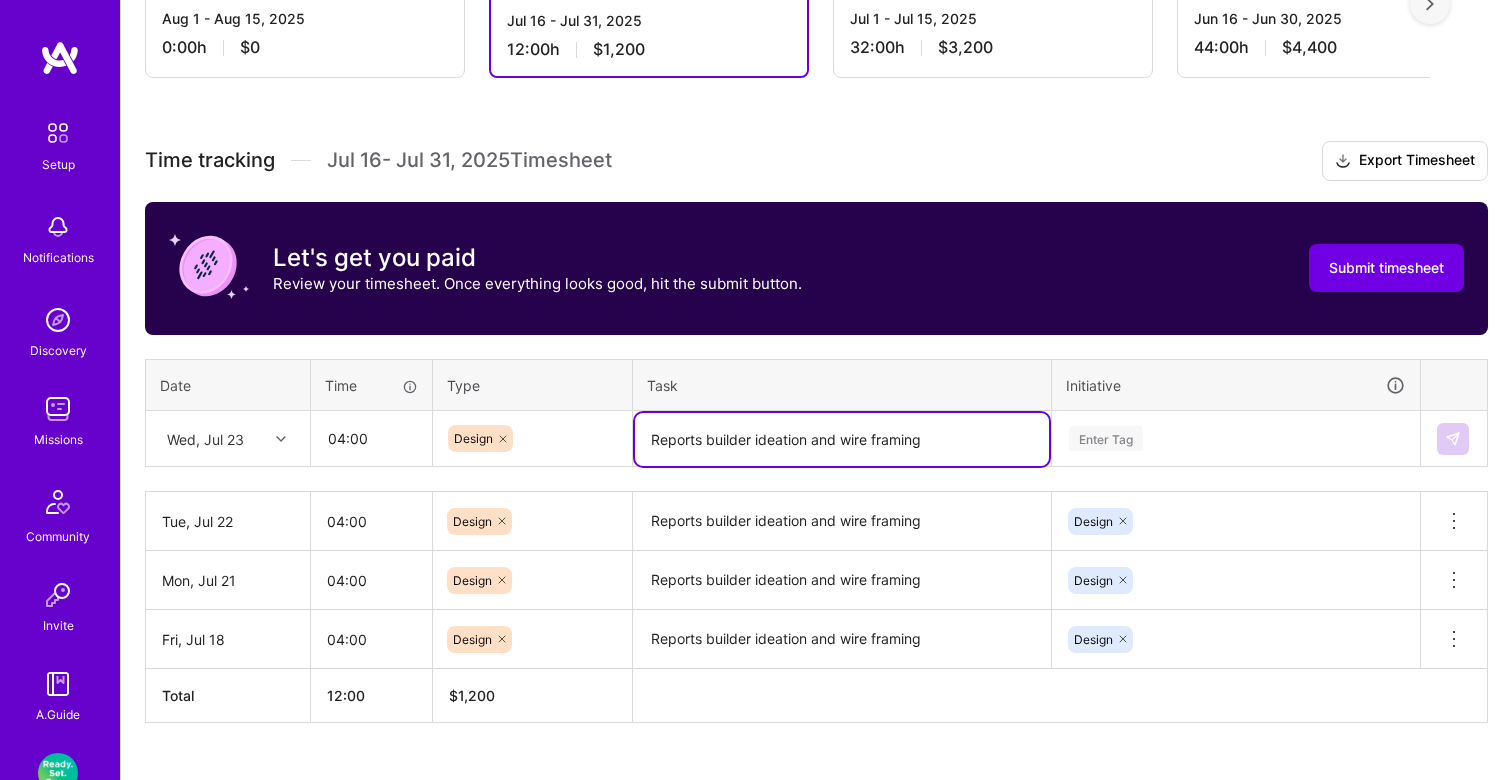 type on "Reports builder ideation and wire framing" 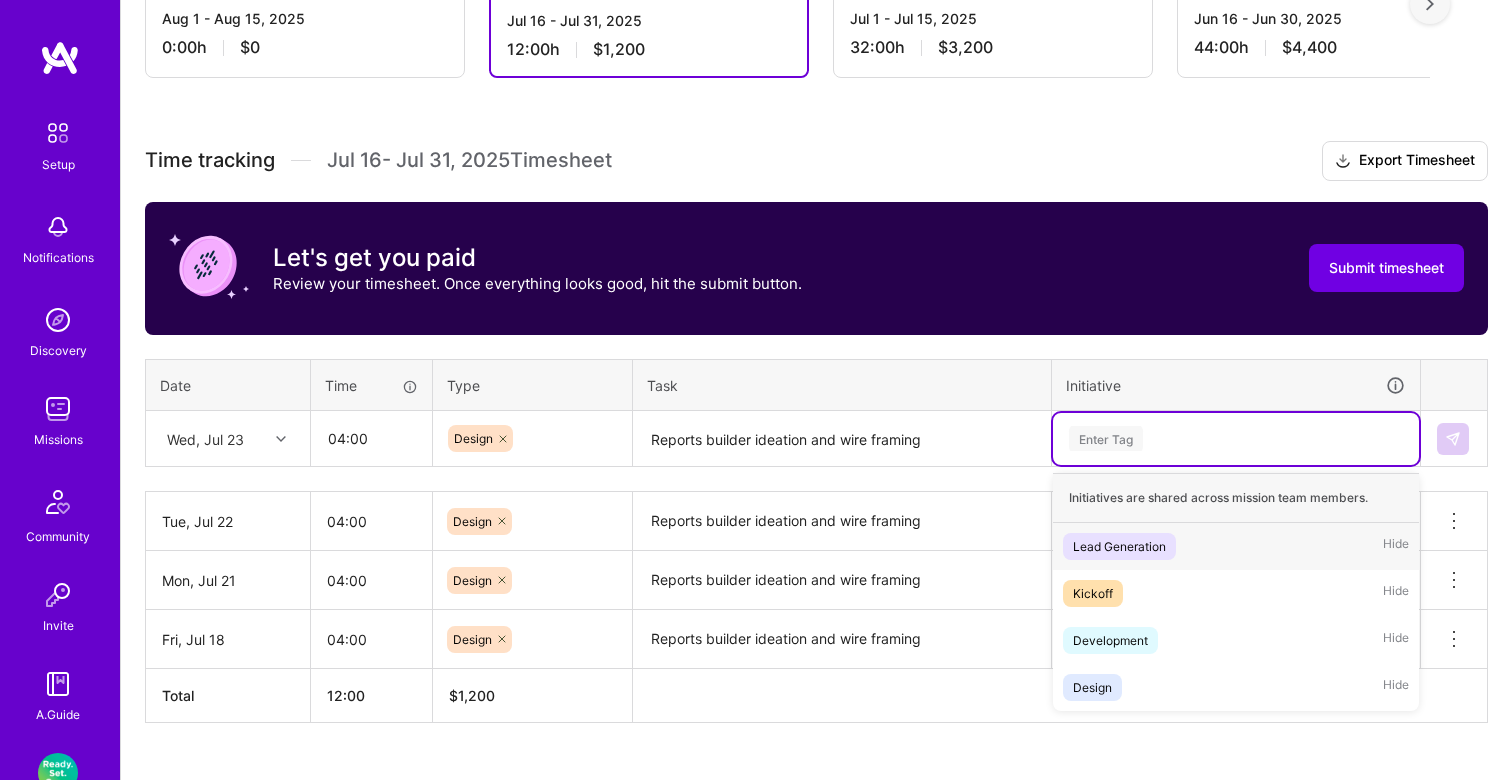 click on "Enter Tag" at bounding box center [1106, 438] 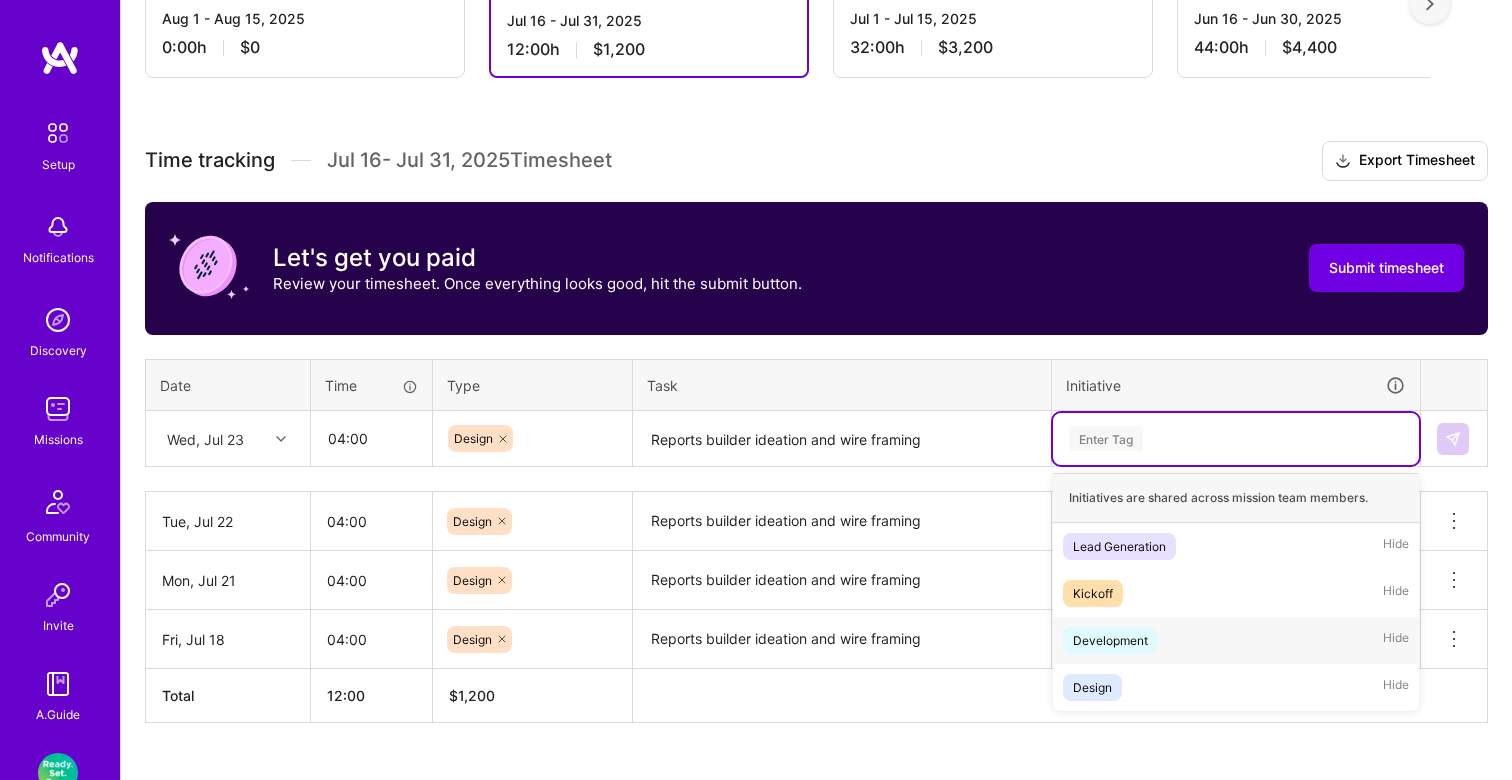 click on "Development" at bounding box center (1110, 640) 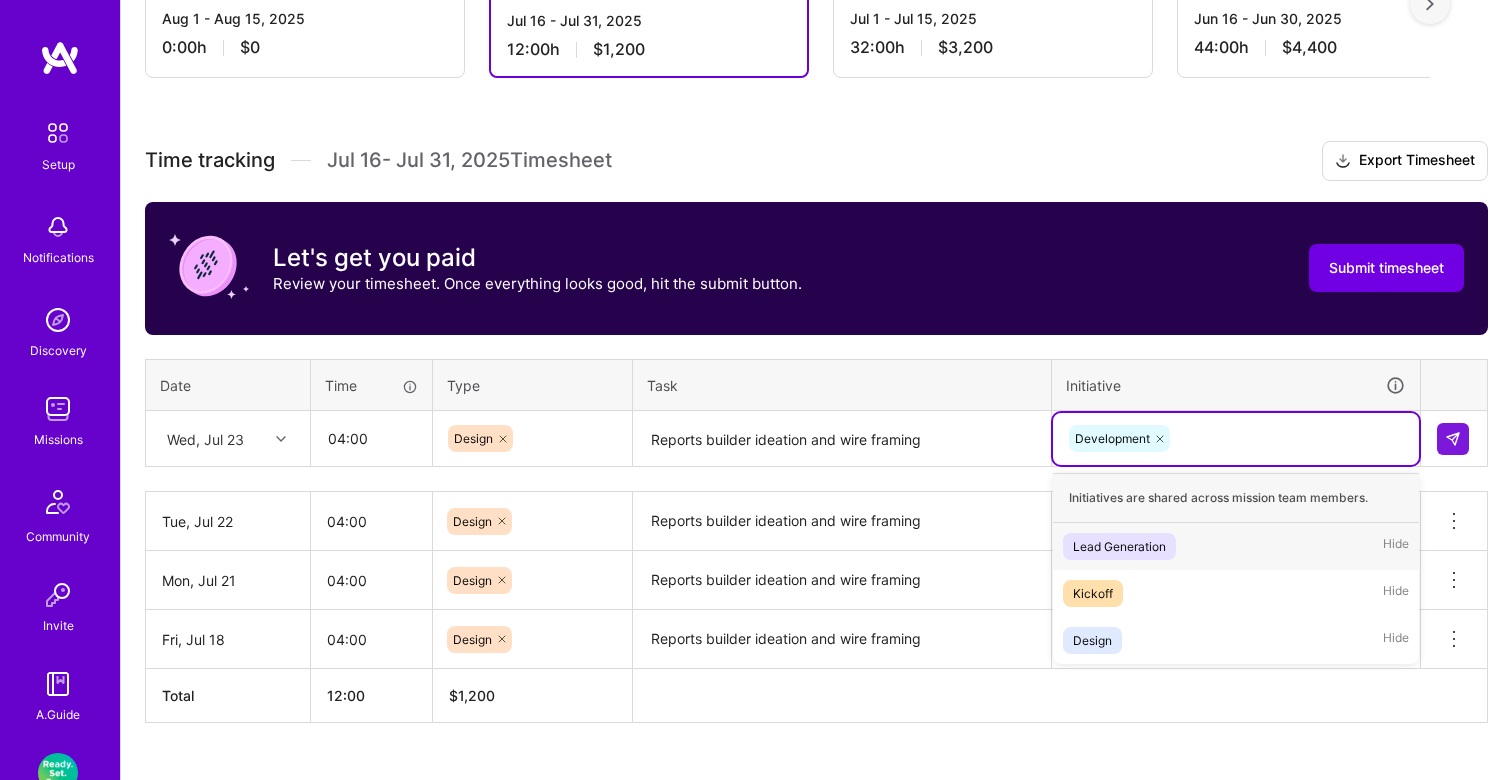 click on "Development" at bounding box center (1236, 438) 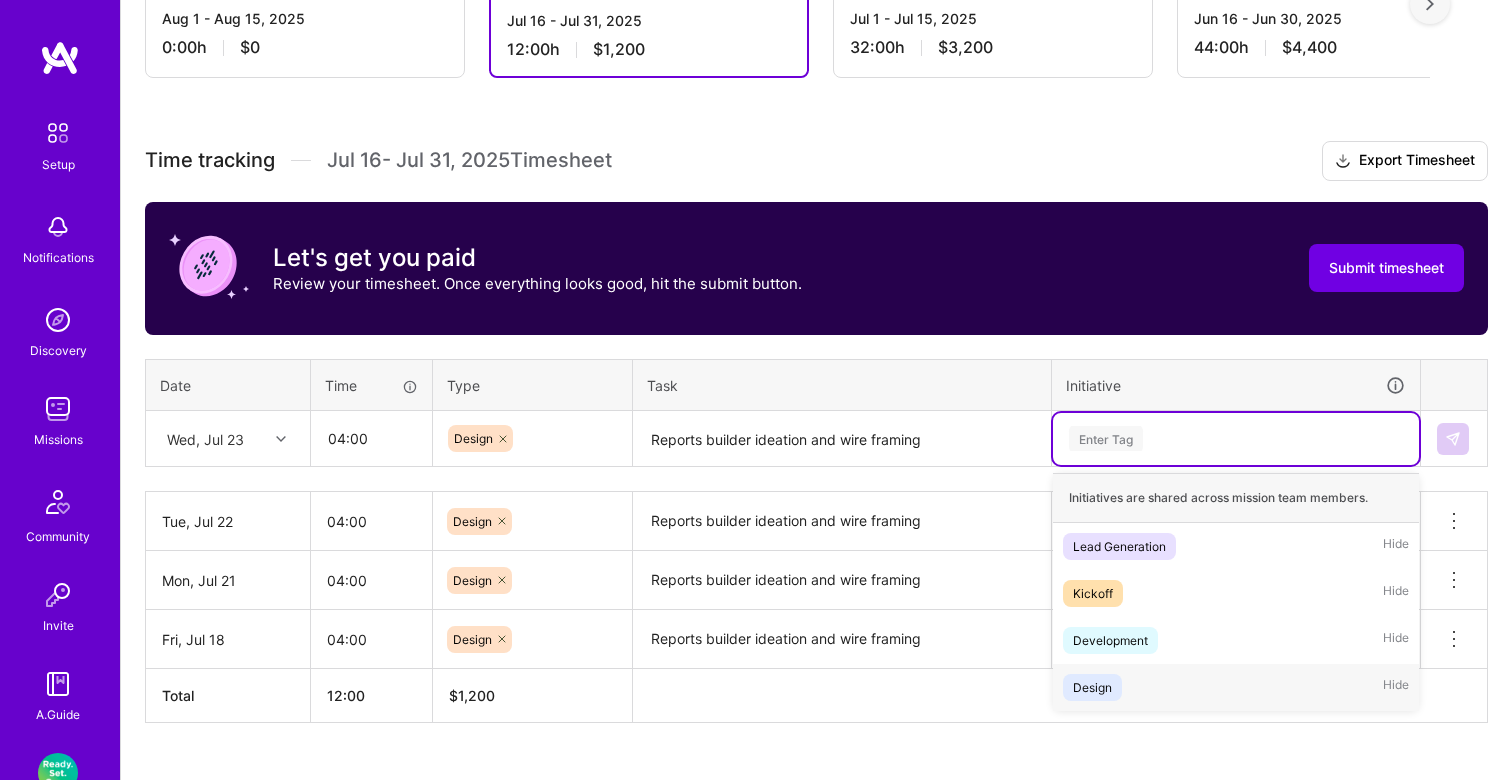 click on "Design" at bounding box center (1092, 687) 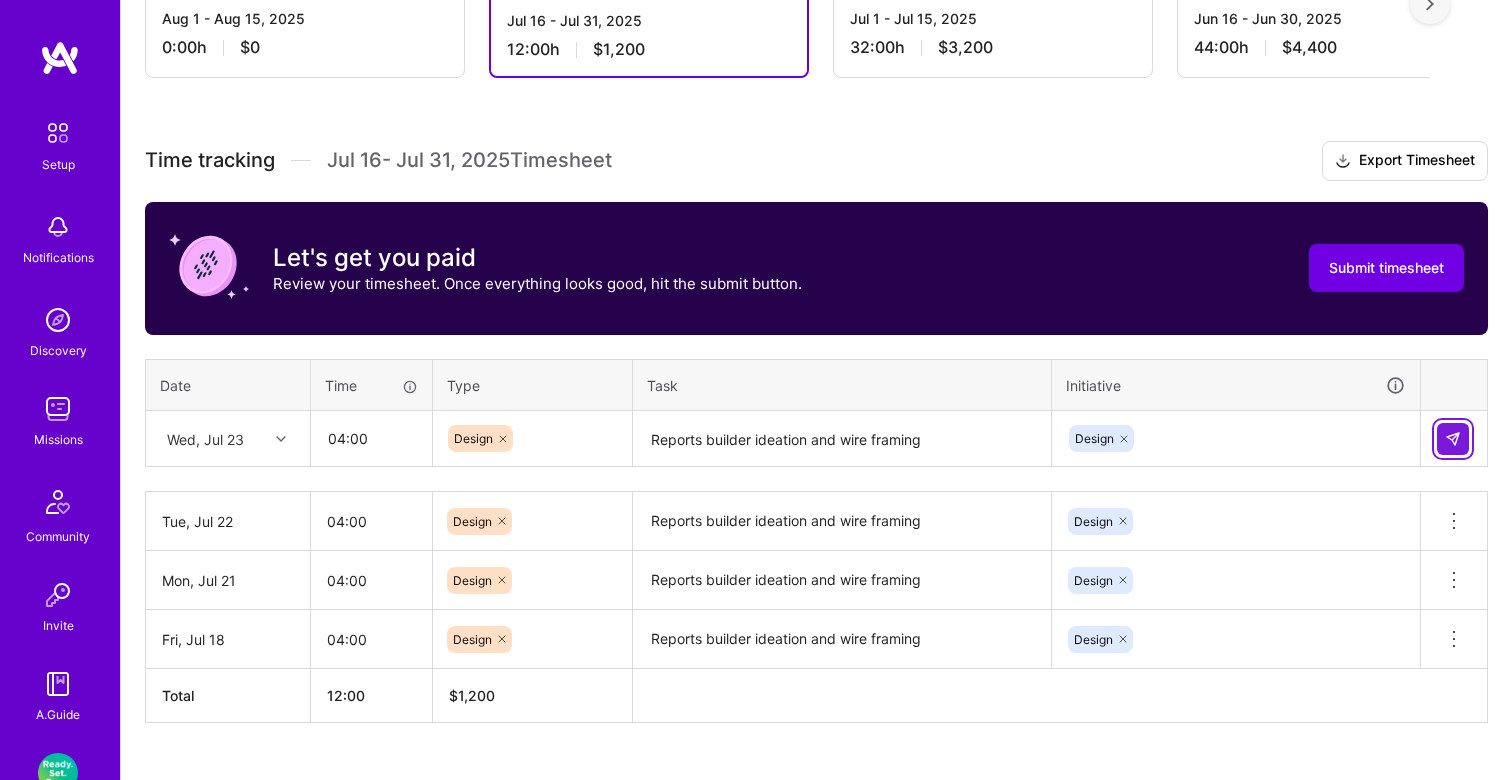 click at bounding box center [1453, 439] 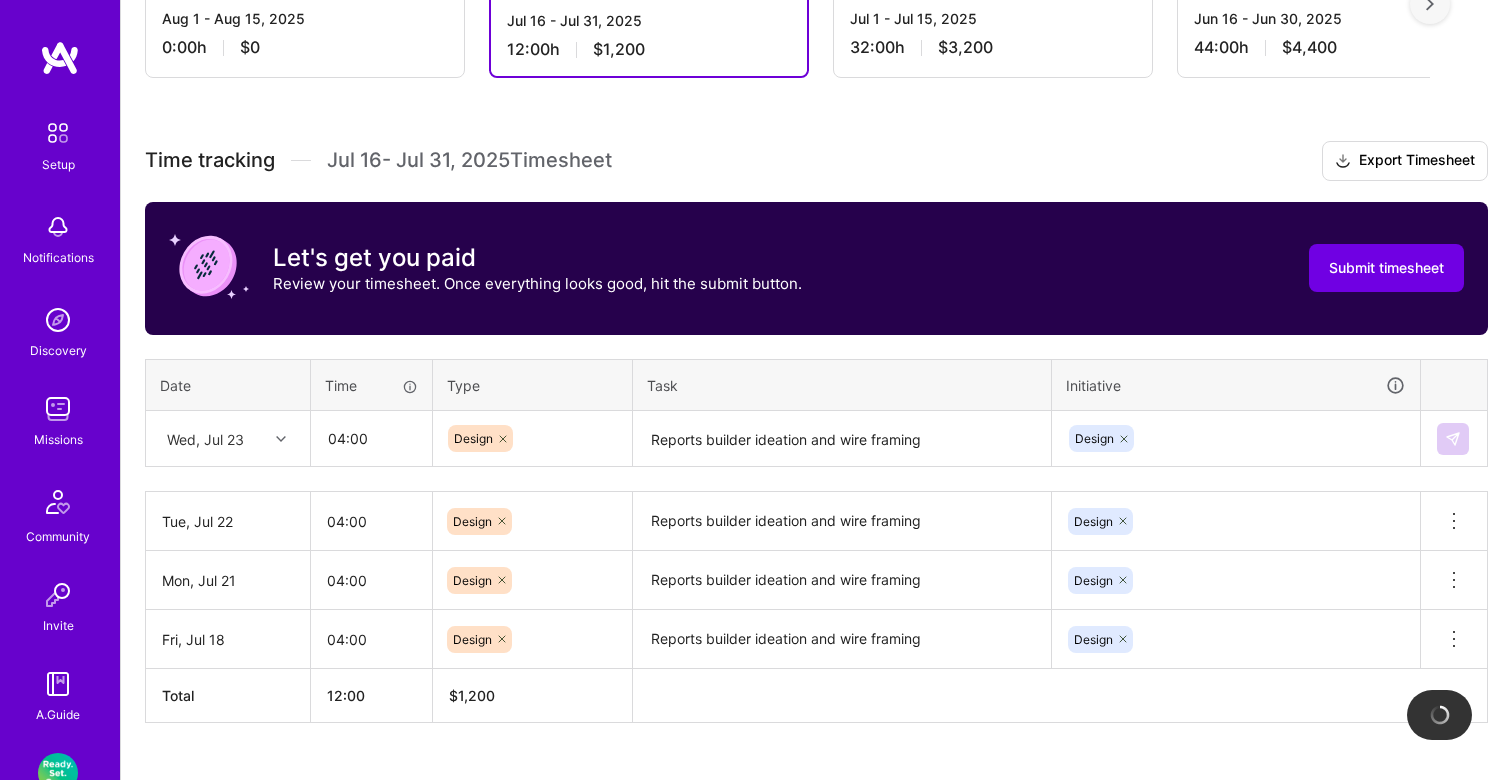 type 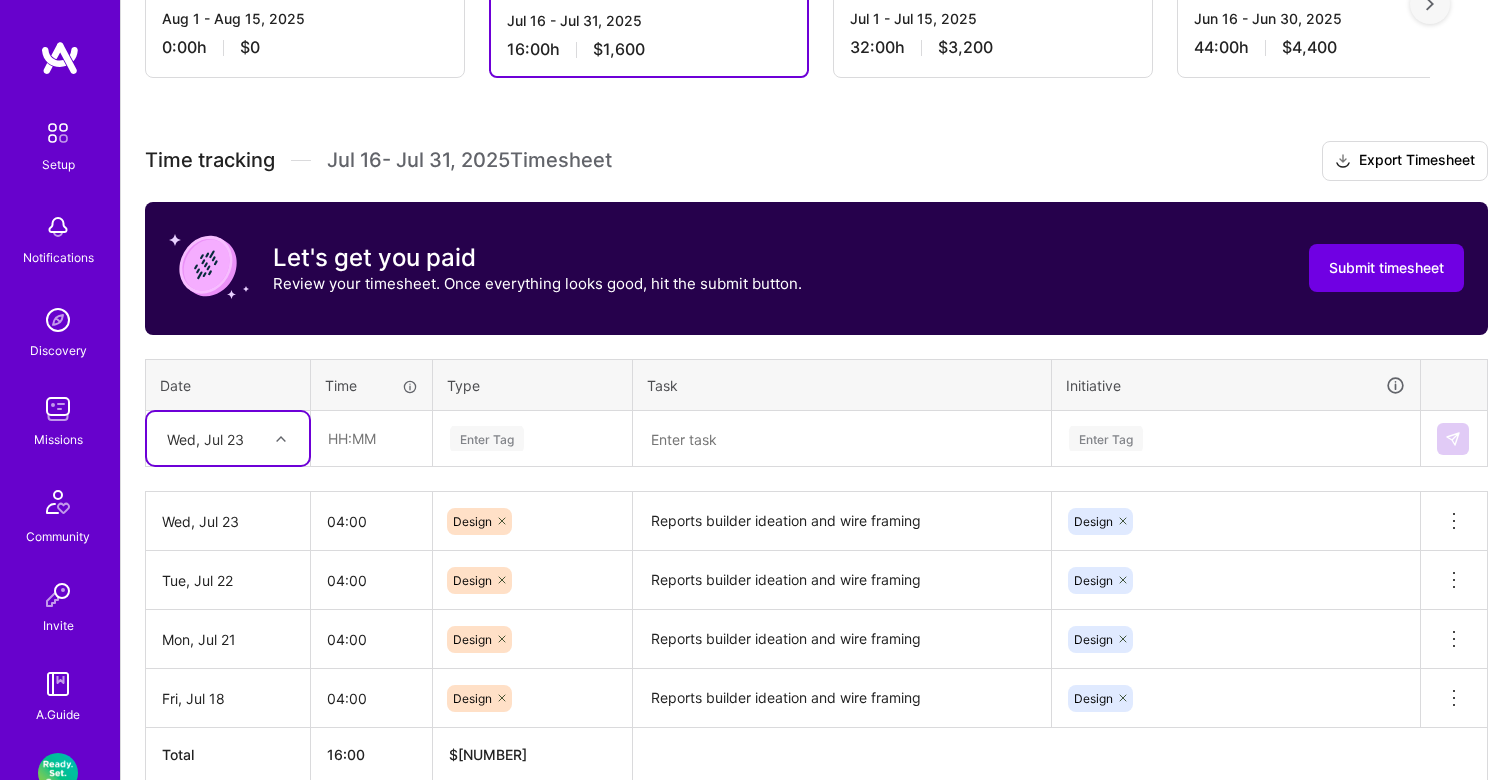 click at bounding box center [281, 439] 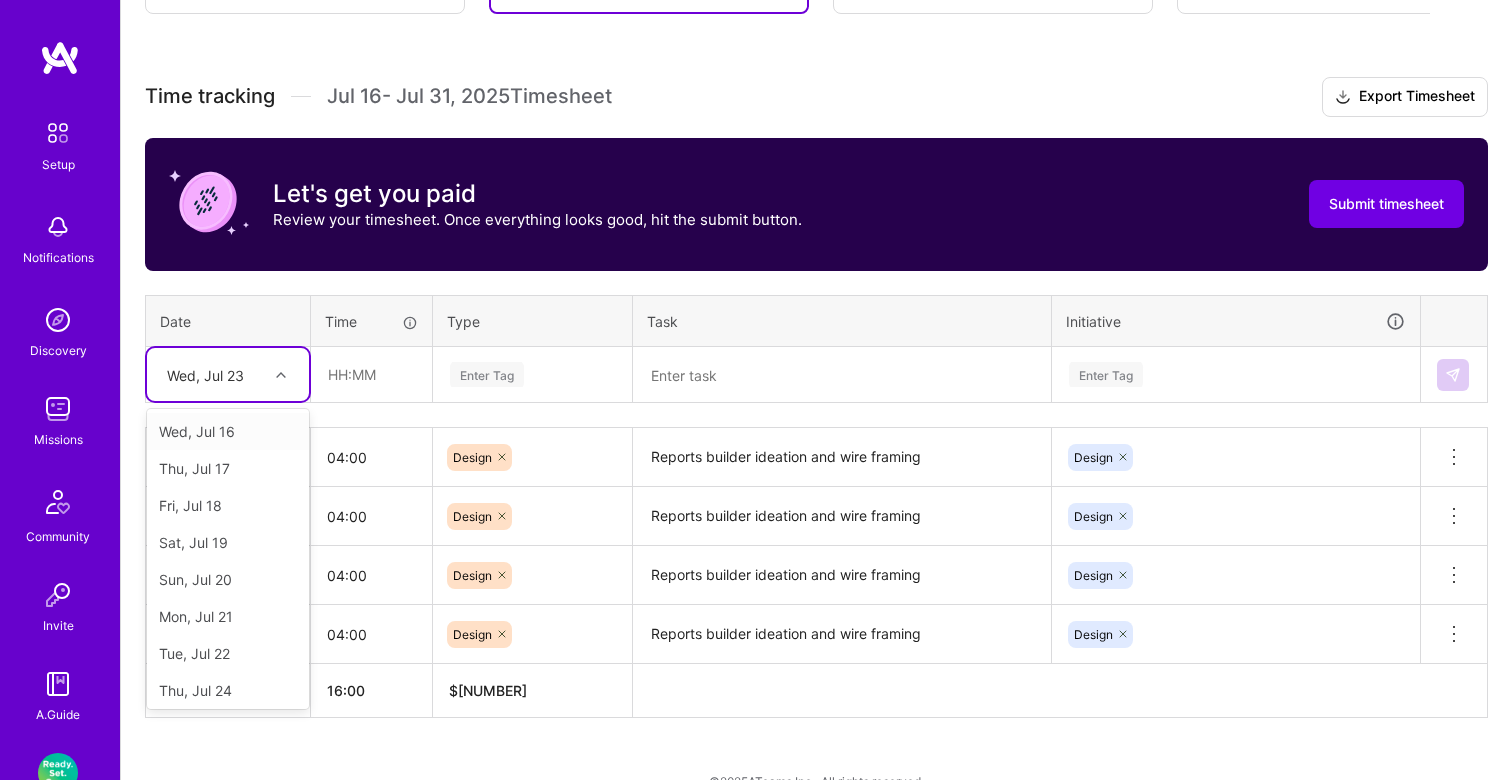 scroll, scrollTop: 512, scrollLeft: 0, axis: vertical 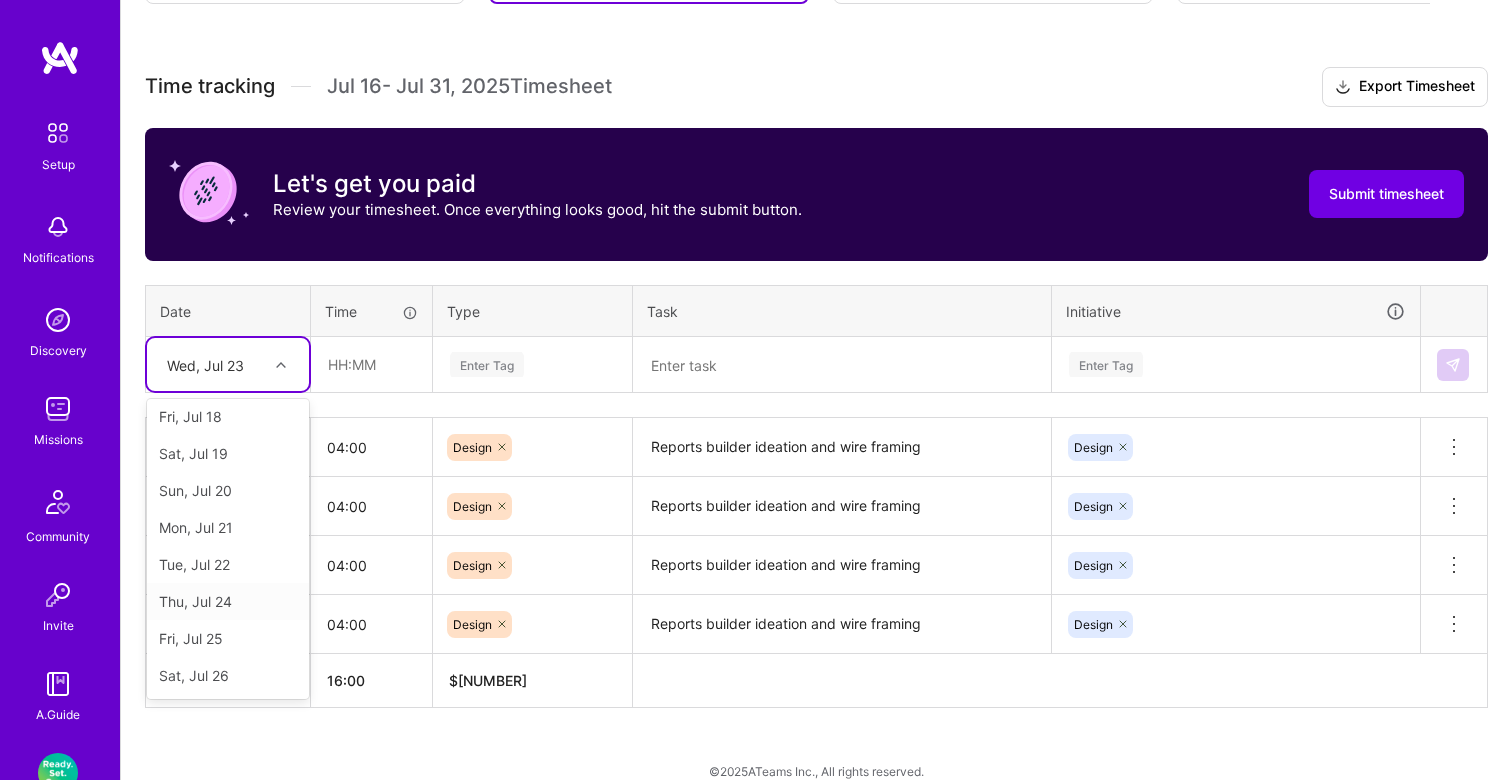 click on "Thu, Jul 24" at bounding box center [228, 601] 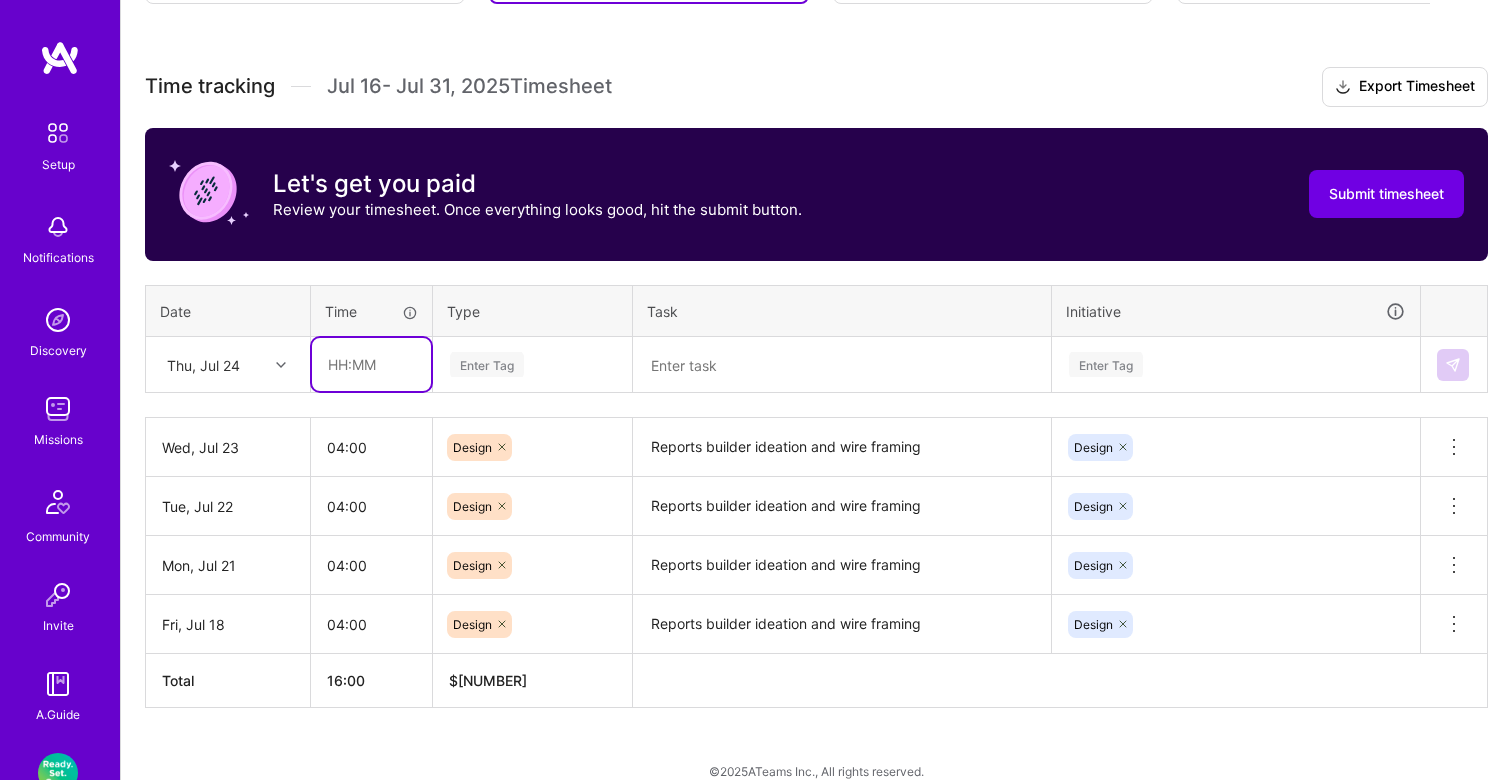 click at bounding box center [371, 364] 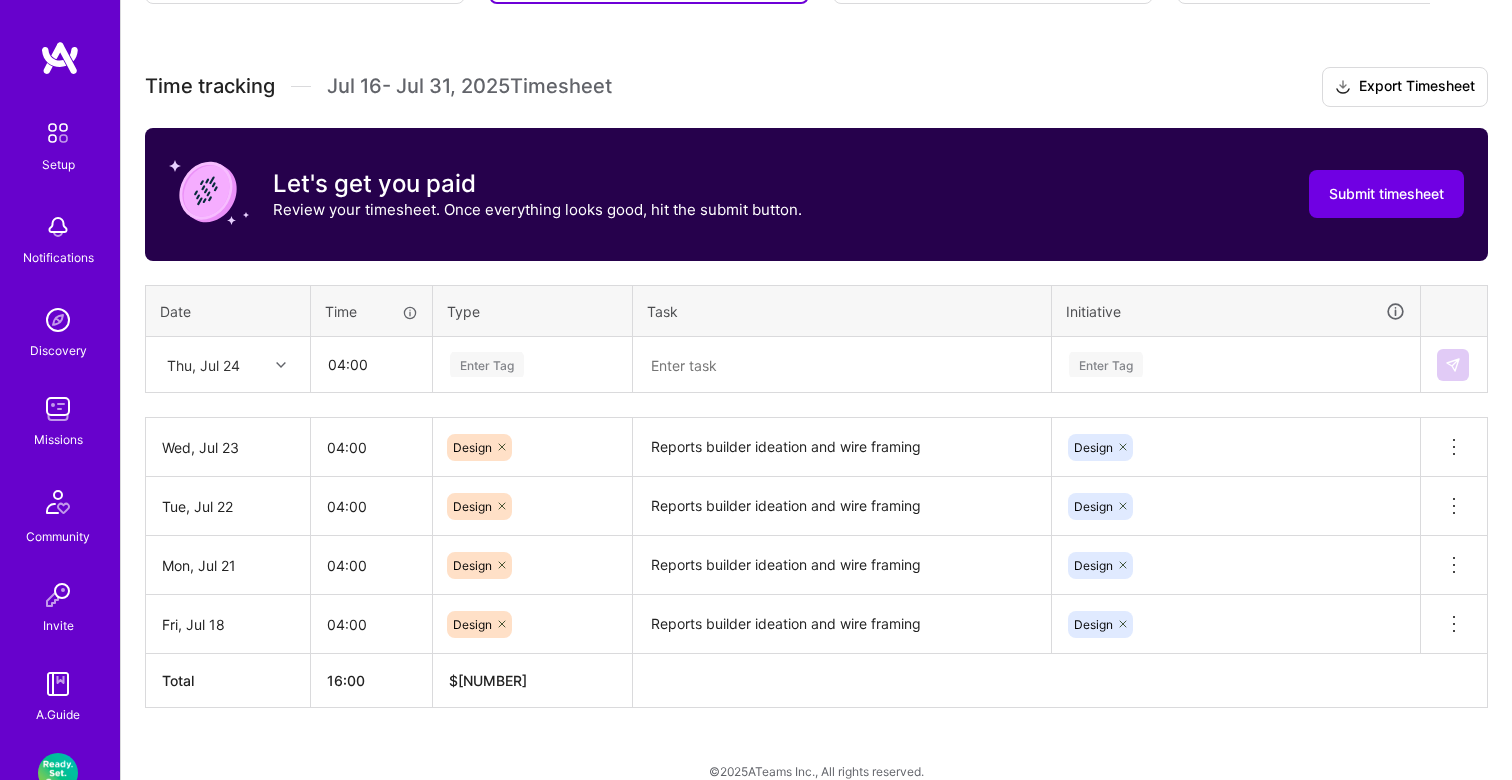 click on "Enter Tag" at bounding box center (487, 364) 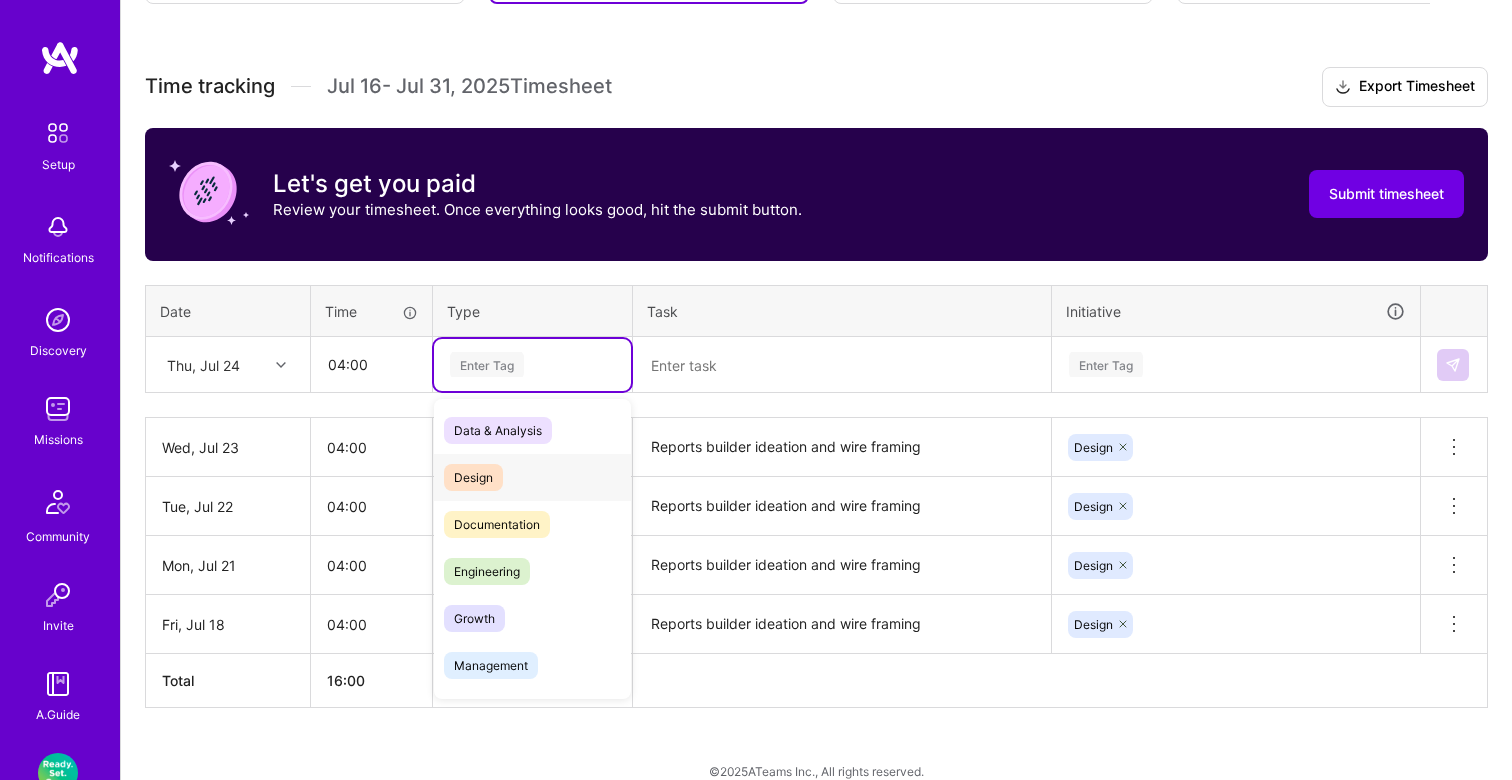 click on "Design" at bounding box center (473, 477) 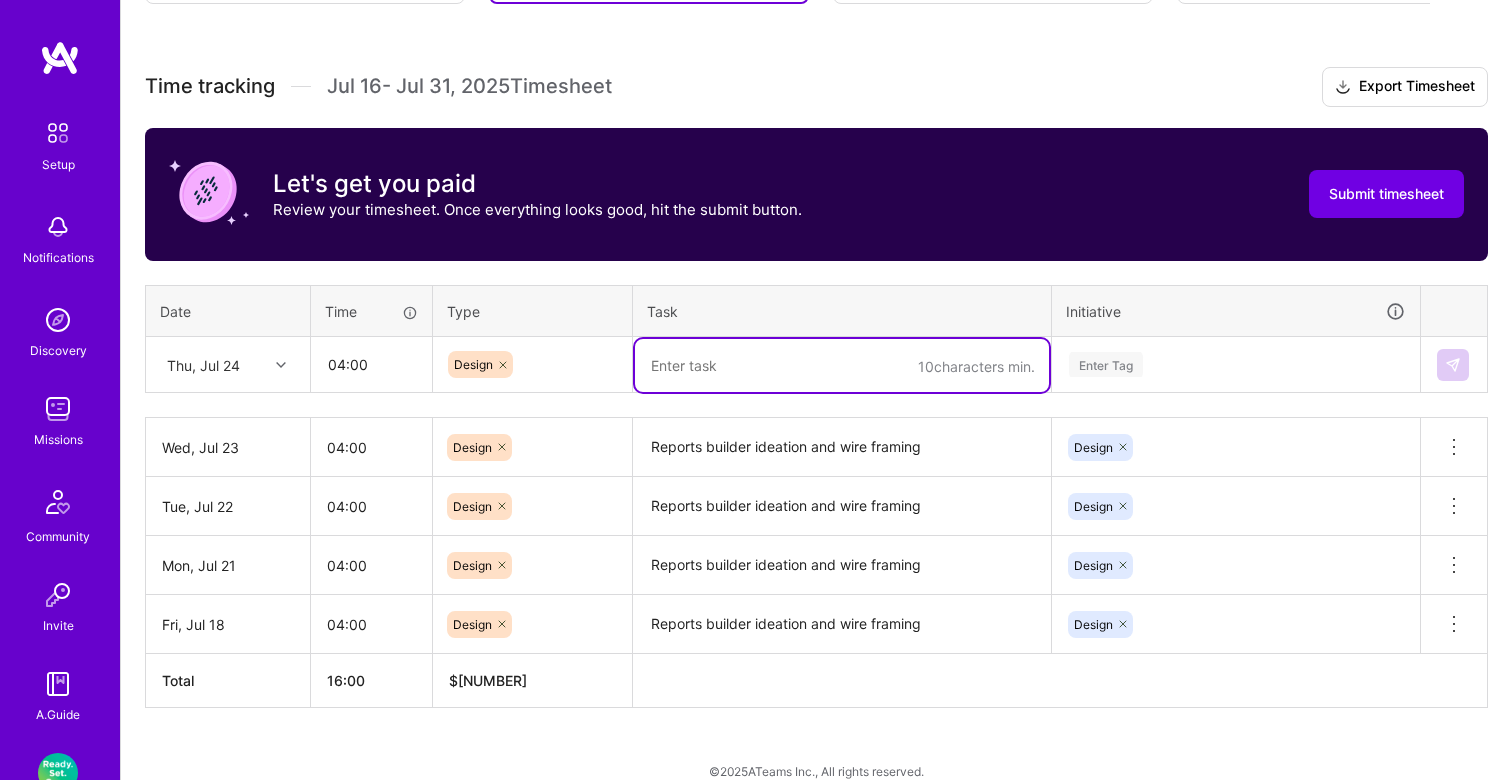 click at bounding box center [842, 365] 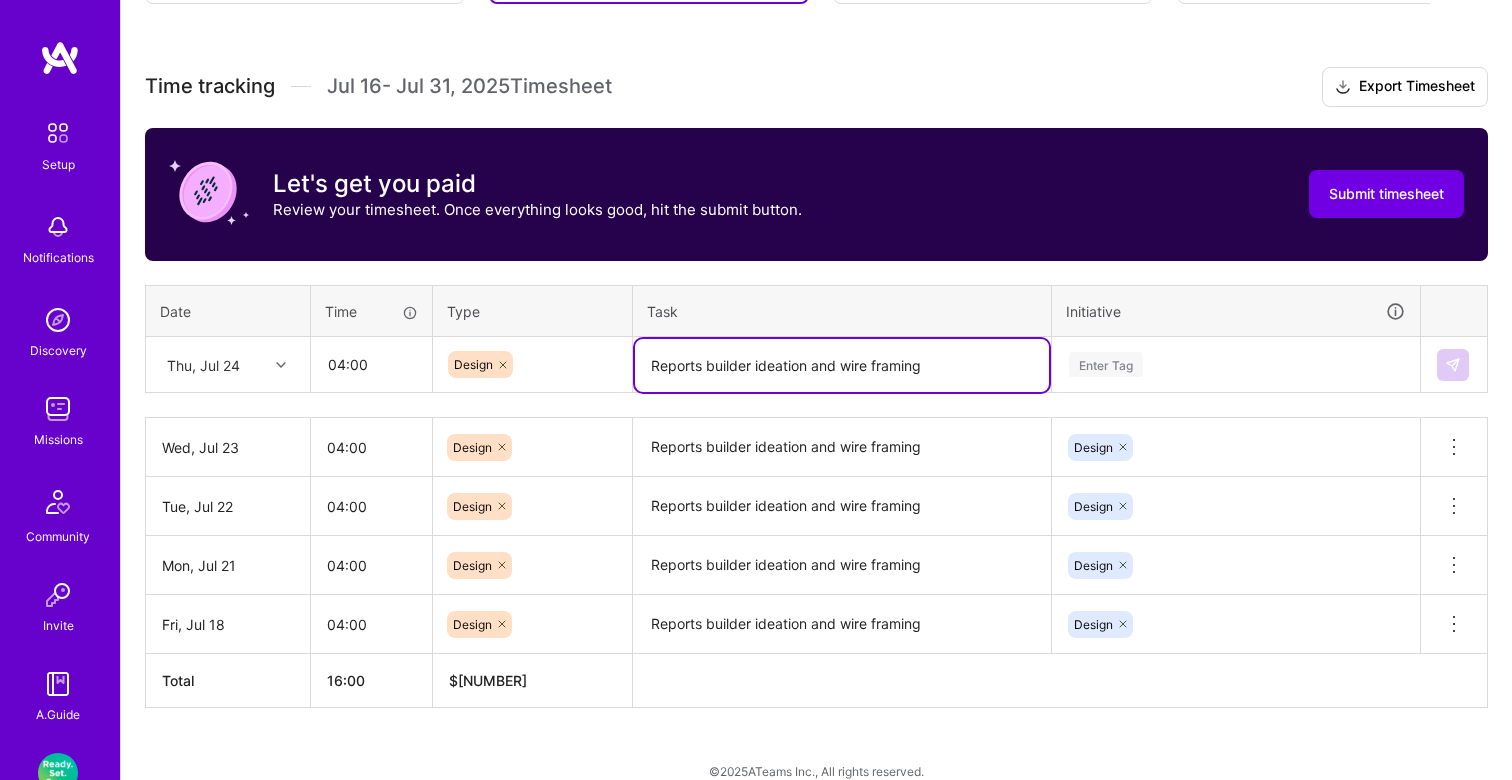 type on "Reports builder ideation and wire framing" 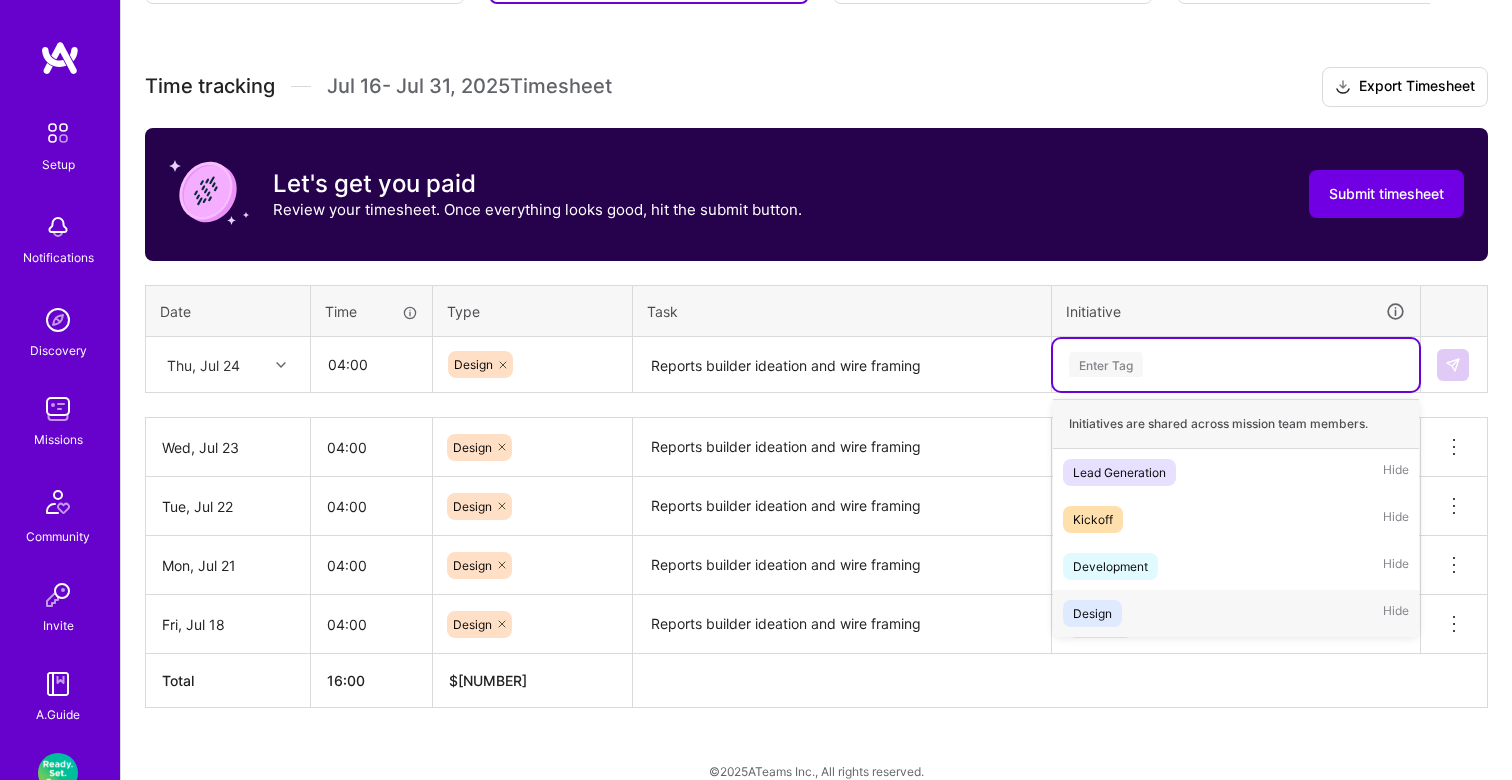 click on "Design Hide" at bounding box center (1236, 613) 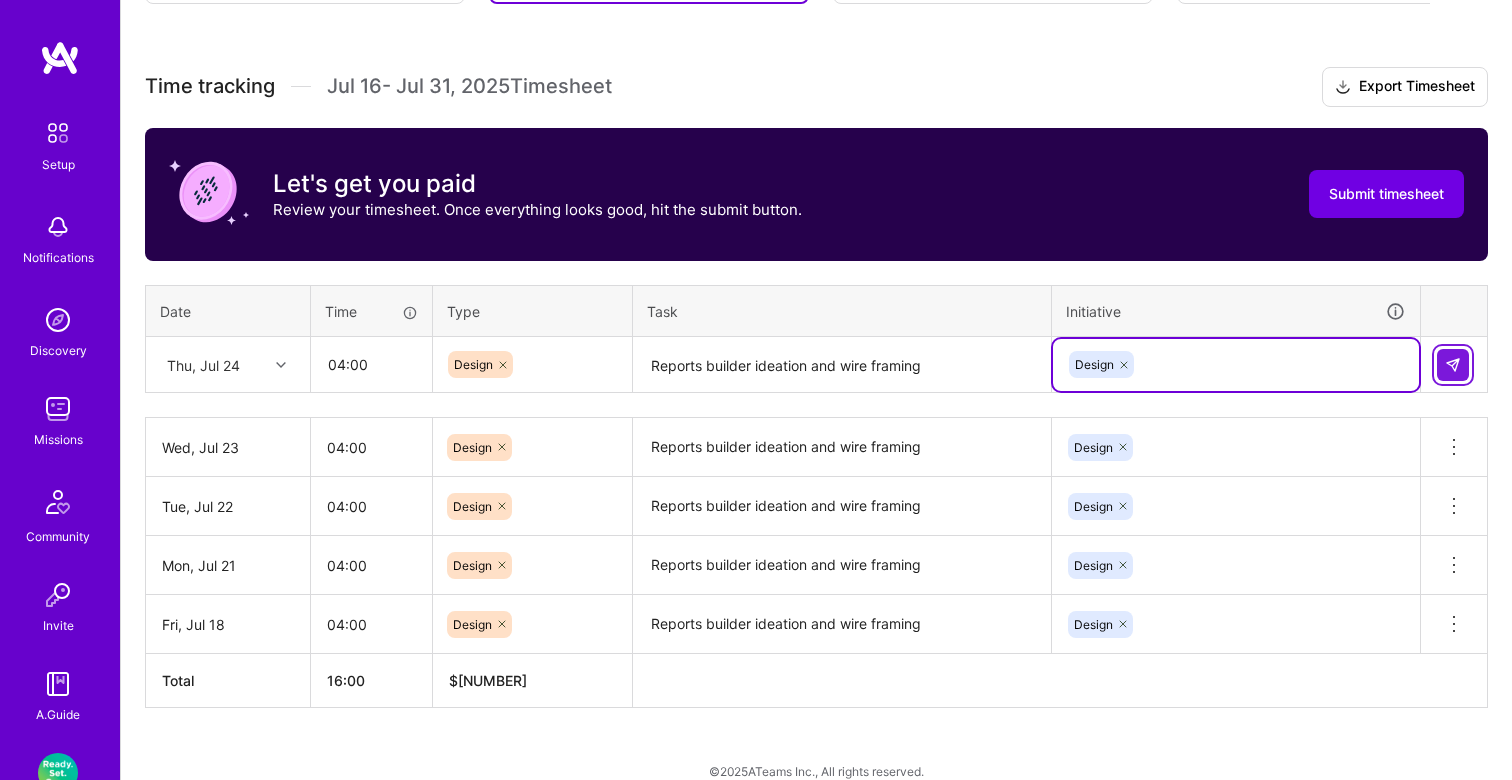 click at bounding box center [1453, 365] 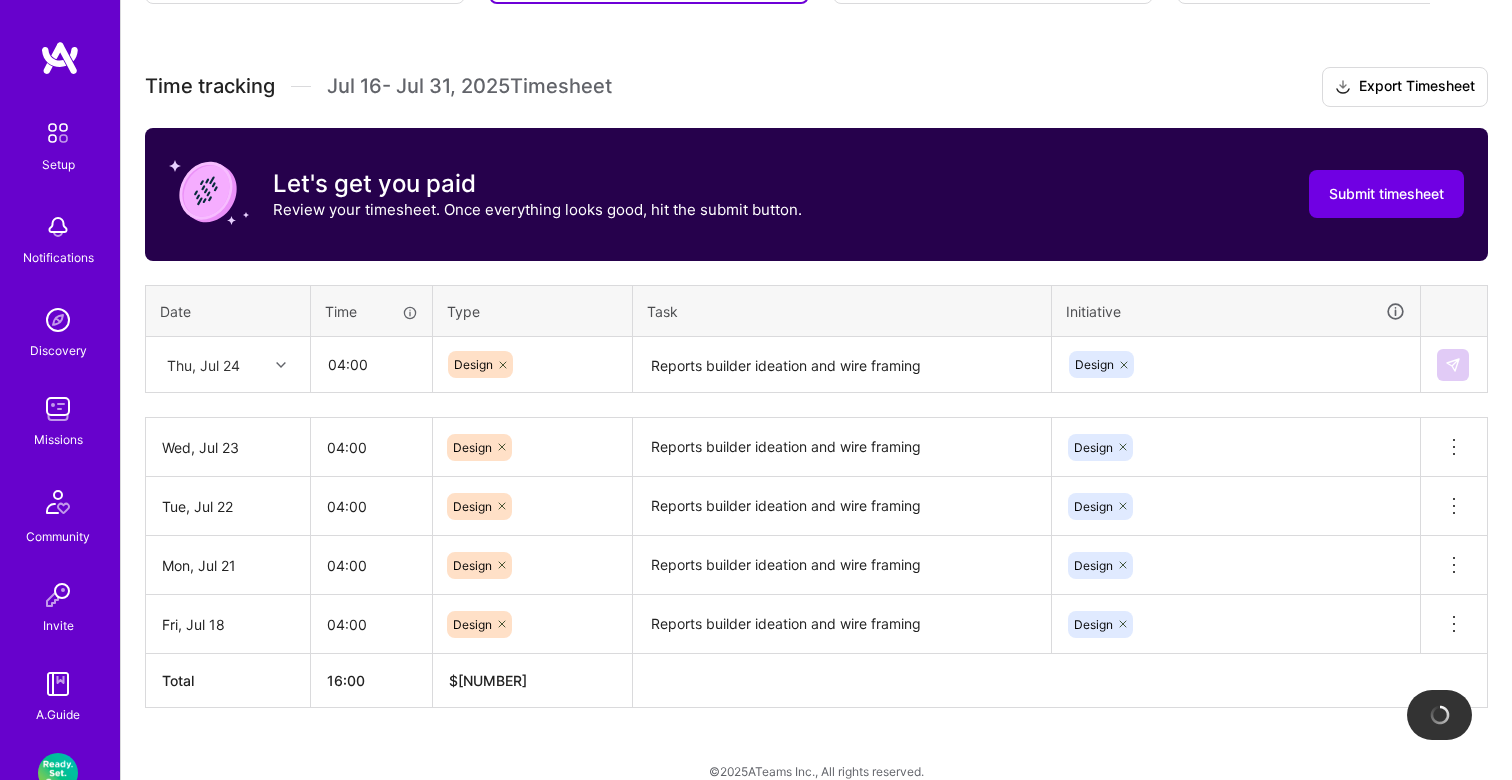 type 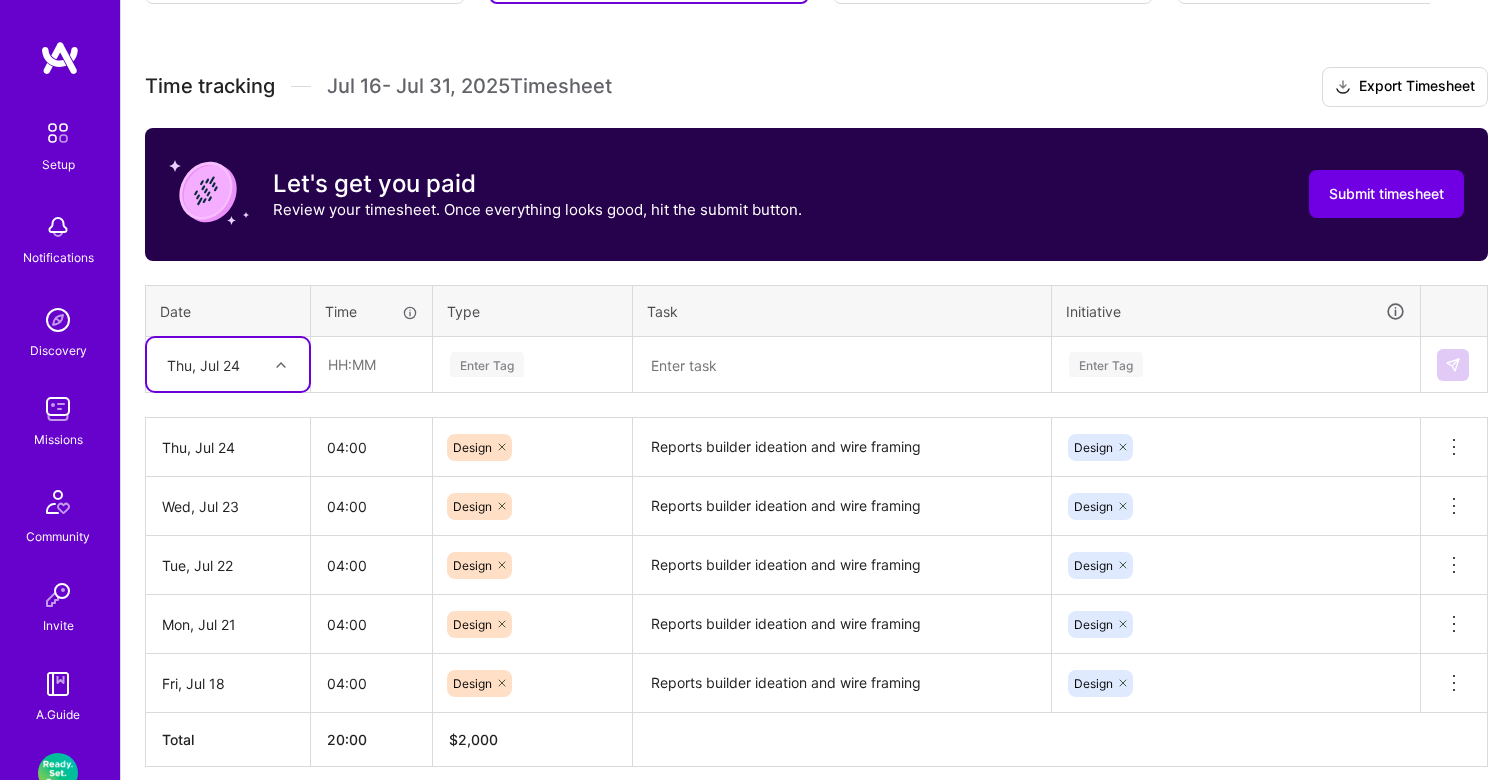 scroll, scrollTop: 596, scrollLeft: 0, axis: vertical 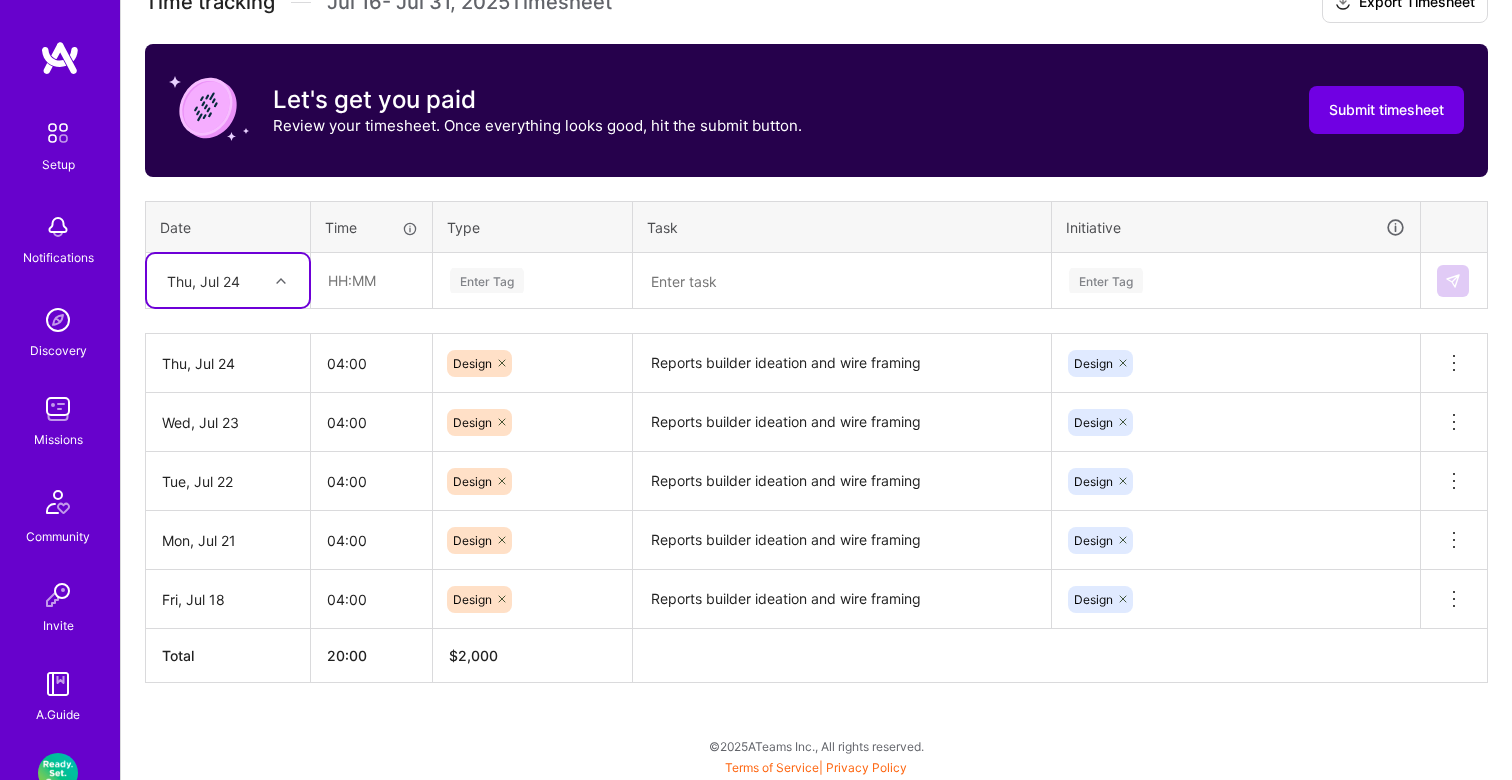 click at bounding box center (283, 281) 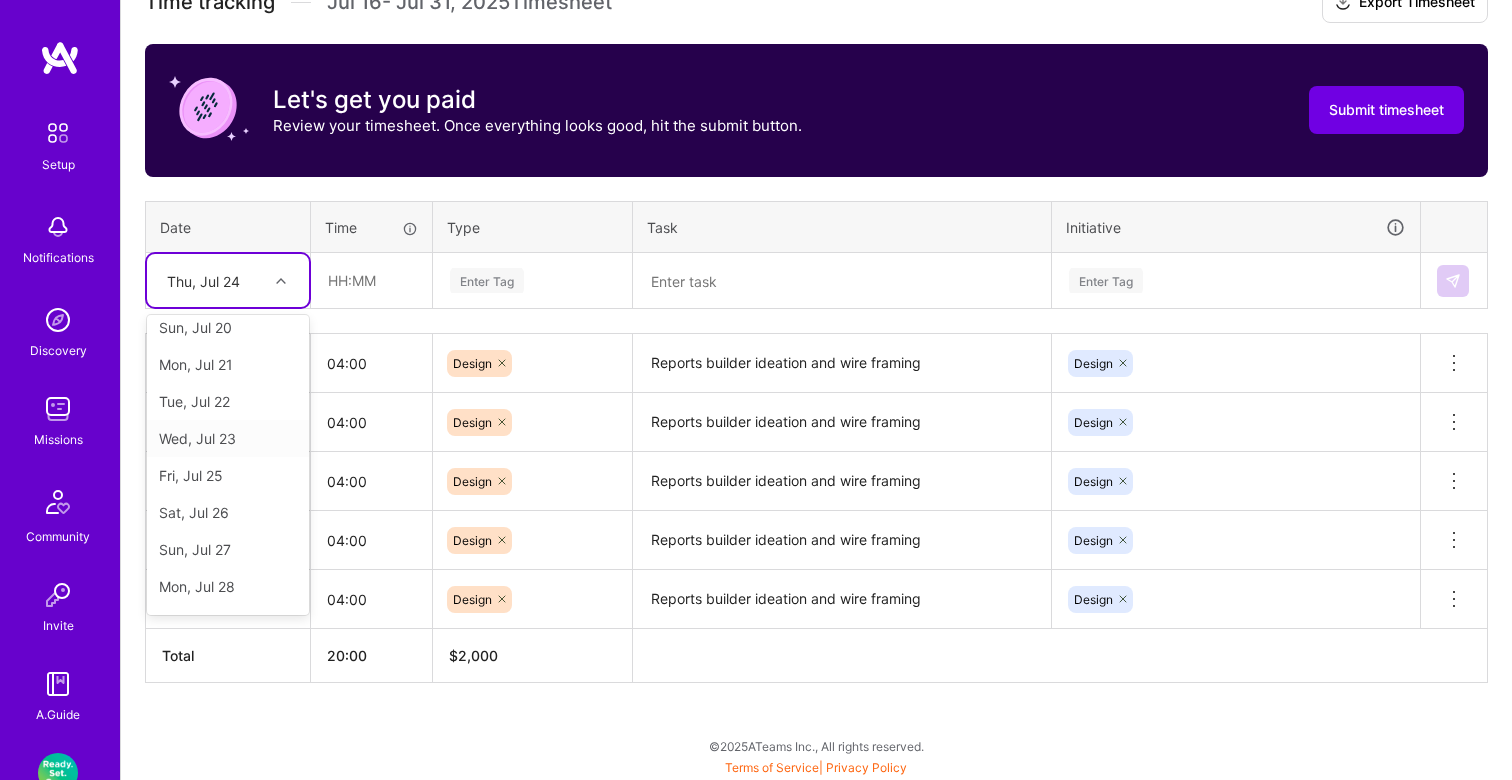 scroll, scrollTop: 263, scrollLeft: 0, axis: vertical 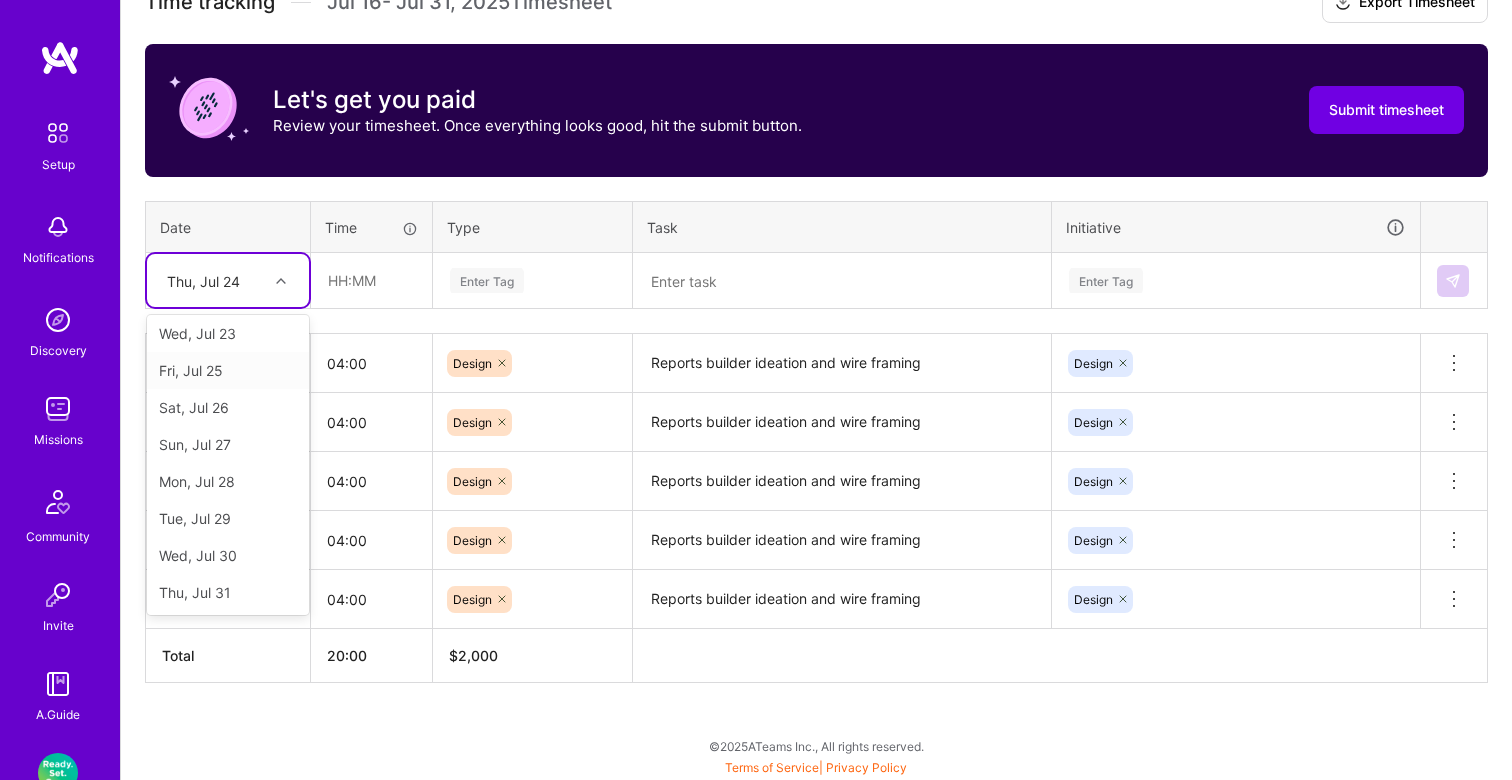 click on "Fri, Jul 25" at bounding box center (228, 370) 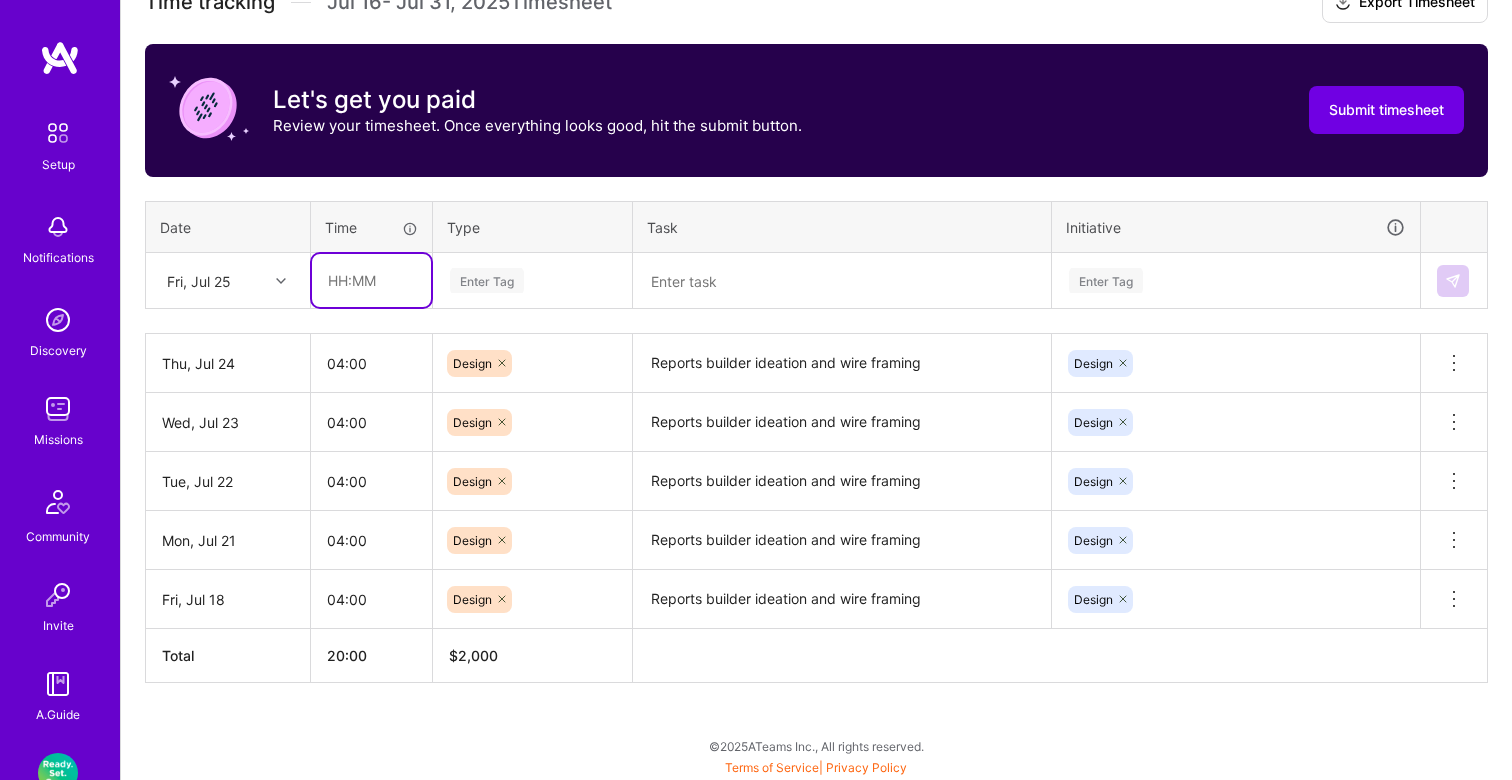 click at bounding box center [371, 280] 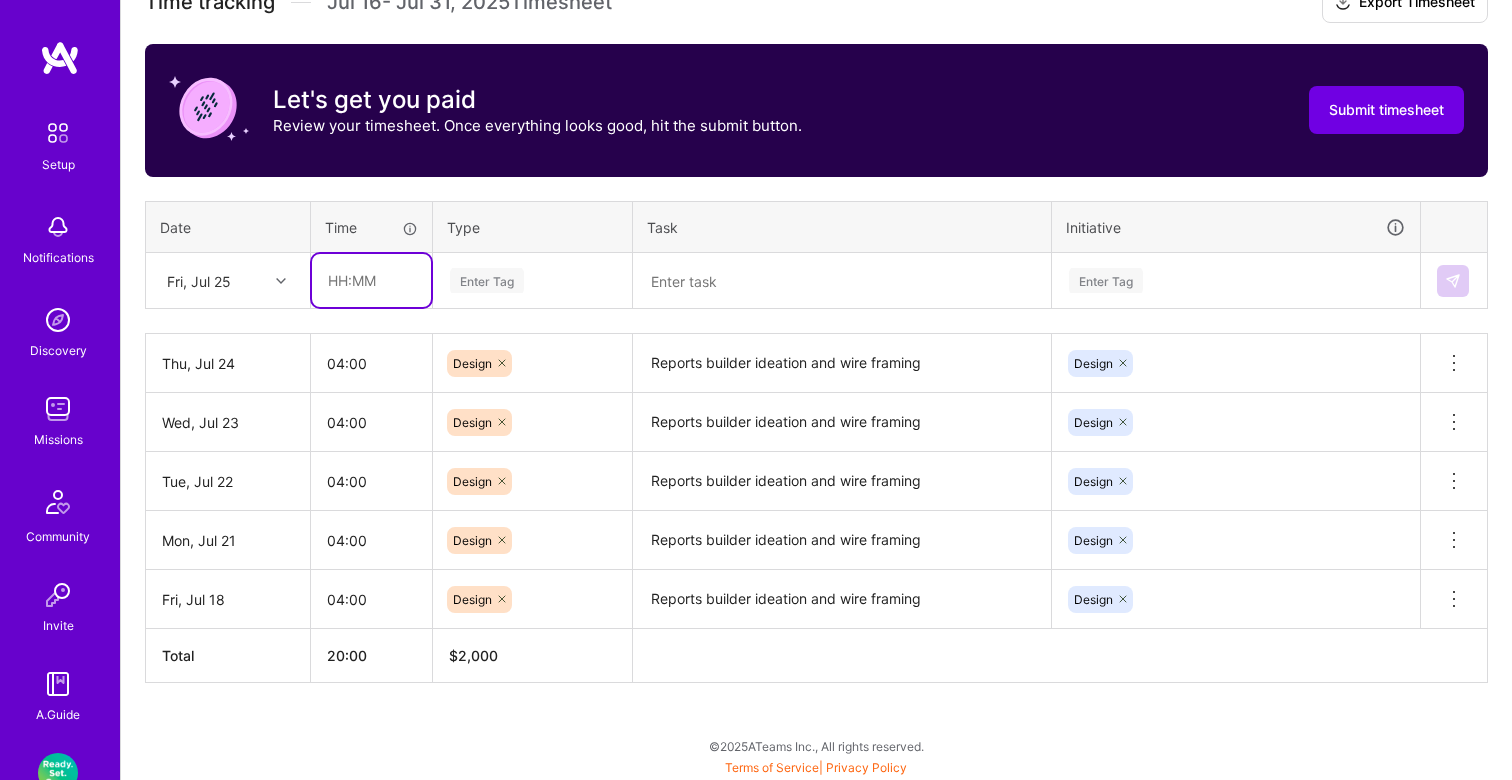 type on "04:00" 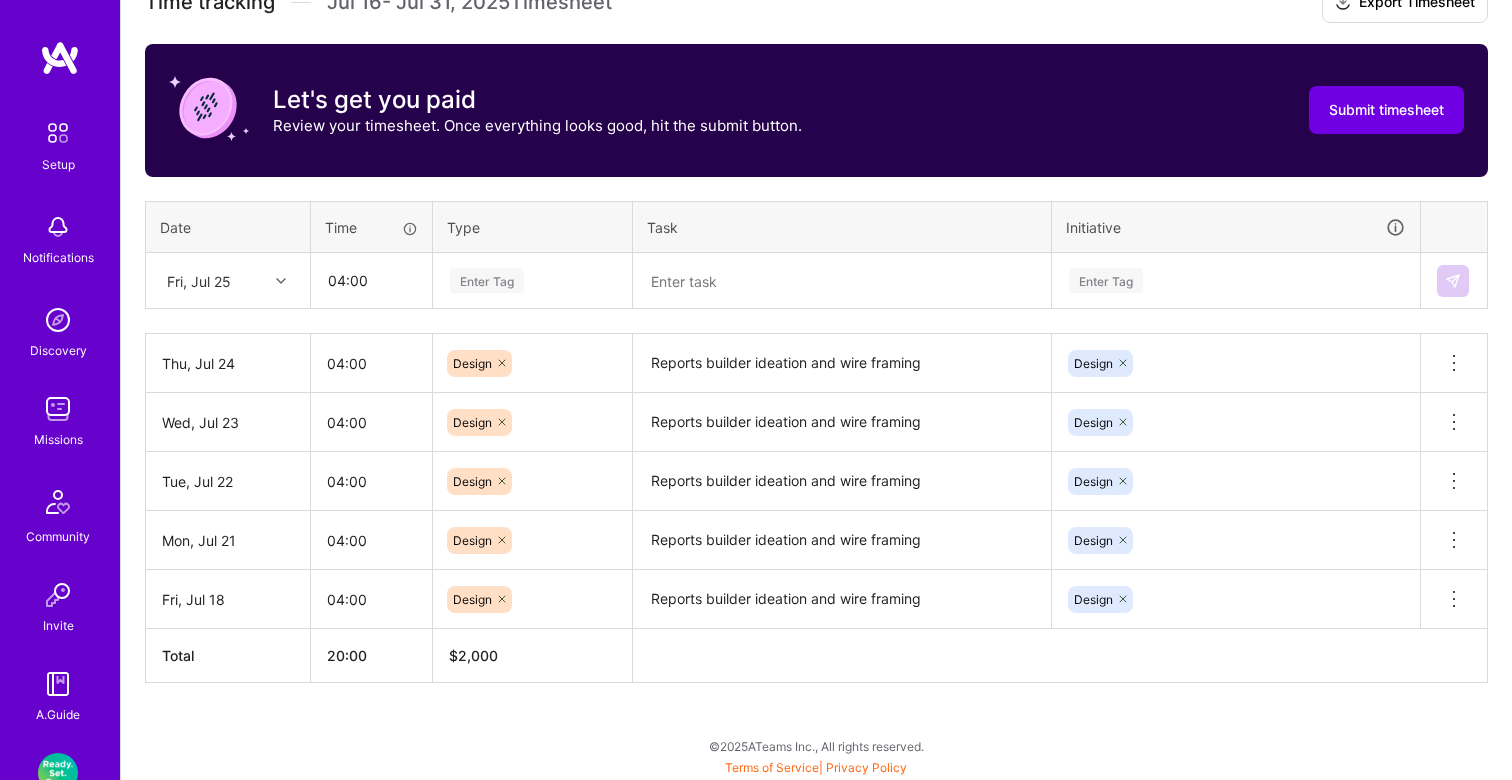 click on "Enter Tag" at bounding box center [487, 280] 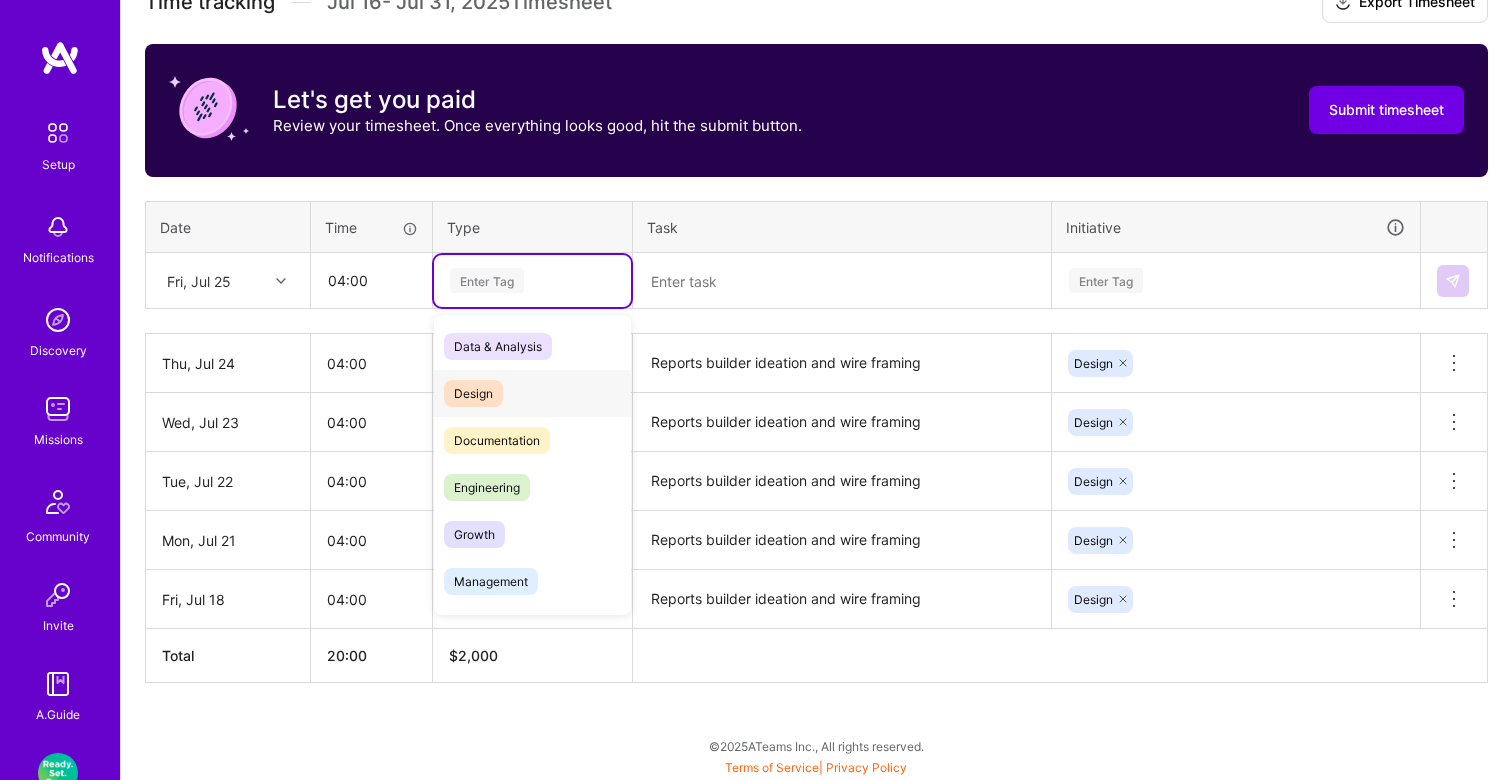 click on "Design" at bounding box center (473, 393) 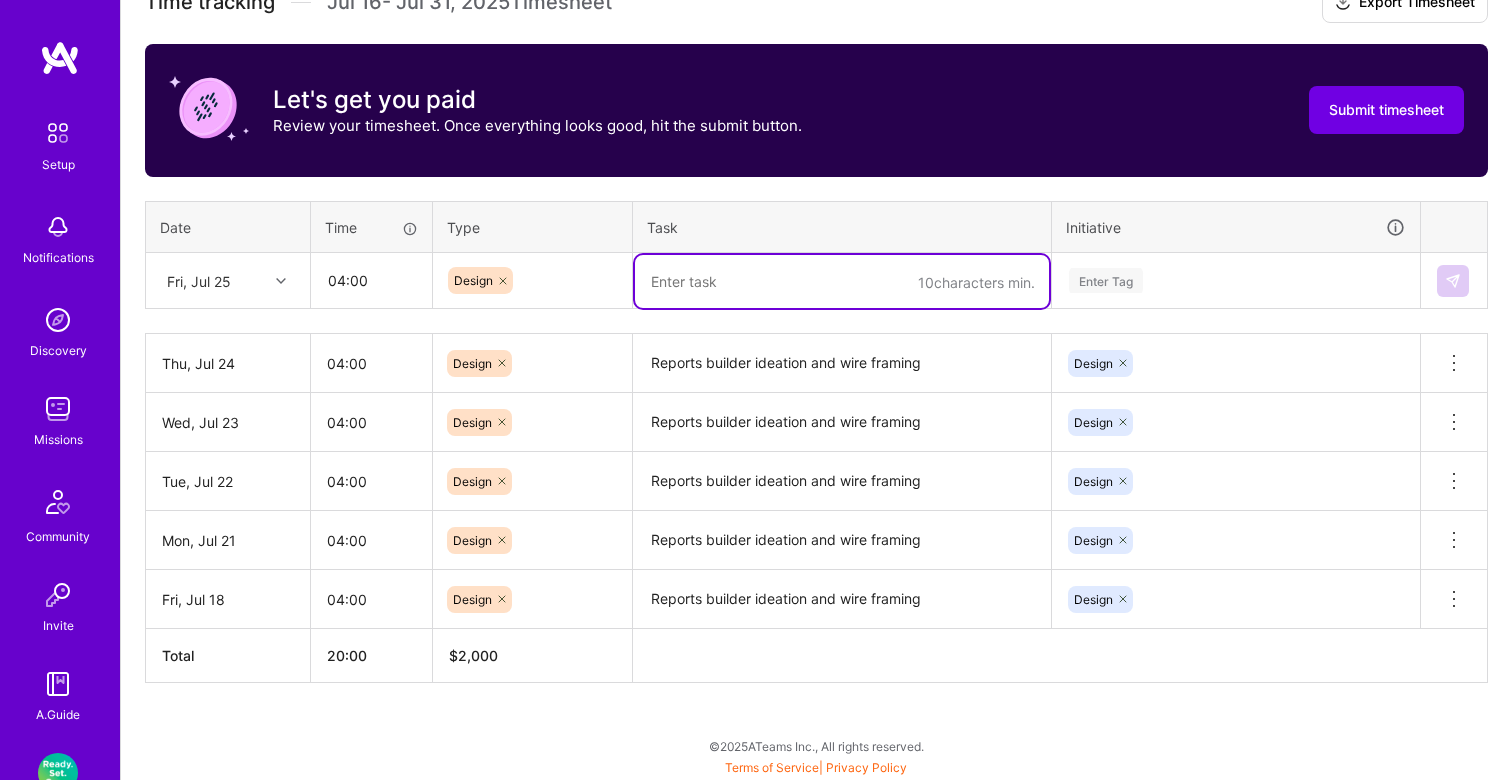 click at bounding box center [842, 281] 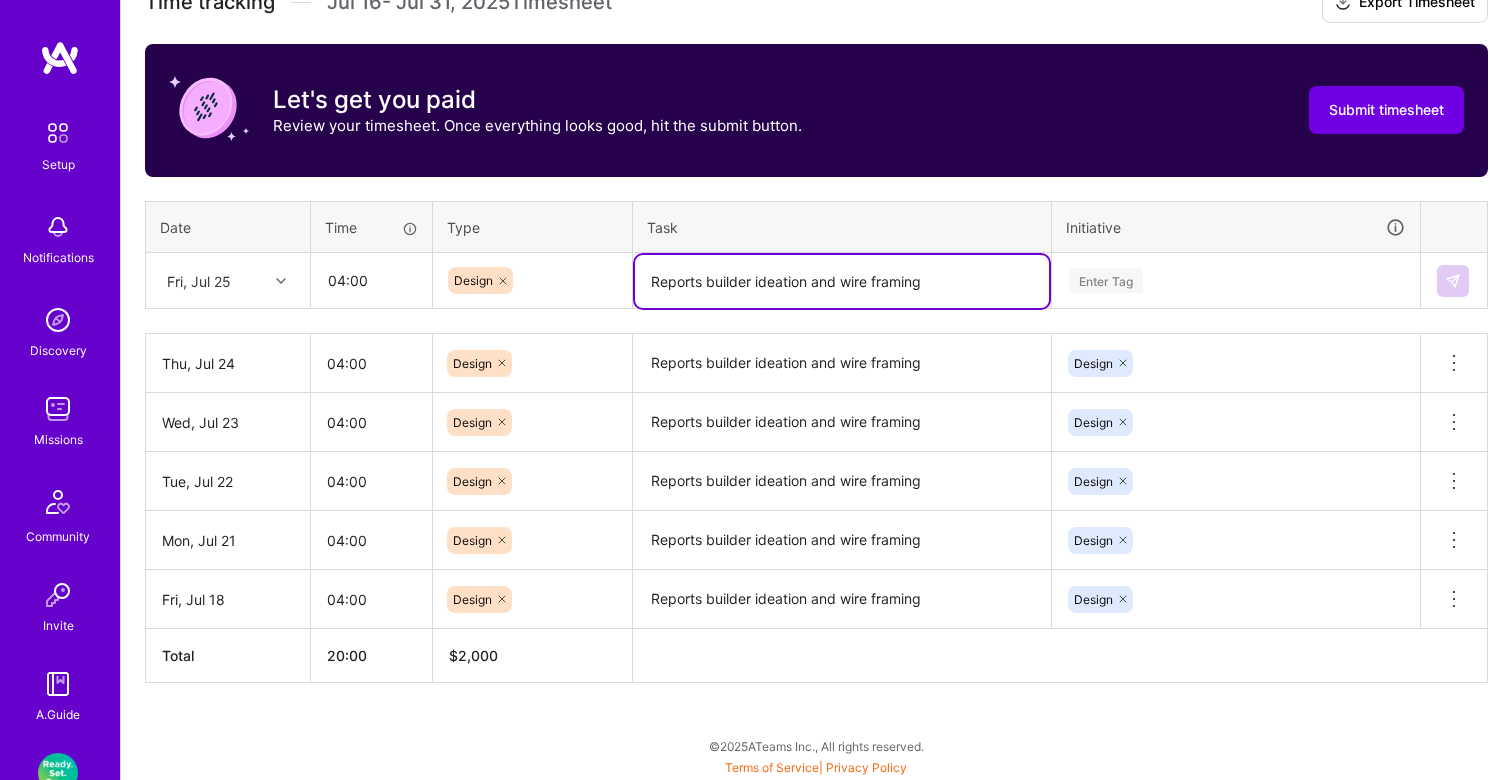 type on "Reports builder ideation and wire framing" 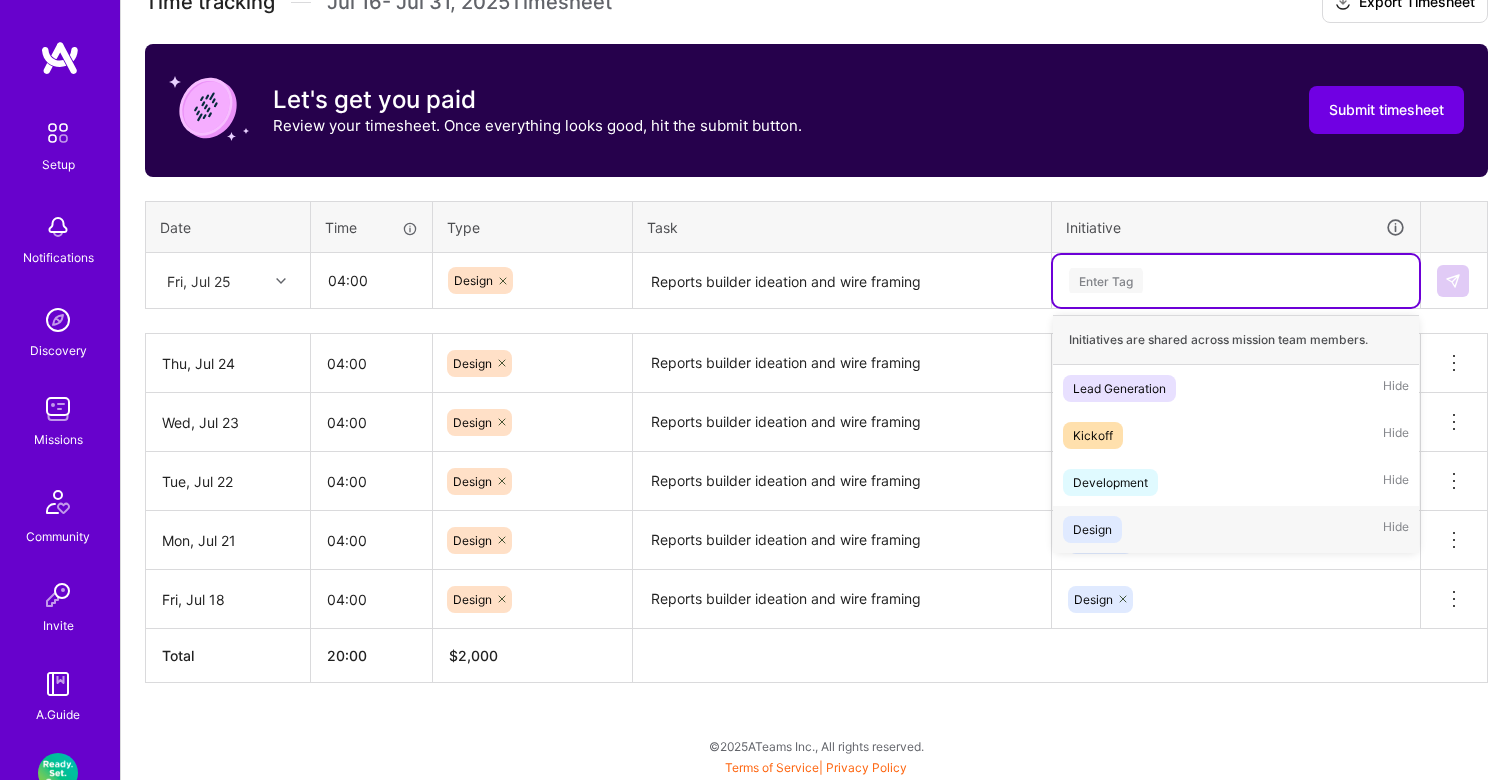 click on "Design" at bounding box center (1092, 529) 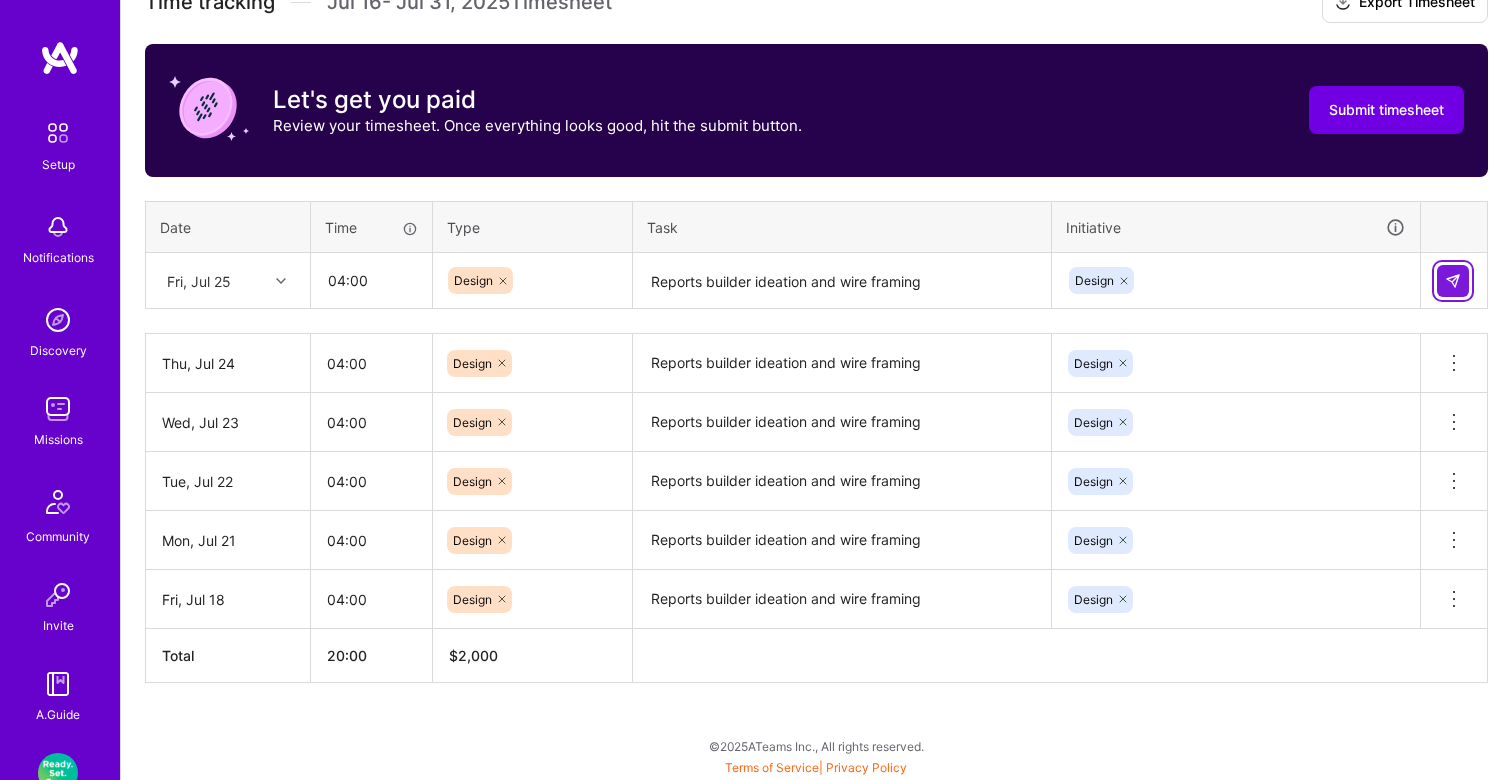 click at bounding box center [1453, 281] 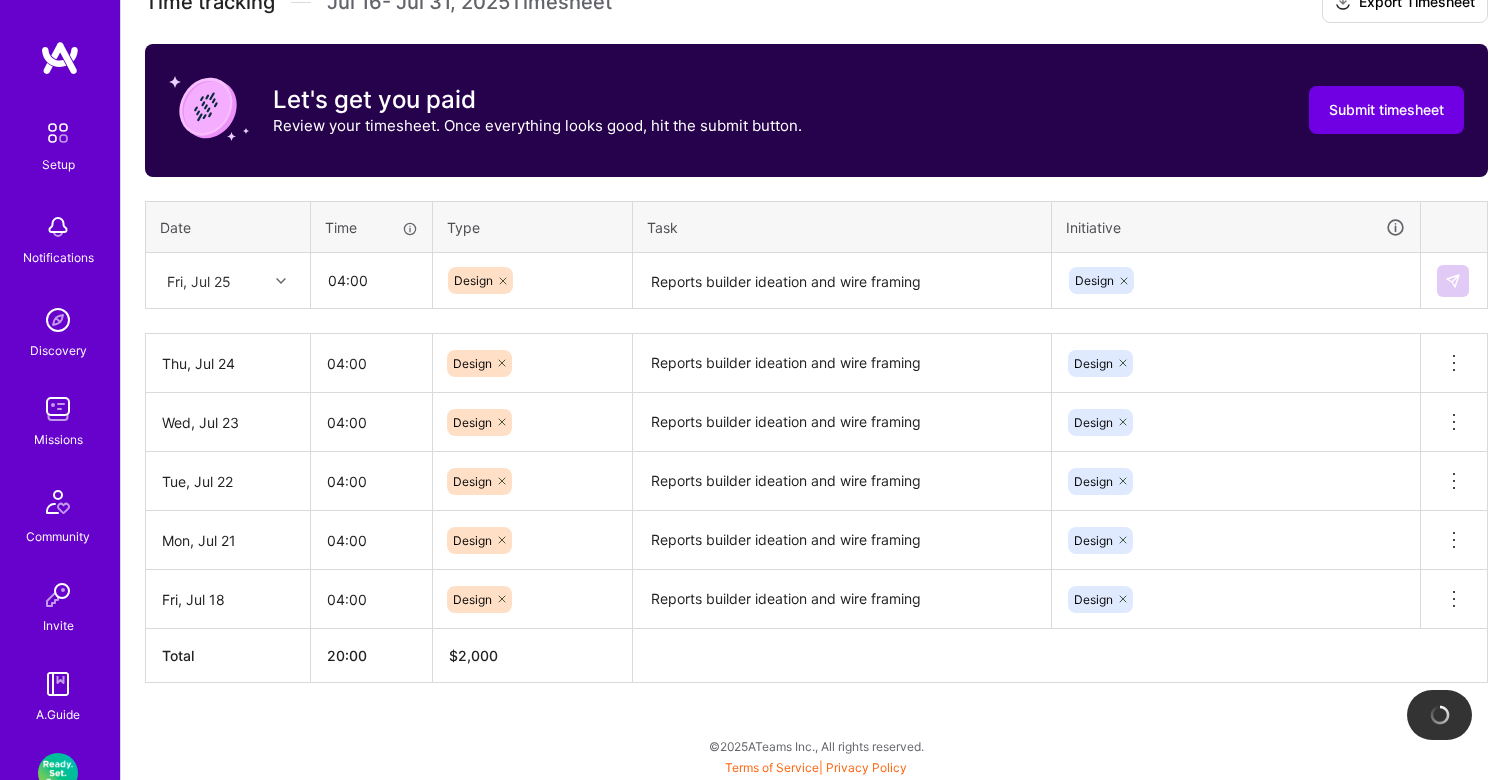 type 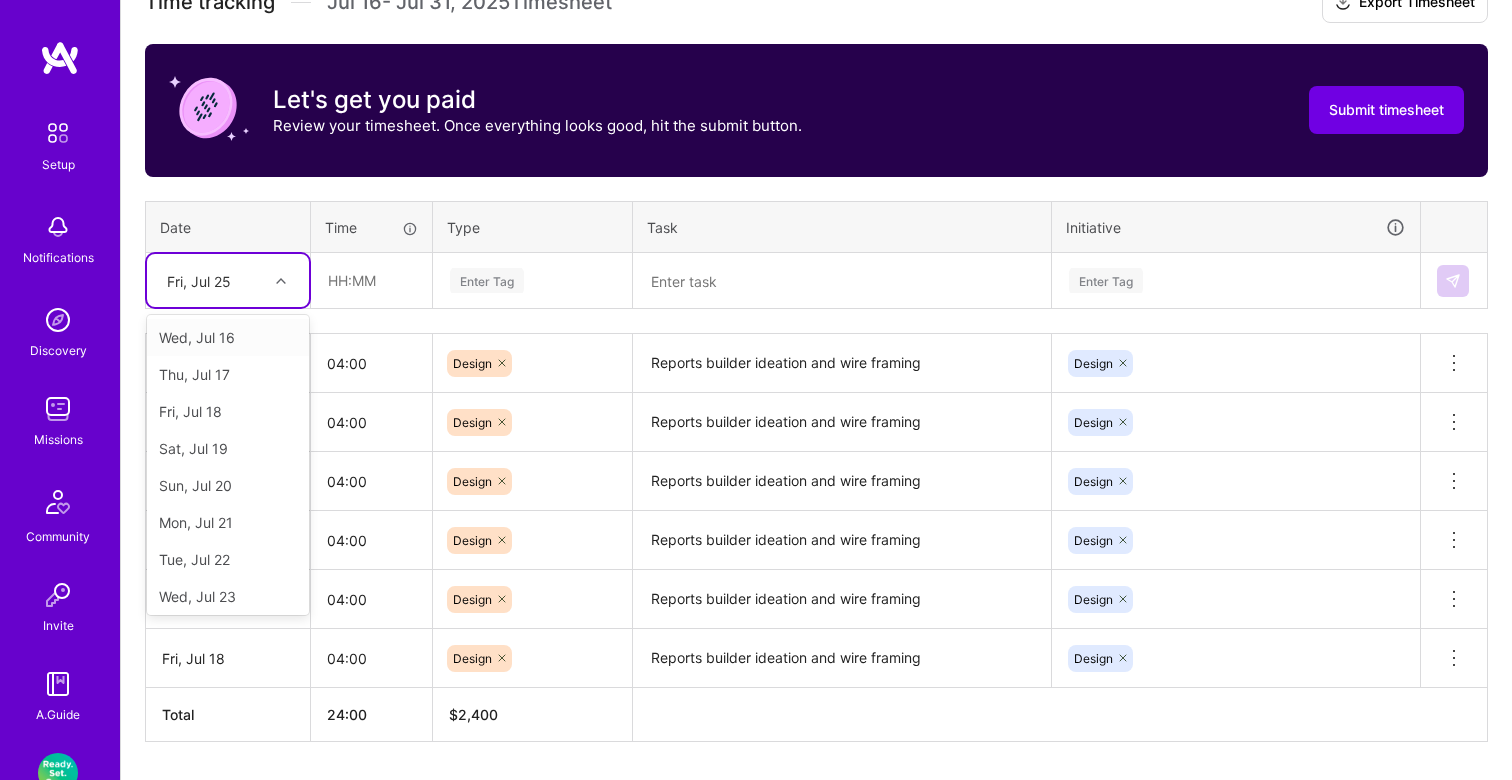 click on "Fri, Jul 25" at bounding box center (212, 280) 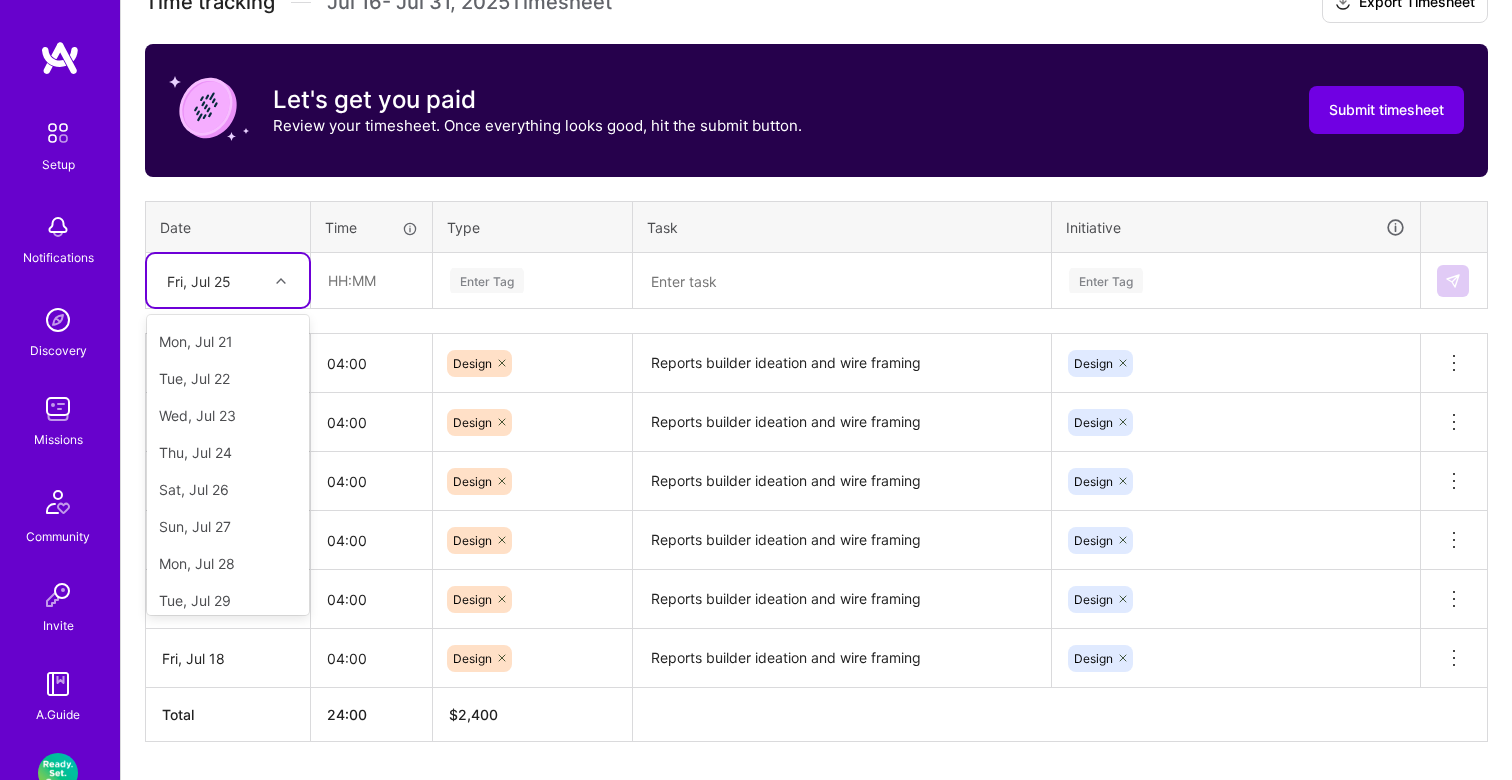 scroll, scrollTop: 263, scrollLeft: 0, axis: vertical 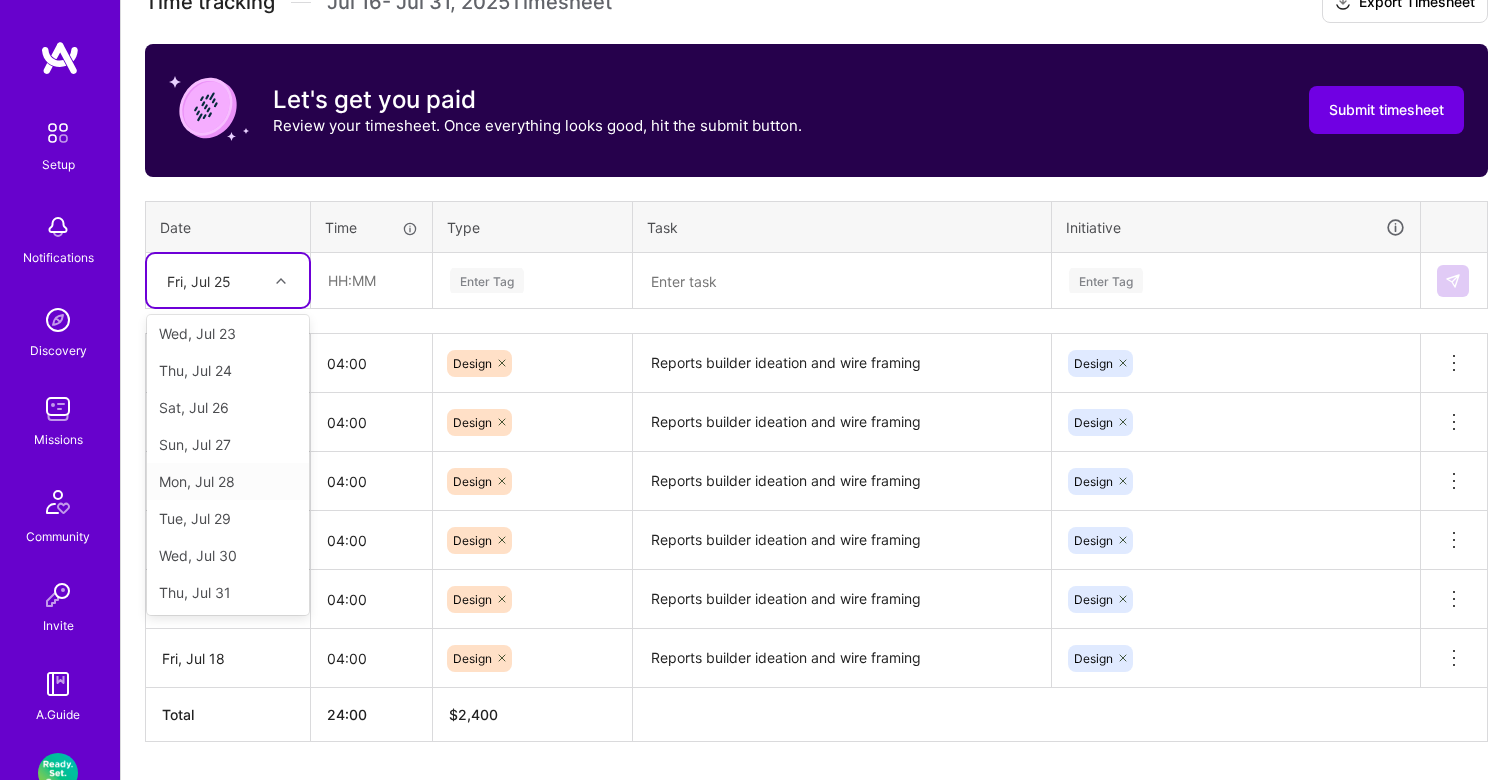 click on "Mon, Jul 28" at bounding box center [228, 481] 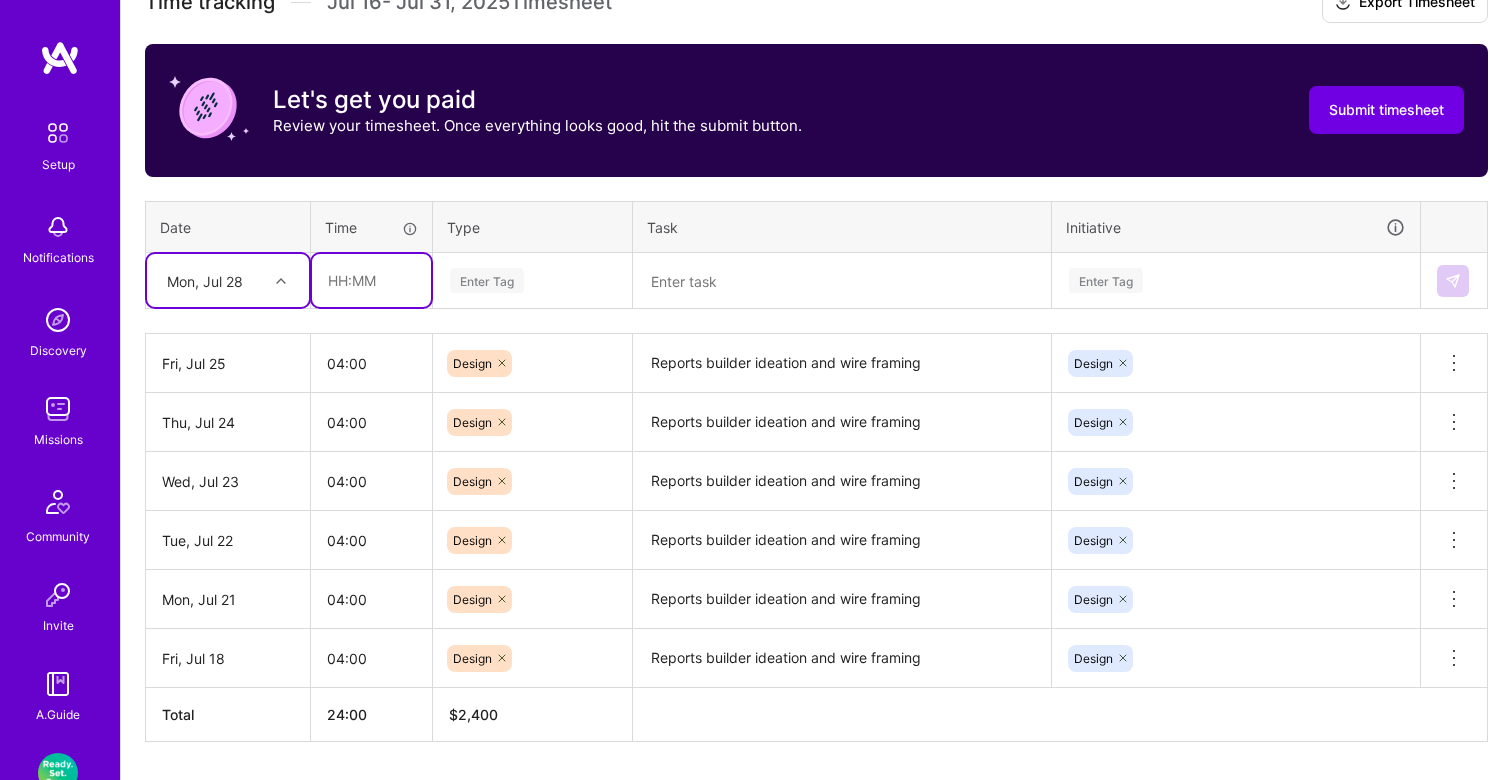 click at bounding box center (371, 280) 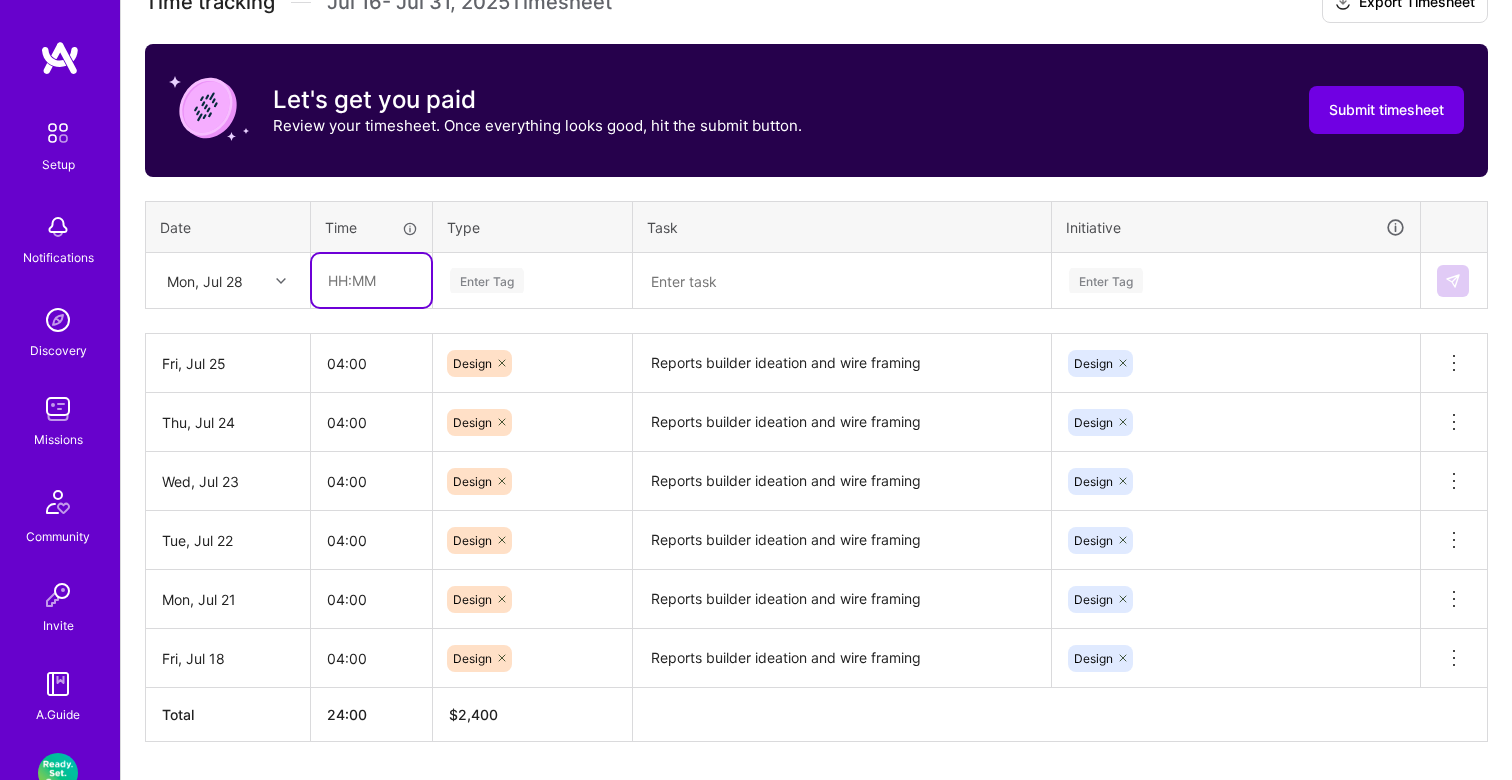 type on "04:00" 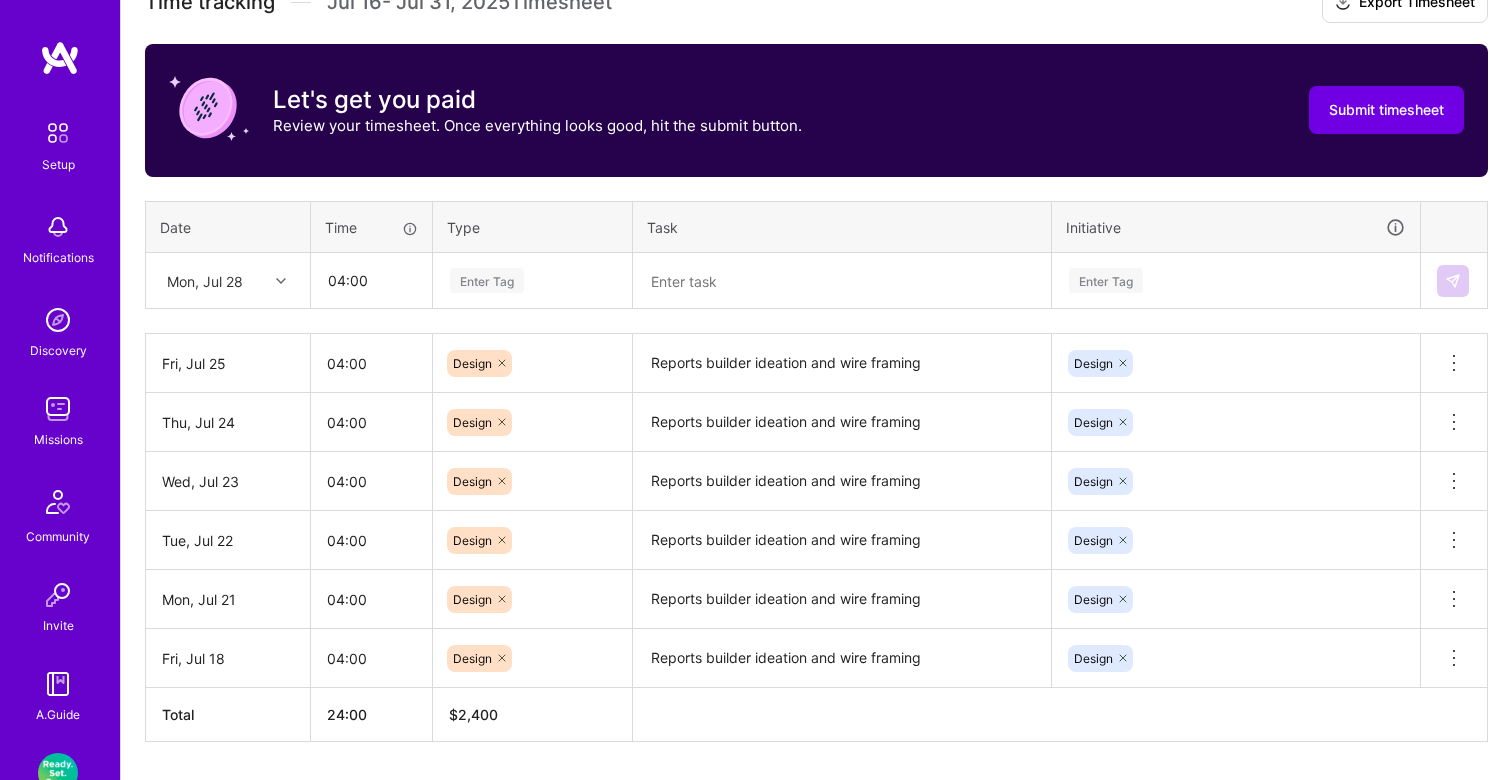 click on "Enter Tag" at bounding box center (487, 280) 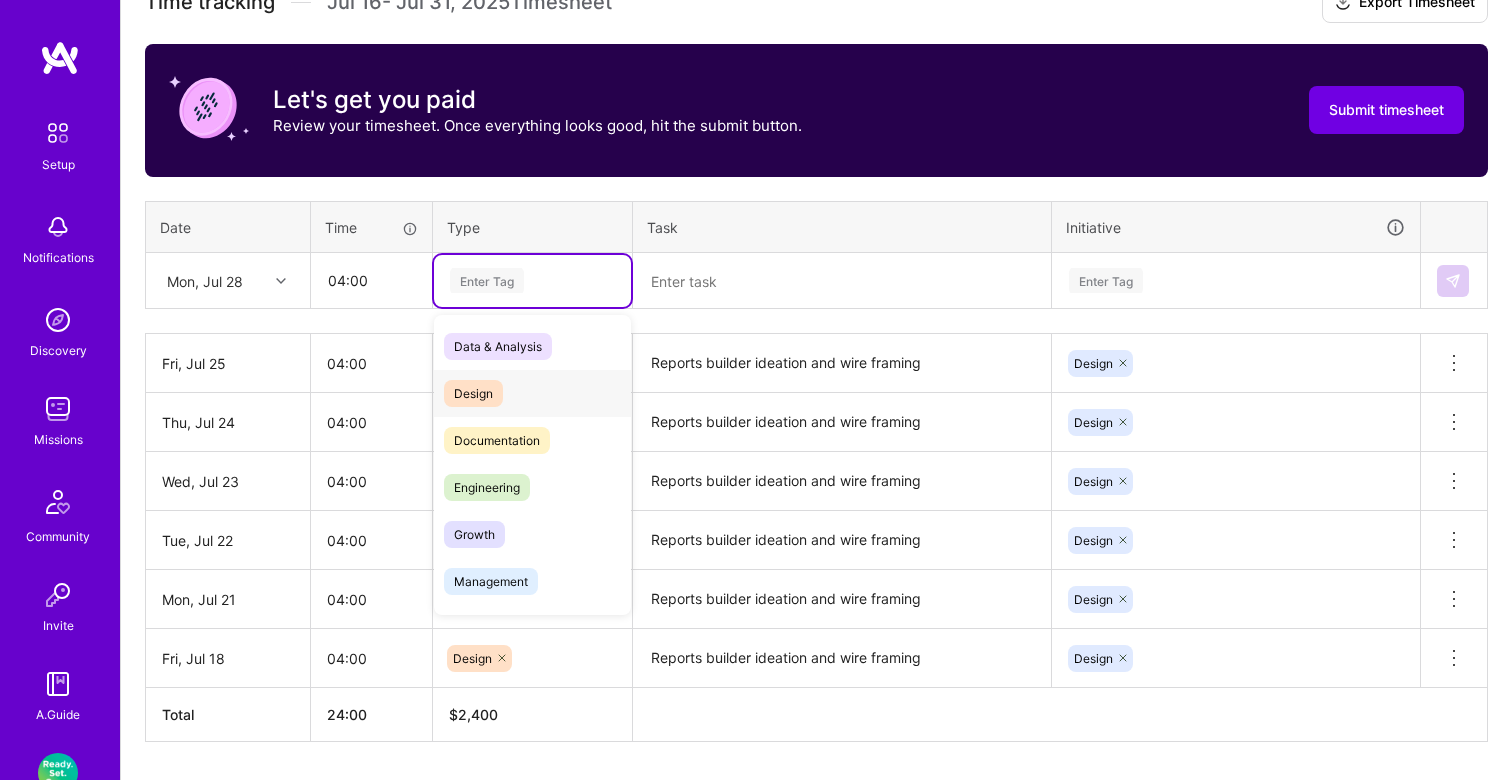 click on "Design" at bounding box center [473, 393] 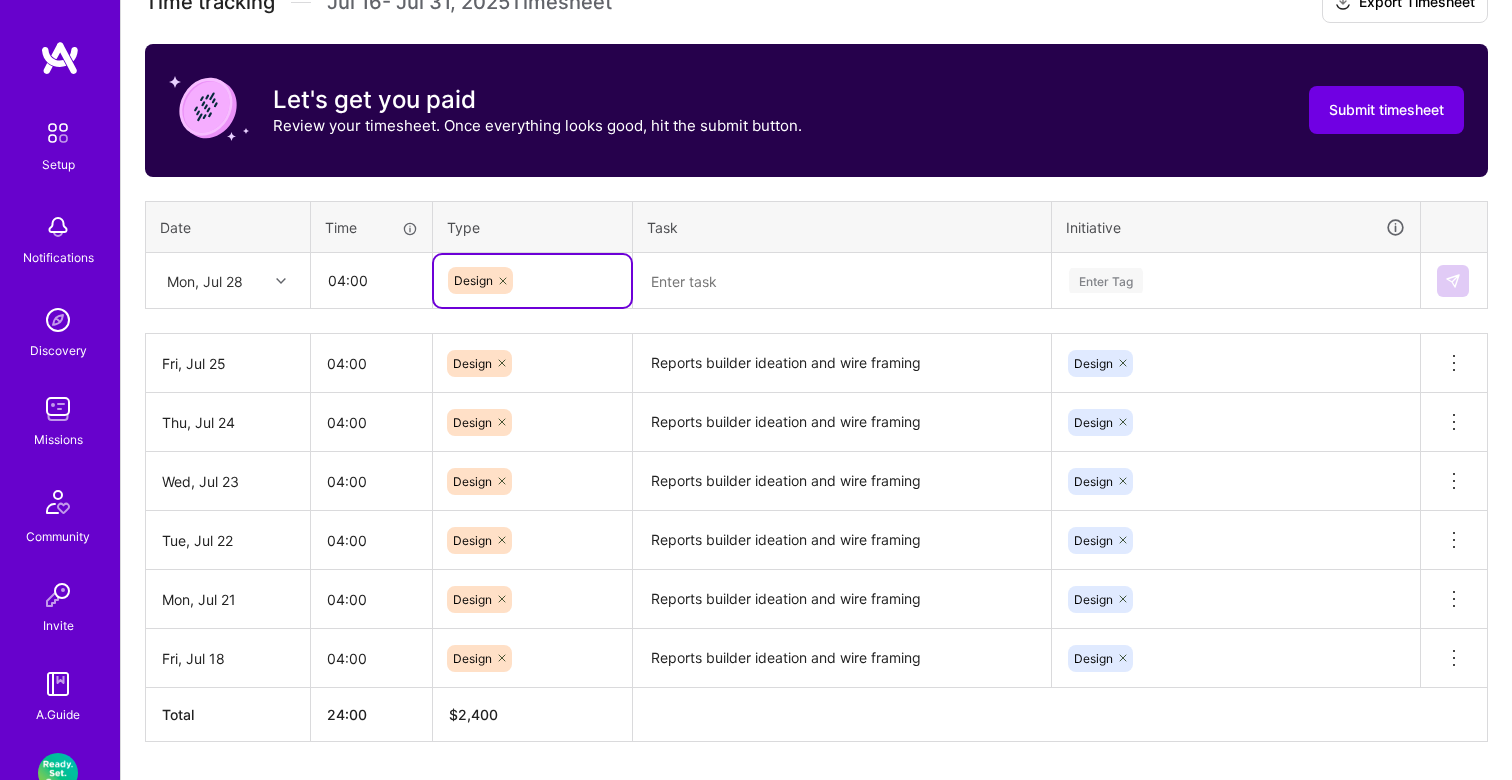 click at bounding box center [842, 281] 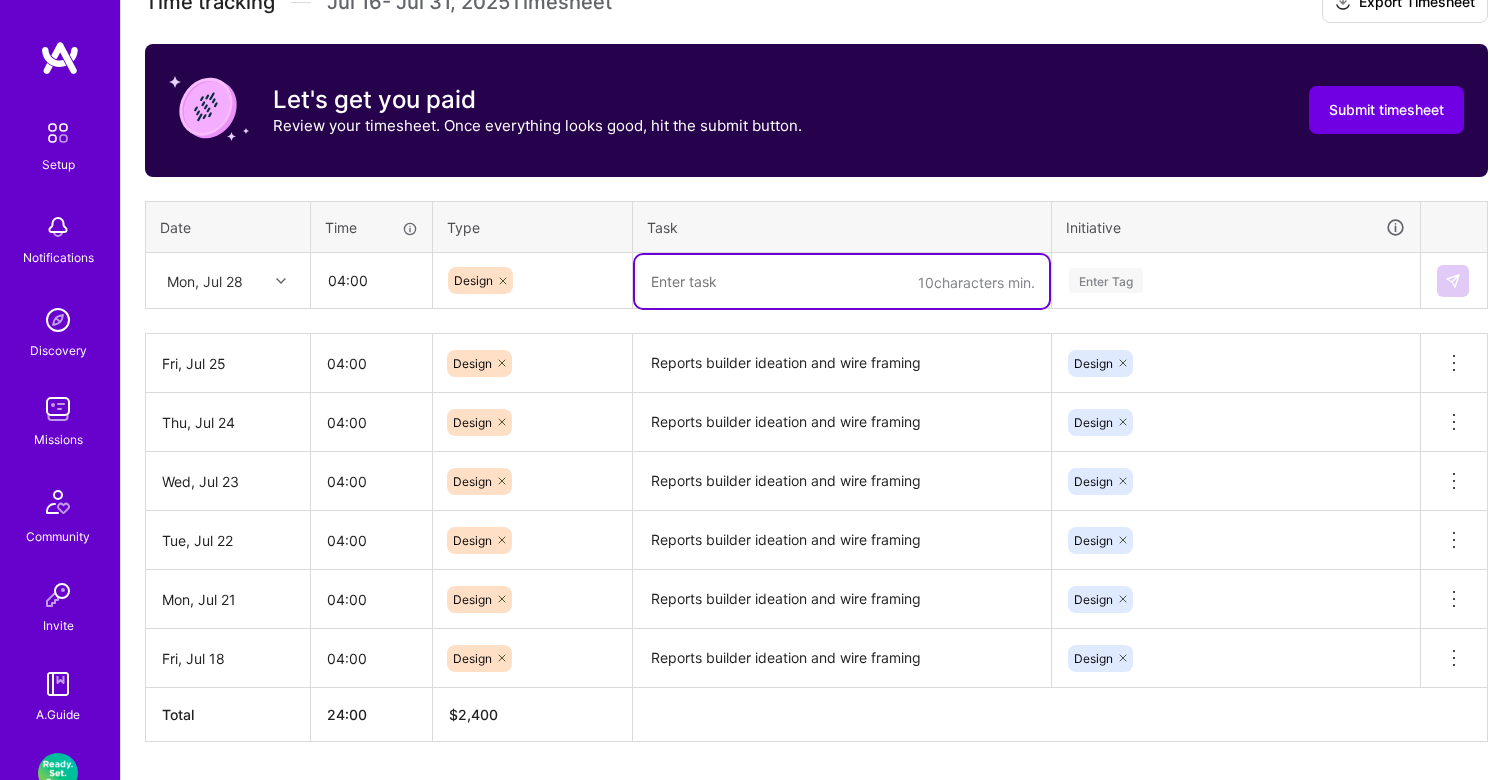 paste on "Reports builder ideation and wire framing" 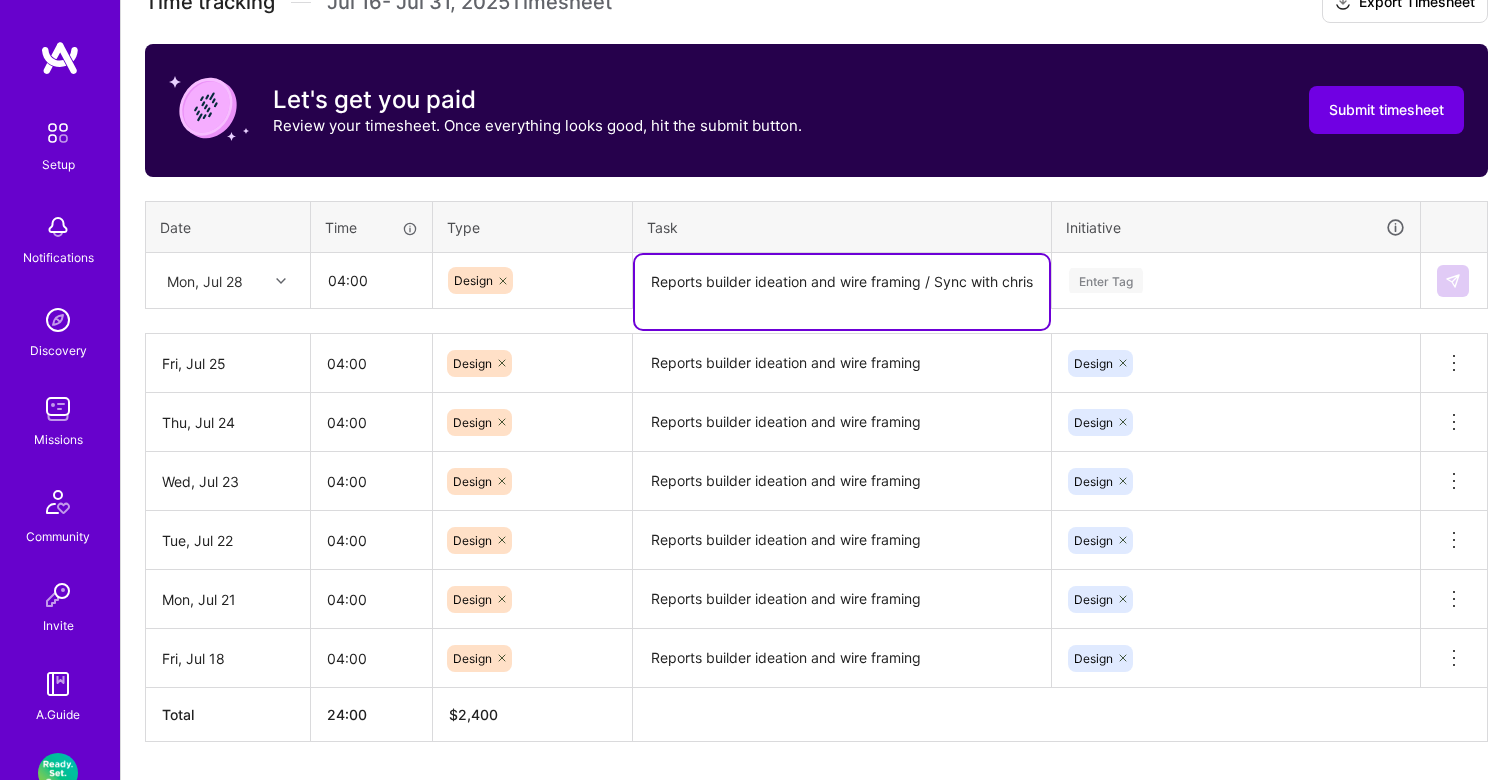 type on "Reports builder ideation and wire framing / Sync with chris" 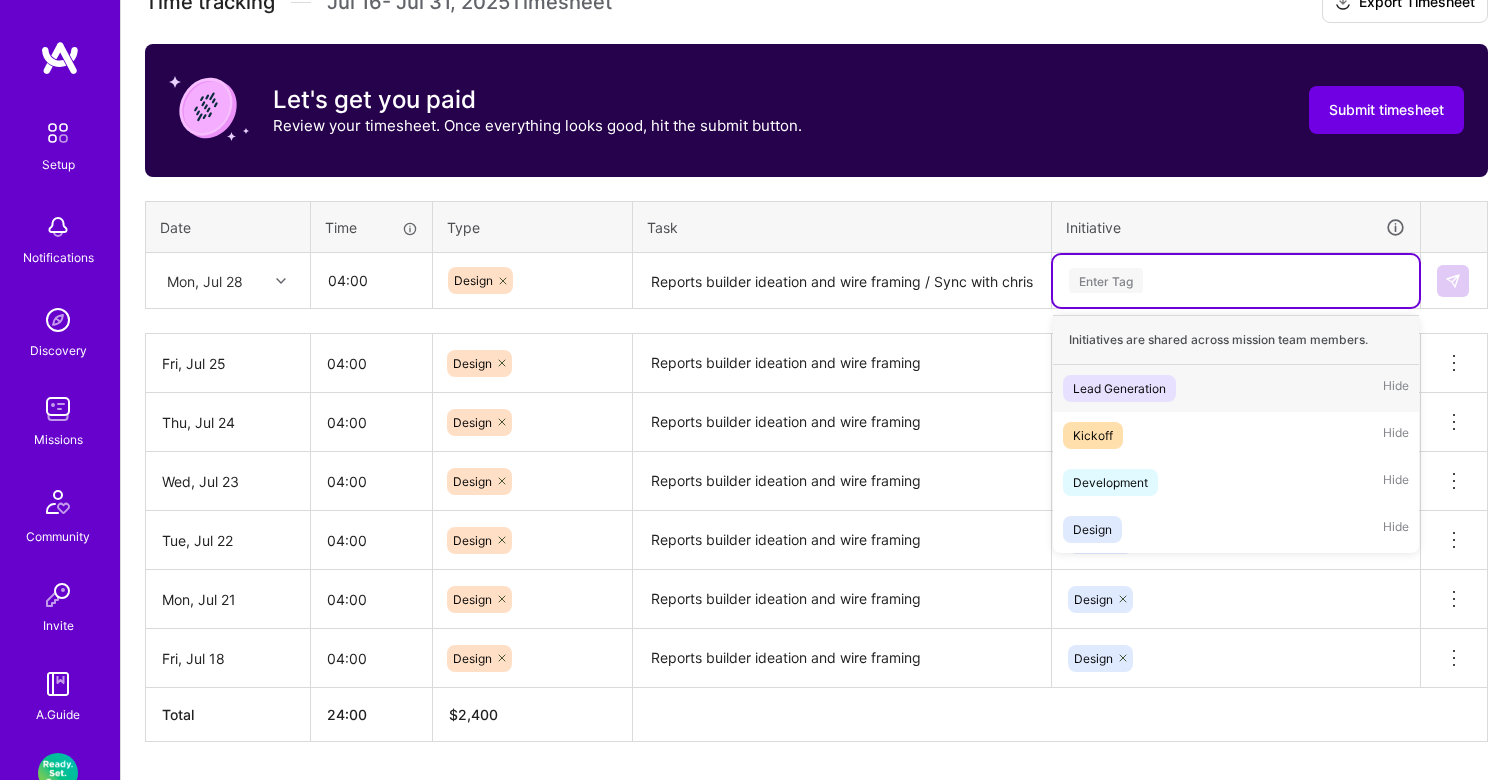 click on "Enter Tag" at bounding box center (1106, 280) 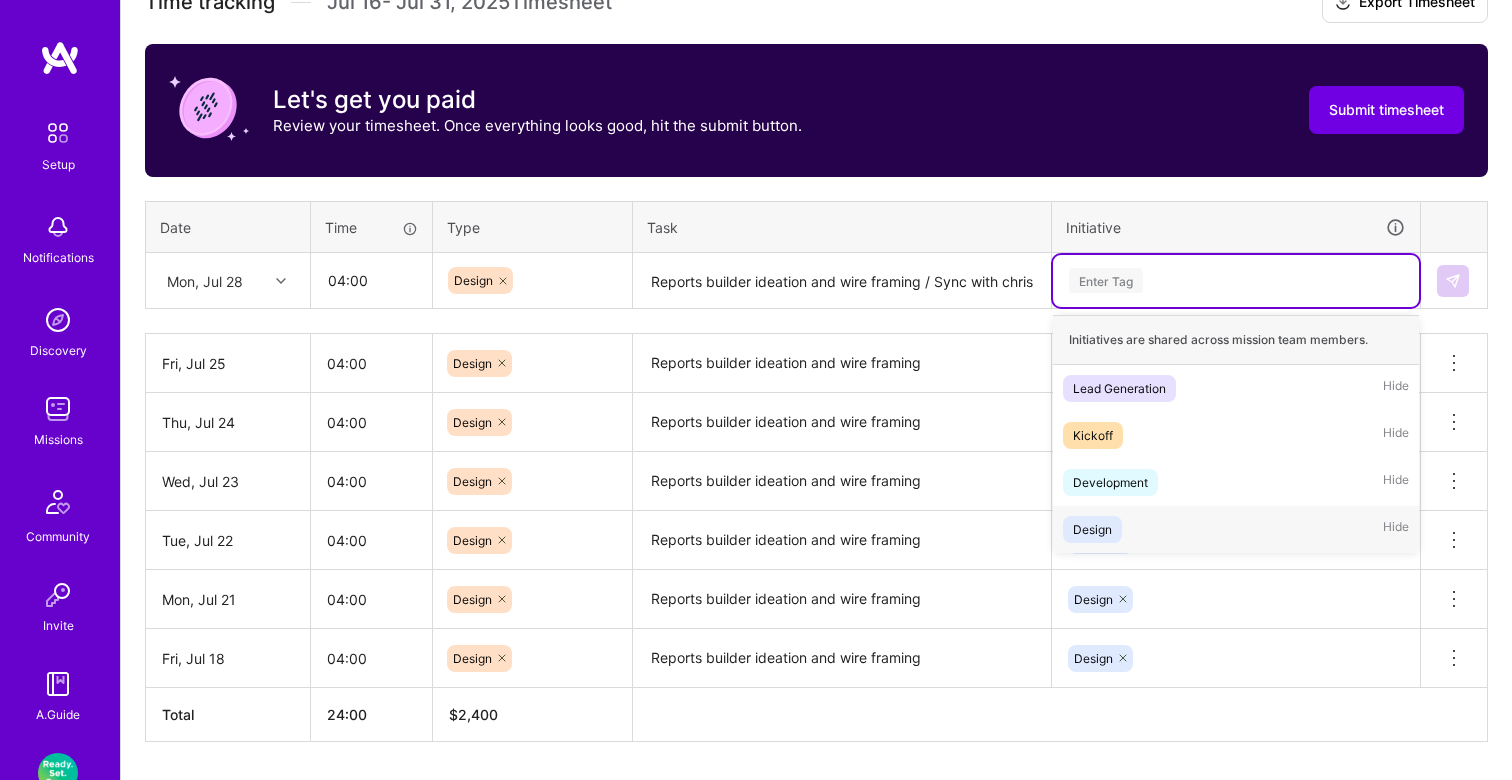 click on "Design" at bounding box center (1092, 529) 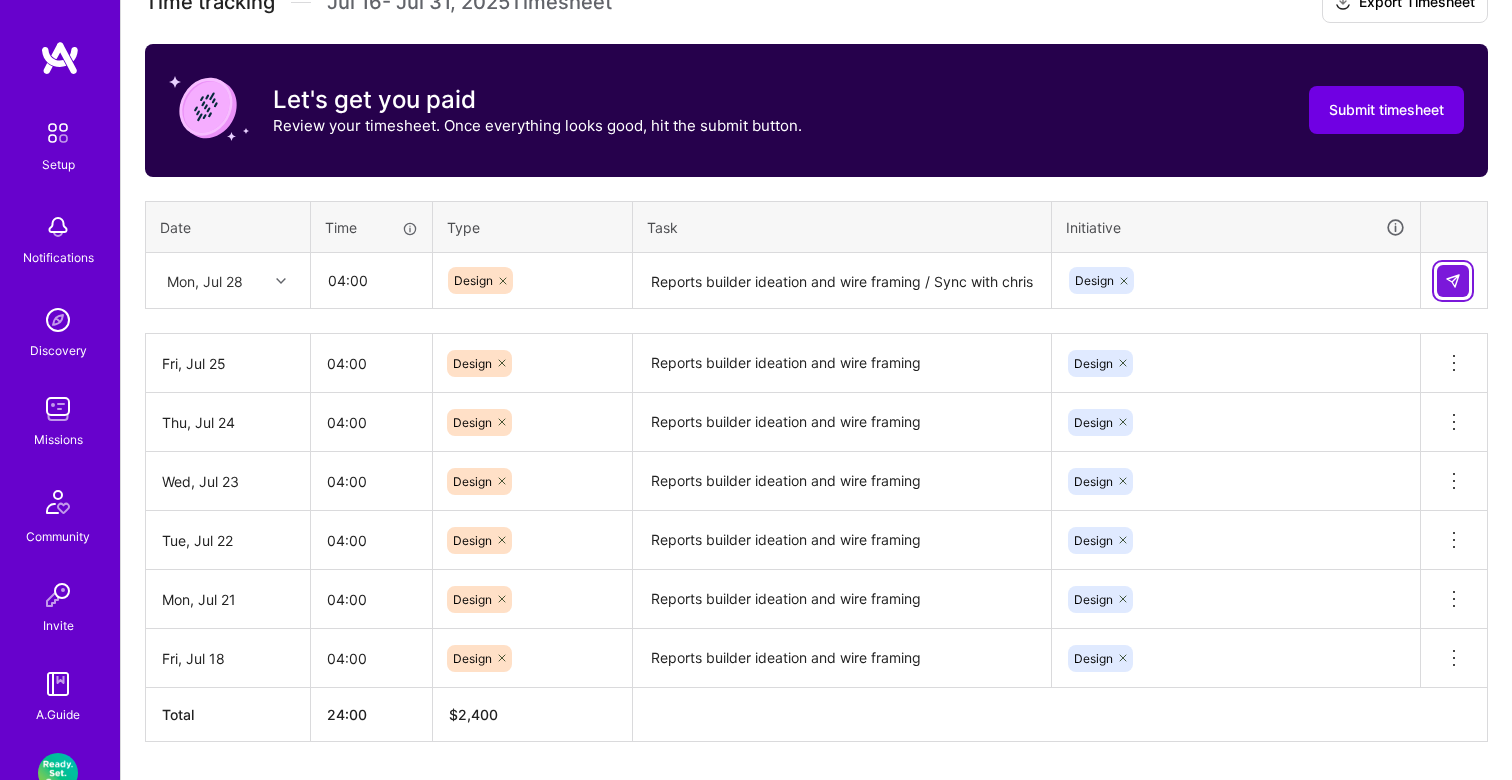 click at bounding box center [1453, 281] 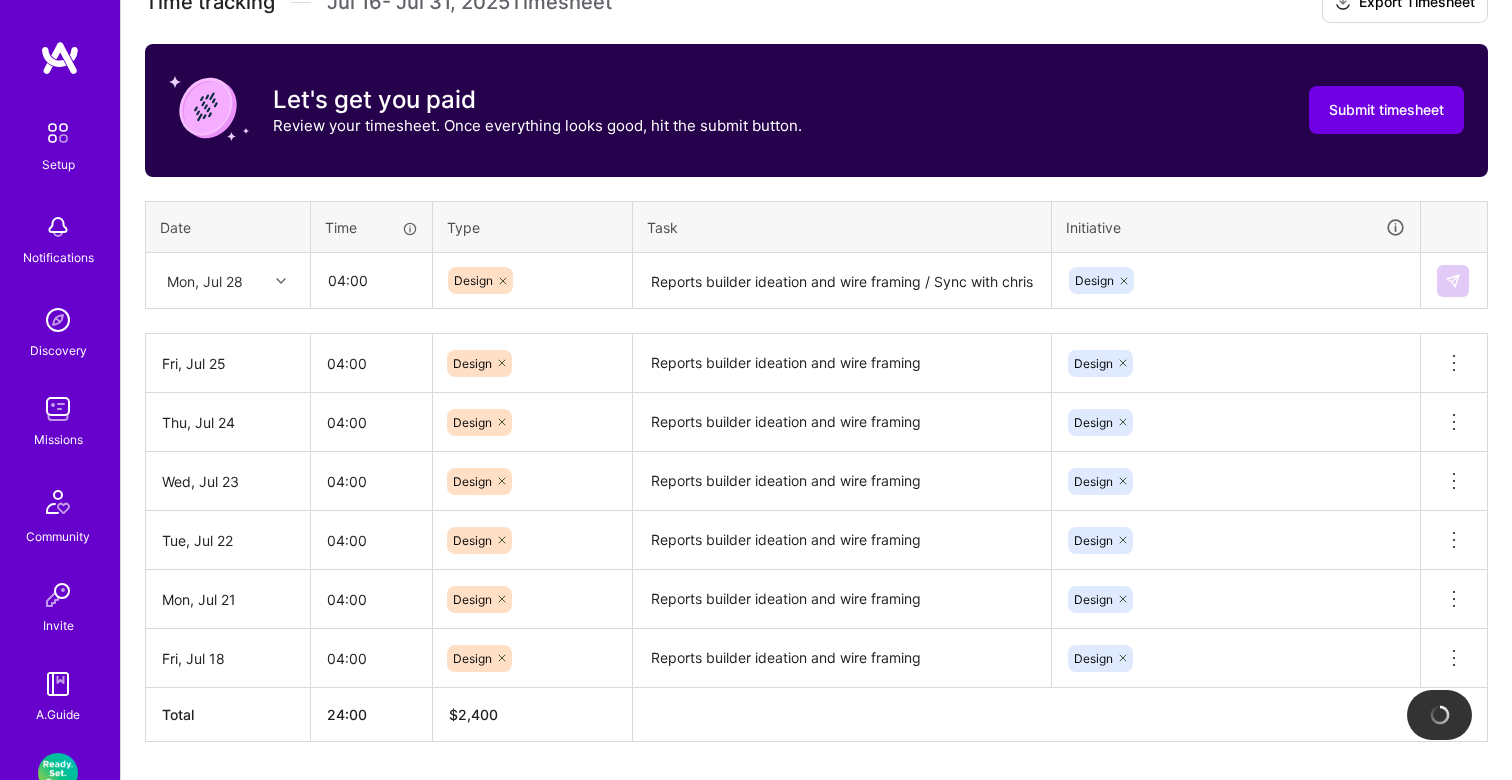 type 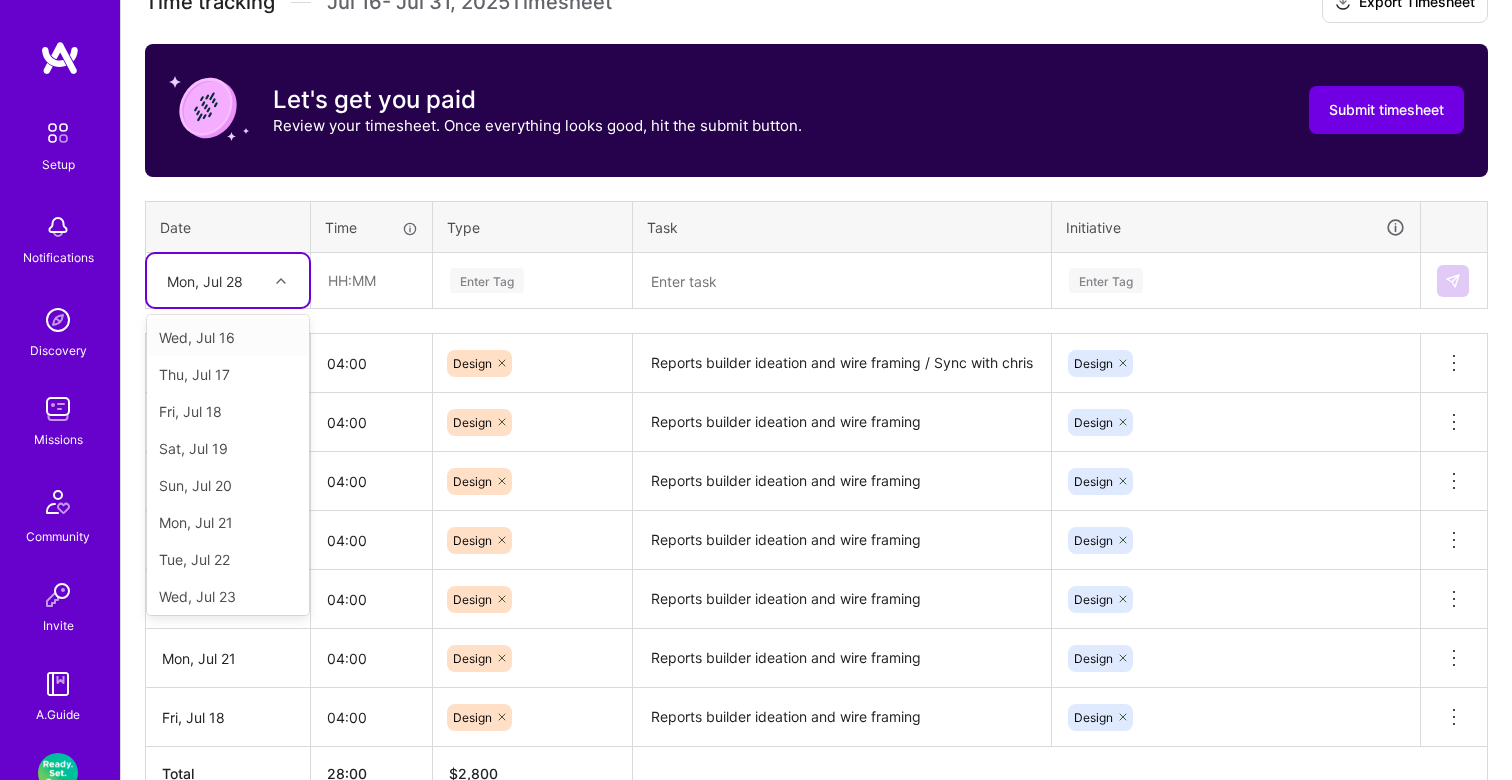 click on "Mon, Jul 28" at bounding box center [212, 280] 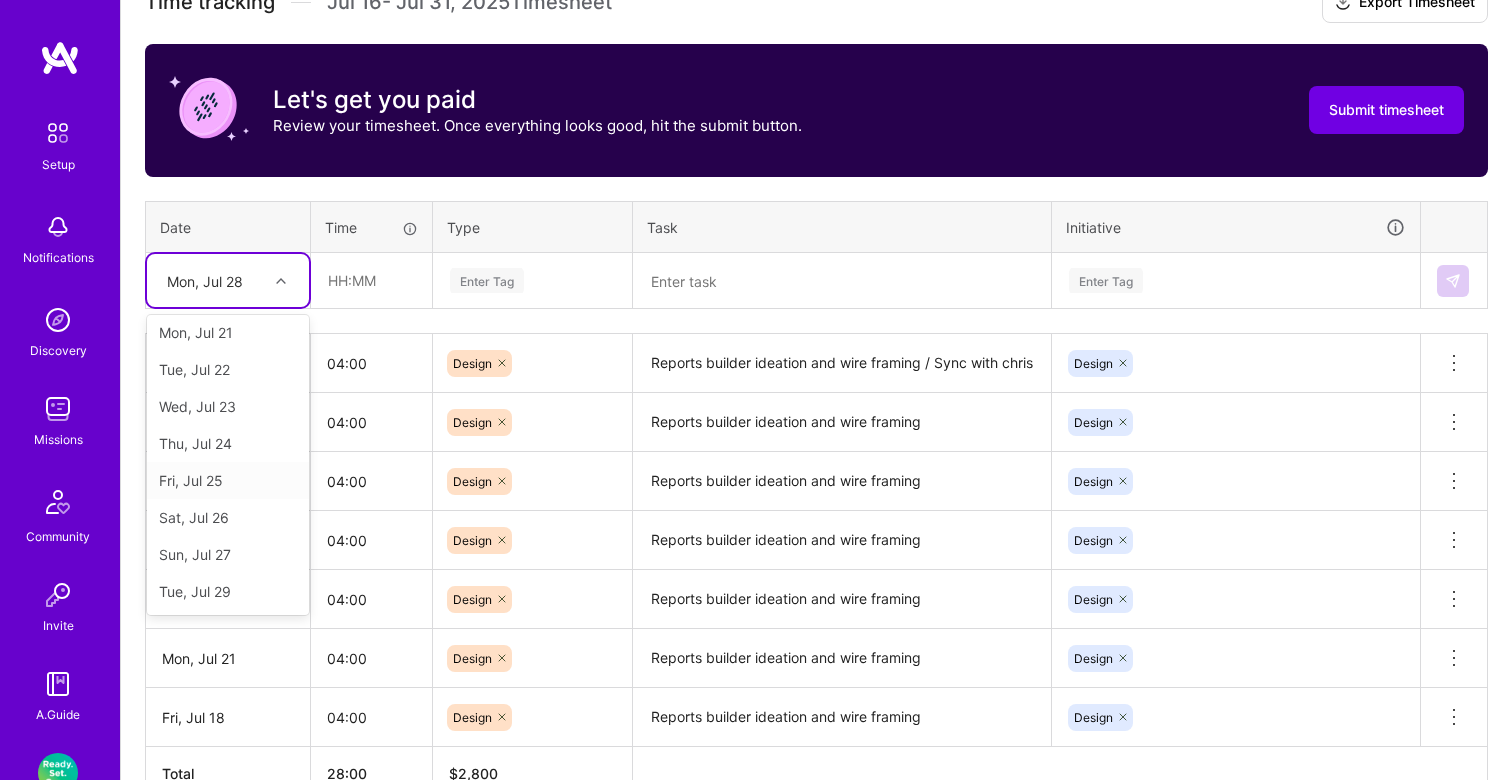 scroll, scrollTop: 263, scrollLeft: 0, axis: vertical 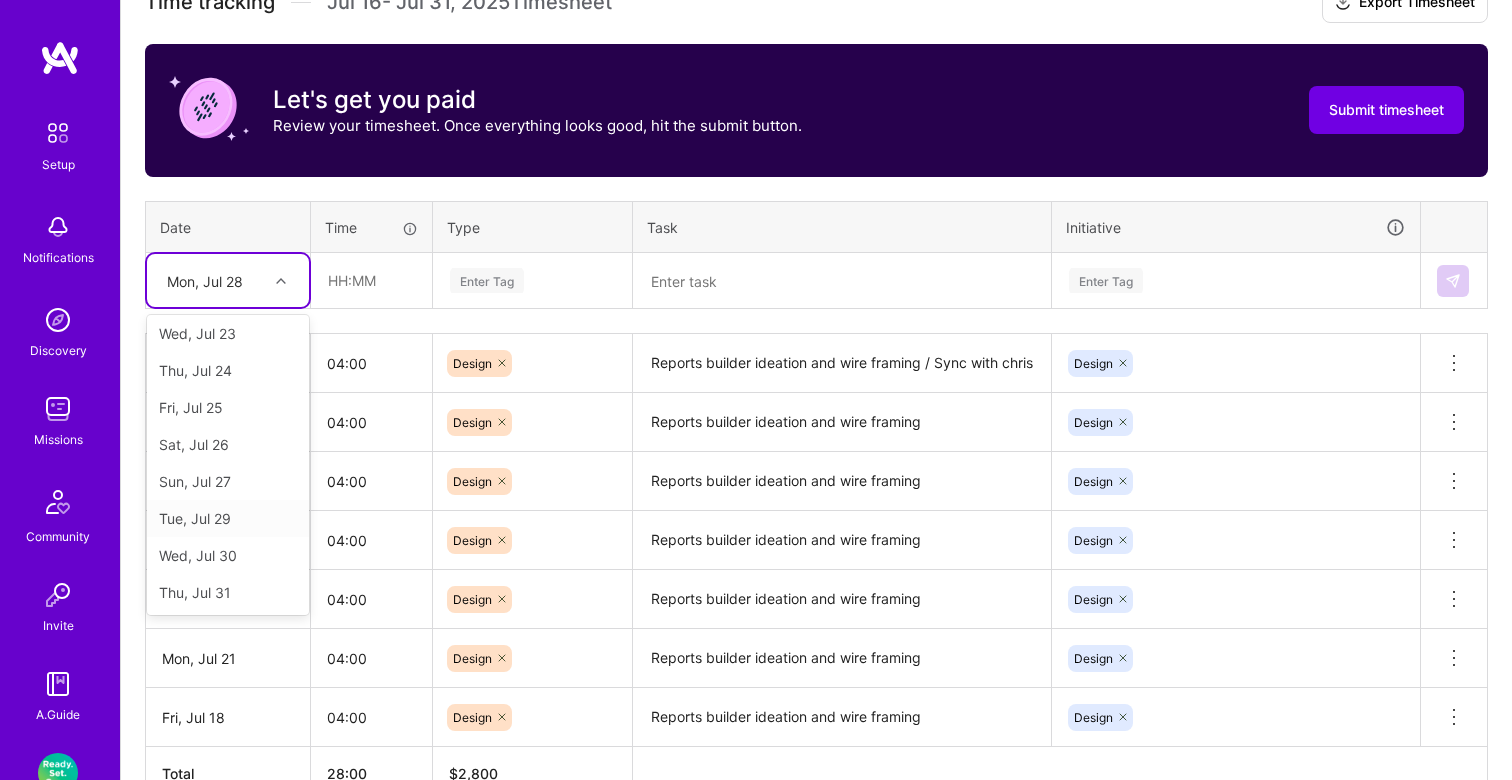 click on "Tue, Jul 29" at bounding box center [228, 518] 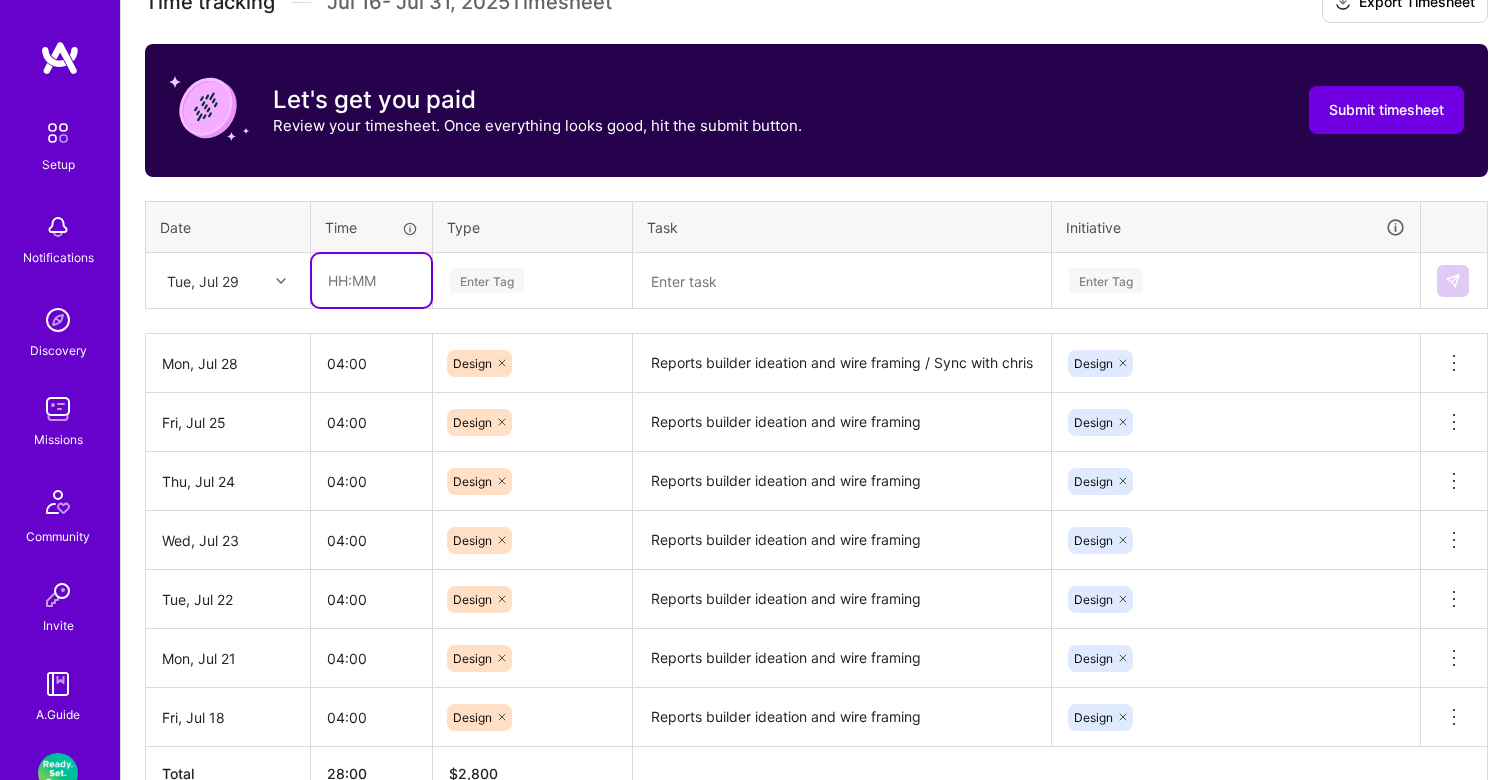 click at bounding box center (371, 280) 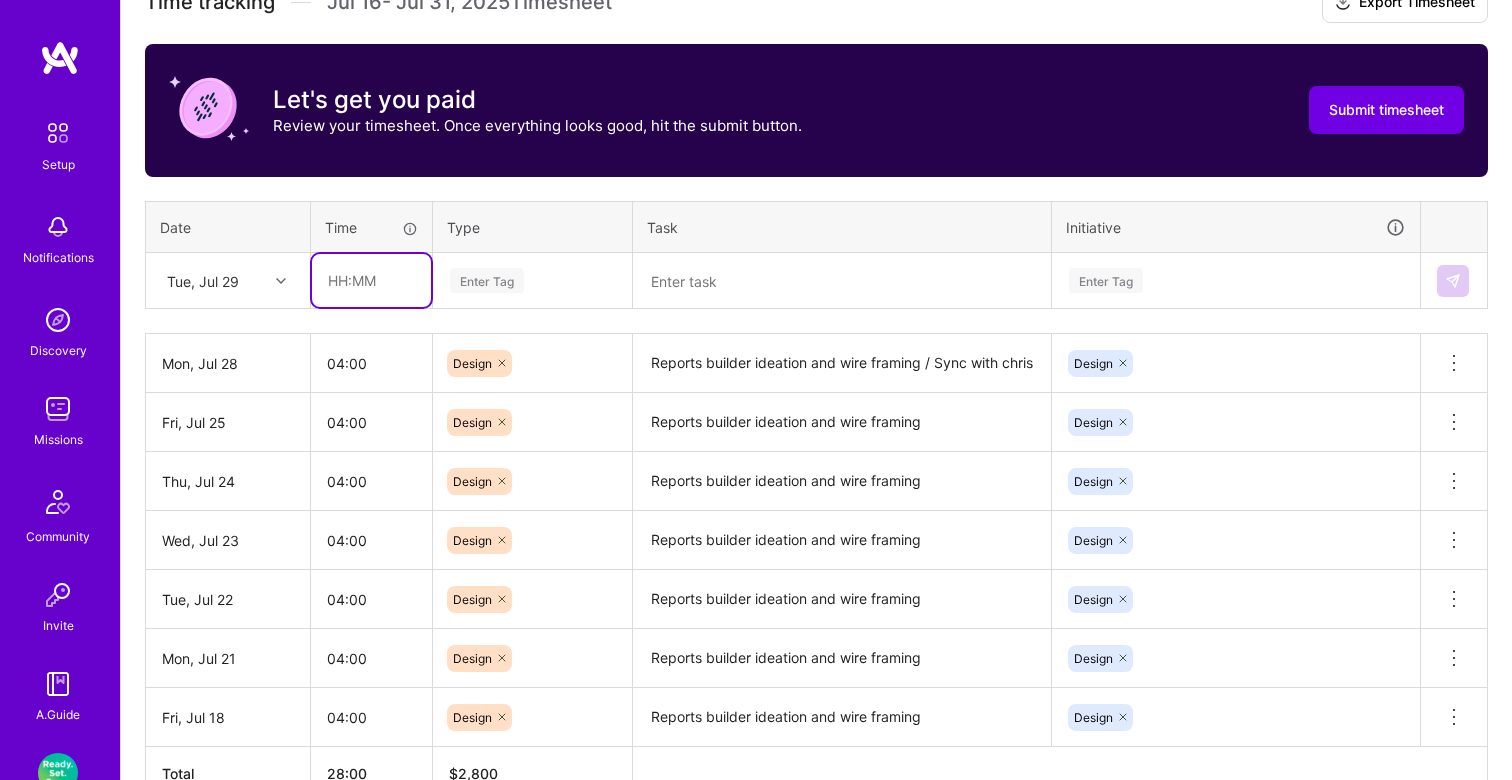 type on "04:00" 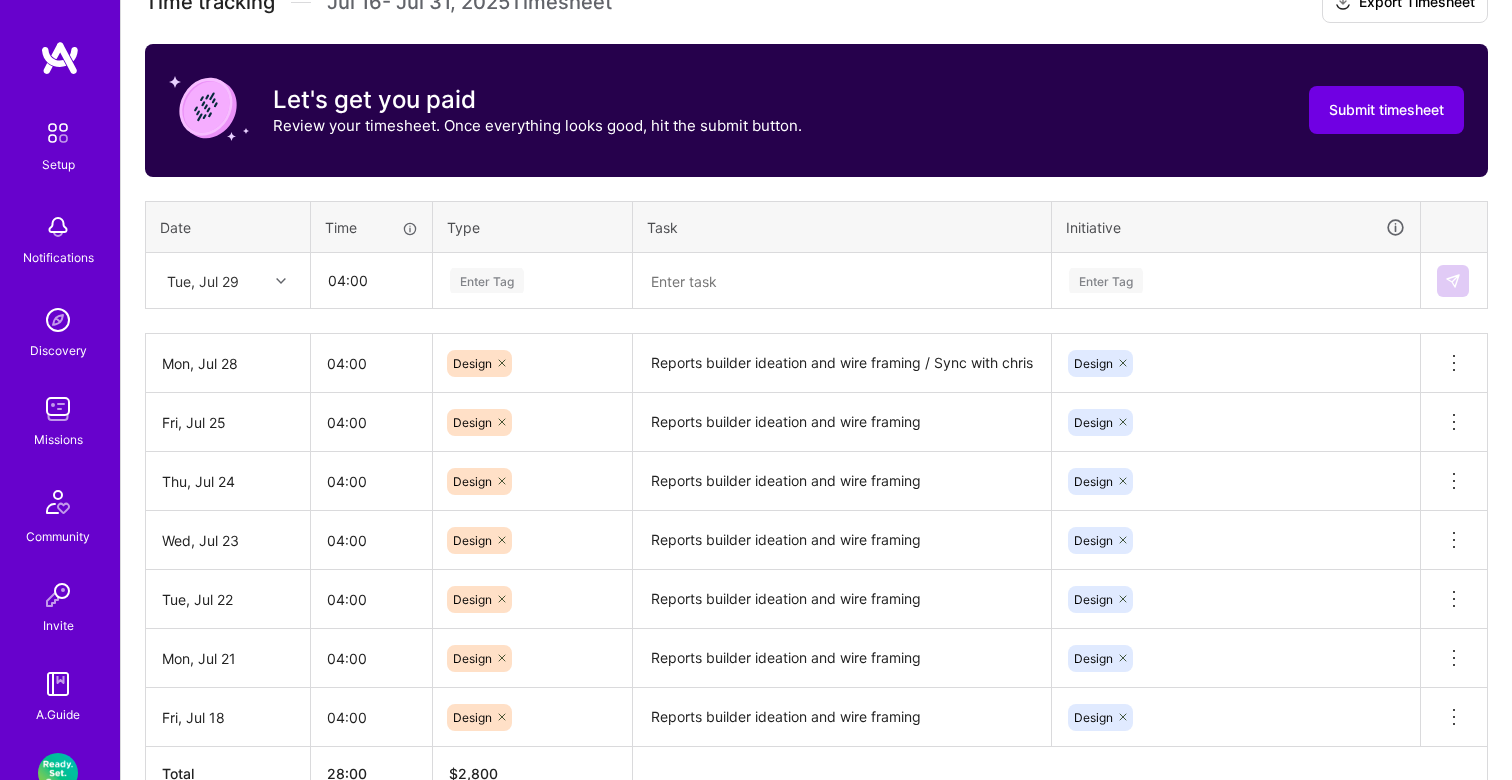 click on "Enter Tag" at bounding box center [487, 280] 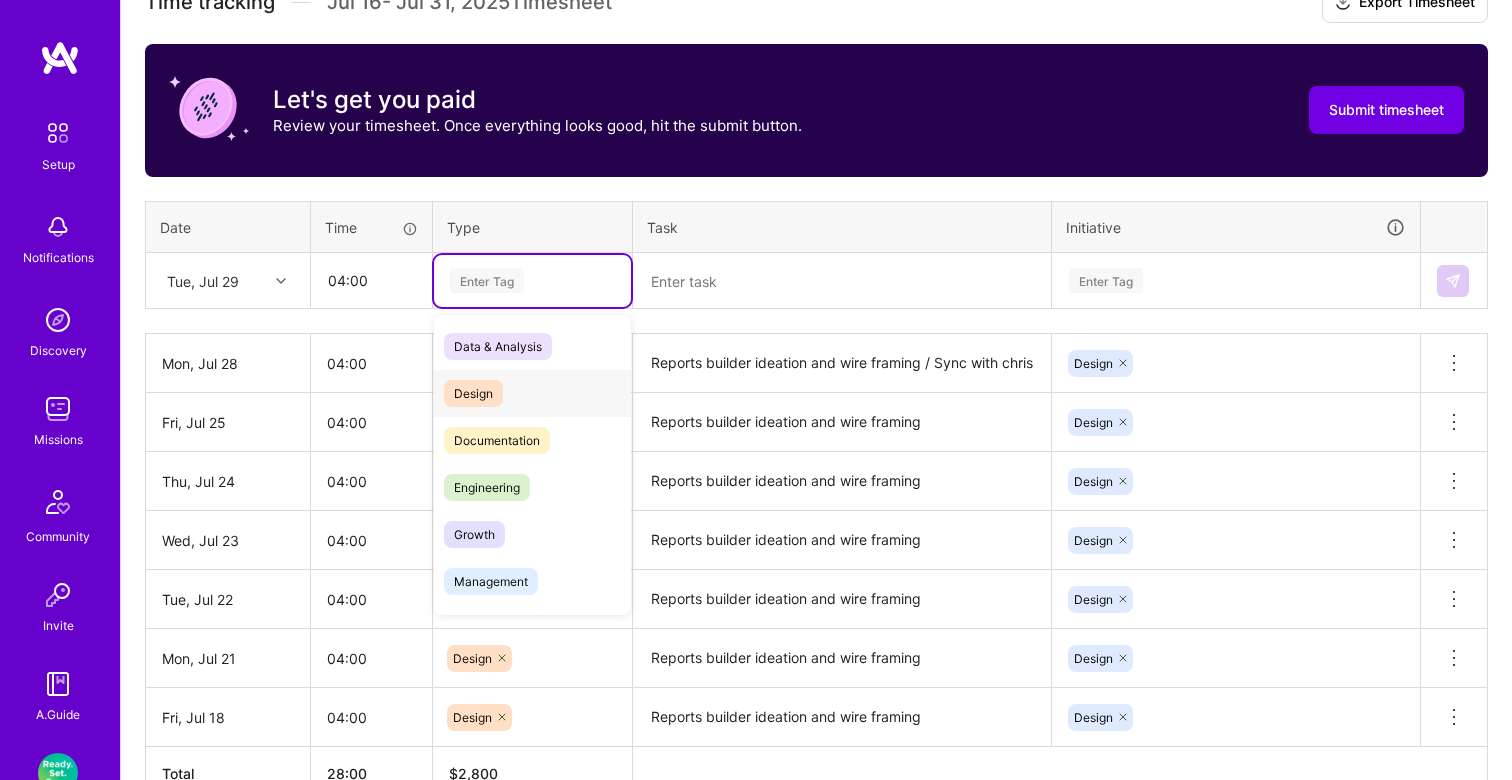 click on "Design" at bounding box center (473, 393) 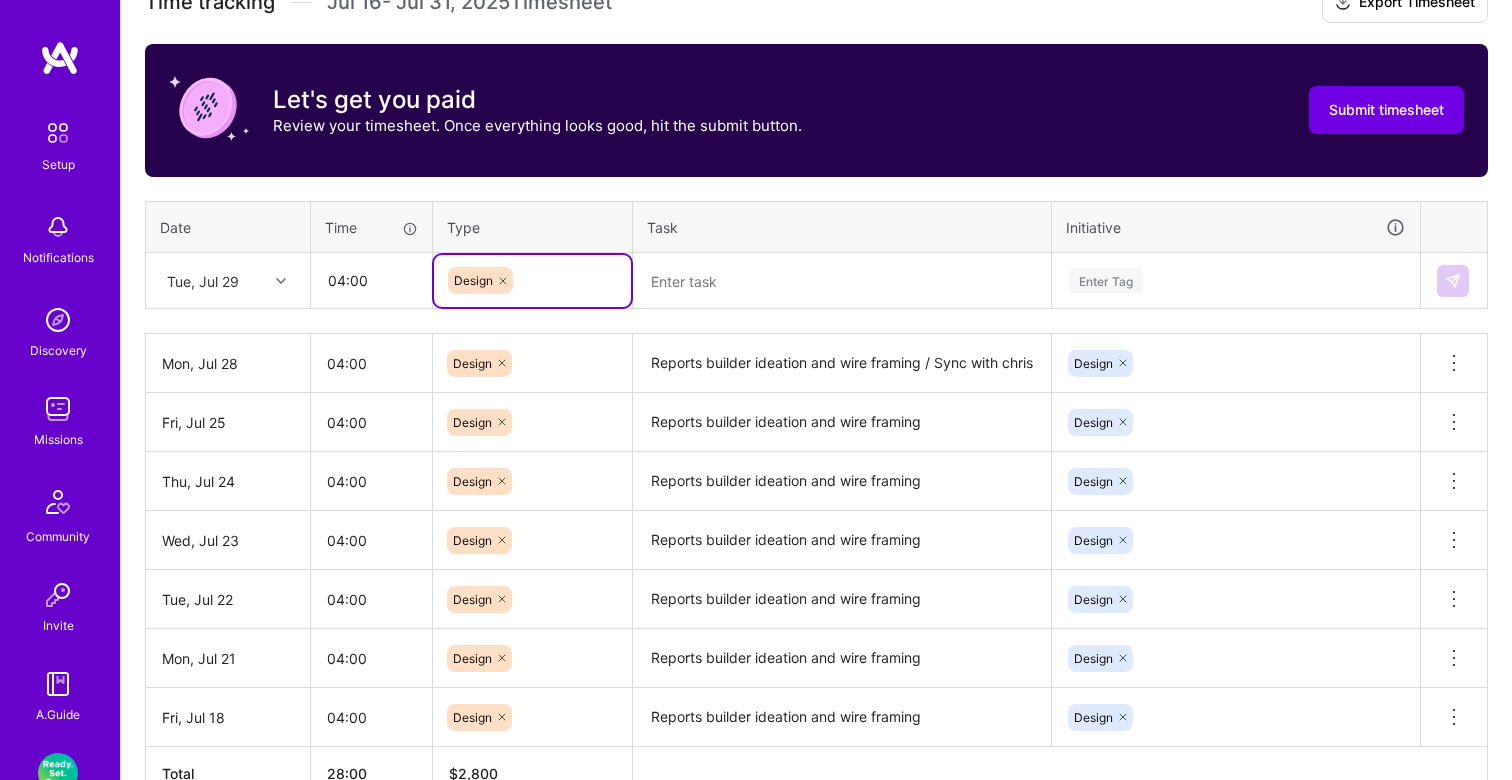 click at bounding box center (842, 281) 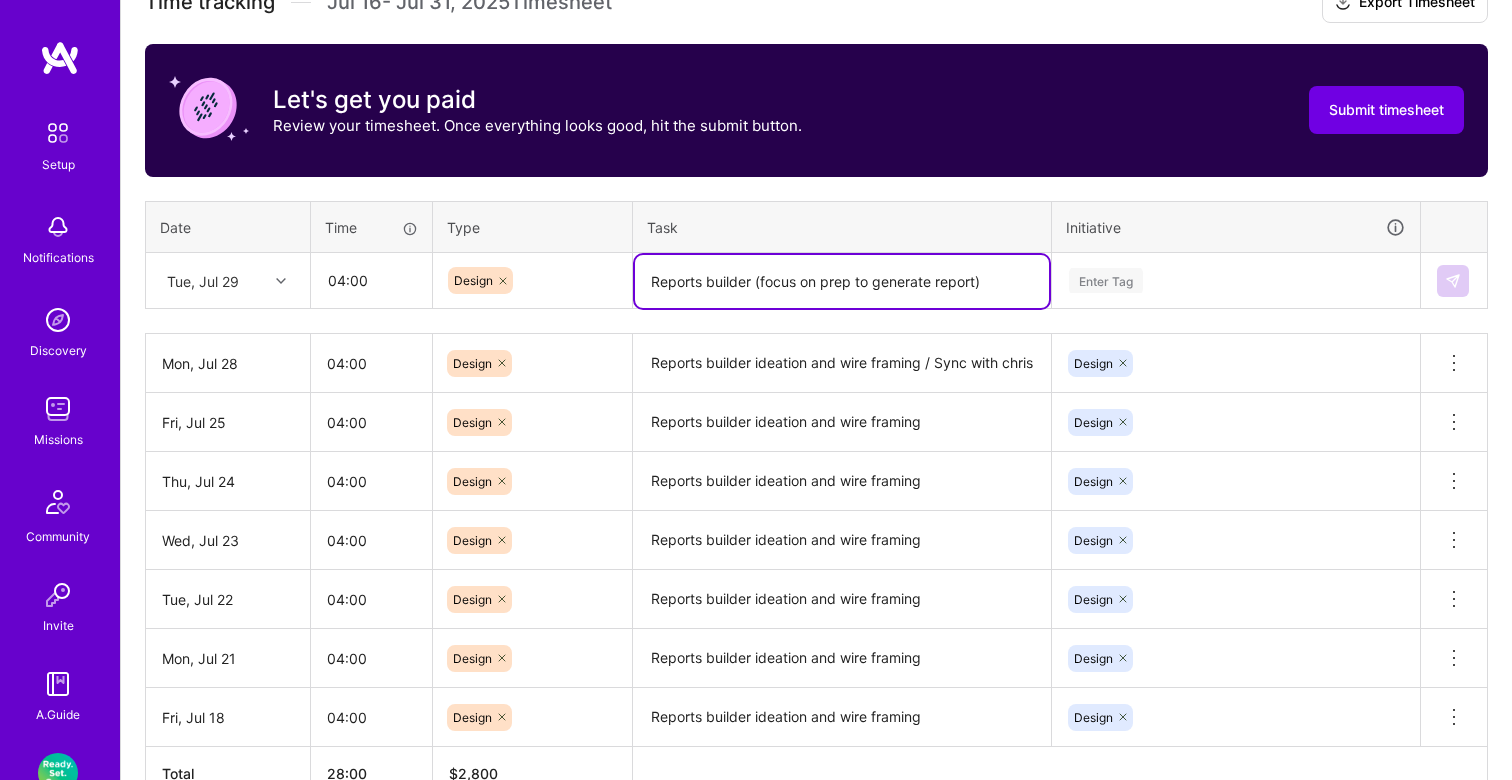 click on "Reports builder (focus on prep to generate report)" at bounding box center [842, 281] 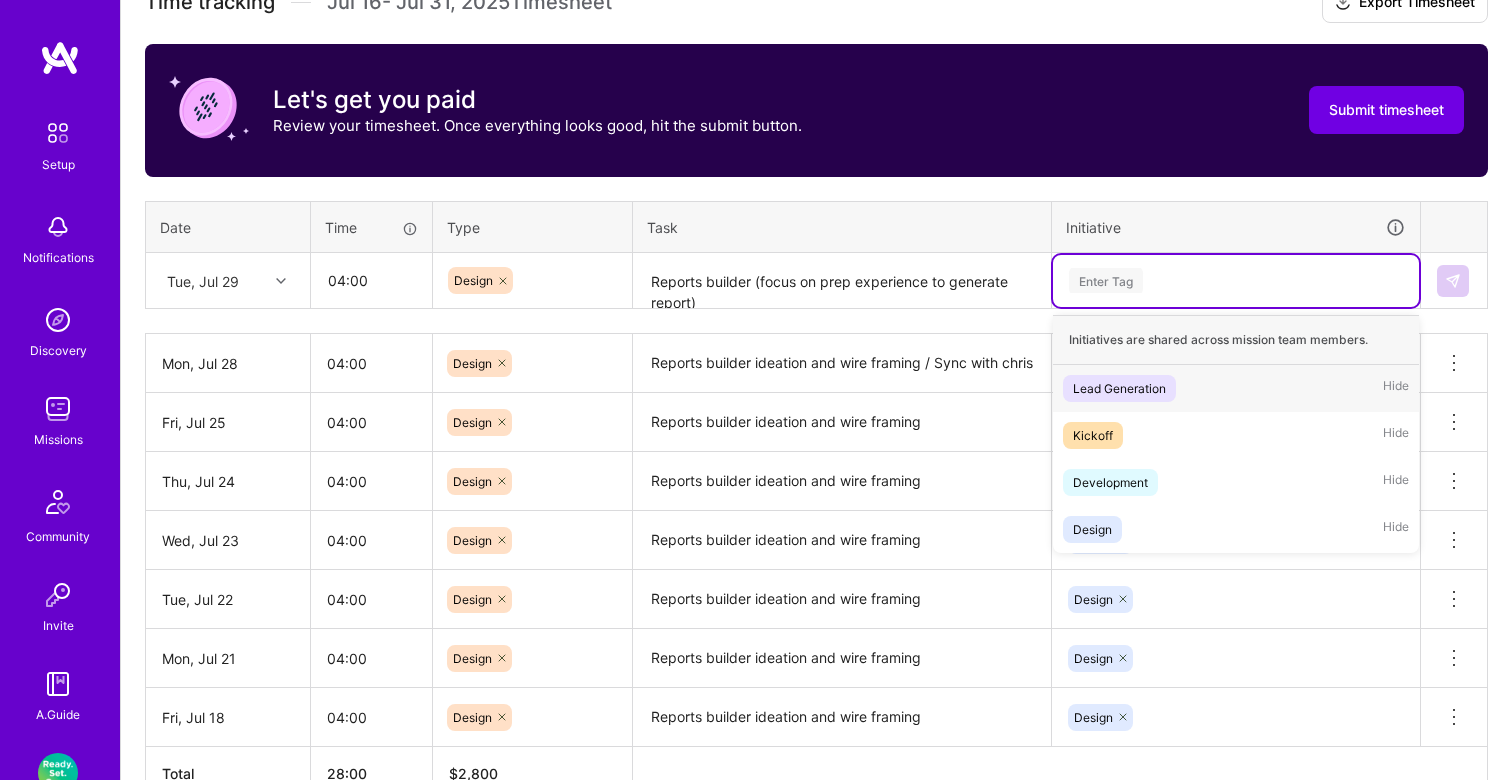 click on "Enter Tag" at bounding box center (1236, 280) 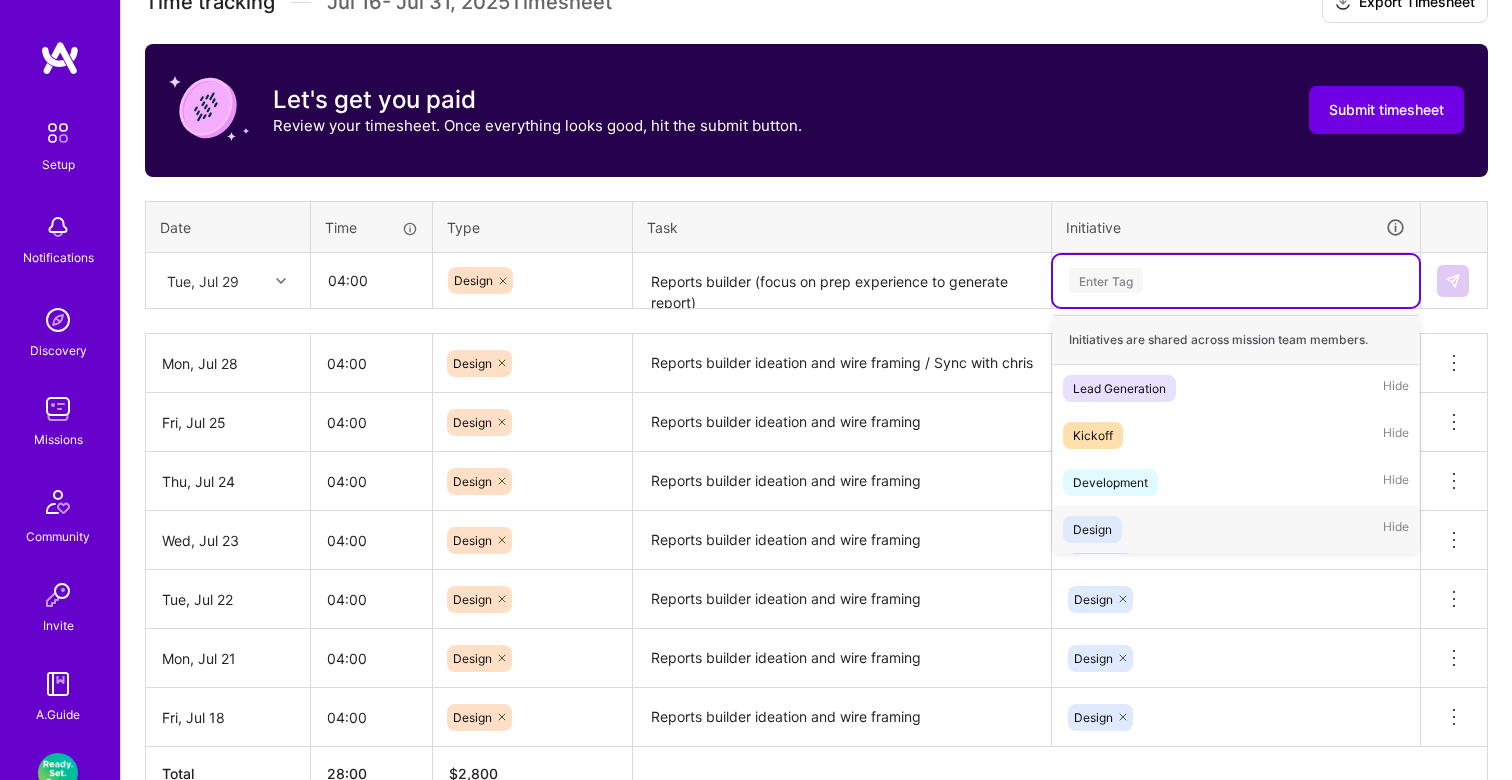 click on "Design" at bounding box center (1092, 529) 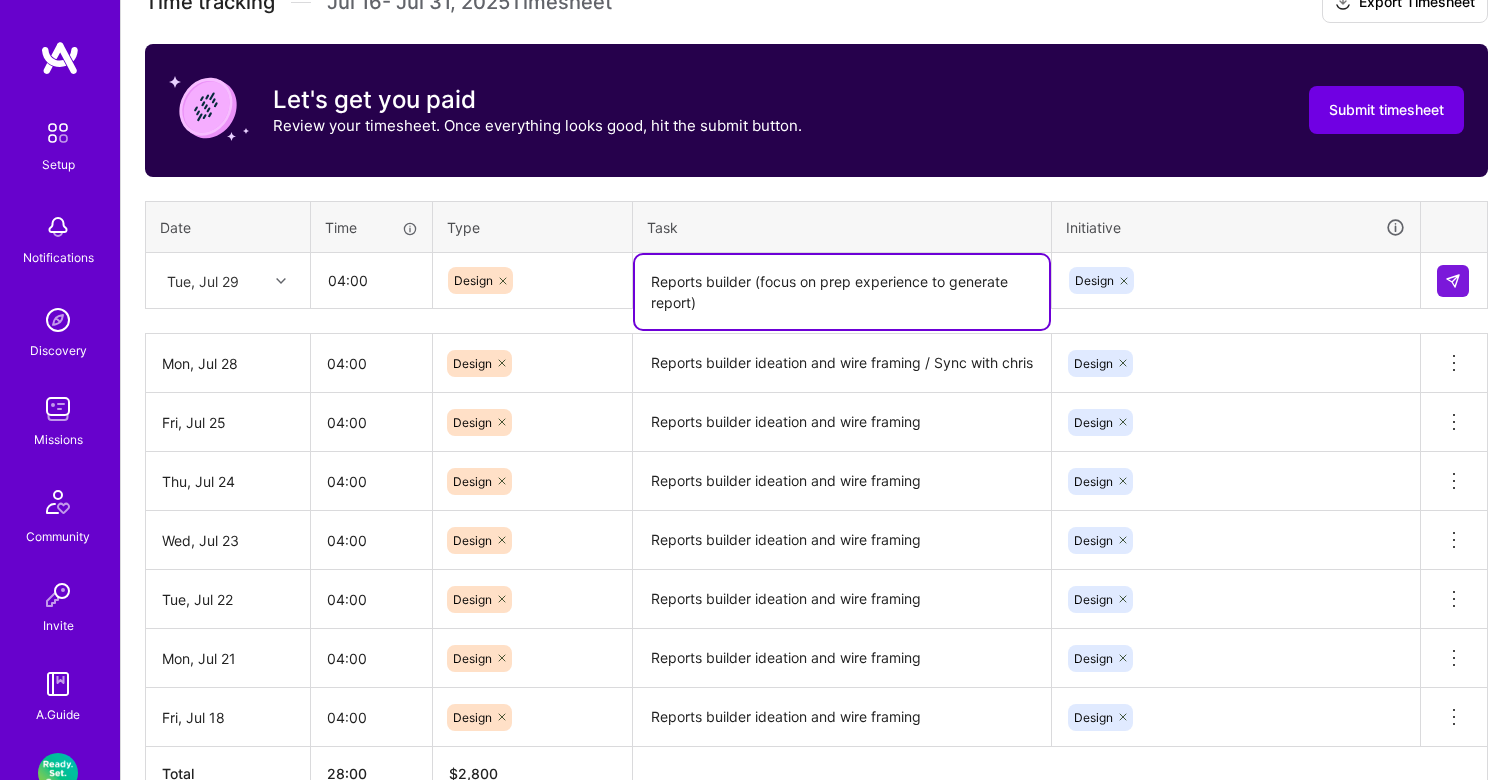 click on "Reports builder (focus on prep experience to generate report)" at bounding box center [842, 292] 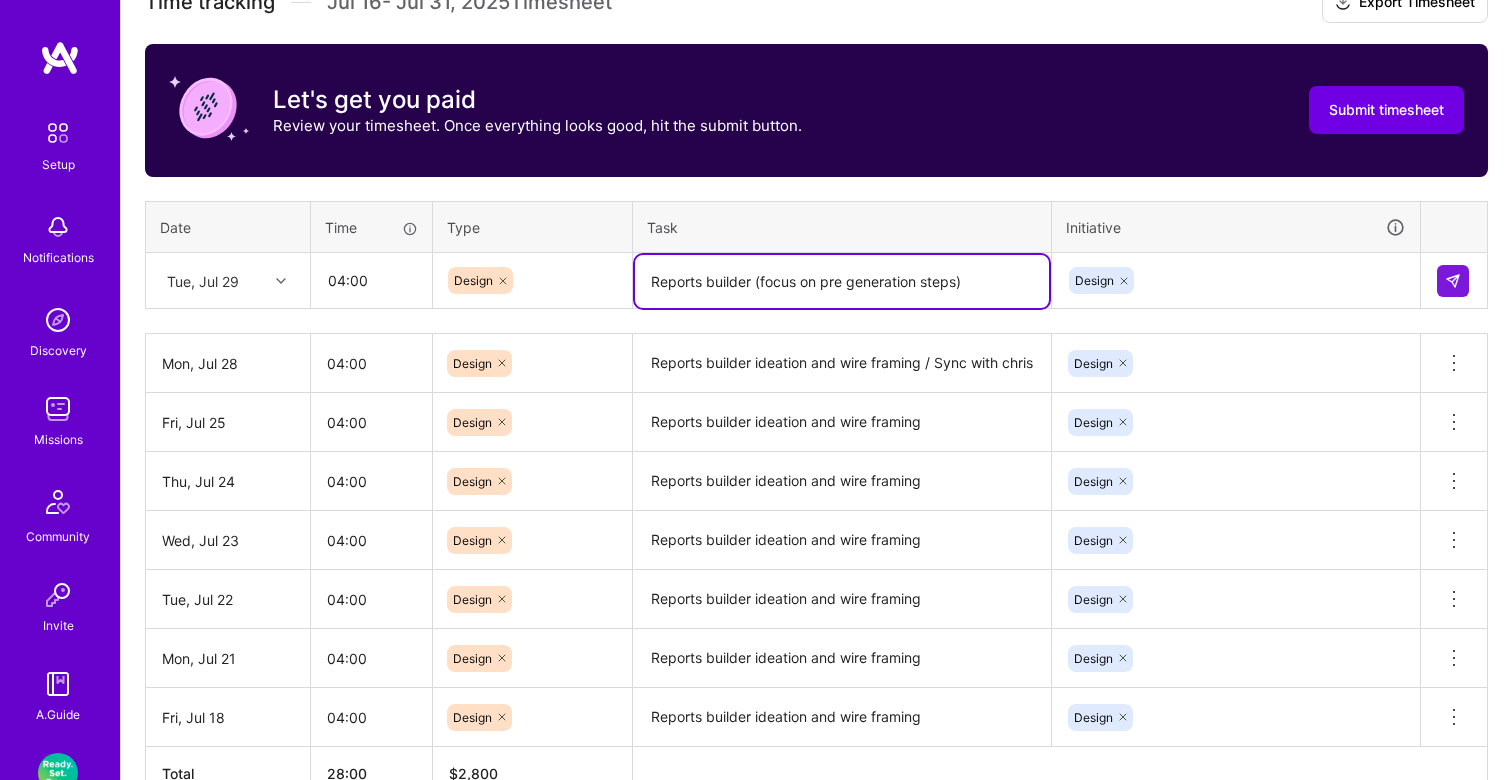click on "Reports builder (focus on pre generation steps)" at bounding box center (842, 281) 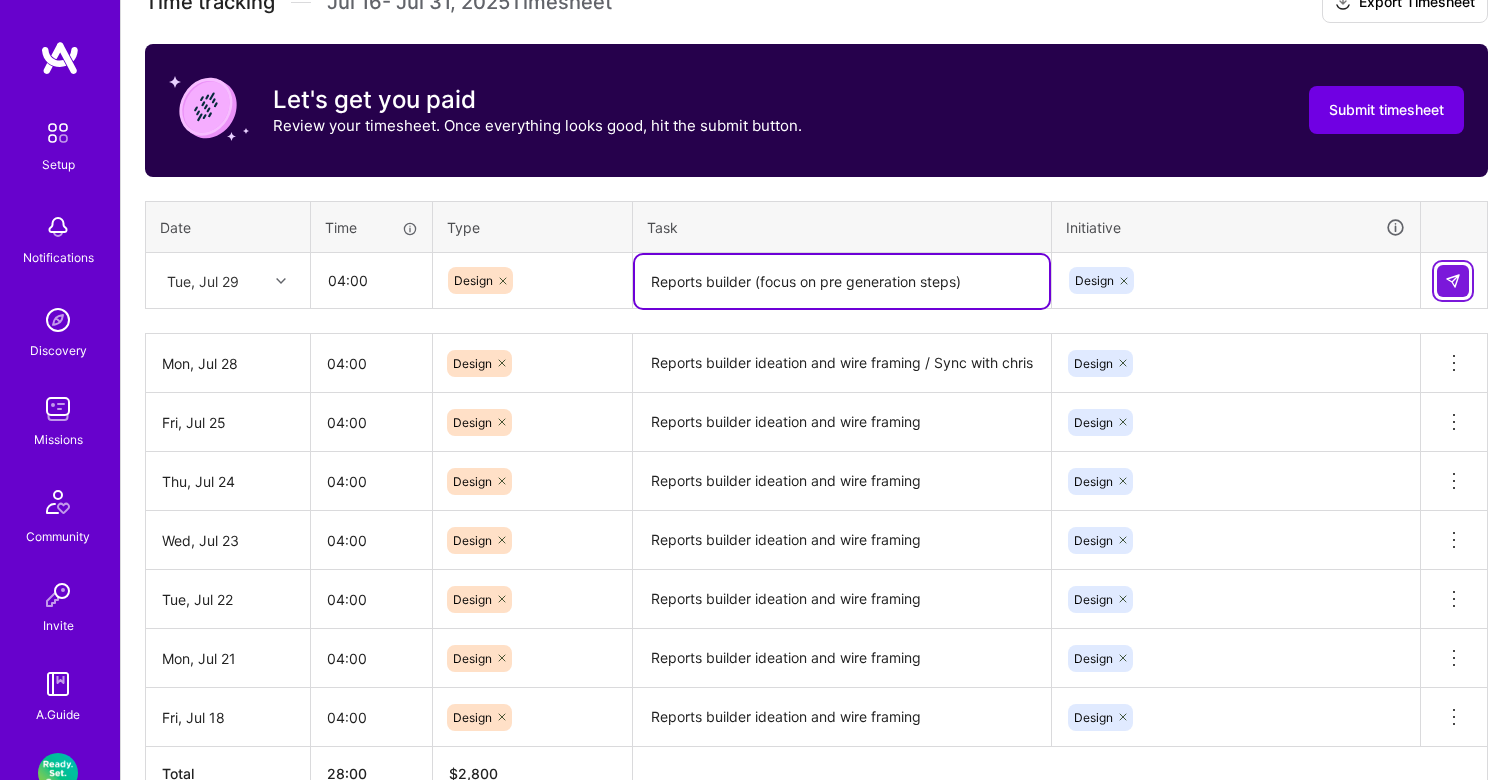 type on "Reports builder (focus on pre generation steps)" 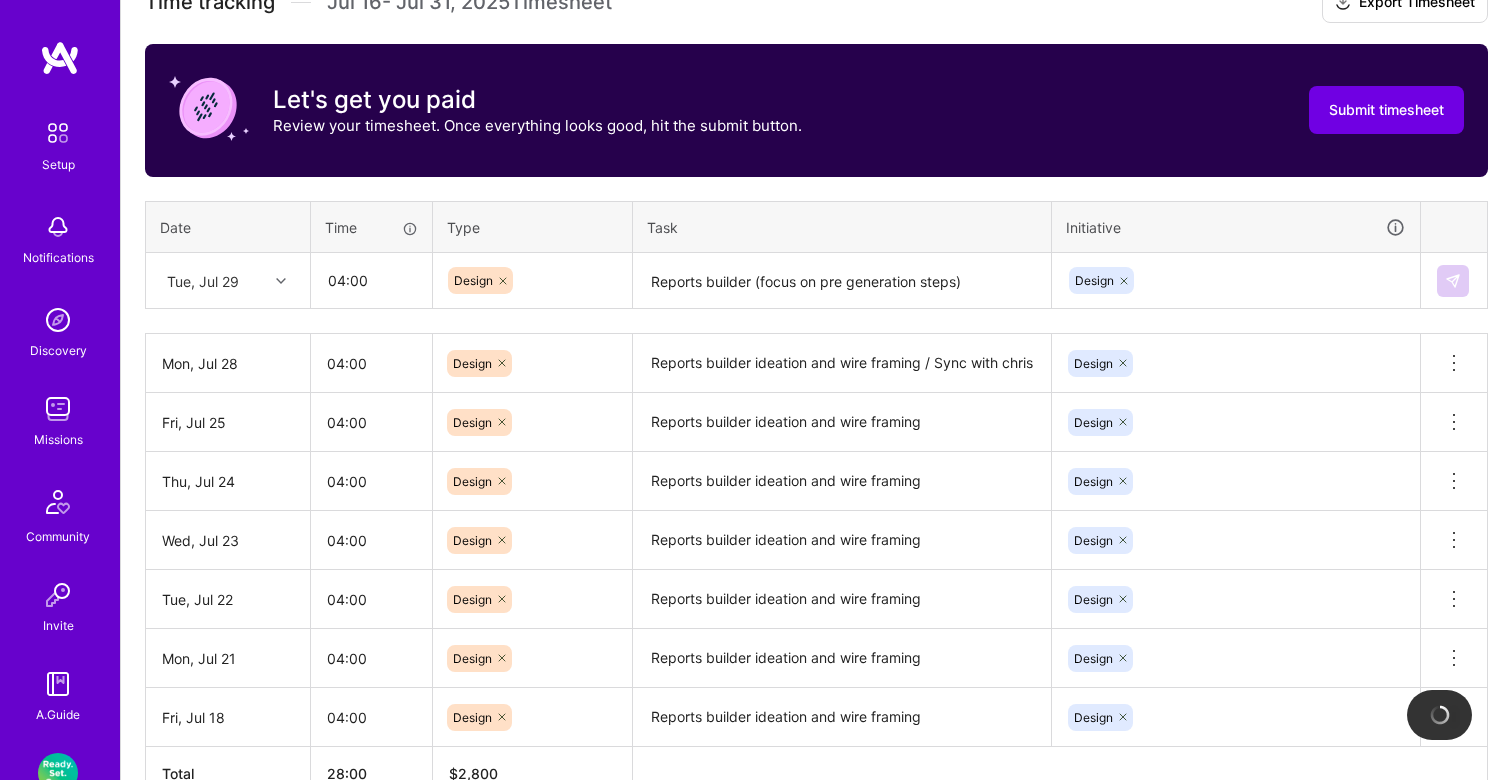 type 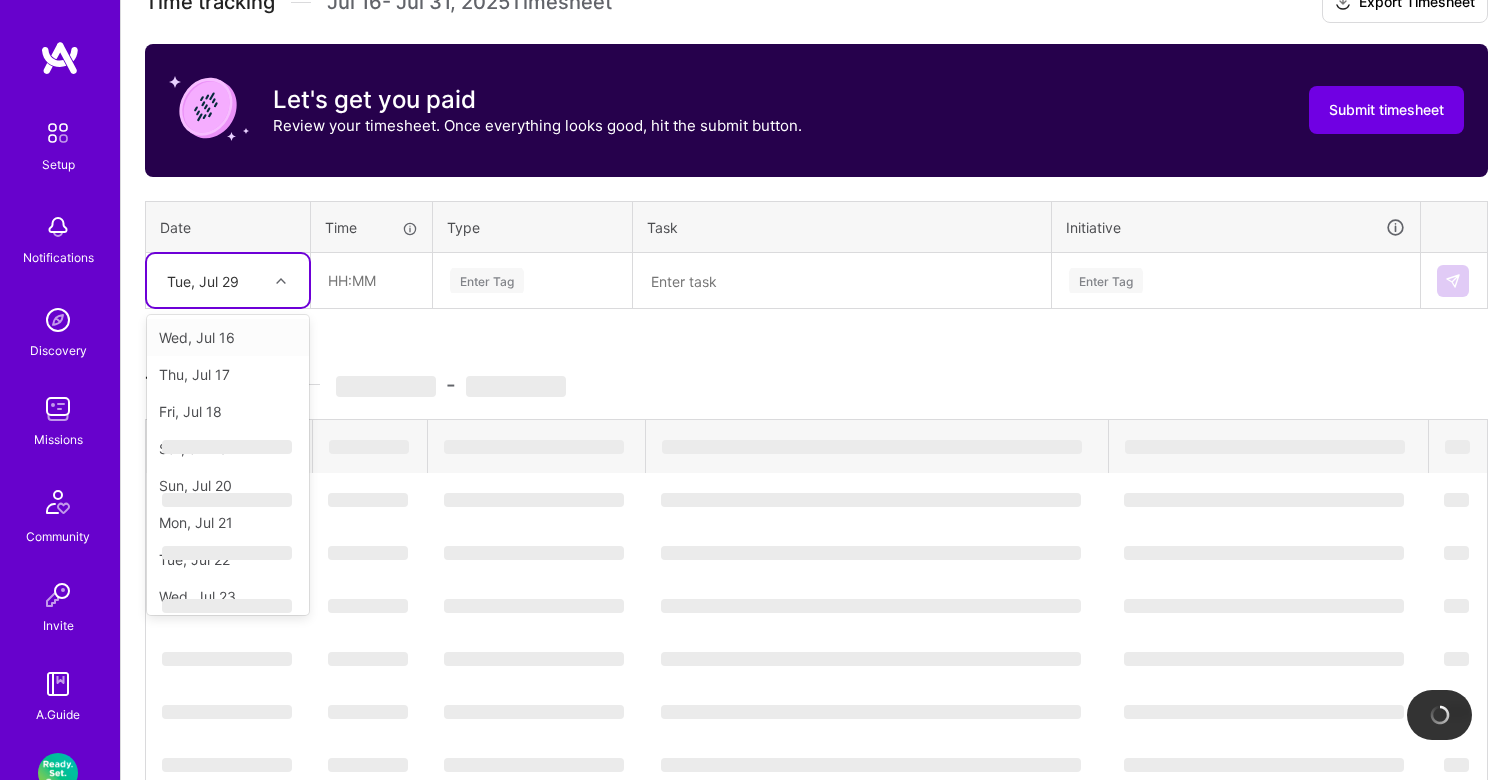 click on "Tue, Jul 29" at bounding box center (212, 280) 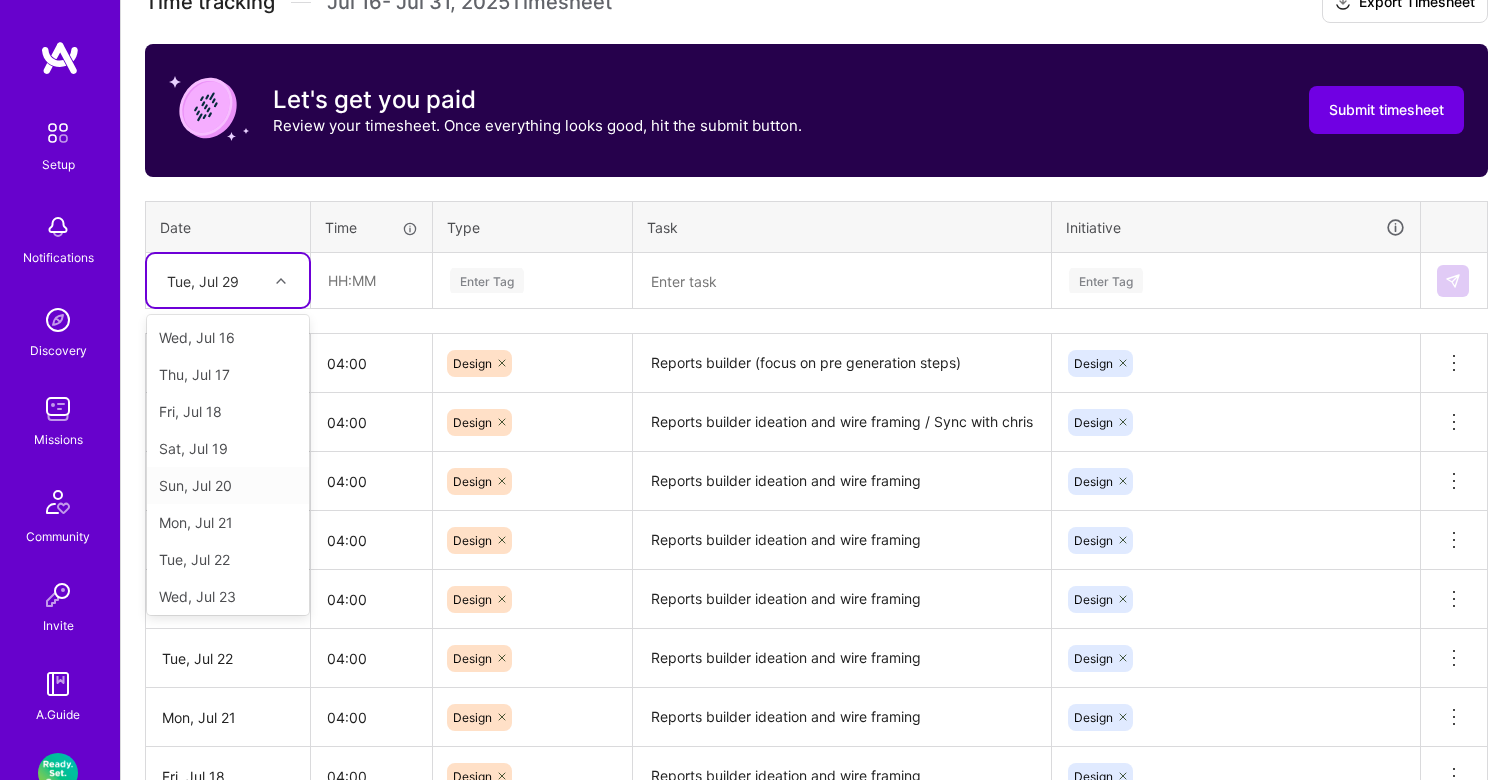 scroll, scrollTop: 263, scrollLeft: 0, axis: vertical 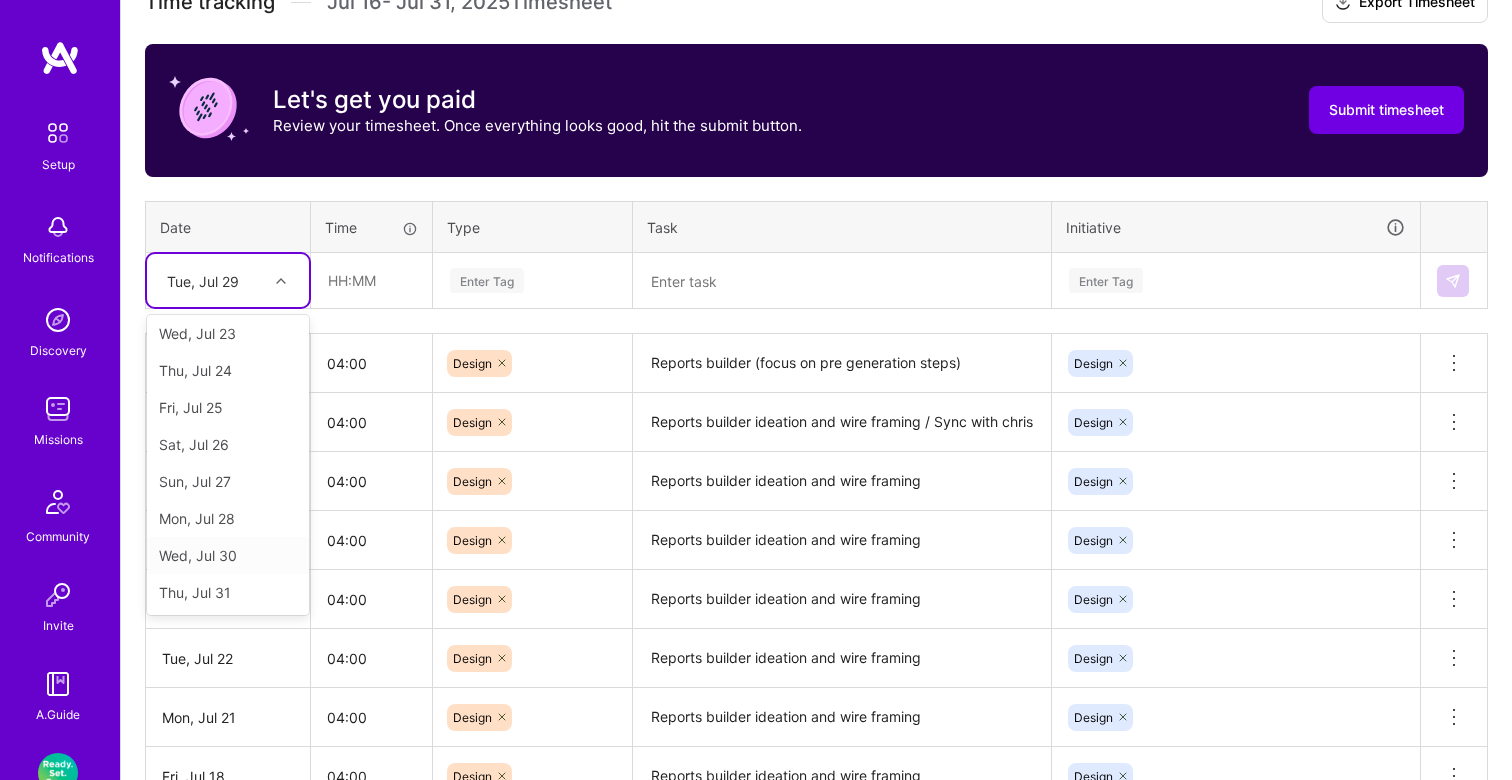 click on "Wed, Jul 30" at bounding box center (228, 555) 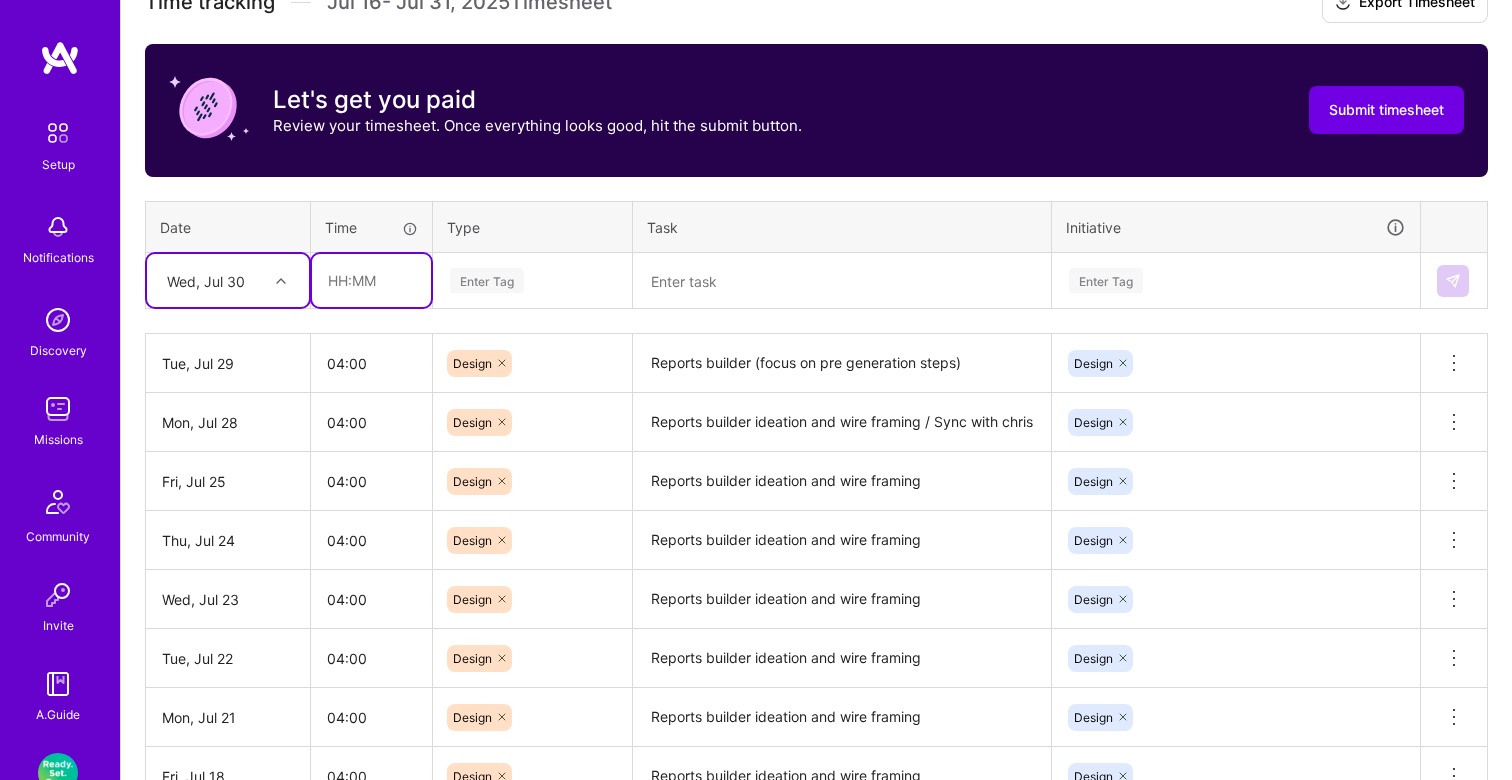 click at bounding box center (371, 280) 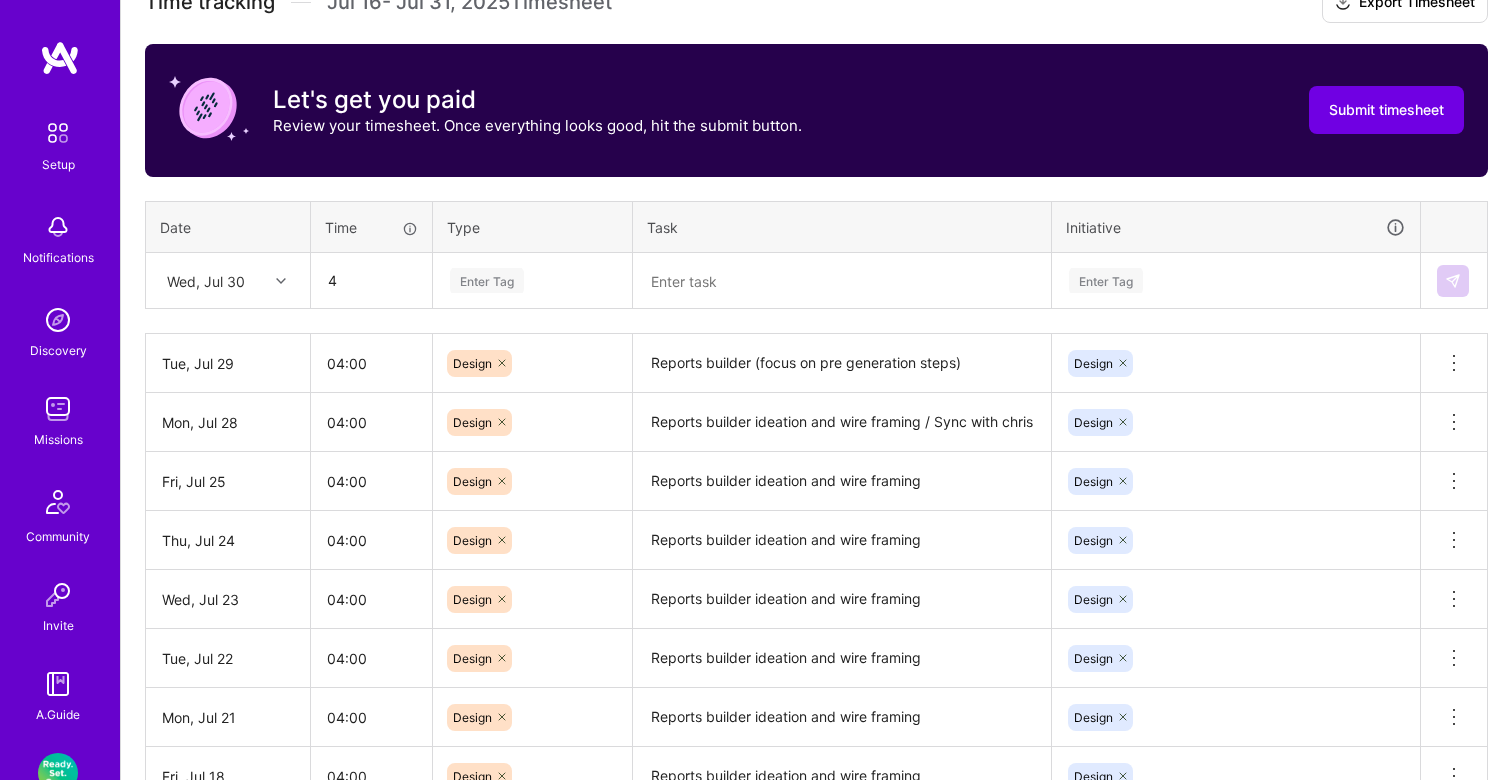 type on "04:00" 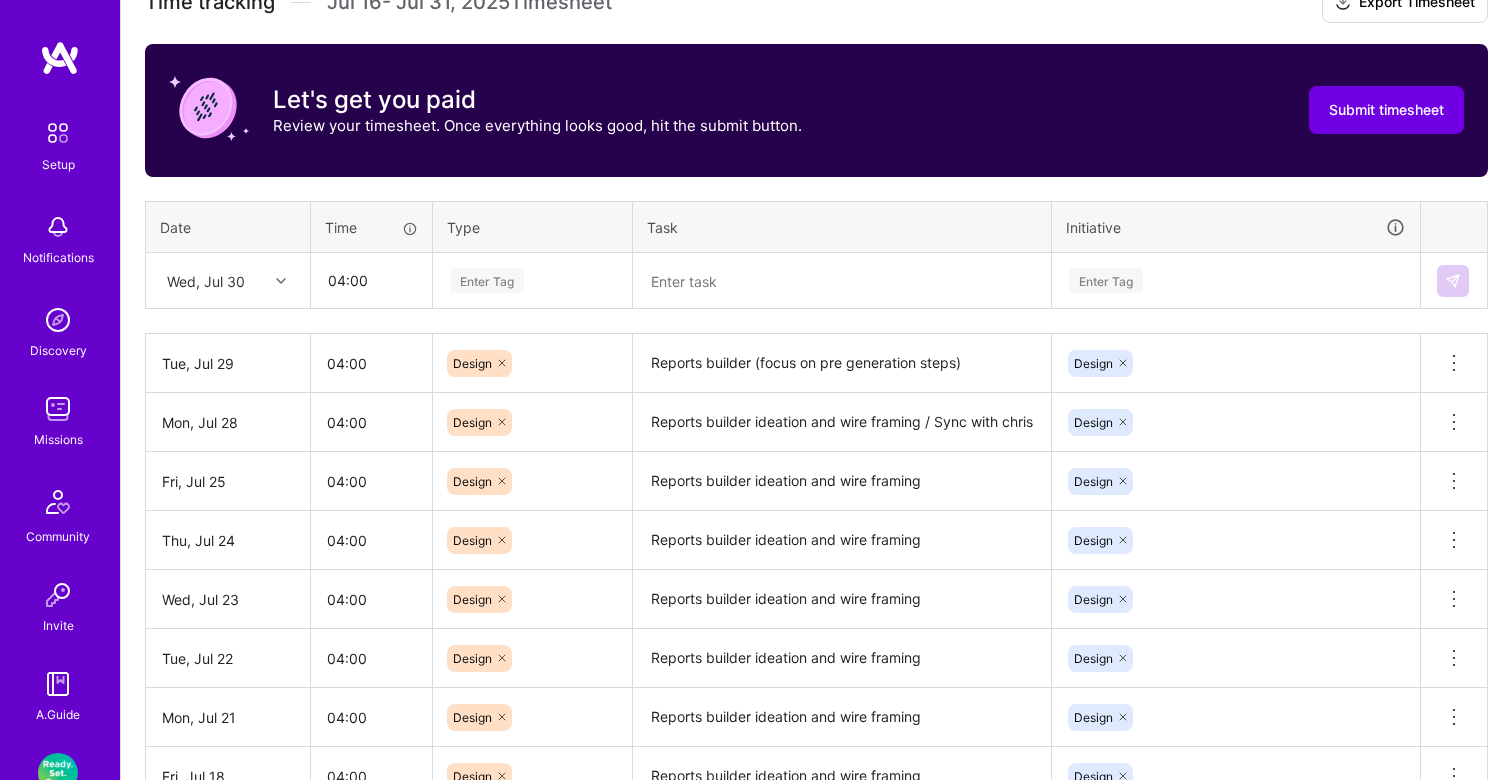 click on "Enter Tag" at bounding box center (487, 280) 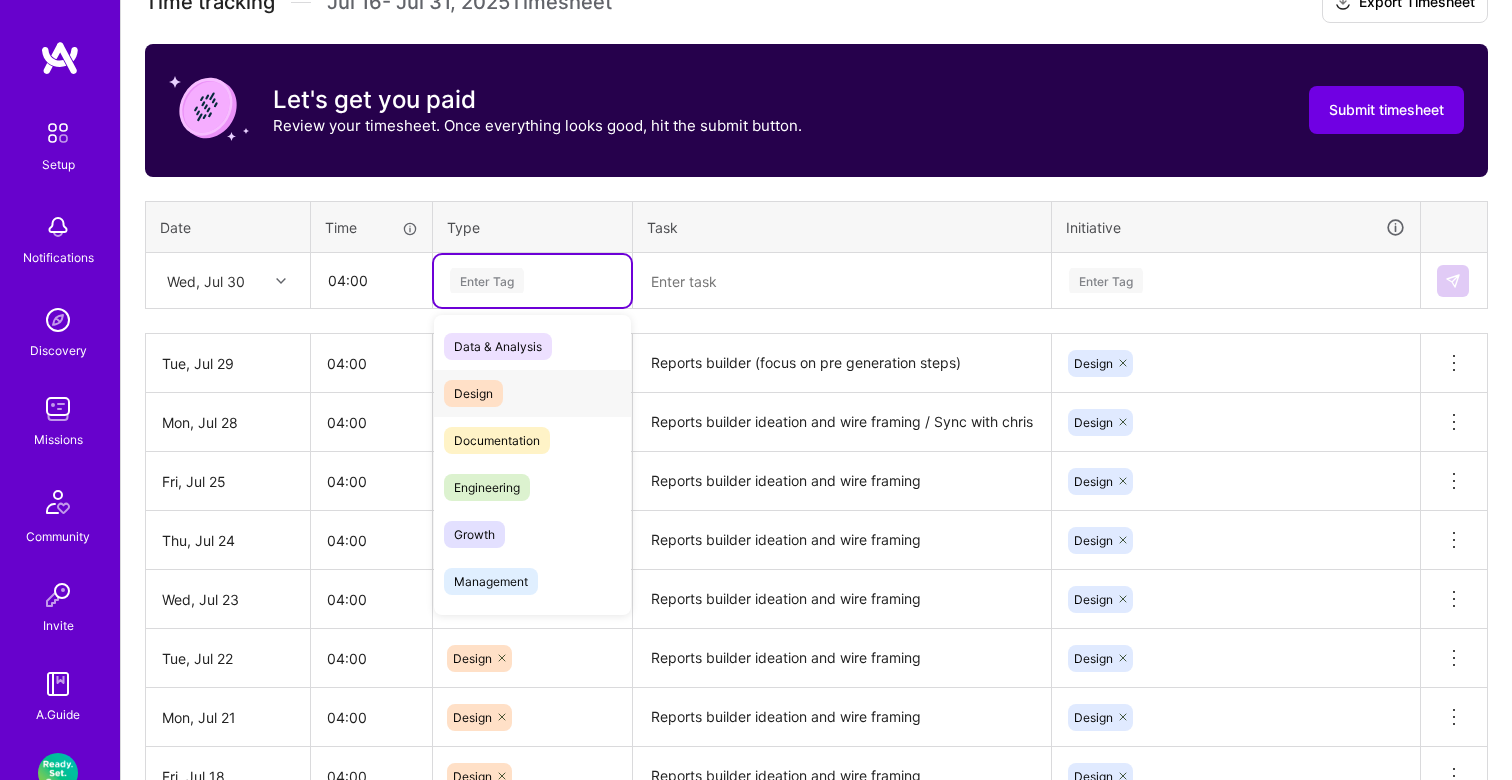 click on "Design" at bounding box center (473, 393) 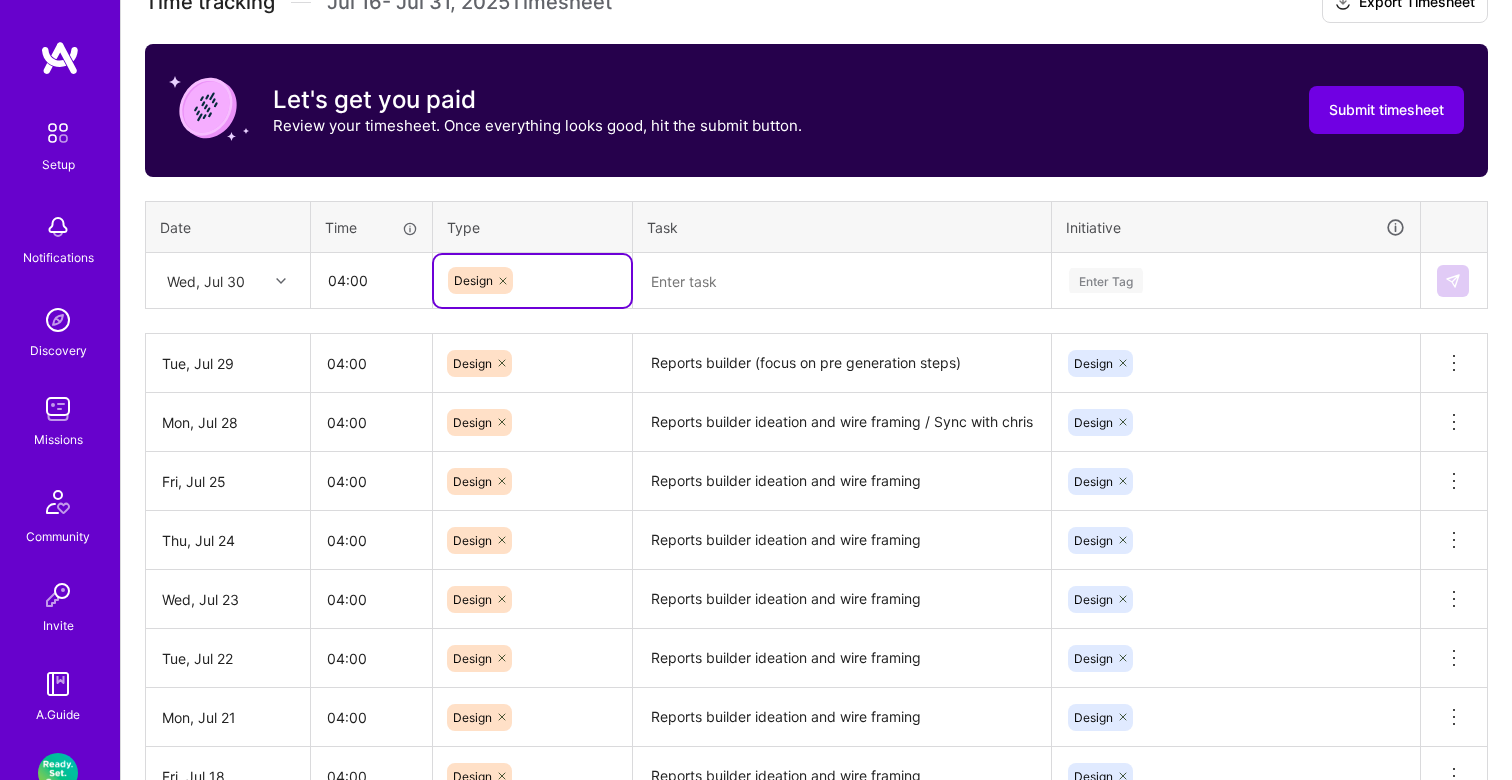 click at bounding box center (842, 281) 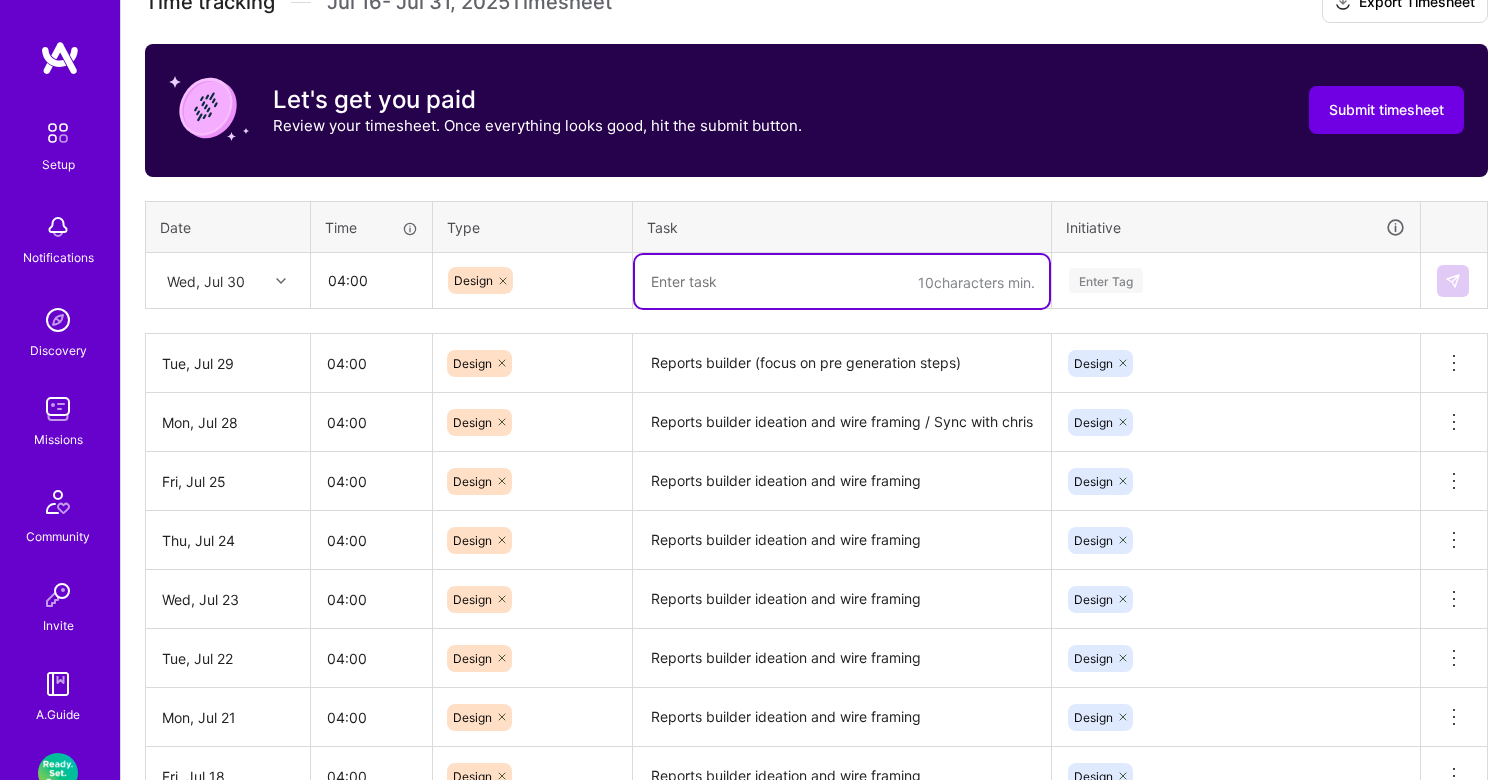 paste on "Reports builder (focus on pre generation steps)" 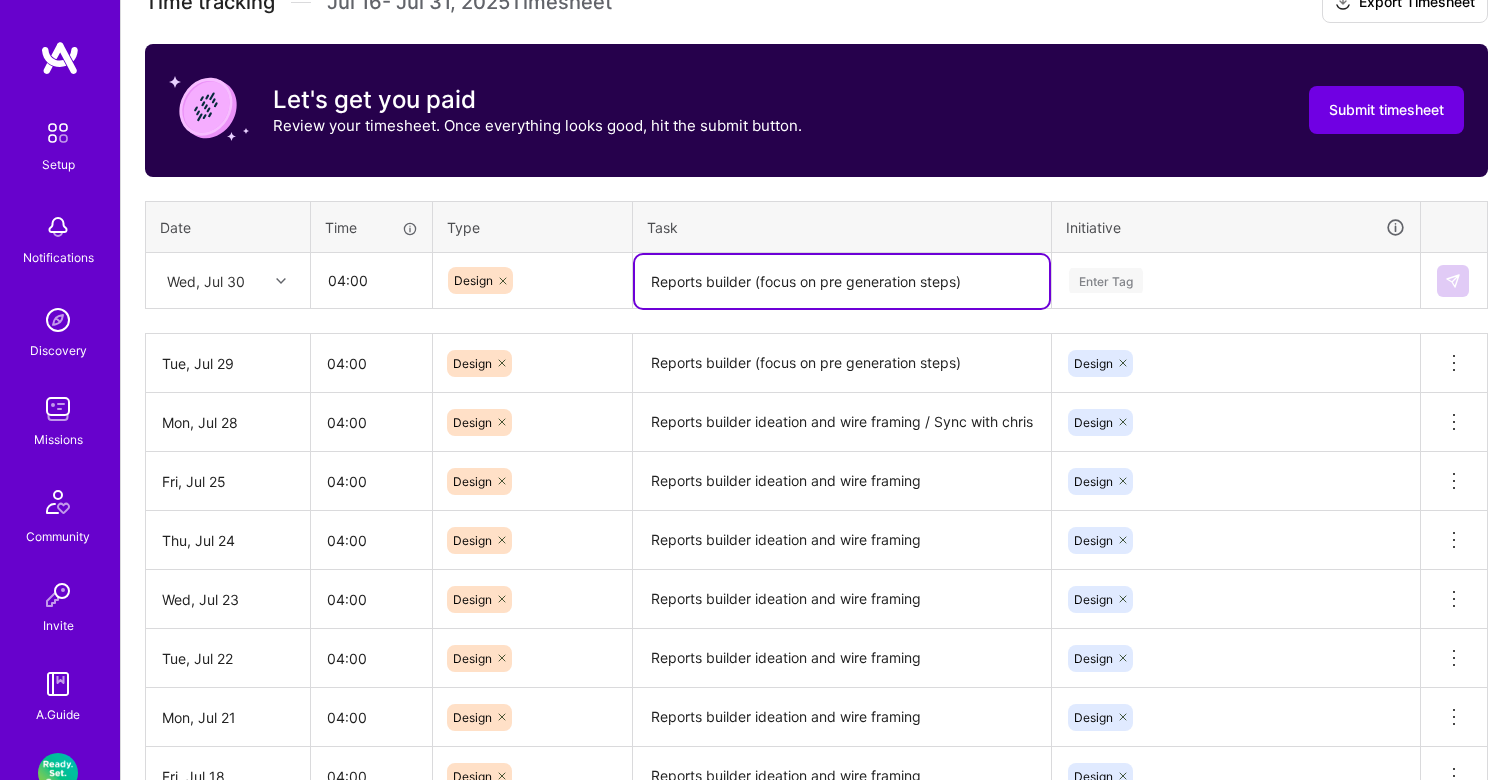 type on "Reports builder (focus on pre generation steps)" 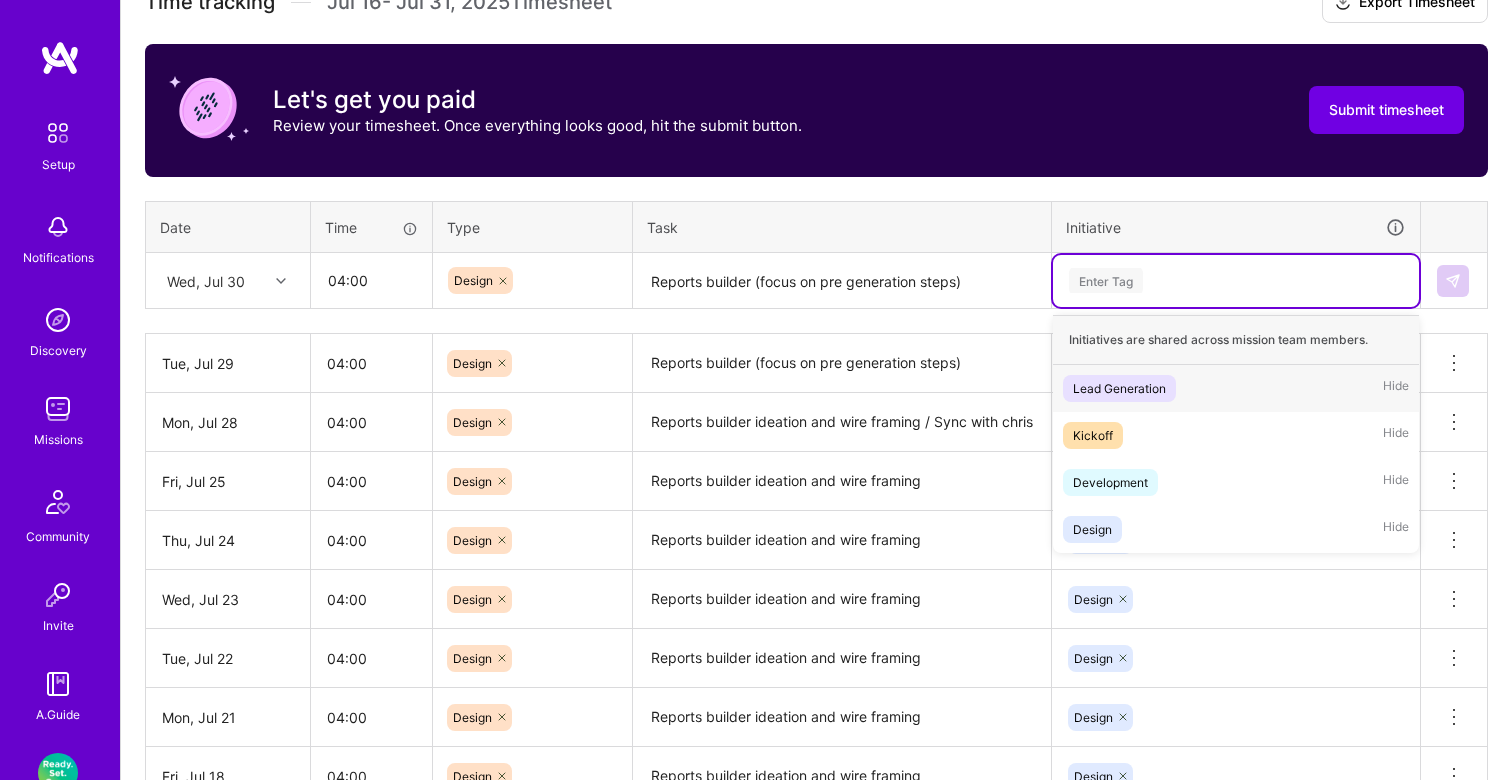 click on "Enter Tag" at bounding box center [1236, 280] 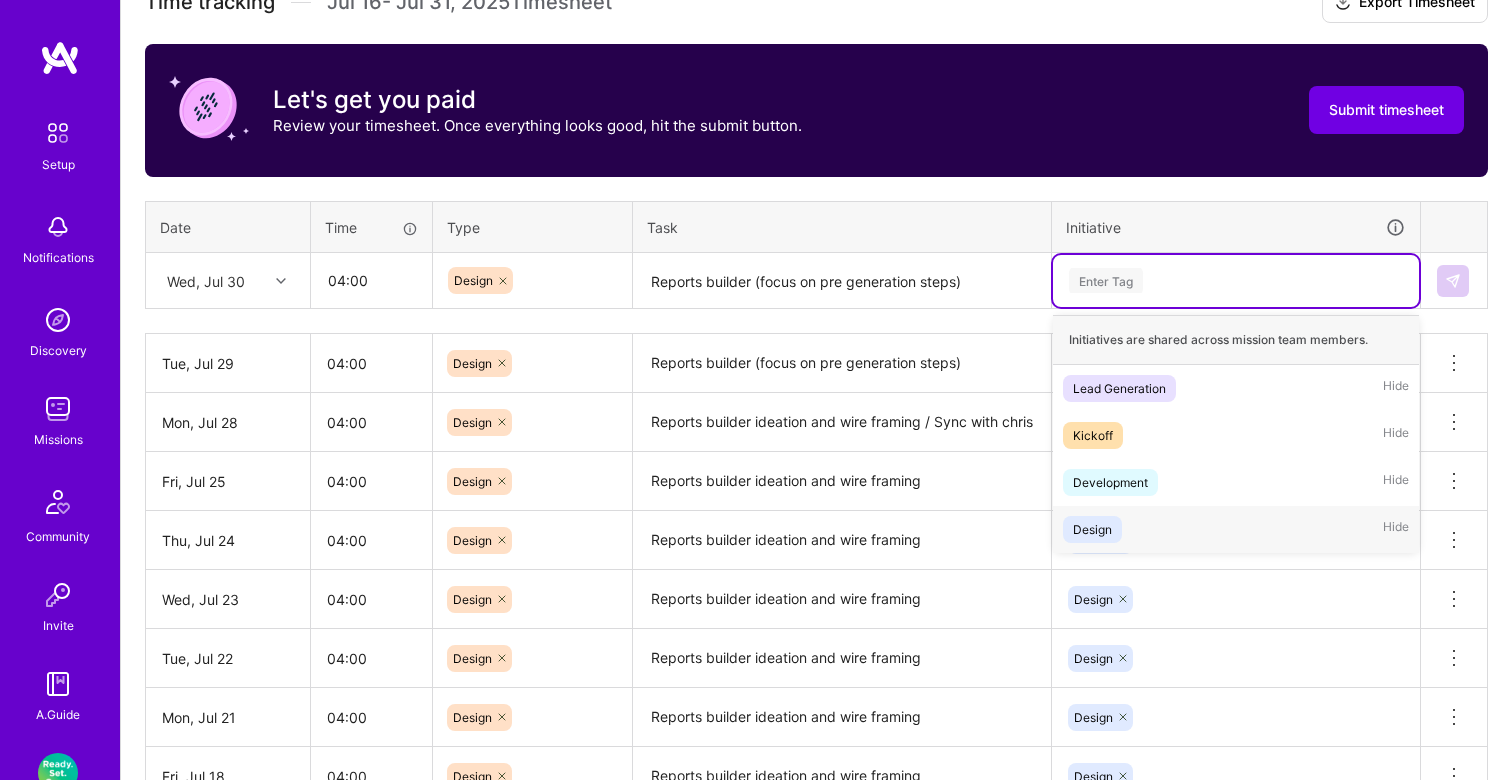 click on "Design" at bounding box center (1092, 529) 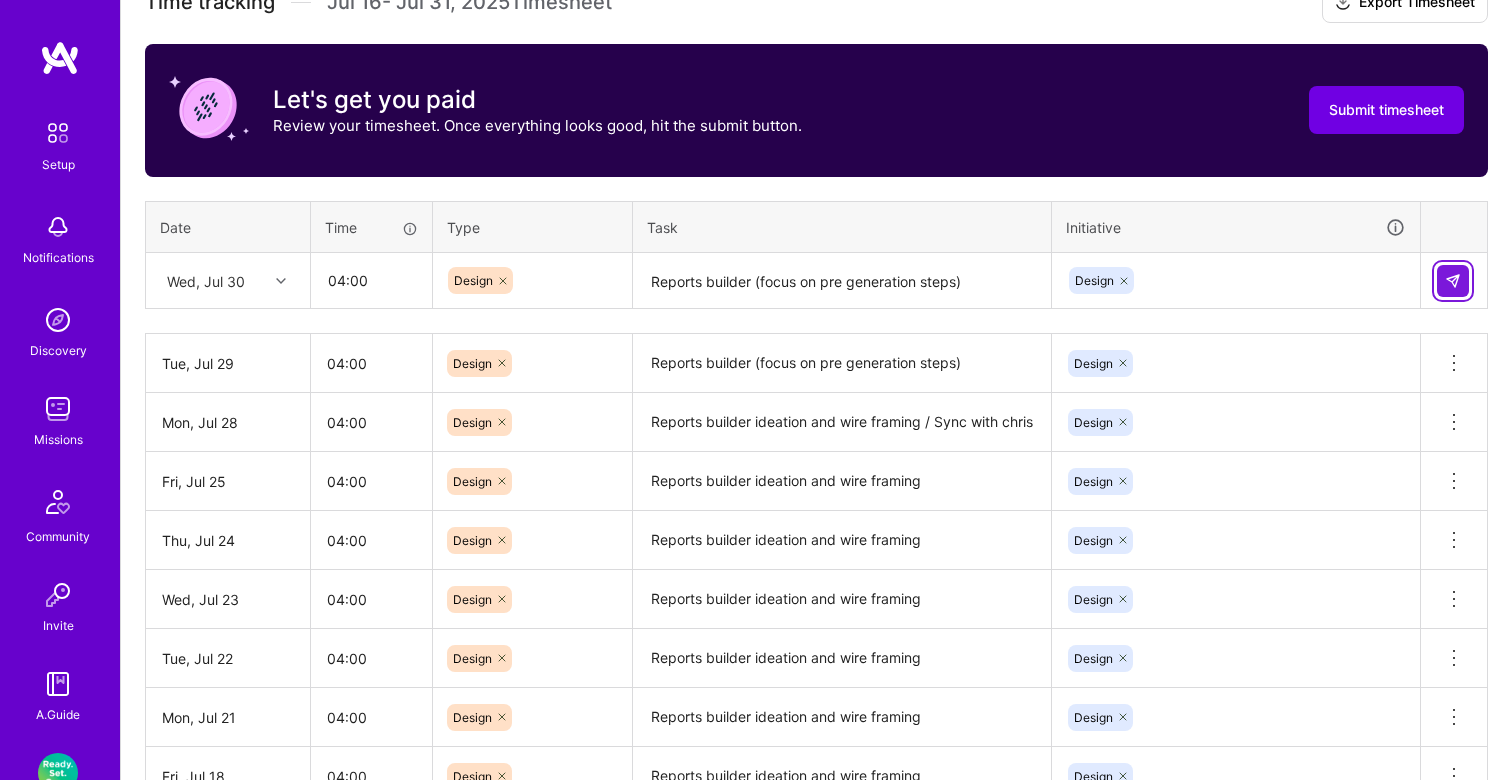 click at bounding box center [1453, 281] 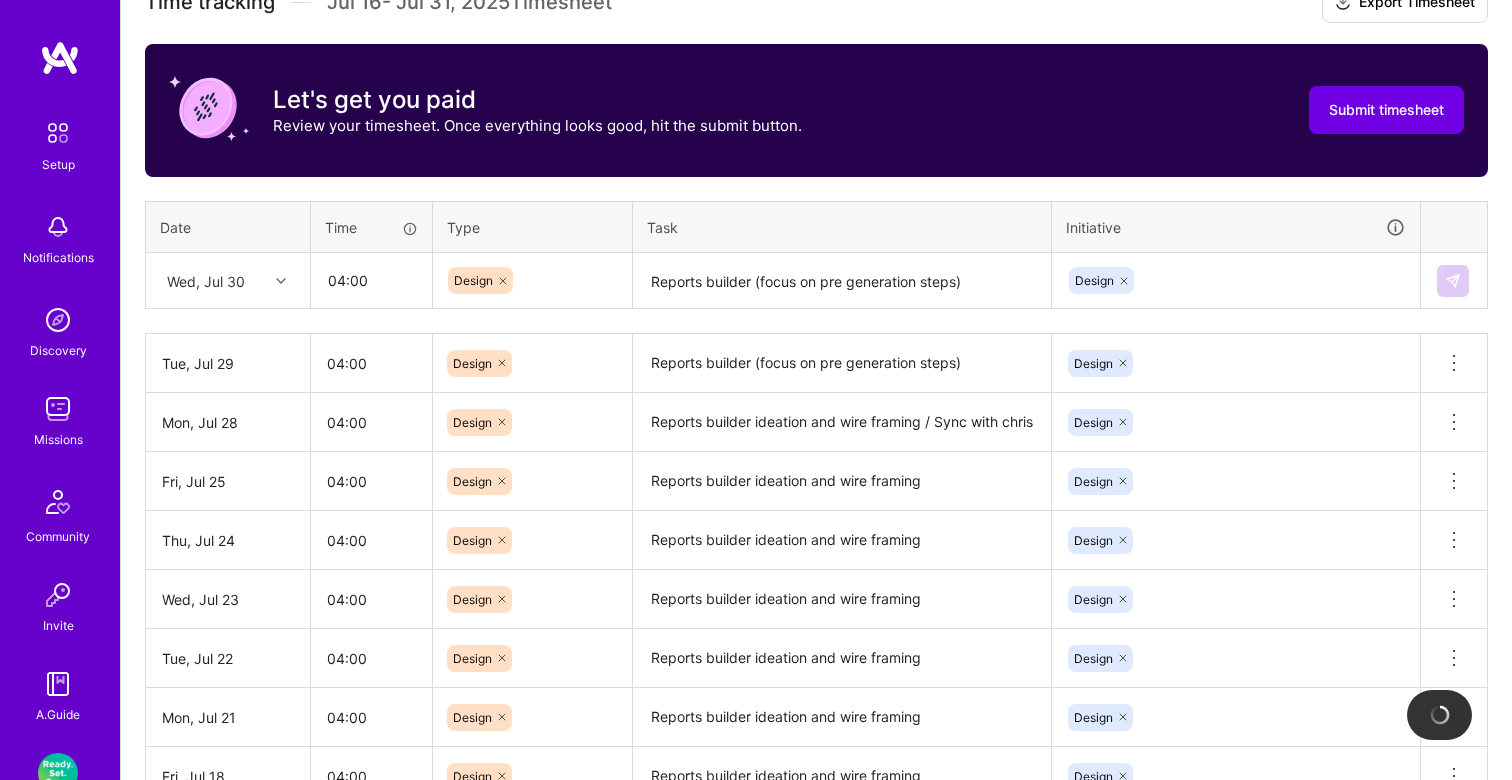 type 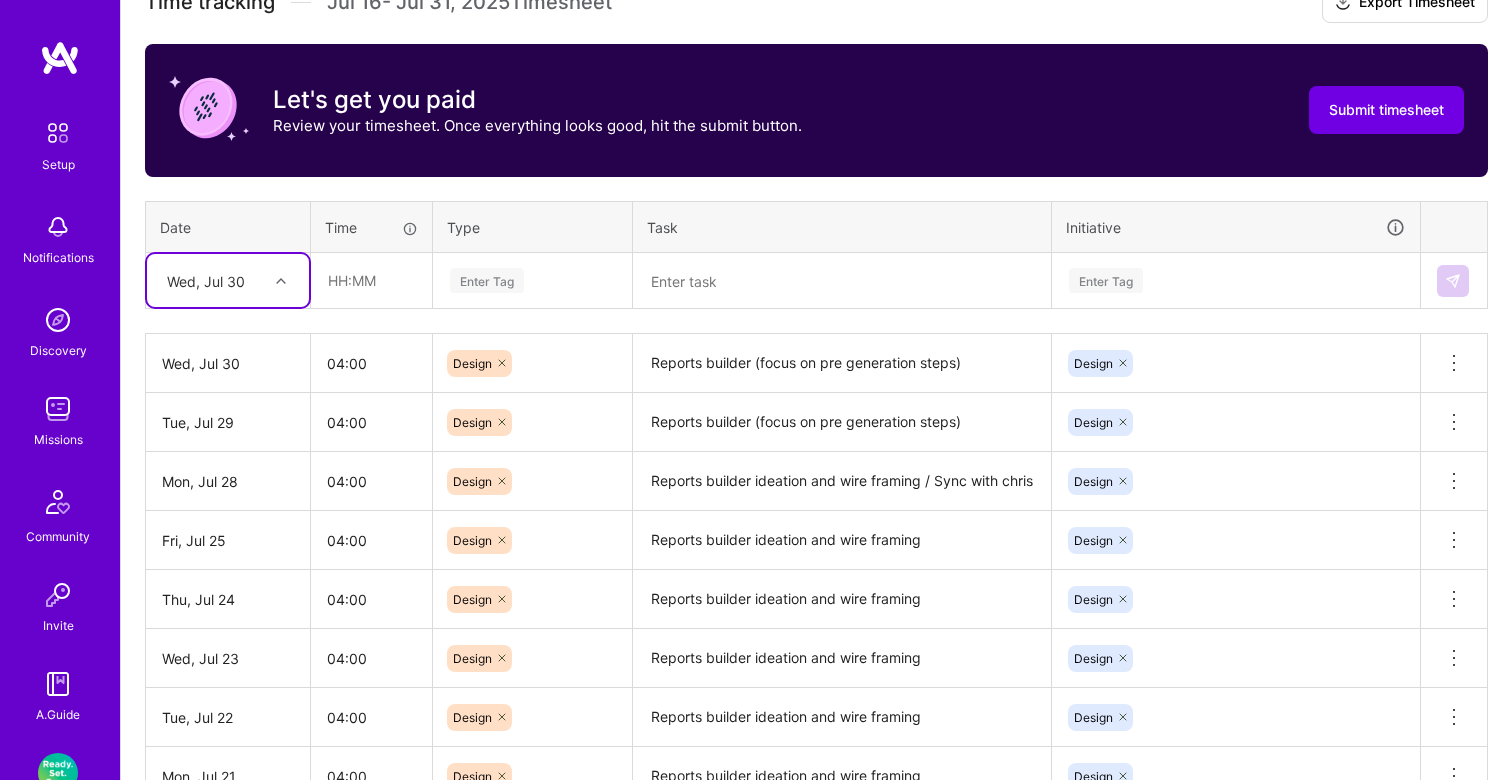 click on "Wed, Jul 30" at bounding box center [212, 280] 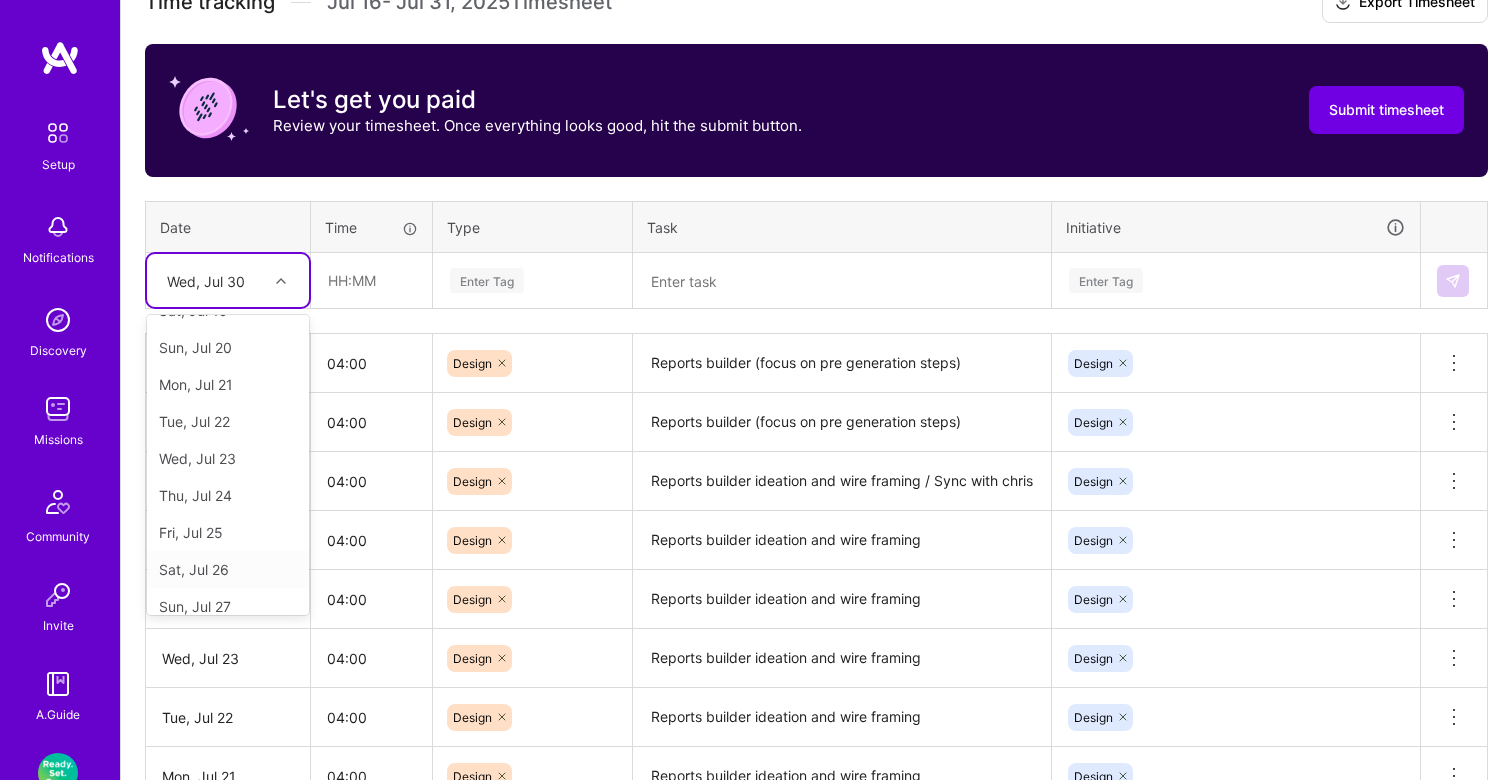 scroll, scrollTop: 263, scrollLeft: 0, axis: vertical 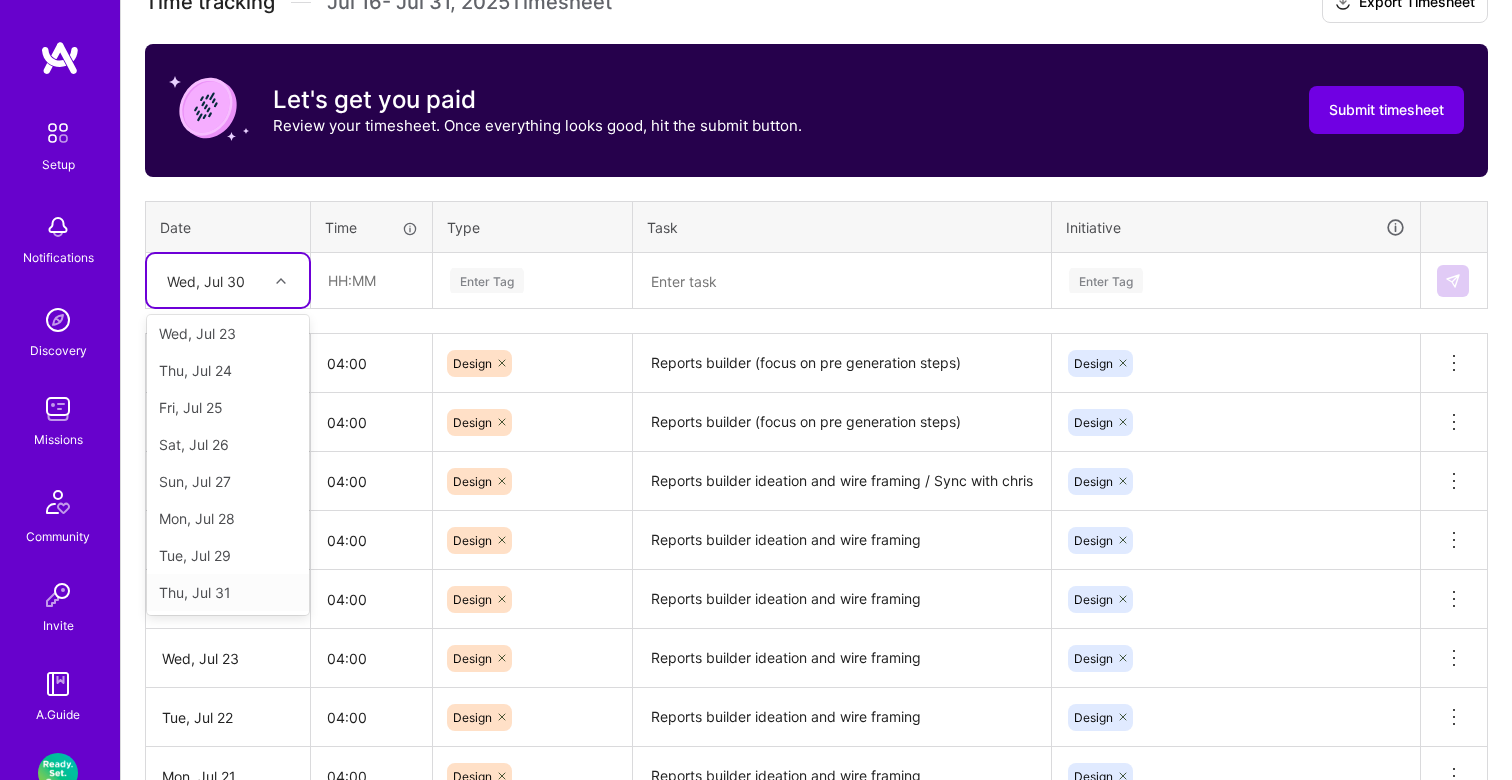 click on "Thu, Jul 31" at bounding box center [228, 592] 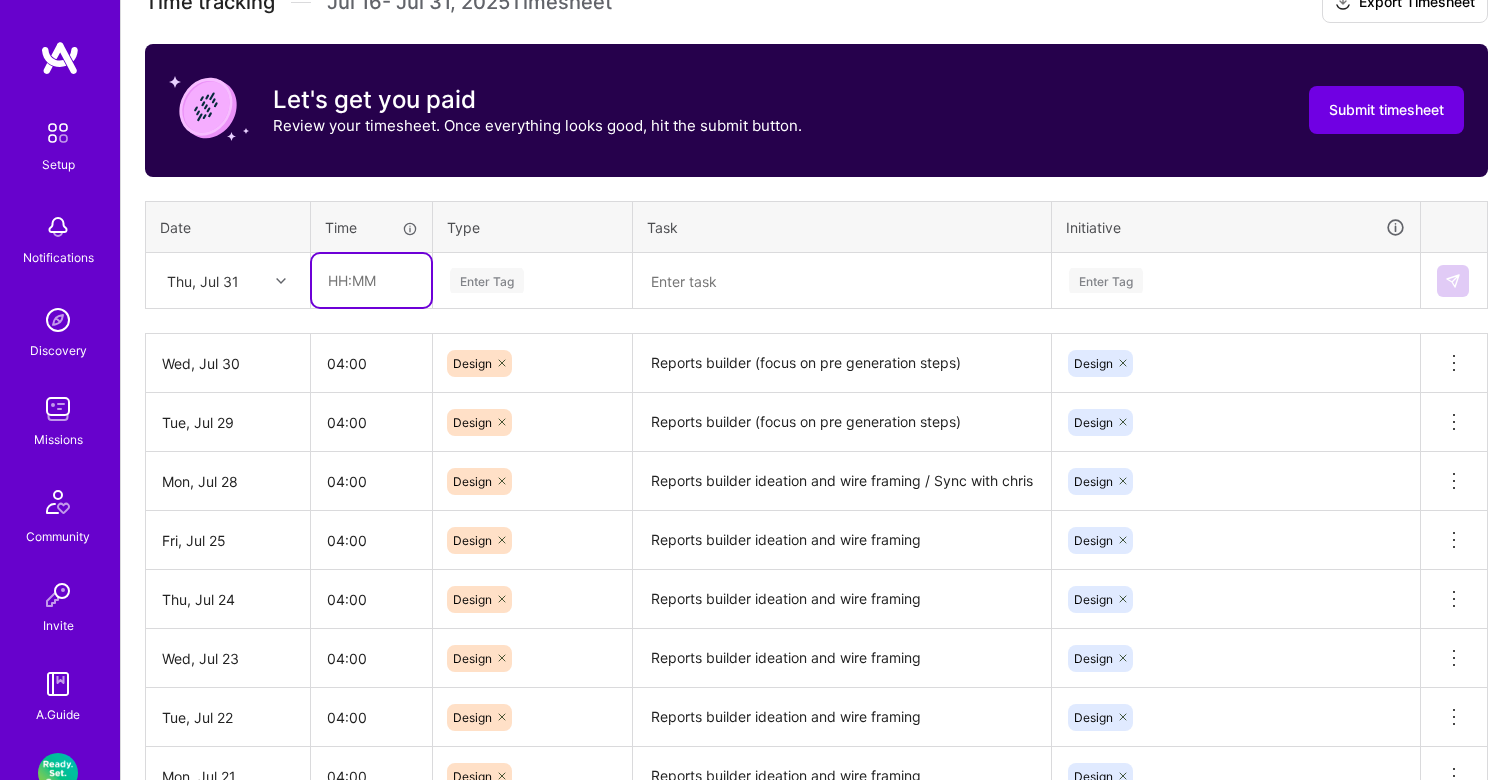 click at bounding box center [371, 280] 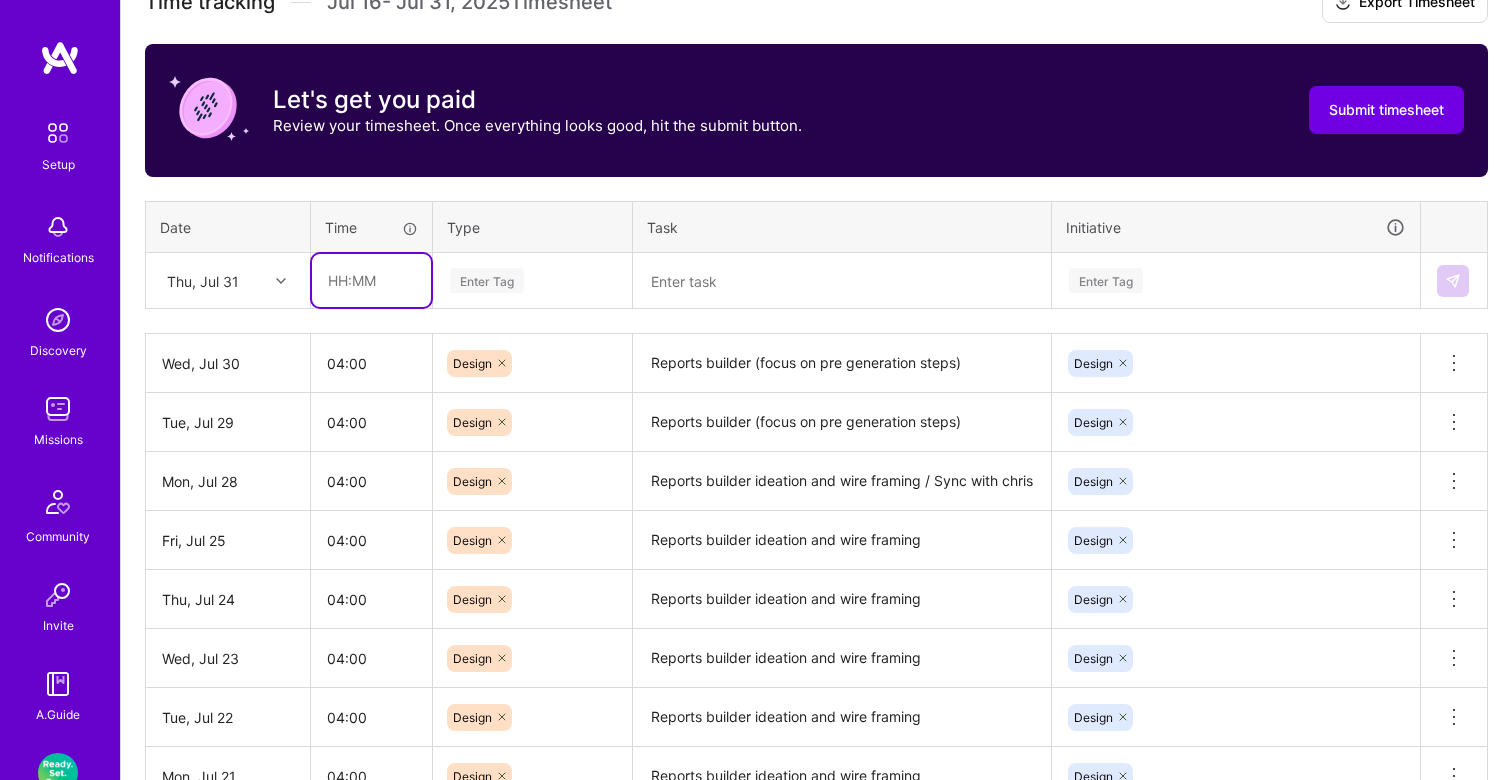 type on "04:00" 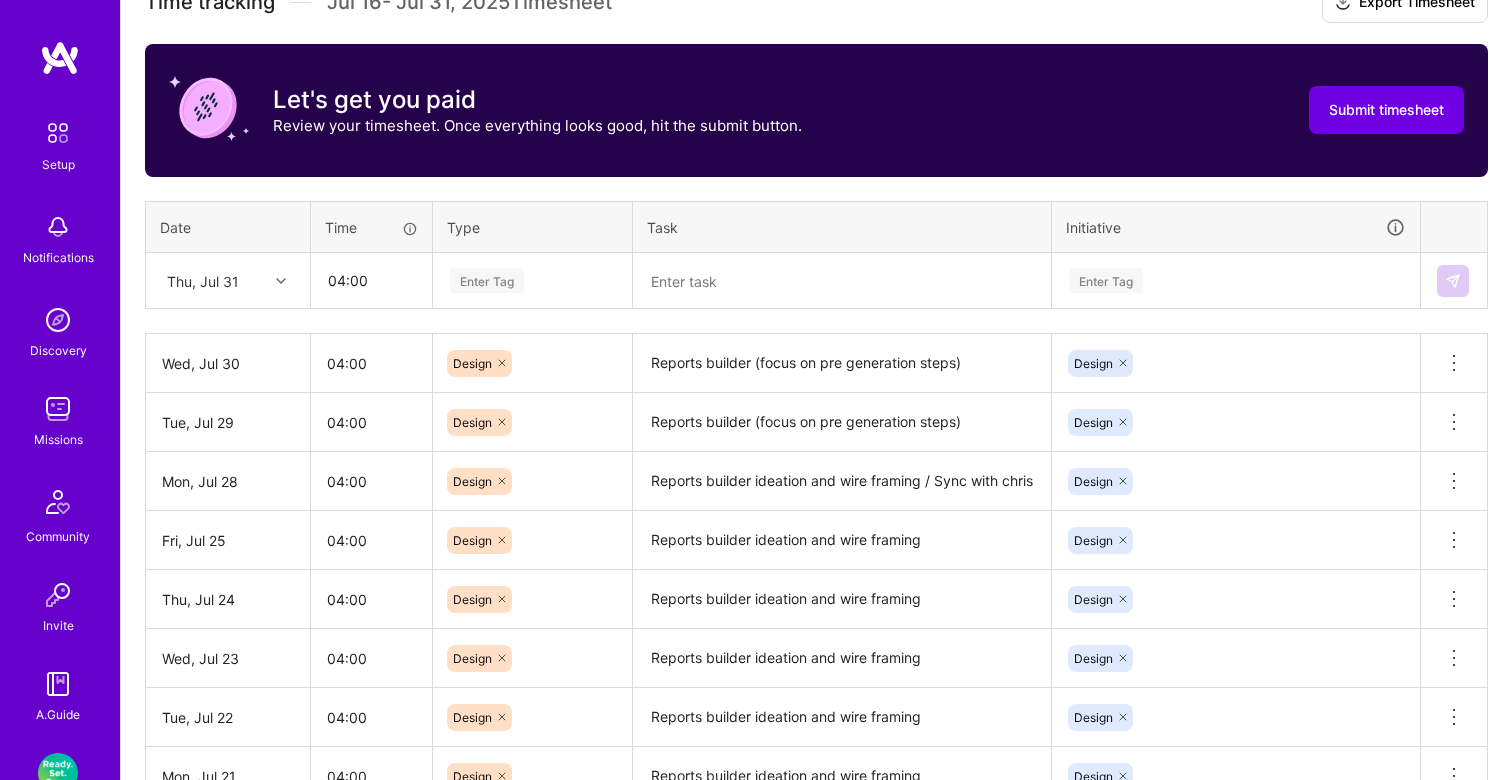 click on "Enter Tag" at bounding box center [487, 280] 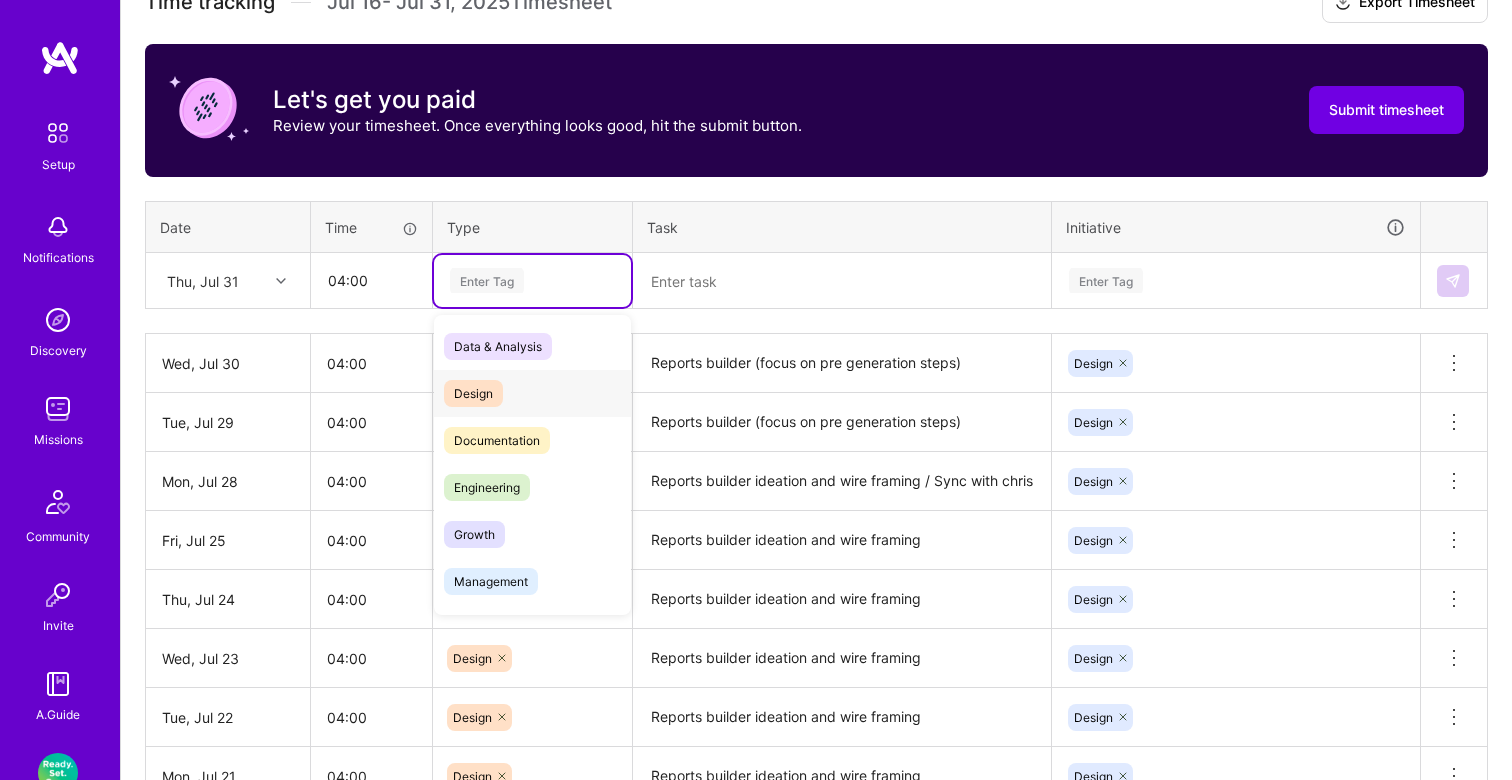 click on "Design" at bounding box center (532, 393) 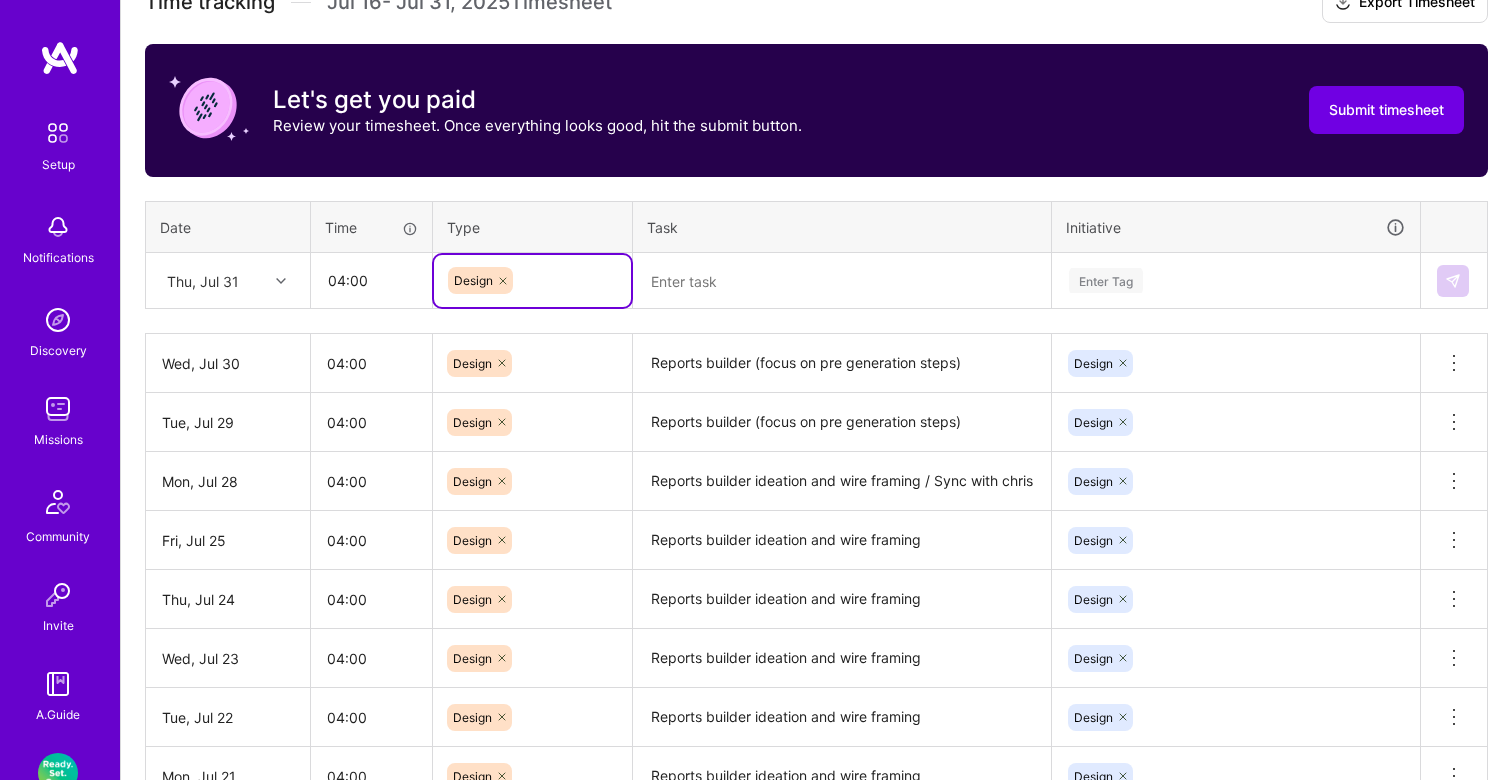 click at bounding box center [842, 281] 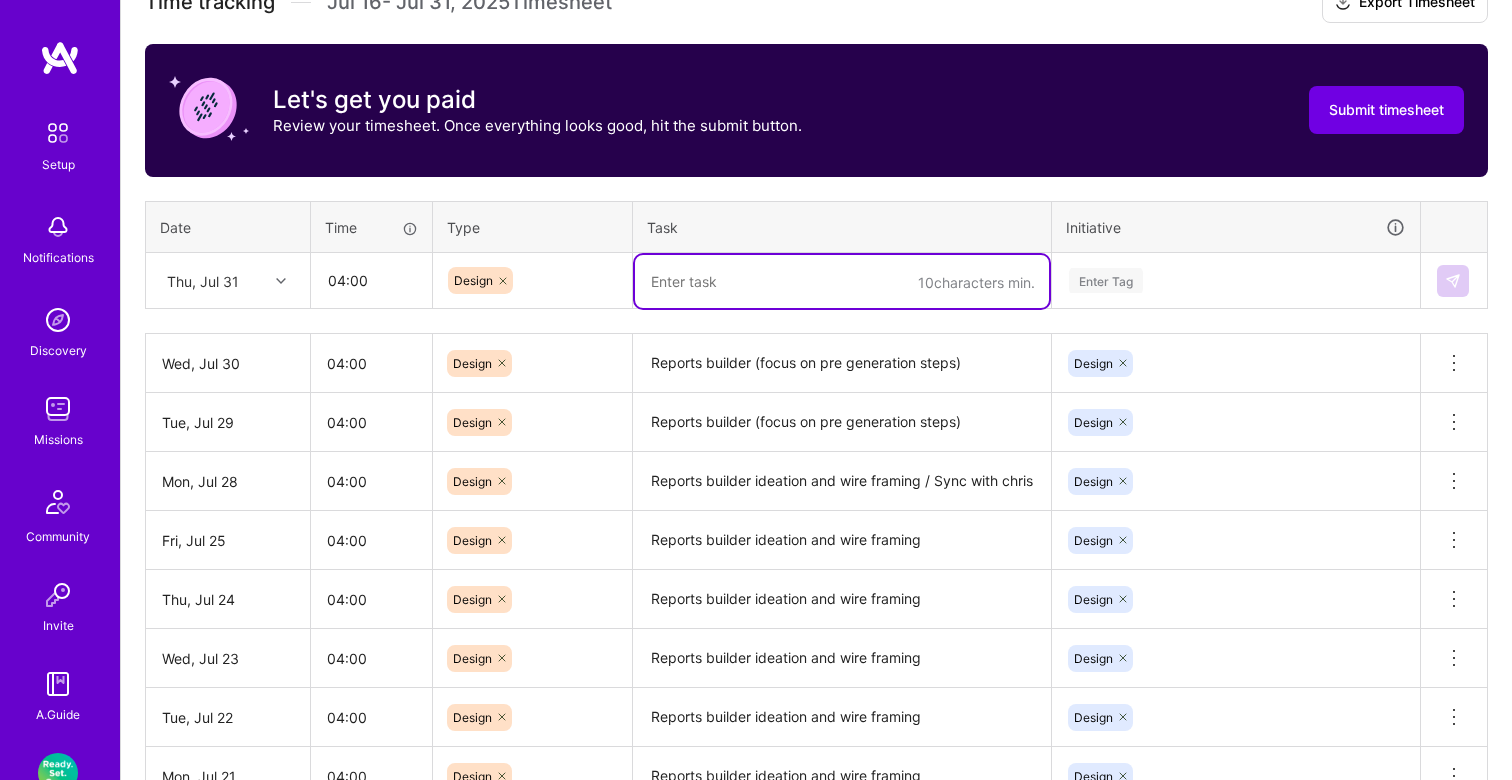 paste on "Reports builder (focus on pre generation steps)" 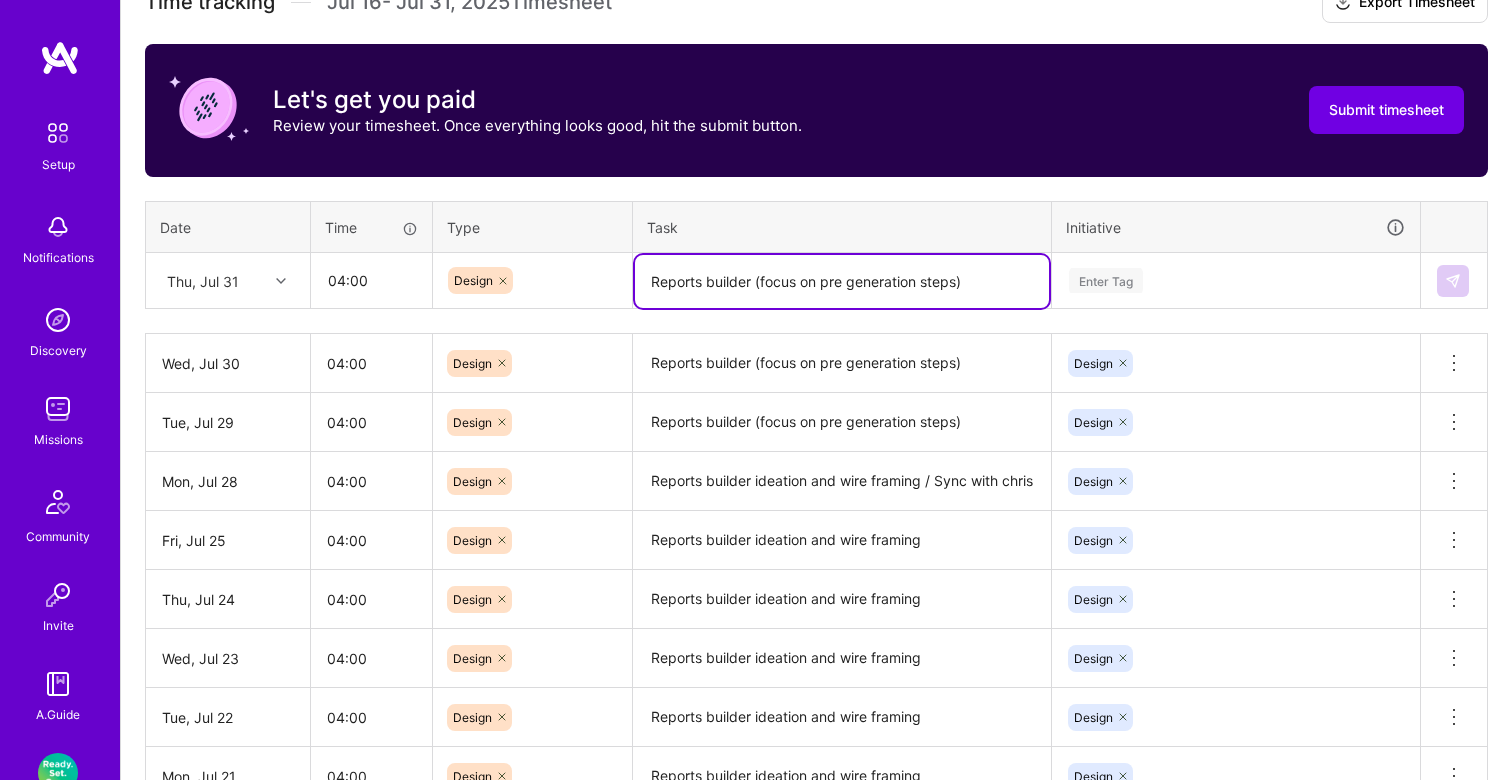 type on "Reports builder (focus on pre generation steps)" 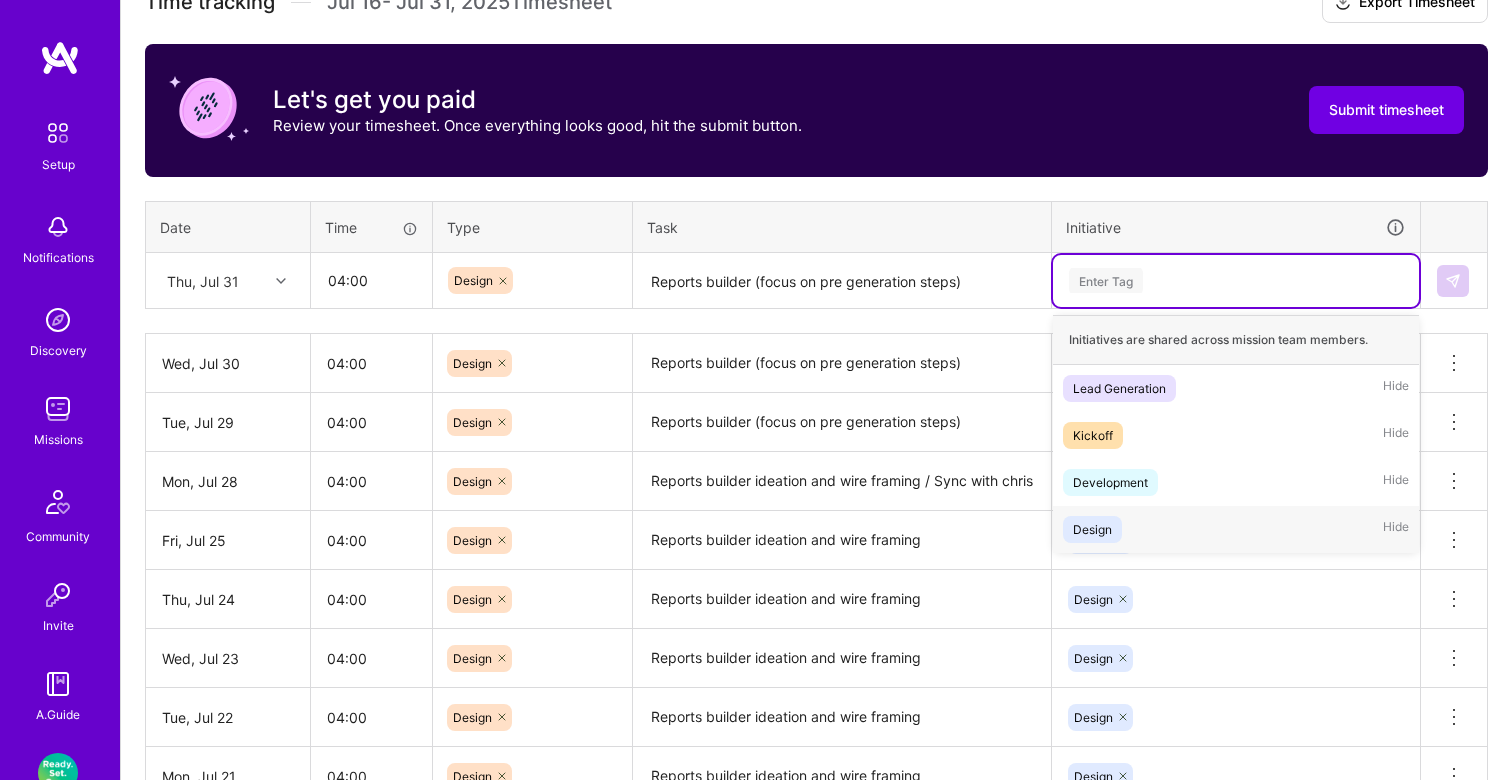 click on "Design" at bounding box center [1092, 529] 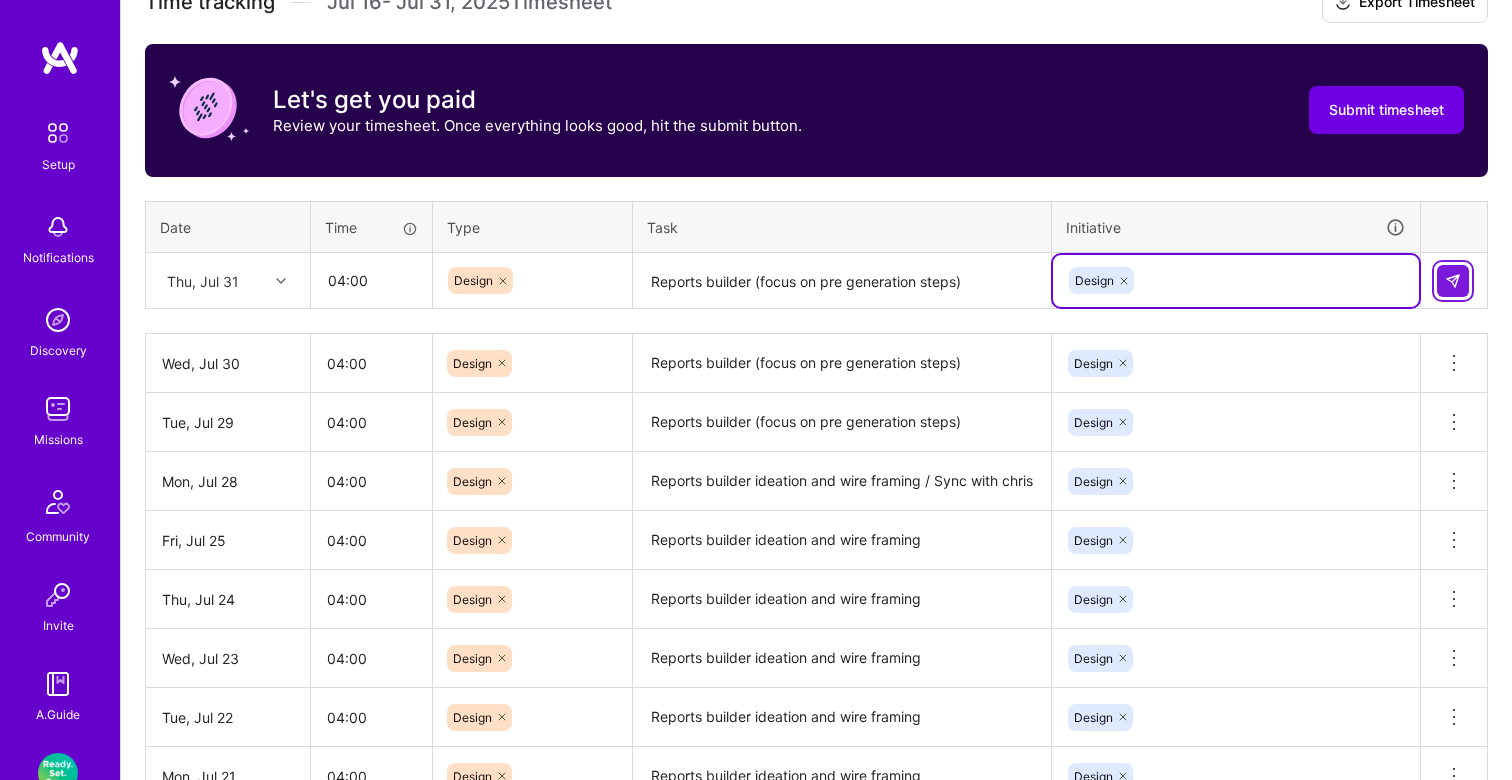 click at bounding box center [1453, 281] 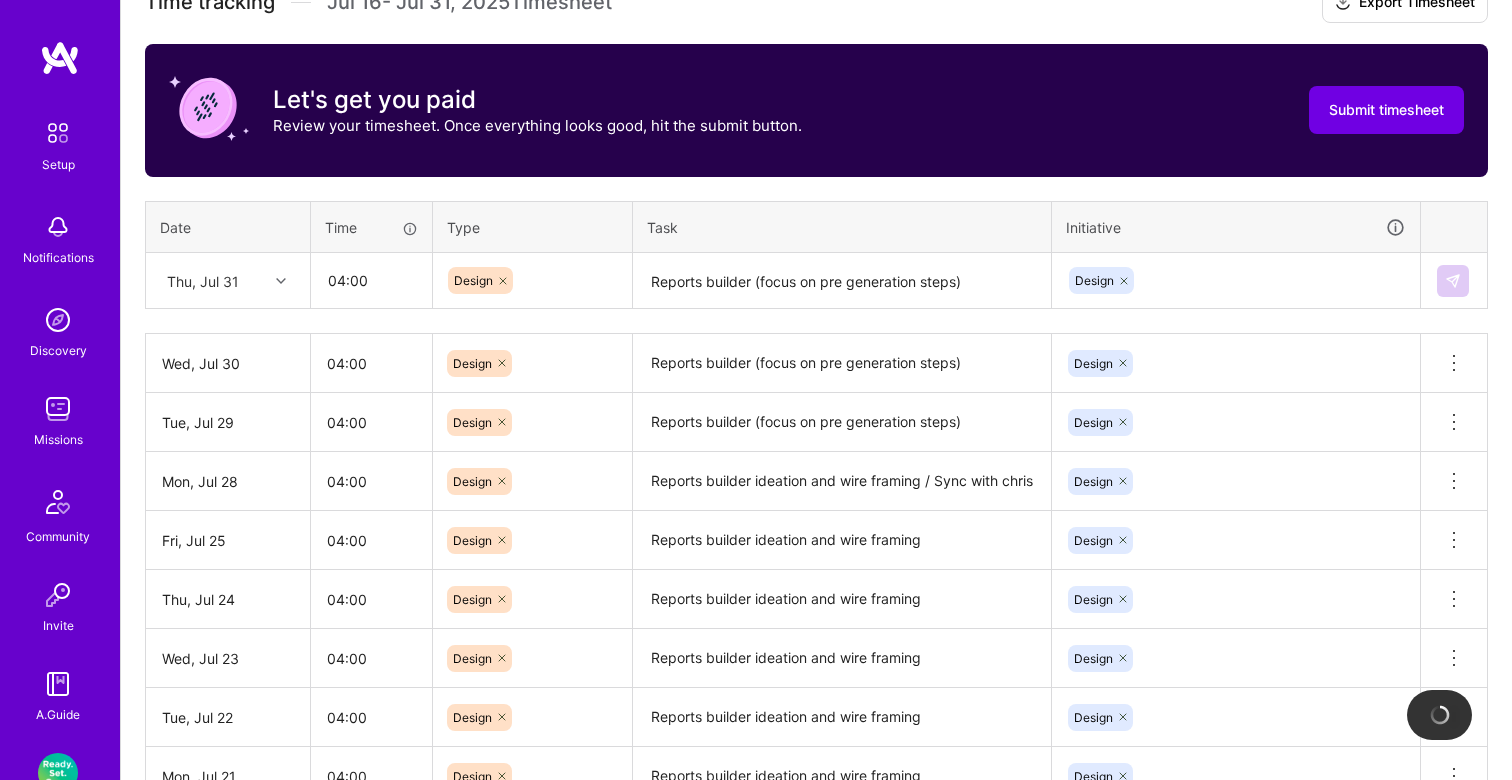 type 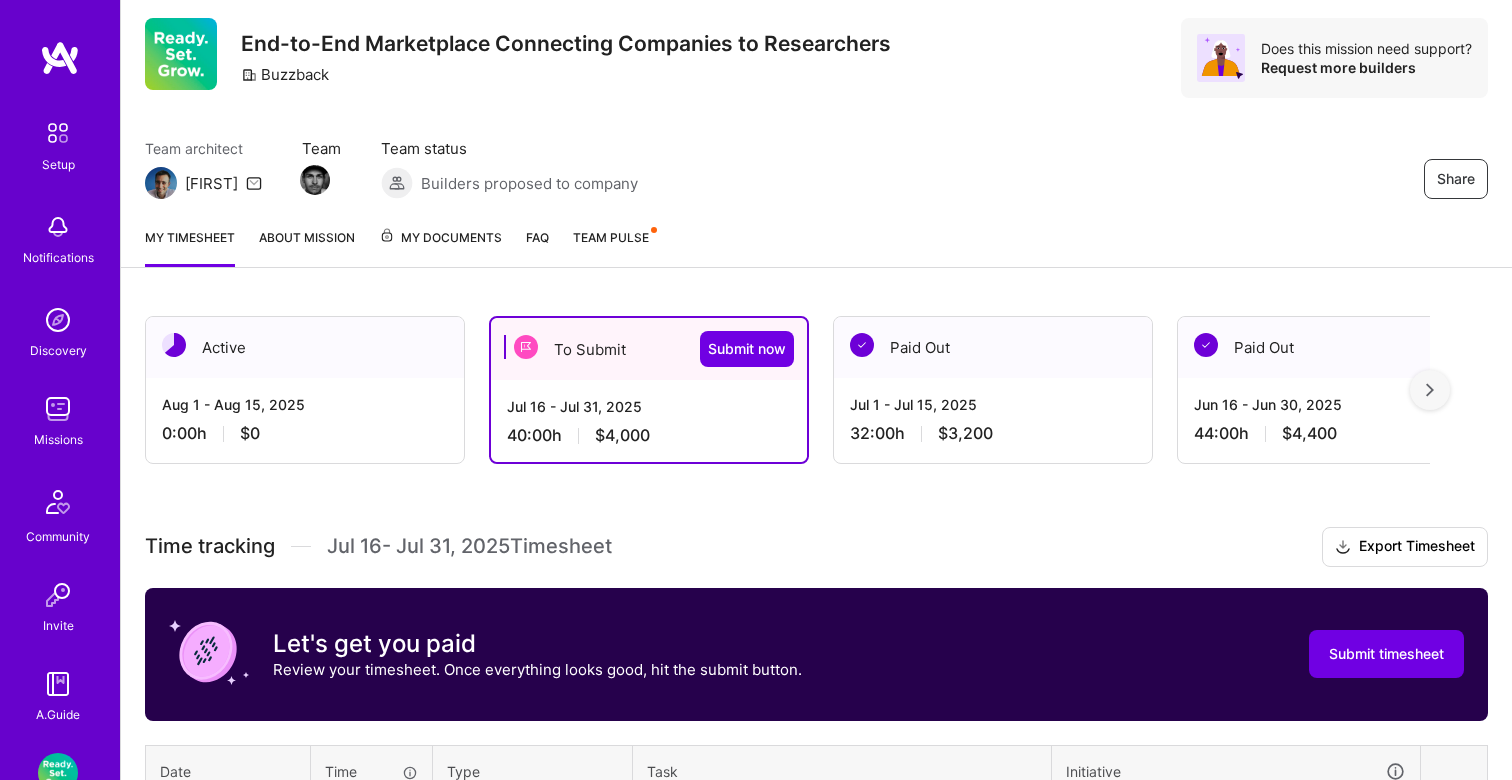 scroll, scrollTop: 0, scrollLeft: 0, axis: both 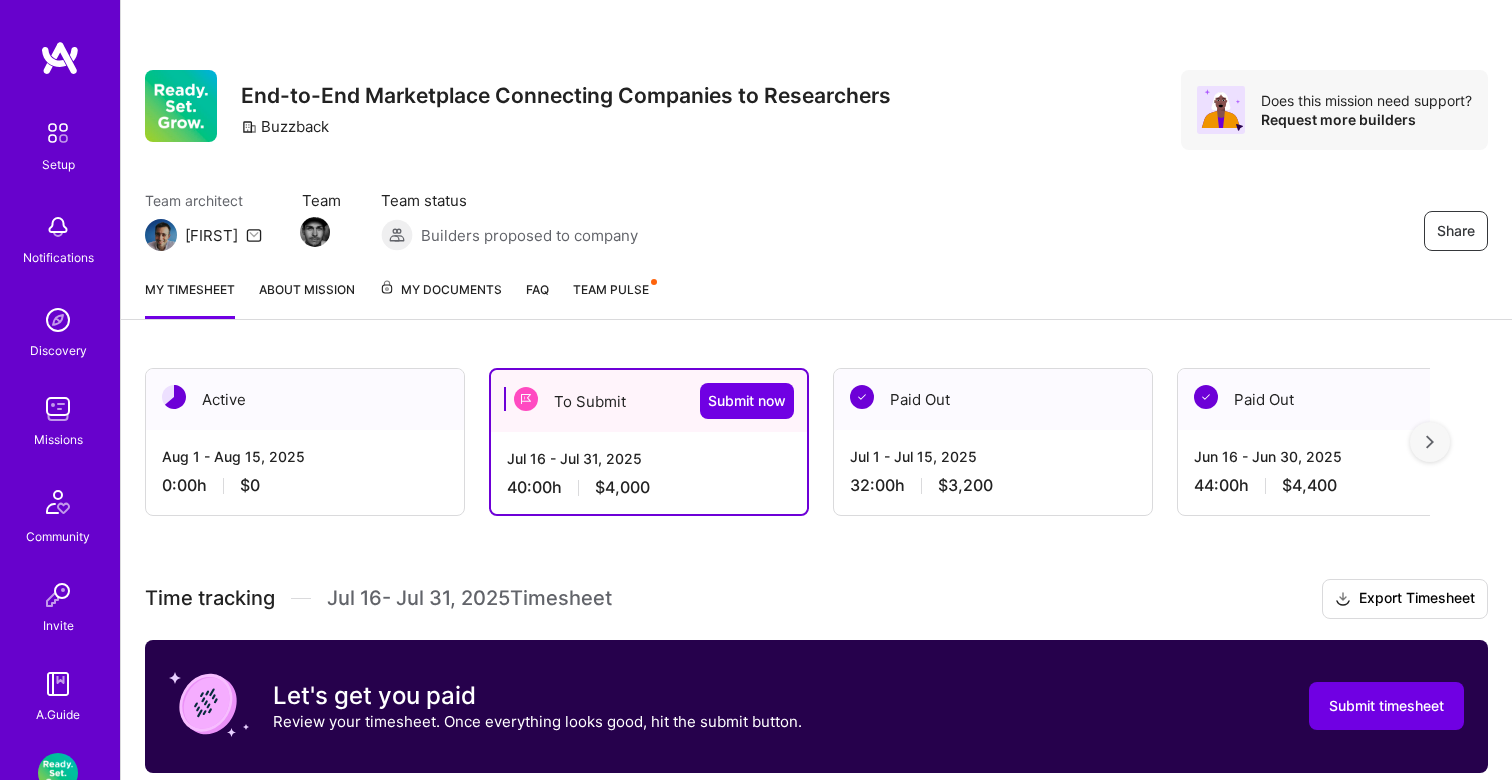 click on "[DATE]    [CURRENCY]" at bounding box center [993, 471] 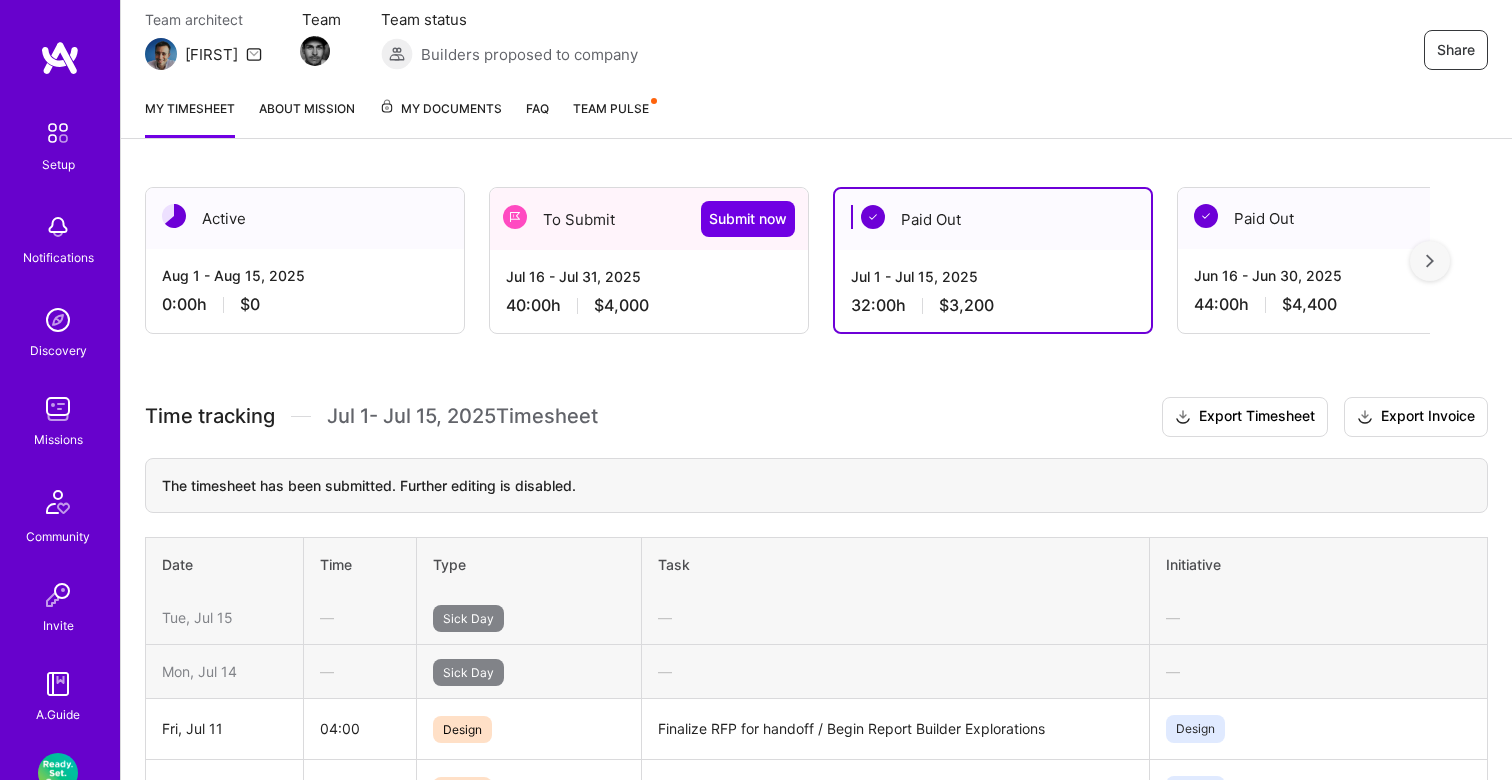 scroll, scrollTop: 0, scrollLeft: 0, axis: both 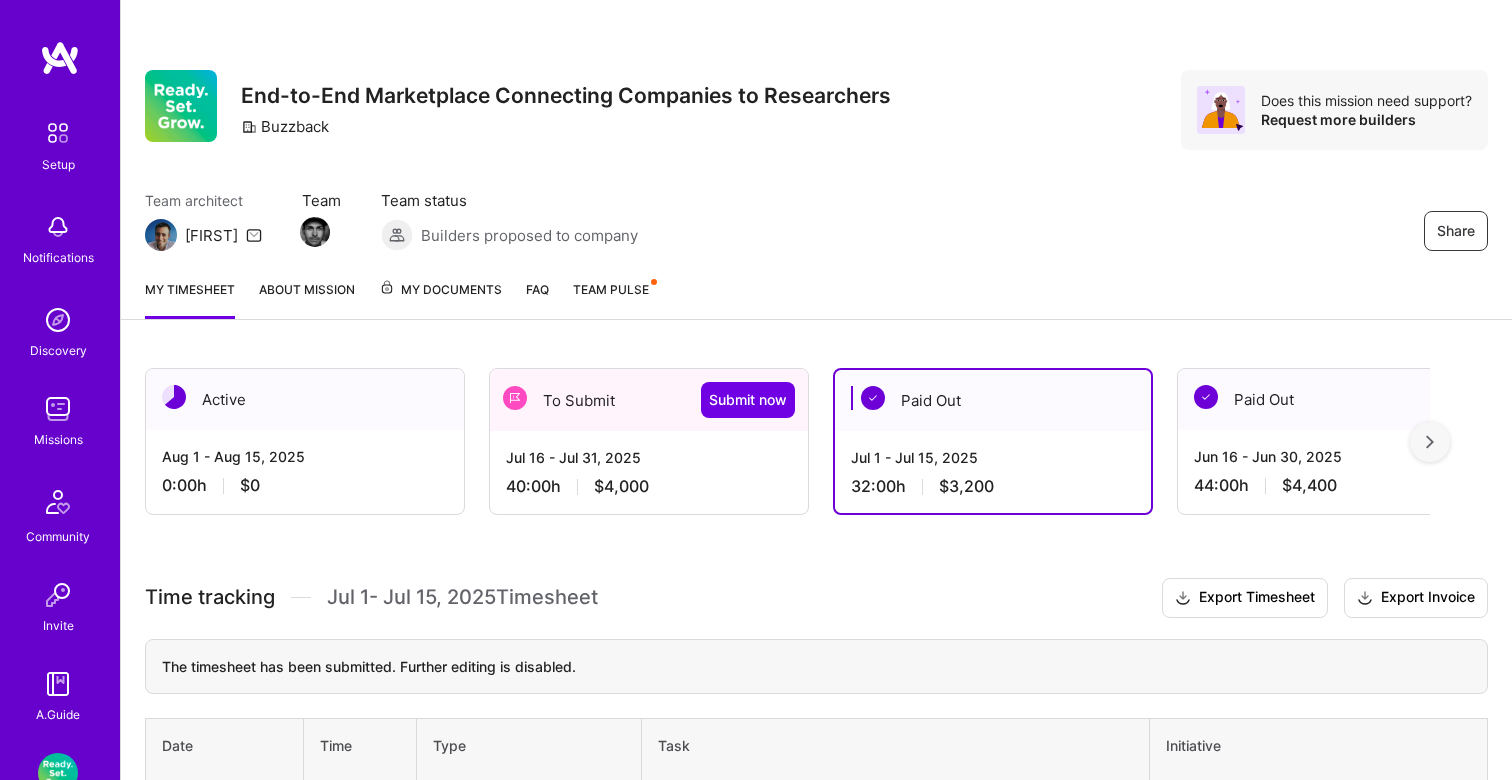 click on "Jul 16 - Jul 31, 2025" at bounding box center (649, 457) 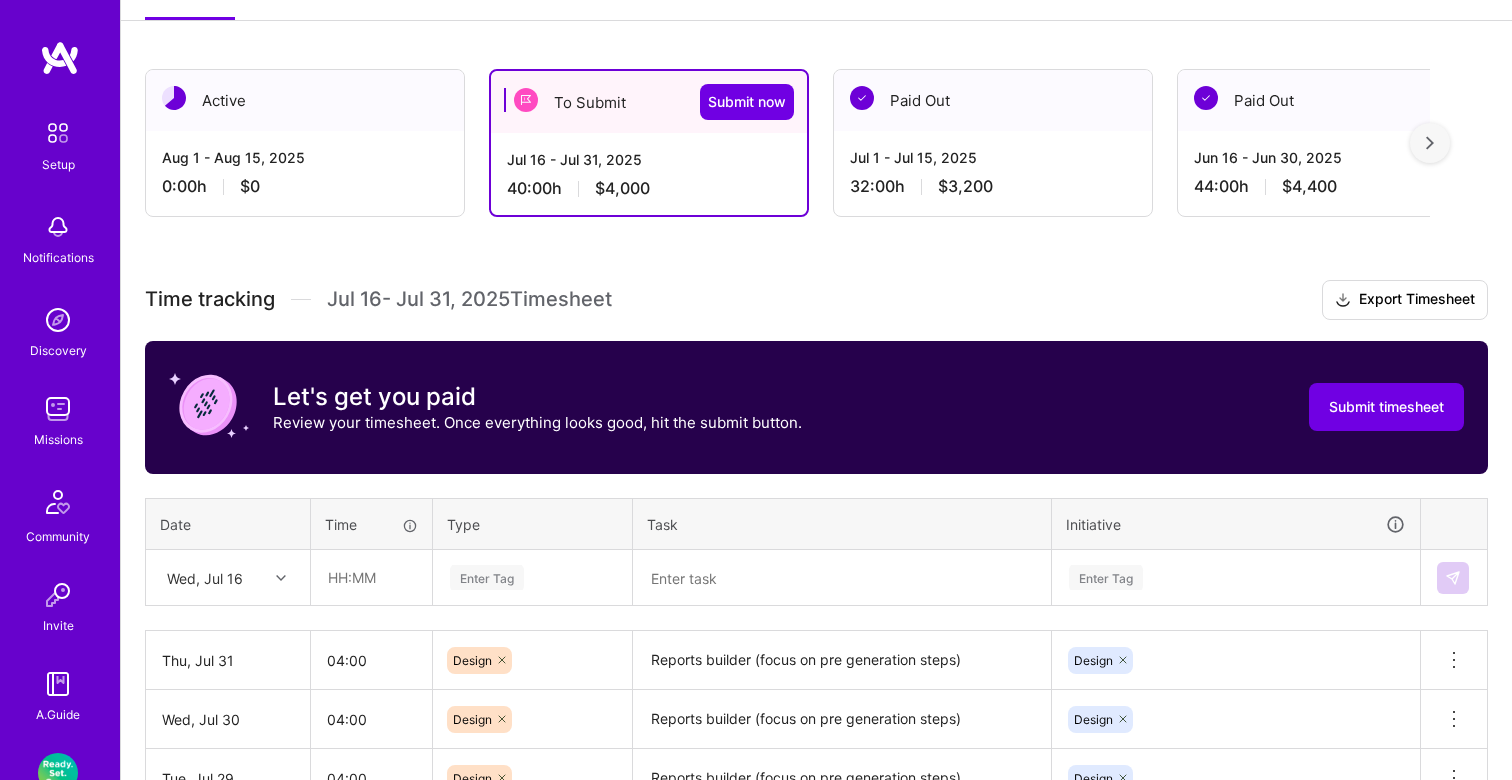 scroll, scrollTop: 298, scrollLeft: 0, axis: vertical 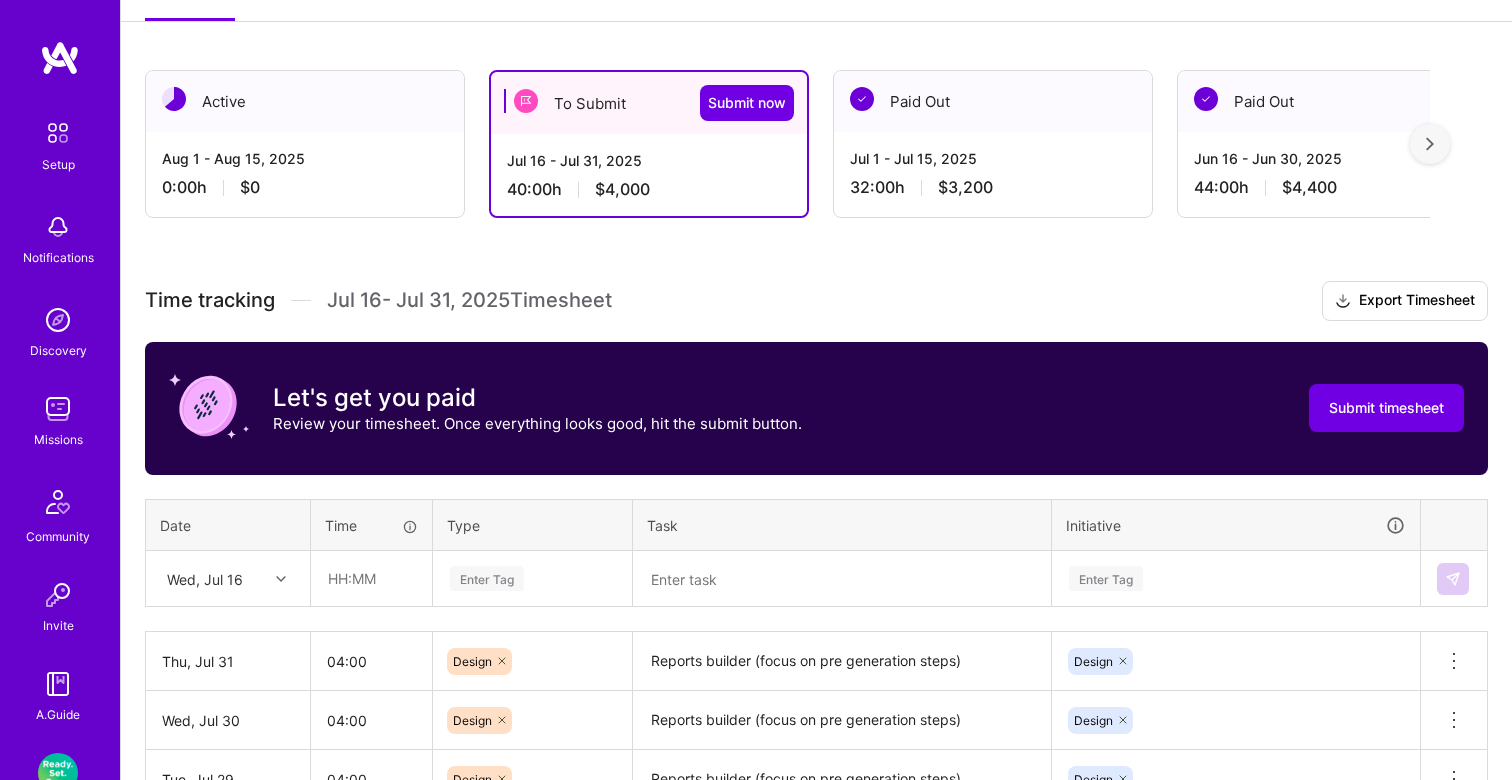 click on "[DATE] - [DATE] [DURATION]    [CURRENCY]" at bounding box center (649, 175) 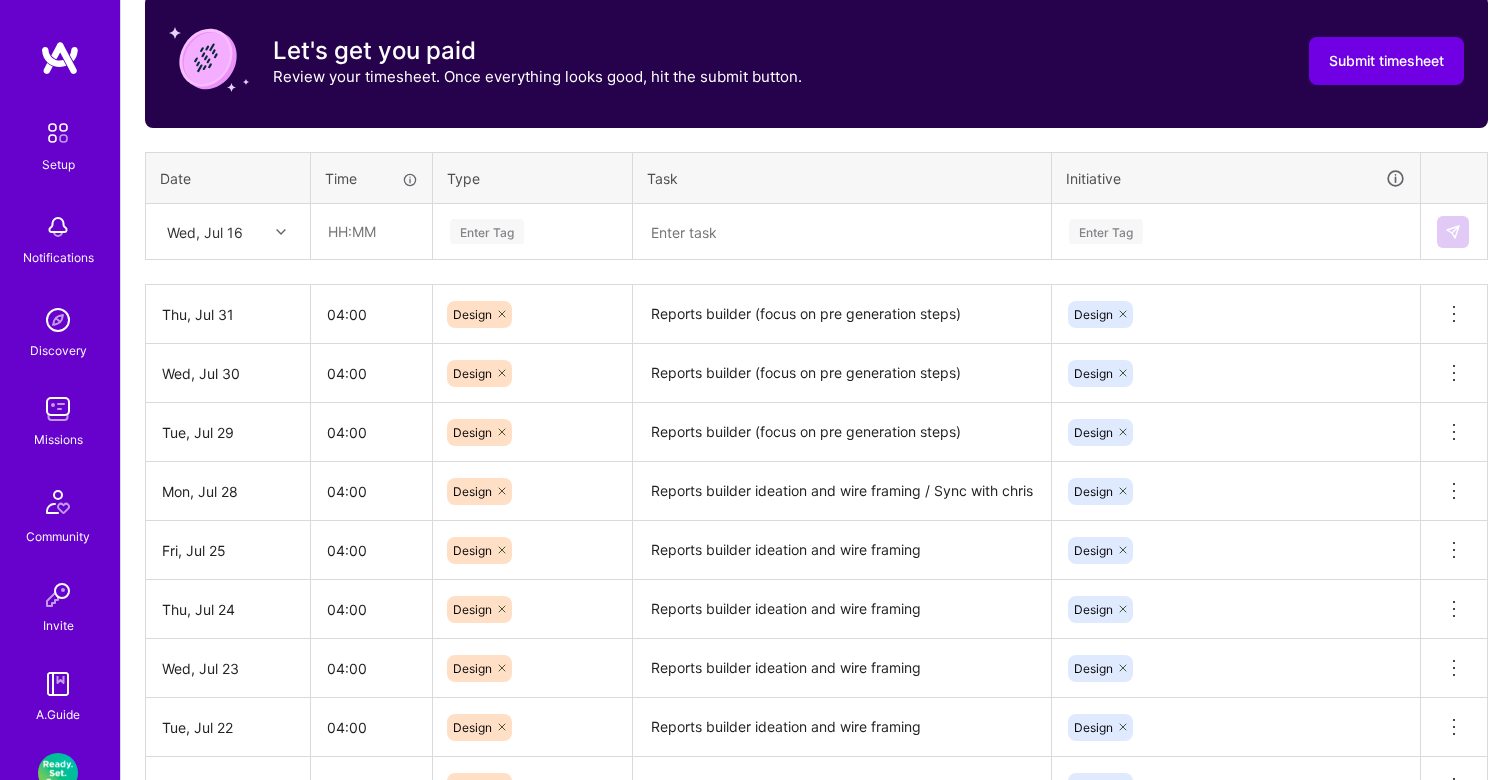 click on "Wed, Jul 16" at bounding box center [212, 231] 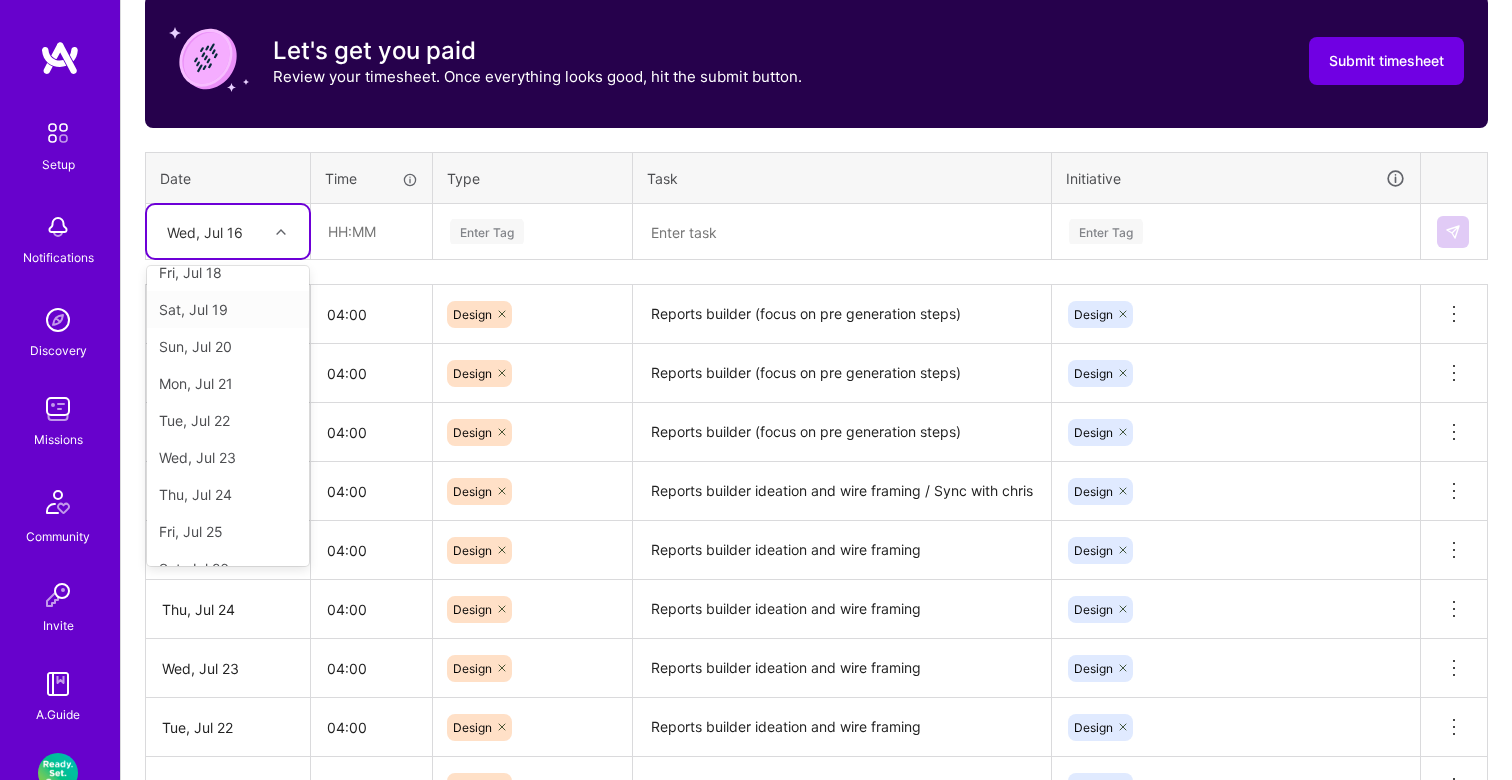 scroll, scrollTop: 0, scrollLeft: 0, axis: both 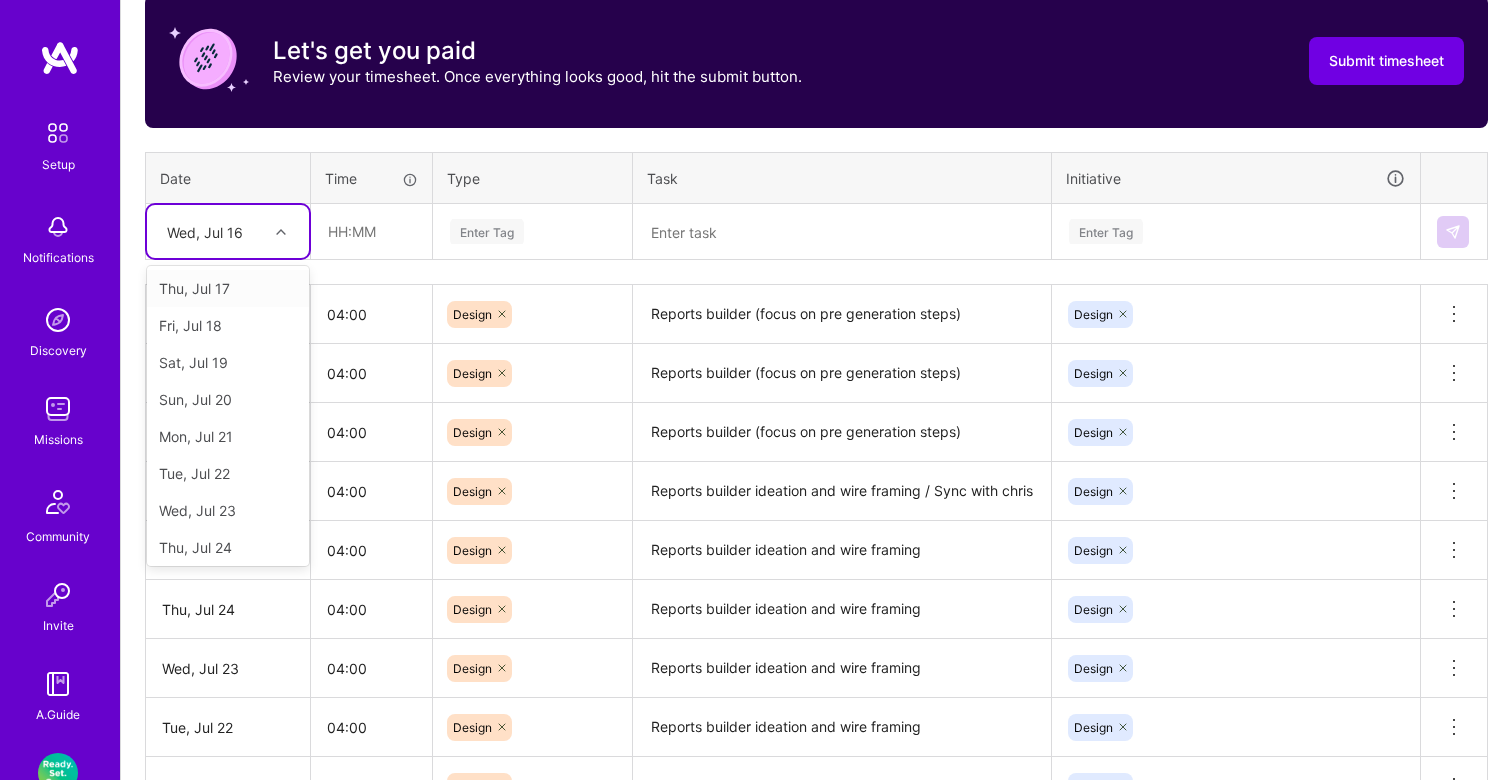 click on "Thu, Jul 17" at bounding box center [228, 288] 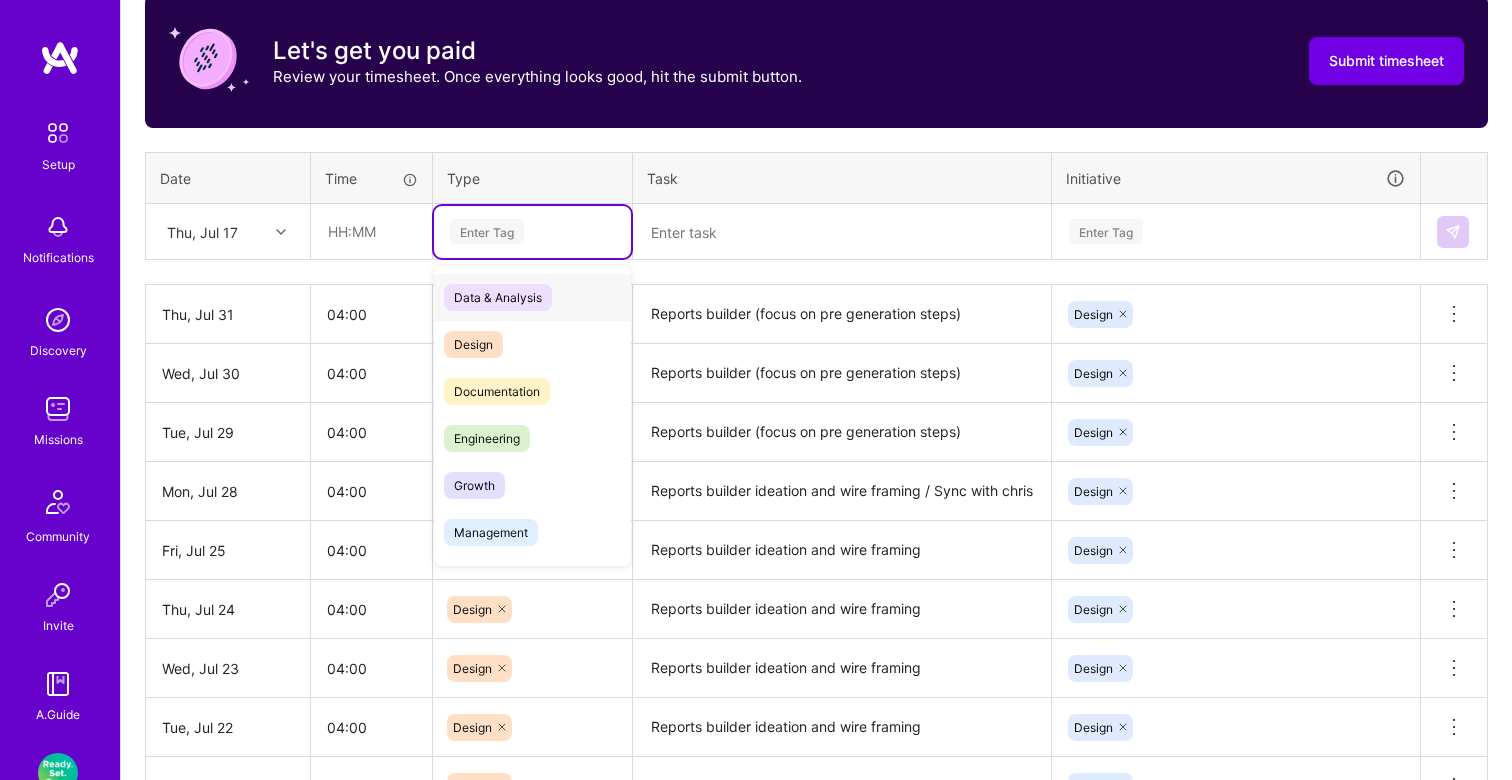click on "Enter Tag" at bounding box center [487, 231] 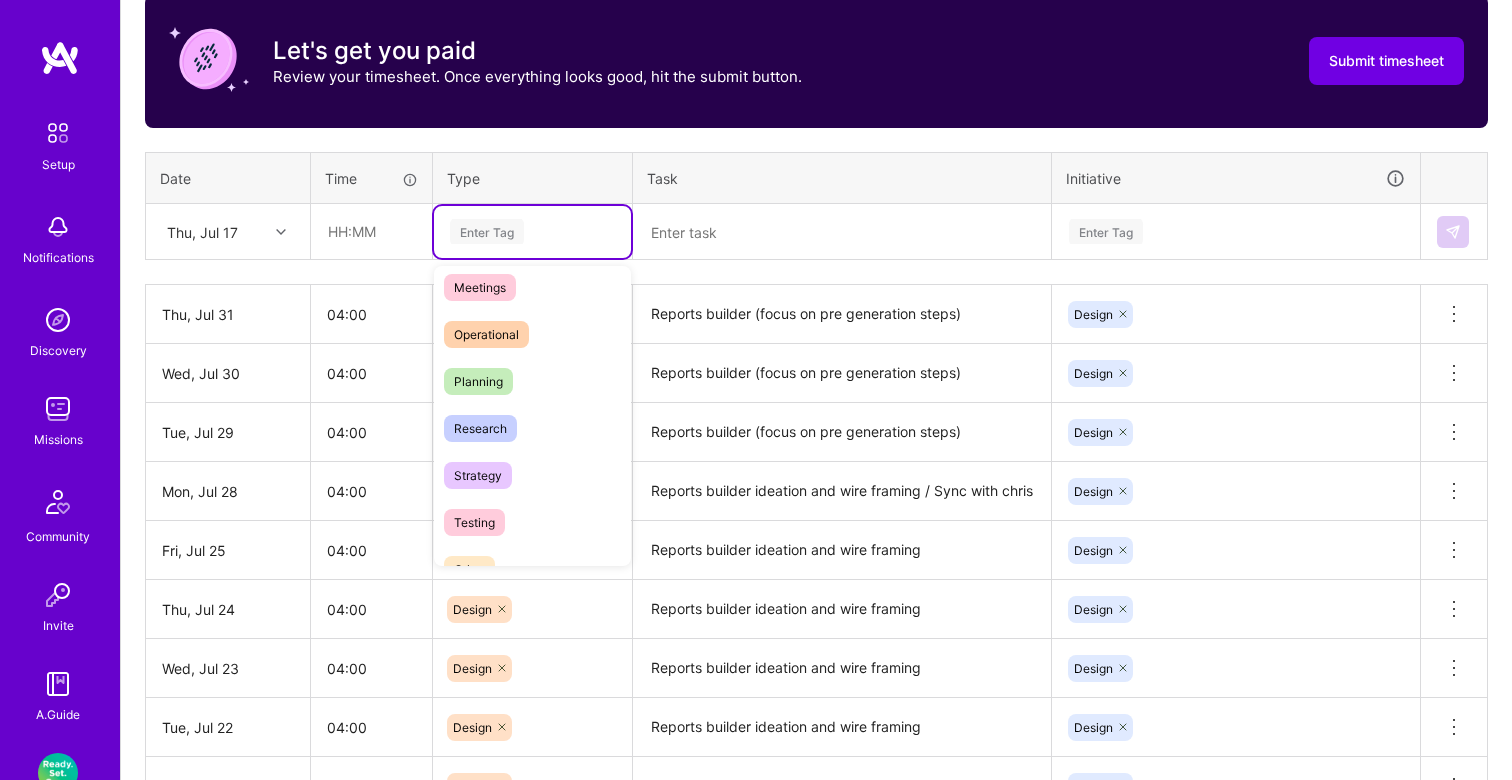 scroll, scrollTop: 570, scrollLeft: 0, axis: vertical 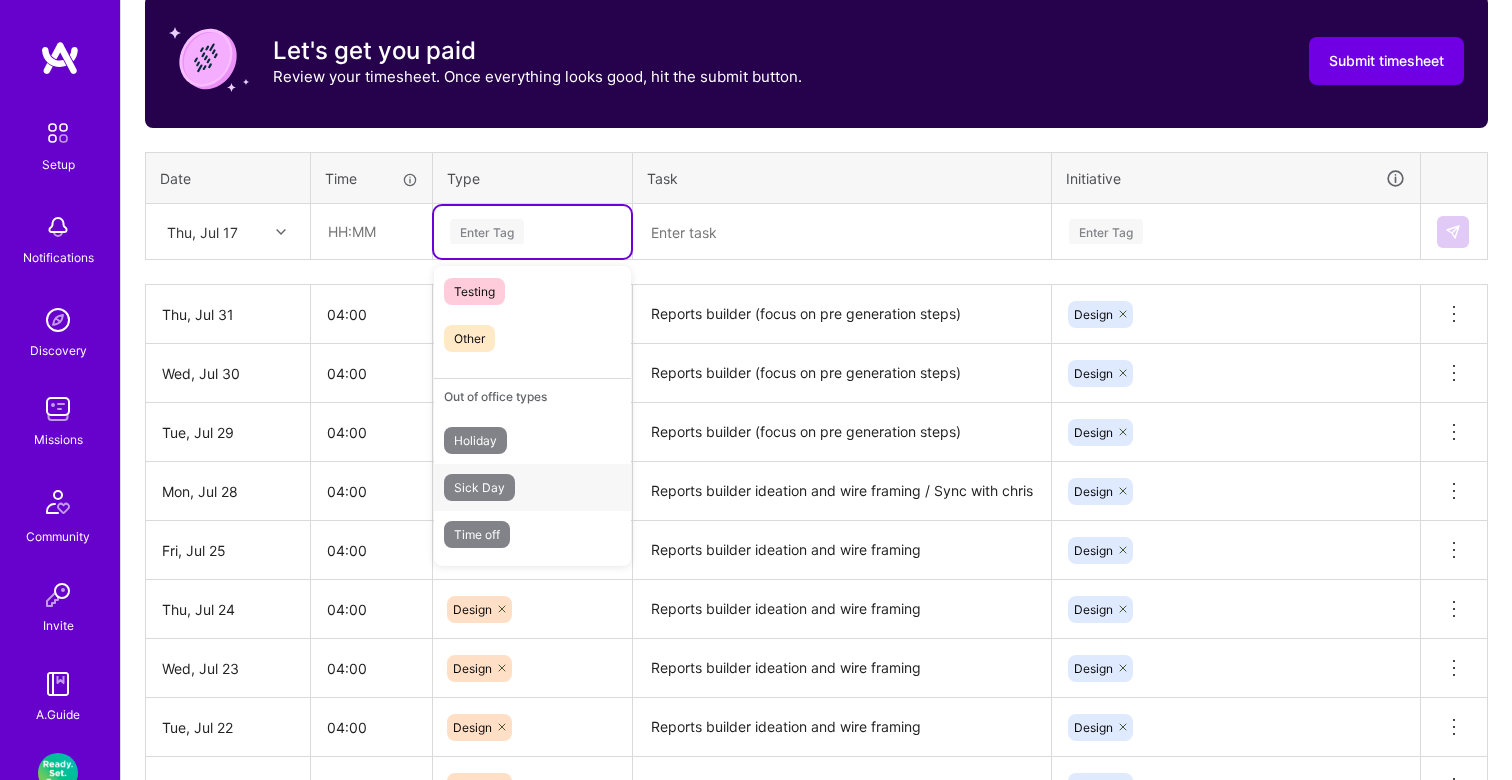 click on "Sick Day" at bounding box center (479, 487) 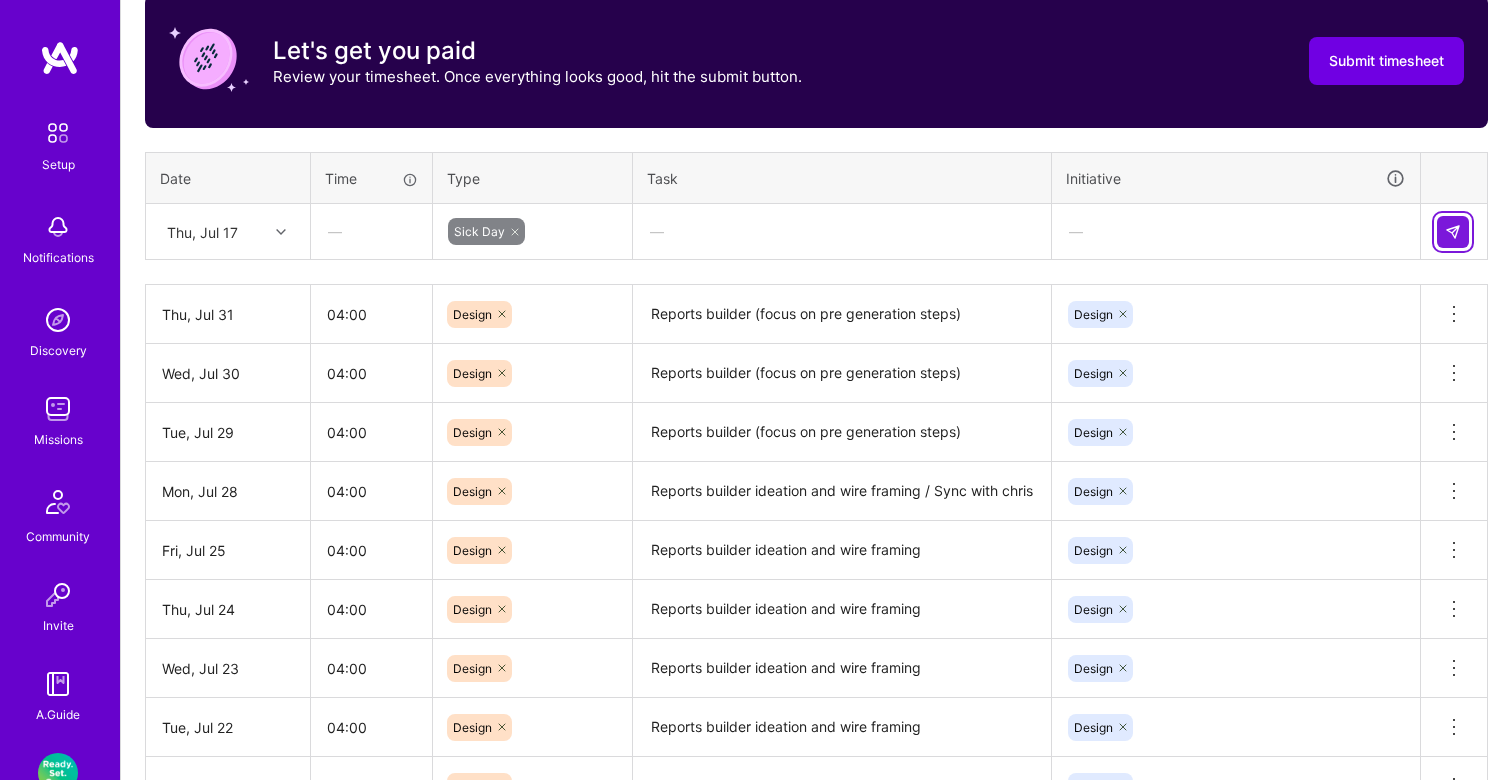 click at bounding box center (1453, 232) 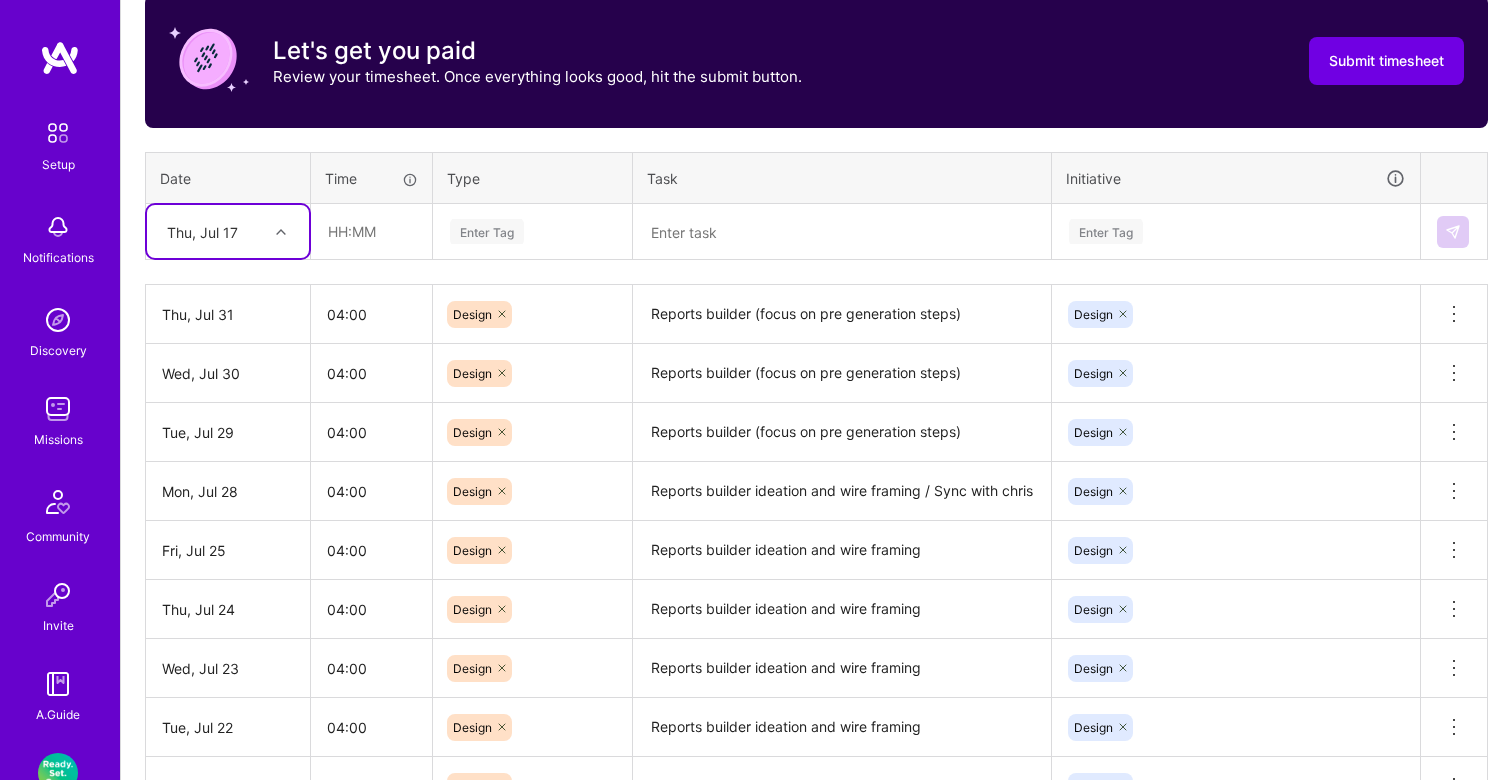 click on "Thu, Jul 17" at bounding box center [212, 231] 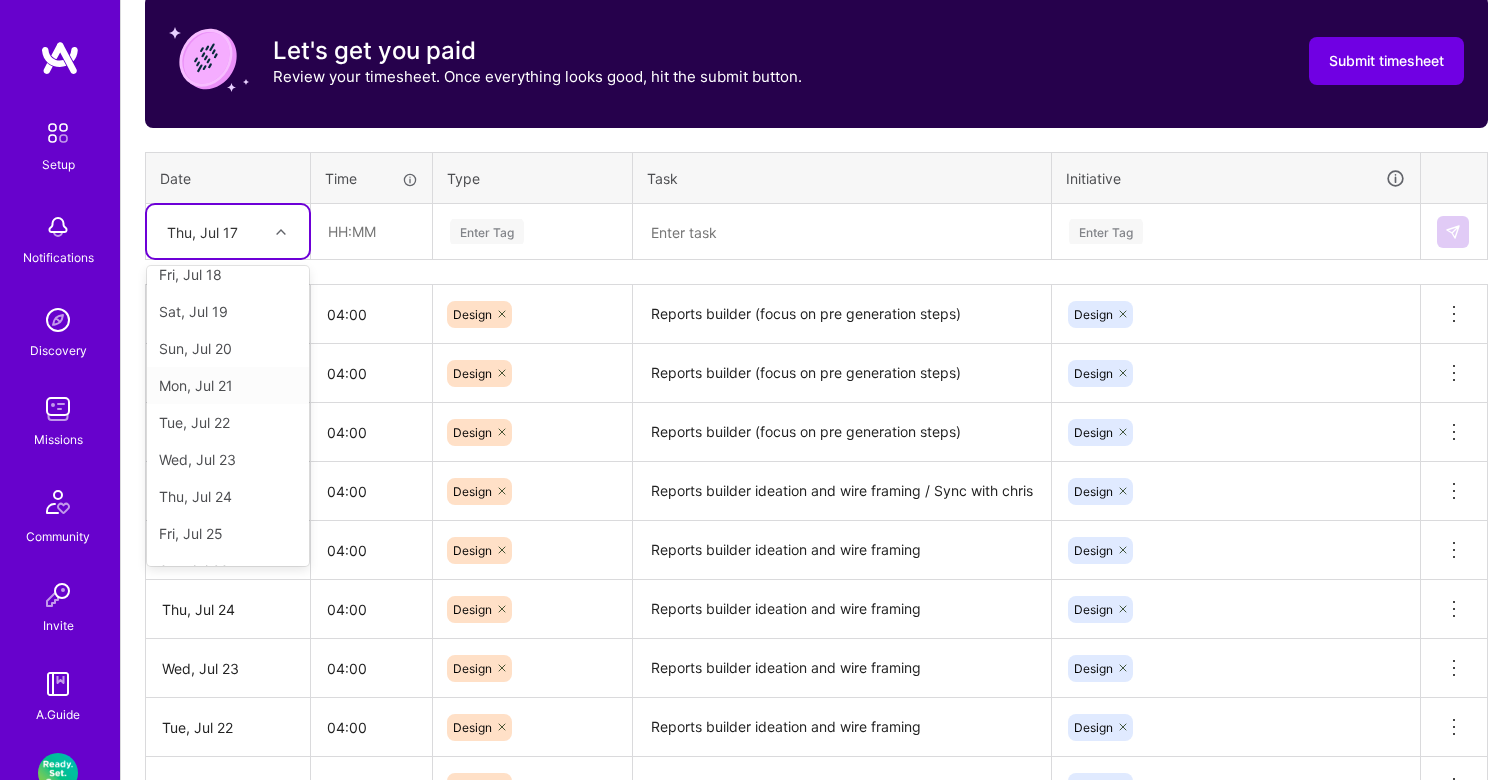 scroll, scrollTop: 0, scrollLeft: 0, axis: both 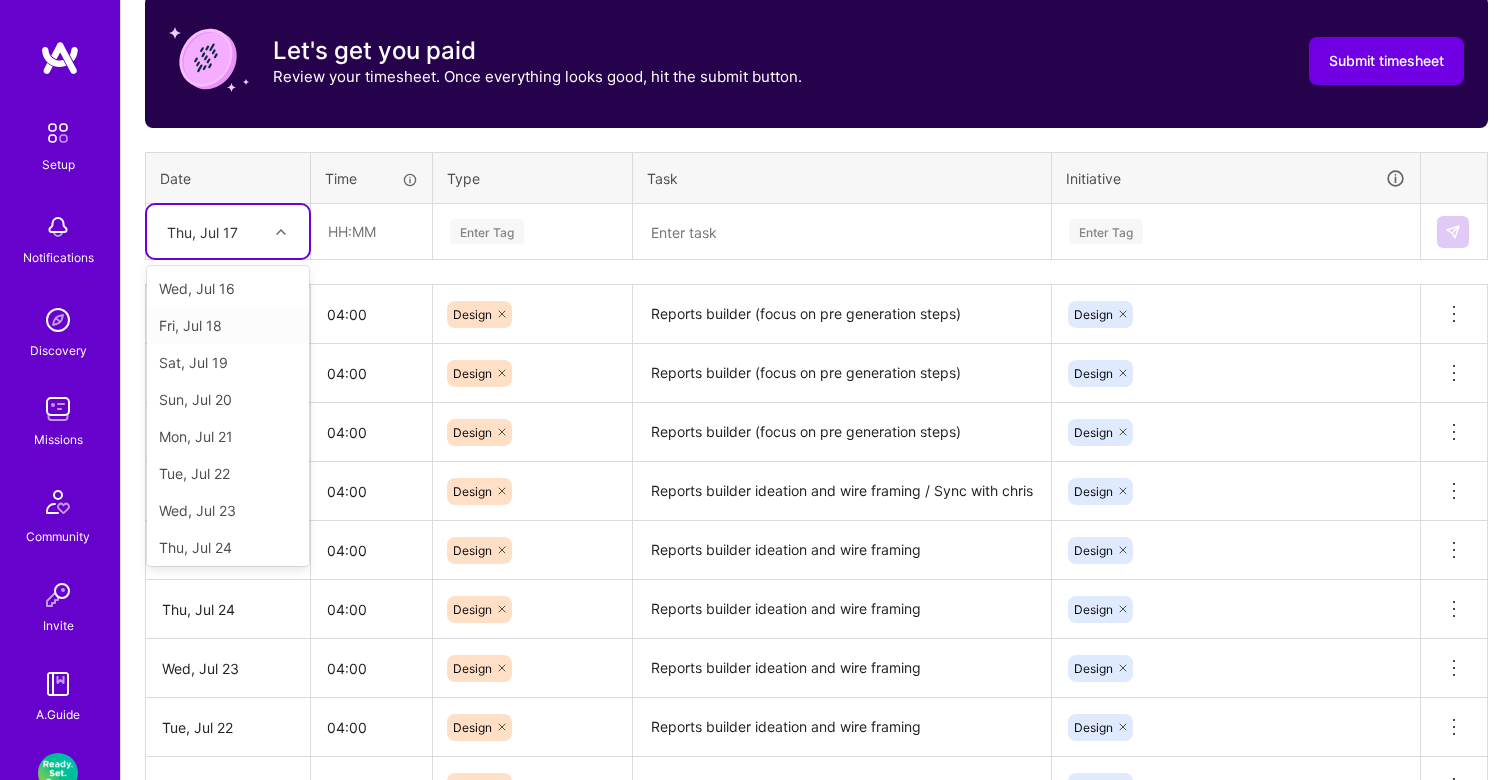 click on "Fri, Jul 18" at bounding box center (228, 325) 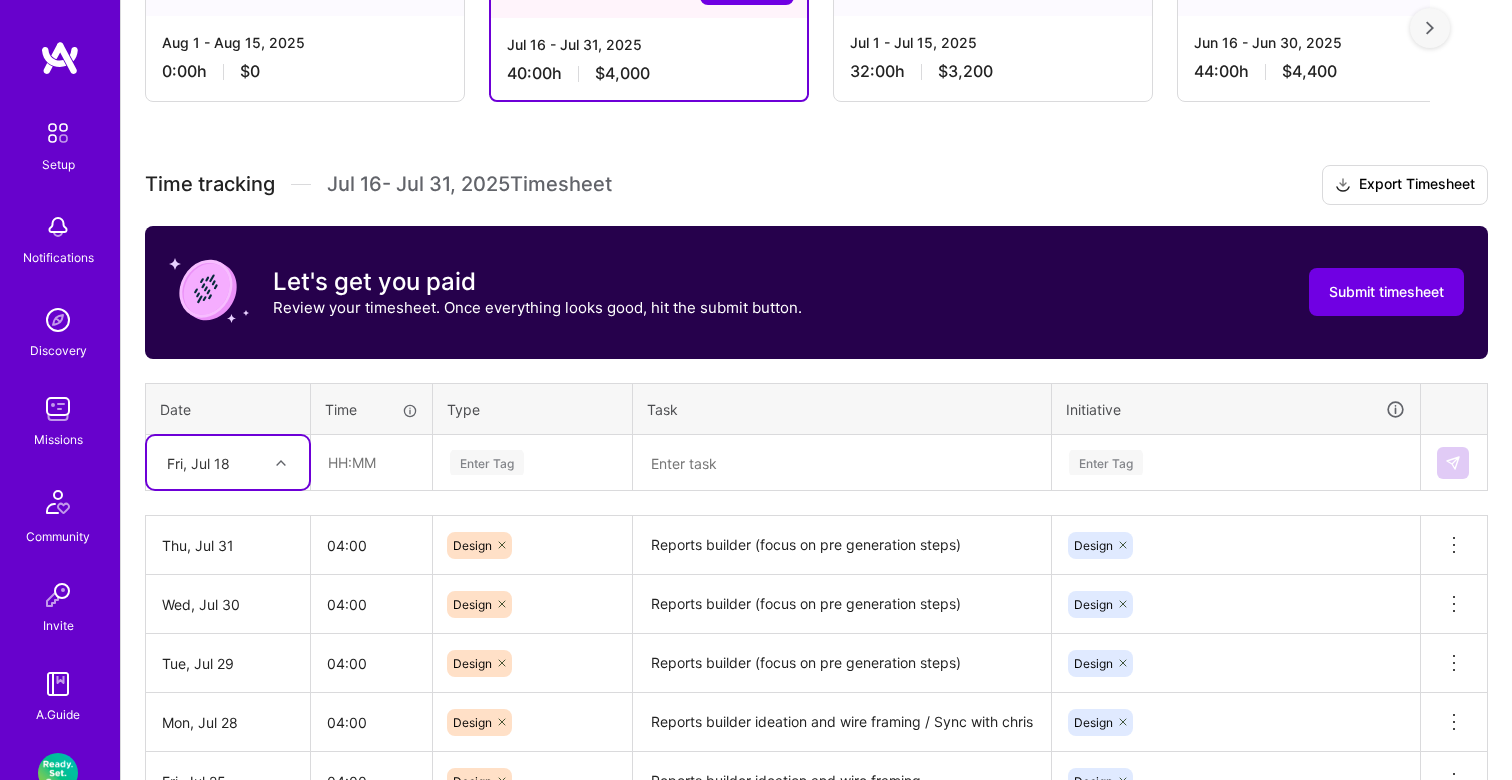 scroll, scrollTop: 289, scrollLeft: 0, axis: vertical 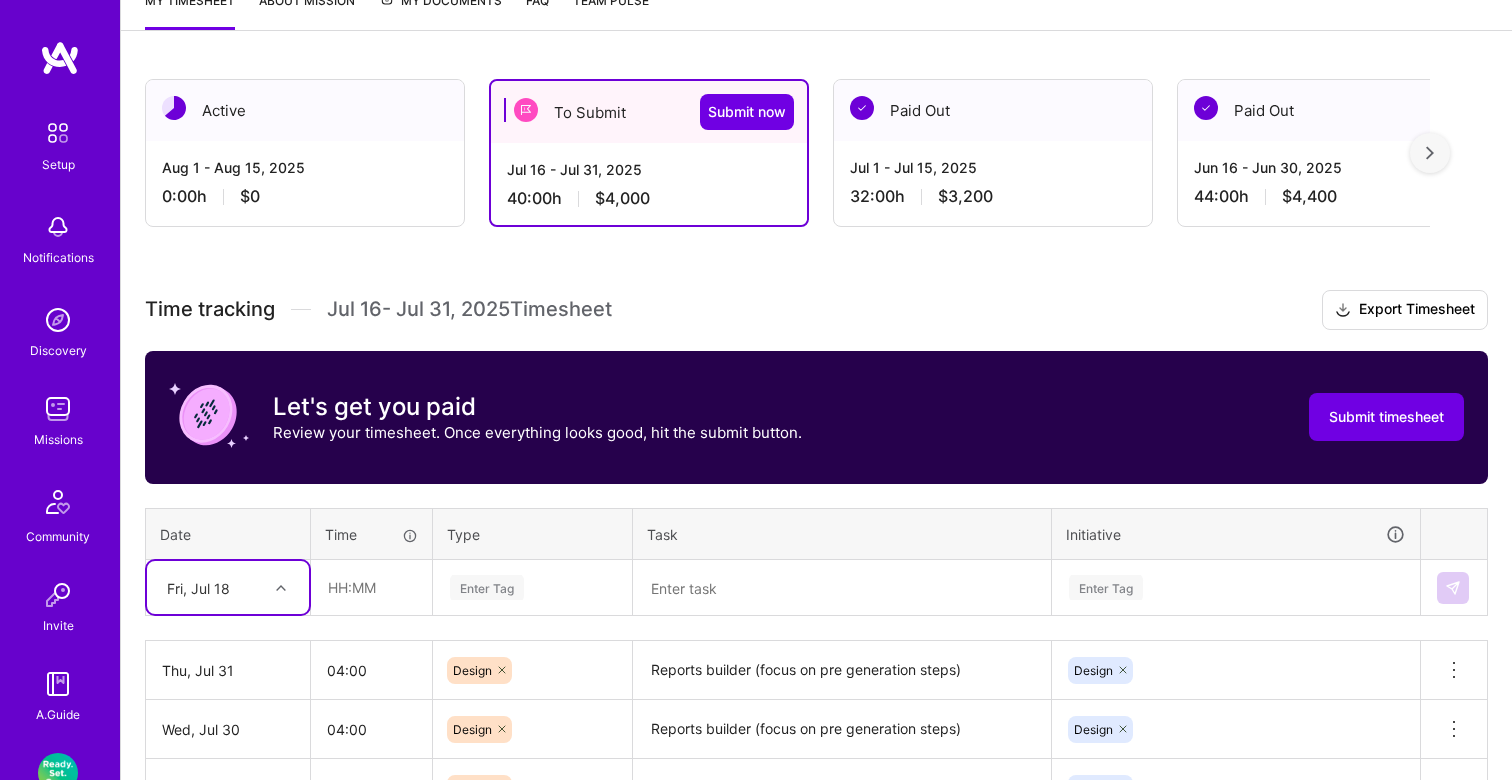 click on "Time tracking Jul 16  -   Jul 31 ,   2025  Timesheet Export Timesheet" at bounding box center [816, 310] 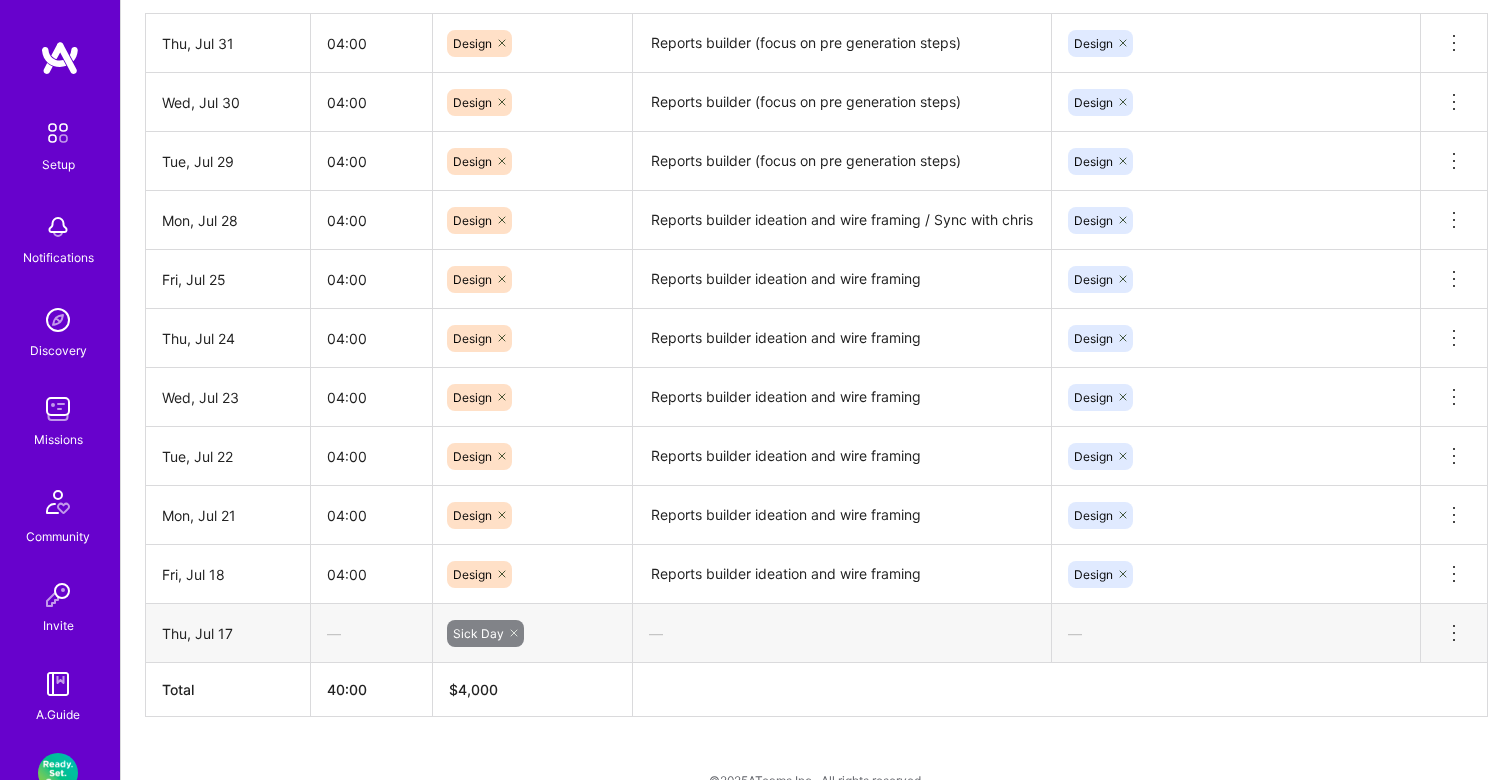 scroll, scrollTop: 950, scrollLeft: 0, axis: vertical 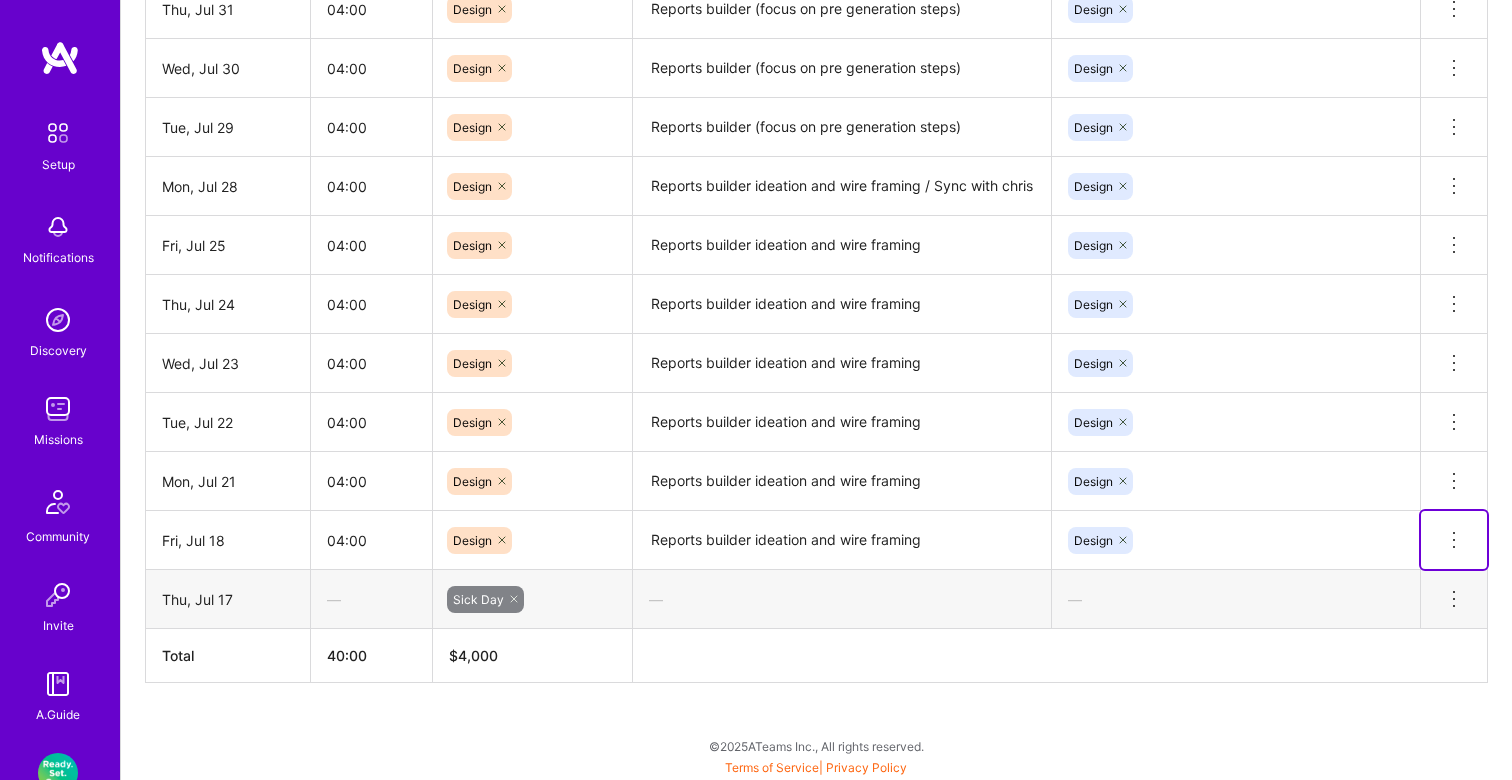 click 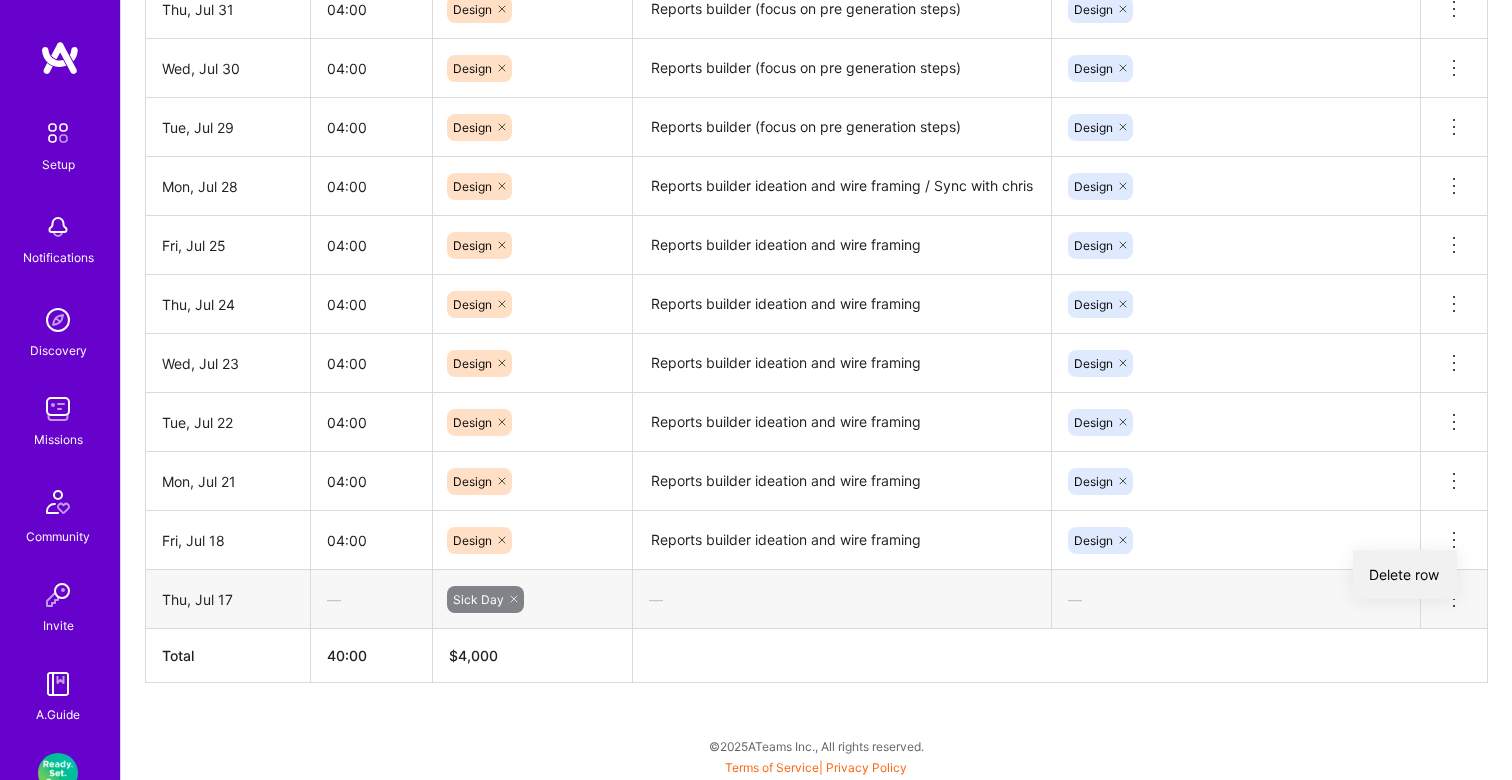 click on "Delete row" at bounding box center [1405, 574] 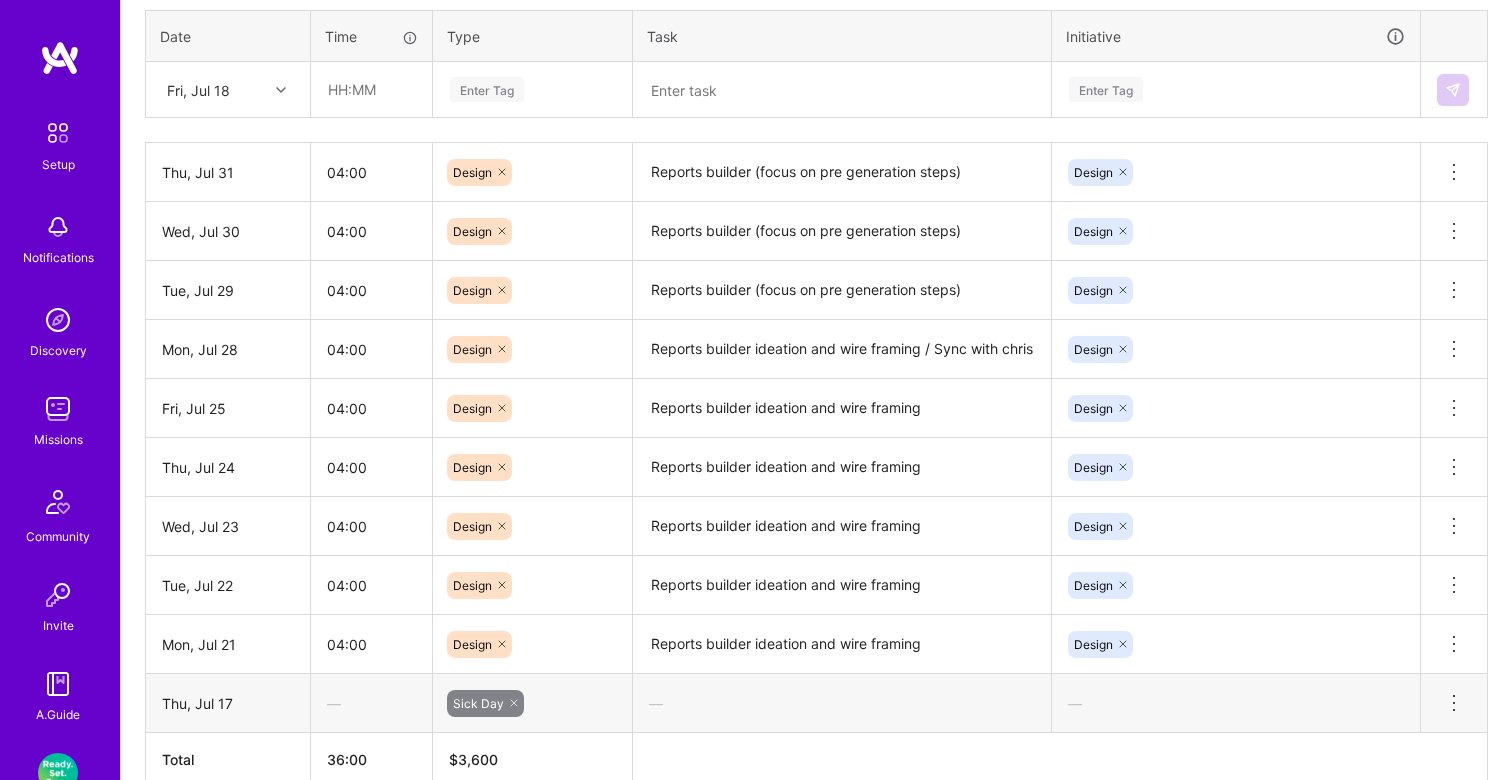 scroll, scrollTop: 609, scrollLeft: 0, axis: vertical 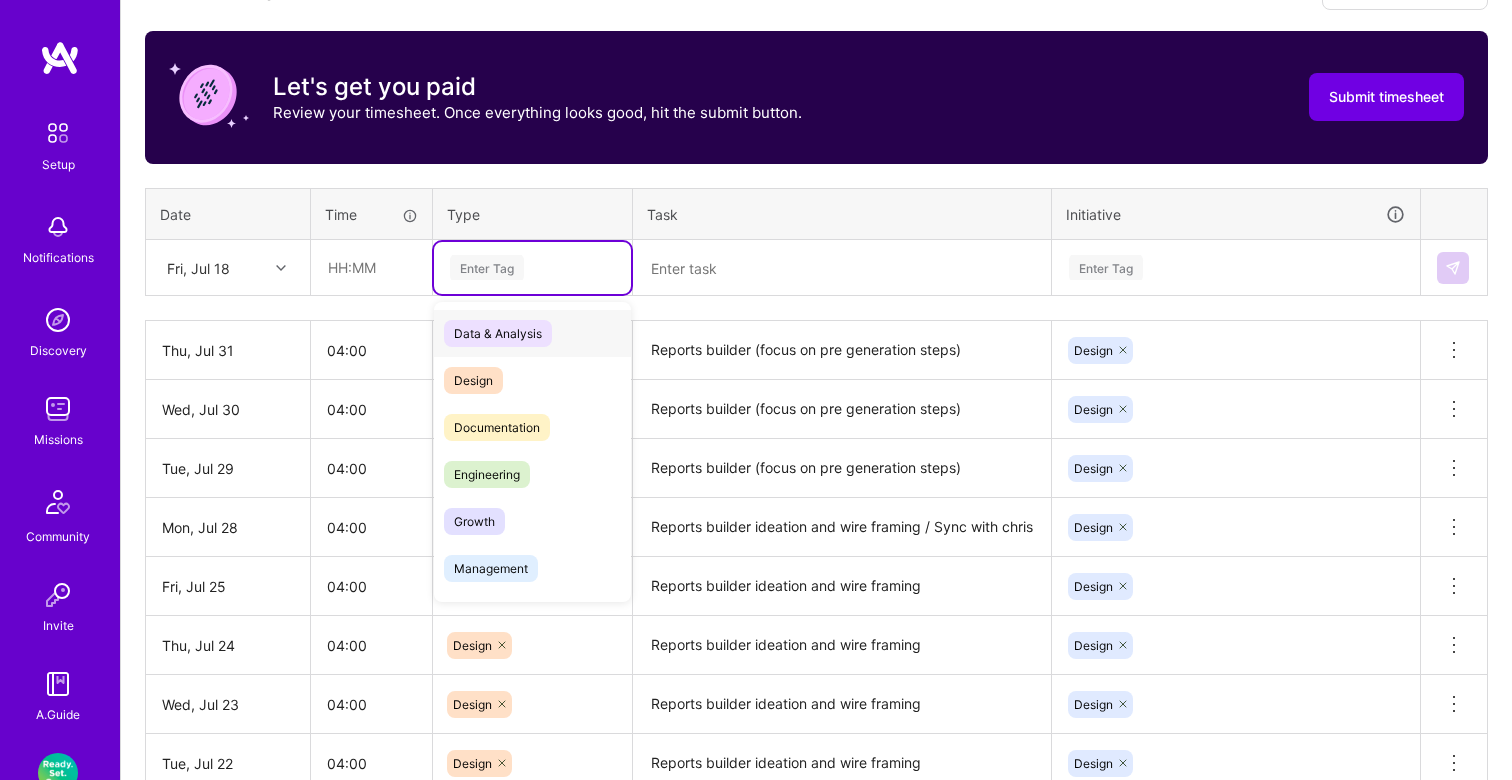 click on "Enter Tag" at bounding box center (532, 267) 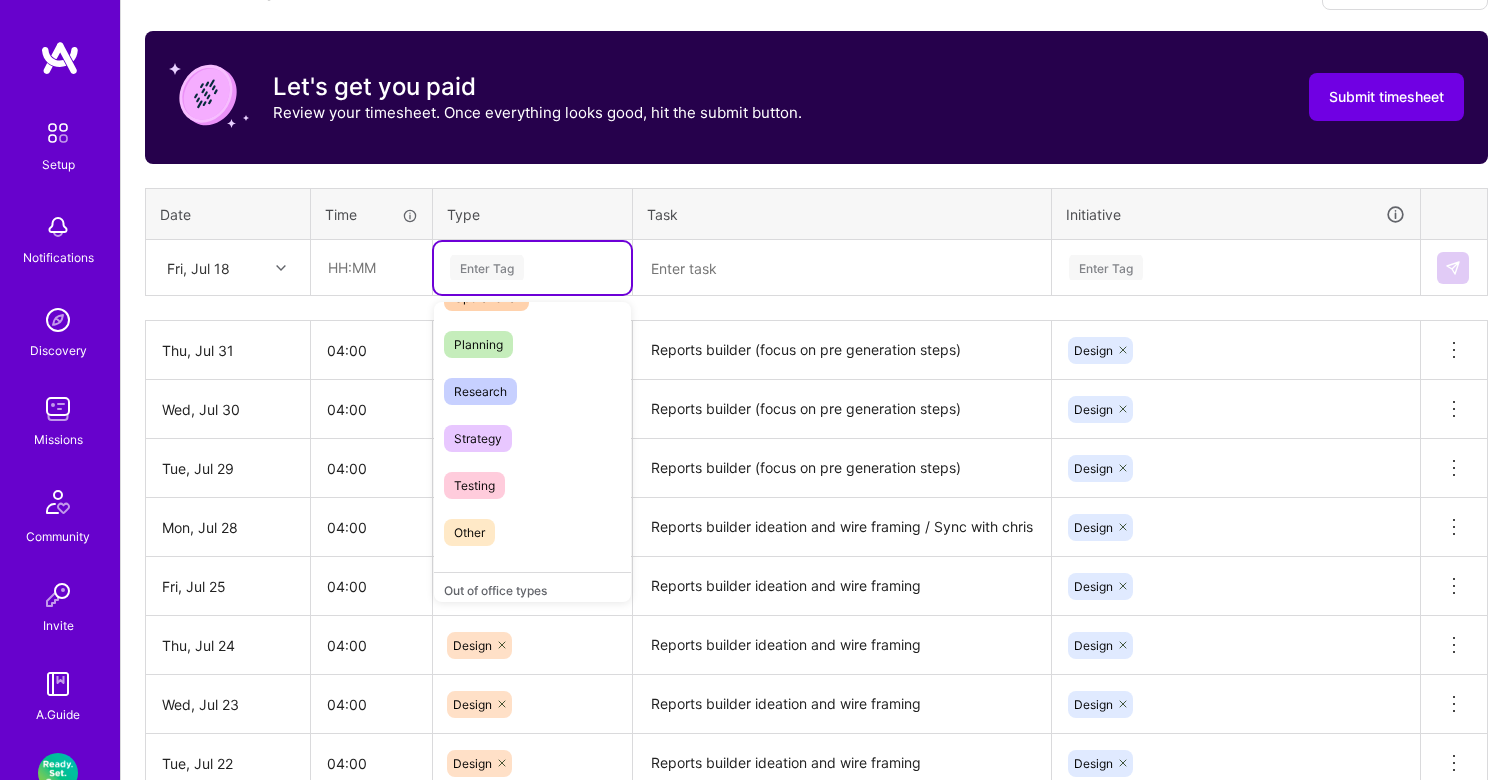 scroll, scrollTop: 570, scrollLeft: 0, axis: vertical 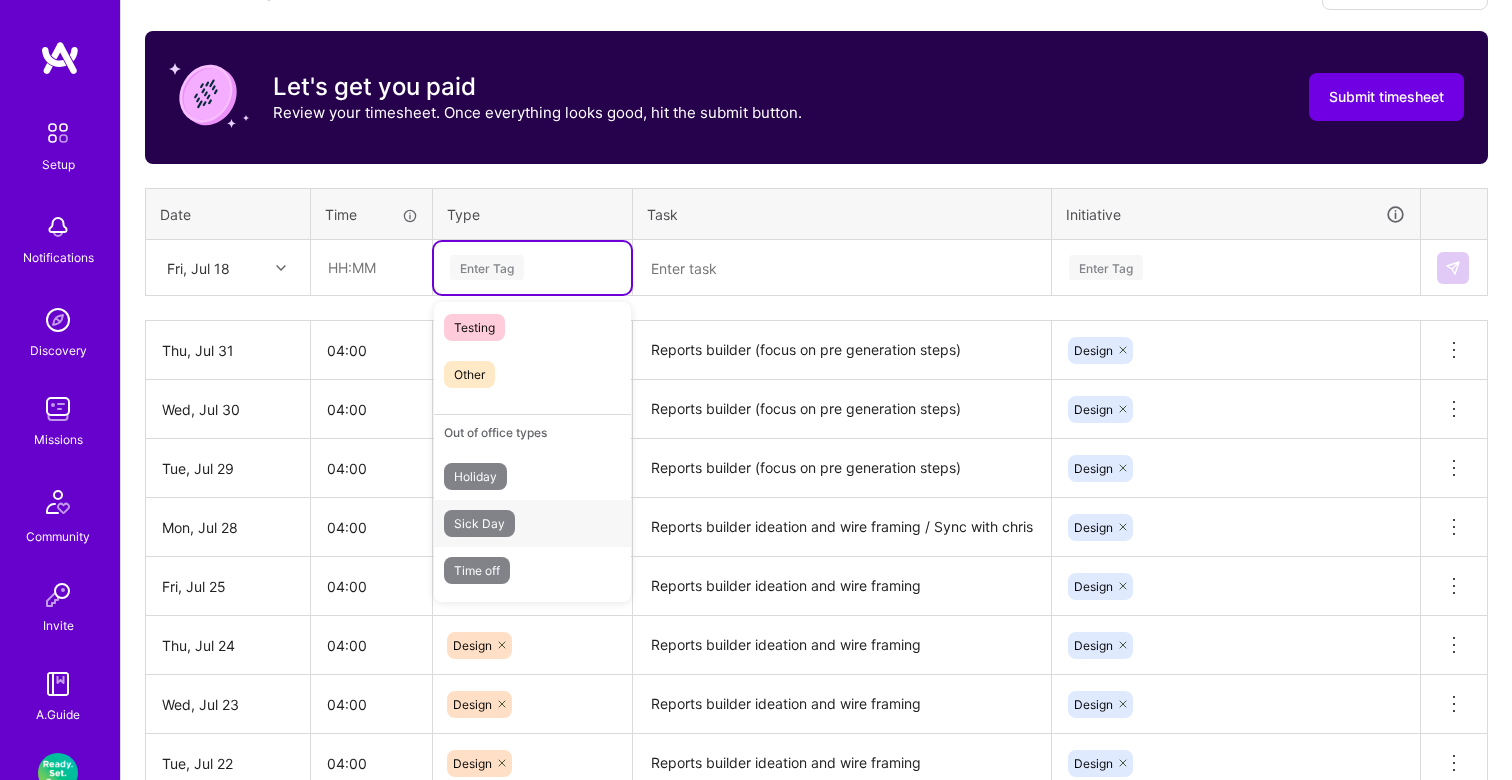 click on "Sick Day" at bounding box center (532, 523) 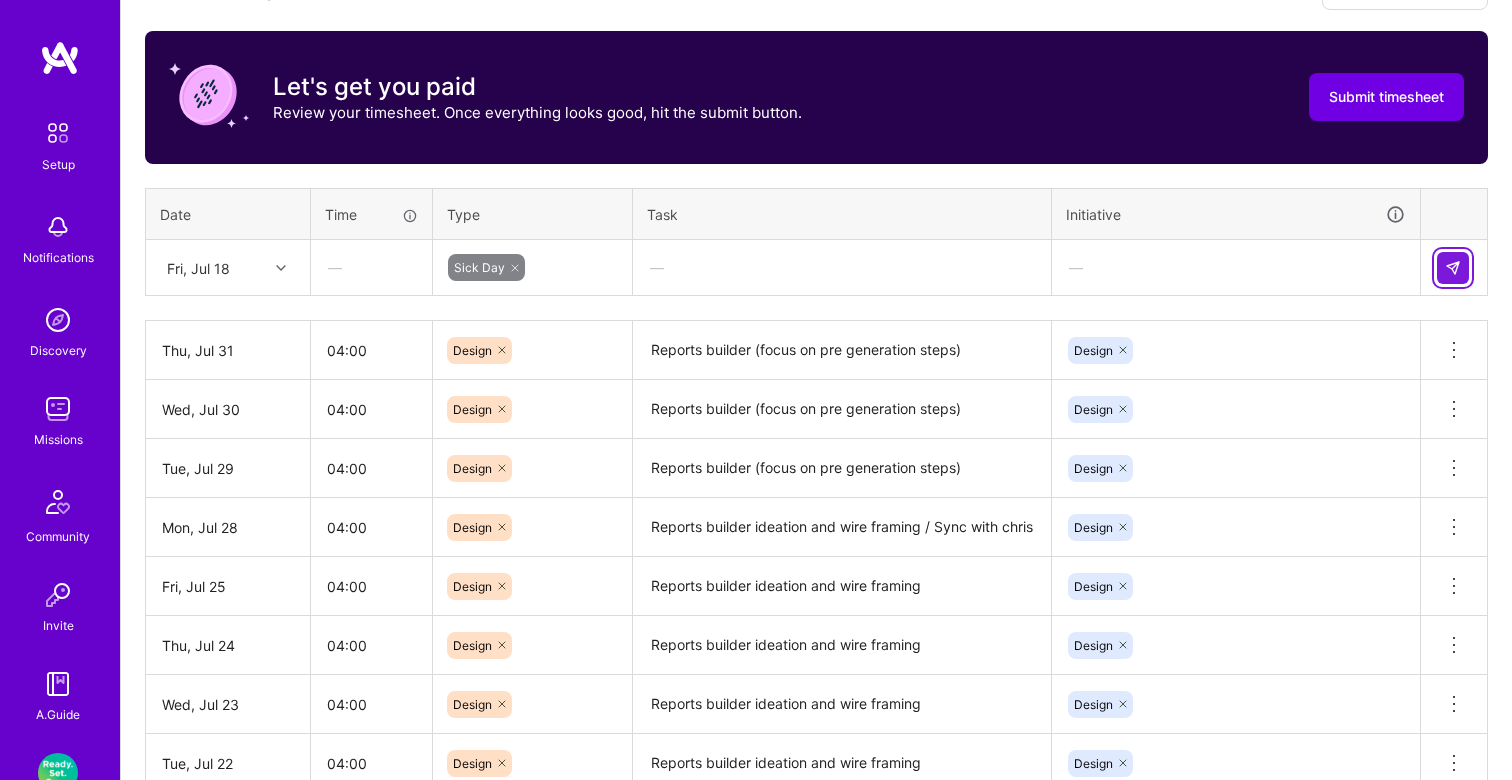 click at bounding box center [1453, 268] 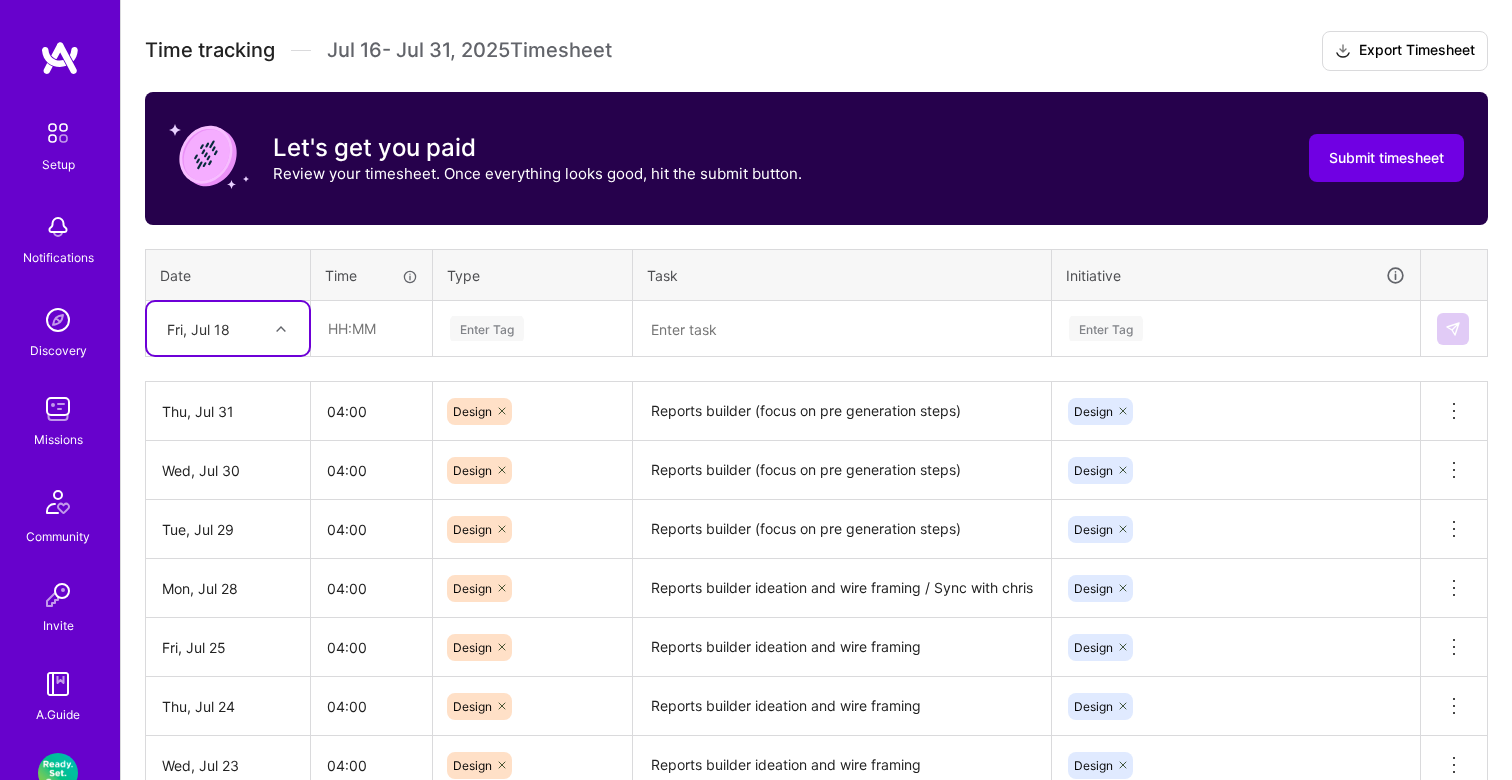 scroll, scrollTop: 564, scrollLeft: 0, axis: vertical 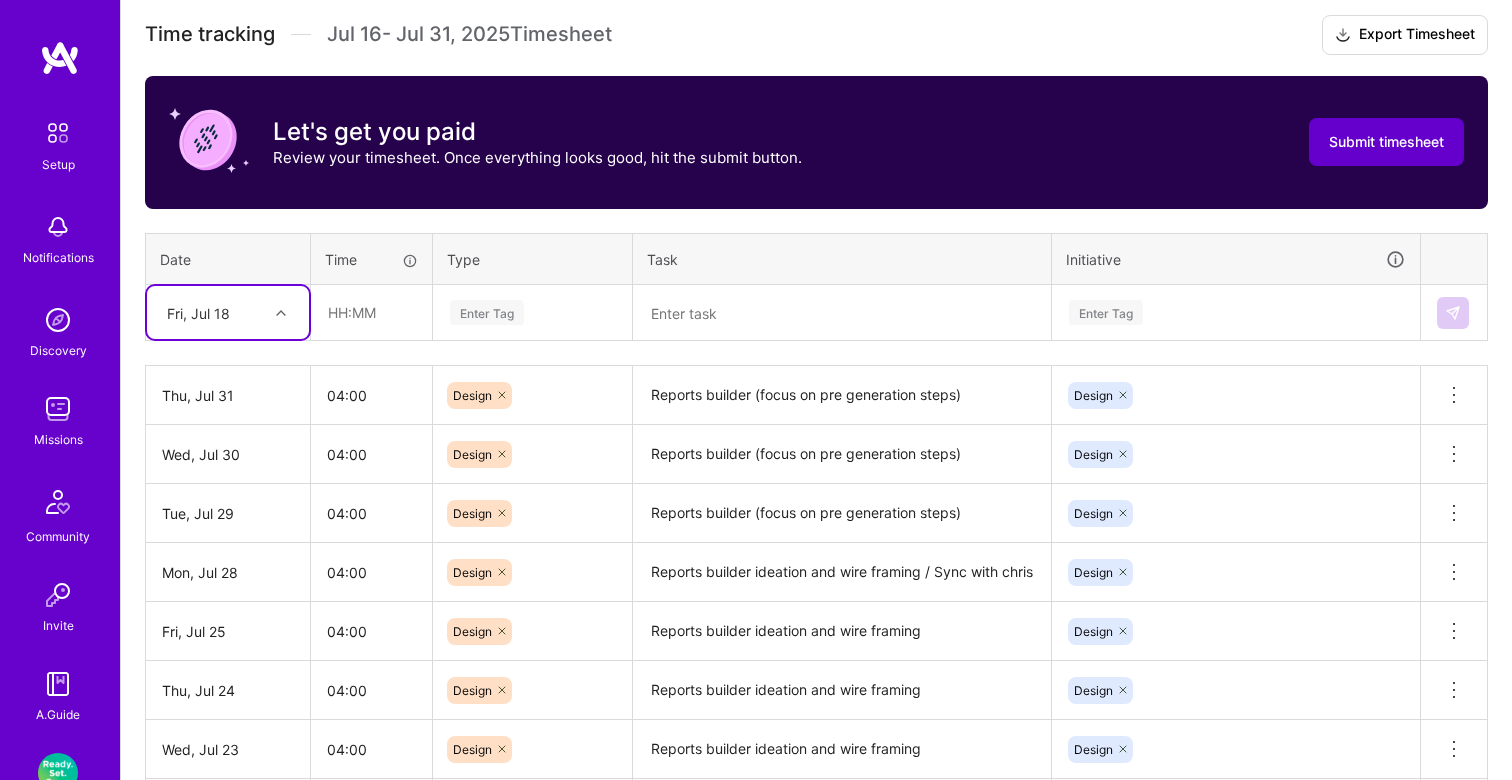 click on "Submit timesheet" at bounding box center [1386, 142] 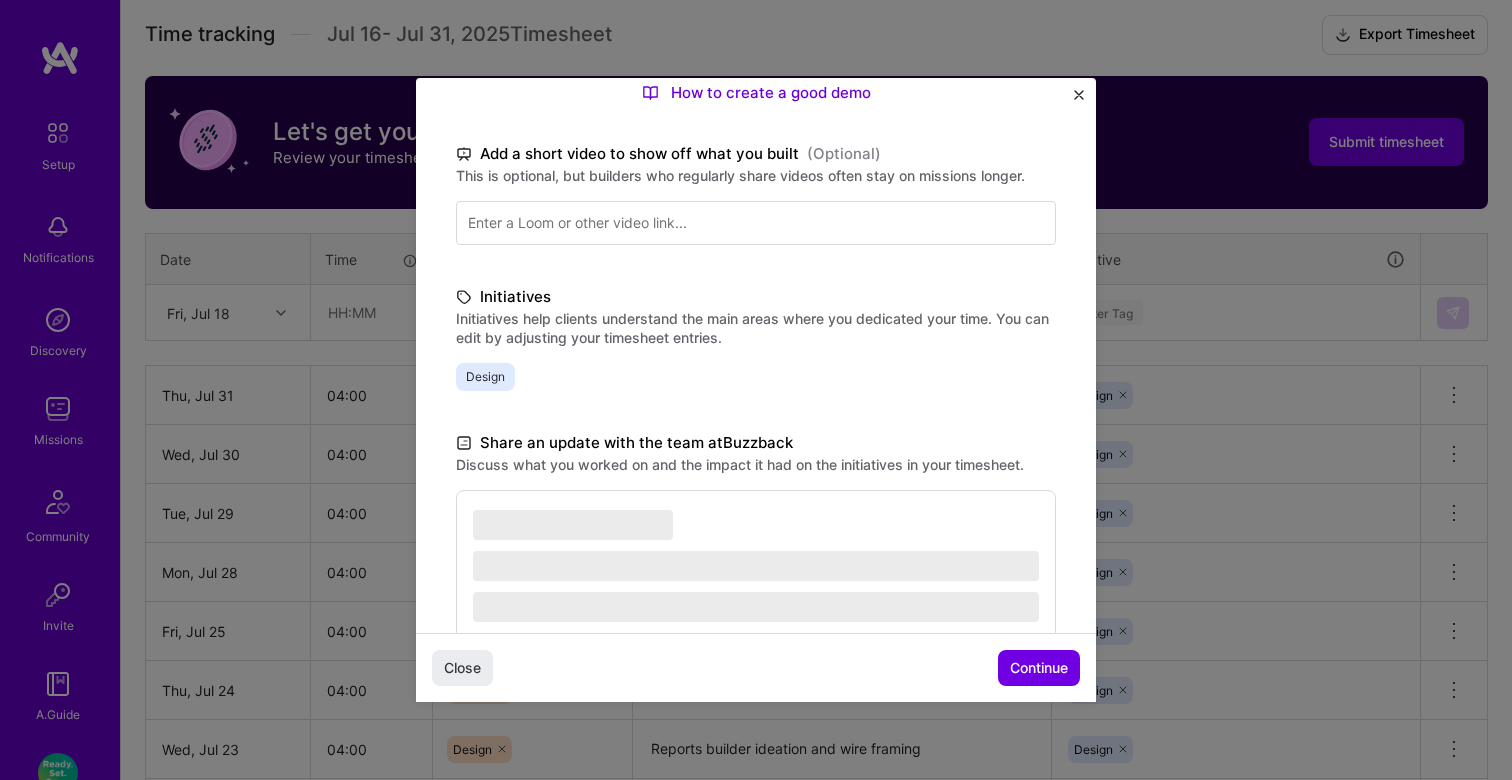 scroll, scrollTop: 425, scrollLeft: 0, axis: vertical 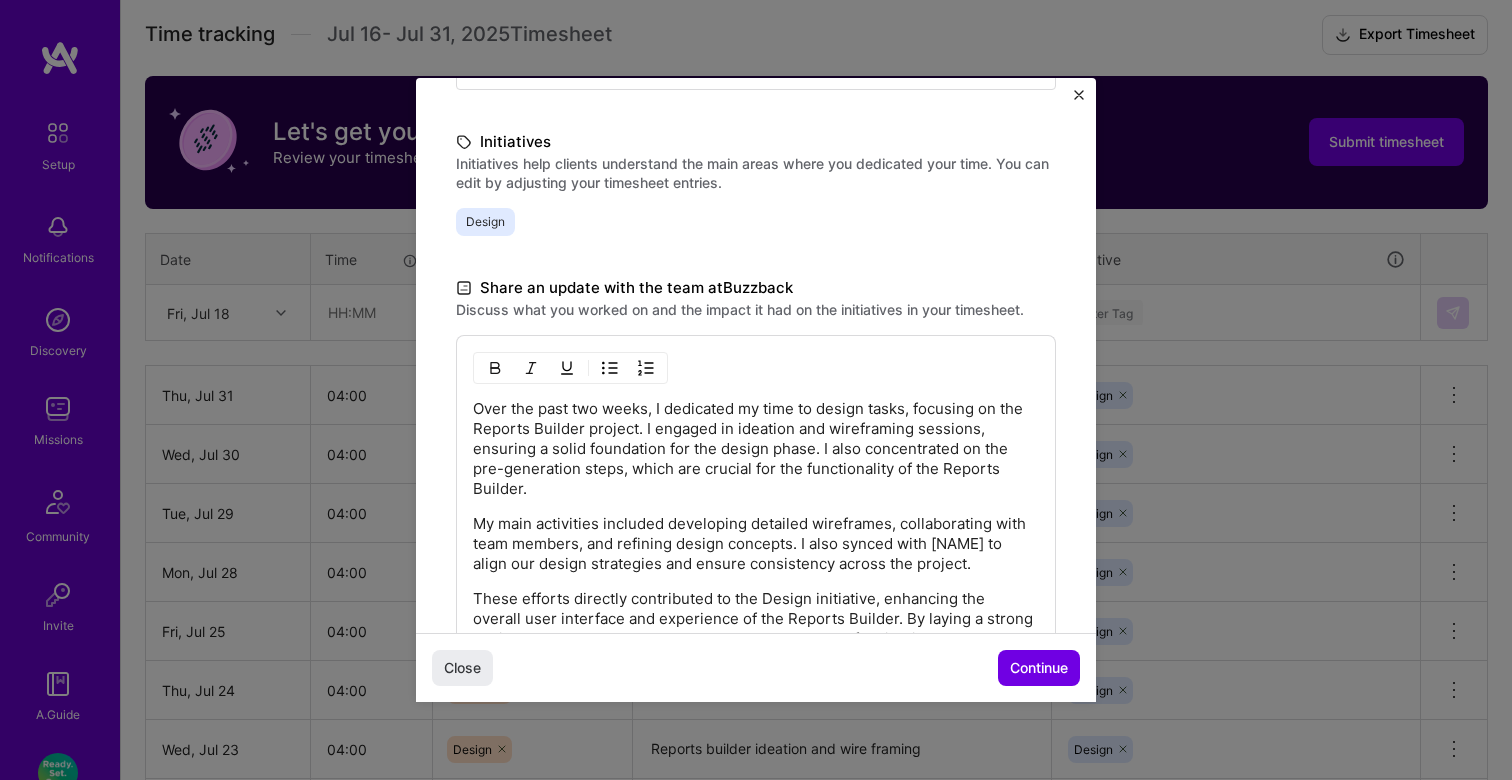 click on "My main activities included developing detailed wireframes, collaborating with team members, and refining design concepts. I also synced with [NAME] to align our design strategies and ensure consistency across the project." at bounding box center (756, 544) 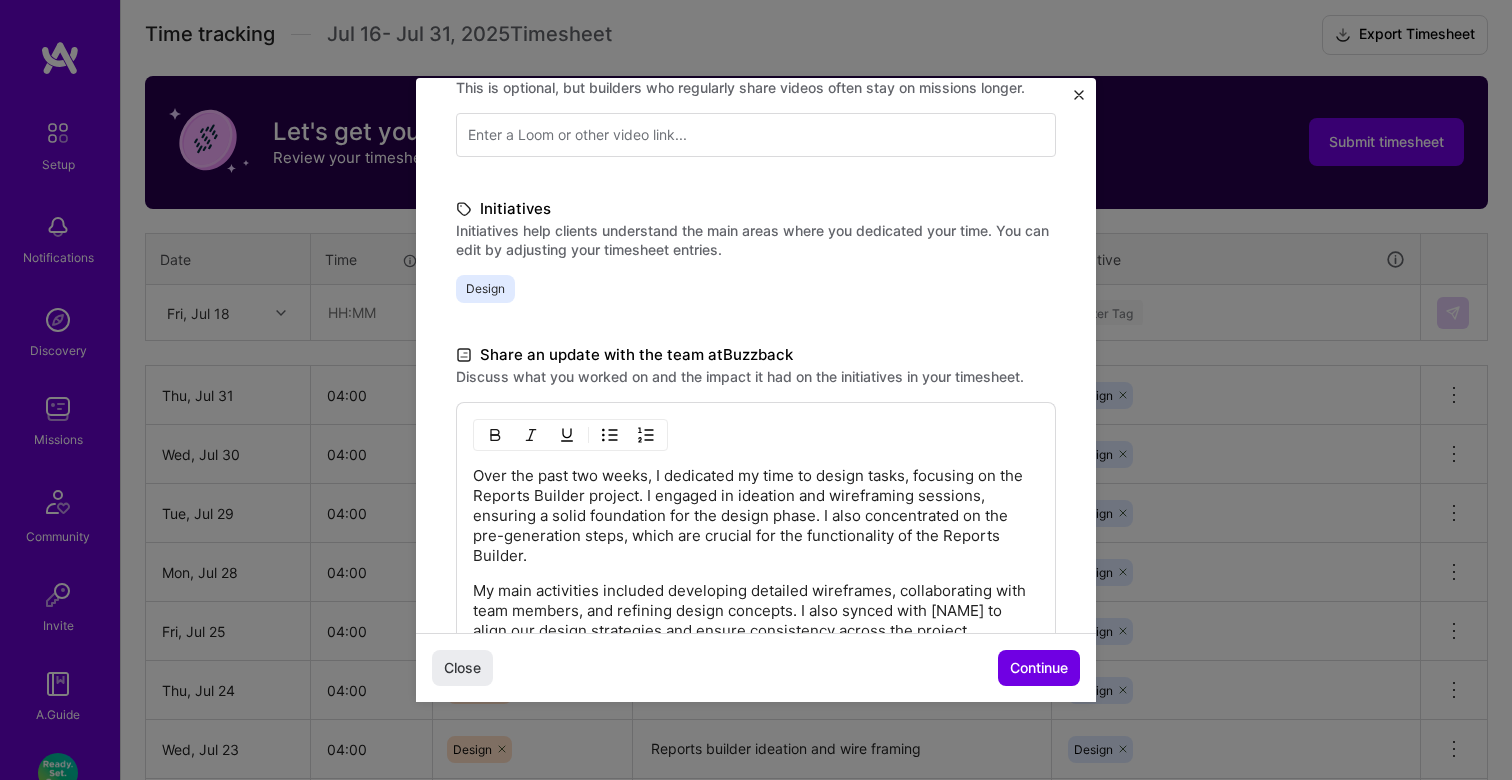 type 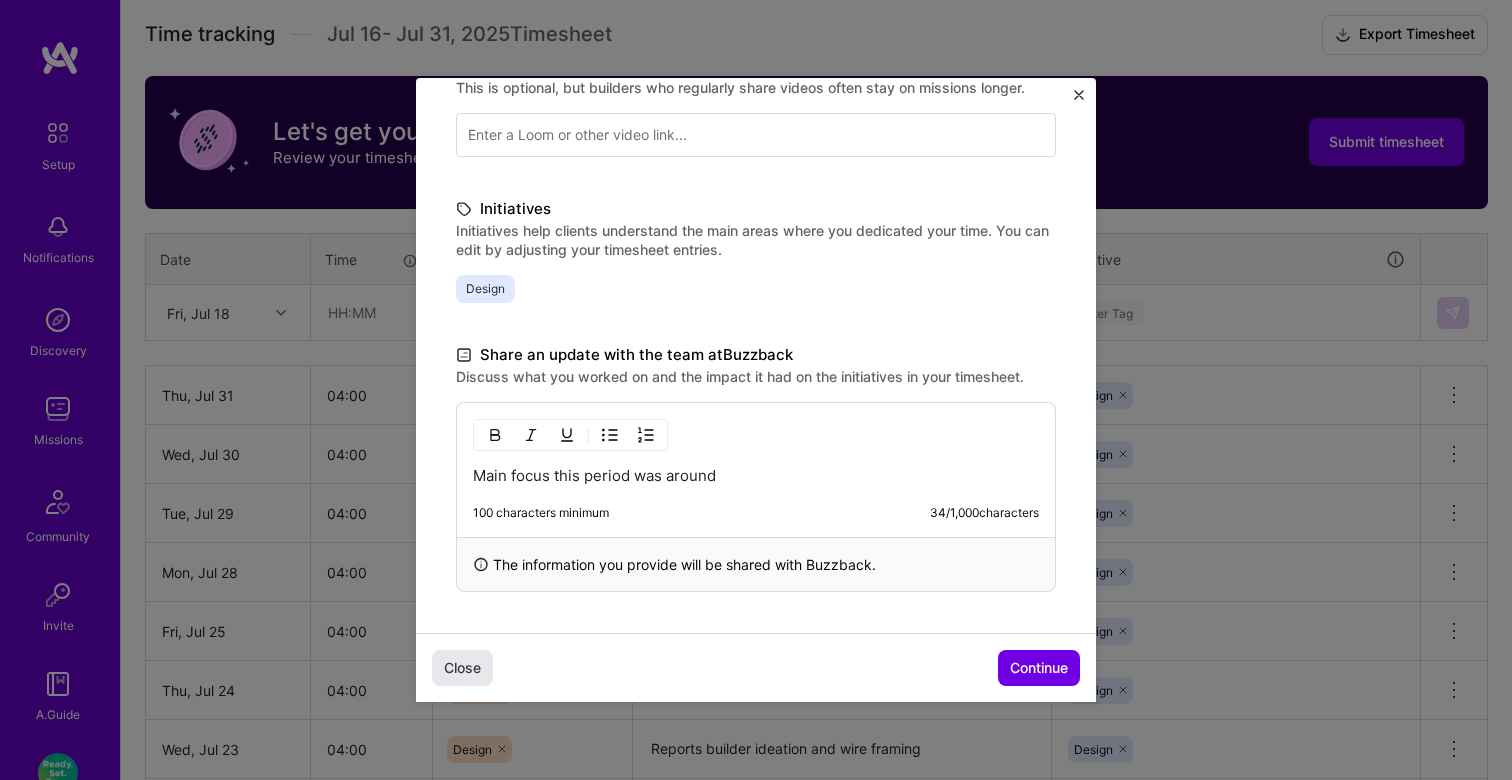 click on "Close" at bounding box center (462, 668) 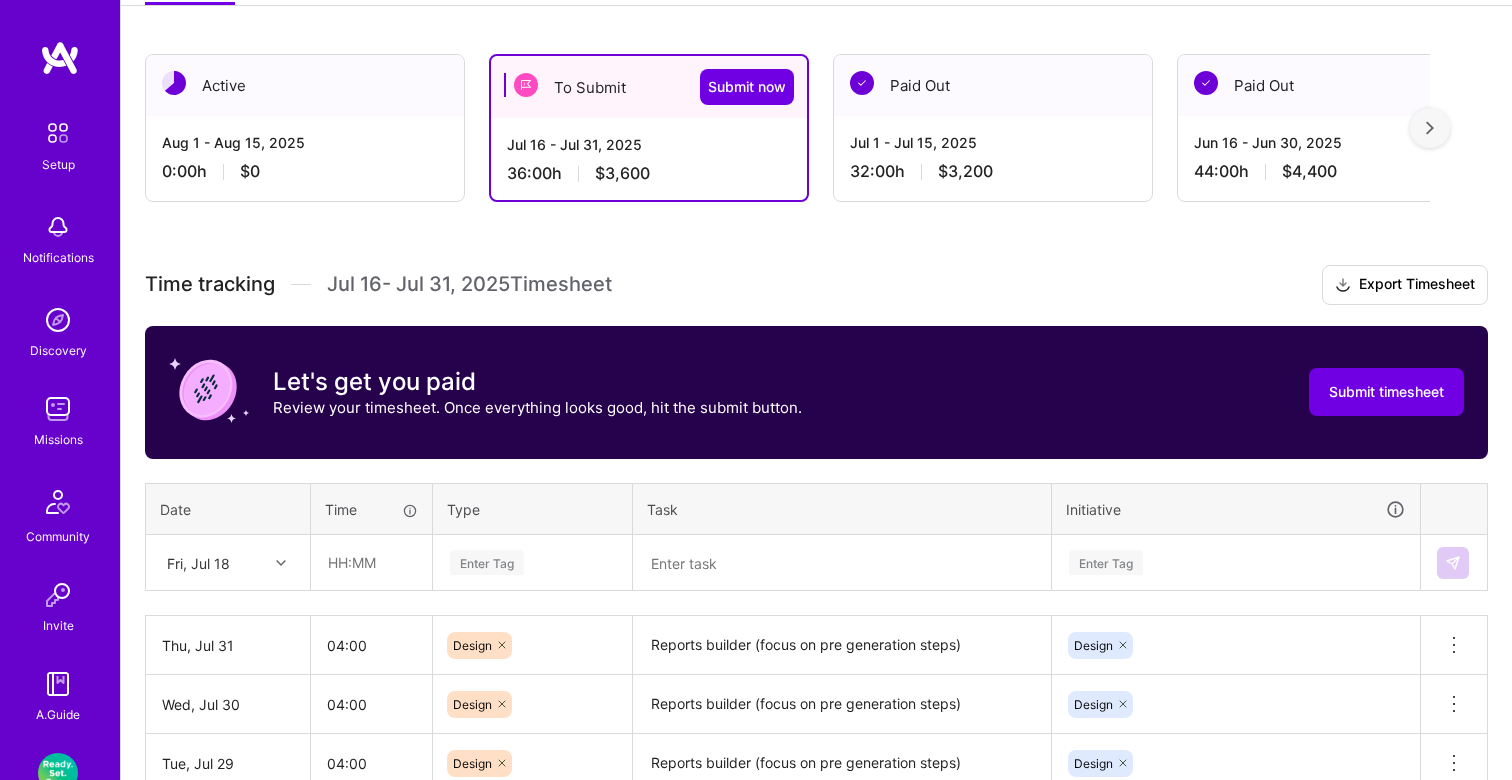 scroll, scrollTop: 308, scrollLeft: 0, axis: vertical 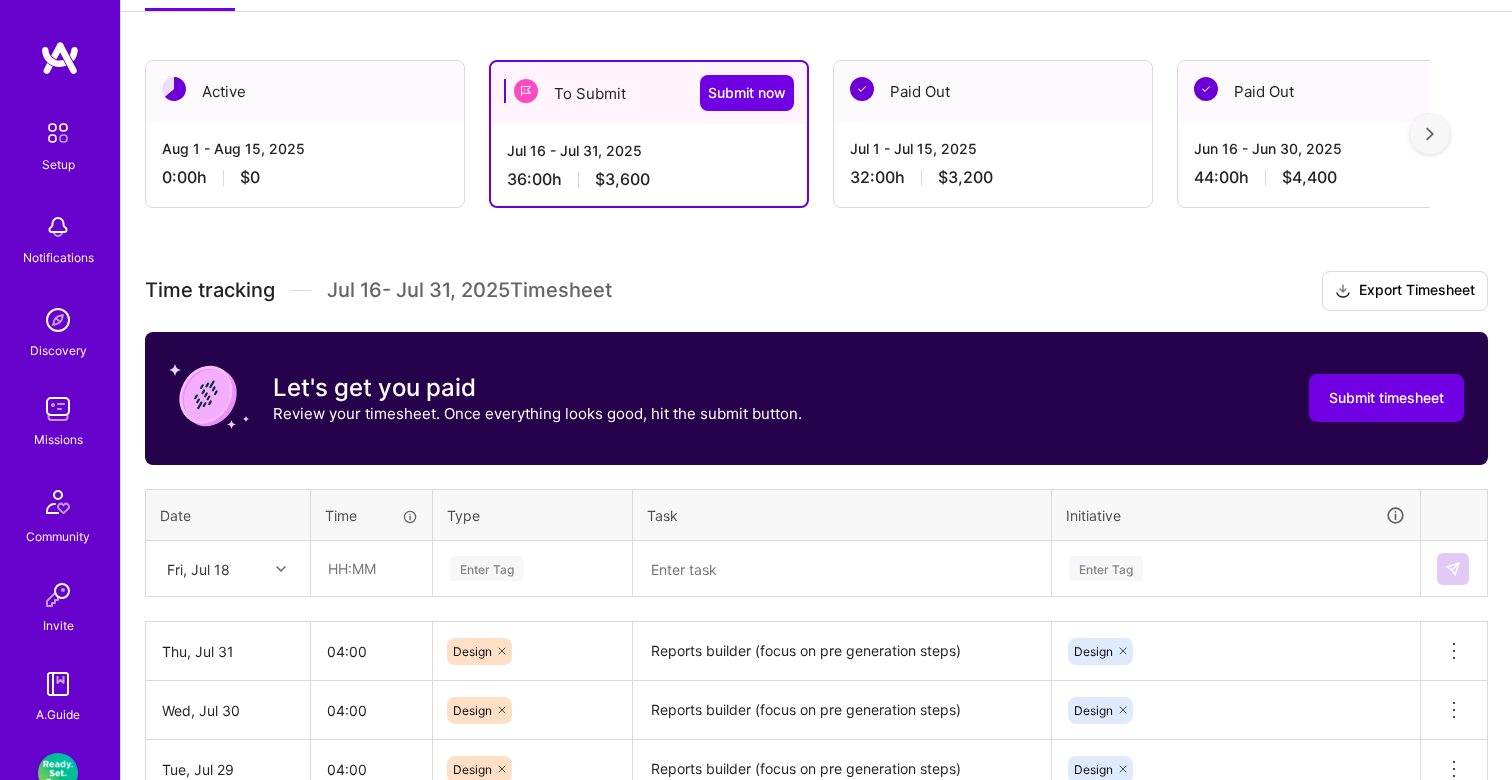 click on "32:00 h    $3,200" at bounding box center (993, 177) 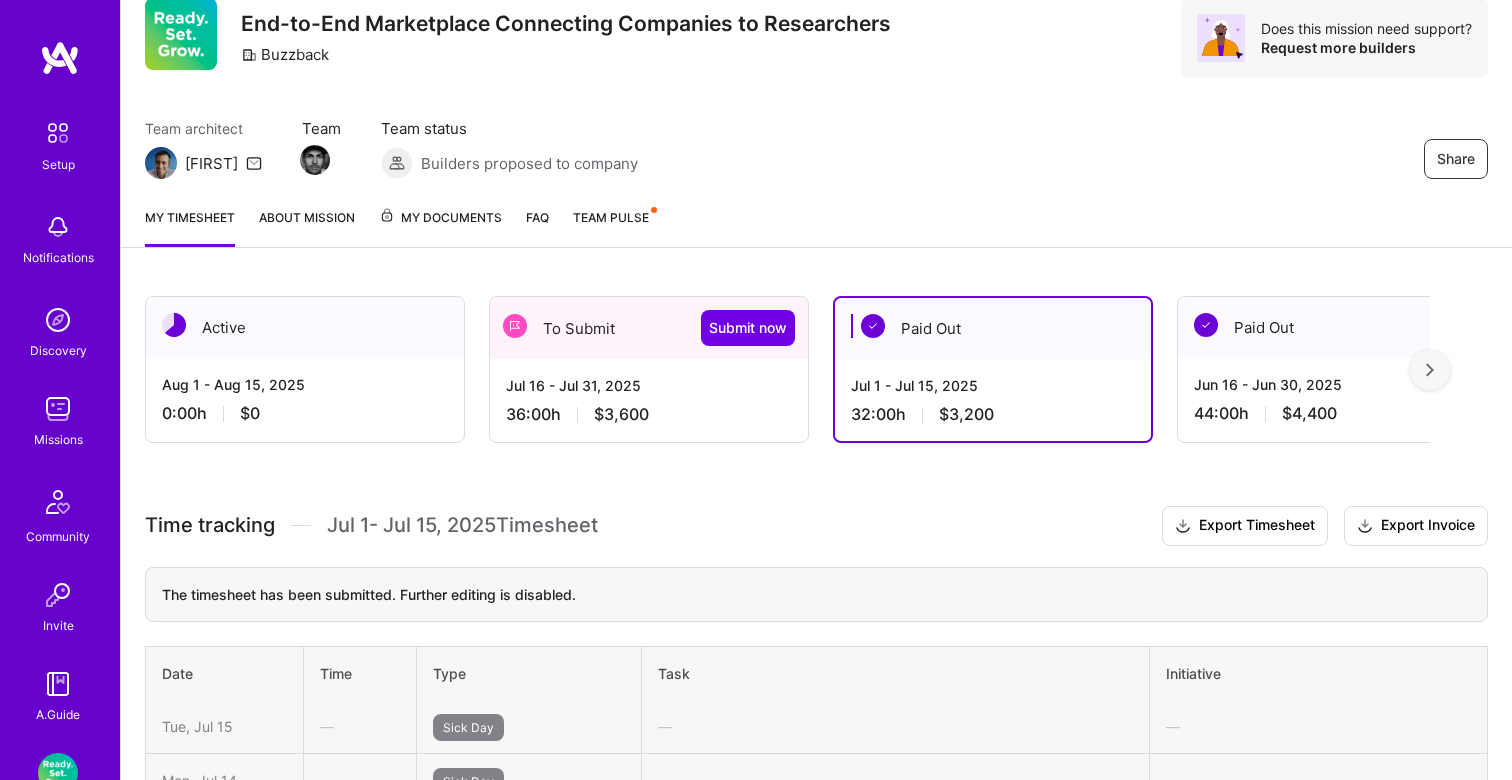 scroll, scrollTop: 91, scrollLeft: 0, axis: vertical 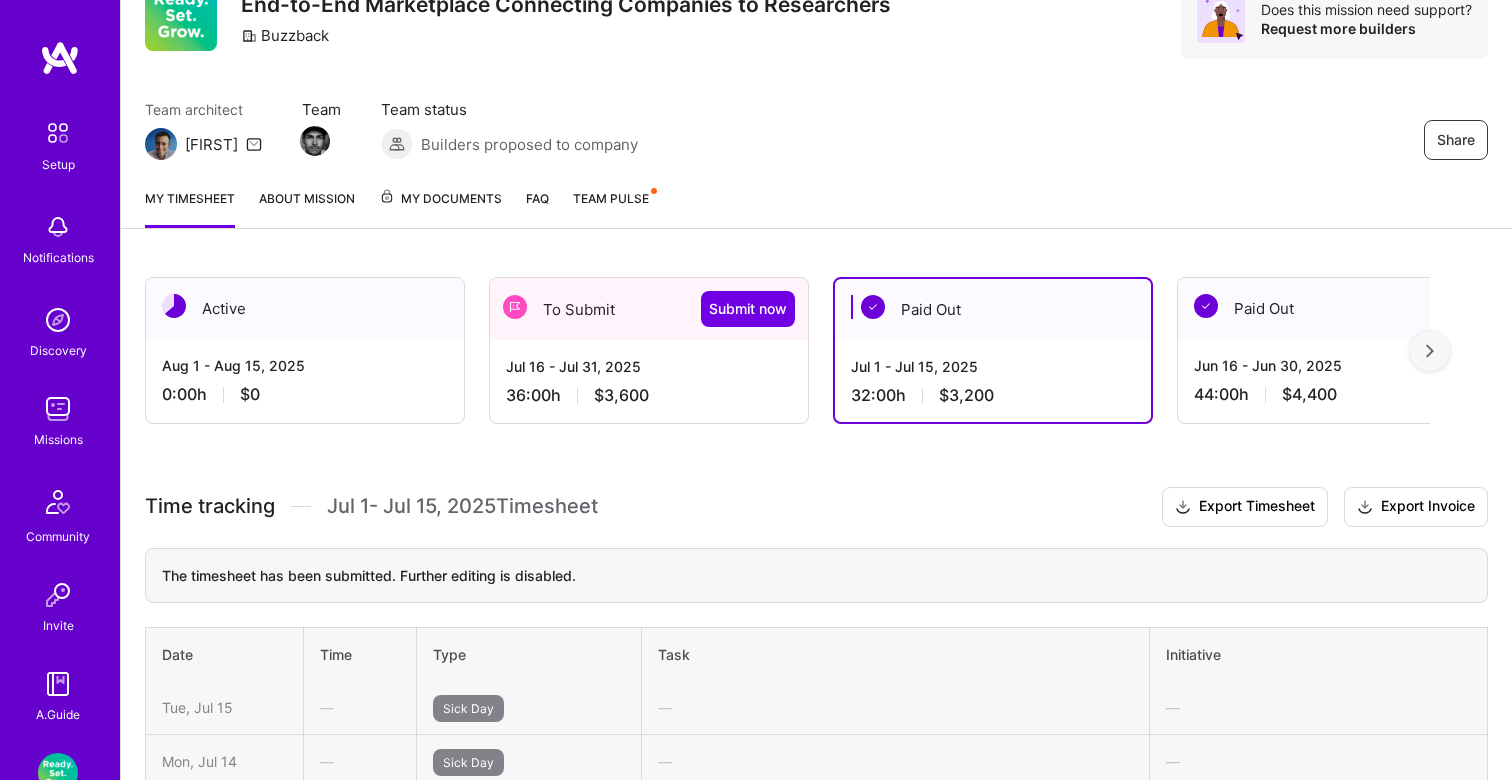 click on "Jul 16 - Jul 31, 2025" at bounding box center (649, 366) 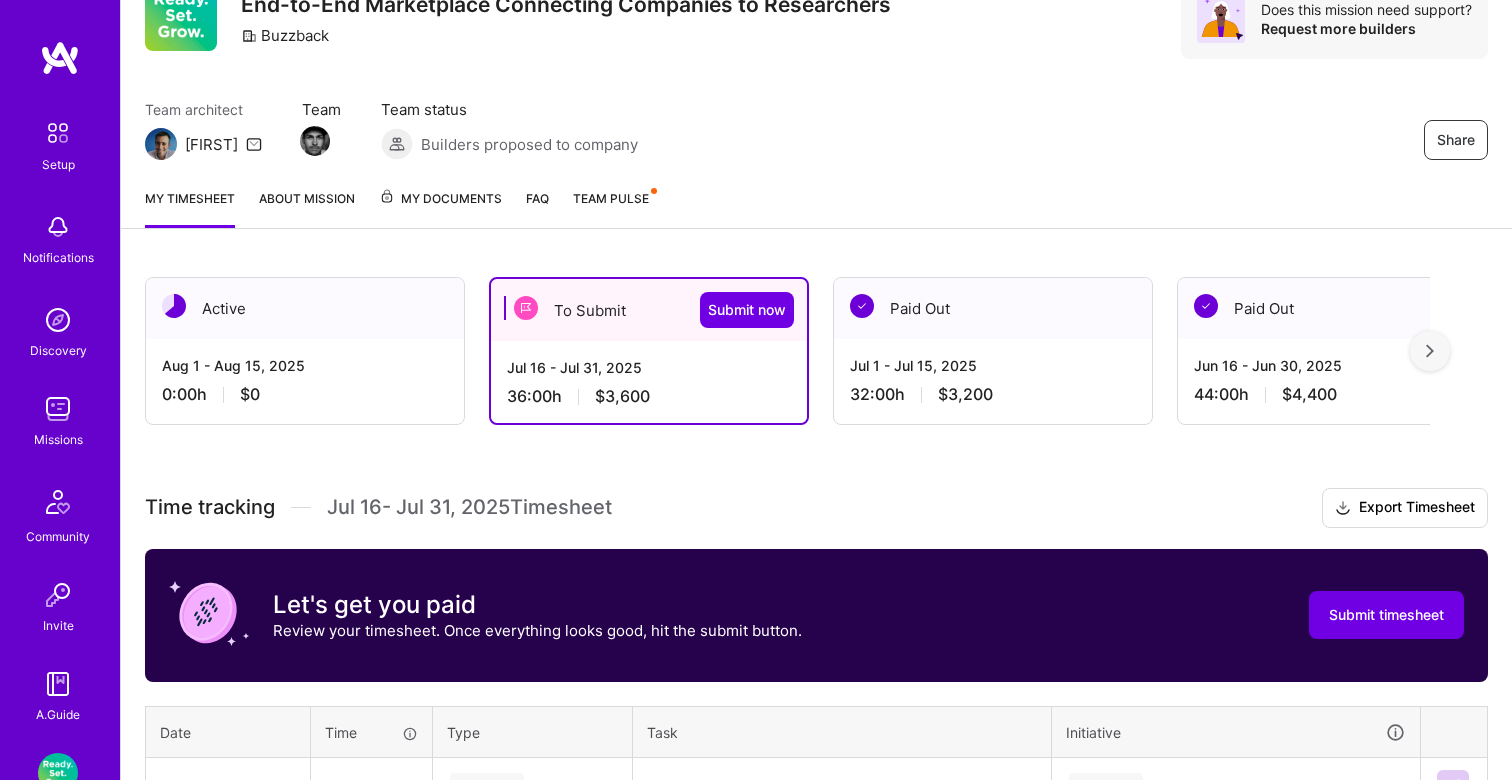 click on "Submit timesheet" at bounding box center [1386, 615] 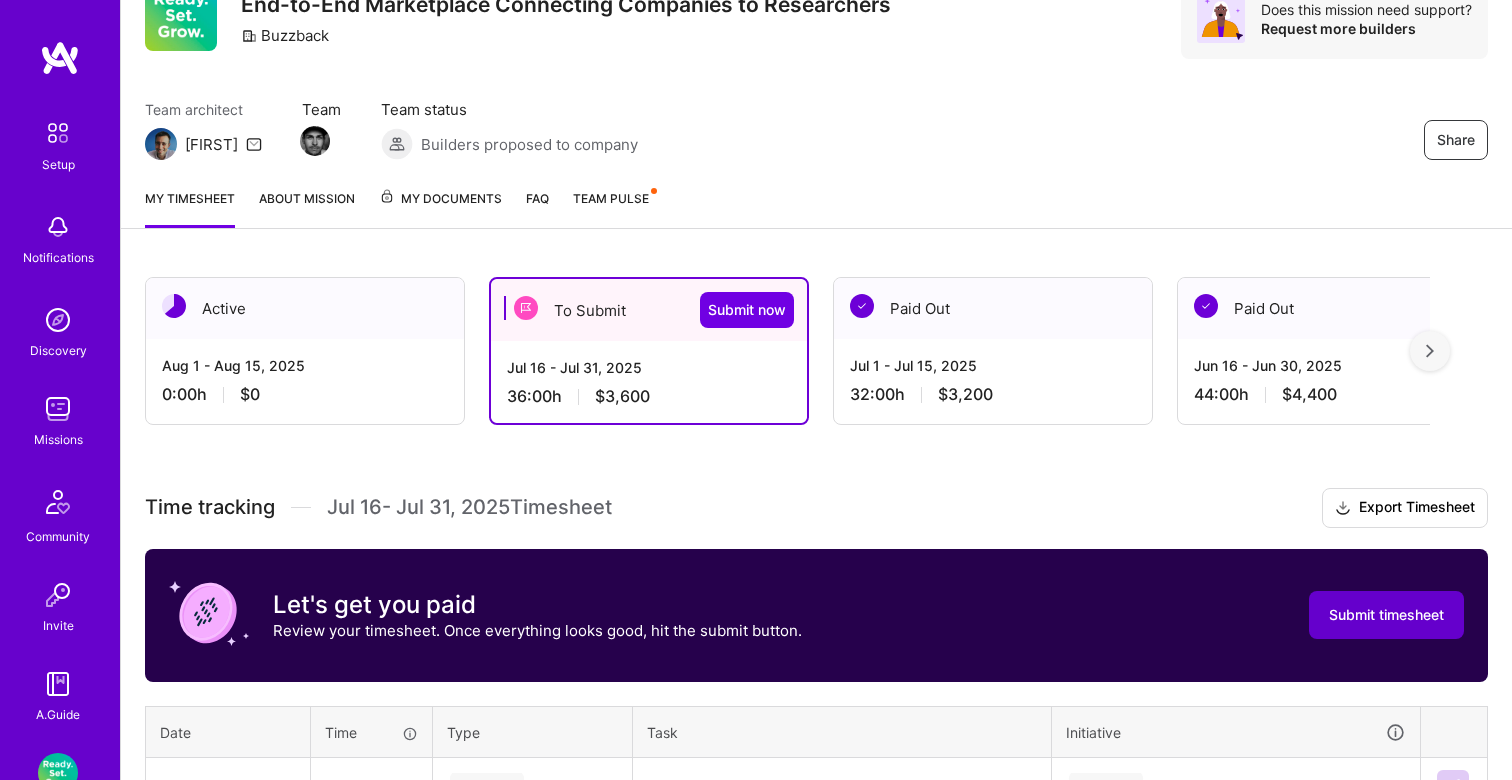 click on "Submit timesheet" at bounding box center (1386, 615) 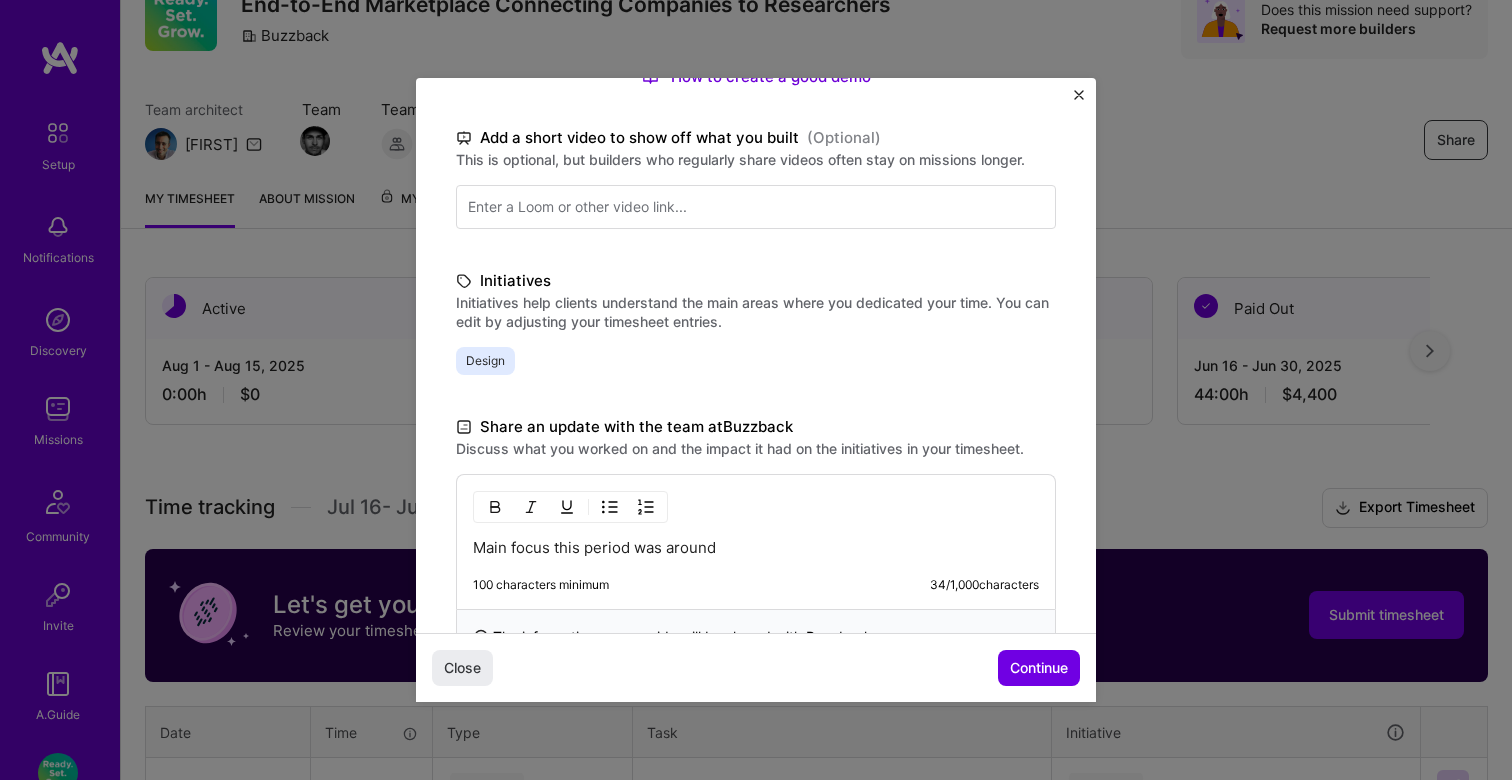 scroll, scrollTop: 358, scrollLeft: 0, axis: vertical 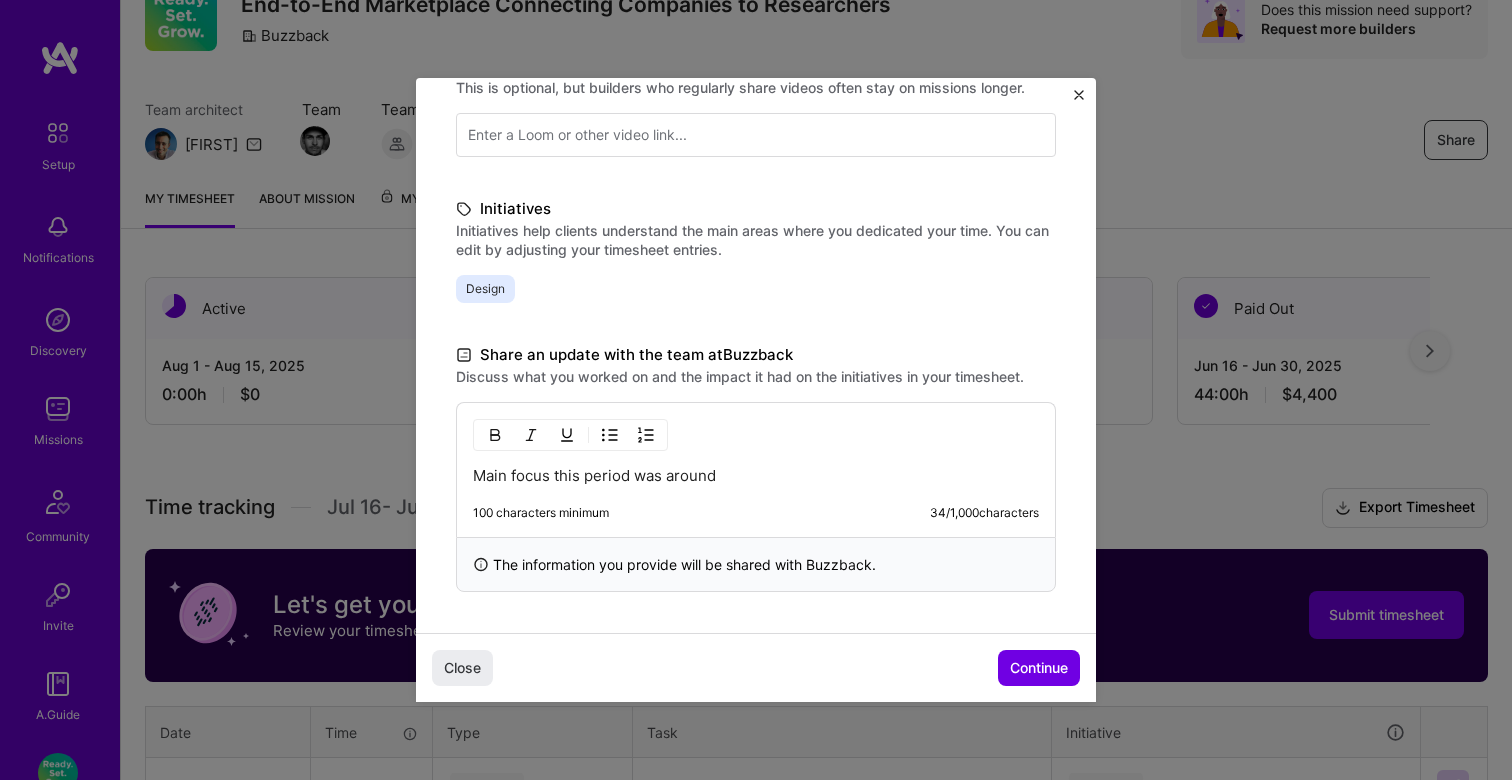 click on "Main focus this period was around" at bounding box center (756, 476) 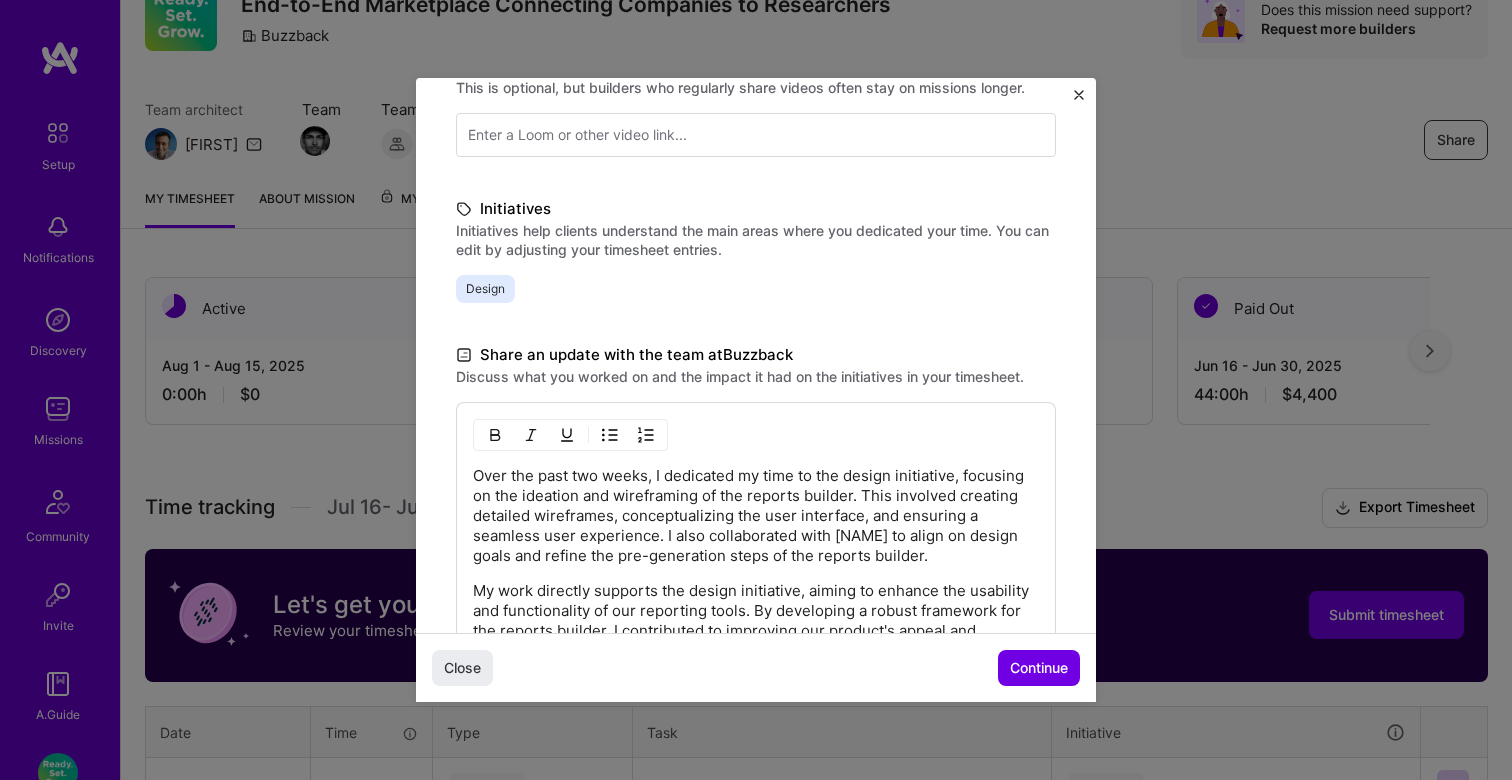 click on "Over the past two weeks, I dedicated my time to the design initiative, focusing on the ideation and wireframing of the reports builder. This involved creating detailed wireframes, conceptualizing the user interface, and ensuring a seamless user experience. I also collaborated with [NAME] to align on design goals and refine the pre-generation steps of the reports builder." at bounding box center (756, 516) 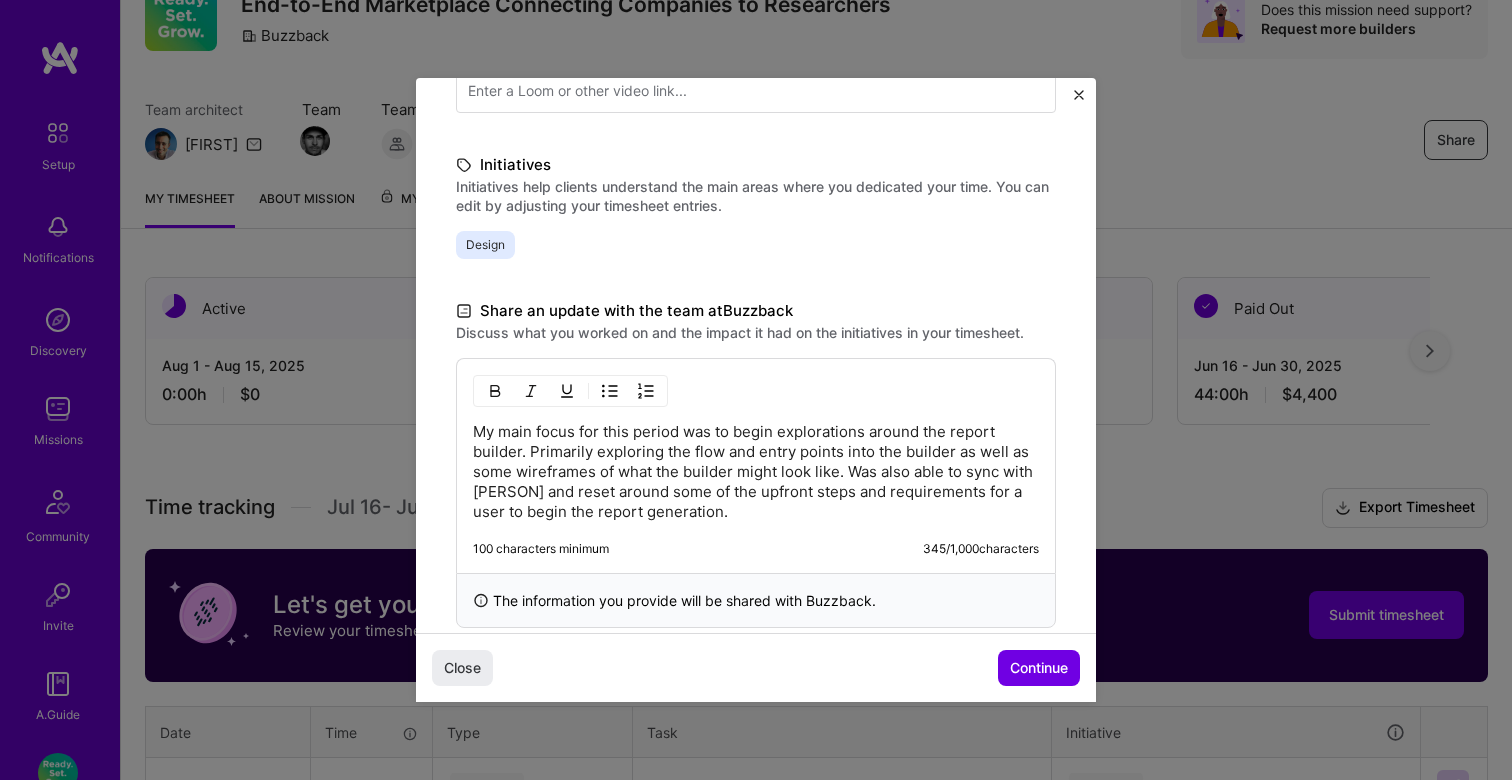 scroll, scrollTop: 418, scrollLeft: 0, axis: vertical 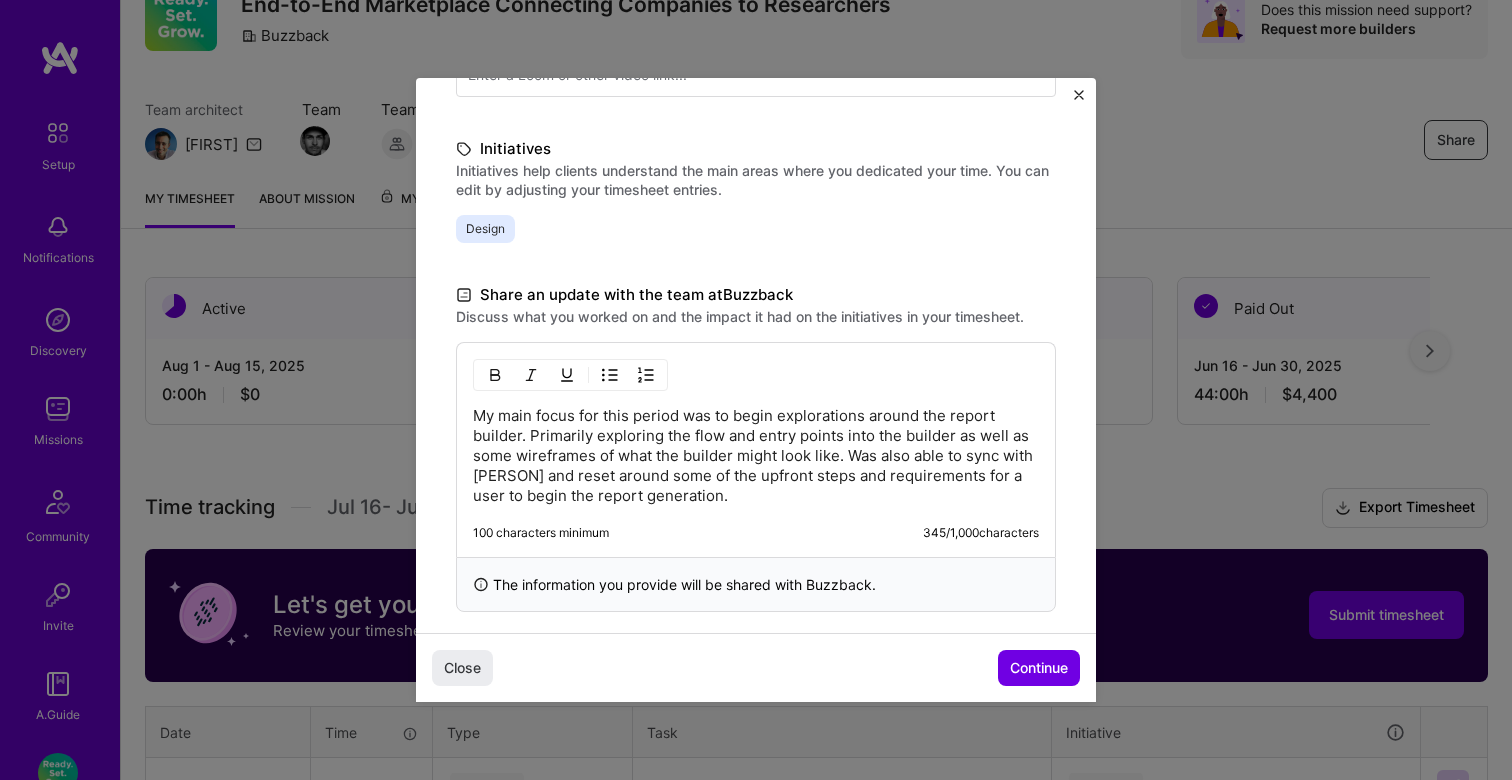 click on "My main focus for this period was to begin explorations around the report builder. Primarily exploring the flow and entry points into the builder as well as some wireframes of what the builder might look like. Was also able to sync with [PERSON] and reset around some of the upfront steps and requirements for a user to begin the report generation." at bounding box center (756, 456) 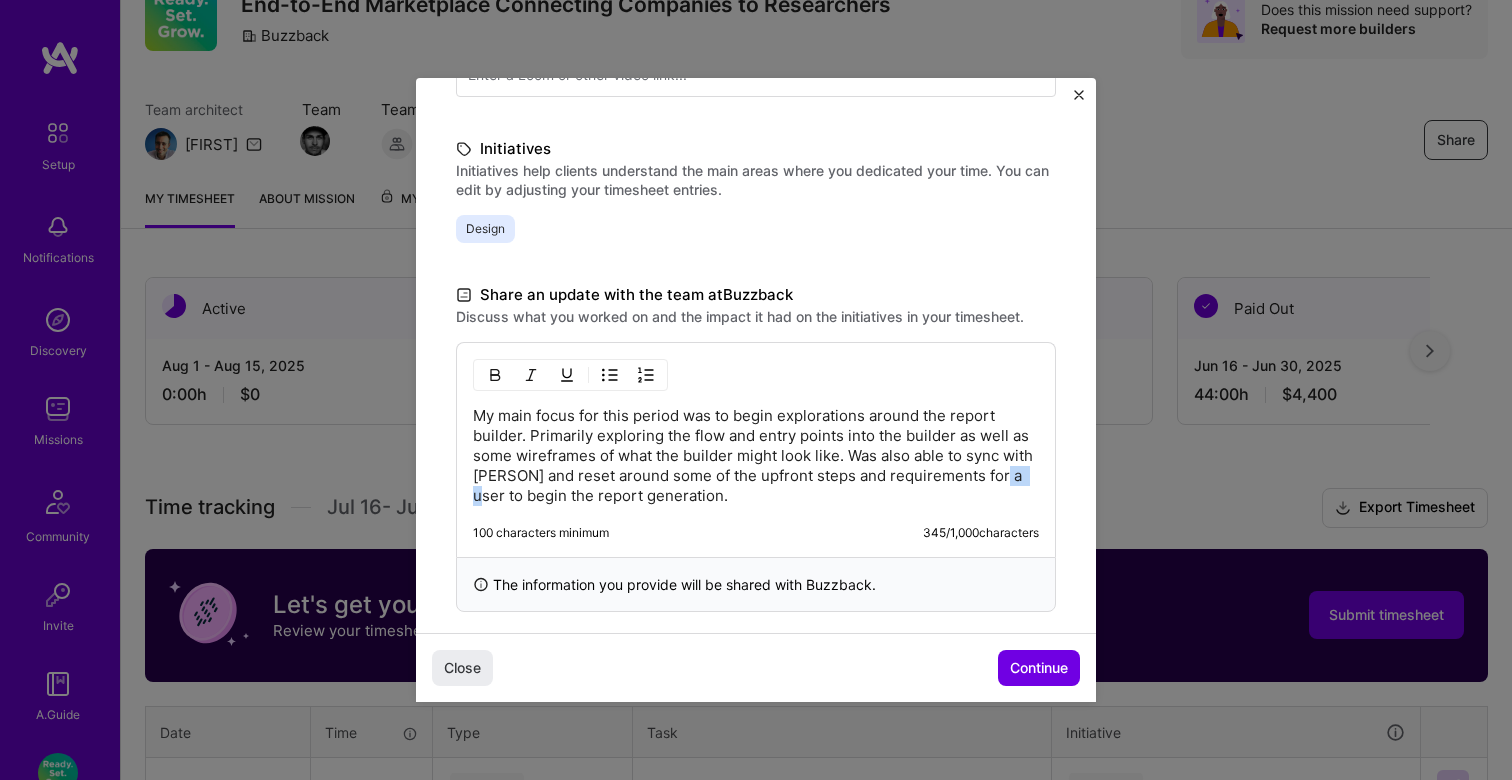 click on "My main focus for this period was to begin explorations around the report builder. Primarily exploring the flow and entry points into the builder as well as some wireframes of what the builder might look like. Was also able to sync with [PERSON] and reset around some of the upfront steps and requirements for a user to begin the report generation." at bounding box center [756, 456] 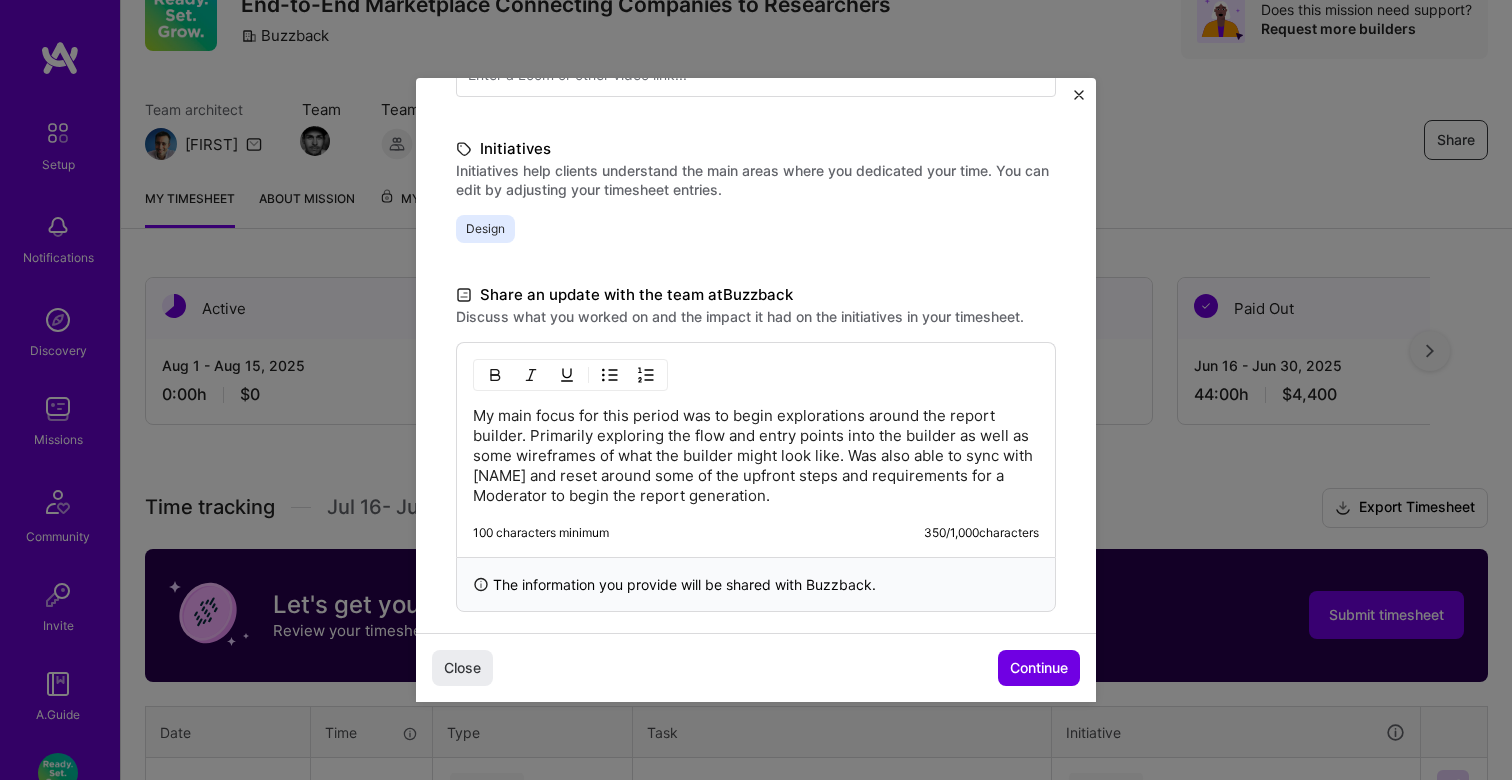click on "My main focus for this period was to begin explorations around the report builder. Primarily exploring the flow and entry points into the builder as well as some wireframes of what the builder might look like. Was also able to sync with [NAME] and reset around some of the upfront steps and requirements for a Moderator to begin the report generation." at bounding box center (756, 456) 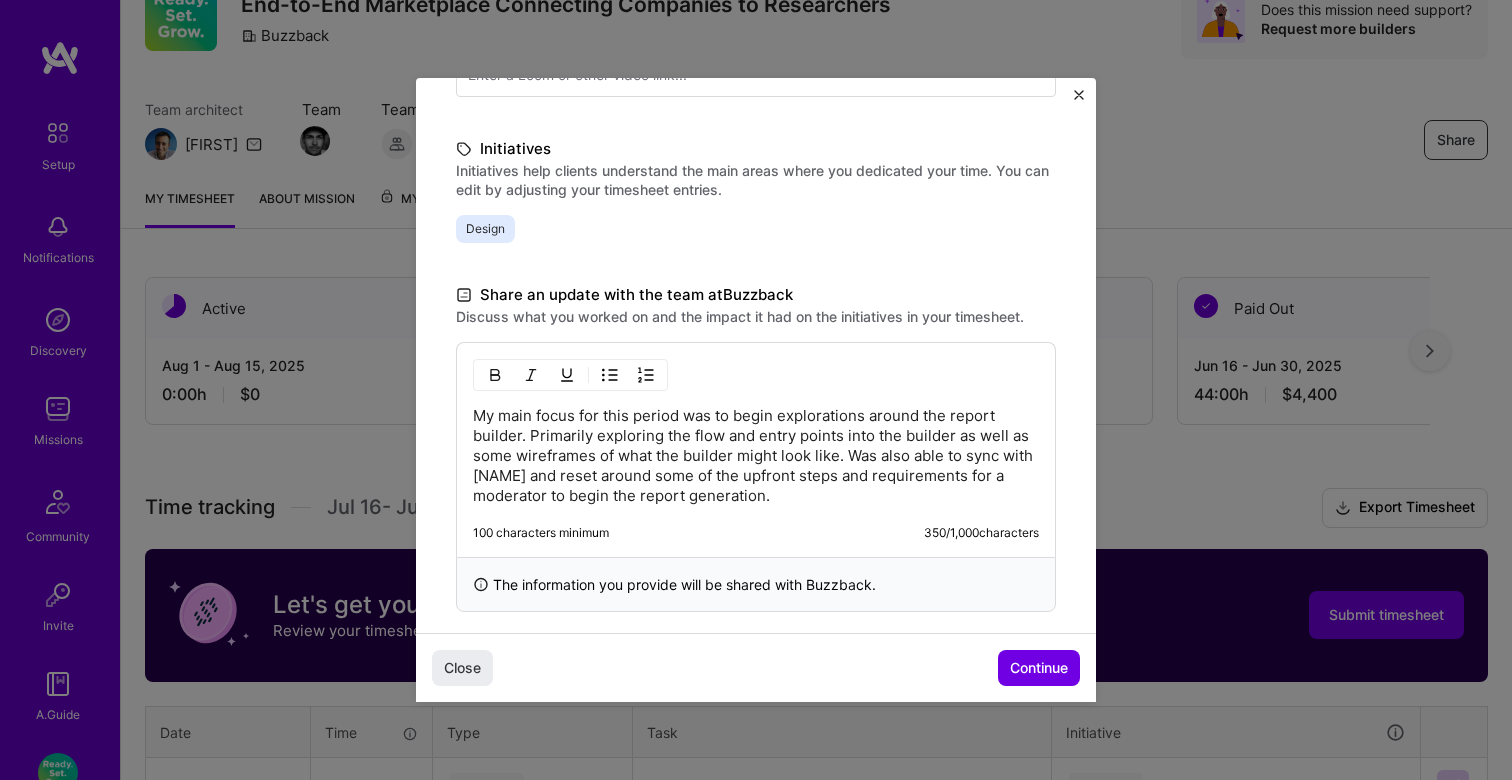 click on "My main focus for this period was to begin explorations around the report builder. Primarily exploring the flow and entry points into the builder as well as some wireframes of what the builder might look like. Was also able to sync with [NAME] and reset around some of the upfront steps and requirements for a moderator to begin the report generation." at bounding box center [756, 456] 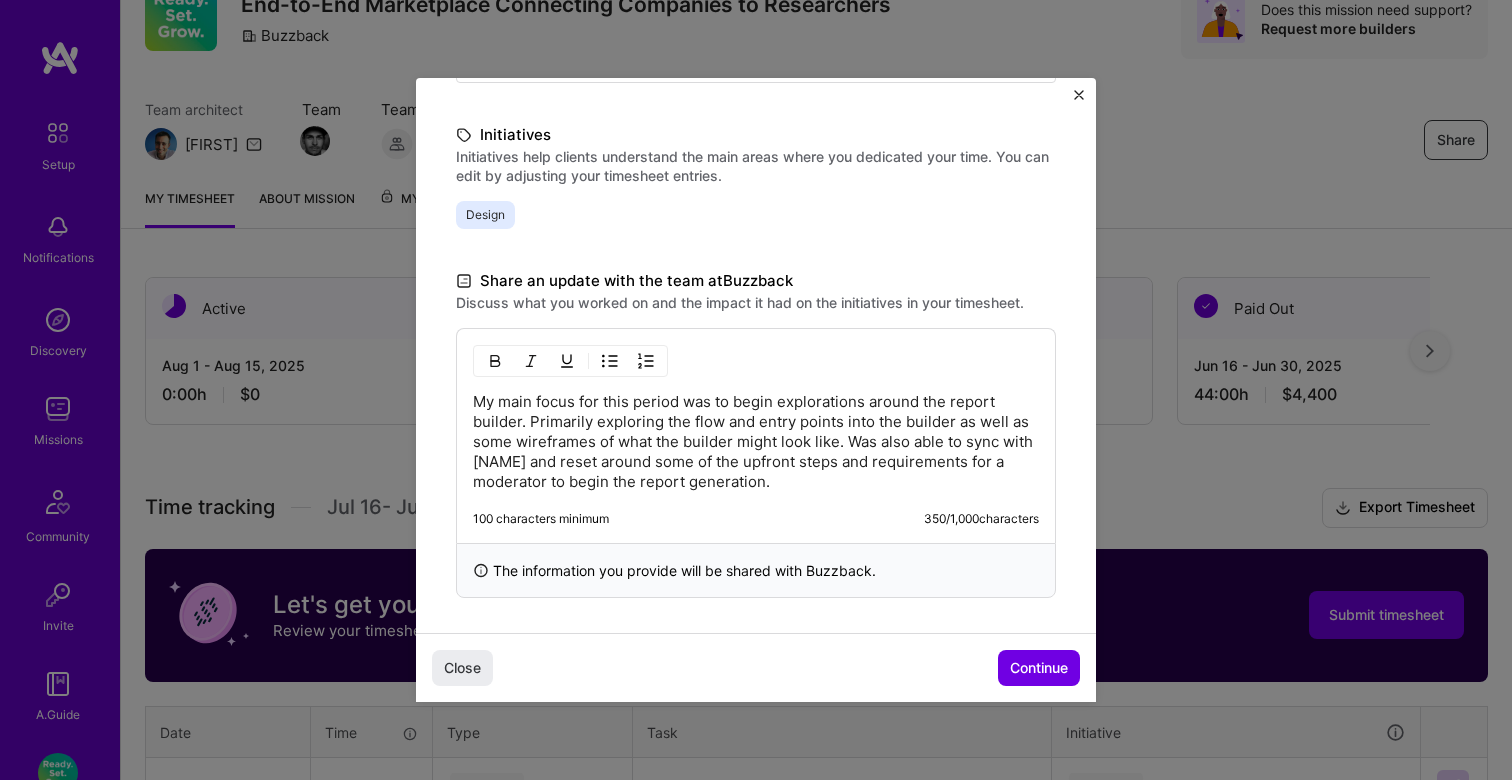 scroll, scrollTop: 431, scrollLeft: 0, axis: vertical 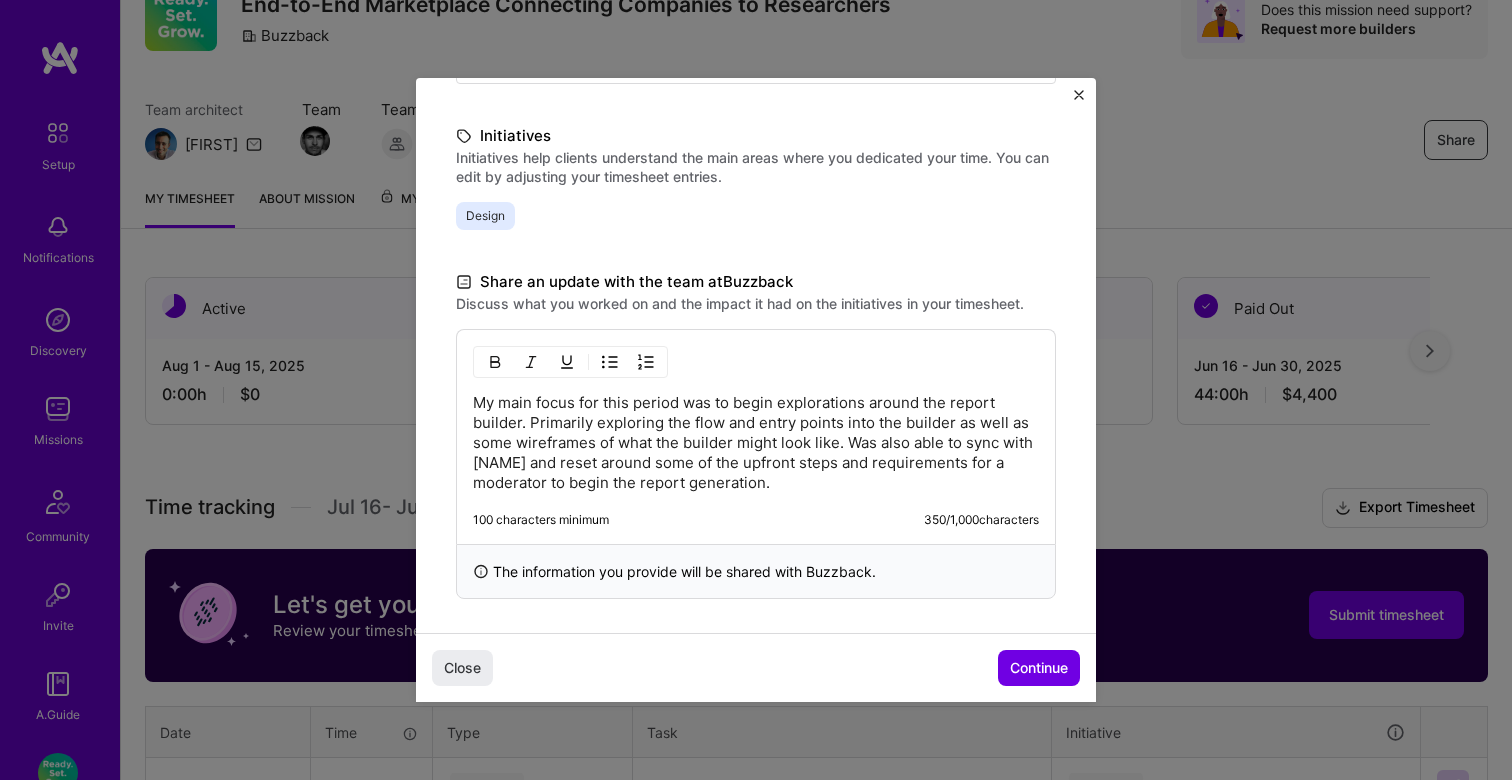 click on "My main focus for this period was to begin explorations around the report builder. Primarily exploring the flow and entry points into the builder as well as some wireframes of what the builder might look like. Was also able to sync with [NAME] and reset around some of the upfront steps and requirements for a moderator to begin the report generation." at bounding box center (756, 443) 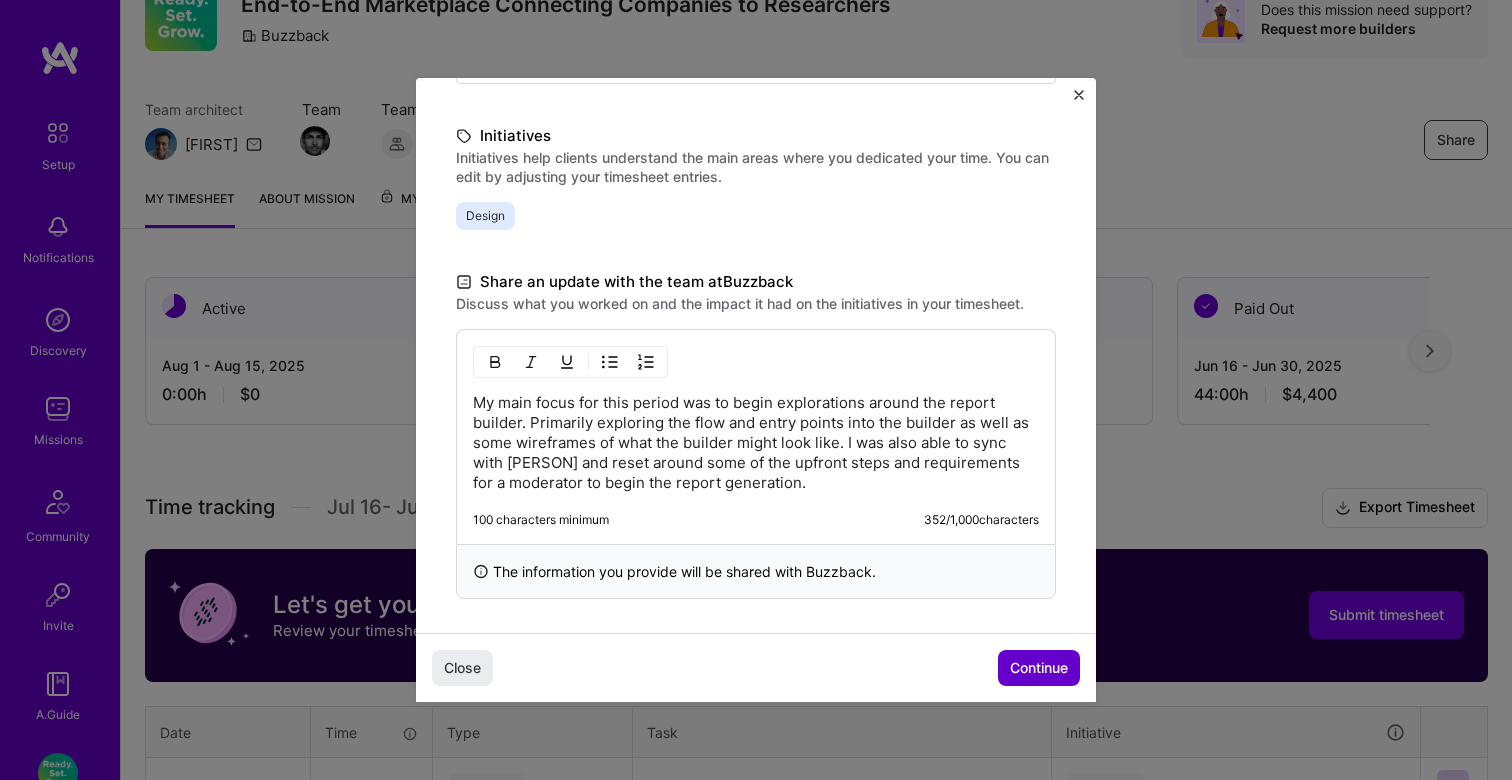 click on "Continue" at bounding box center [1039, 668] 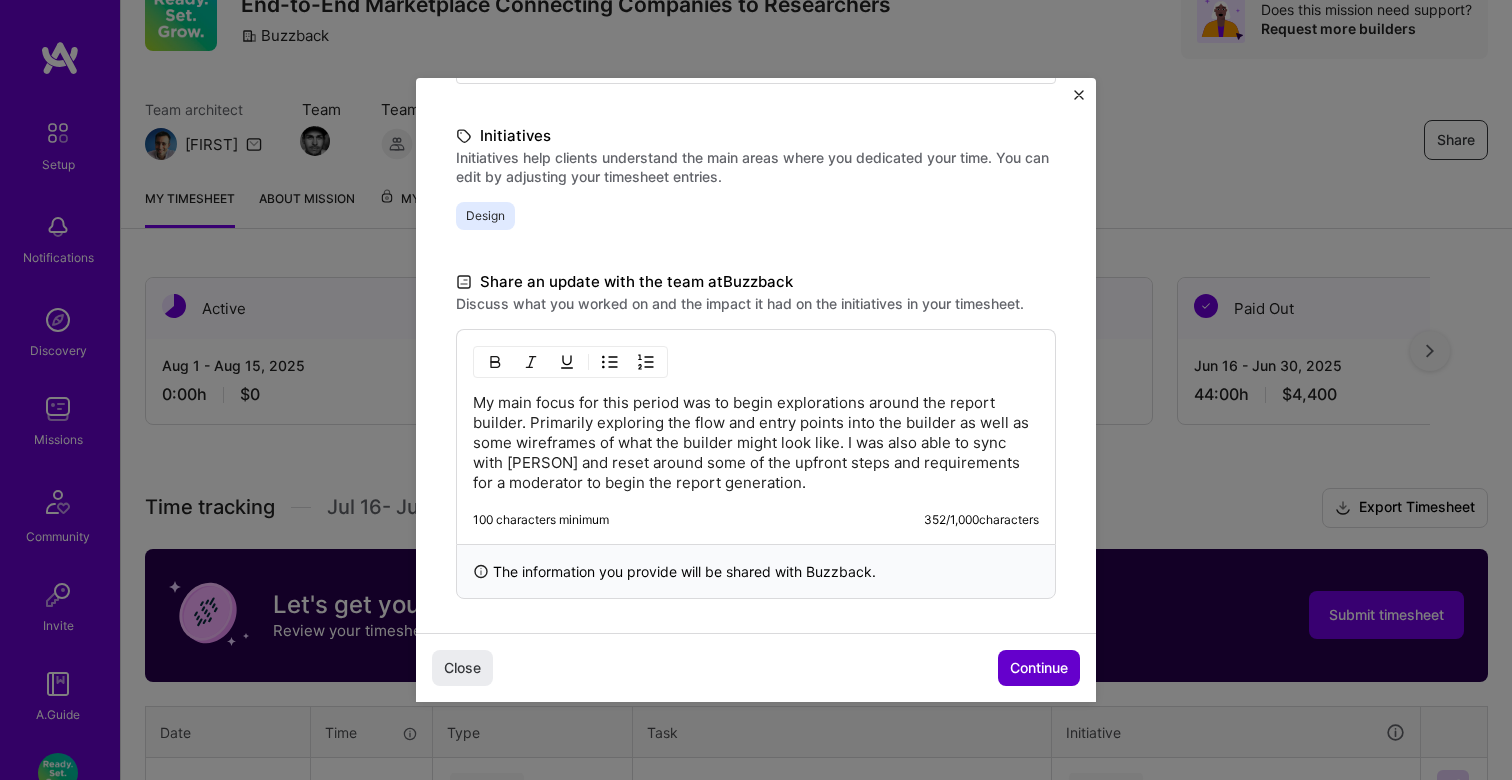 scroll, scrollTop: 169, scrollLeft: 0, axis: vertical 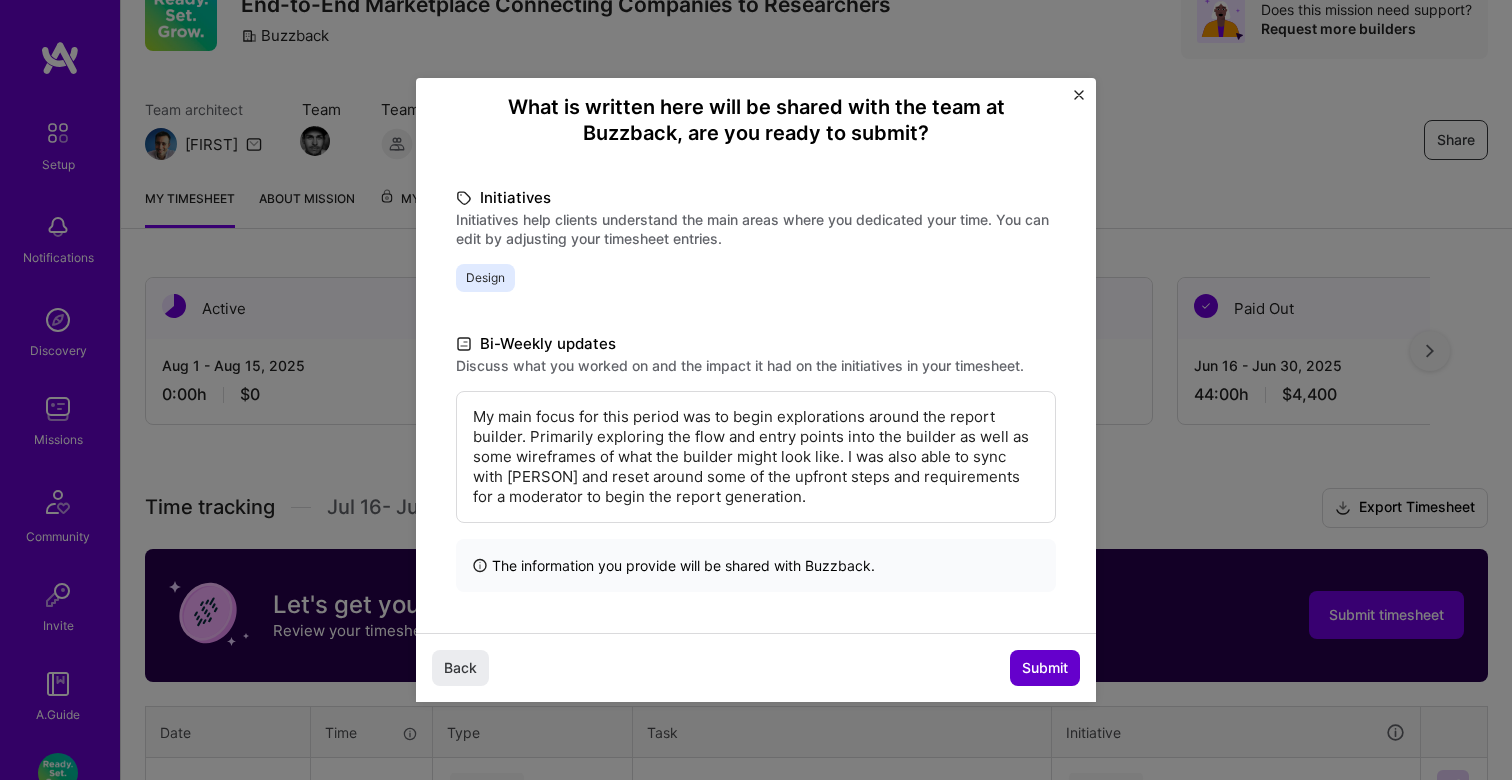 click on "Submit" at bounding box center [1045, 668] 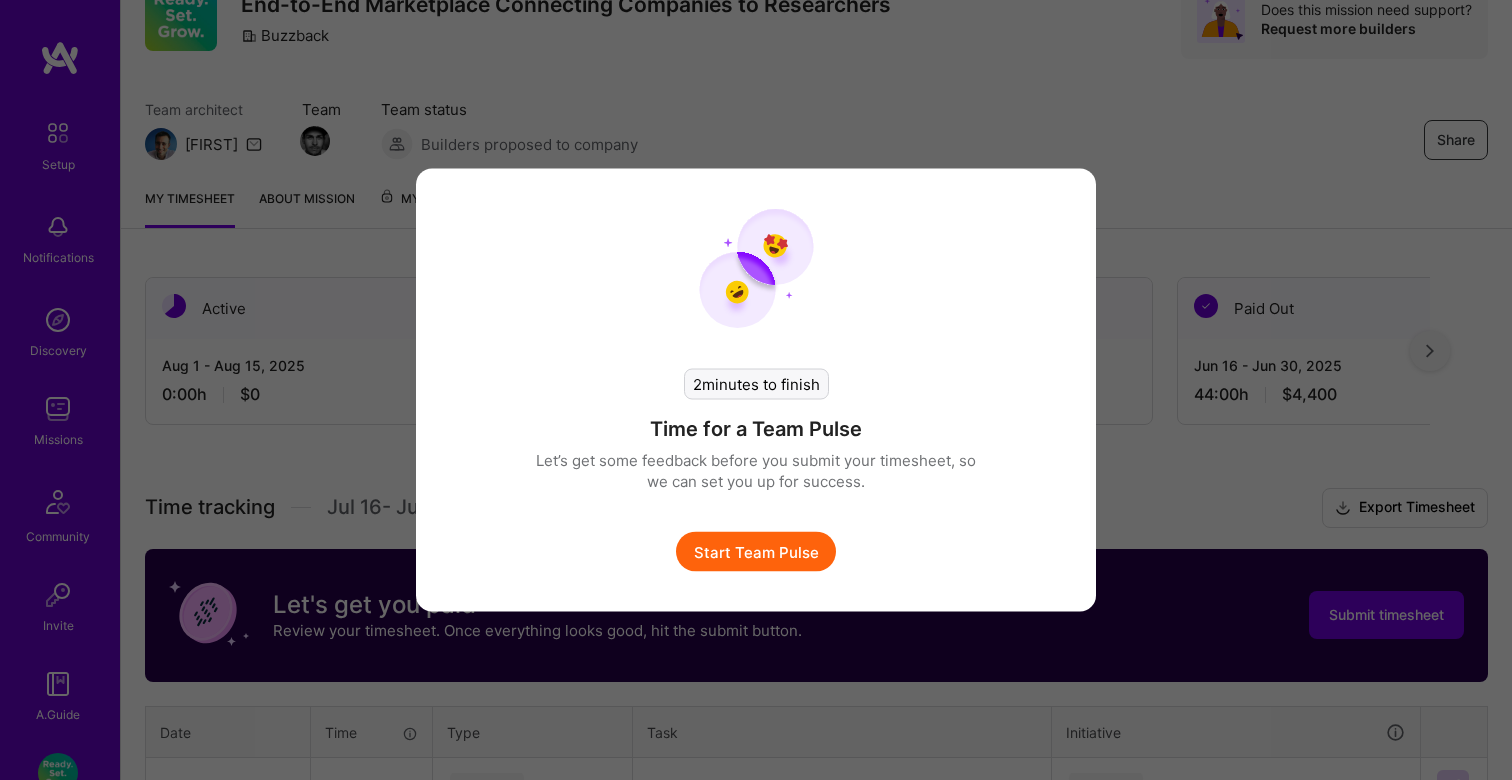 click on "Start Team Pulse" at bounding box center [756, 552] 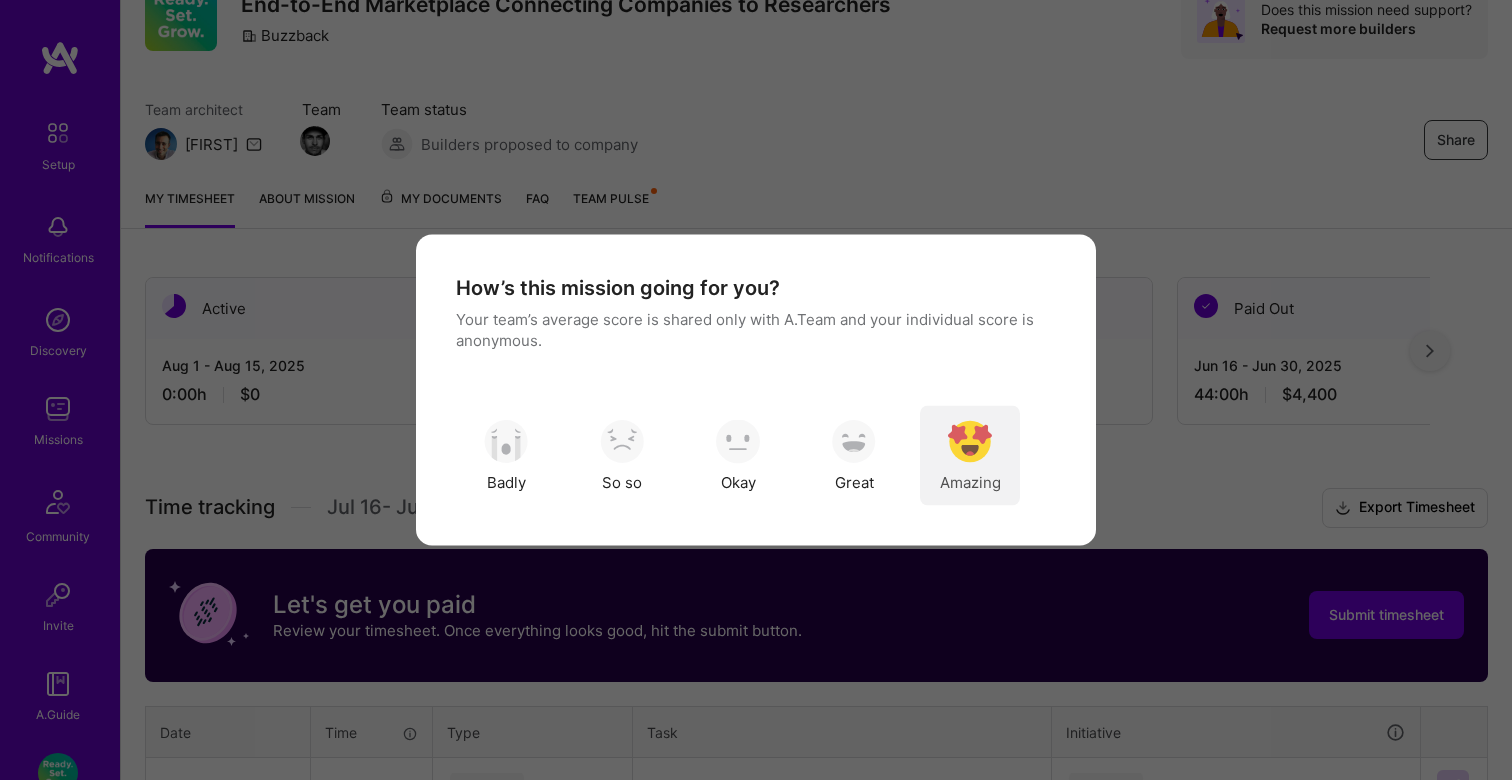 click at bounding box center [970, 441] 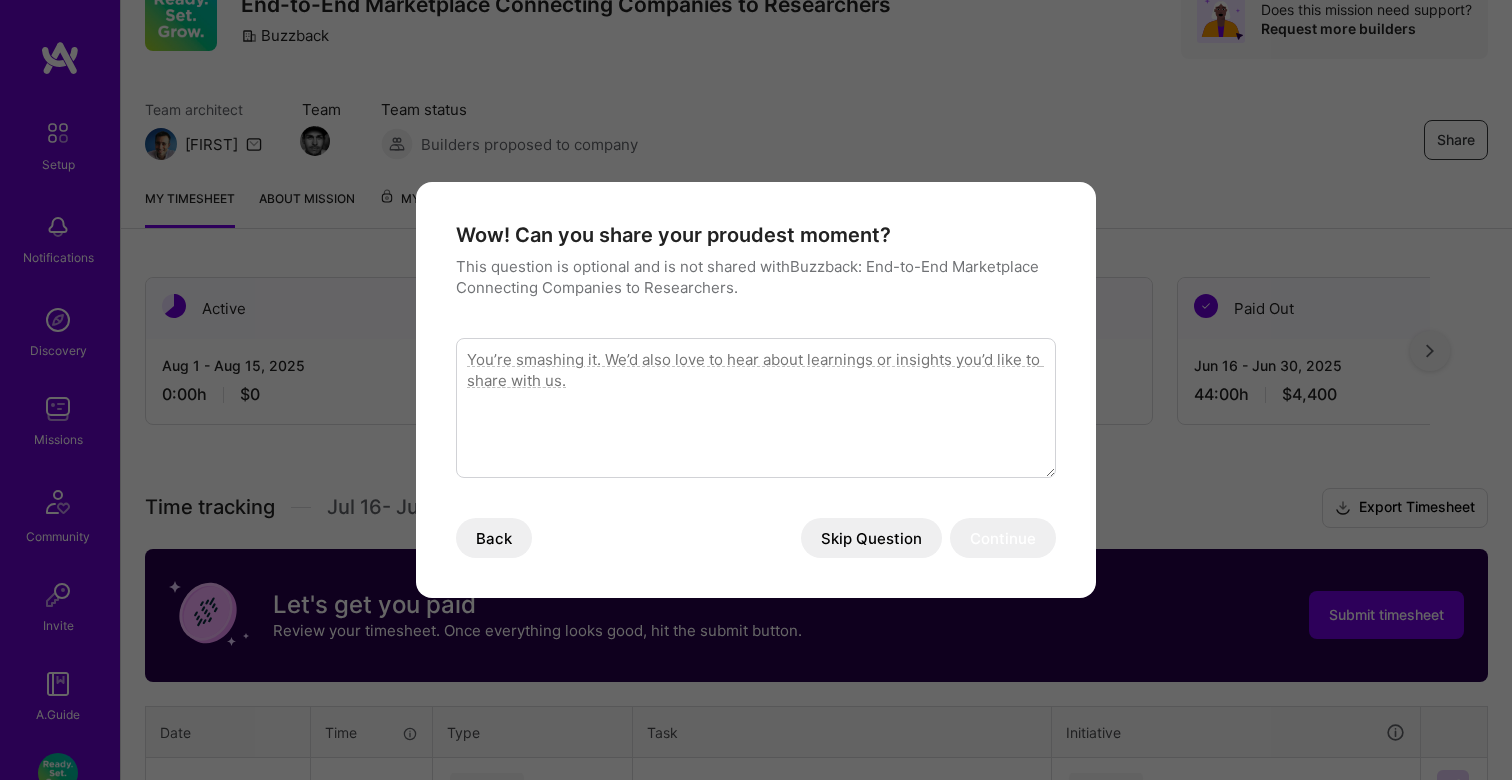click on "Skip Question" at bounding box center (871, 538) 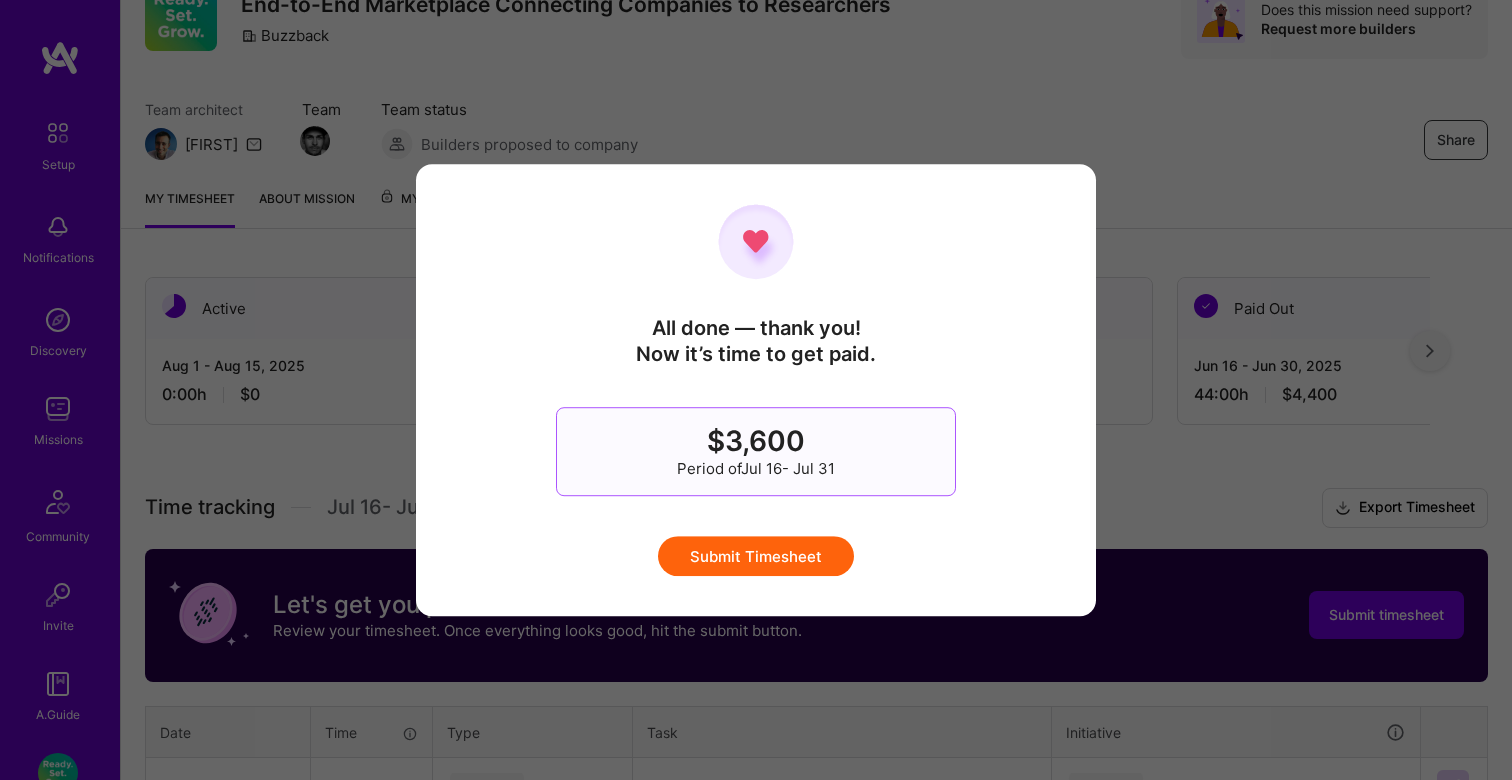 click on "Submit Timesheet" at bounding box center [756, 556] 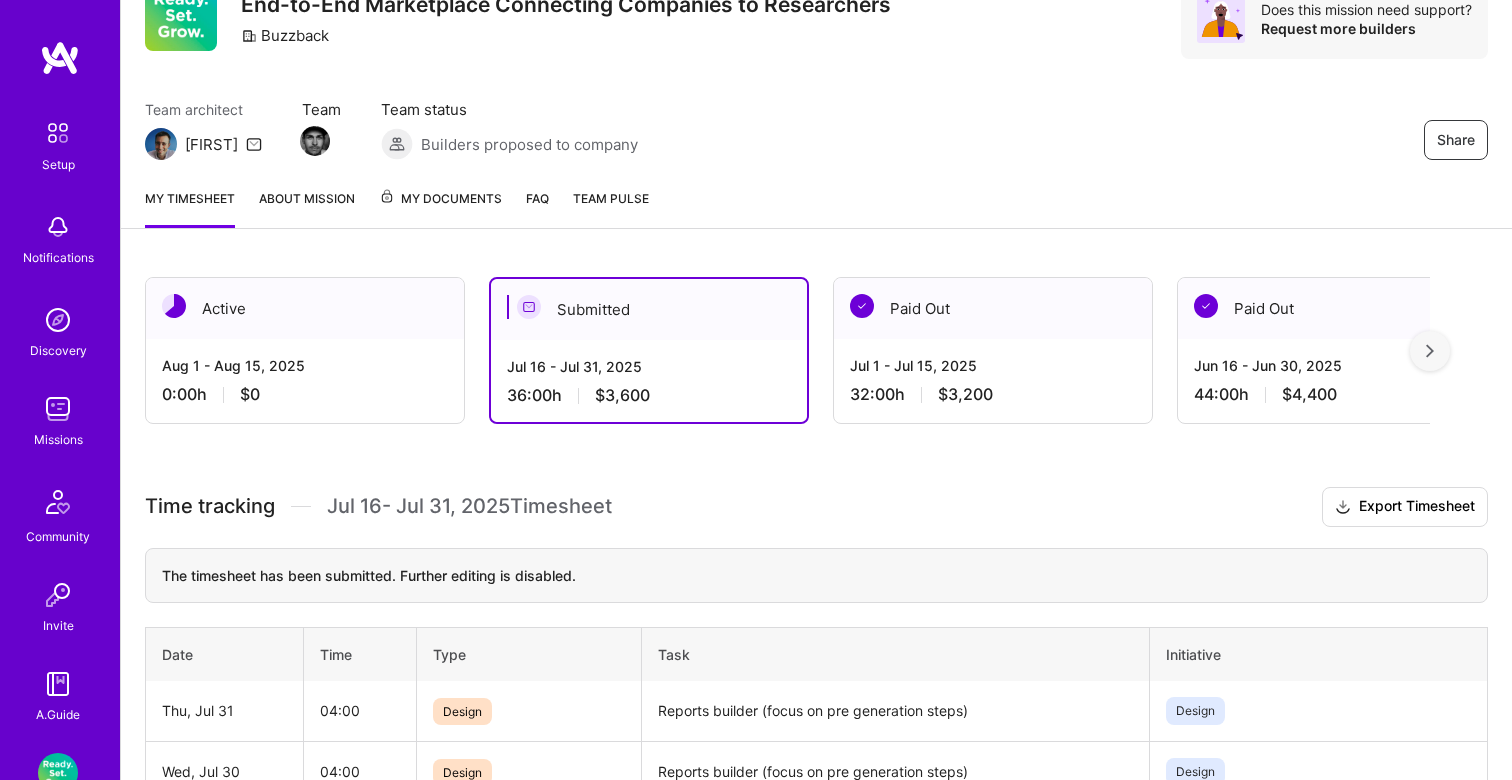 click on "My timesheet About Mission
My Documents FAQ Team Pulse" at bounding box center [816, 200] 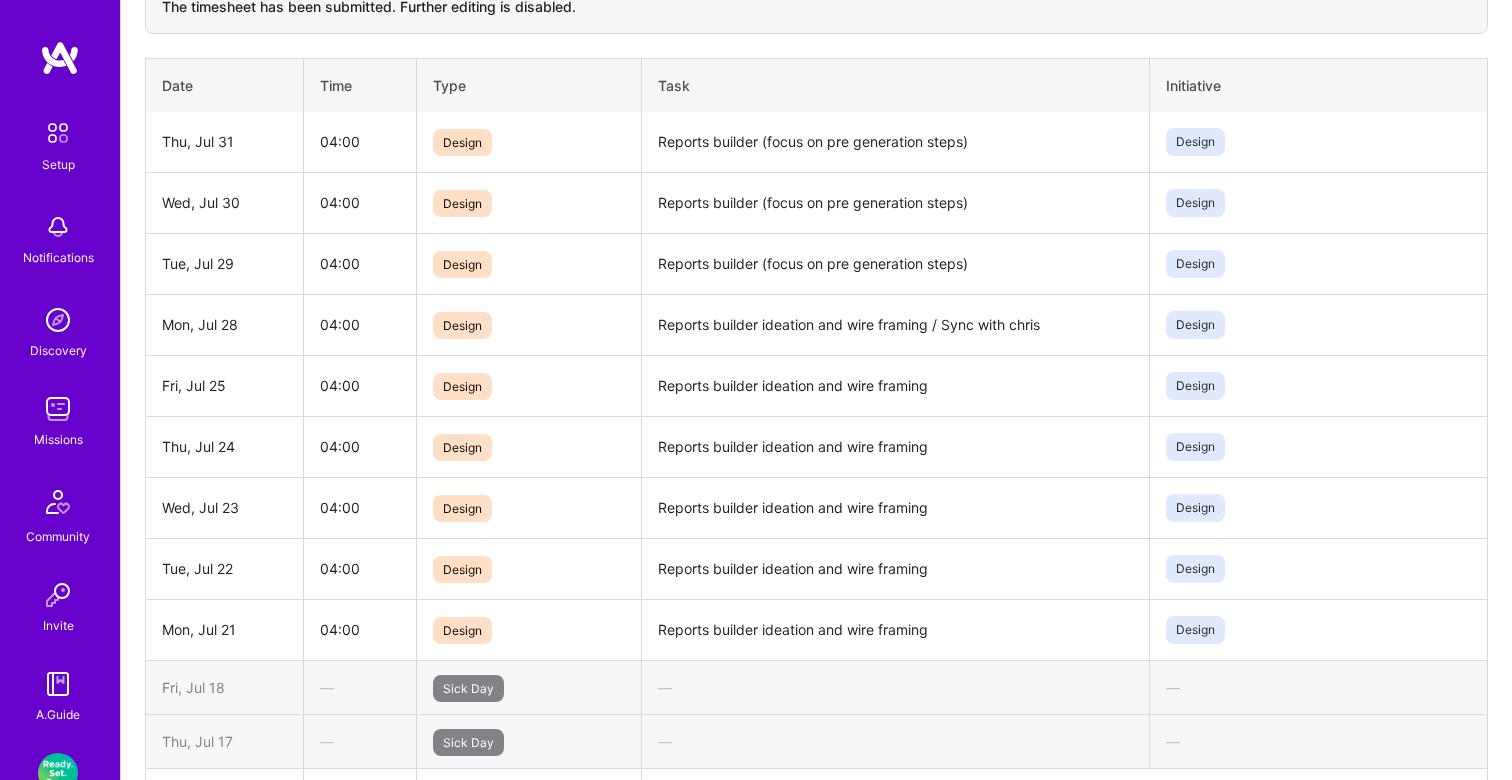 scroll, scrollTop: 800, scrollLeft: 0, axis: vertical 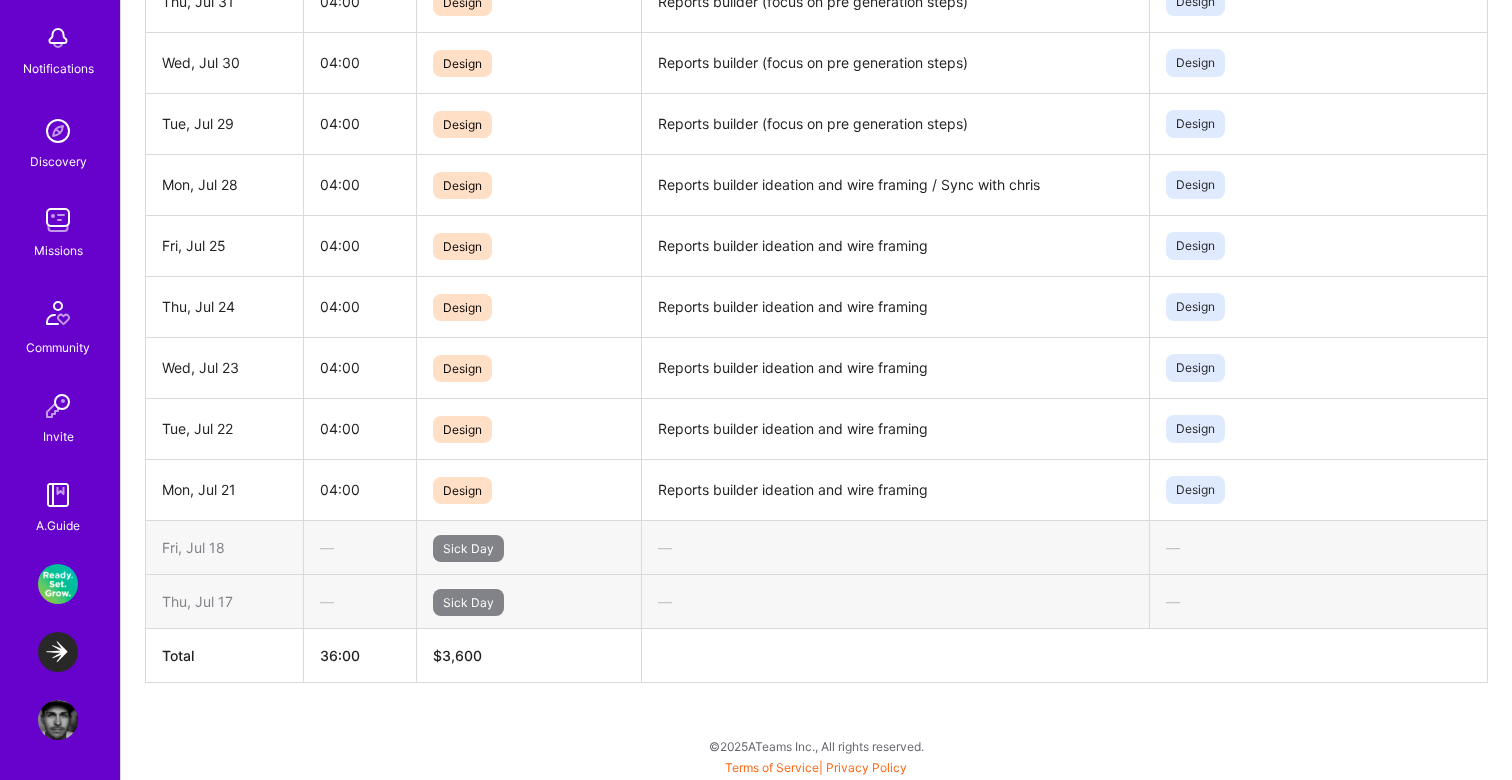 click at bounding box center [58, 652] 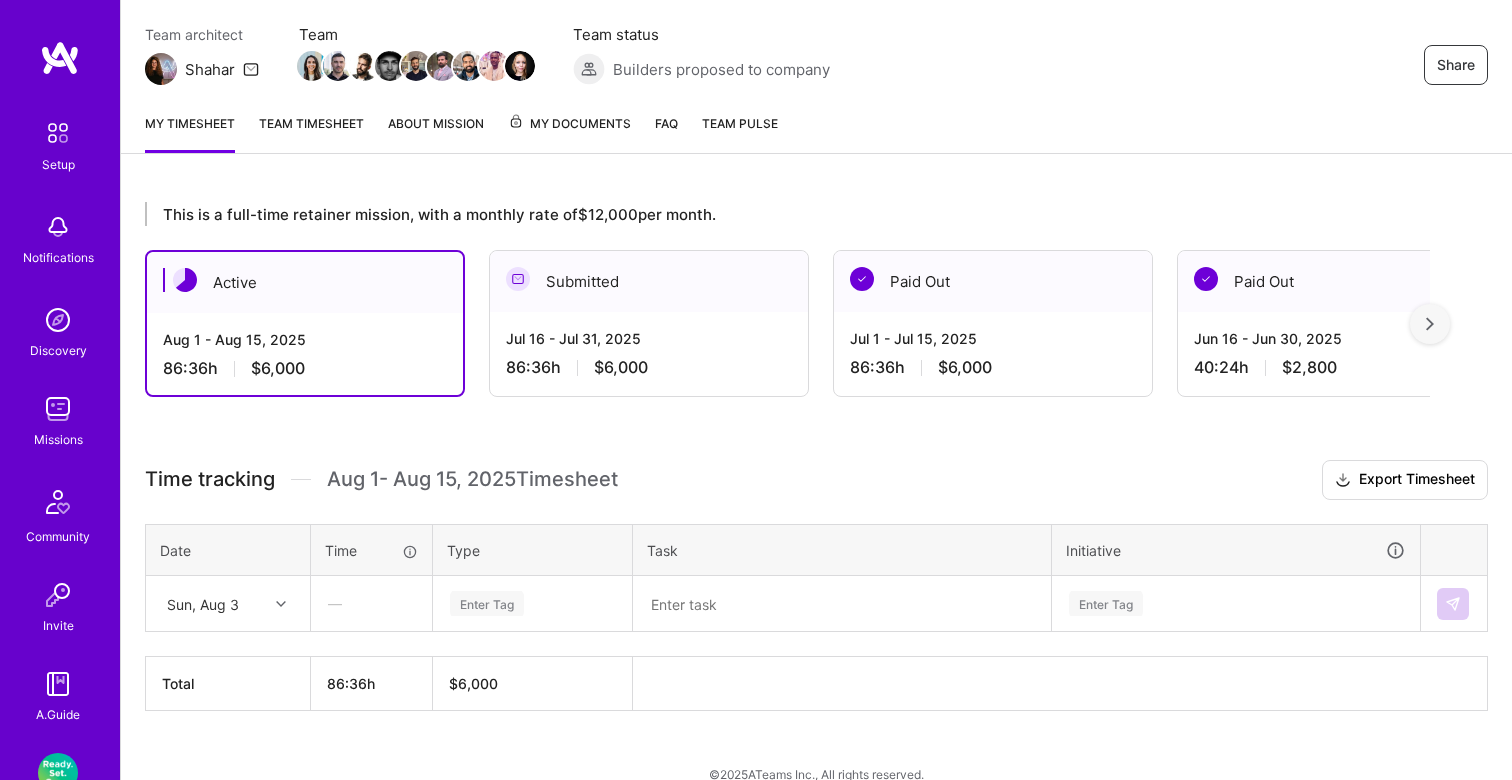 scroll, scrollTop: 194, scrollLeft: 0, axis: vertical 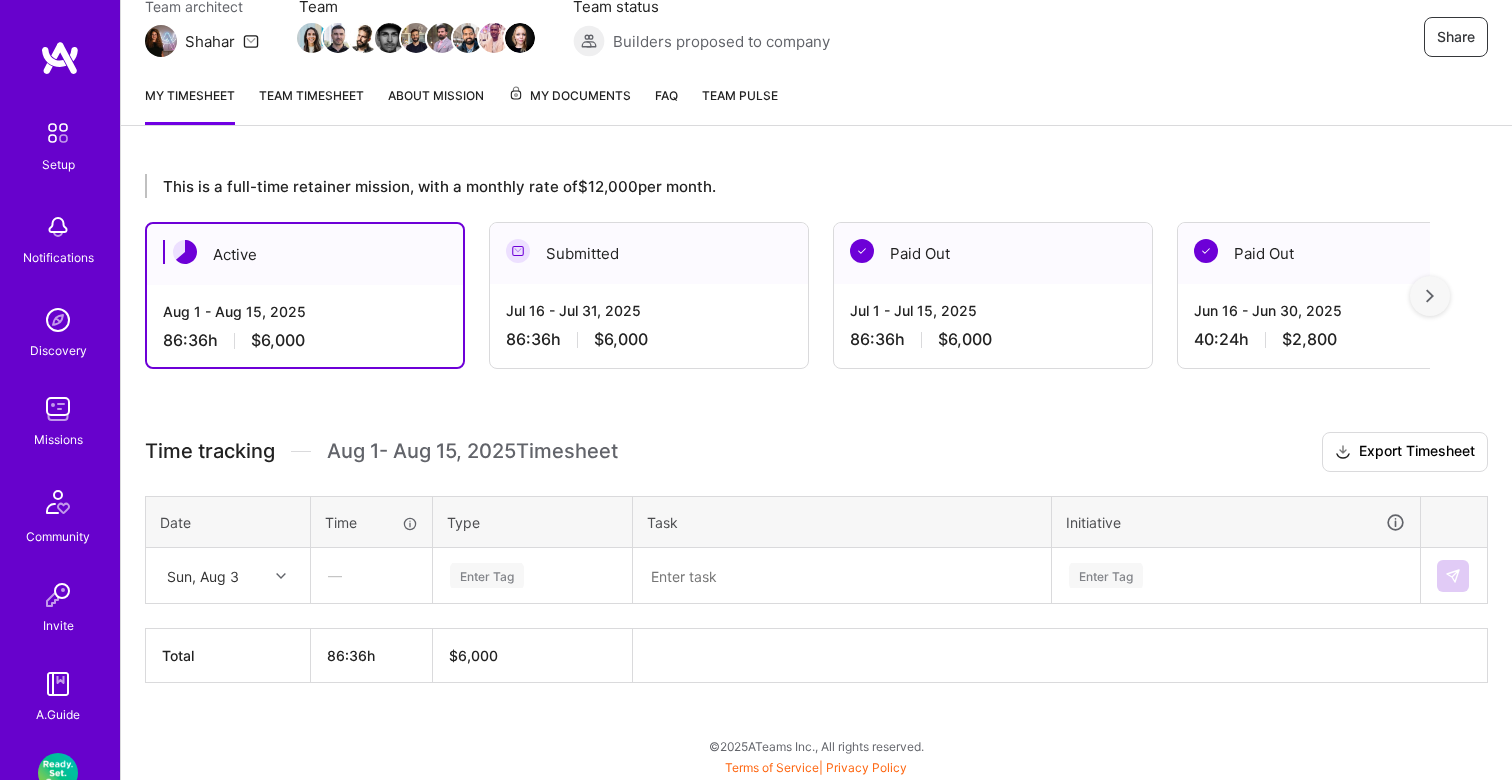 click on "[MONTH] [DAY] - [MONTH] [DAY], [YEAR] [TIME]    $[PRICE]" at bounding box center (649, 325) 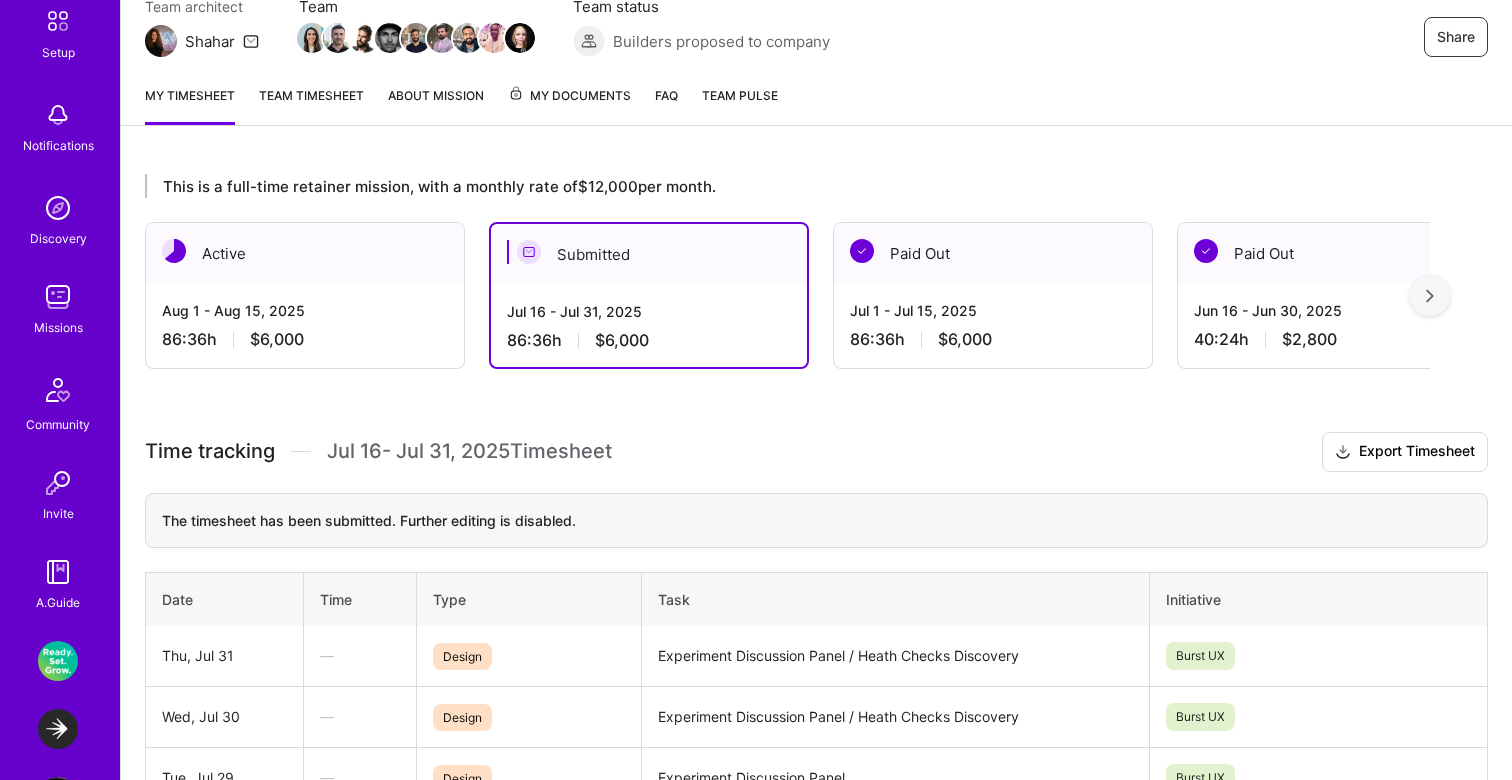 scroll, scrollTop: 189, scrollLeft: 0, axis: vertical 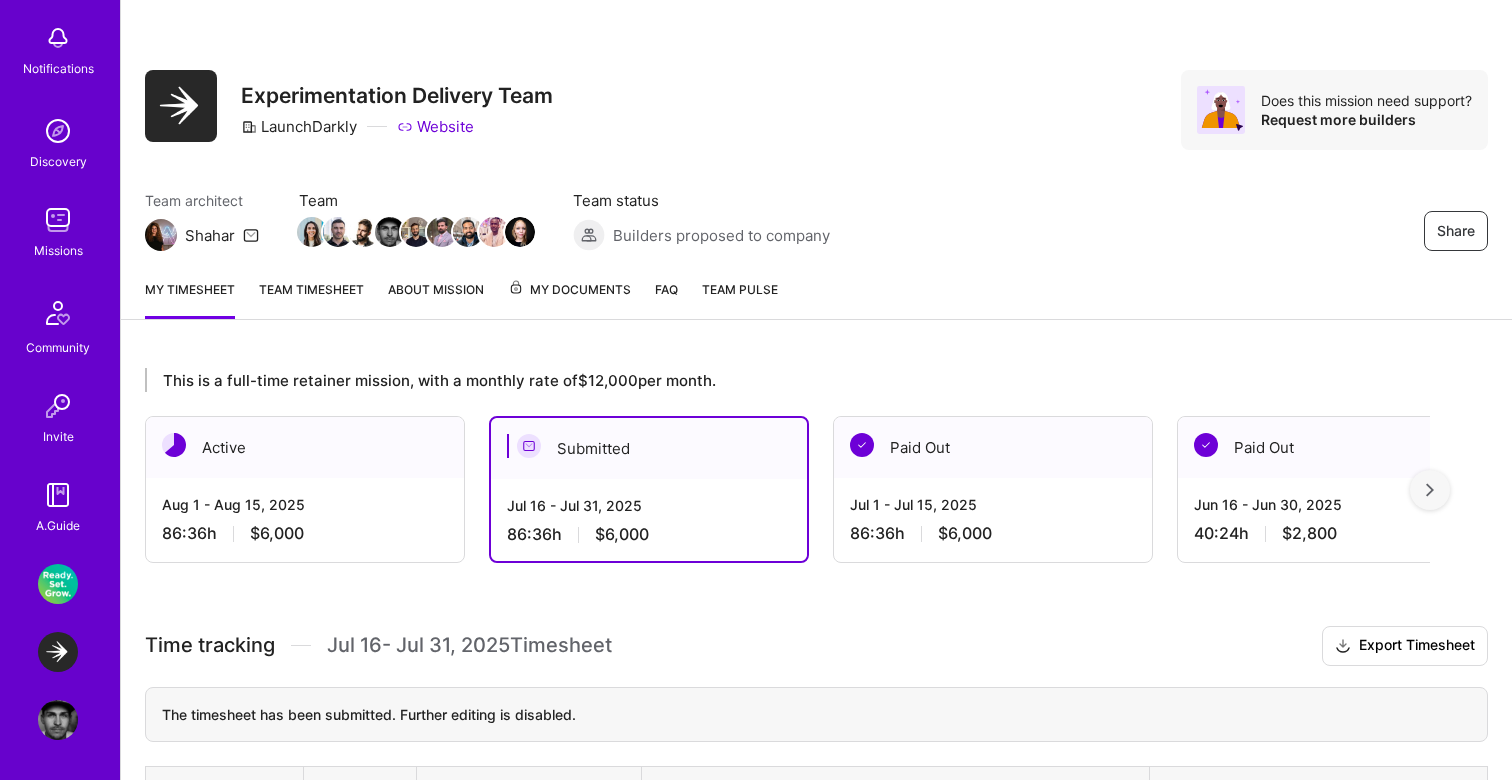 click at bounding box center (58, 584) 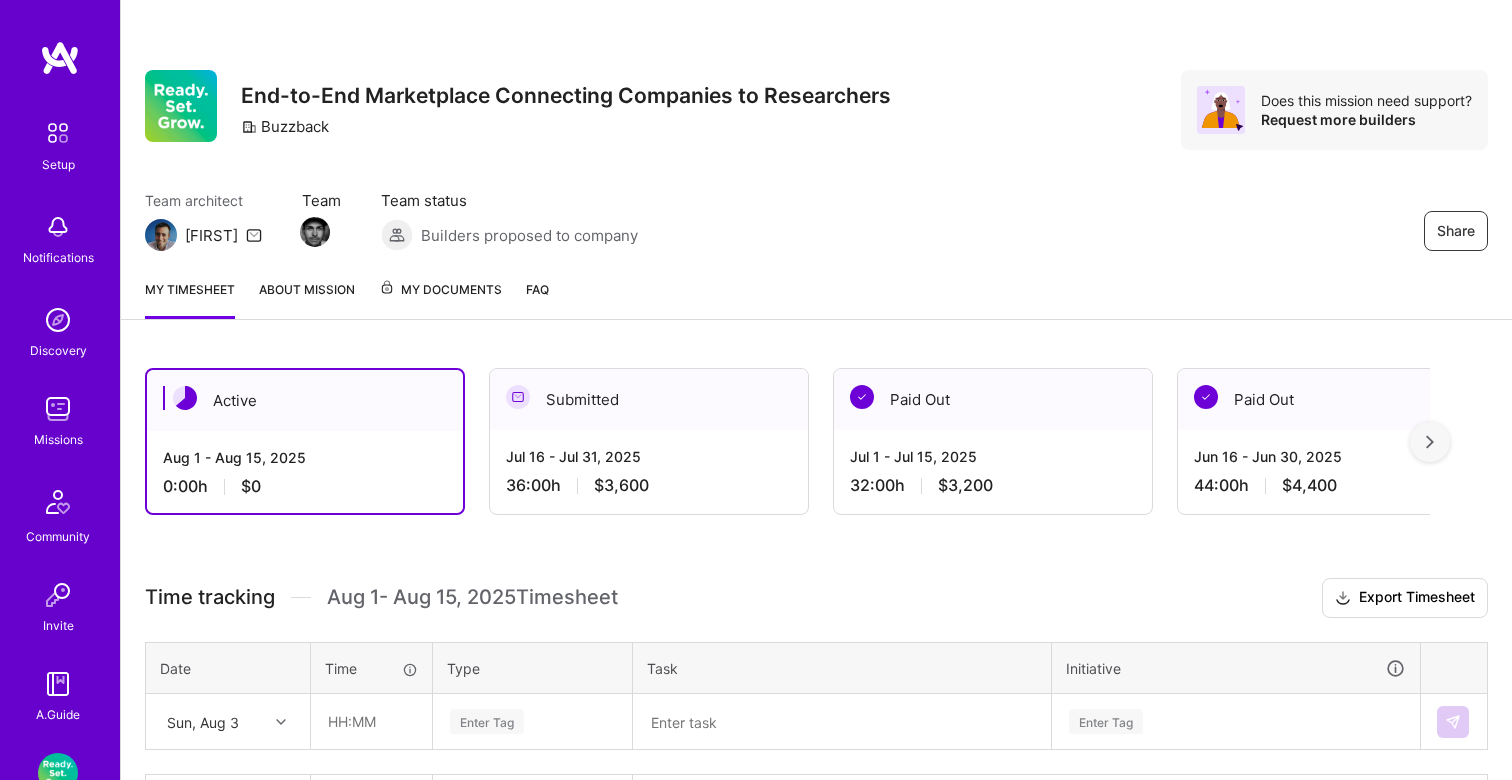 scroll, scrollTop: 0, scrollLeft: 0, axis: both 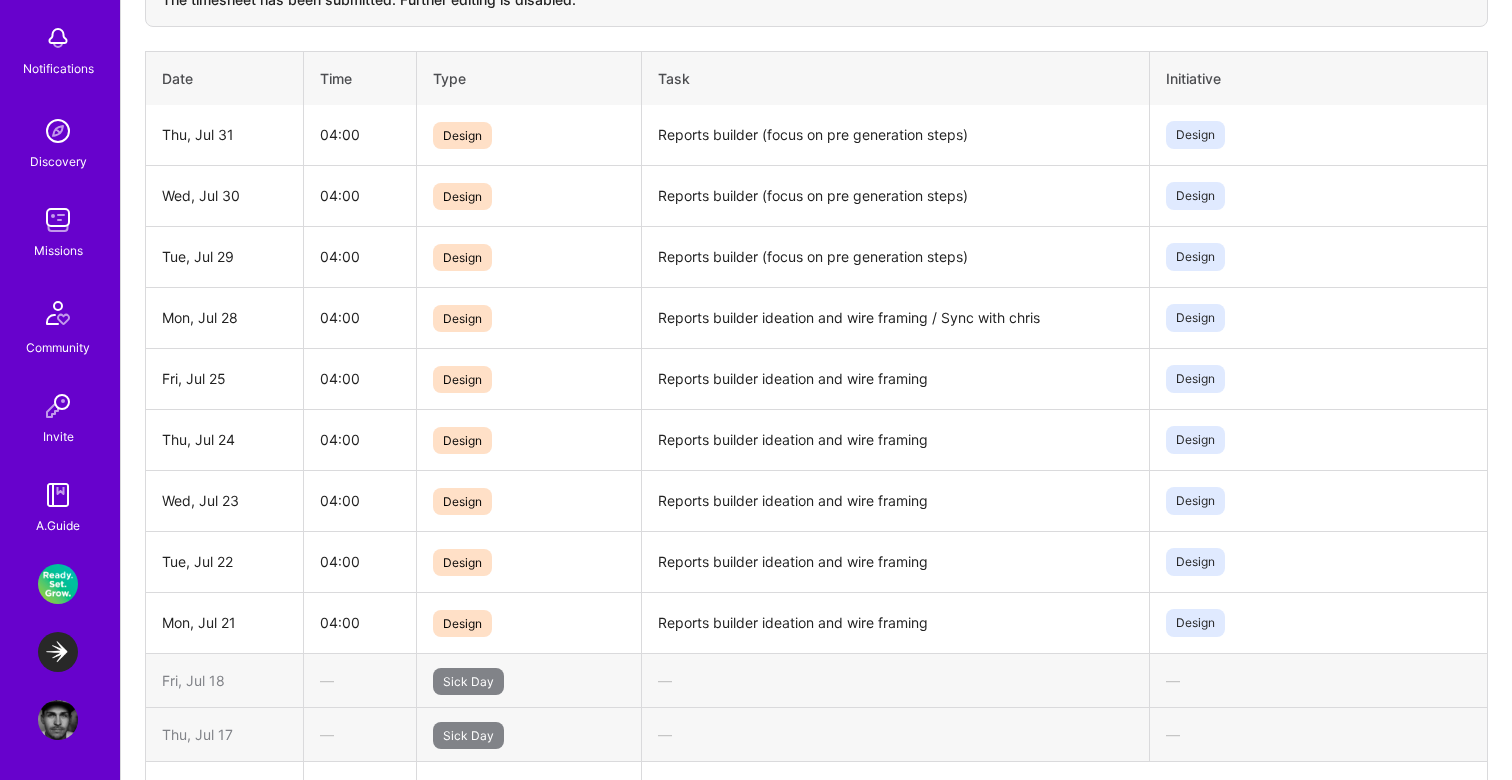 click at bounding box center (58, 652) 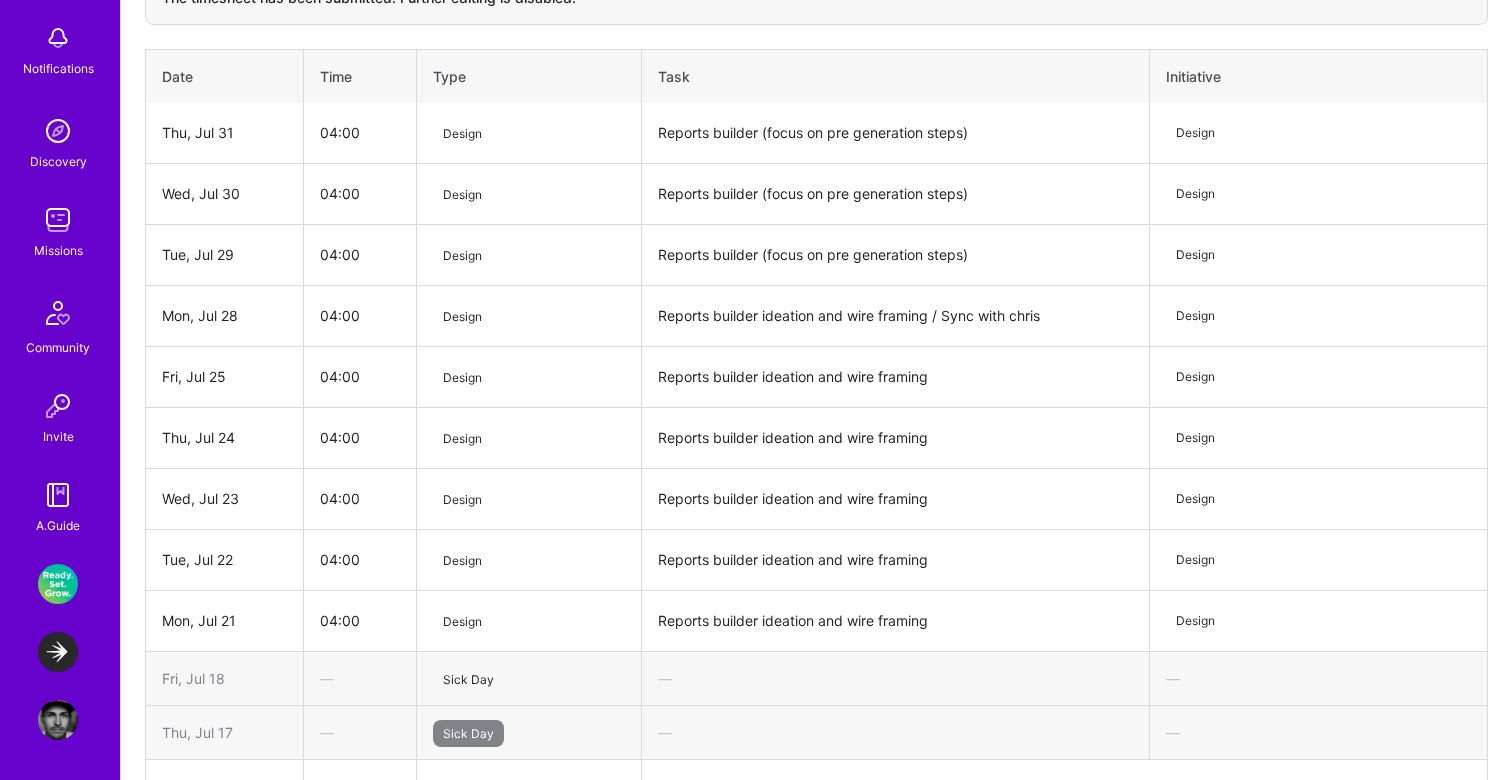 scroll, scrollTop: 0, scrollLeft: 0, axis: both 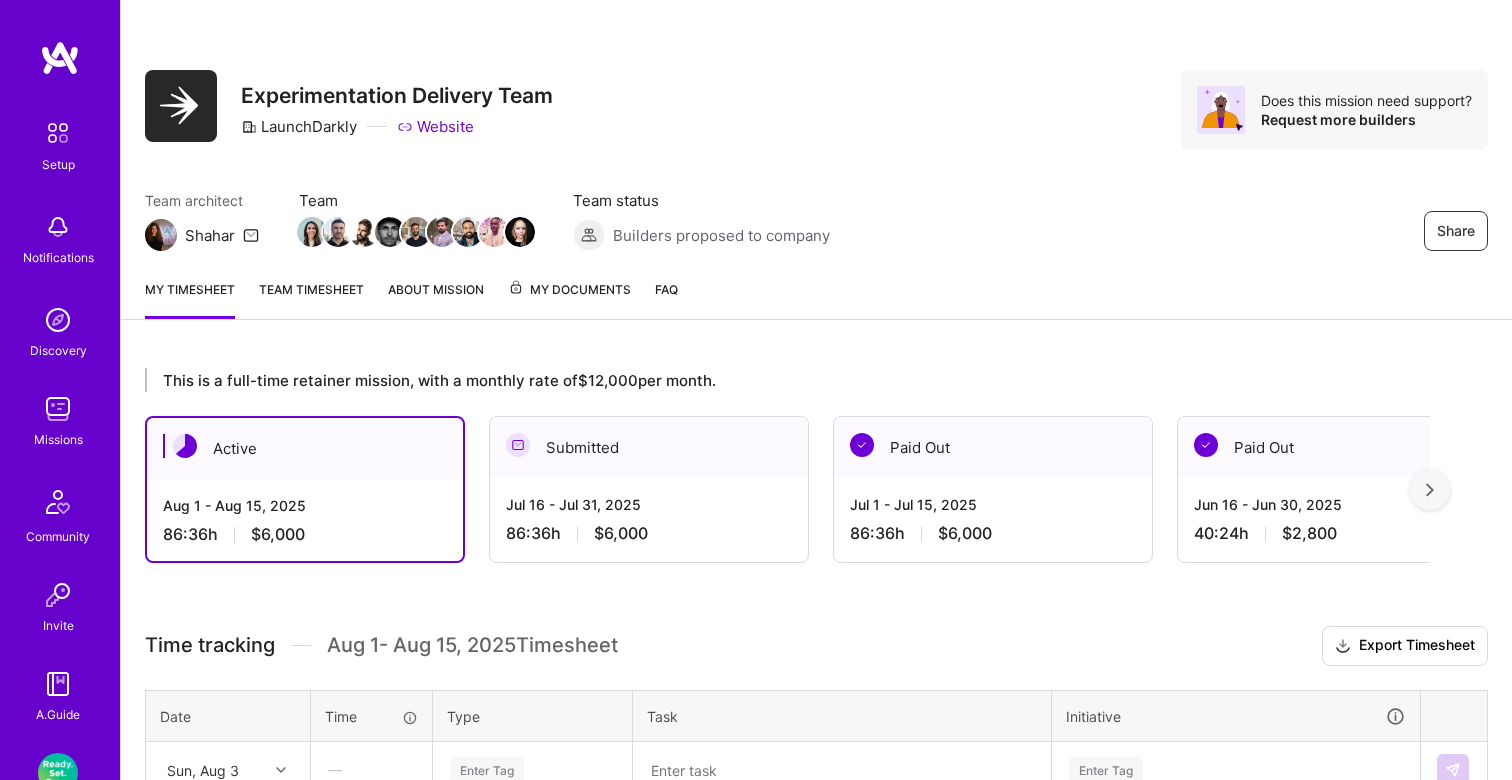 click on "[MONTH] [DAY] - [MONTH] [DAY], [YEAR] [TIME]    $[PRICE]" at bounding box center [649, 519] 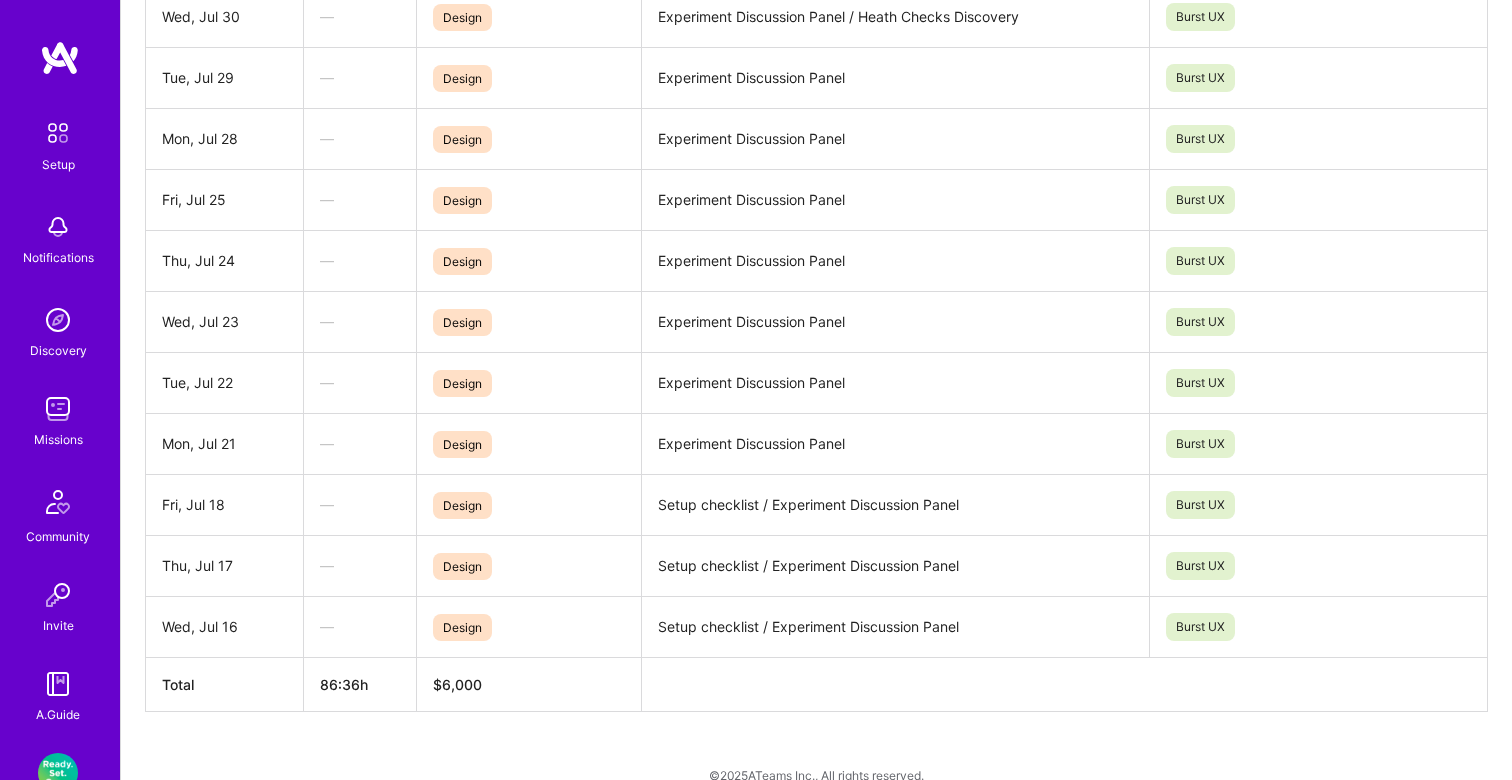 scroll, scrollTop: 923, scrollLeft: 0, axis: vertical 